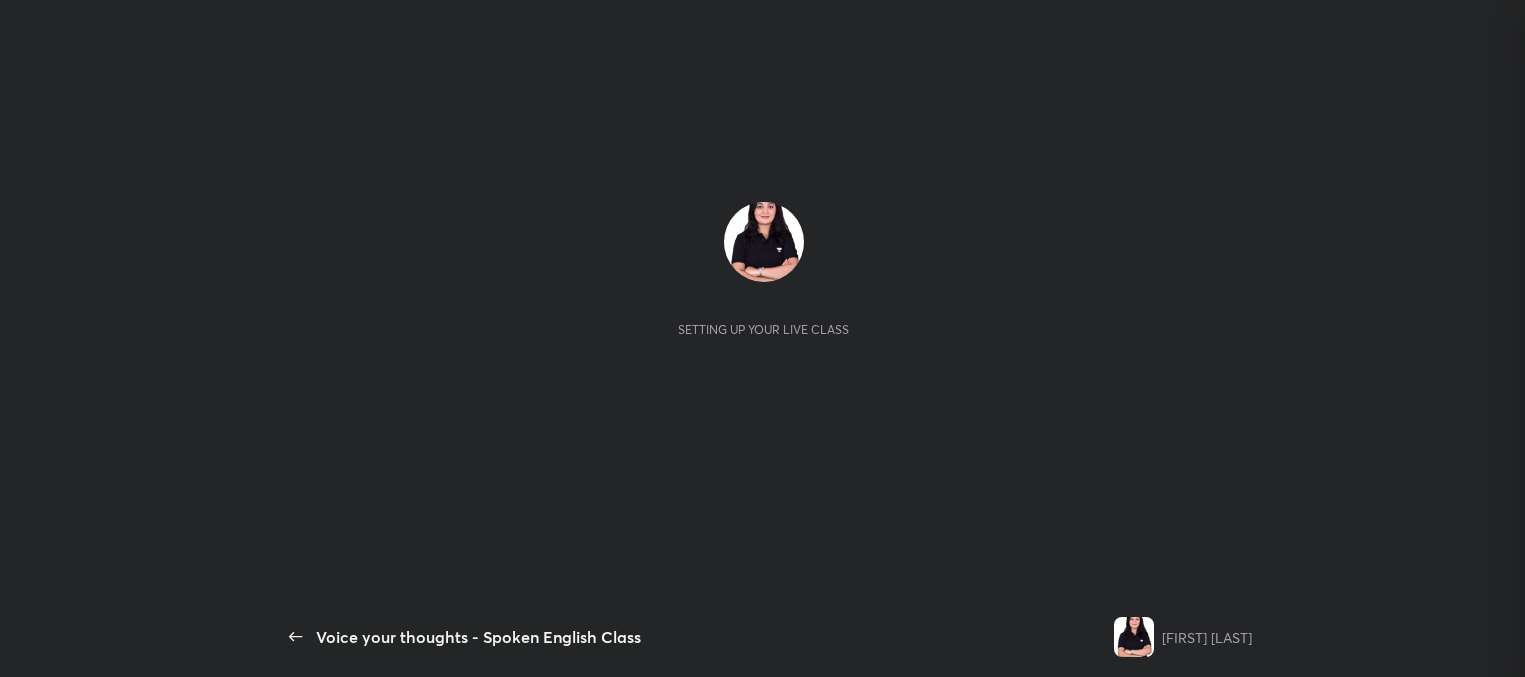 scroll, scrollTop: 0, scrollLeft: 0, axis: both 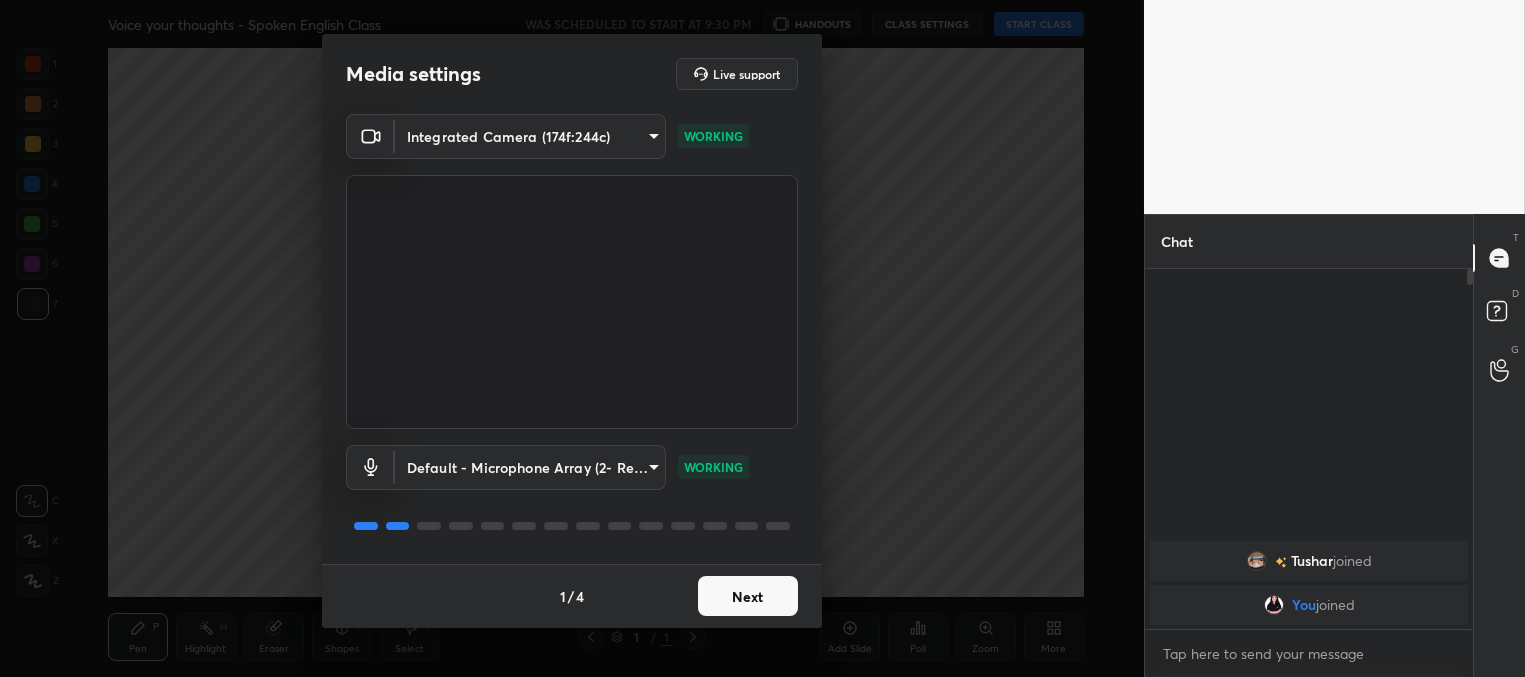 click on "Next" at bounding box center [748, 596] 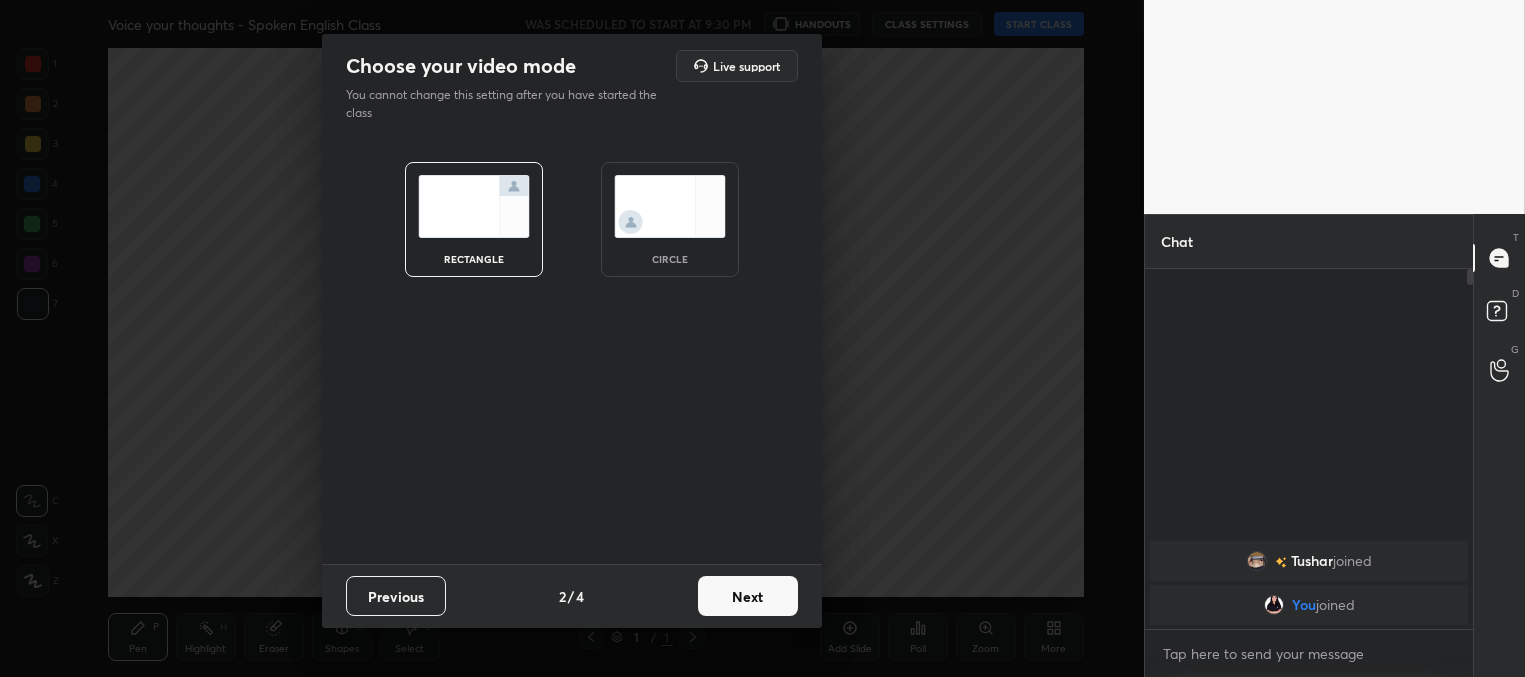 click on "Next" at bounding box center (748, 596) 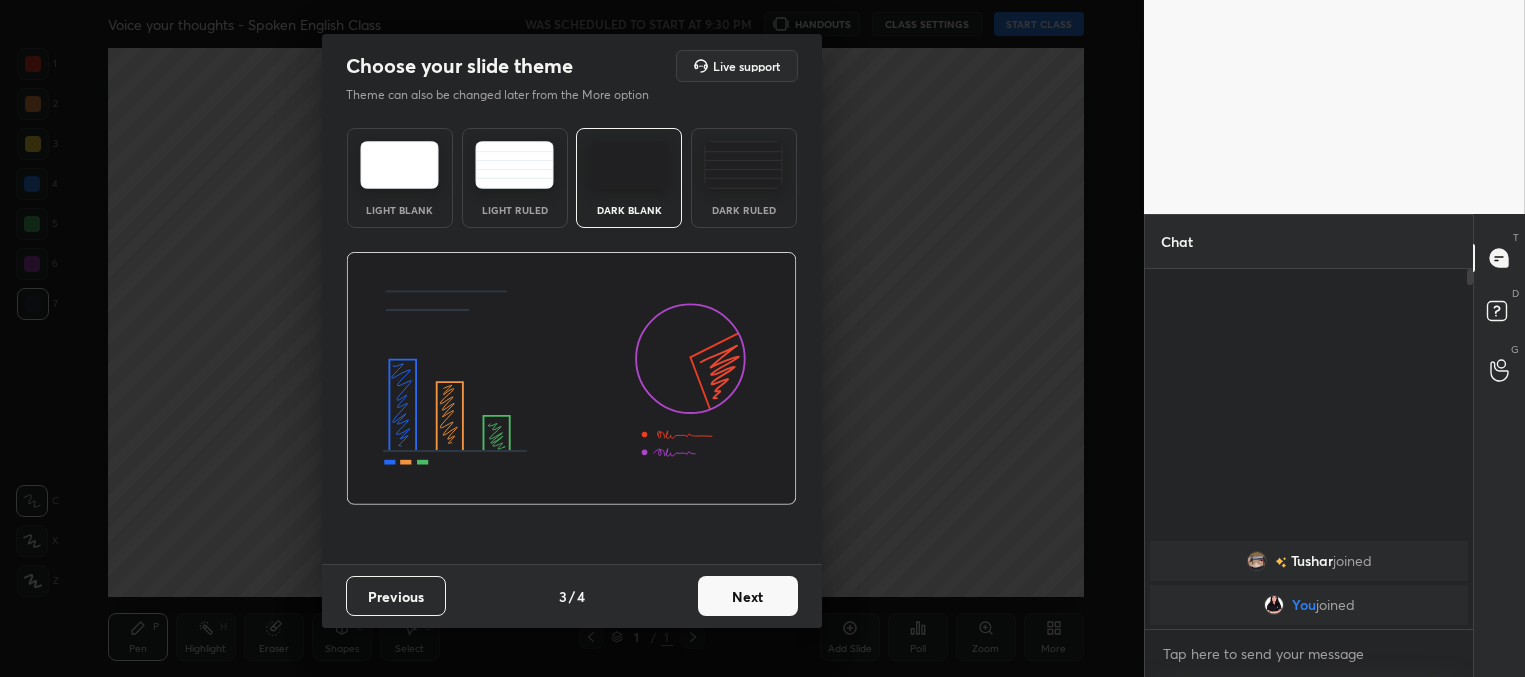 click on "Next" at bounding box center (748, 596) 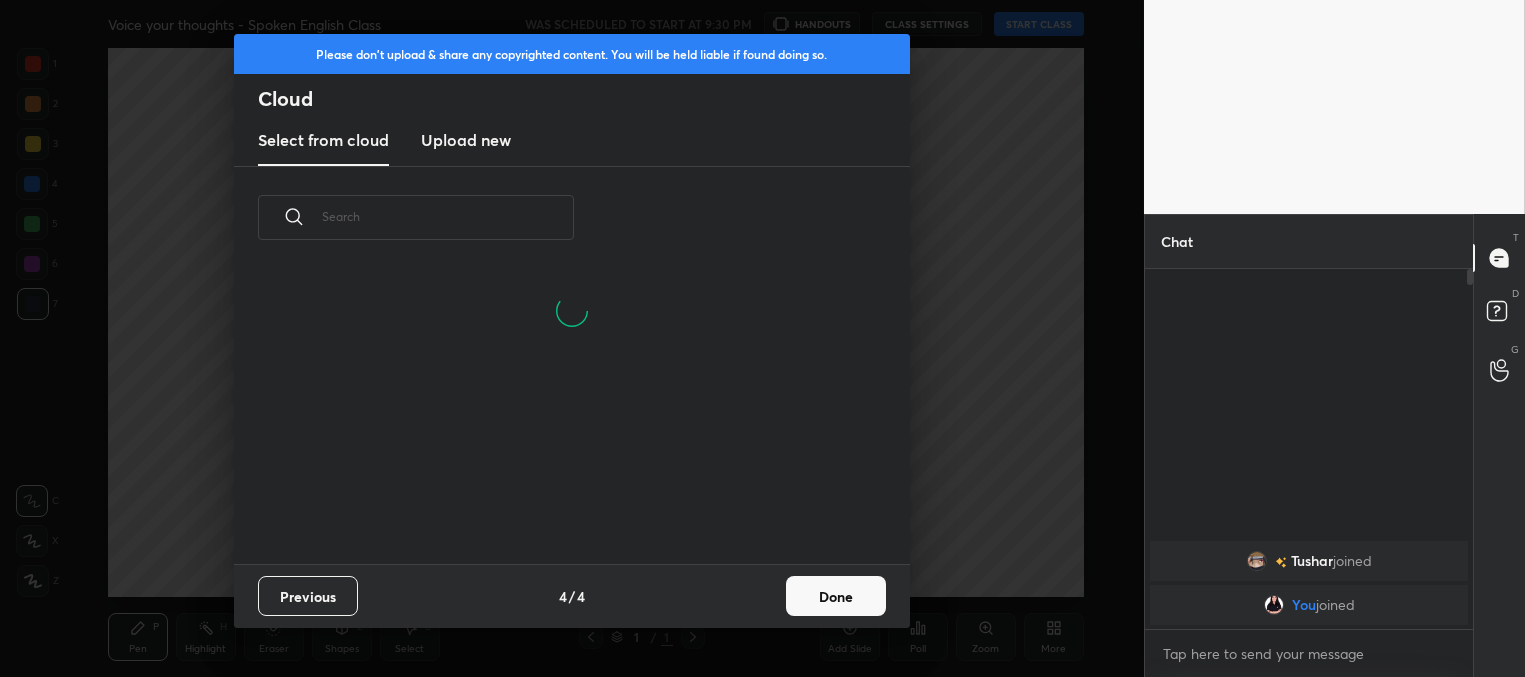 click on "Done" at bounding box center (836, 596) 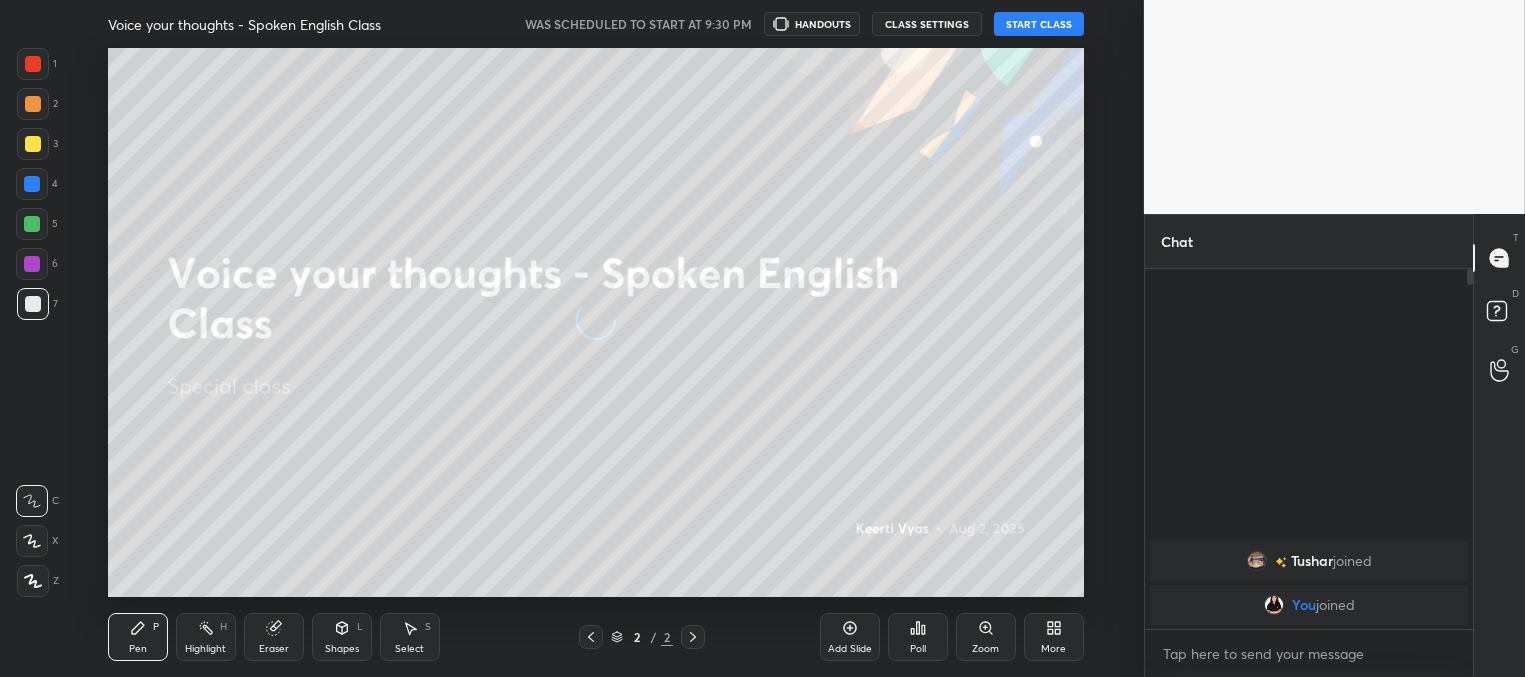 scroll, scrollTop: 0, scrollLeft: 0, axis: both 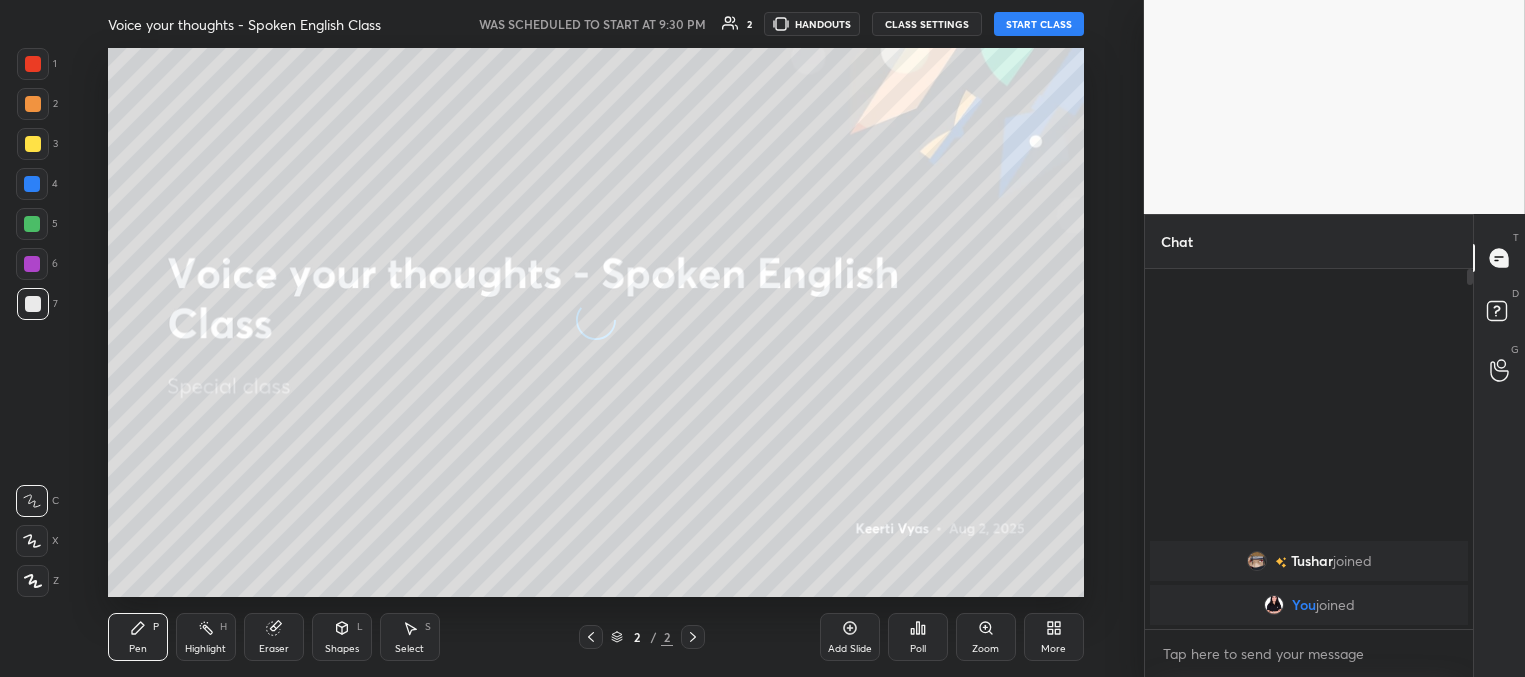 click on "START CLASS" at bounding box center [1039, 24] 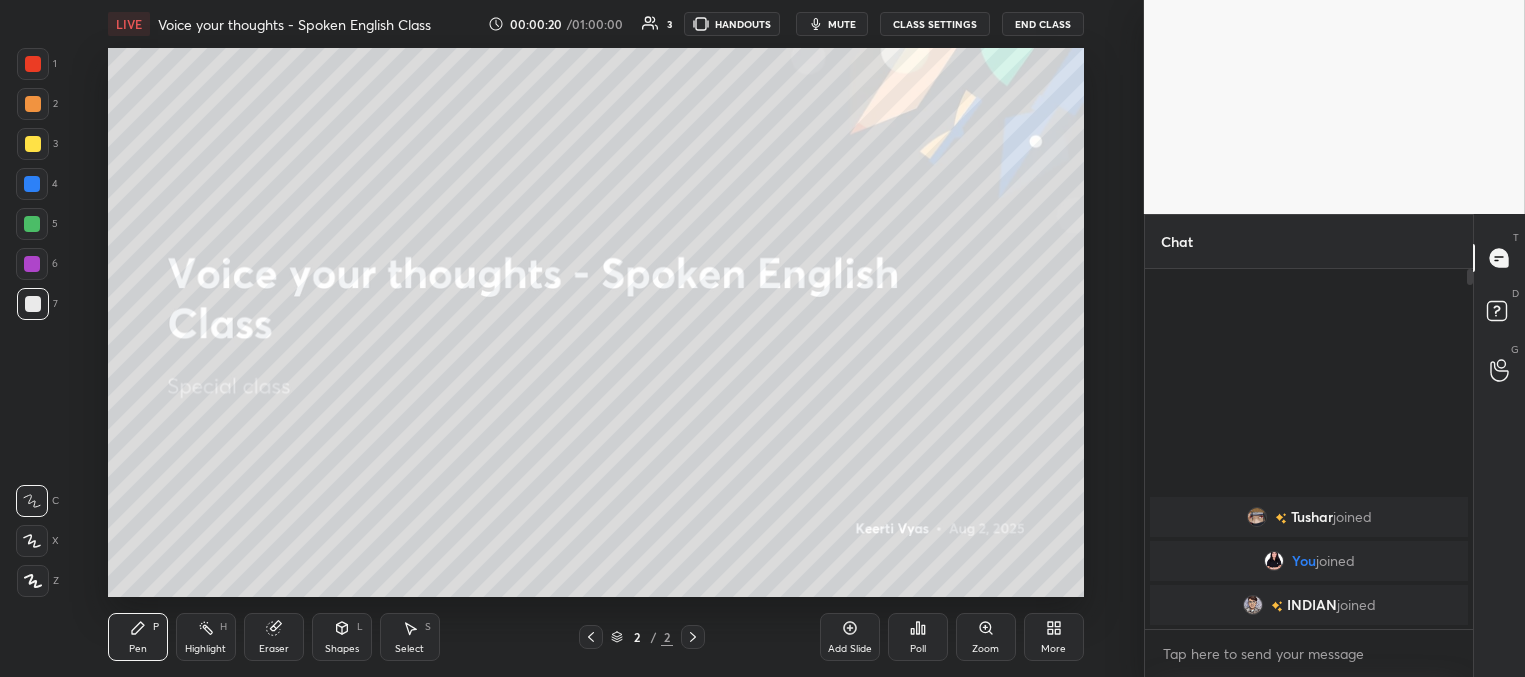 scroll, scrollTop: 328, scrollLeft: 322, axis: both 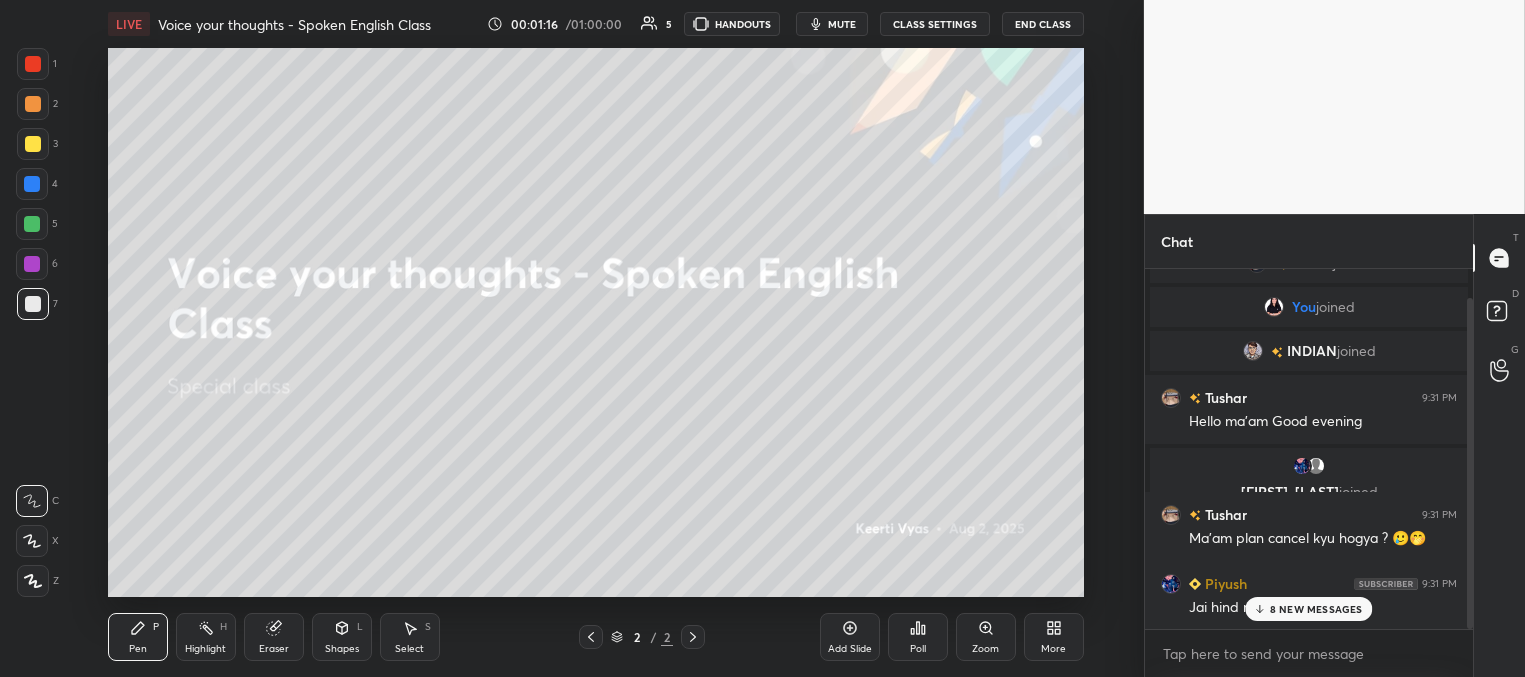 click on "8 NEW MESSAGES" at bounding box center [1316, 609] 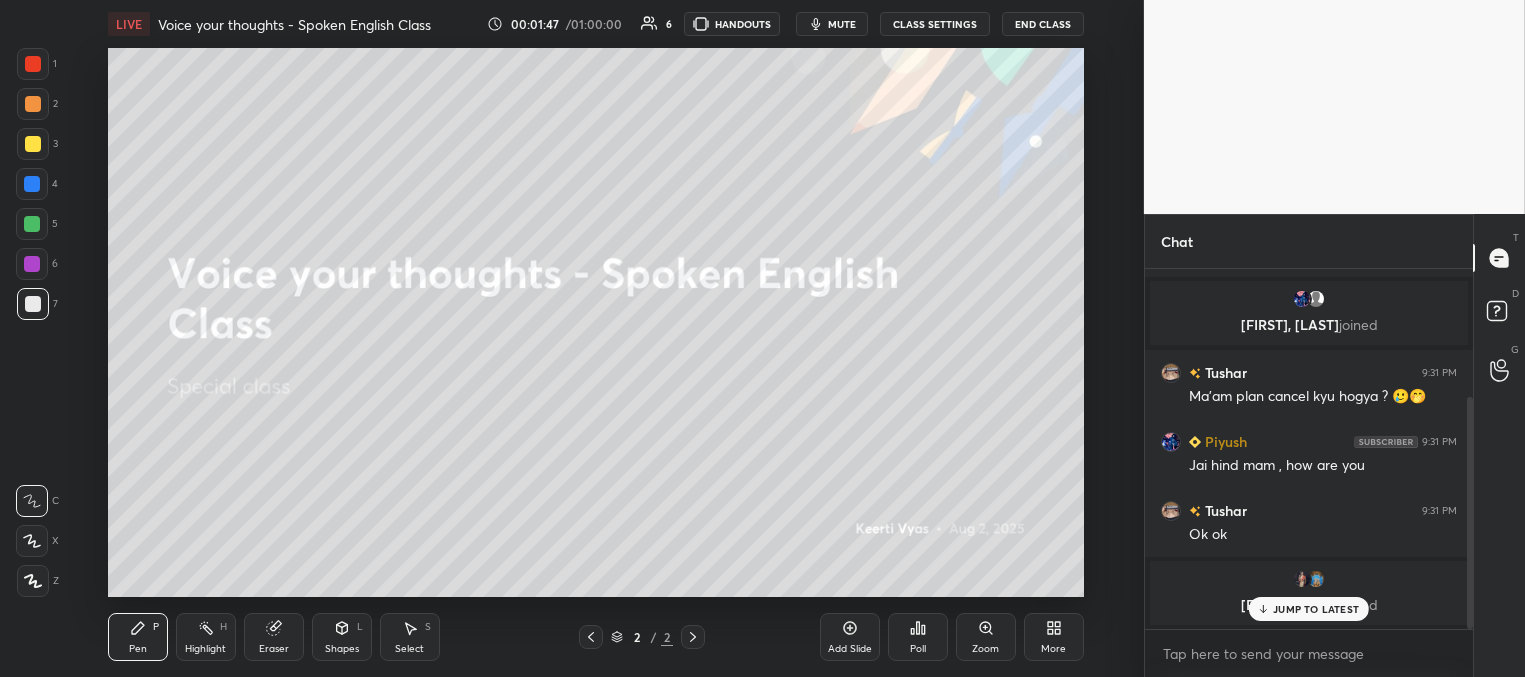 scroll, scrollTop: 284, scrollLeft: 0, axis: vertical 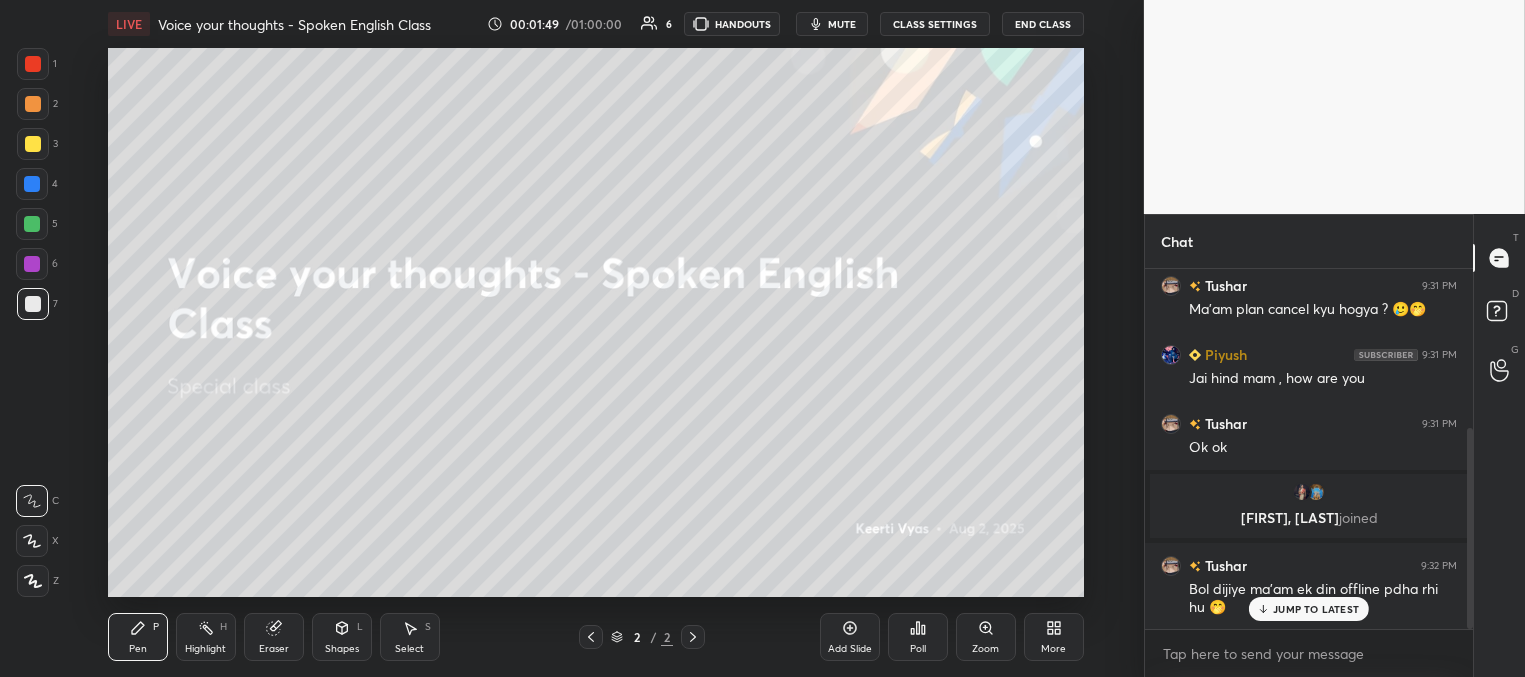 click on "JUMP TO LATEST" at bounding box center (1316, 609) 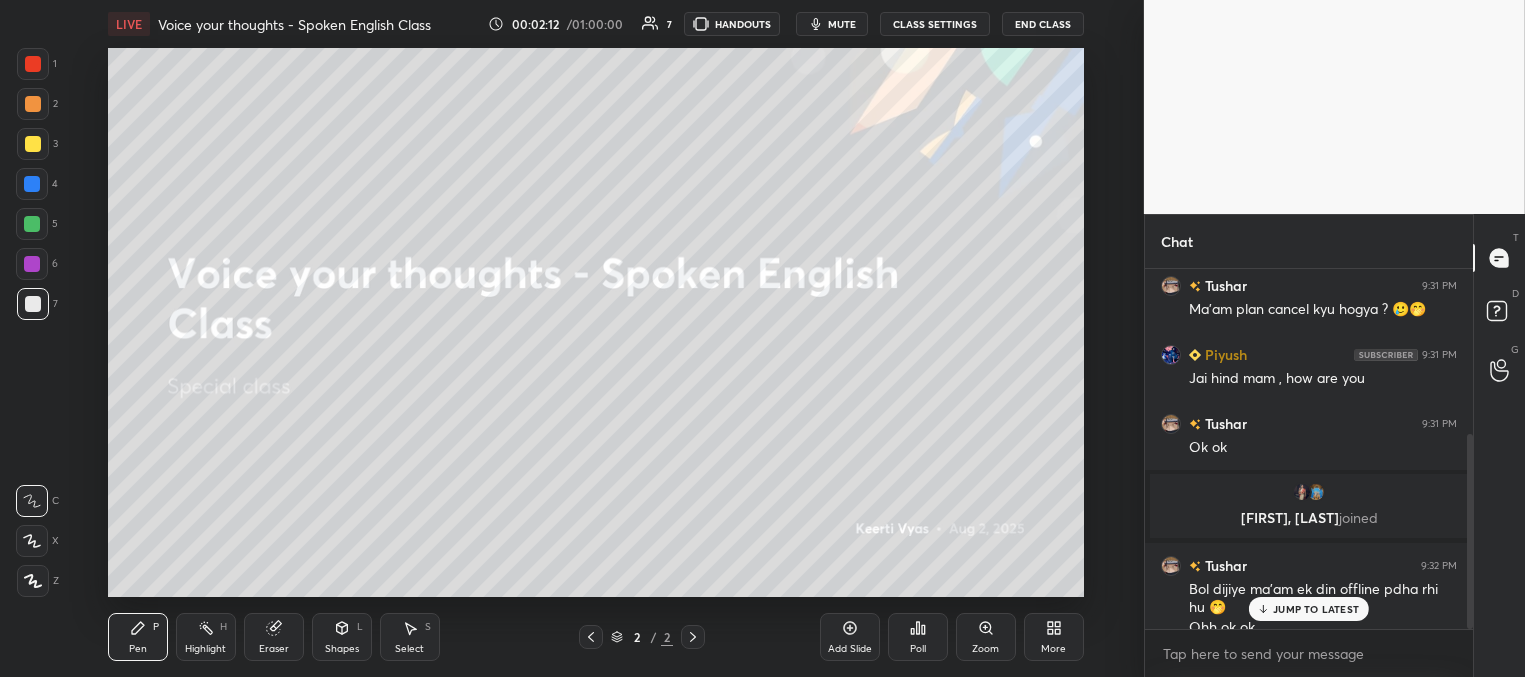 scroll, scrollTop: 304, scrollLeft: 0, axis: vertical 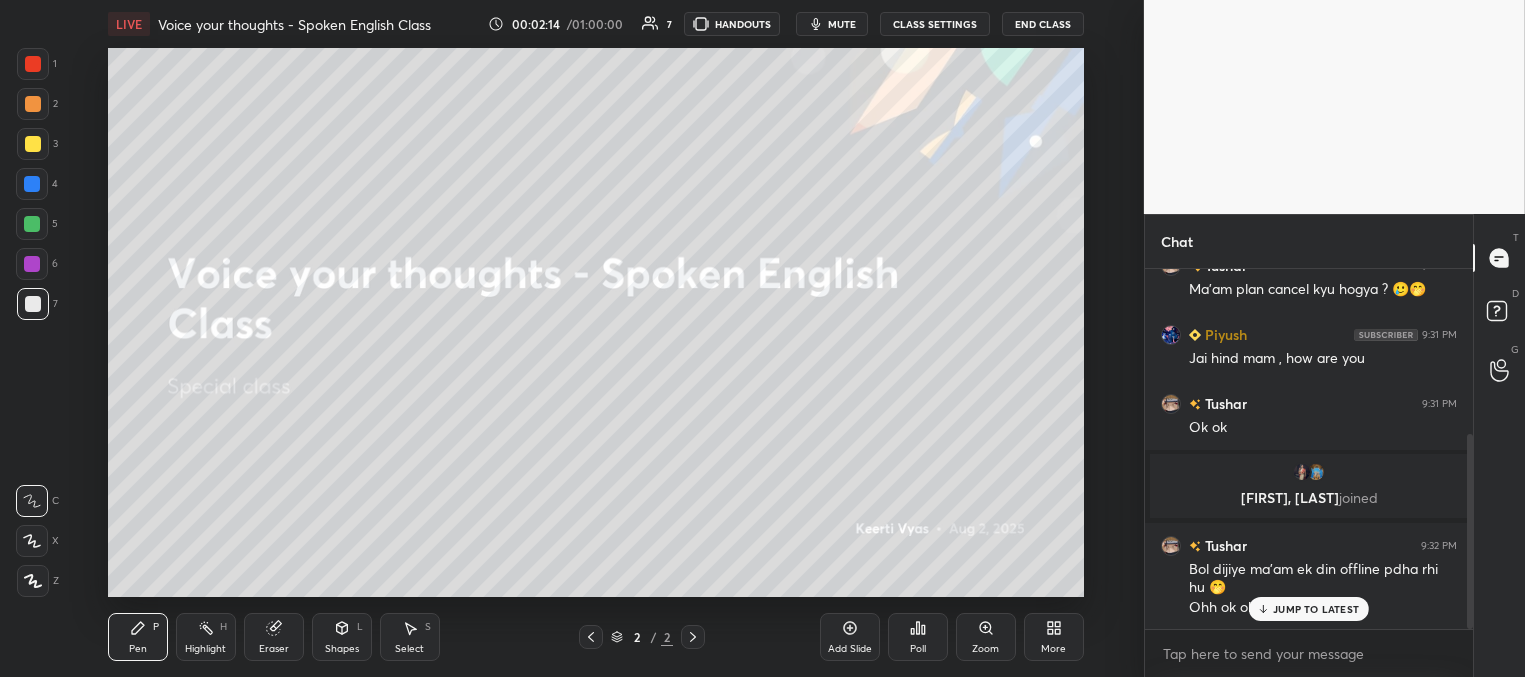 click on "JUMP TO LATEST" at bounding box center [1316, 609] 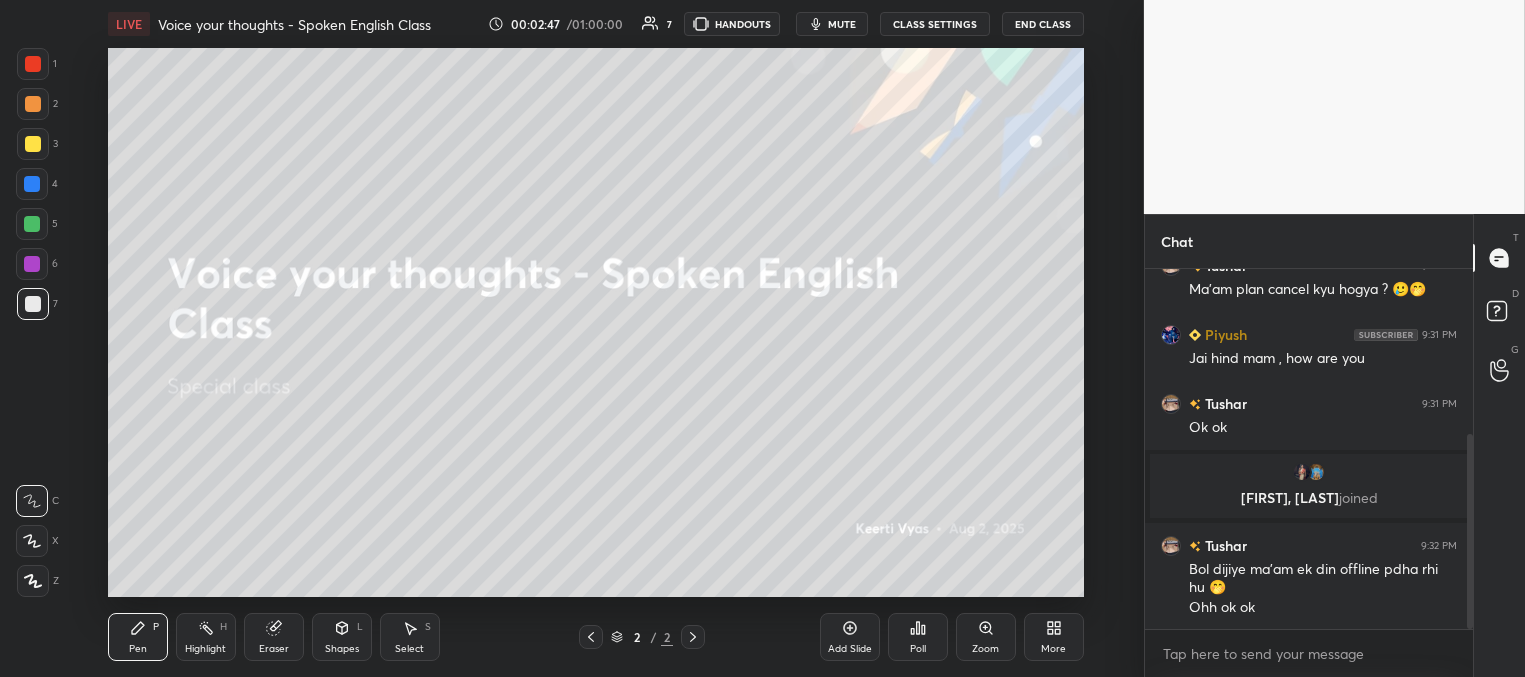 scroll, scrollTop: 373, scrollLeft: 0, axis: vertical 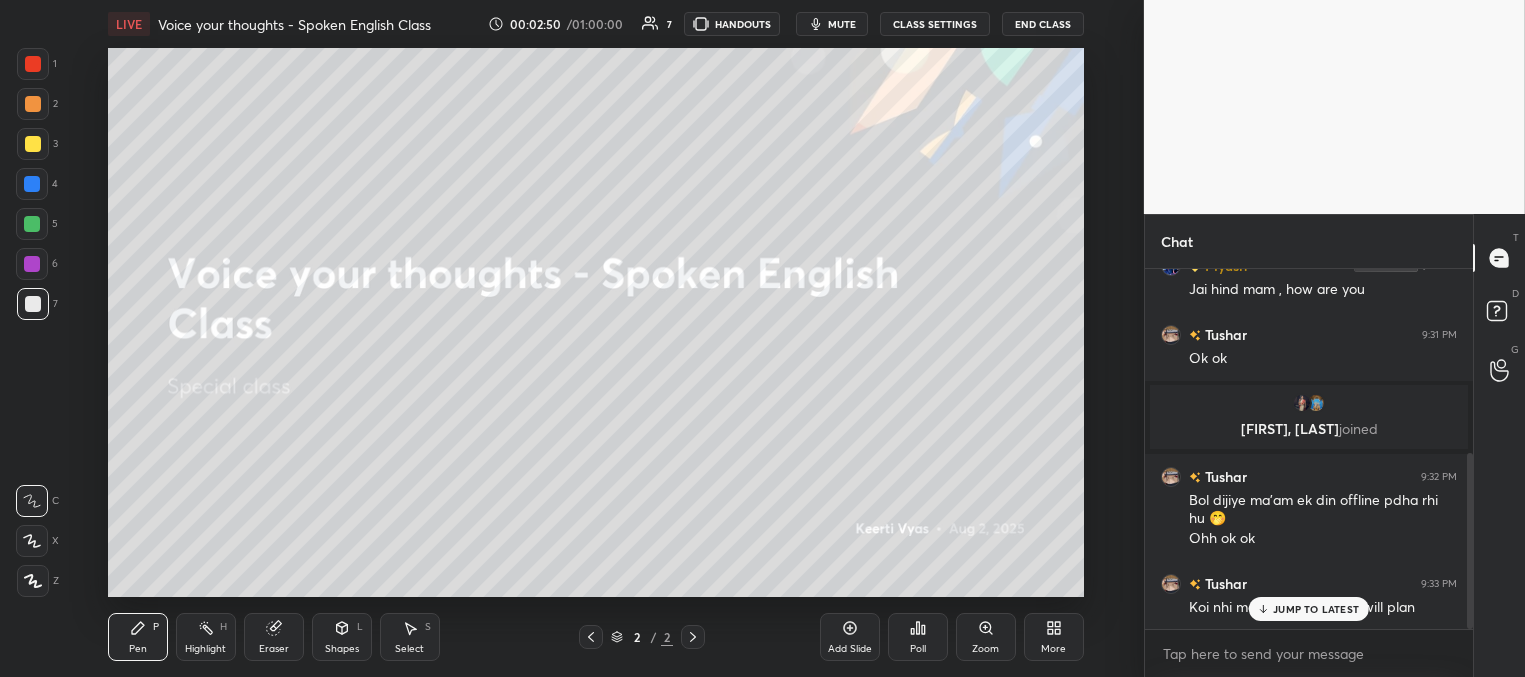 click 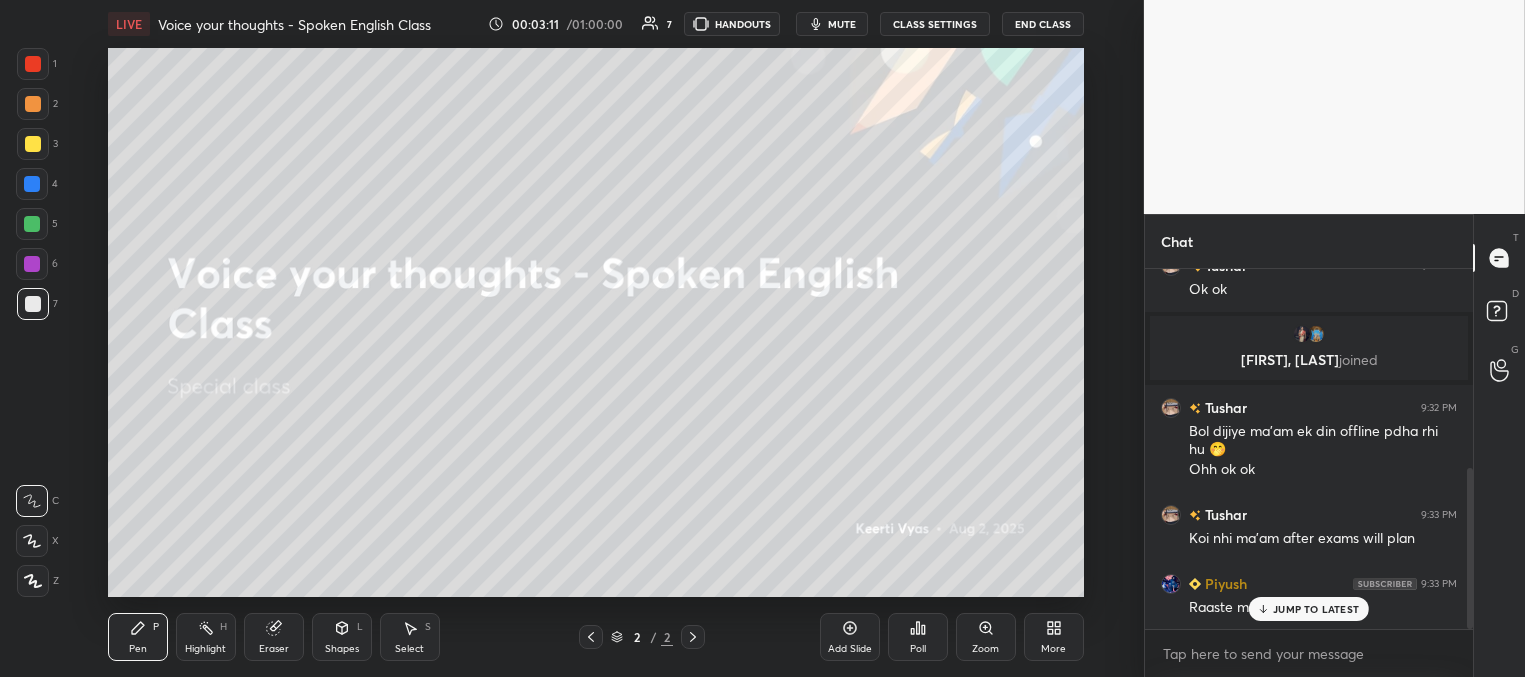 scroll, scrollTop: 490, scrollLeft: 0, axis: vertical 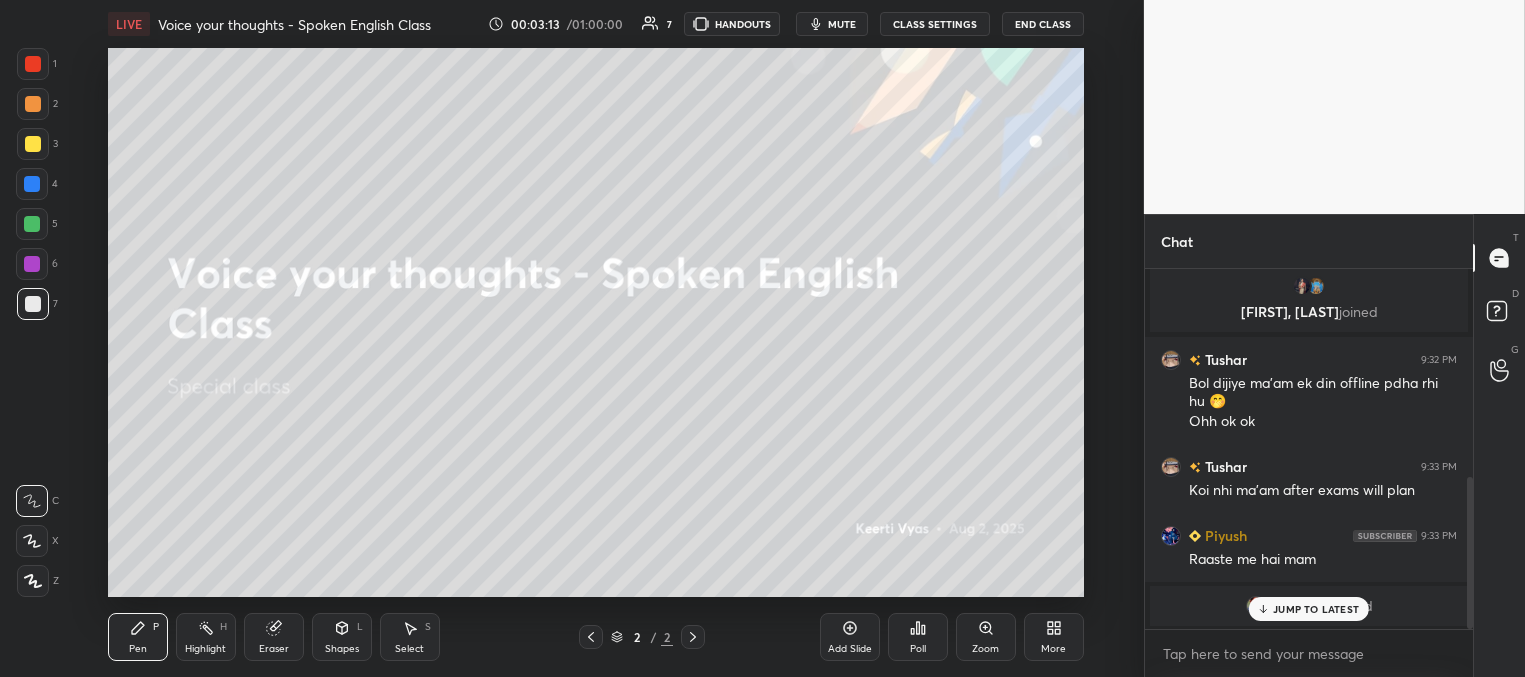 click on "JUMP TO LATEST" at bounding box center [1316, 609] 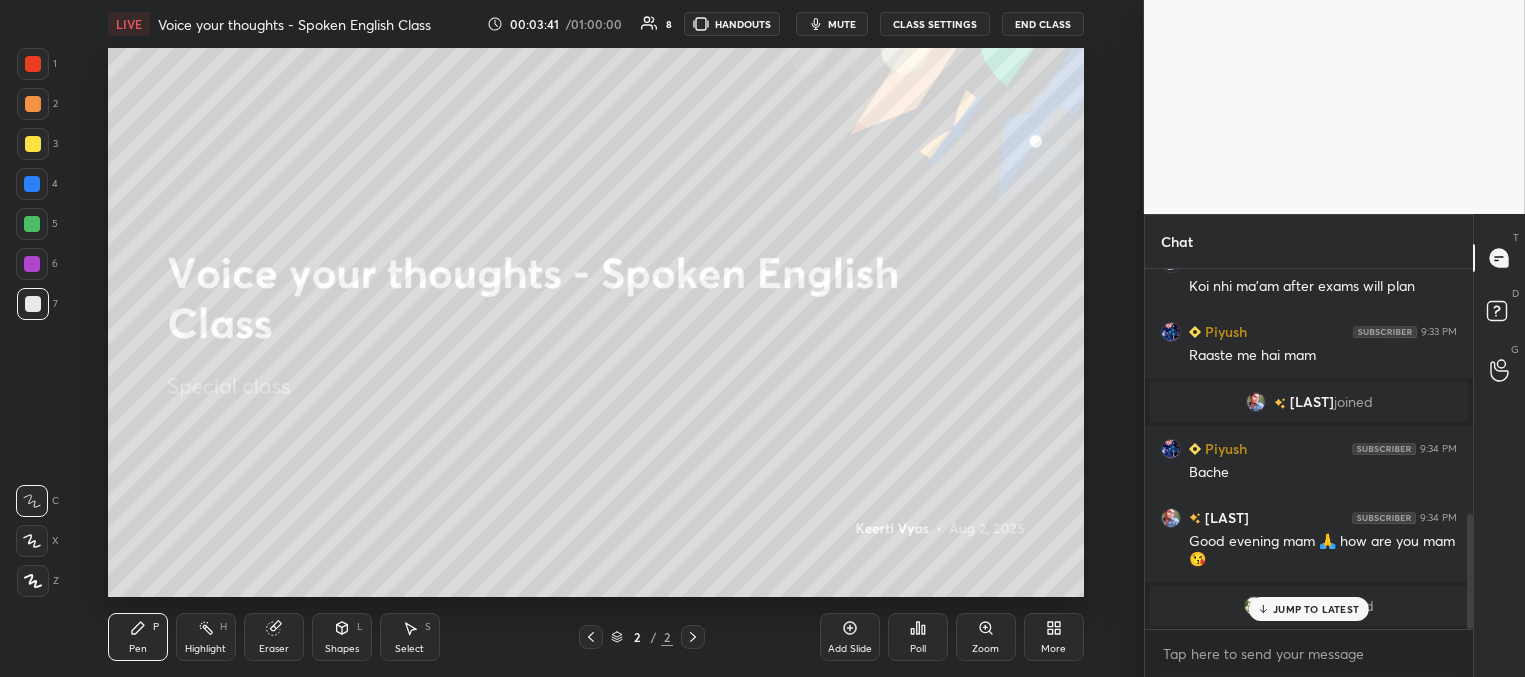 scroll, scrollTop: 763, scrollLeft: 0, axis: vertical 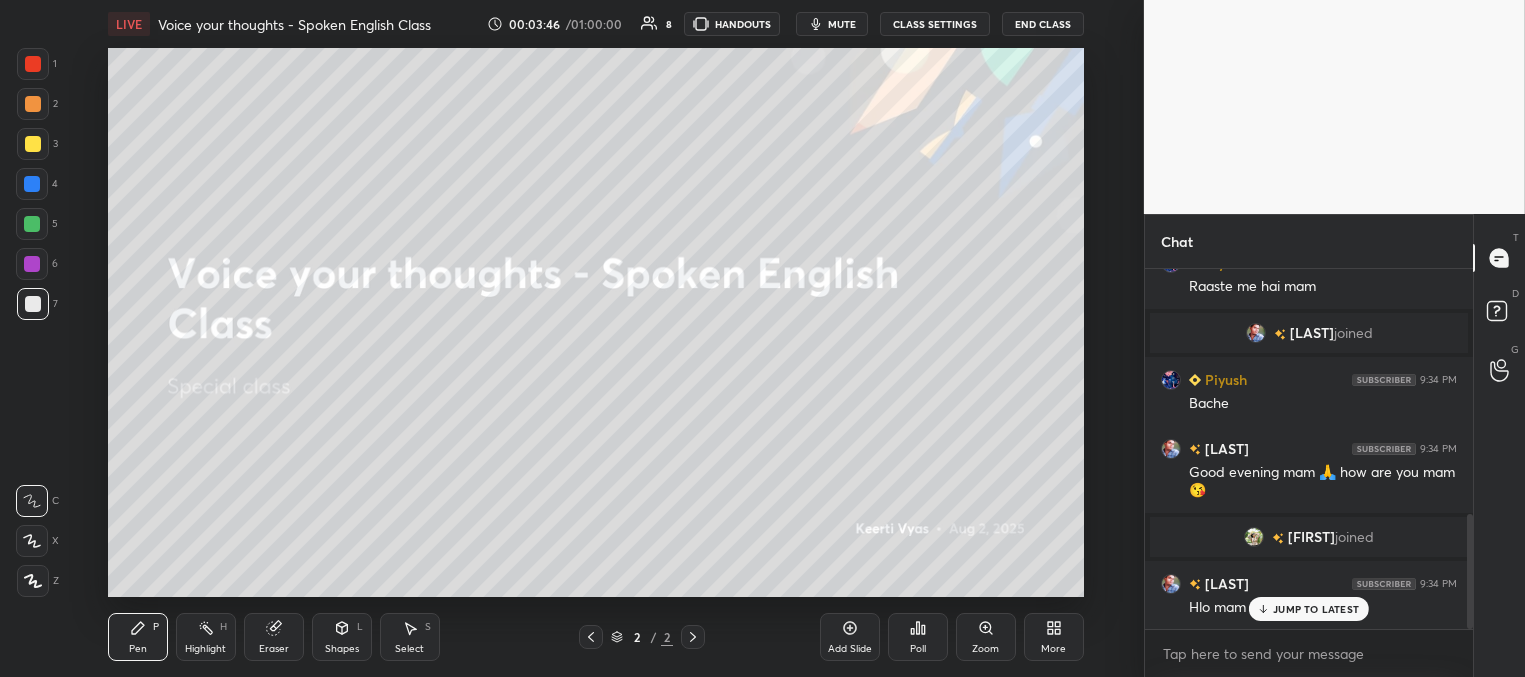 click on "JUMP TO LATEST" at bounding box center [1316, 609] 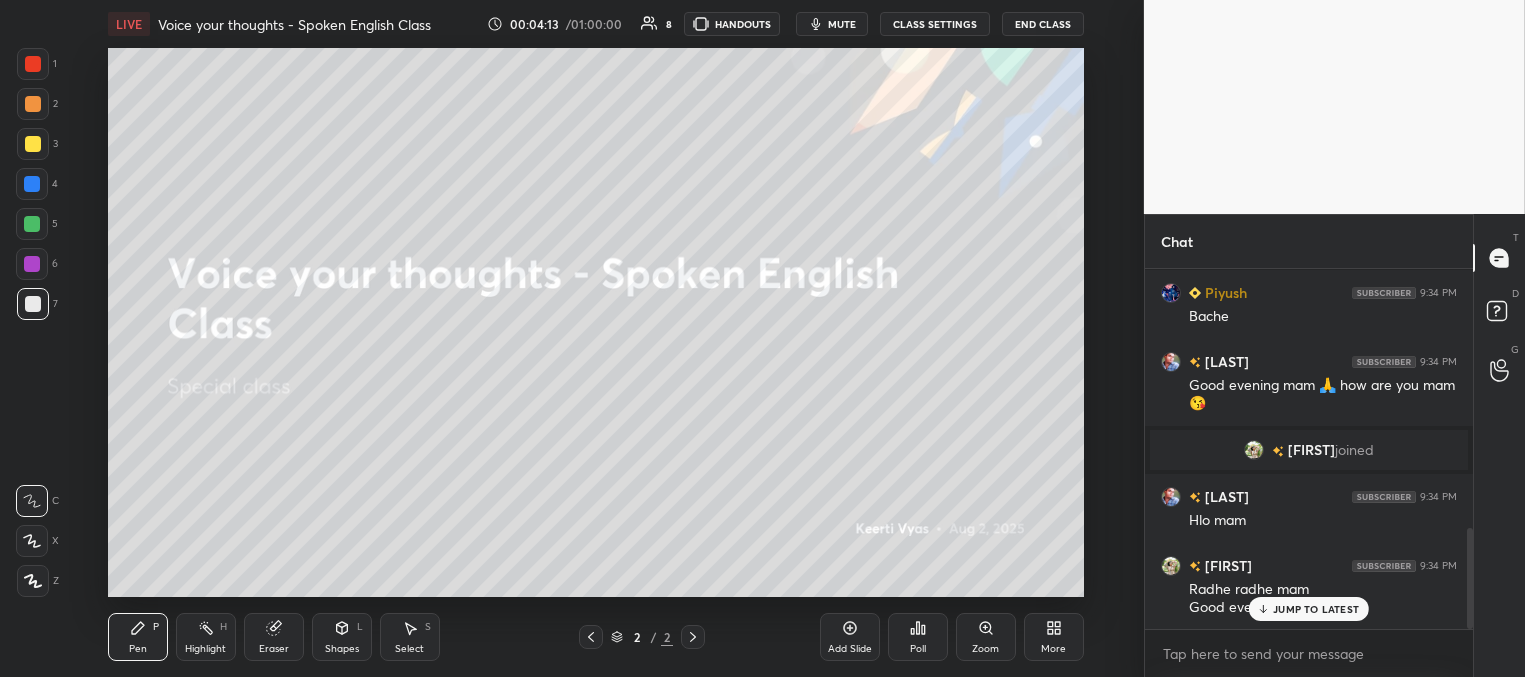 scroll, scrollTop: 919, scrollLeft: 0, axis: vertical 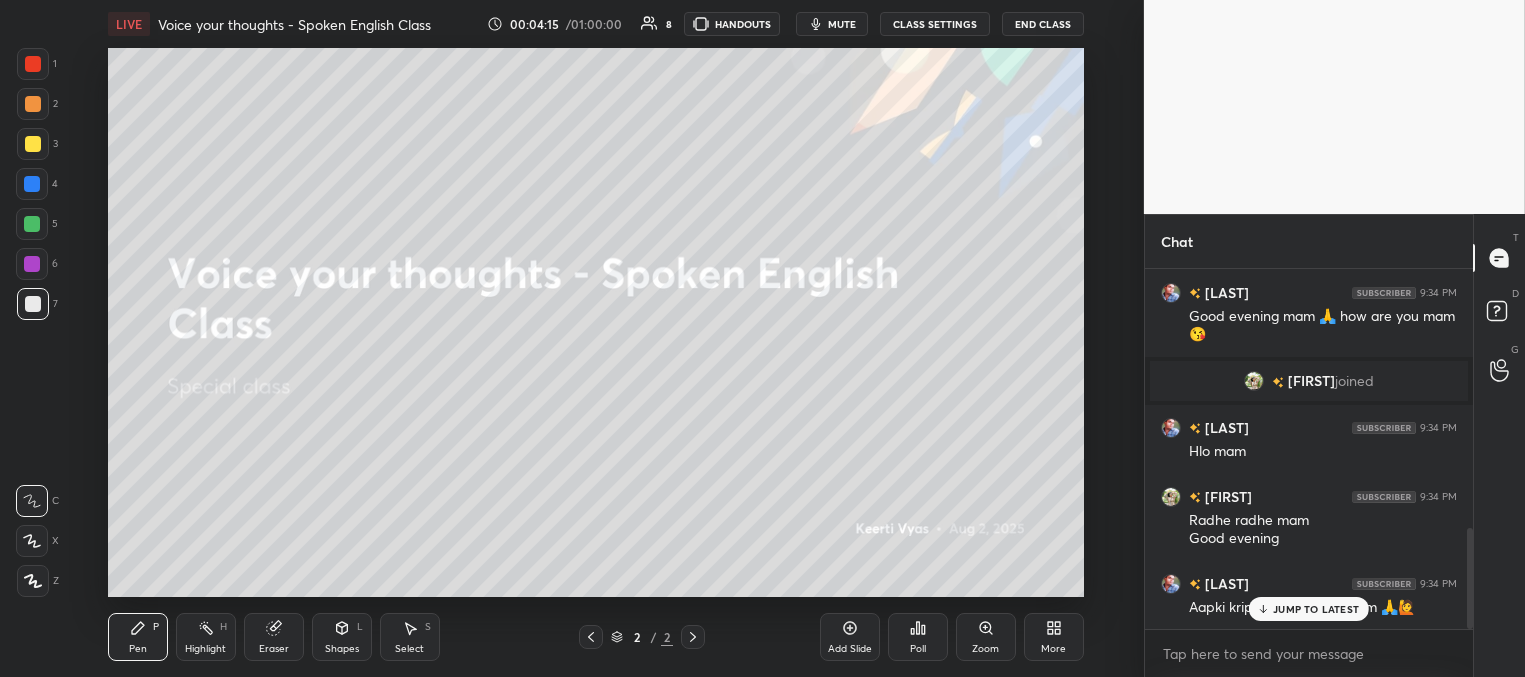 click on "mute" at bounding box center (842, 24) 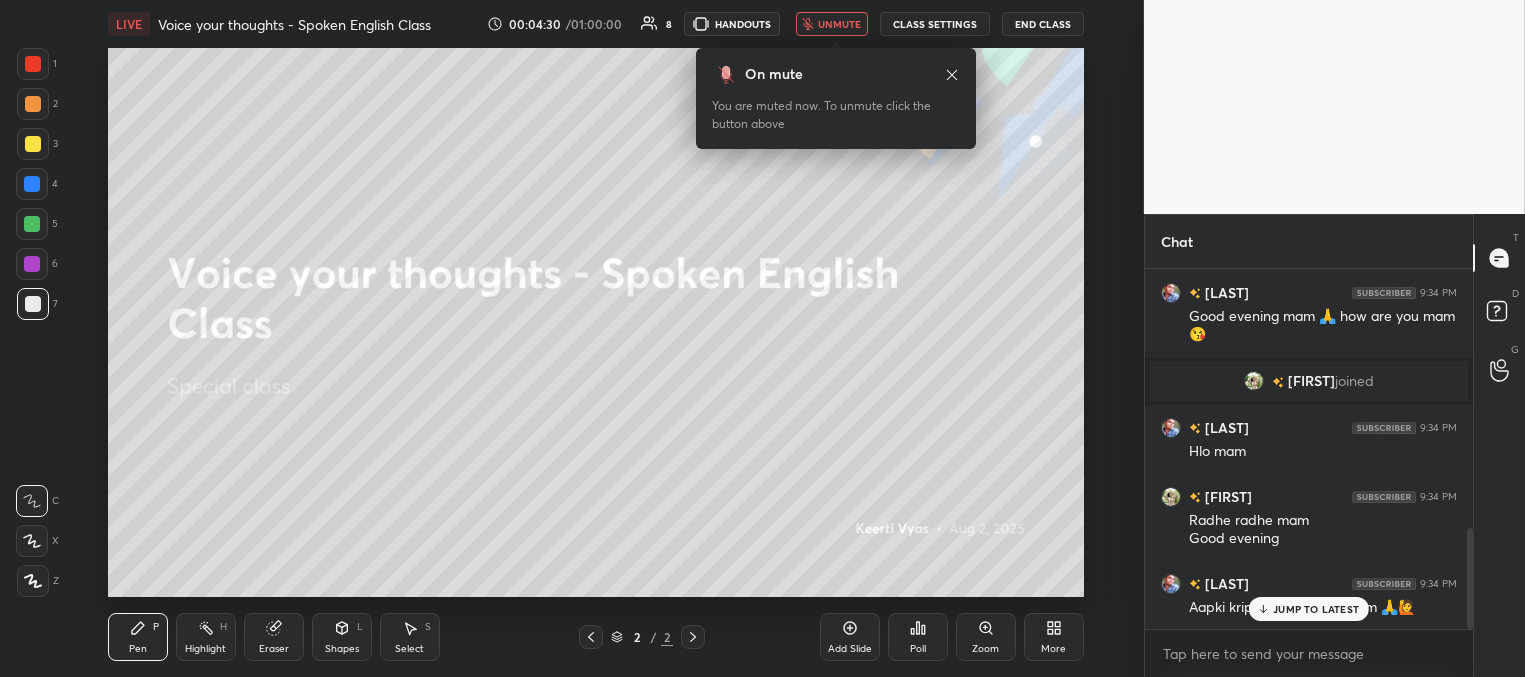 click on "JUMP TO LATEST" at bounding box center (1316, 609) 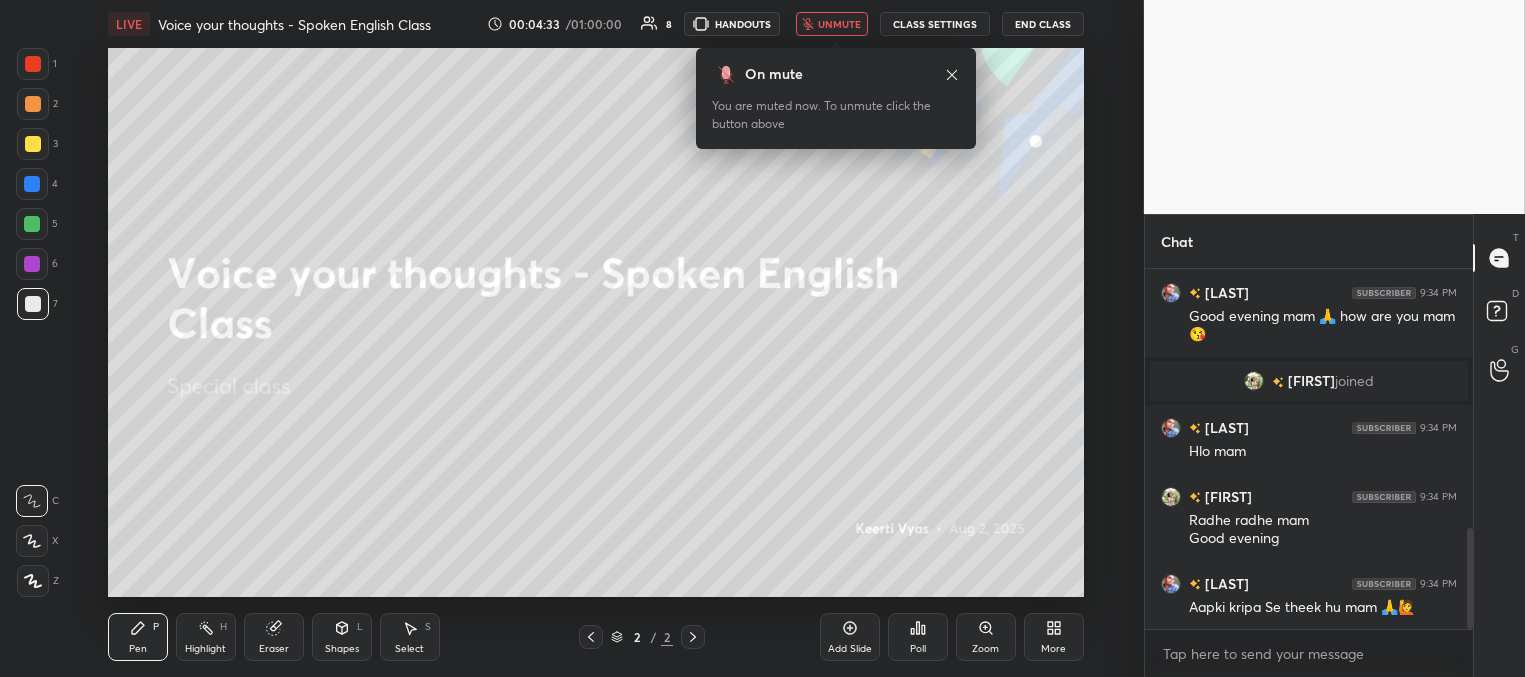 scroll, scrollTop: 967, scrollLeft: 0, axis: vertical 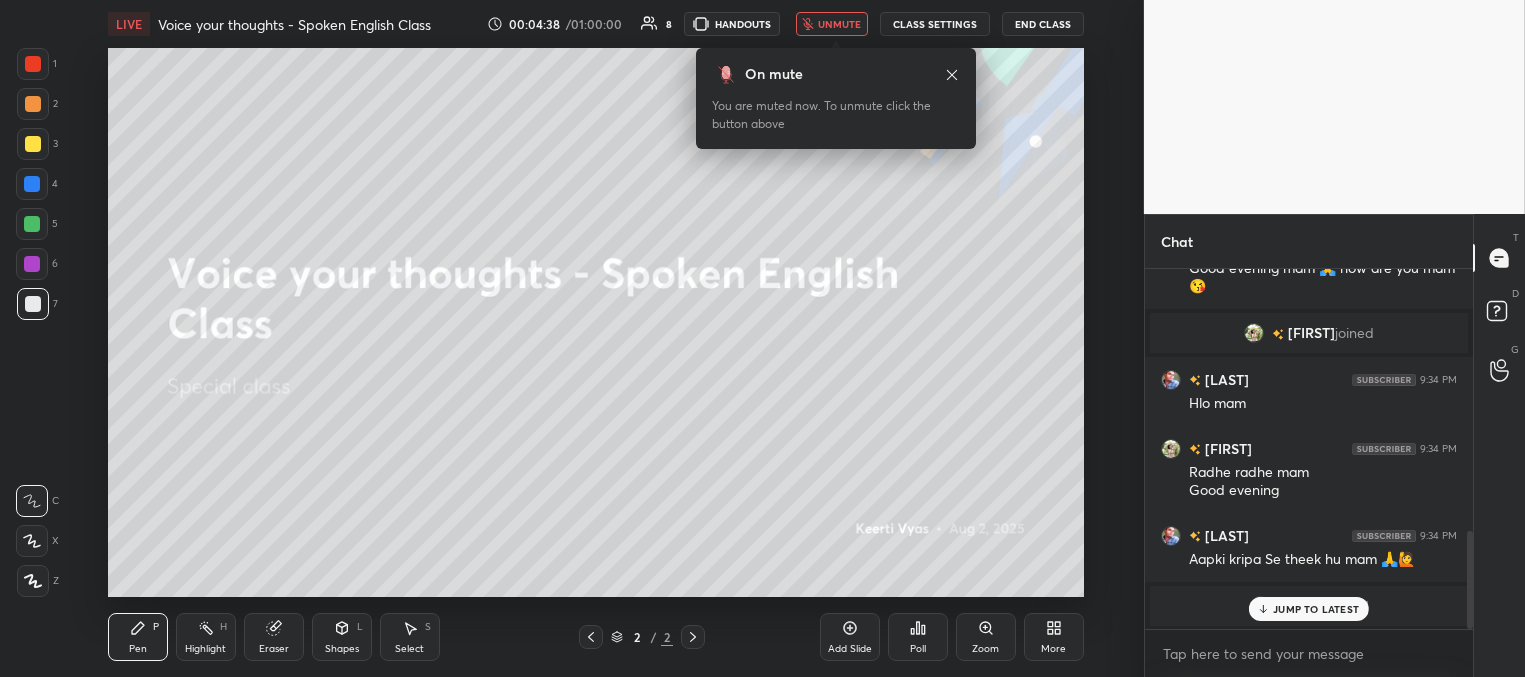 click on "JUMP TO LATEST" at bounding box center [1316, 609] 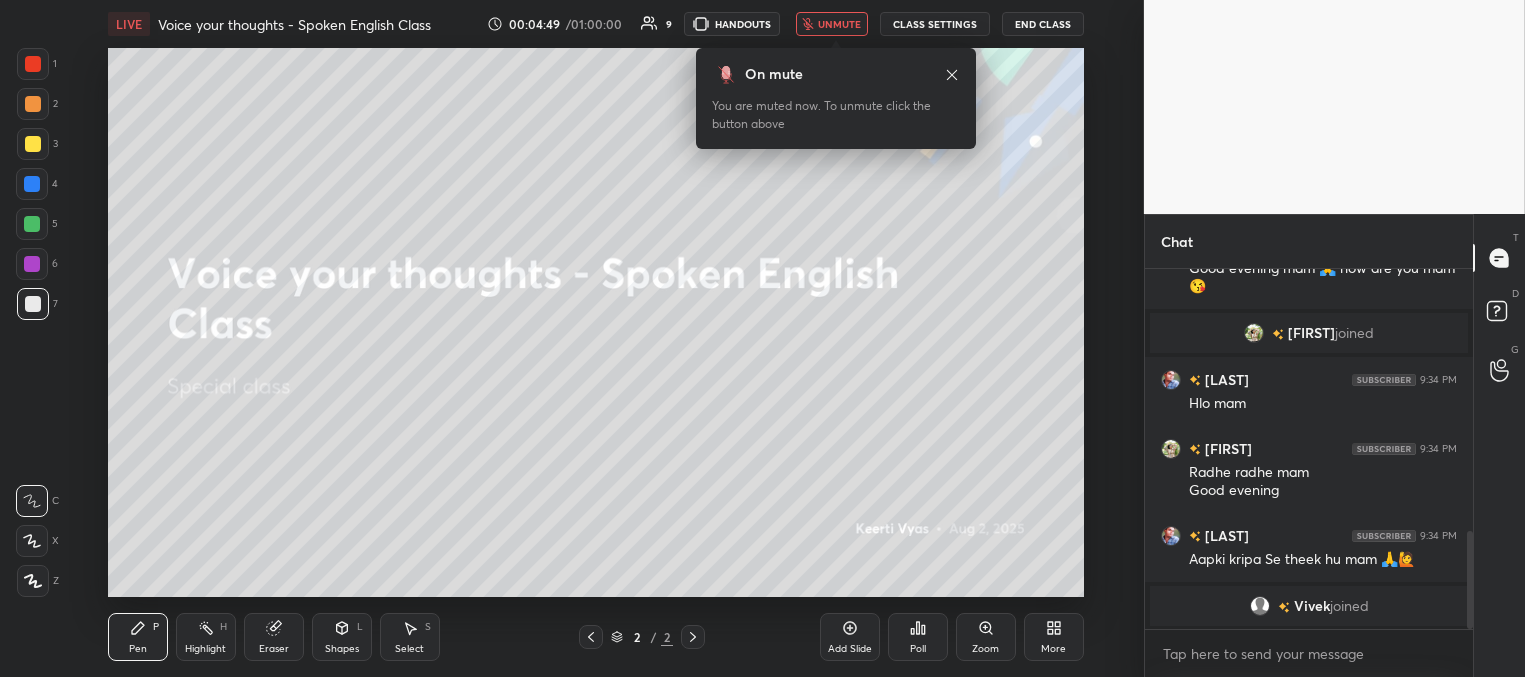 click on "unmute" at bounding box center (832, 24) 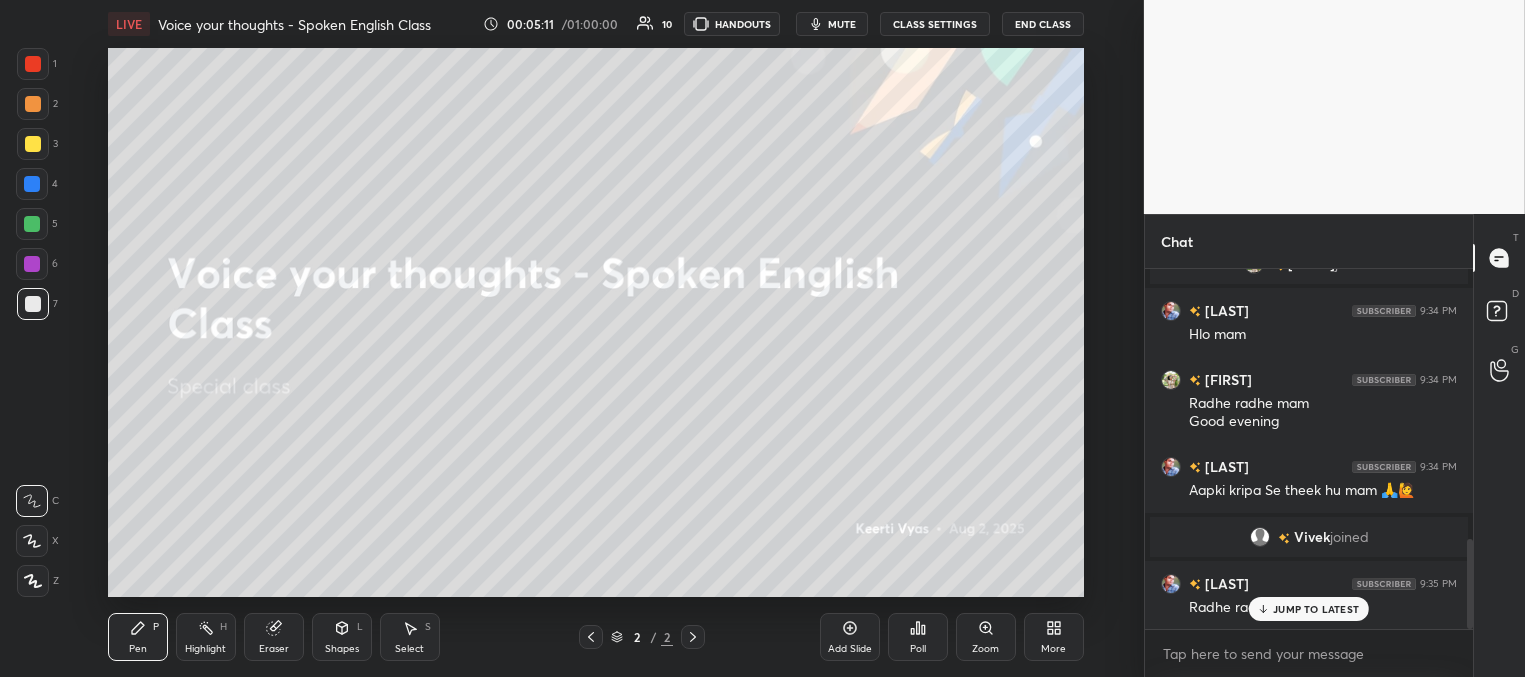 scroll, scrollTop: 1079, scrollLeft: 0, axis: vertical 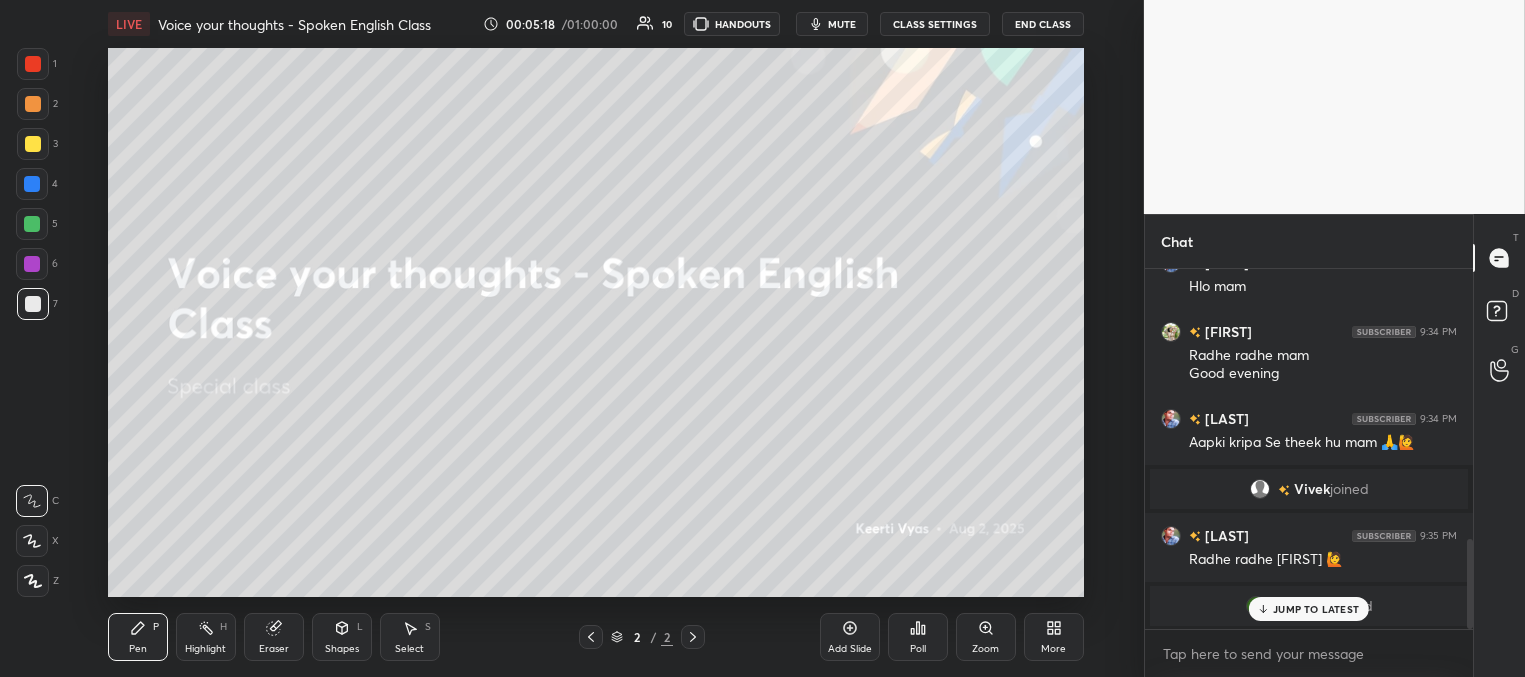 click on "JUMP TO LATEST" at bounding box center [1309, 609] 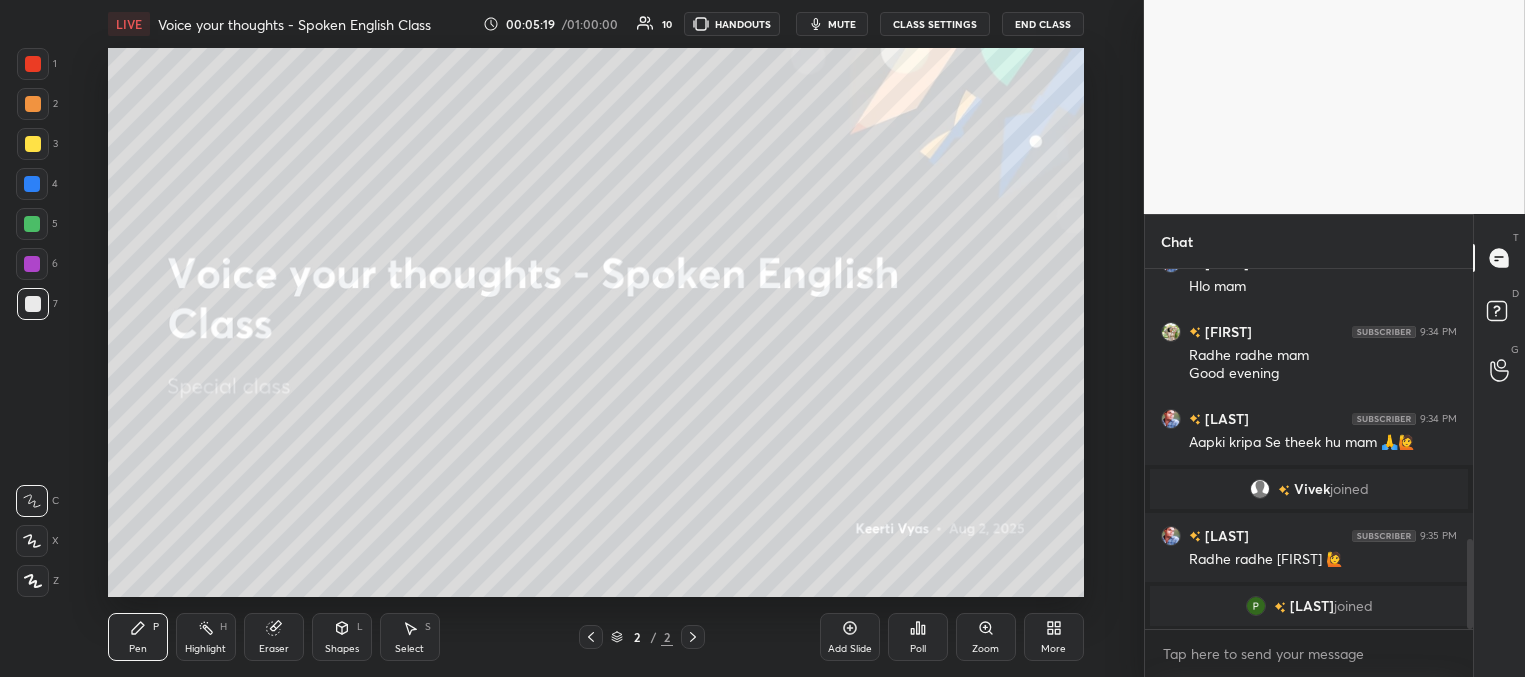 scroll, scrollTop: 1148, scrollLeft: 0, axis: vertical 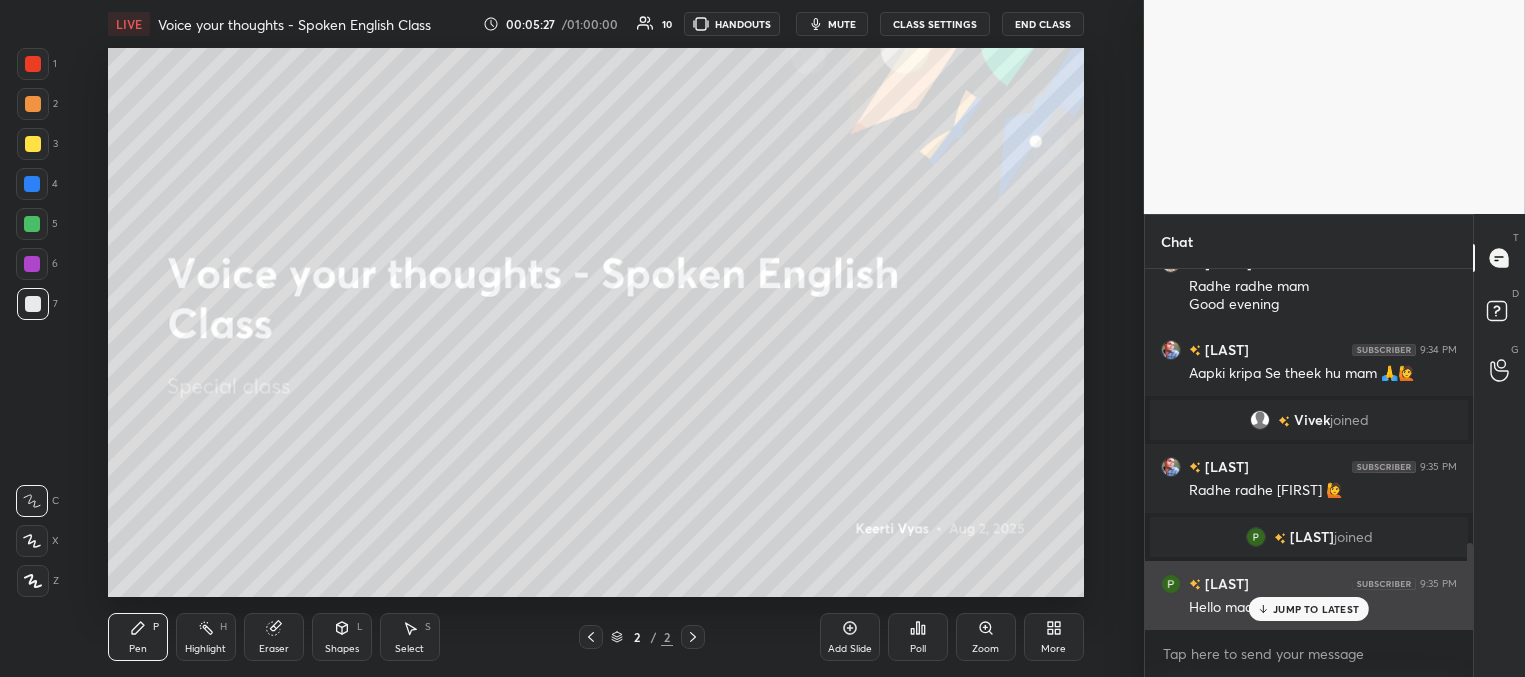 drag, startPoint x: 1288, startPoint y: 615, endPoint x: 1277, endPoint y: 599, distance: 19.416489 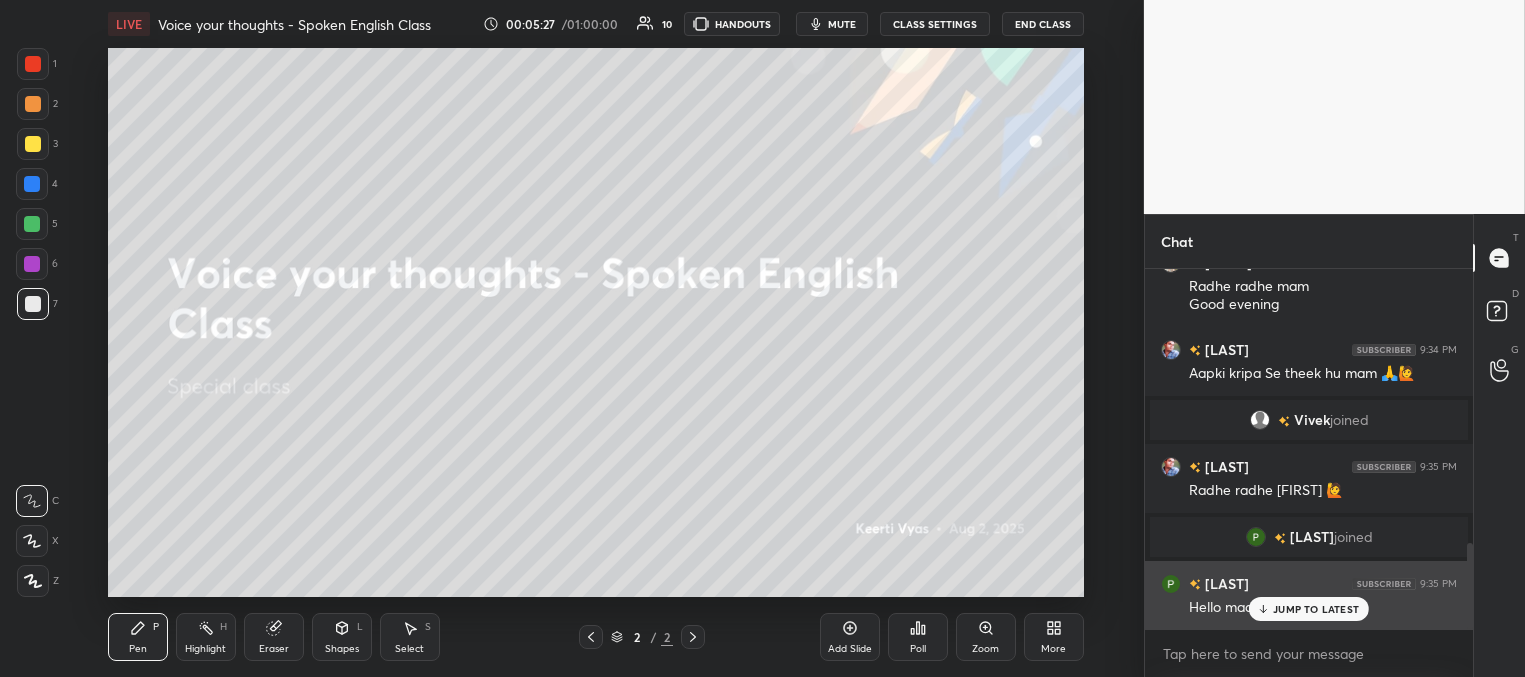 click on "JUMP TO LATEST" at bounding box center (1309, 609) 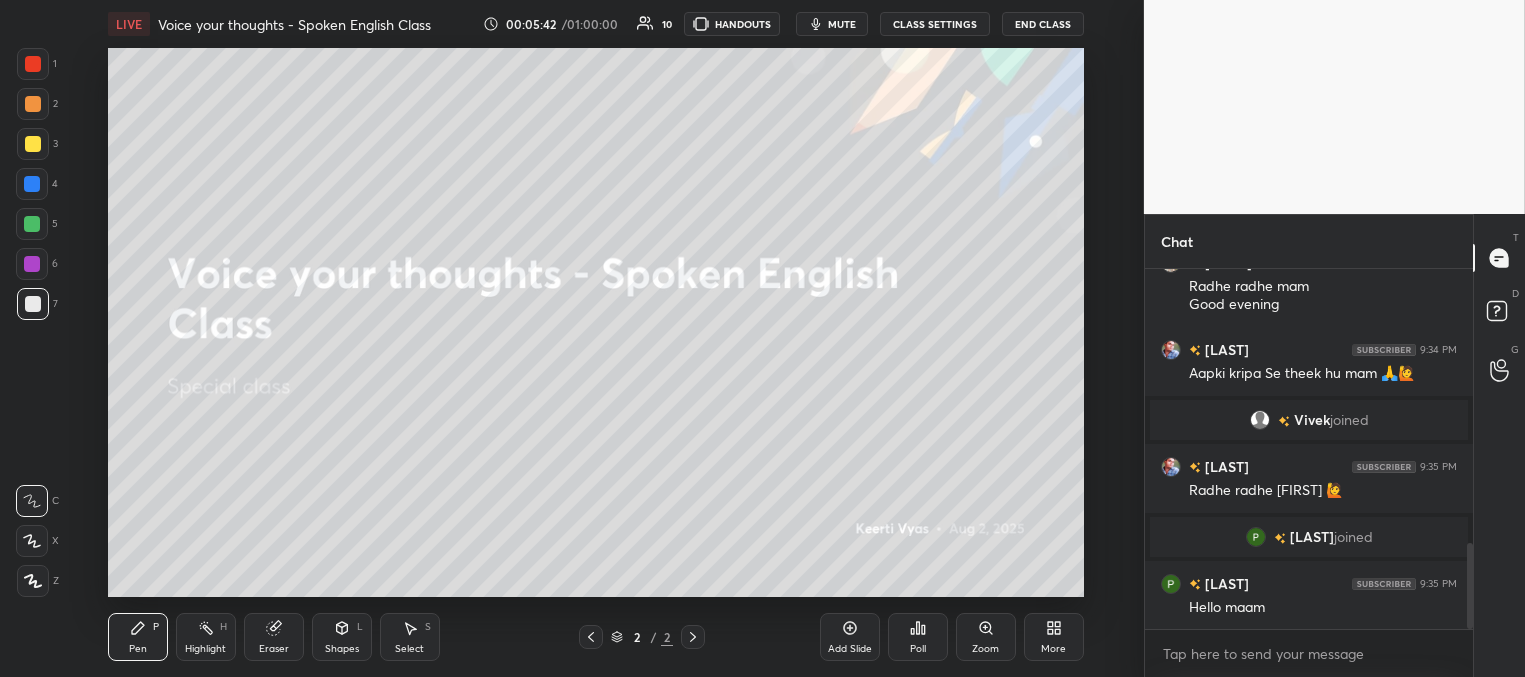 scroll, scrollTop: 1217, scrollLeft: 0, axis: vertical 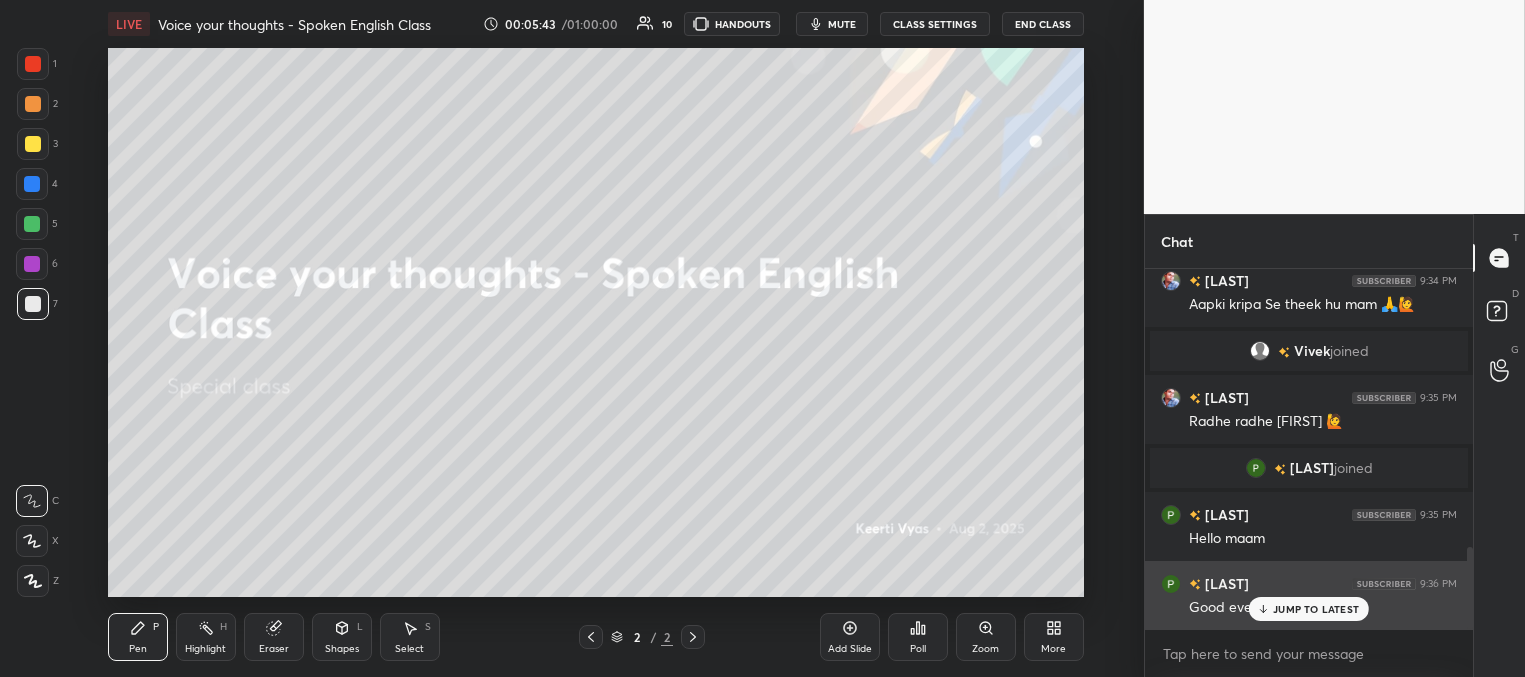 drag, startPoint x: 1290, startPoint y: 616, endPoint x: 1217, endPoint y: 570, distance: 86.28442 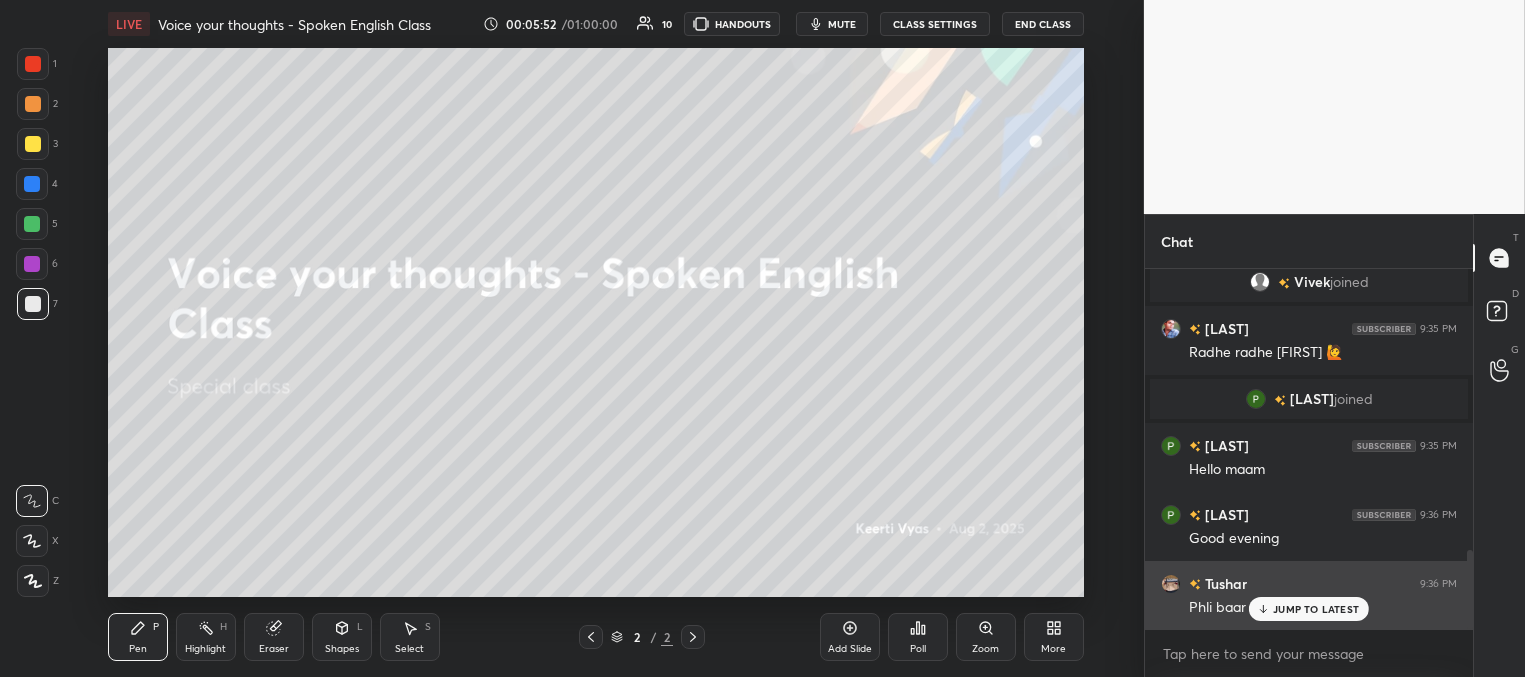 scroll, scrollTop: 1373, scrollLeft: 0, axis: vertical 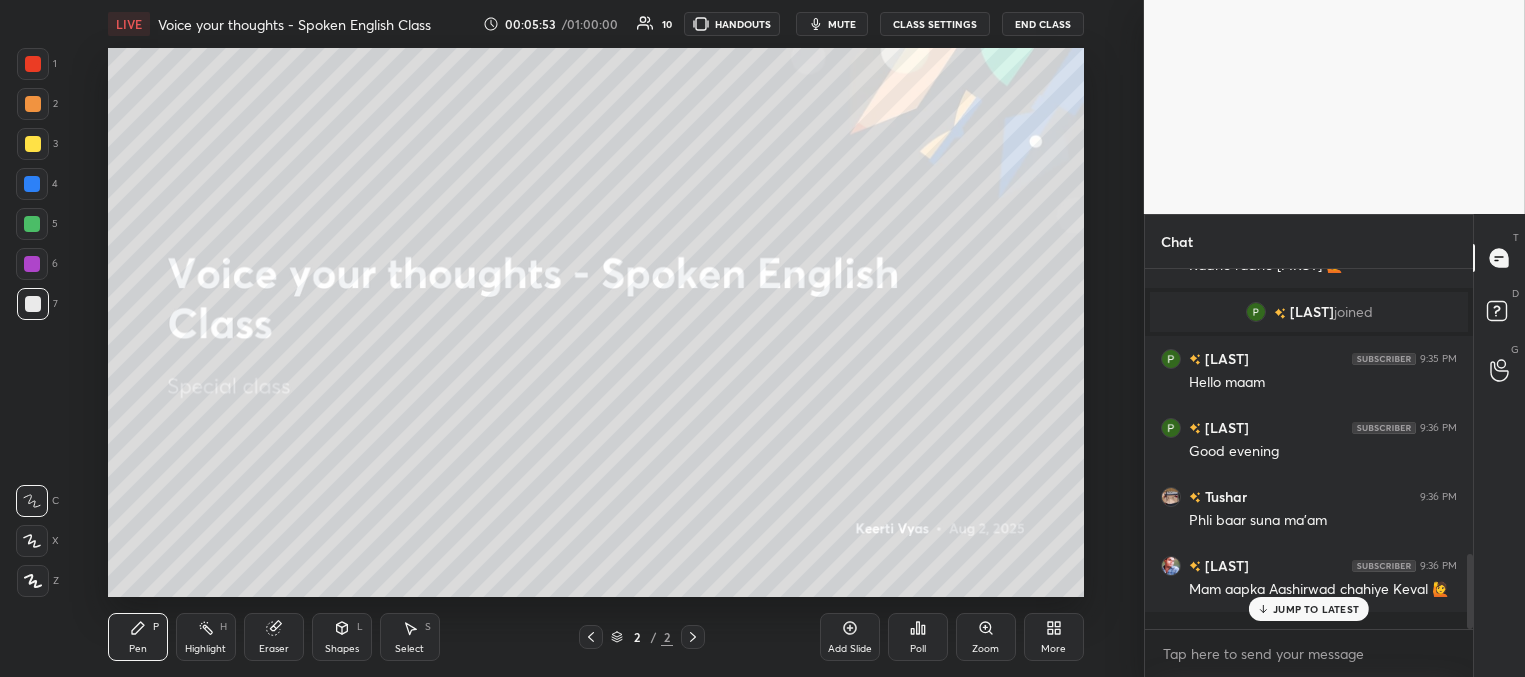 click on "JUMP TO LATEST" at bounding box center (1316, 609) 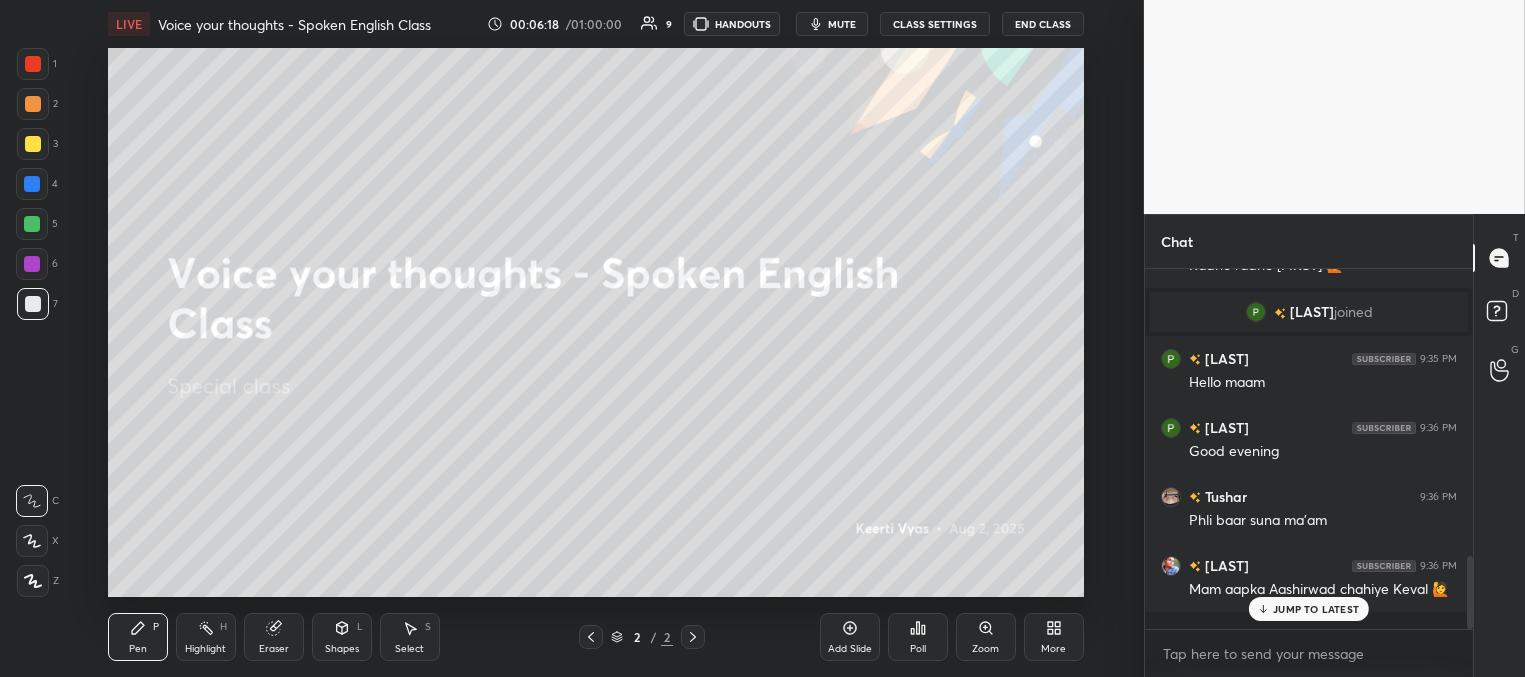 scroll, scrollTop: 1421, scrollLeft: 0, axis: vertical 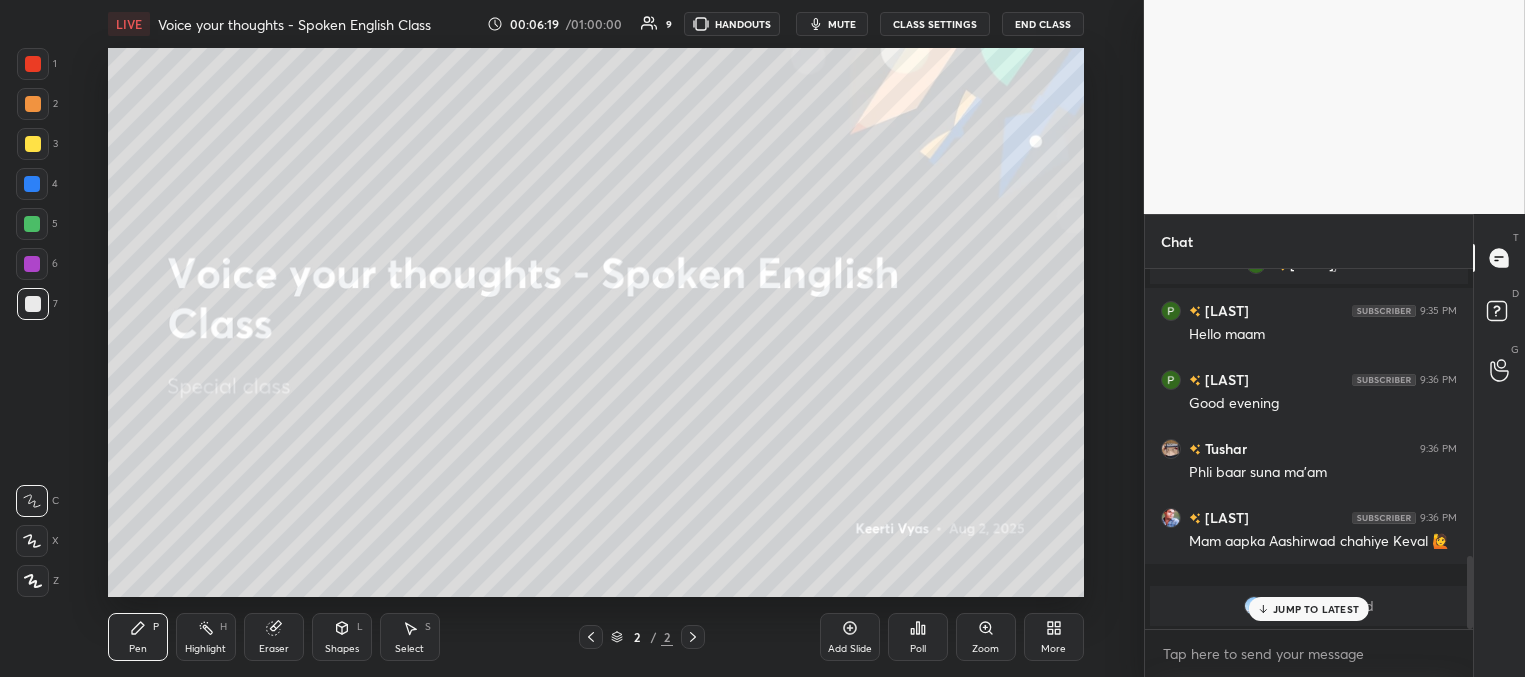 drag, startPoint x: 1297, startPoint y: 610, endPoint x: 1278, endPoint y: 607, distance: 19.235384 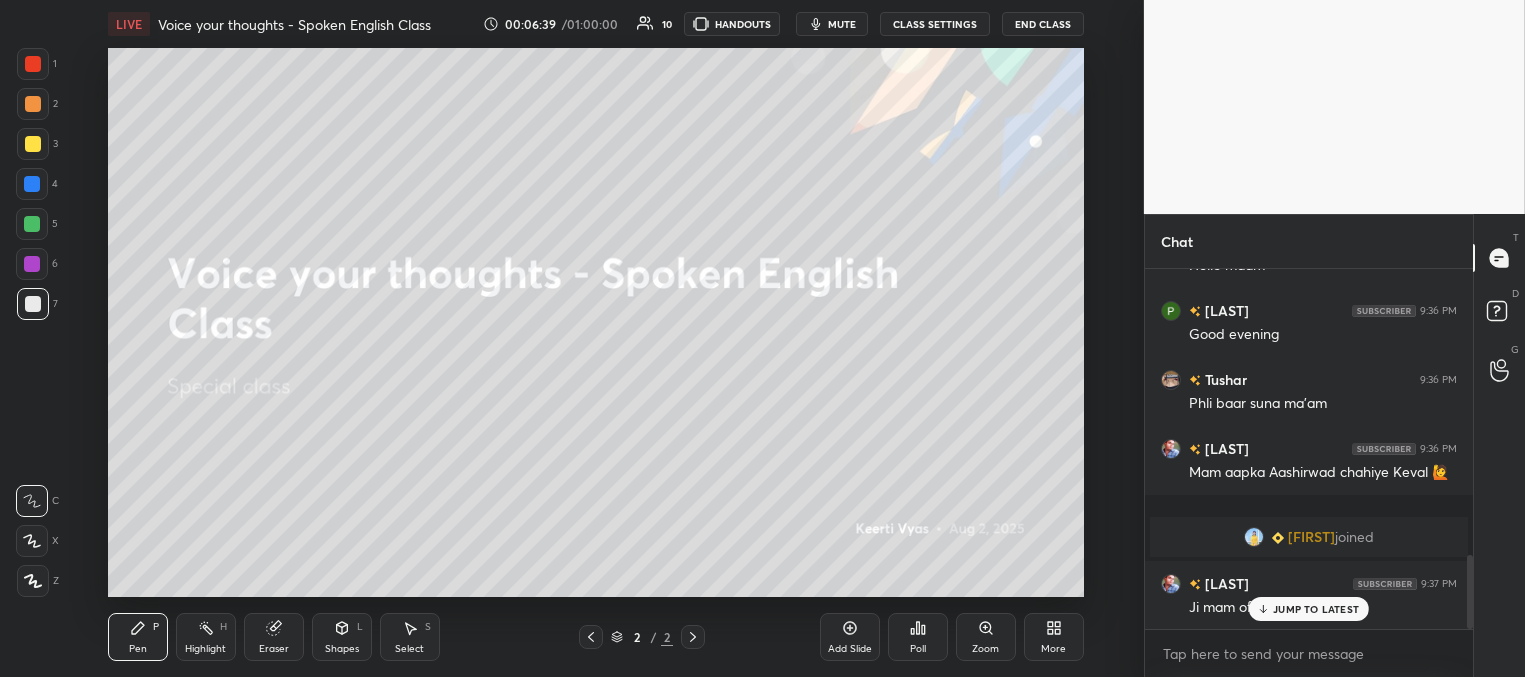 scroll, scrollTop: 1380, scrollLeft: 0, axis: vertical 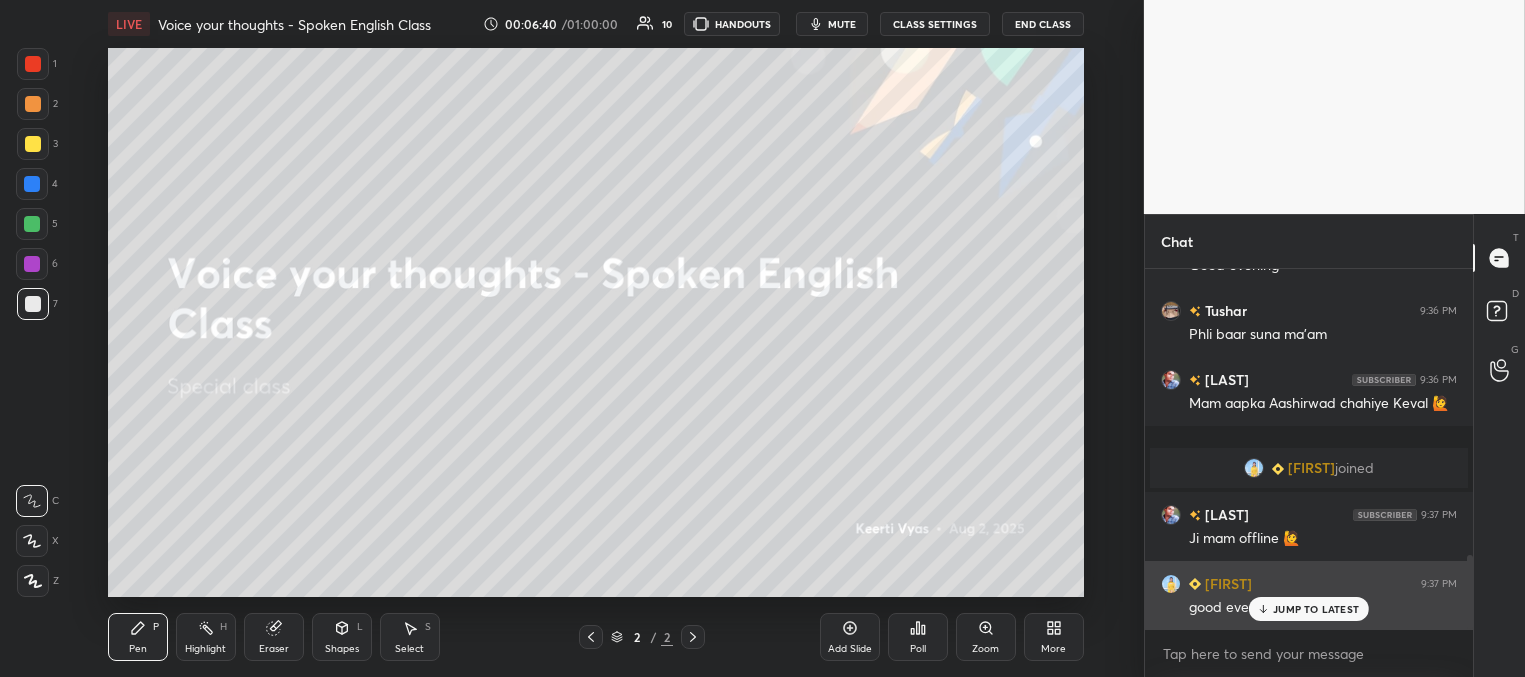 click on "JUMP TO LATEST" at bounding box center (1309, 609) 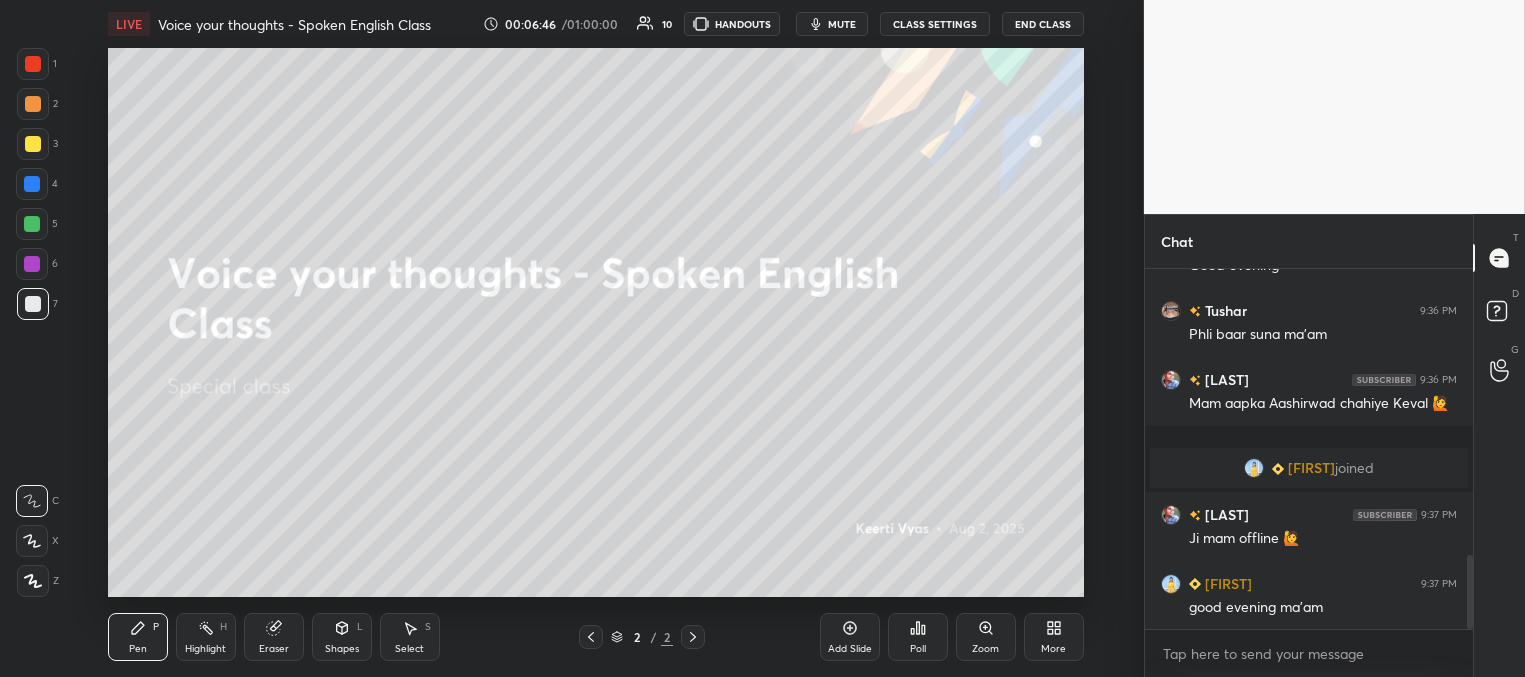 click at bounding box center [33, 144] 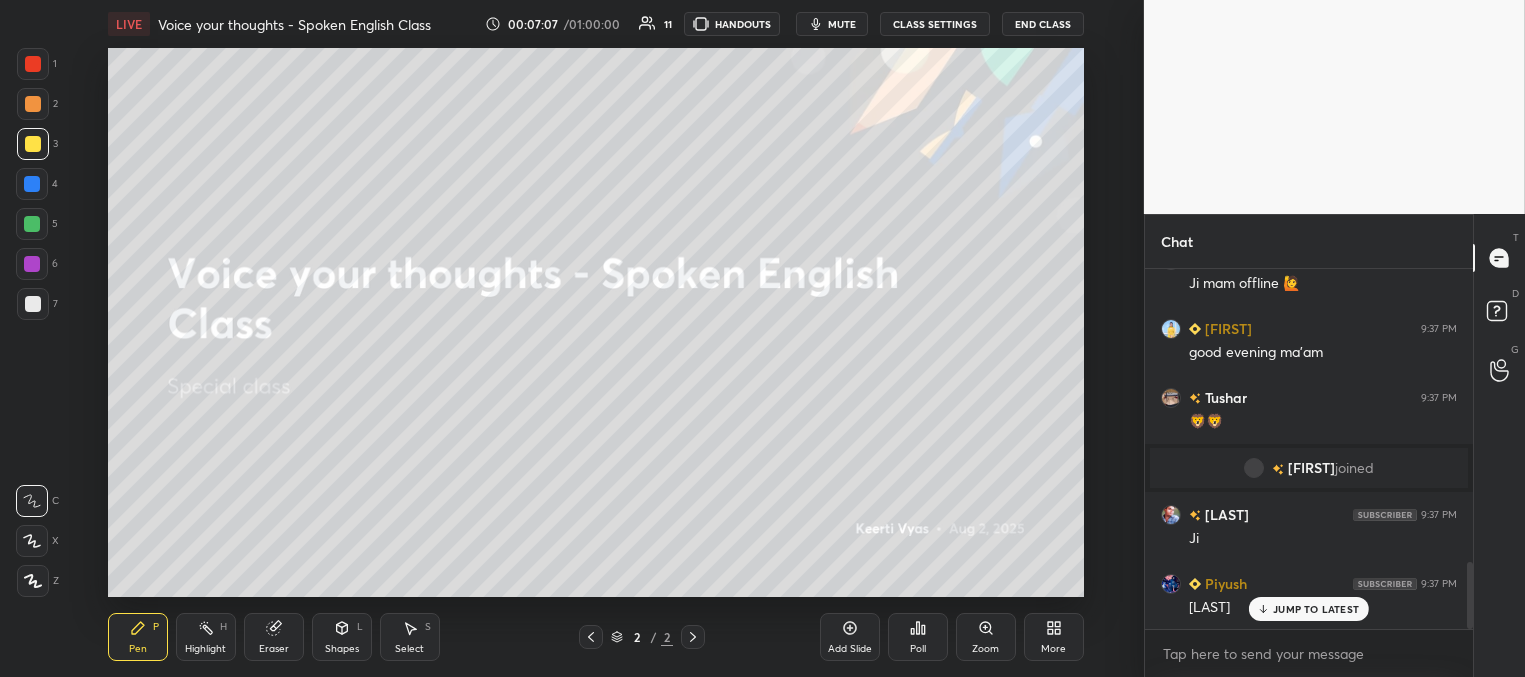 scroll, scrollTop: 1610, scrollLeft: 0, axis: vertical 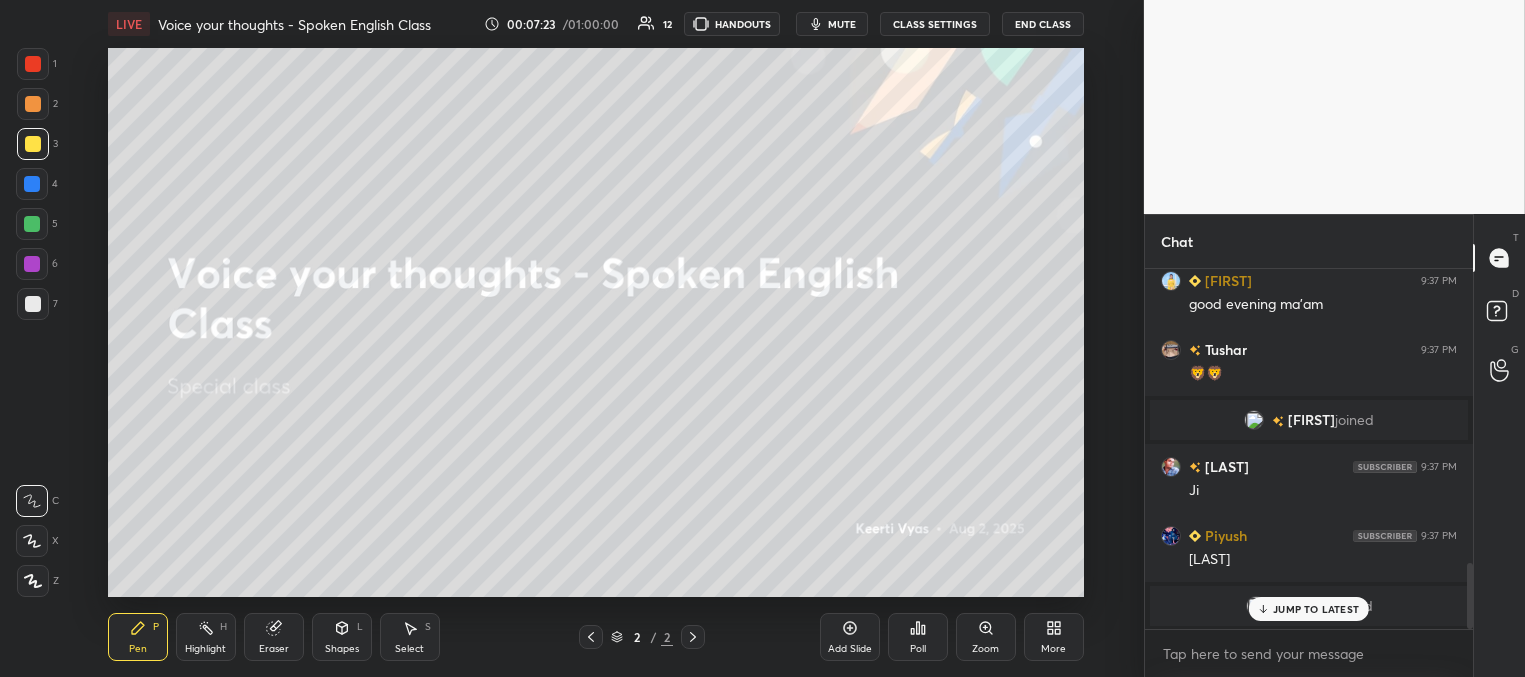 click on "JUMP TO LATEST" at bounding box center (1316, 609) 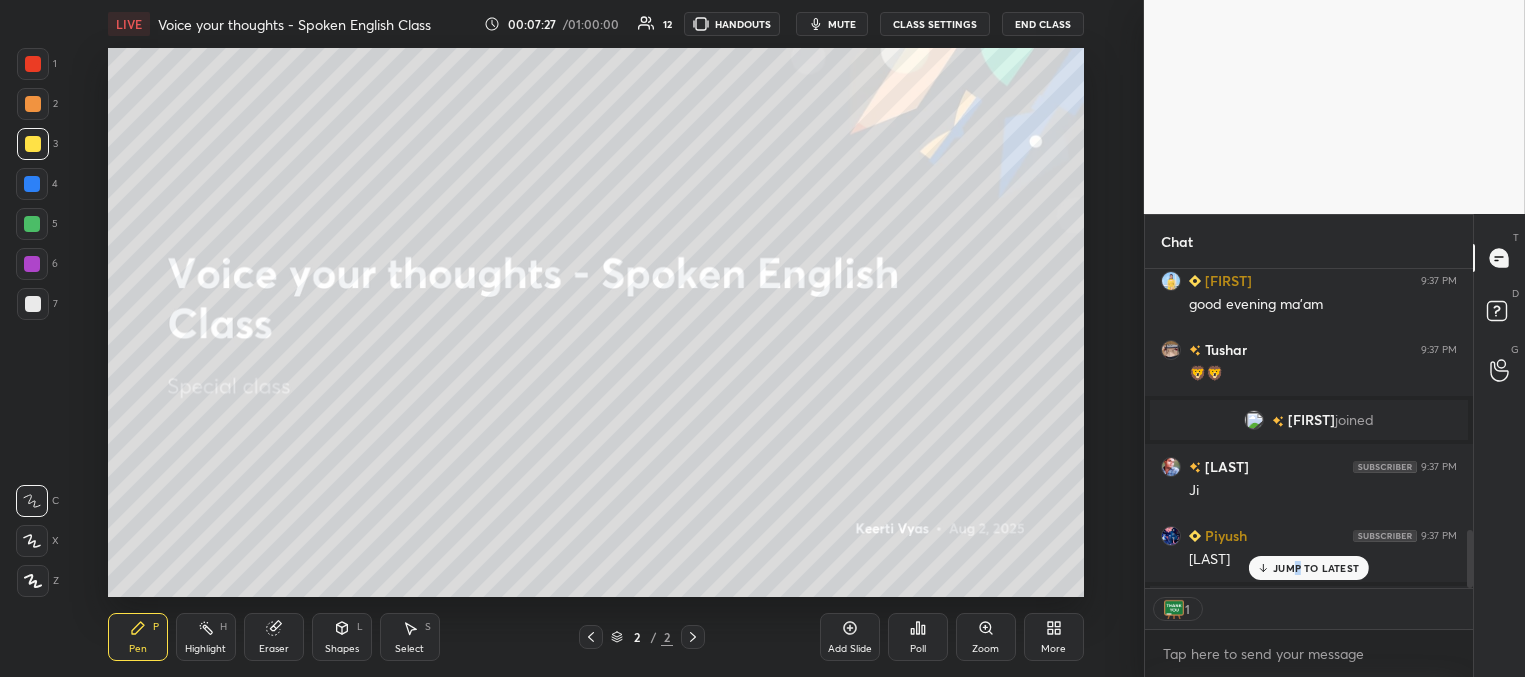 scroll, scrollTop: 312, scrollLeft: 322, axis: both 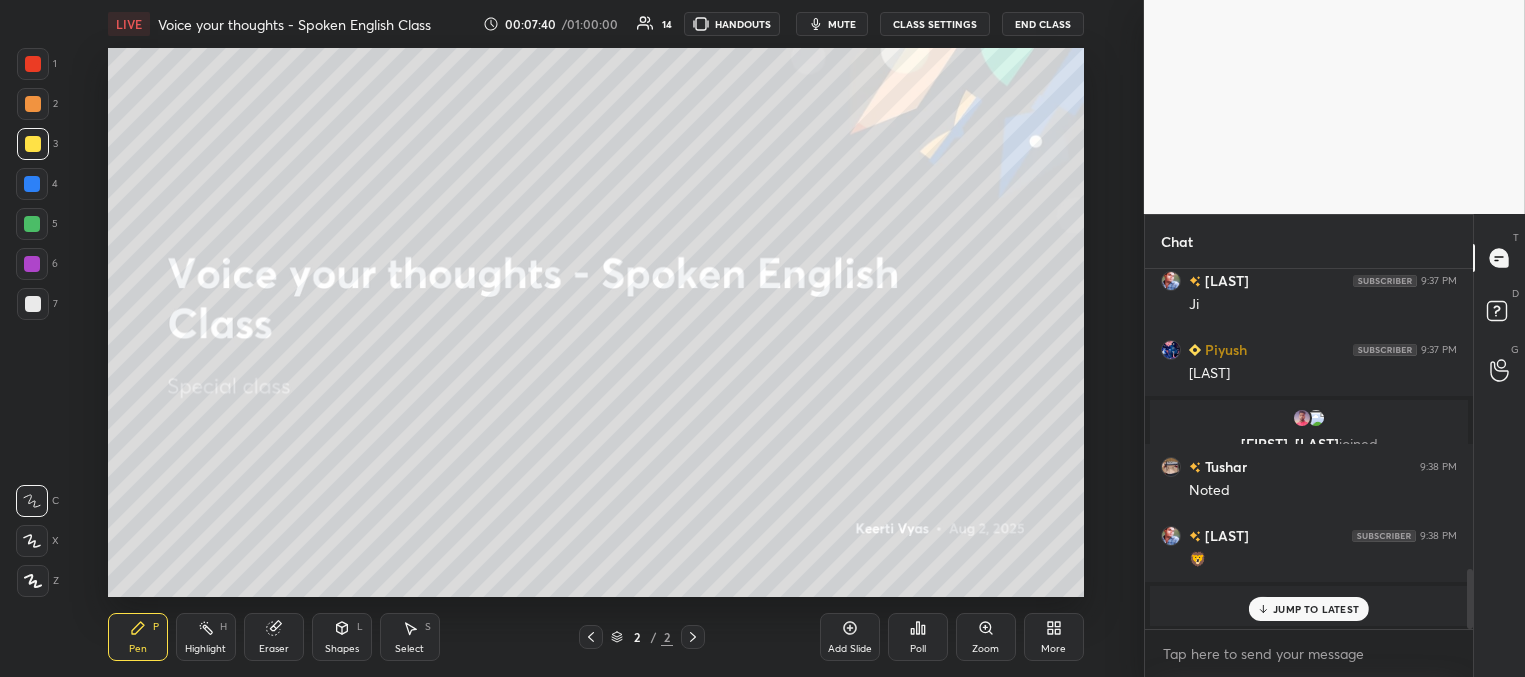 click on "Add Slide" at bounding box center (850, 637) 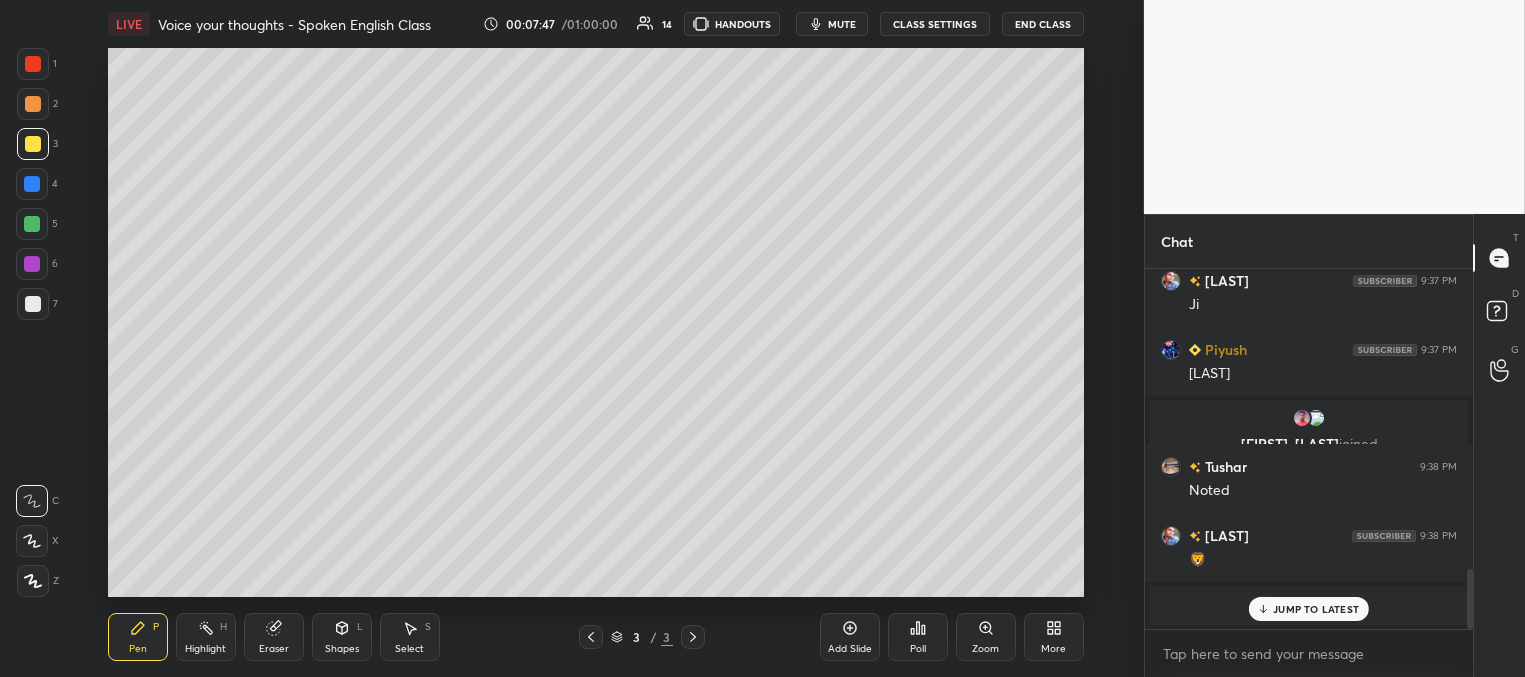 scroll, scrollTop: 1865, scrollLeft: 0, axis: vertical 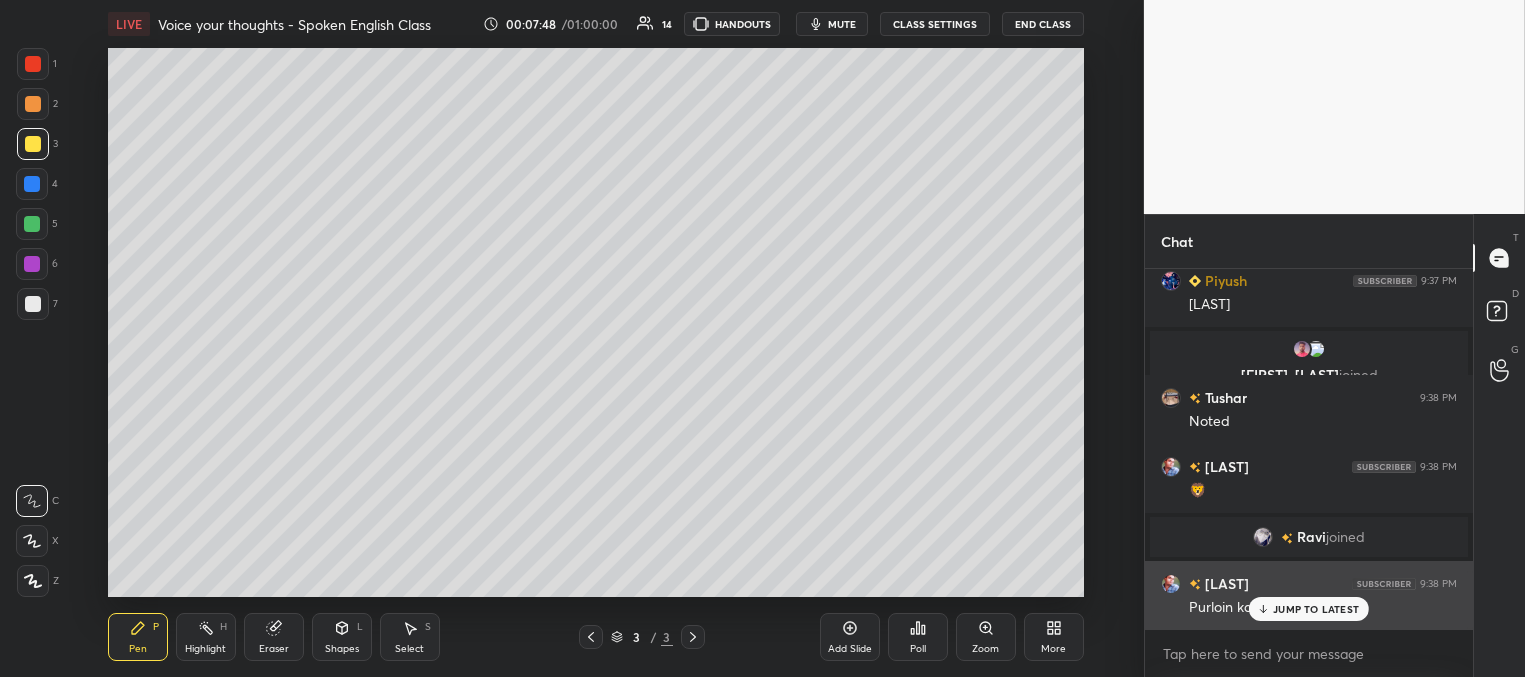 drag, startPoint x: 1280, startPoint y: 606, endPoint x: 1164, endPoint y: 577, distance: 119.57006 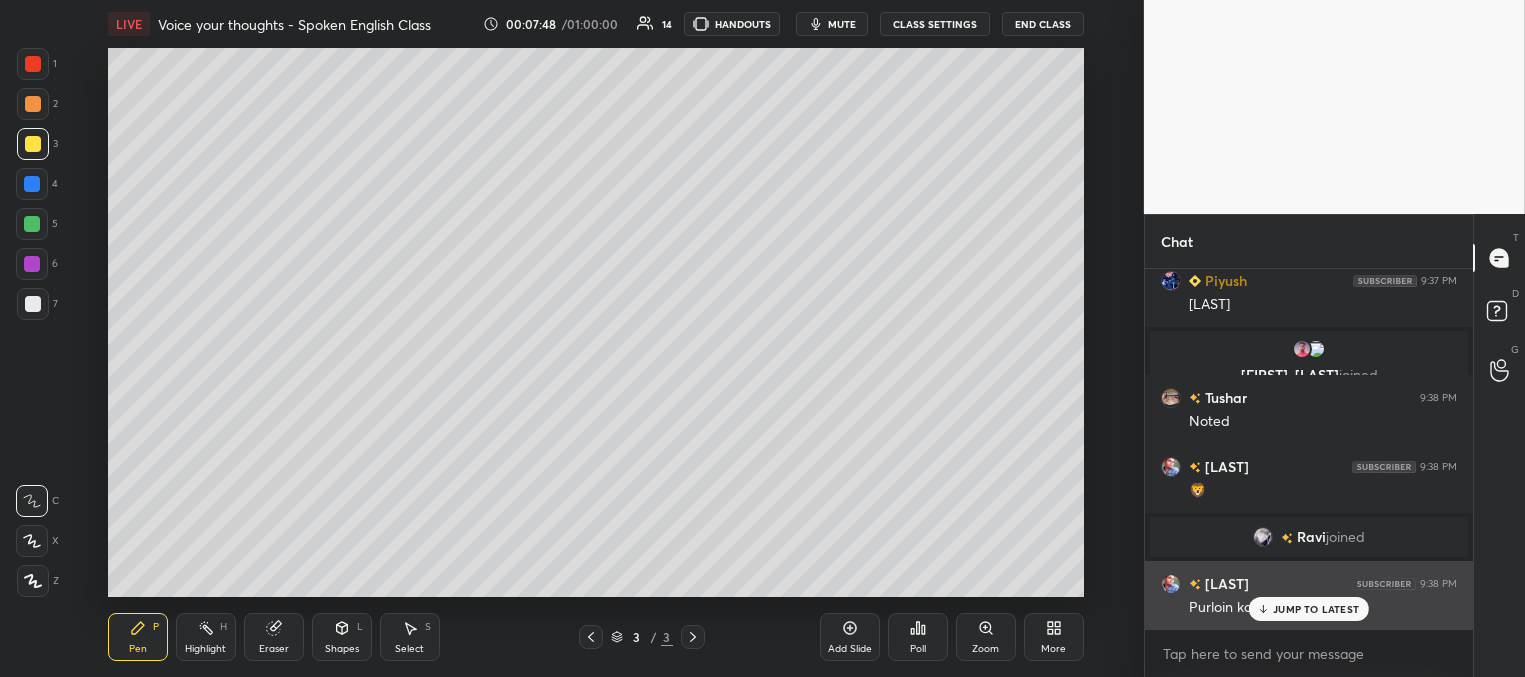click on "JUMP TO LATEST" at bounding box center [1316, 609] 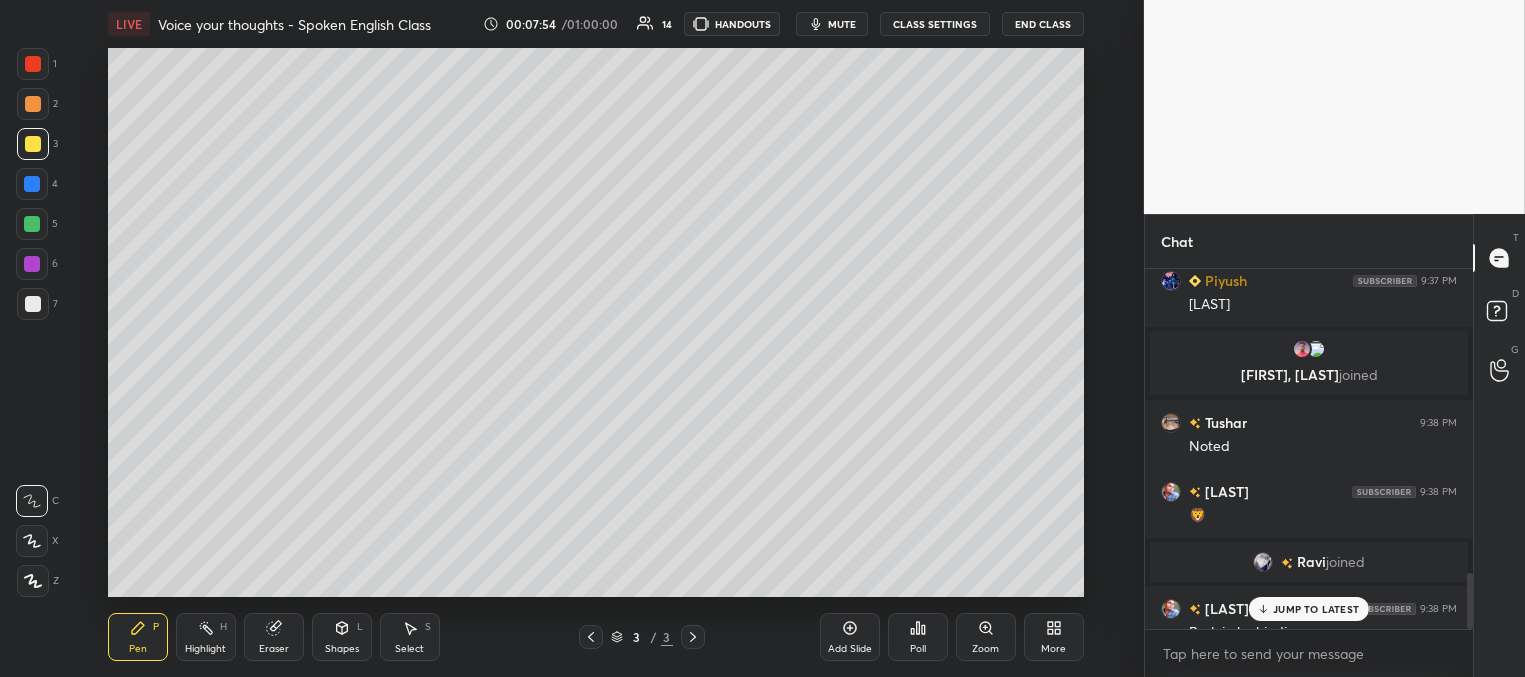 scroll, scrollTop: 1938, scrollLeft: 0, axis: vertical 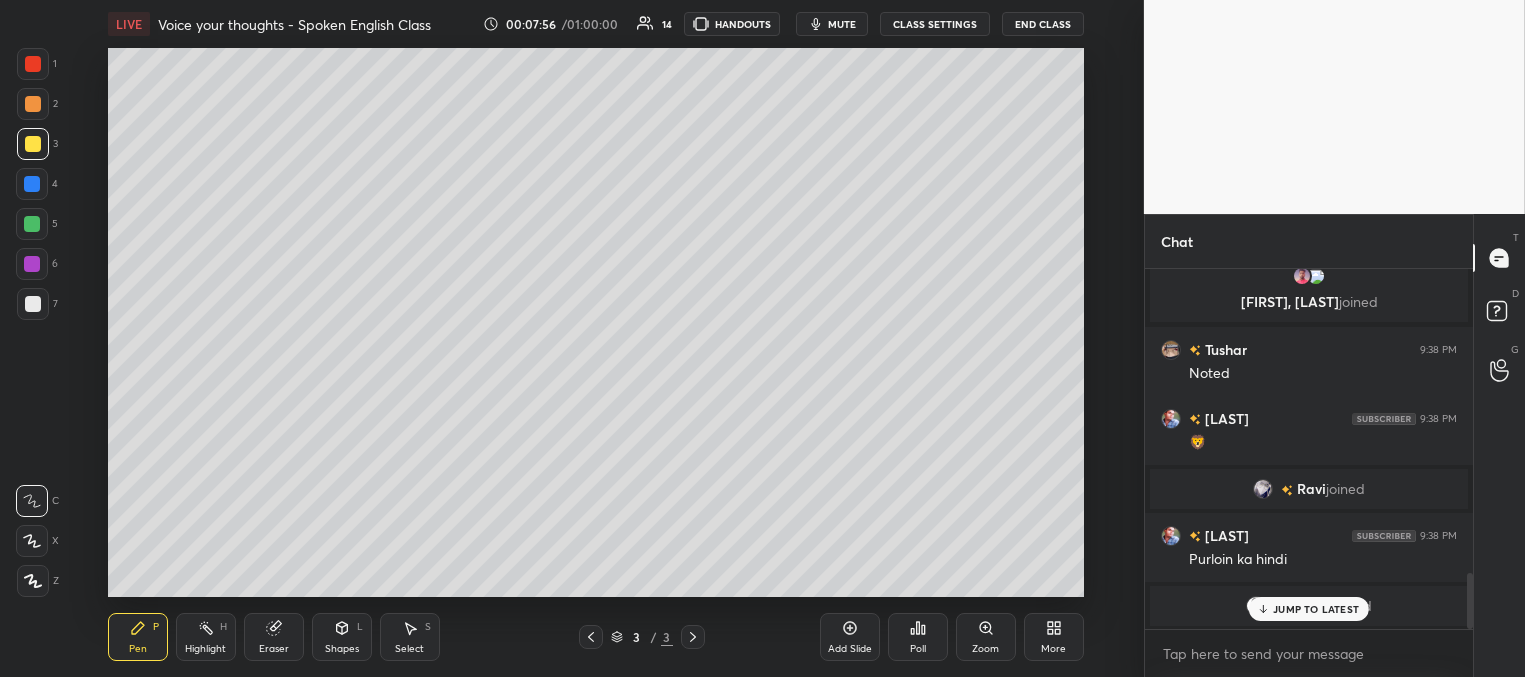 click on "JUMP TO LATEST" at bounding box center (1316, 609) 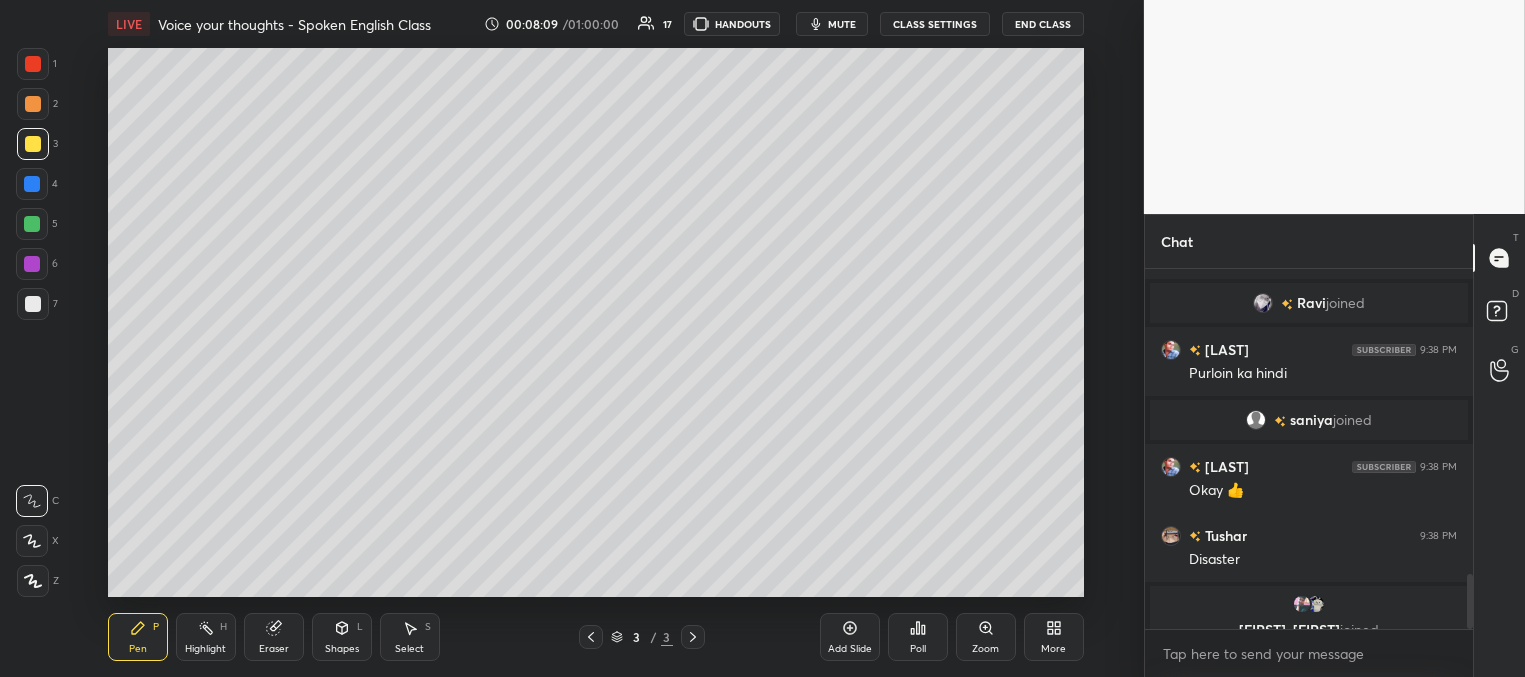 scroll, scrollTop: 2086, scrollLeft: 0, axis: vertical 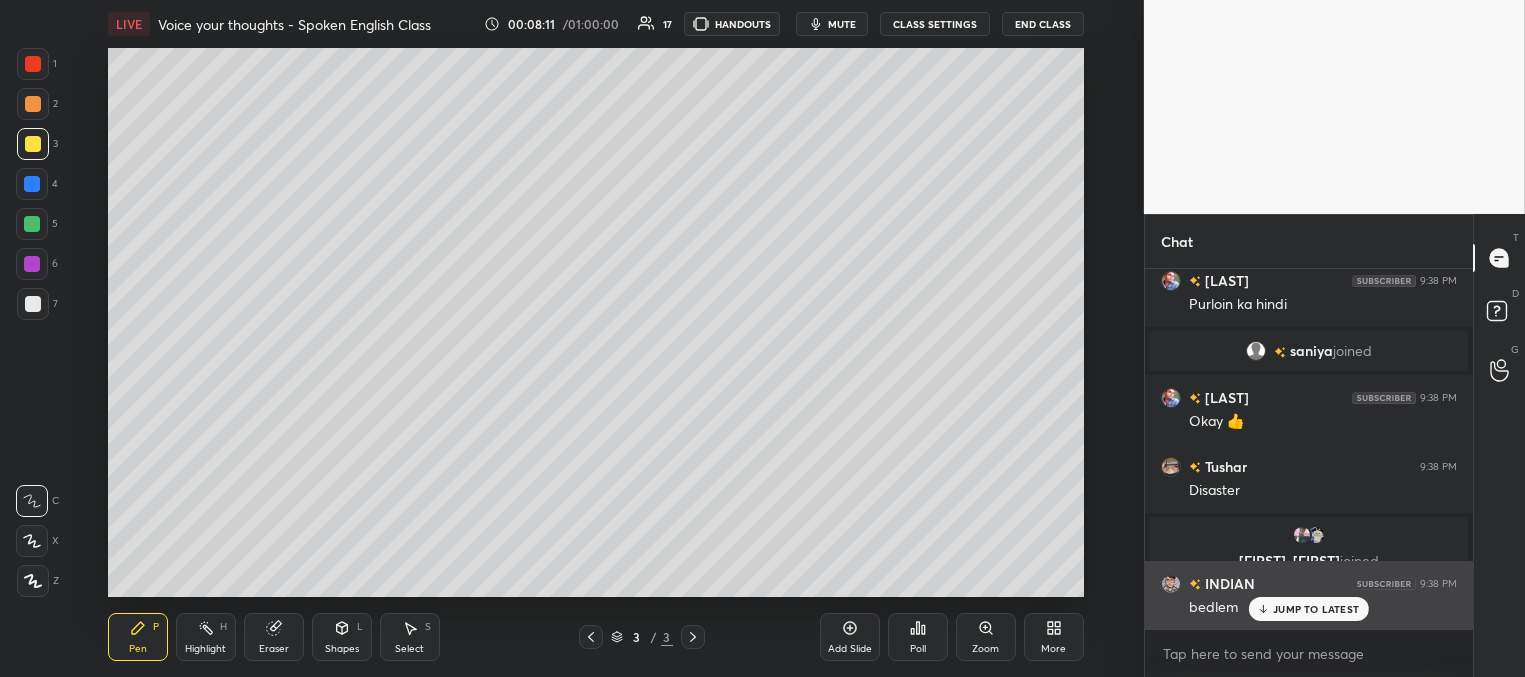 click 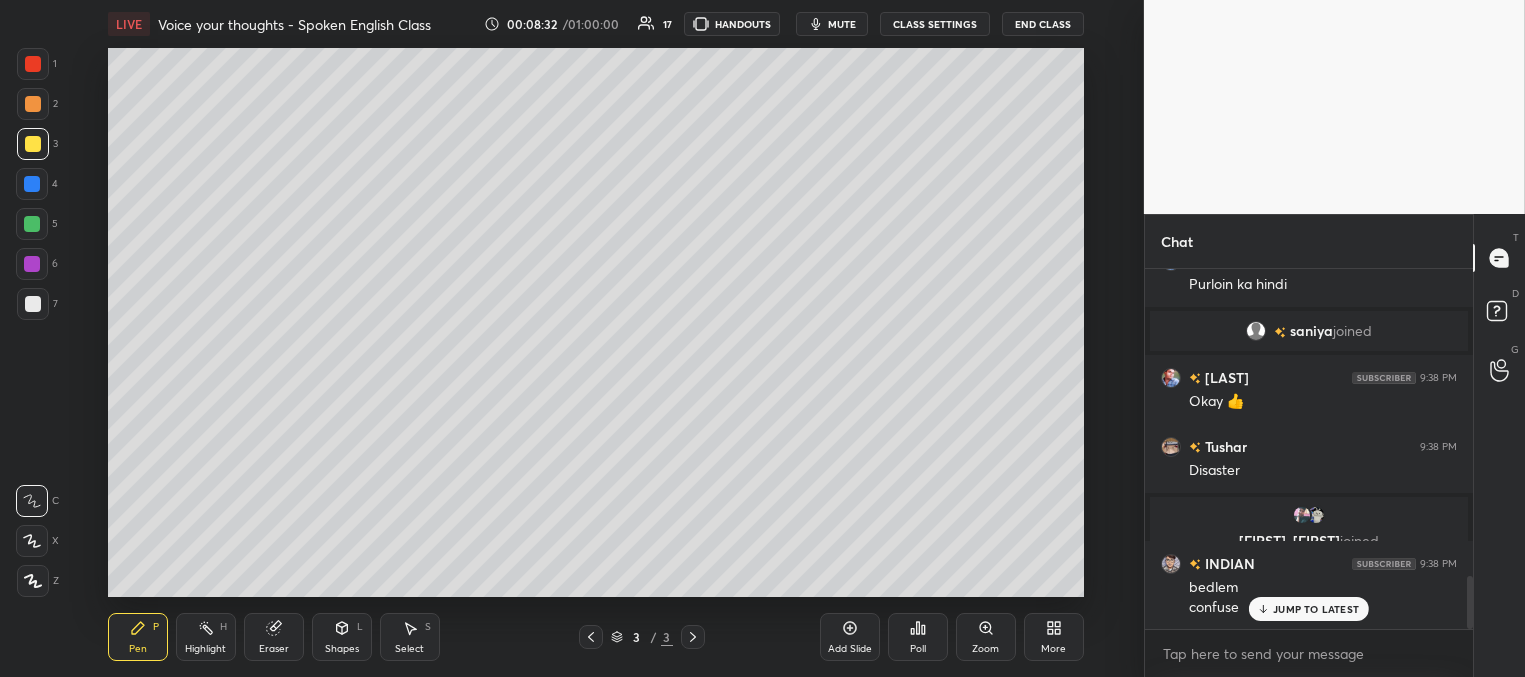scroll, scrollTop: 2175, scrollLeft: 0, axis: vertical 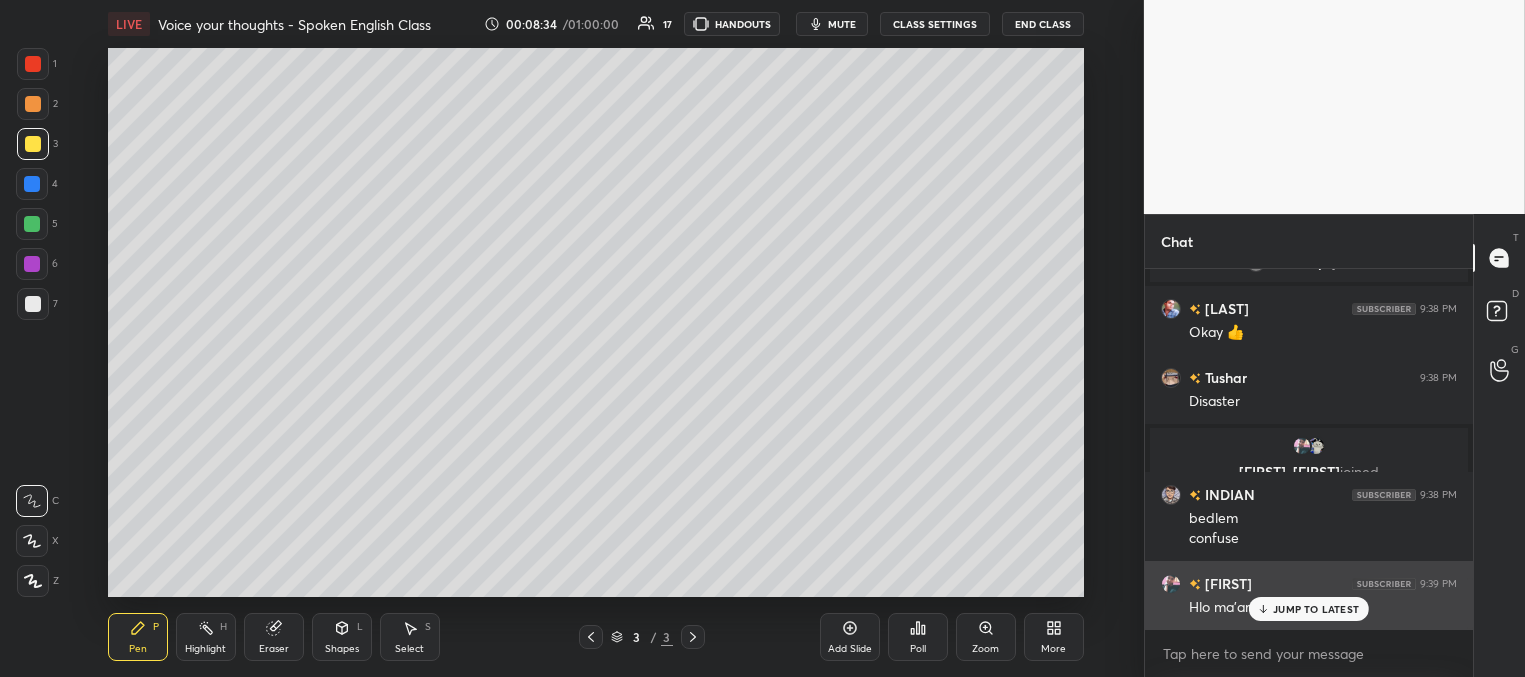 click on "JUMP TO LATEST" at bounding box center [1316, 609] 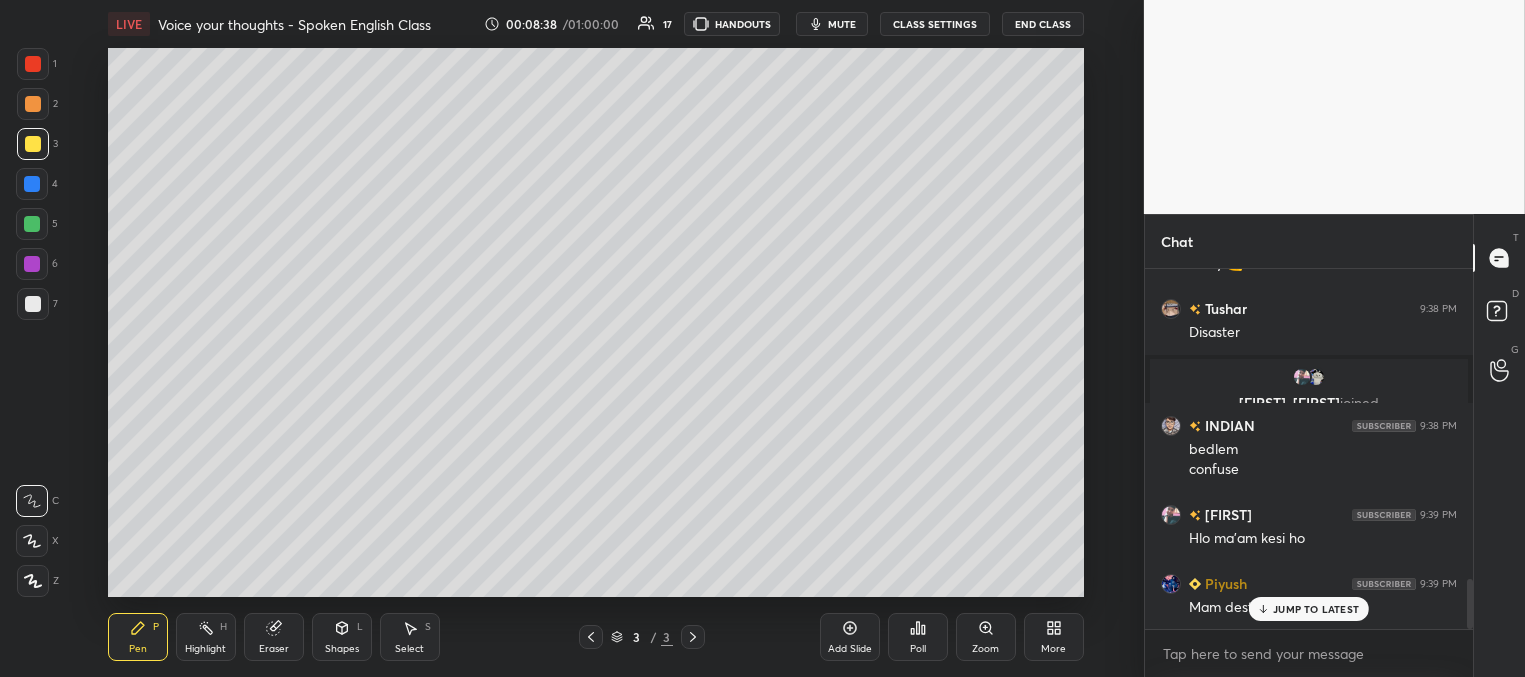 scroll, scrollTop: 2292, scrollLeft: 0, axis: vertical 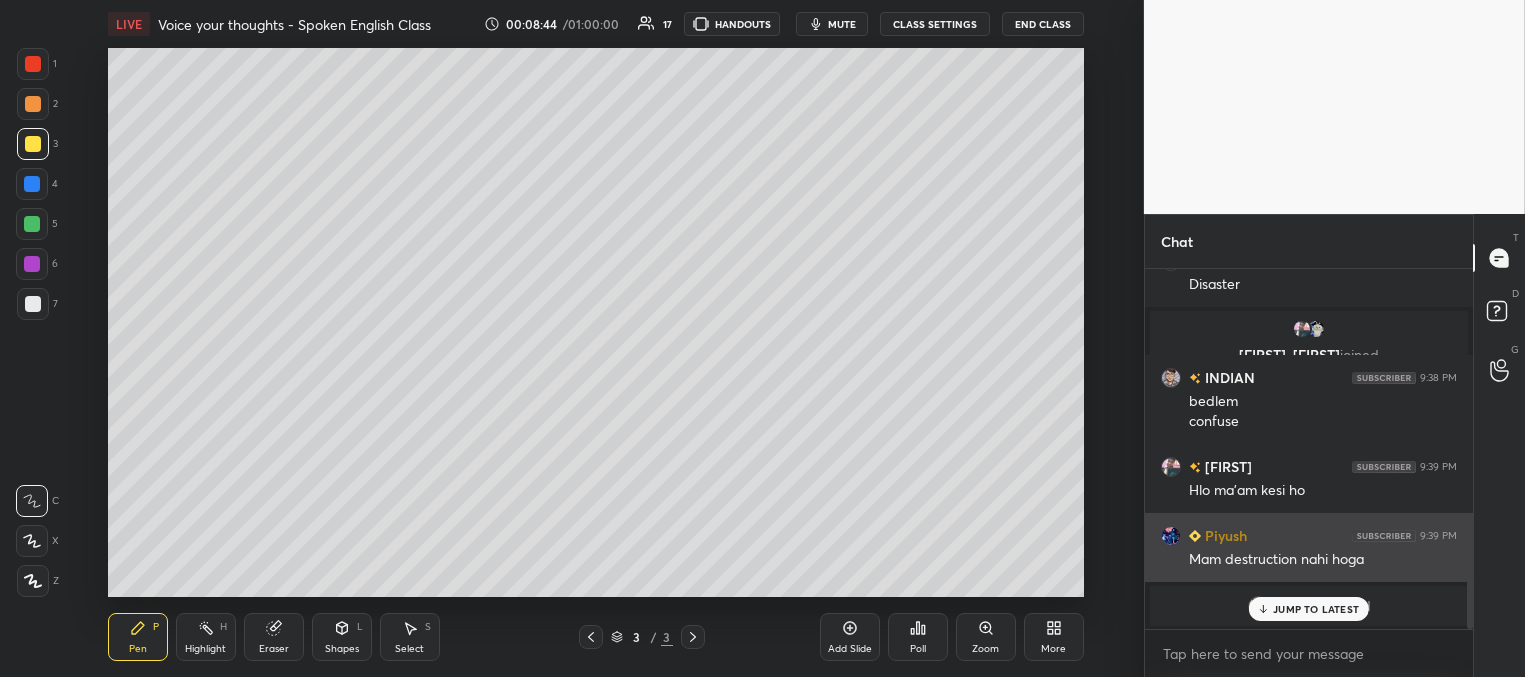 drag, startPoint x: 1317, startPoint y: 608, endPoint x: 1196, endPoint y: 560, distance: 130.17296 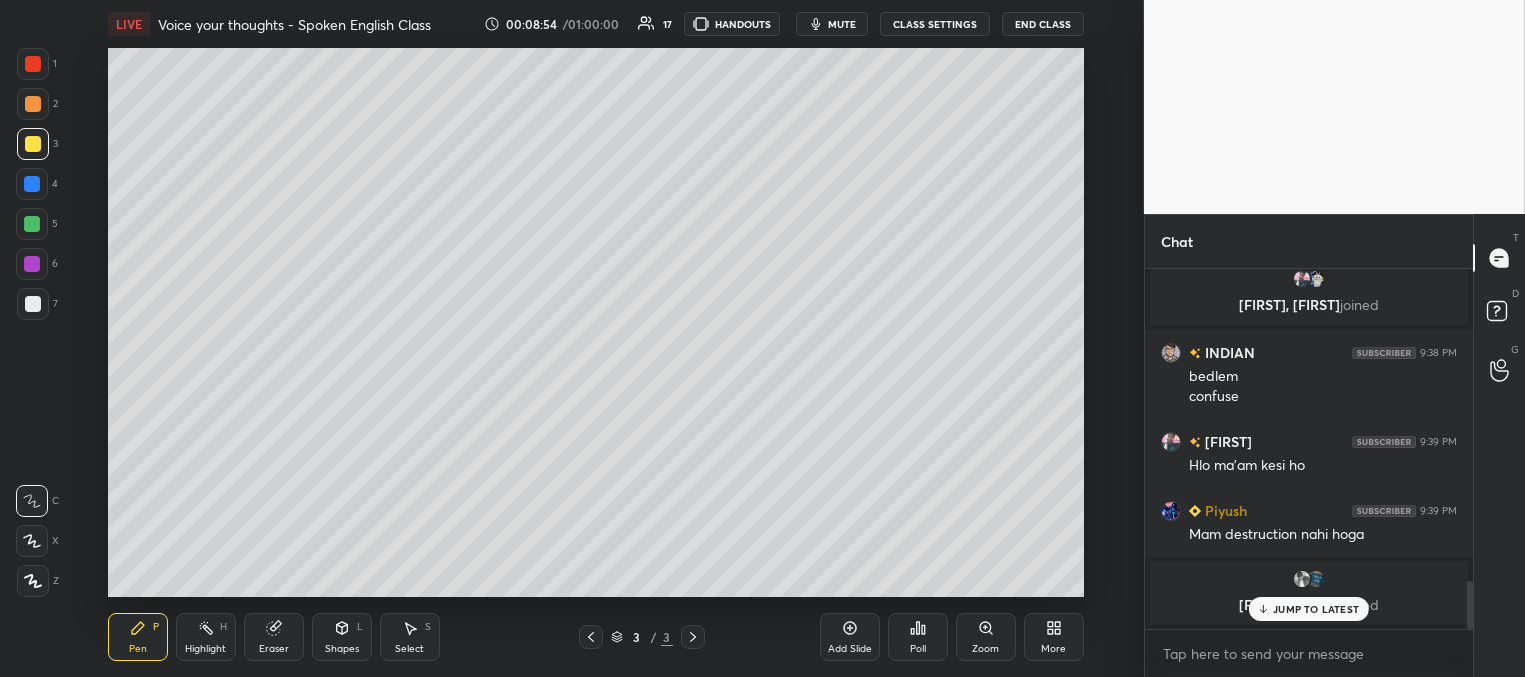 scroll, scrollTop: 2283, scrollLeft: 0, axis: vertical 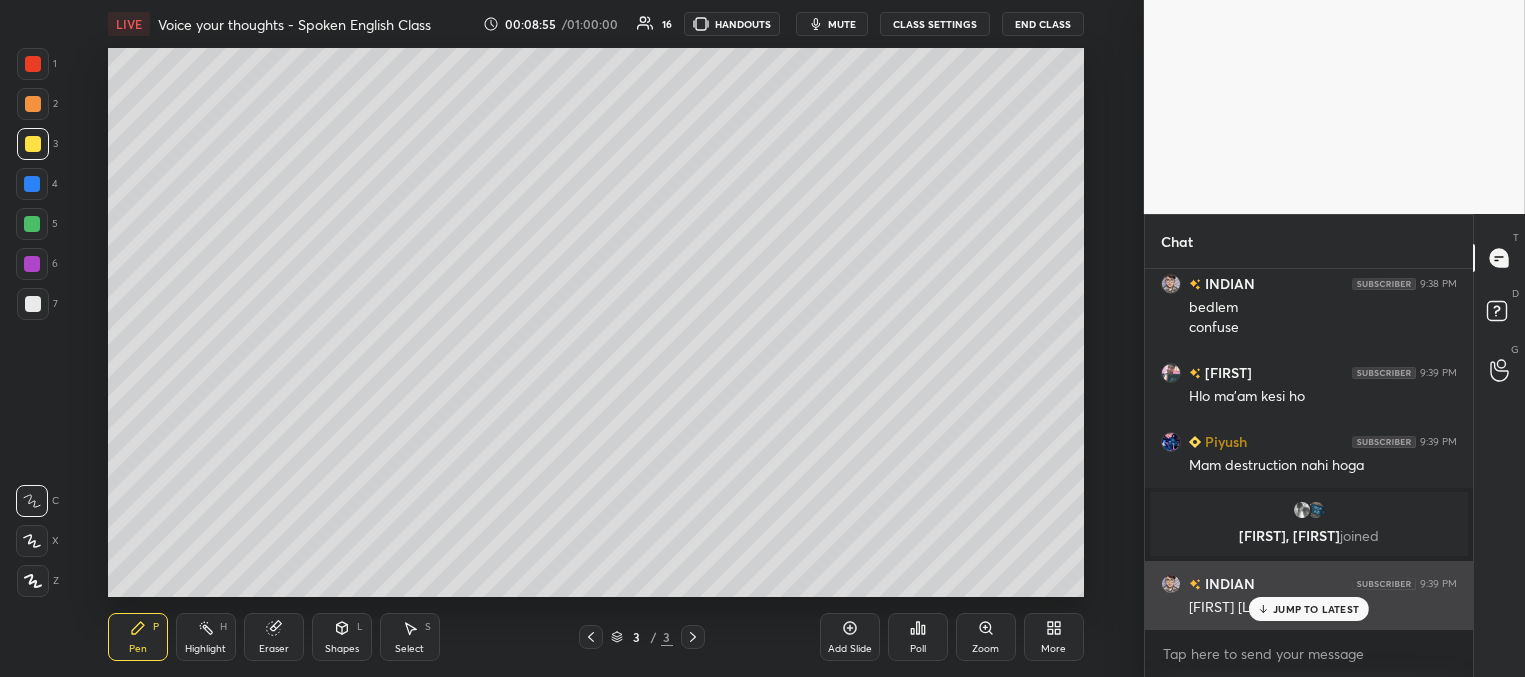 click on "JUMP TO LATEST" at bounding box center (1316, 609) 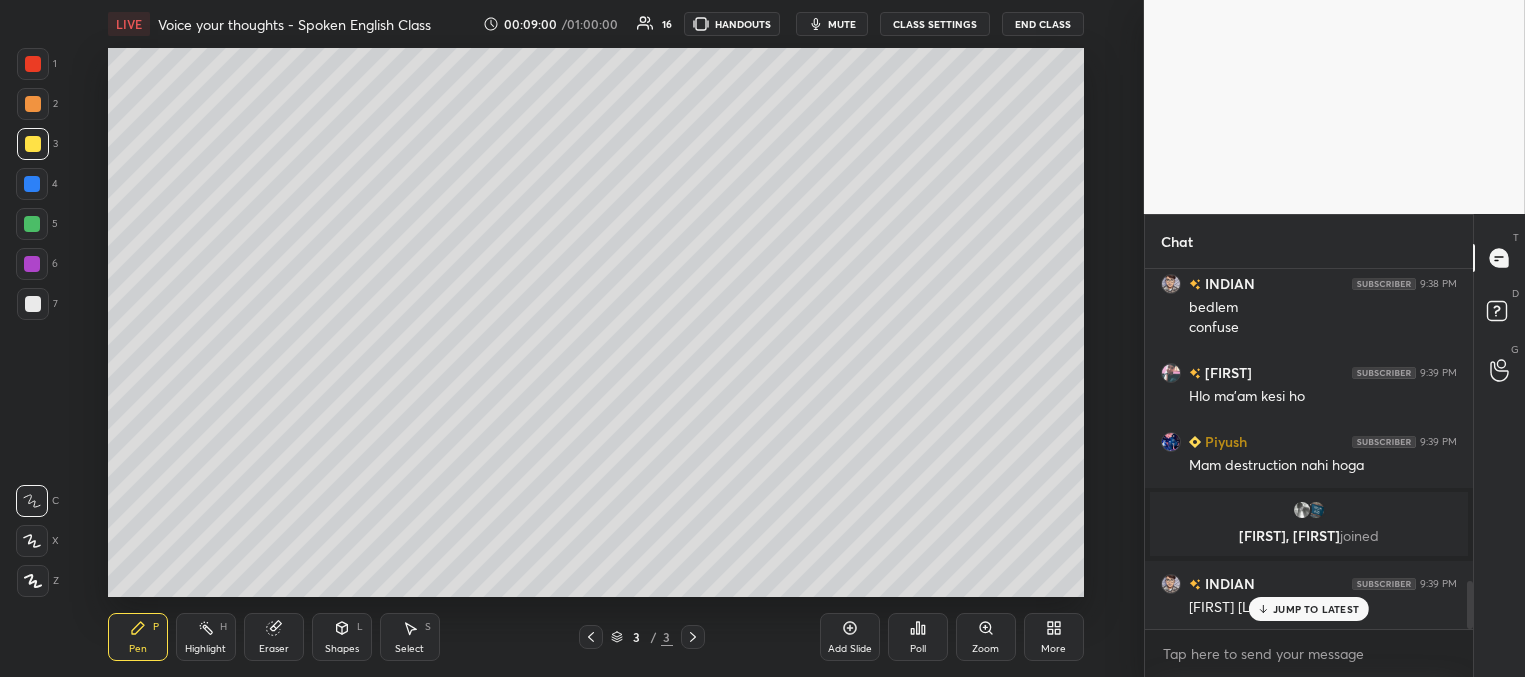scroll, scrollTop: 2352, scrollLeft: 0, axis: vertical 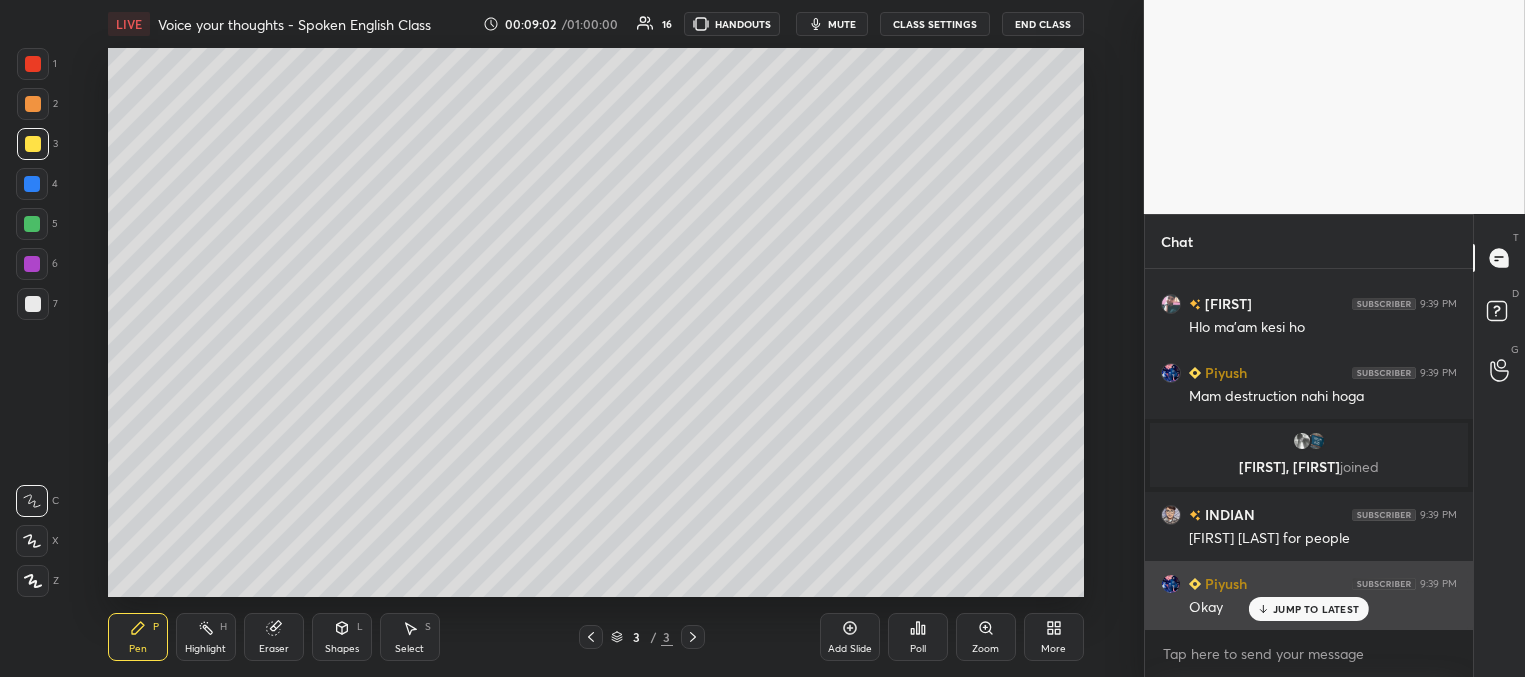 drag, startPoint x: 1288, startPoint y: 609, endPoint x: 1242, endPoint y: 586, distance: 51.42956 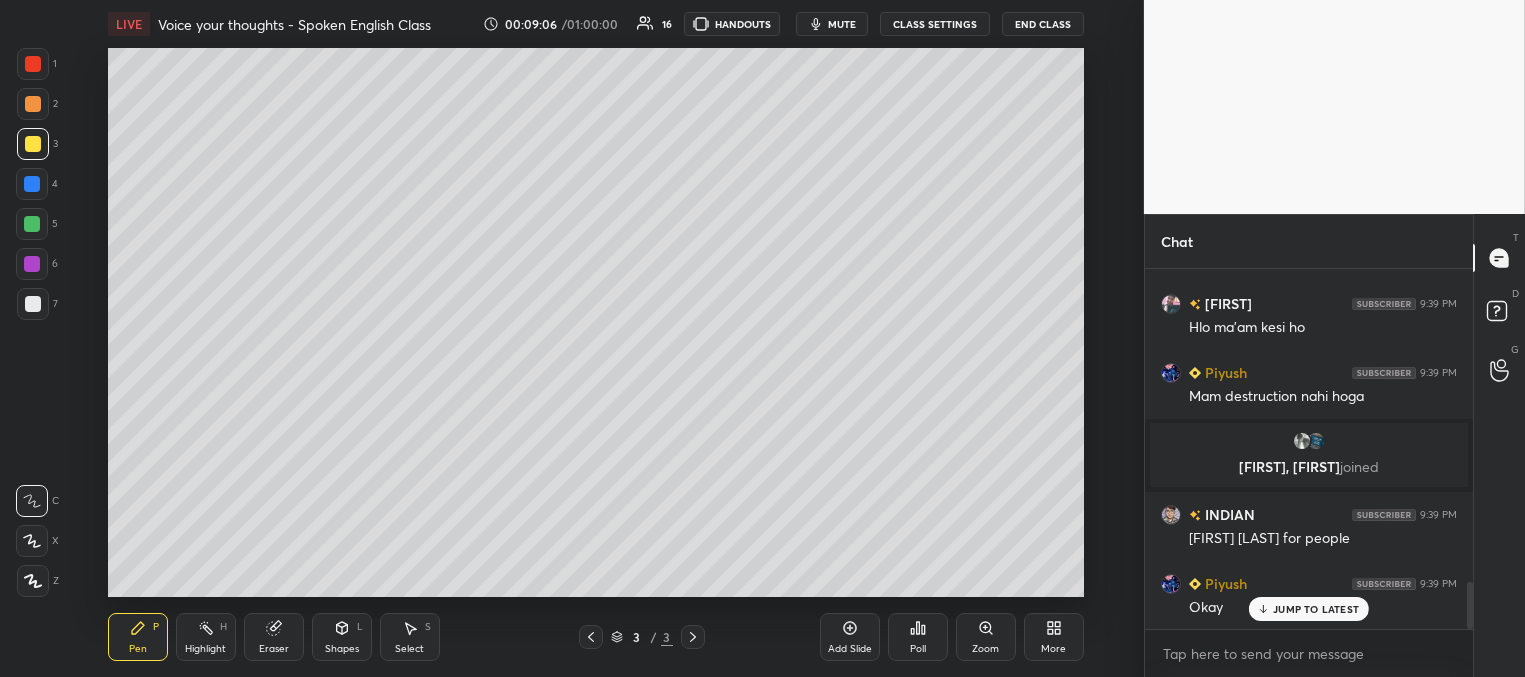 scroll, scrollTop: 2421, scrollLeft: 0, axis: vertical 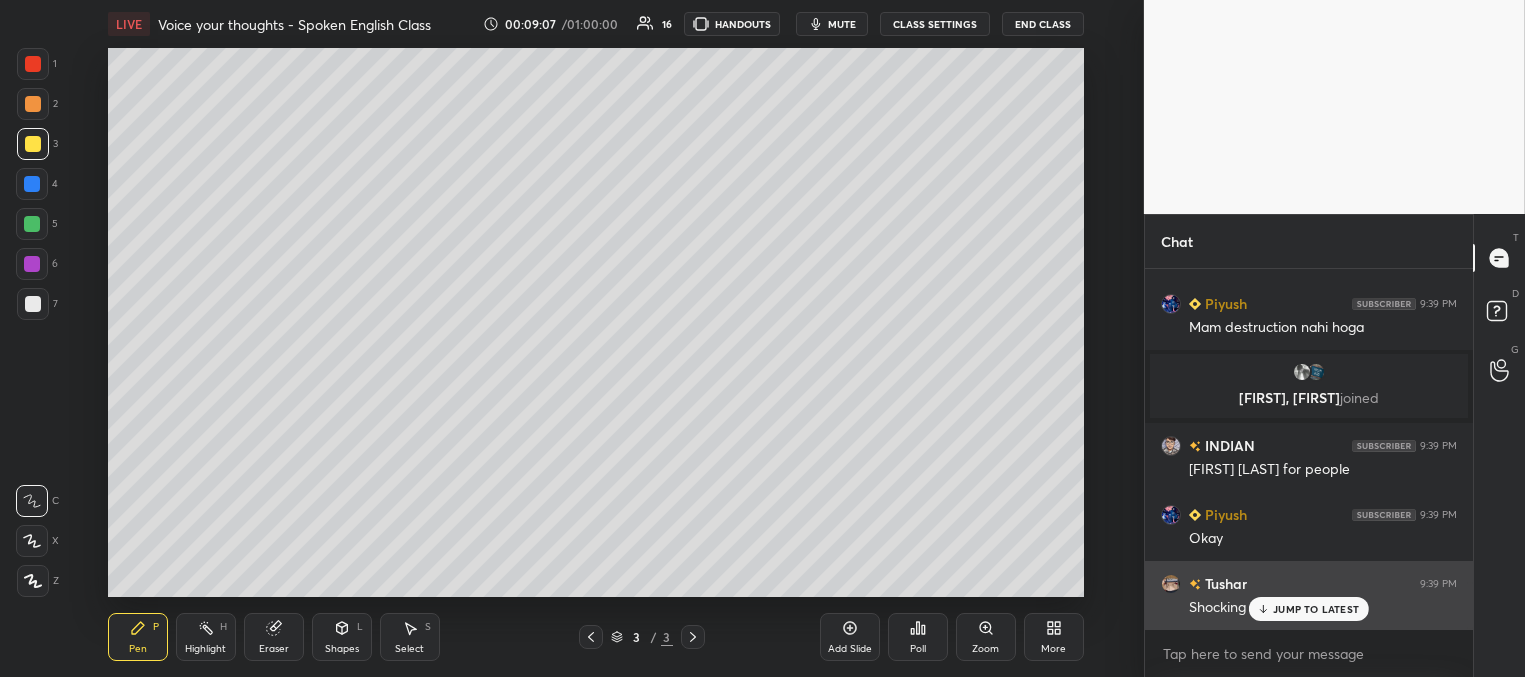 click on "JUMP TO LATEST" at bounding box center (1316, 609) 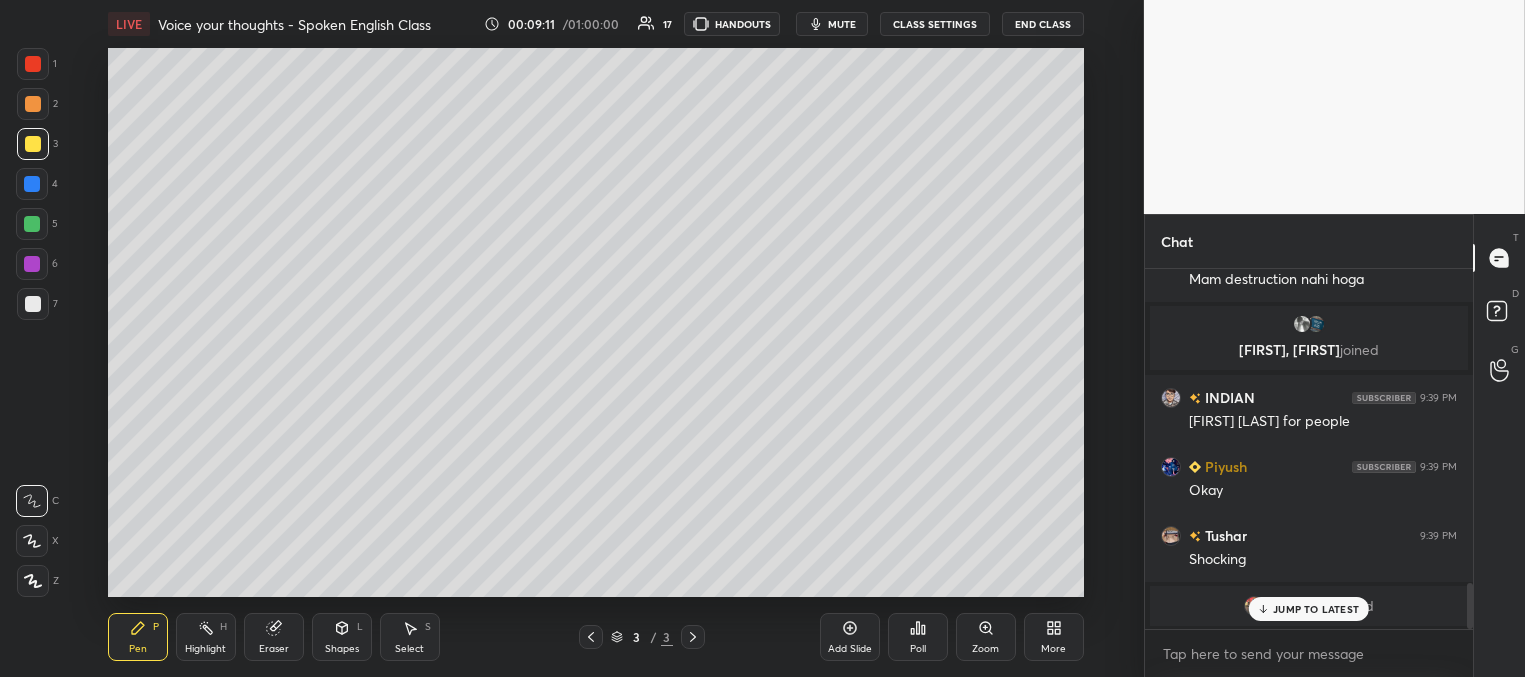 scroll, scrollTop: 2477, scrollLeft: 0, axis: vertical 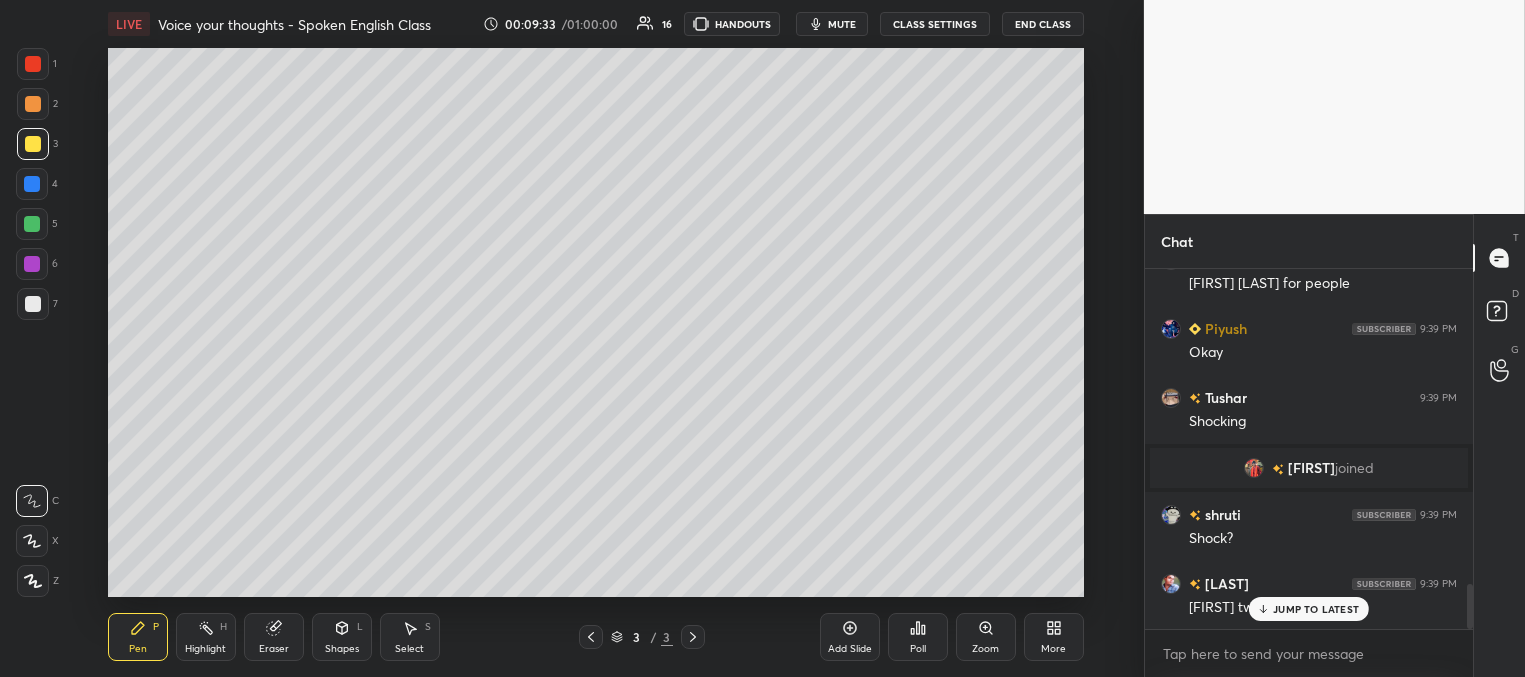 click on "JUMP TO LATEST" at bounding box center [1316, 609] 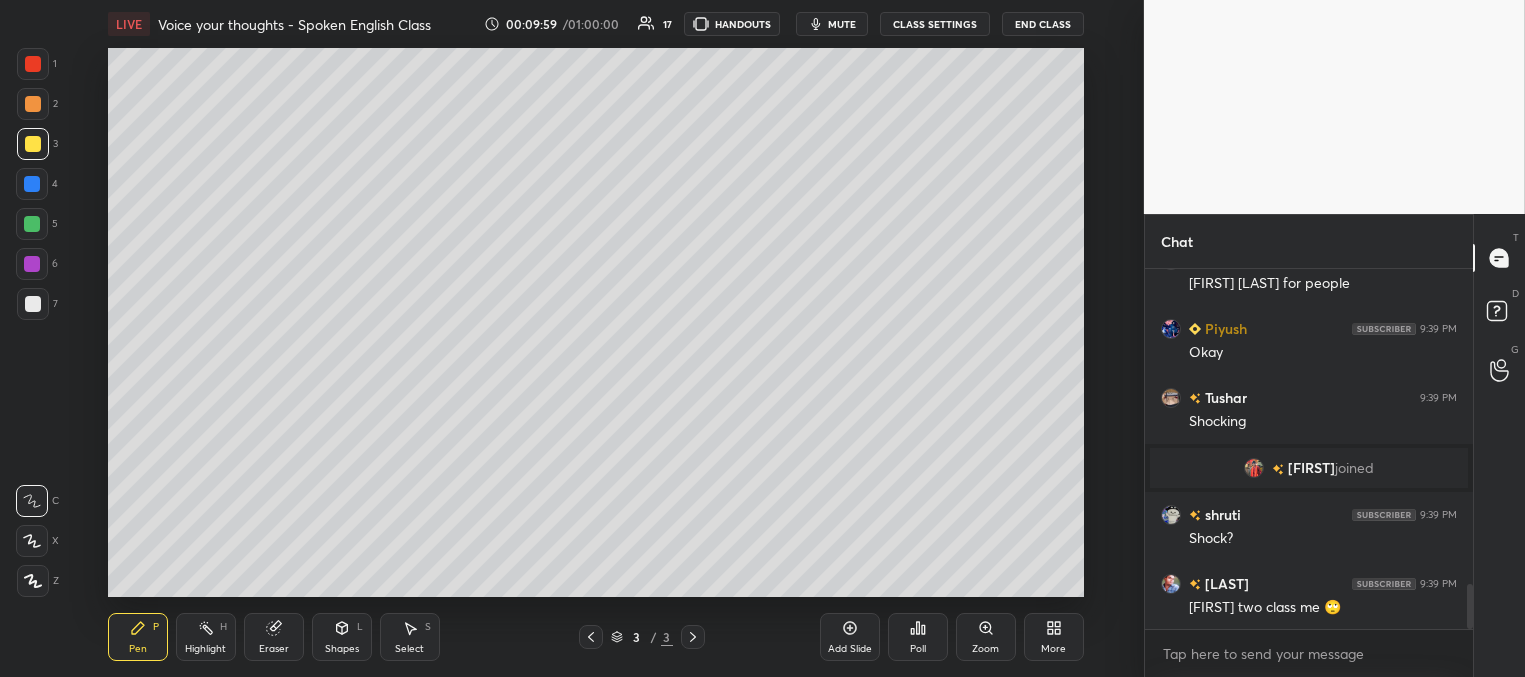 click on "Select" at bounding box center [409, 649] 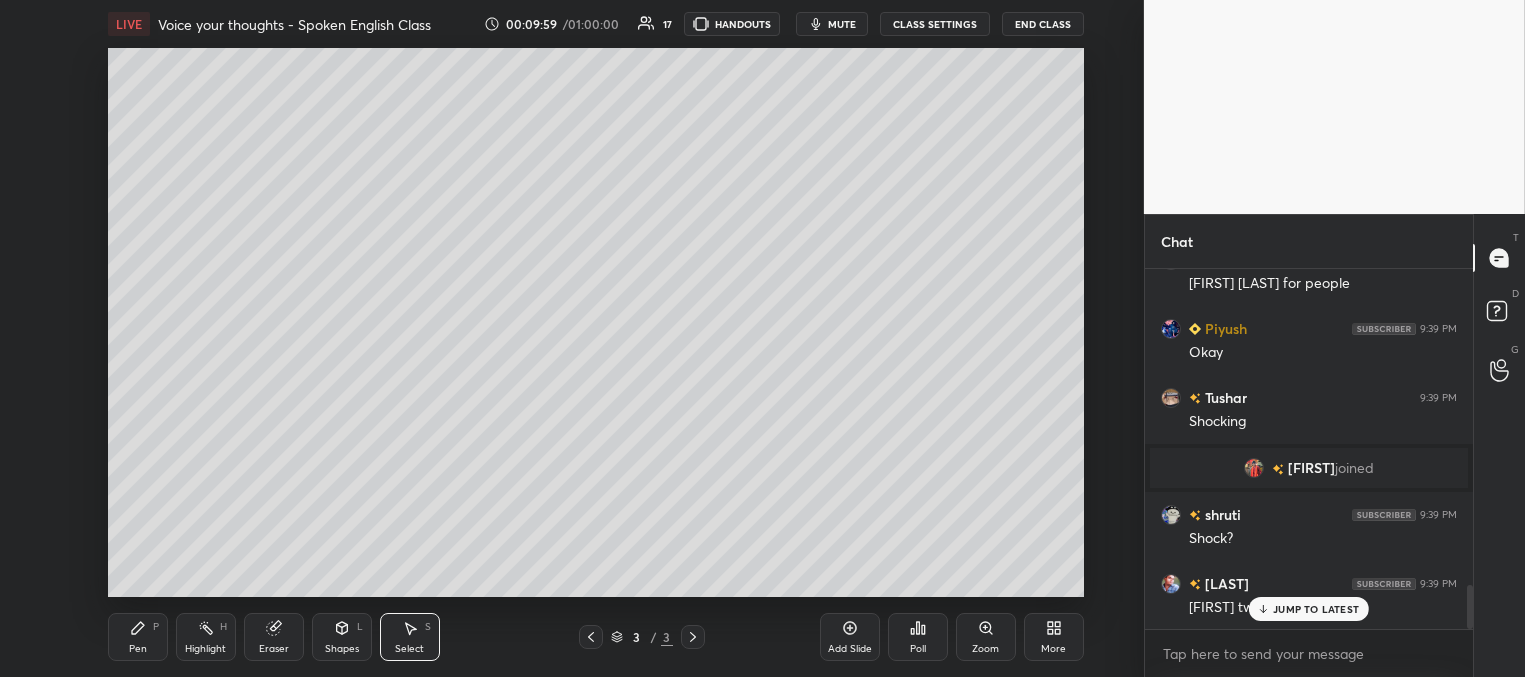 scroll, scrollTop: 2615, scrollLeft: 0, axis: vertical 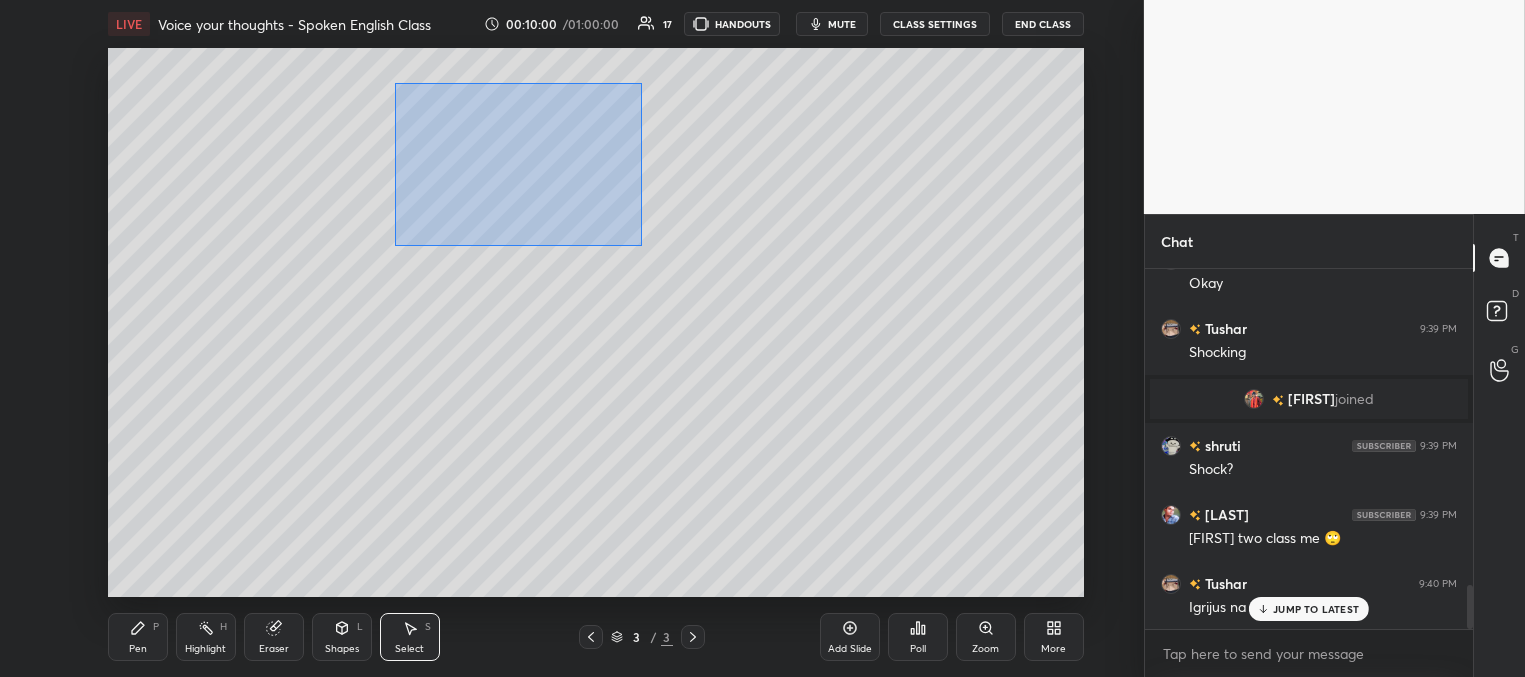 drag, startPoint x: 394, startPoint y: 83, endPoint x: 669, endPoint y: 260, distance: 327.03824 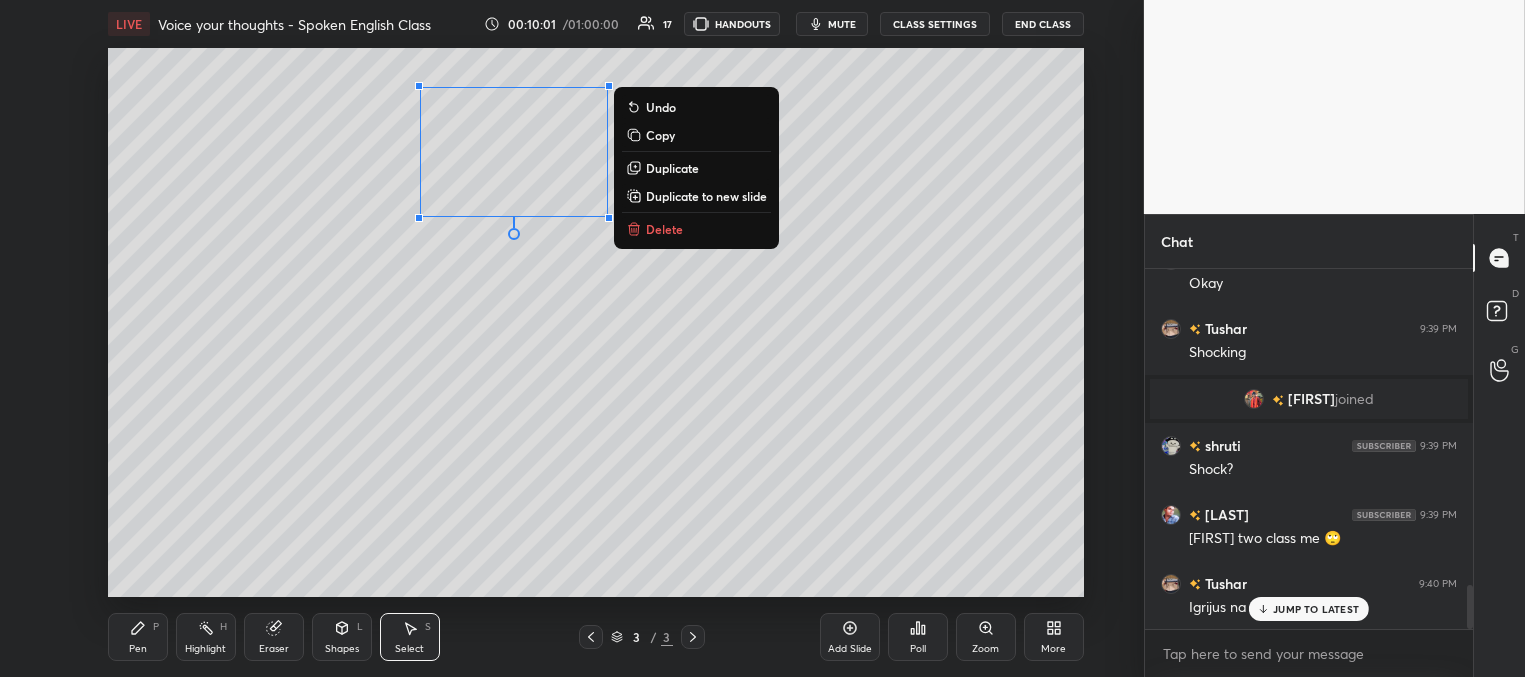 drag, startPoint x: 680, startPoint y: 233, endPoint x: 608, endPoint y: 314, distance: 108.37435 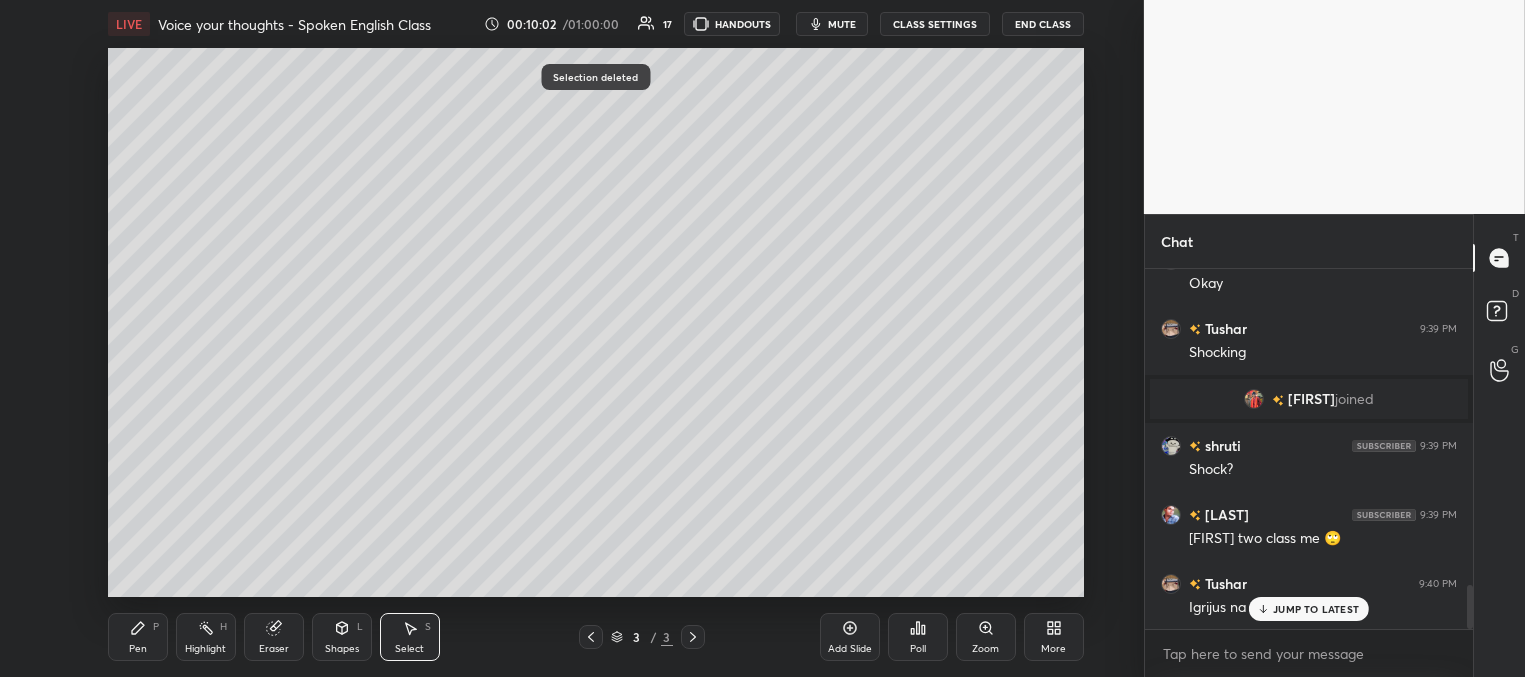 click on "JUMP TO LATEST" at bounding box center [1316, 609] 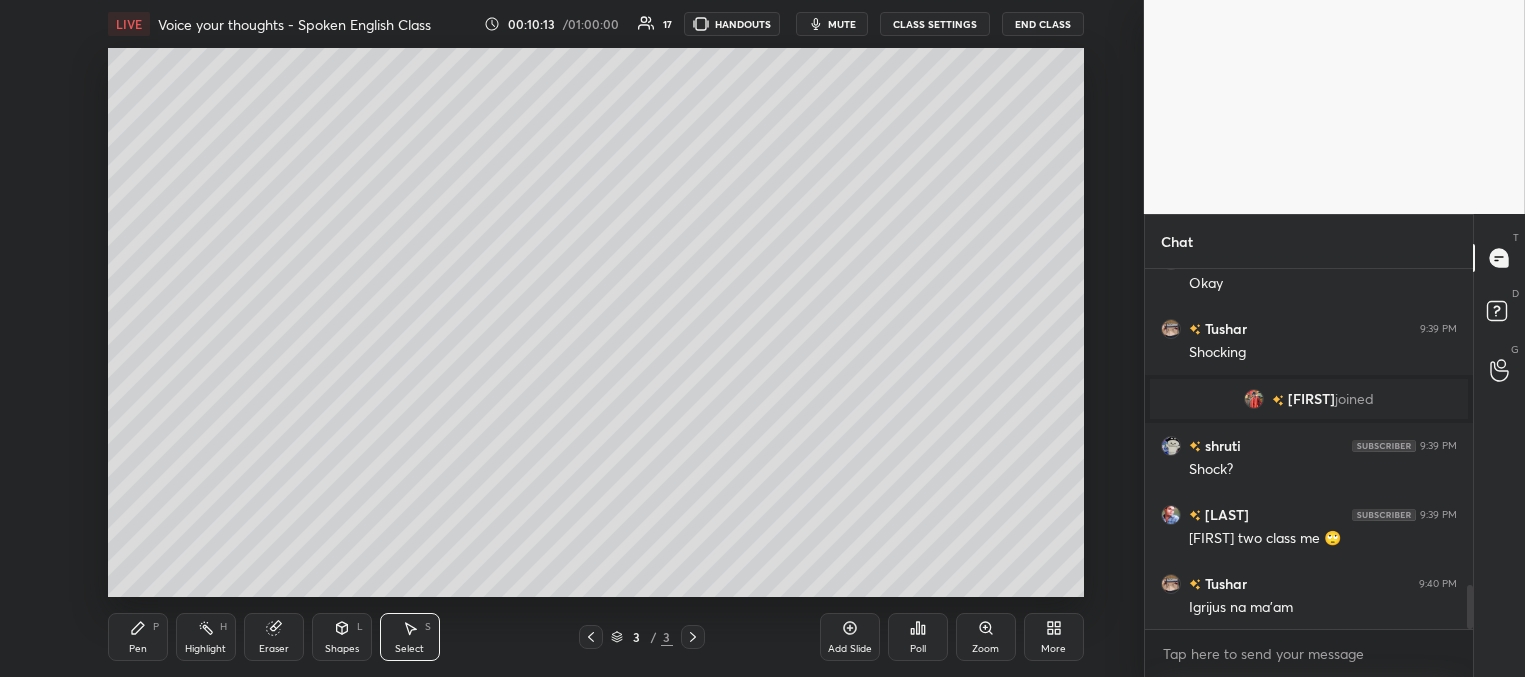 click 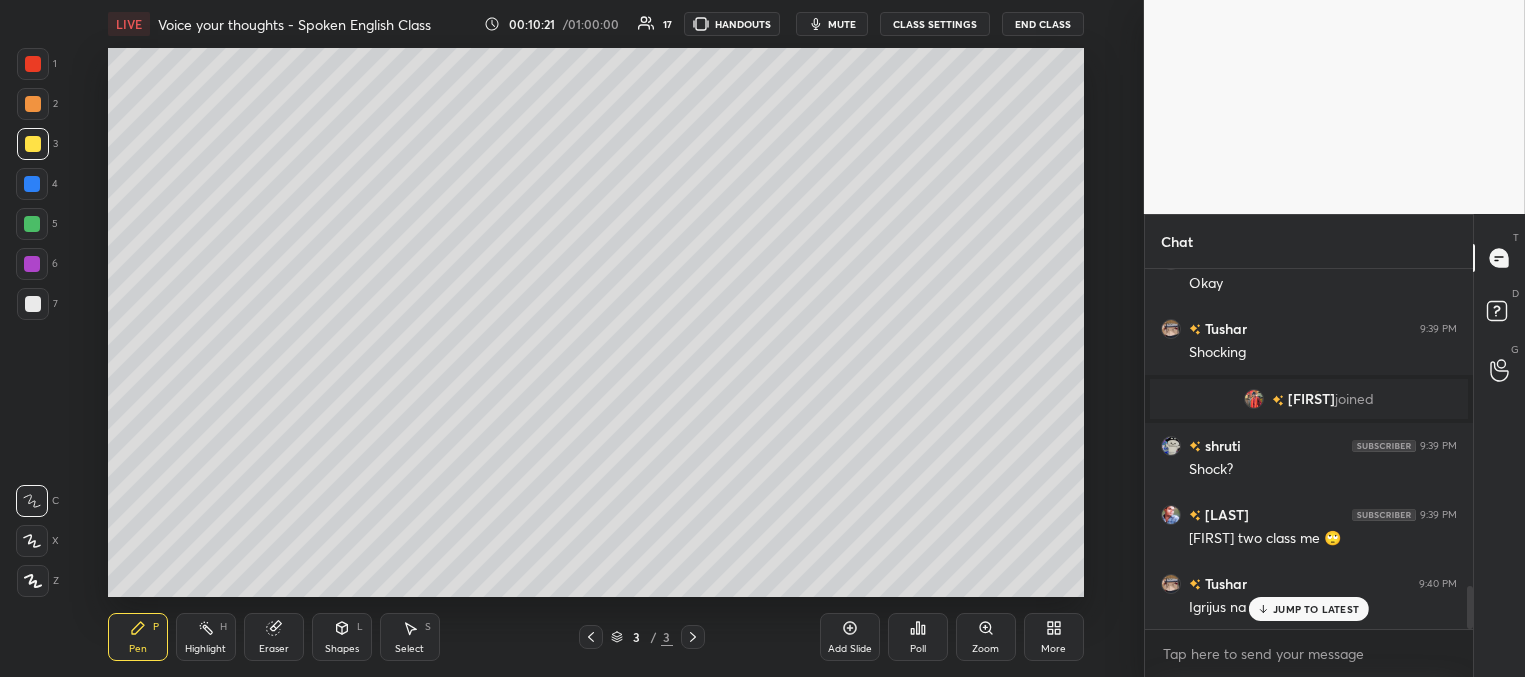 scroll, scrollTop: 2684, scrollLeft: 0, axis: vertical 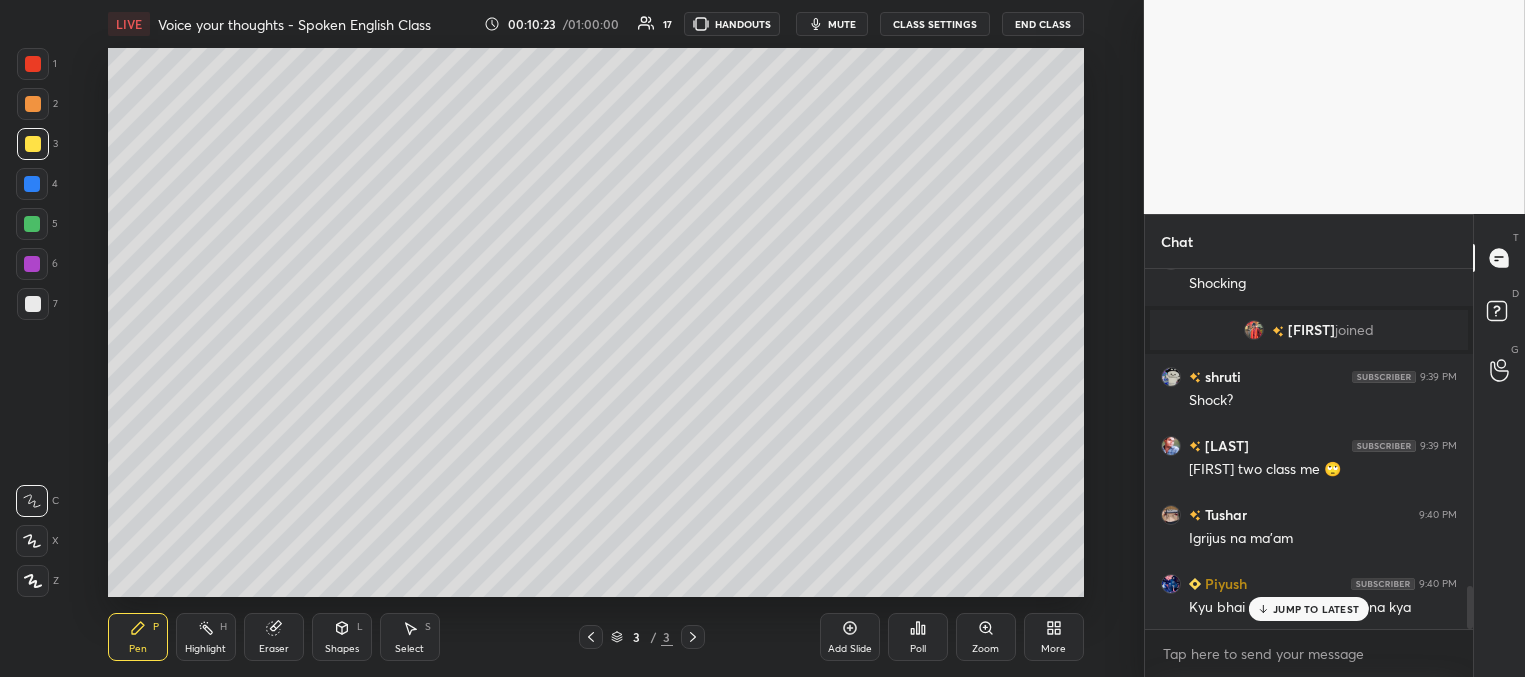 click on "JUMP TO LATEST" at bounding box center (1316, 609) 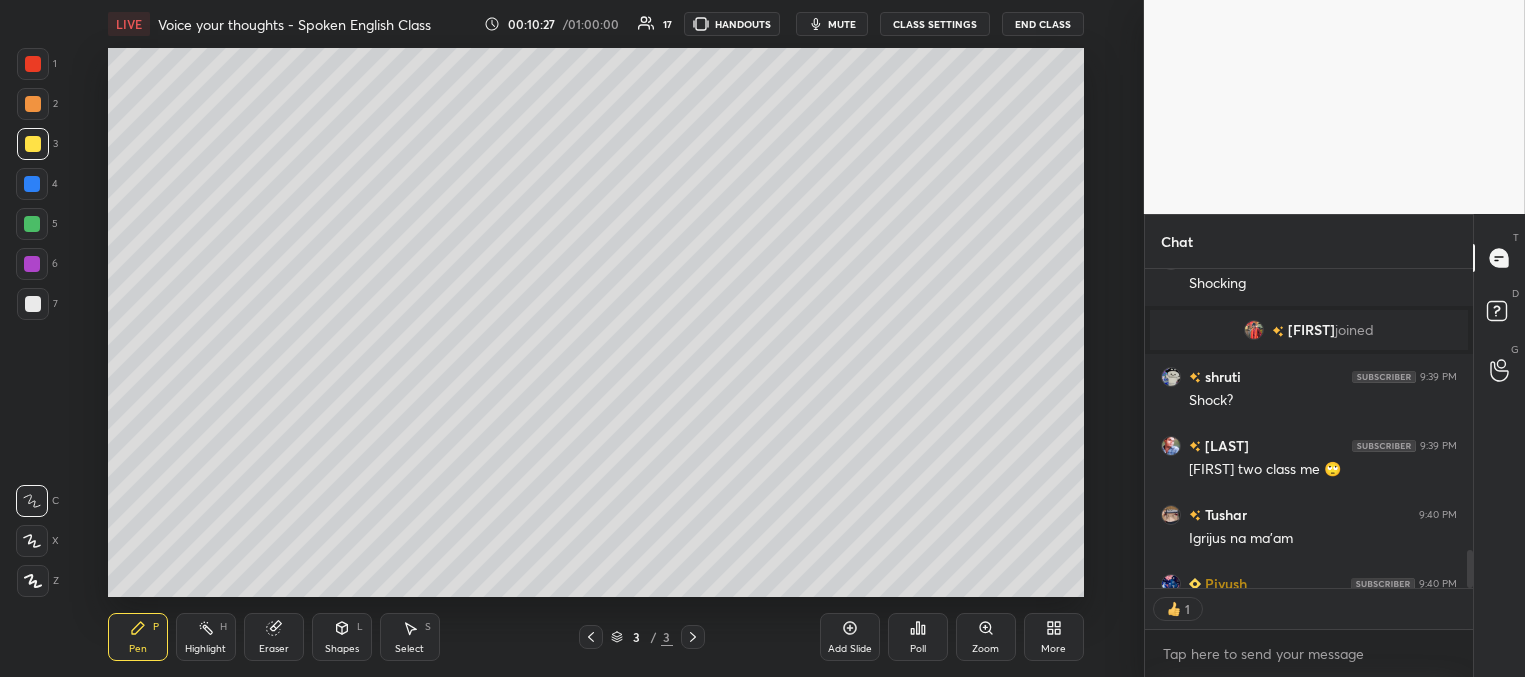 scroll, scrollTop: 312, scrollLeft: 322, axis: both 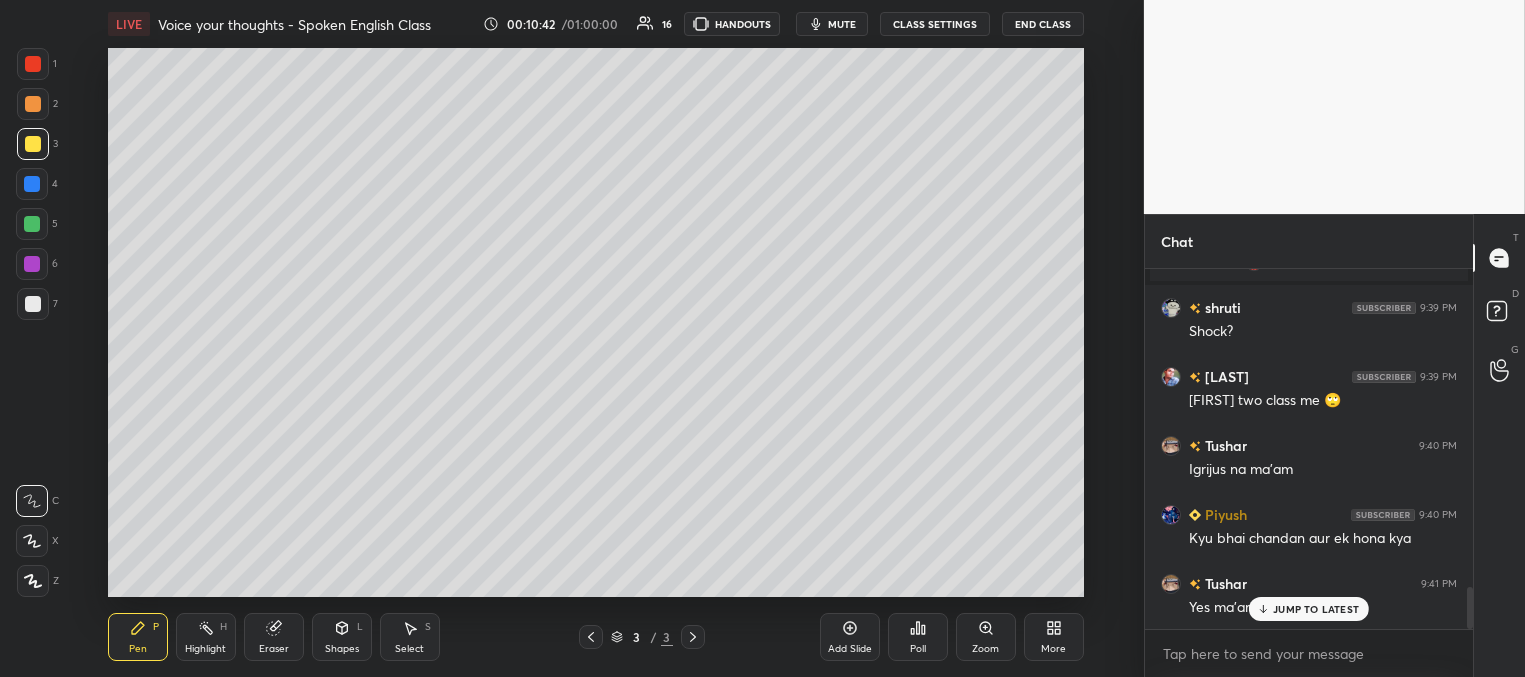 click 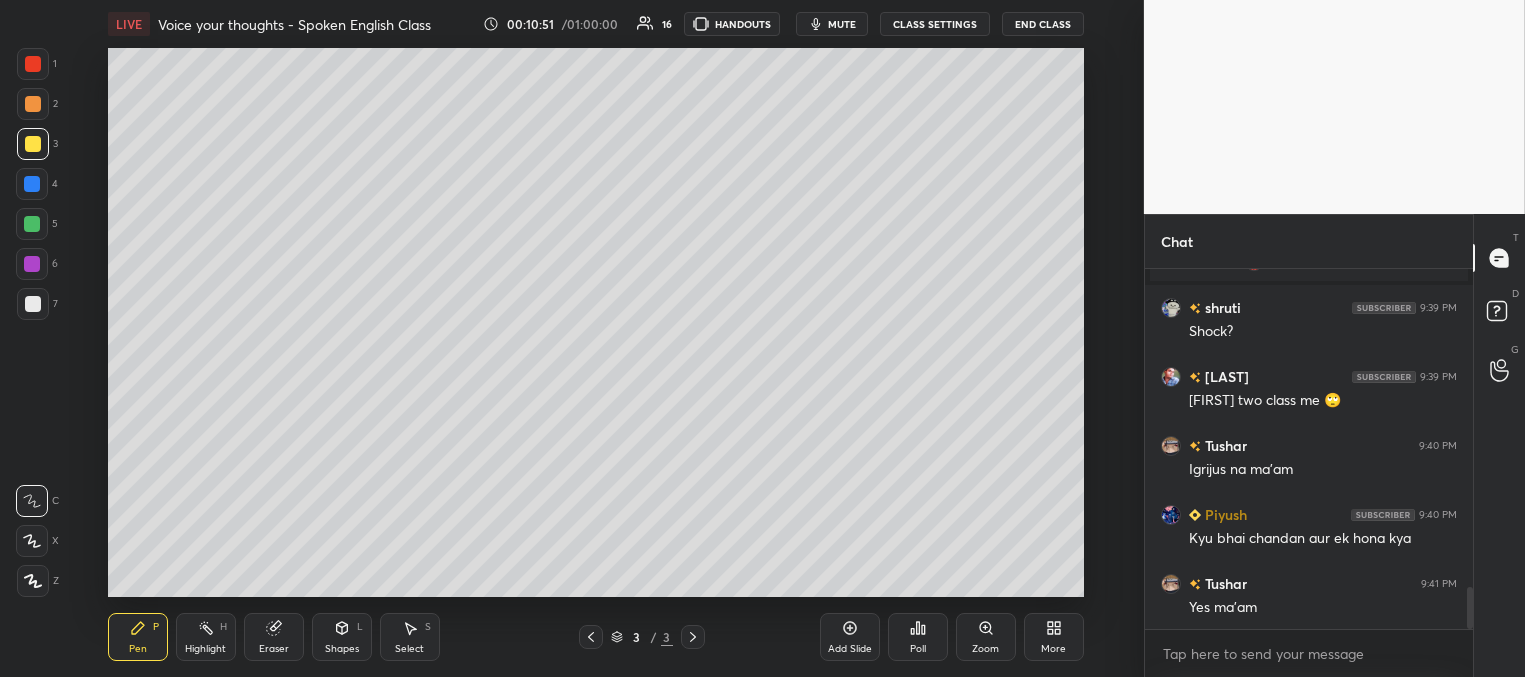 scroll, scrollTop: 312, scrollLeft: 322, axis: both 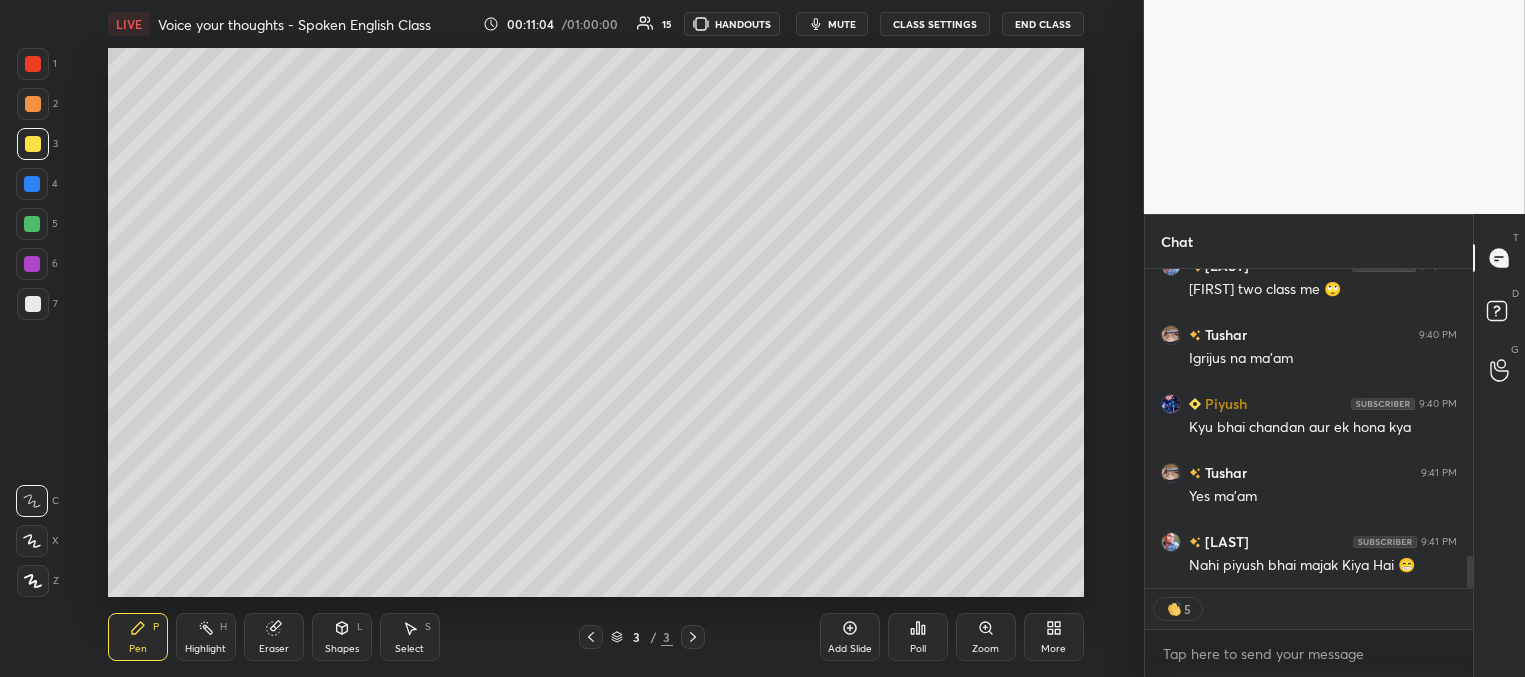 click at bounding box center (32, 184) 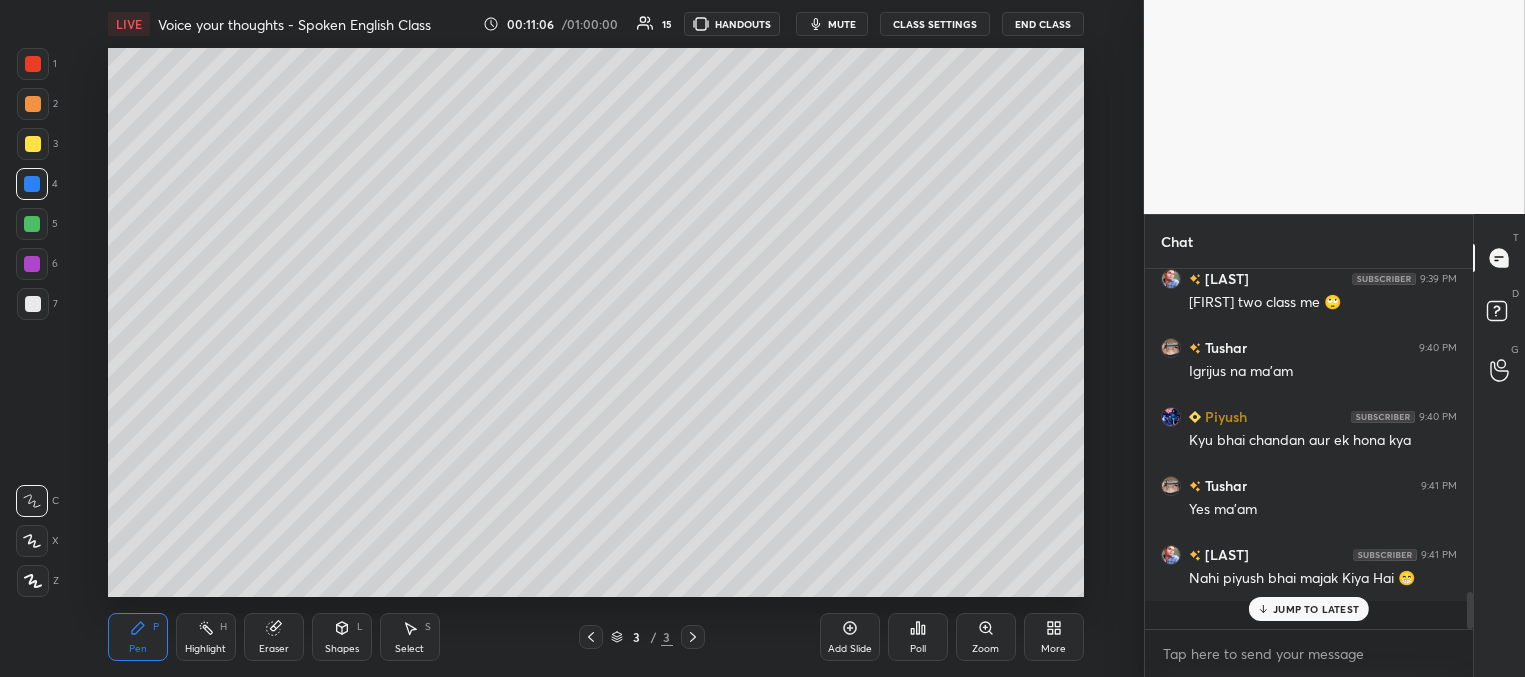 scroll, scrollTop: 7, scrollLeft: 6, axis: both 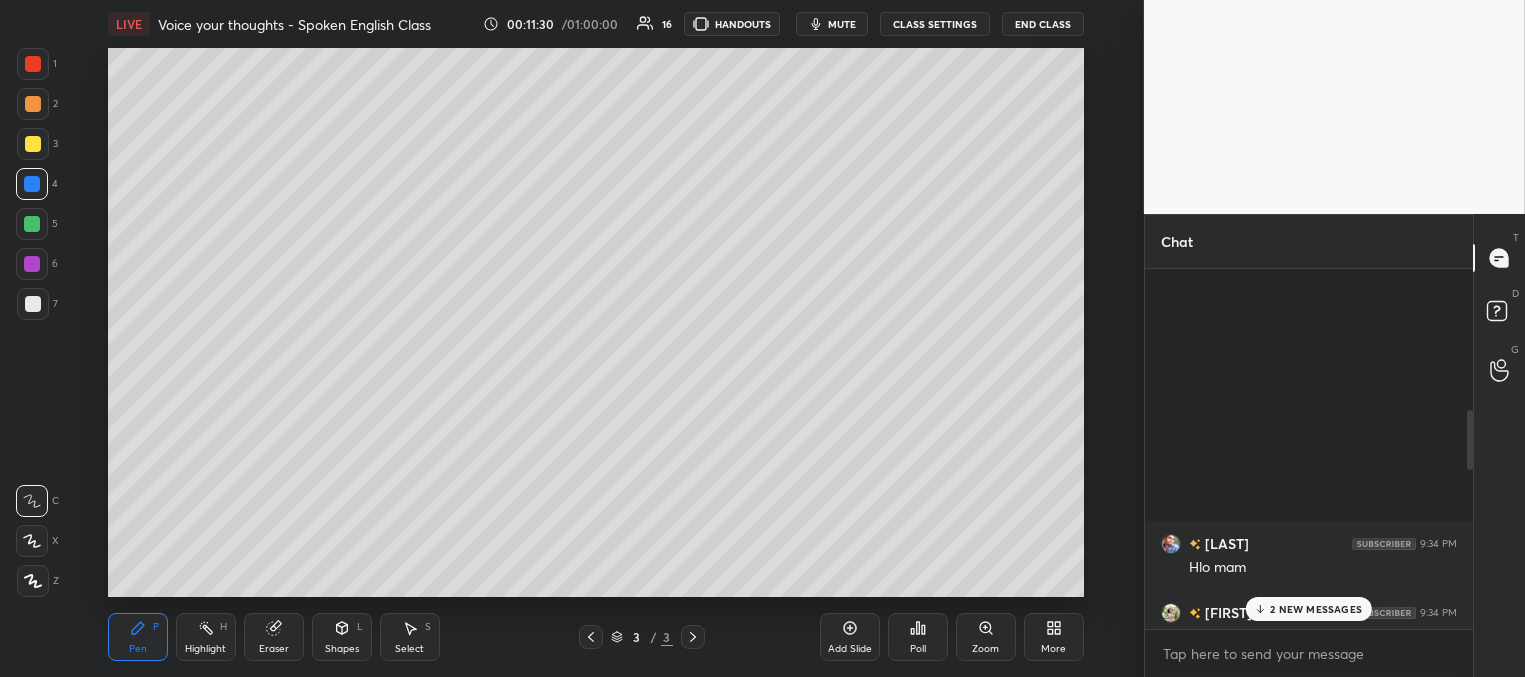 drag, startPoint x: 1469, startPoint y: 611, endPoint x: 1475, endPoint y: 425, distance: 186.09676 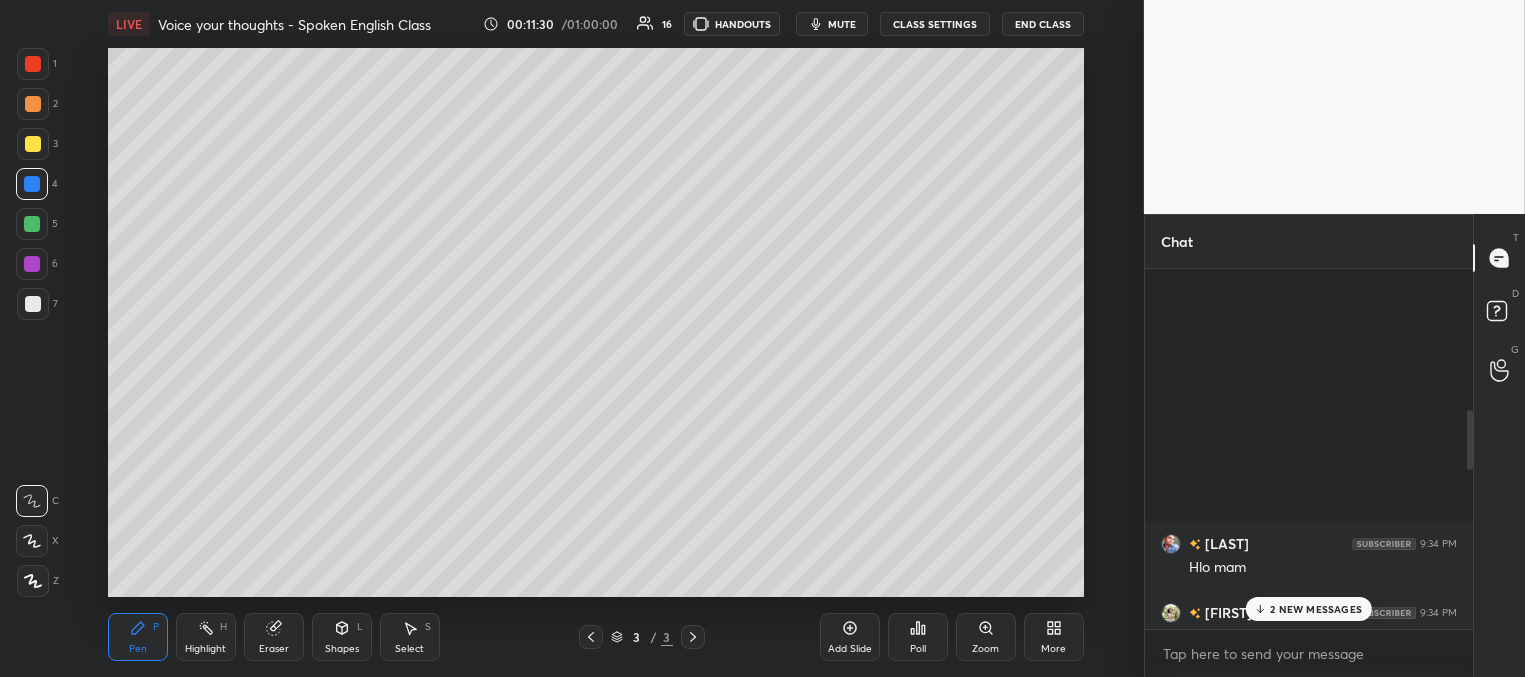 click on "Chat chandan 9:34 PM Hlo mam Akshada 9:34 PM Radhe radhe mam
Good evening chandan 9:34 PM Aapki kripa Se theek hu mam 🙏🙋 Vivek joined chandan 9:35 PM Radhe radhe akshu 🙋 PARI joined PARI 9:35 PM Hello maam PARI 9:36 PM Good evening Tushar 9:36 PM Phli baar suna ma'am chandan 9:36 PM Mam aapka Aashirwad chahiye Keval 🙋 annu joined chandan 9:37 PM Ji mam offline 🙋 annu 9:37 PM good evening ma'am Tushar 9:37 PM 🦁🦁 rishi joined chandan 9:37 PM Ji Piyush 9:37 PM Layan 2 NEW MESSAGES Enable hand raising Enable raise hand to speak to learners. Once enabled, chat will be turned off temporarily. Enable x Doubts asked by learners will show up here NEW DOUBTS ASKED No one has raised a hand yet Can't raise hand Looks like educator just invited you to speak. Please wait before you can raise your hand again. Got it T Messages (T) D Doubts (D) G Raise Hand (G)" at bounding box center [1334, 445] 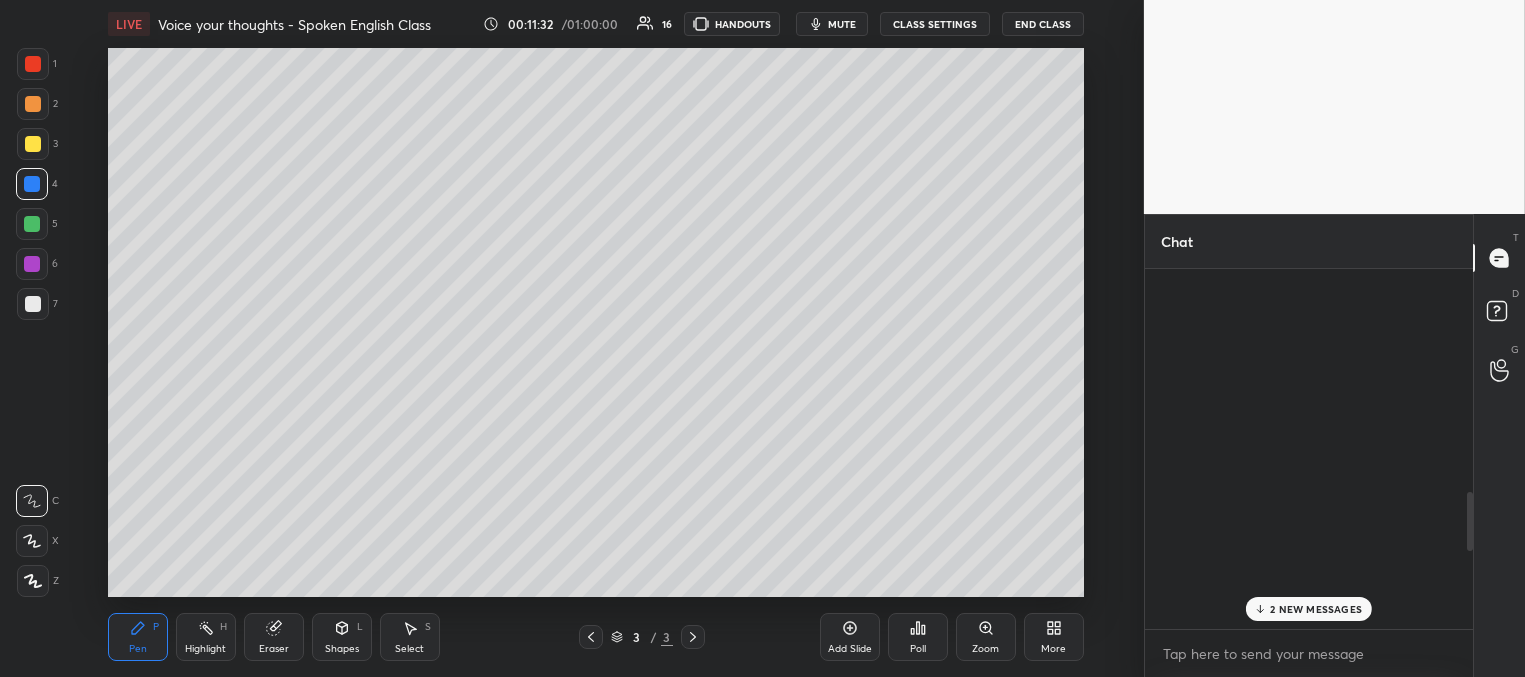 drag, startPoint x: 1469, startPoint y: 462, endPoint x: 1440, endPoint y: 627, distance: 167.5291 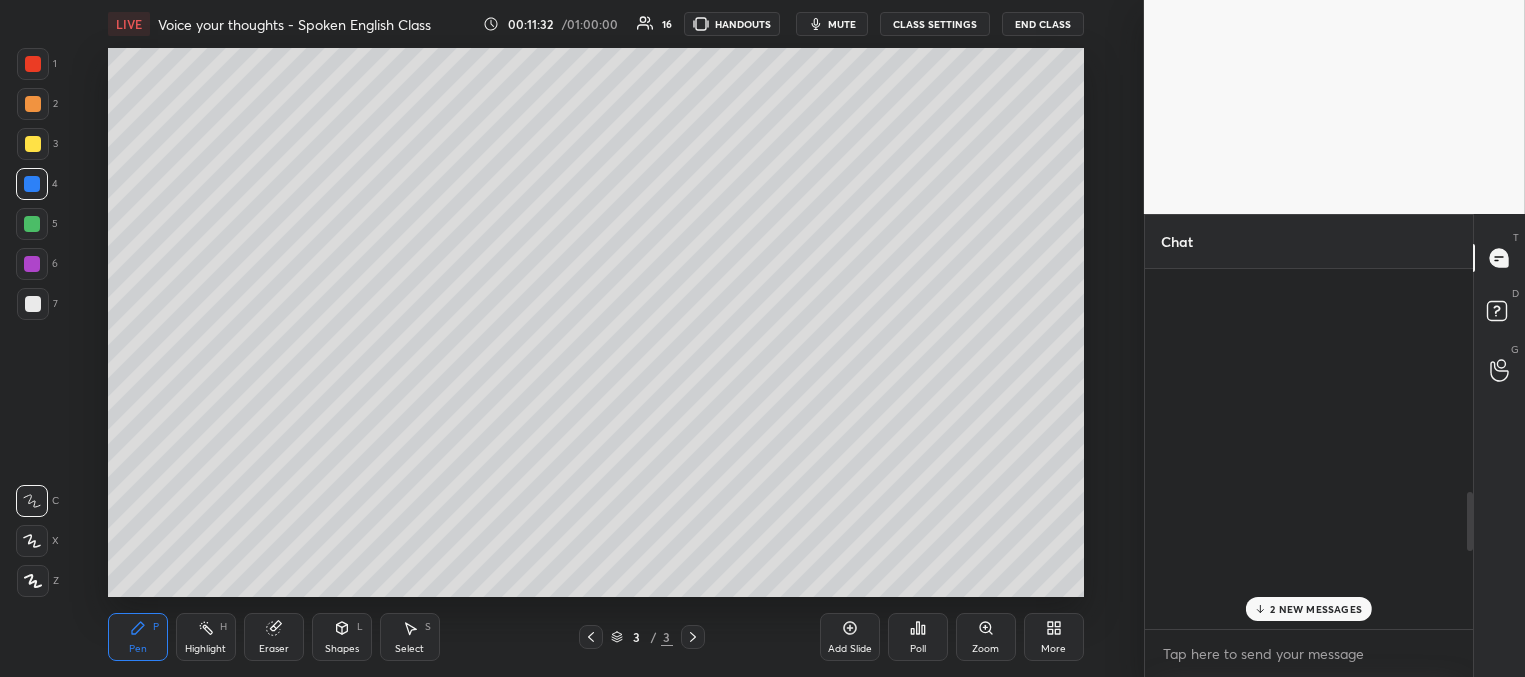 click on "9:37 PM Layan [FIRST], [FIRST] joined [FIRST] 9:38 PM Noted [FIRST] 9:38 PM 🦁 [FIRST] joined [FIRST] 9:38 PM Purloin ka hindi [FIRST] joined [FIRST] 9:38 PM Okay 👍 [FIRST] 9:38 PM Disaster [FIRST], [FIRST] joined INDIAN 9:38 PM bedlem confuse [FIRST] 9:39 PM Hlo ma'am kesi ho [FIRST] 9:39 PM Mam destruction nahi hoga [FIRST], [FIRST] joined INDIAN 9:39 PM greg root for people [FIRST] 9:39 PM Okay [FIRST] 9:39 PM Shocking [FIRST] joined 2 NEW MESSAGES" at bounding box center [1309, 449] 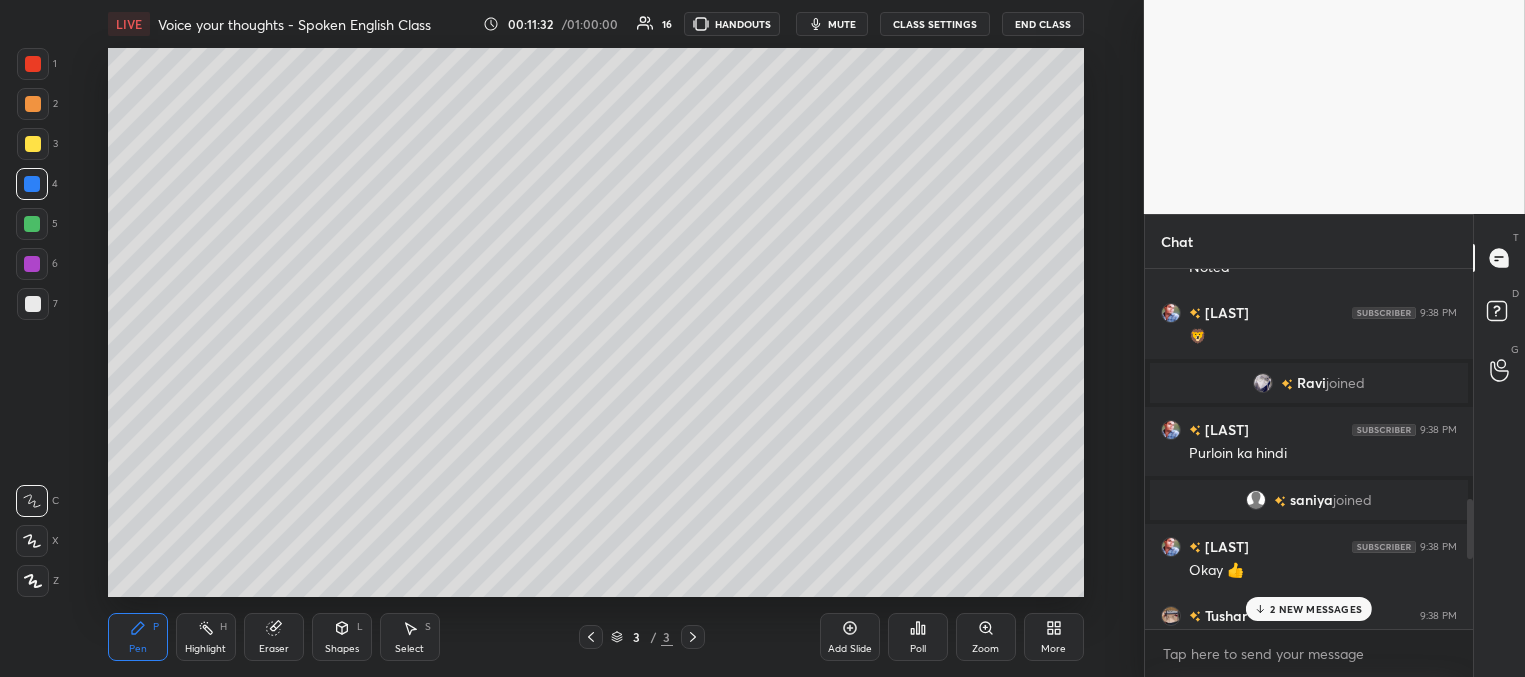 click on "2 NEW MESSAGES" at bounding box center (1316, 609) 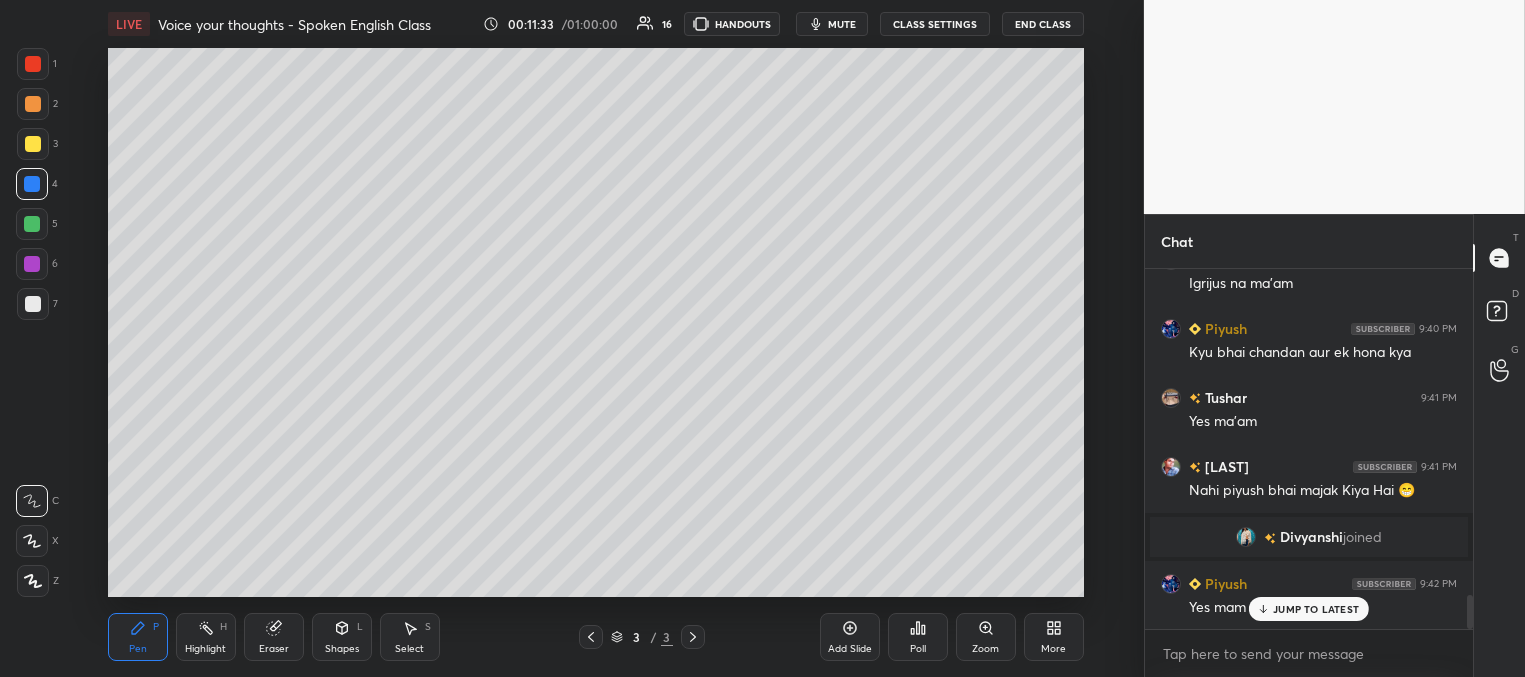 drag, startPoint x: 1274, startPoint y: 610, endPoint x: 1134, endPoint y: 575, distance: 144.3087 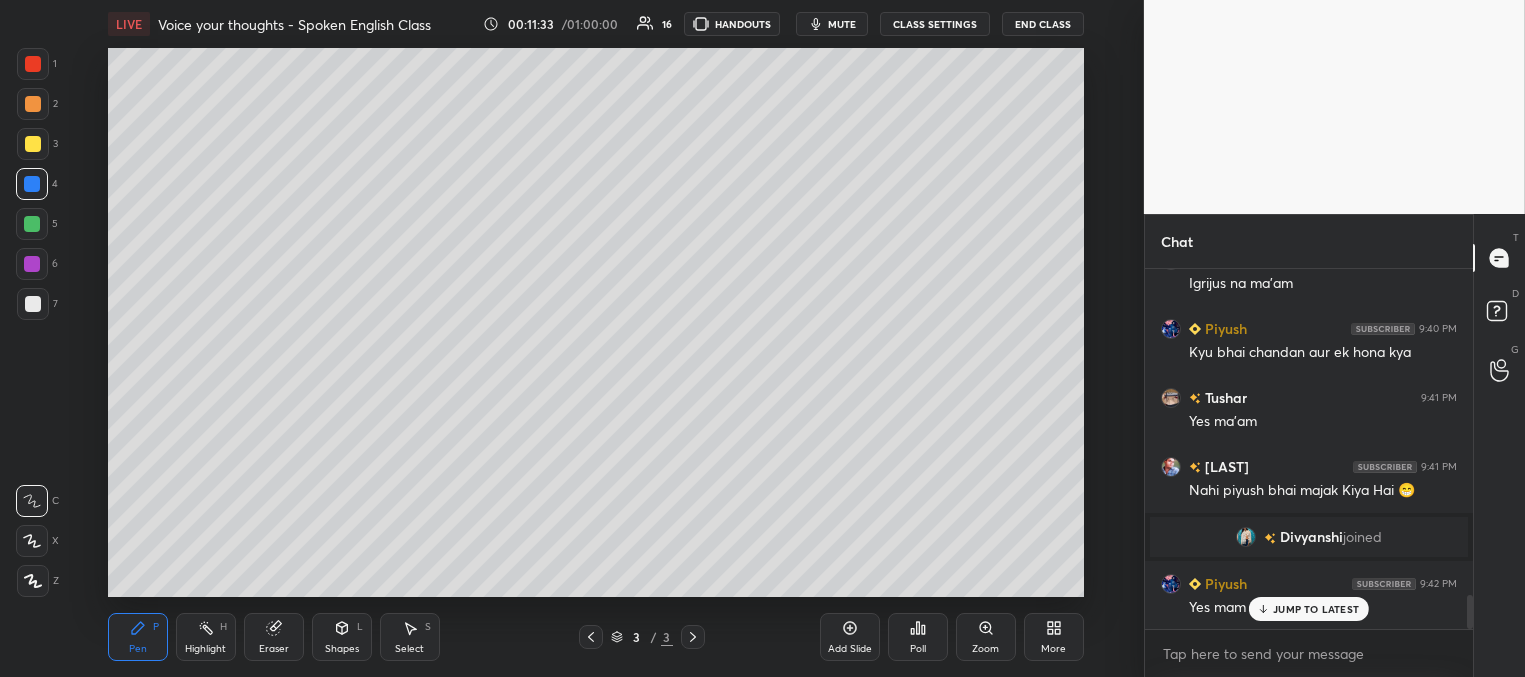 click on "JUMP TO LATEST" at bounding box center (1309, 609) 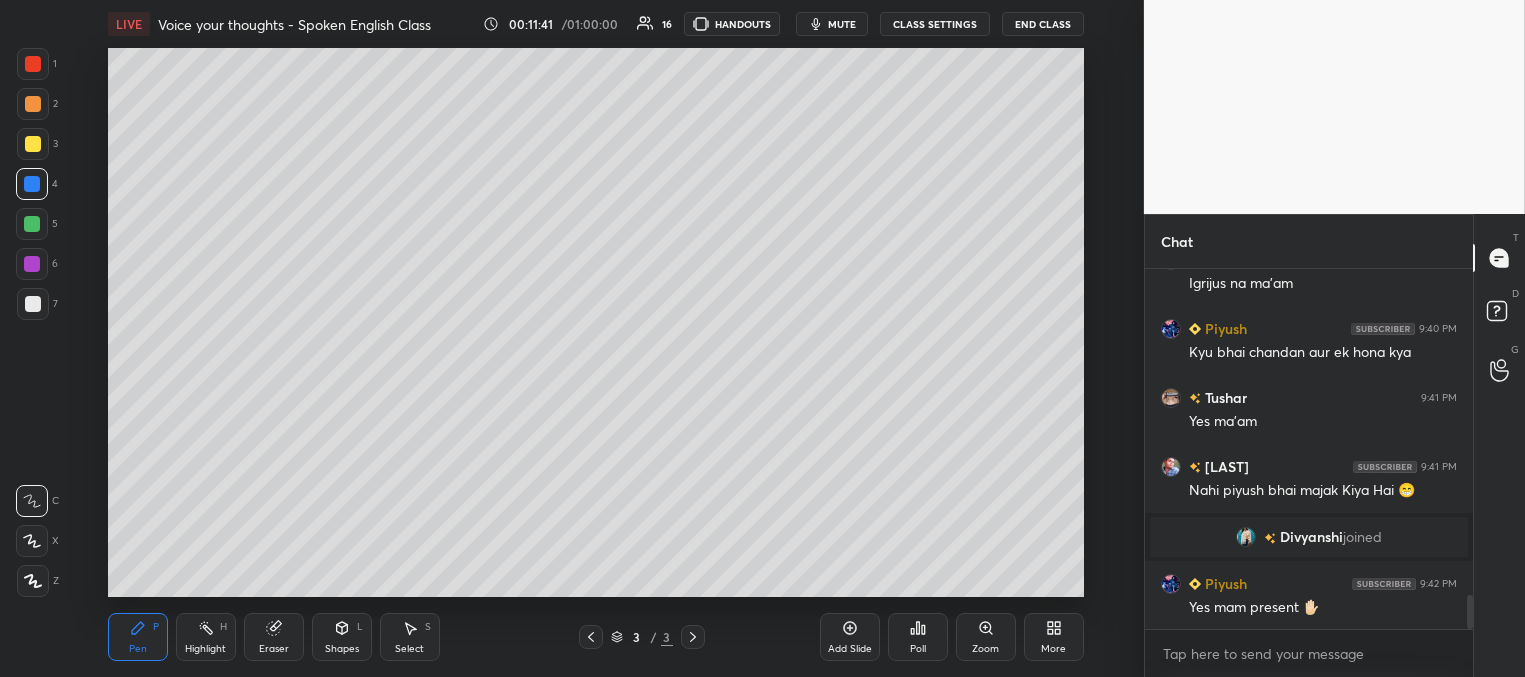 scroll, scrollTop: 3561, scrollLeft: 0, axis: vertical 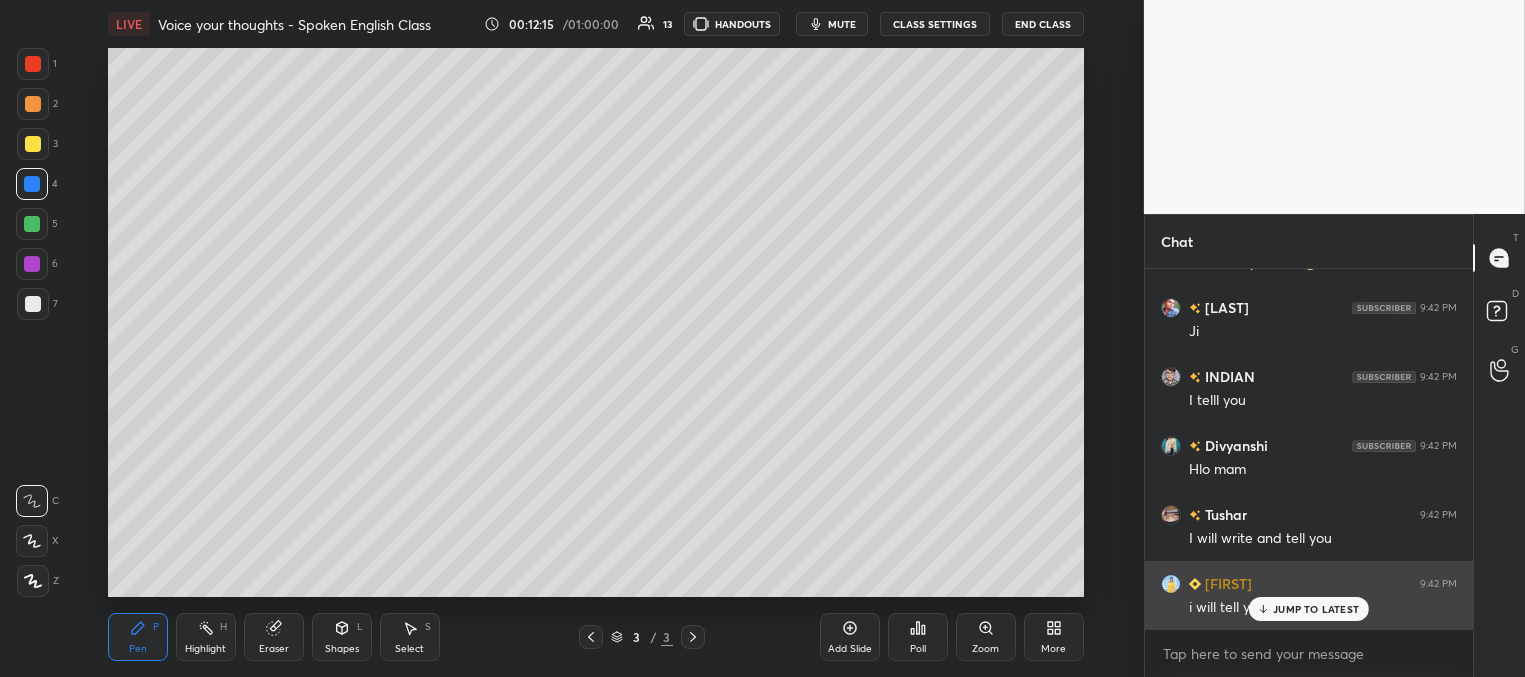 drag, startPoint x: 1295, startPoint y: 613, endPoint x: 1284, endPoint y: 608, distance: 12.083046 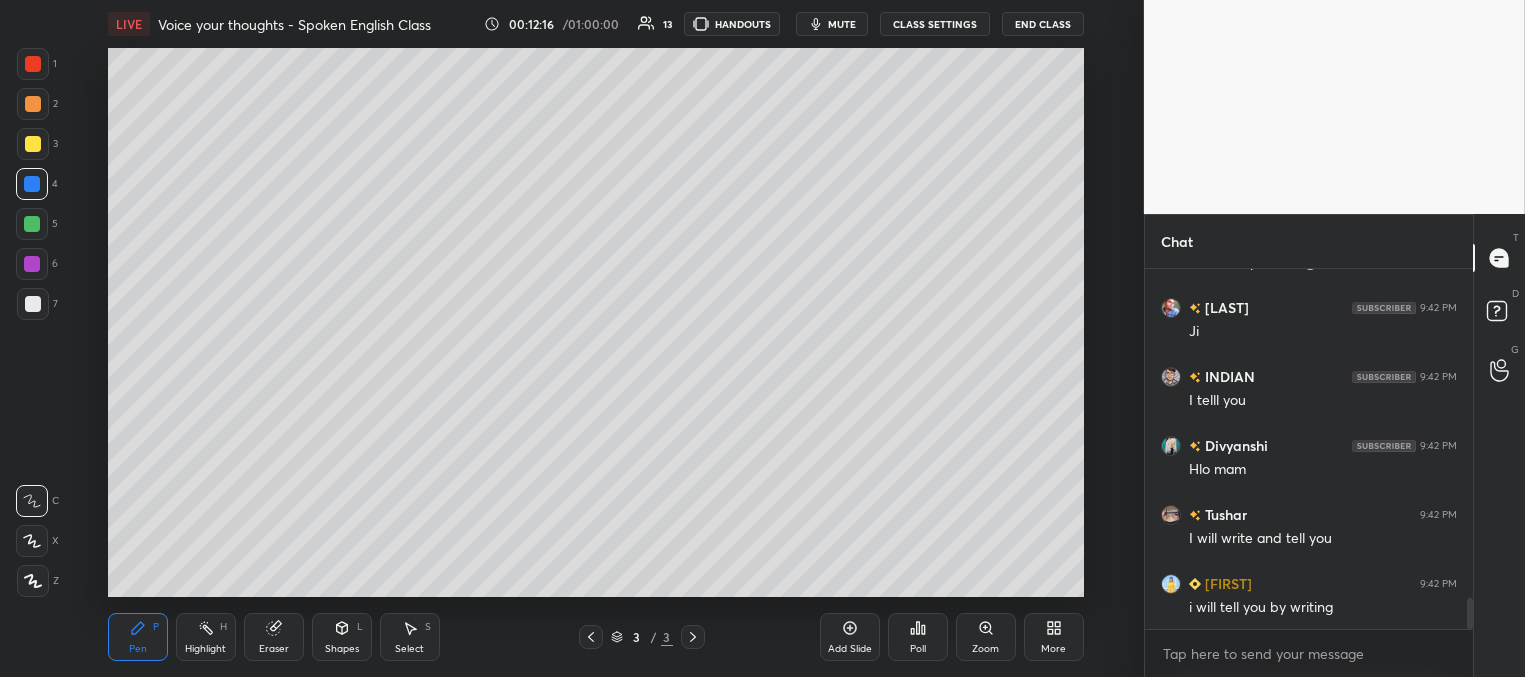 scroll, scrollTop: 312, scrollLeft: 322, axis: both 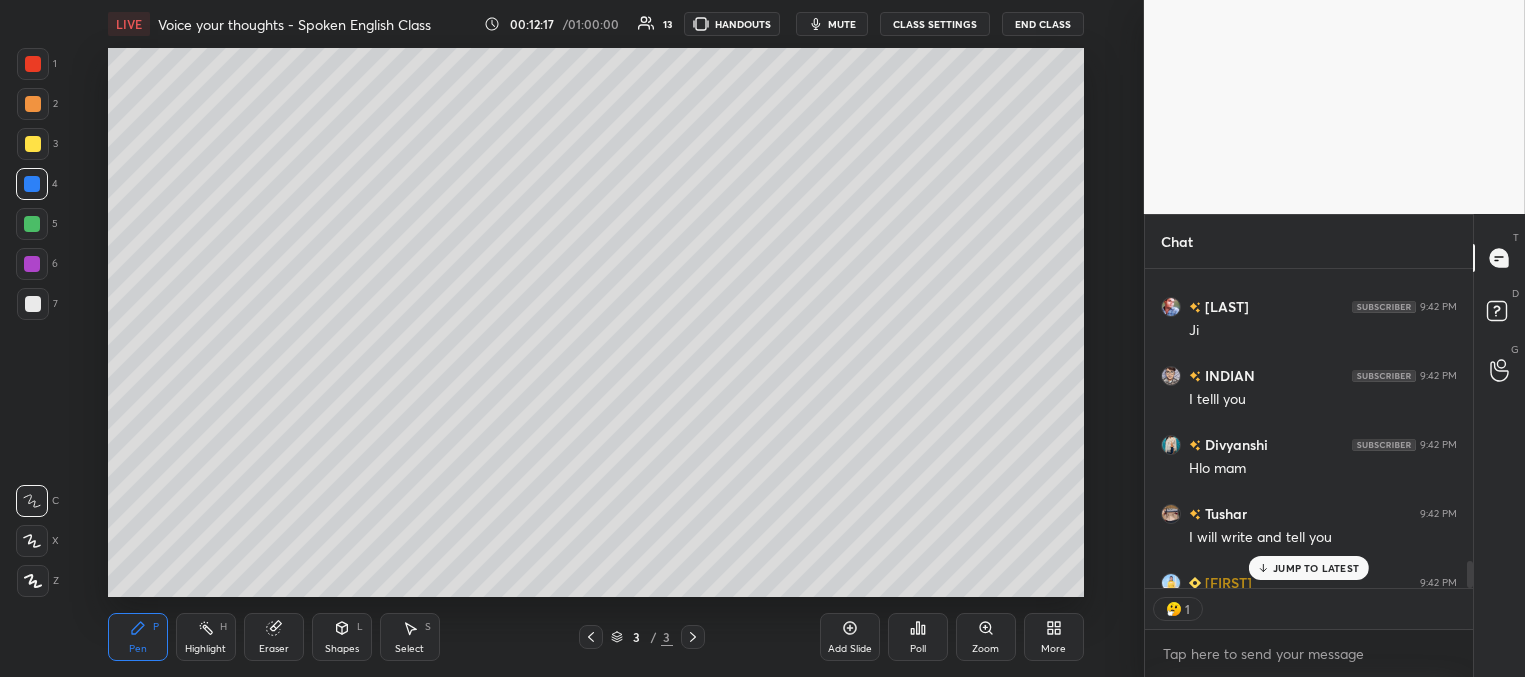 click on "JUMP TO LATEST" at bounding box center (1316, 568) 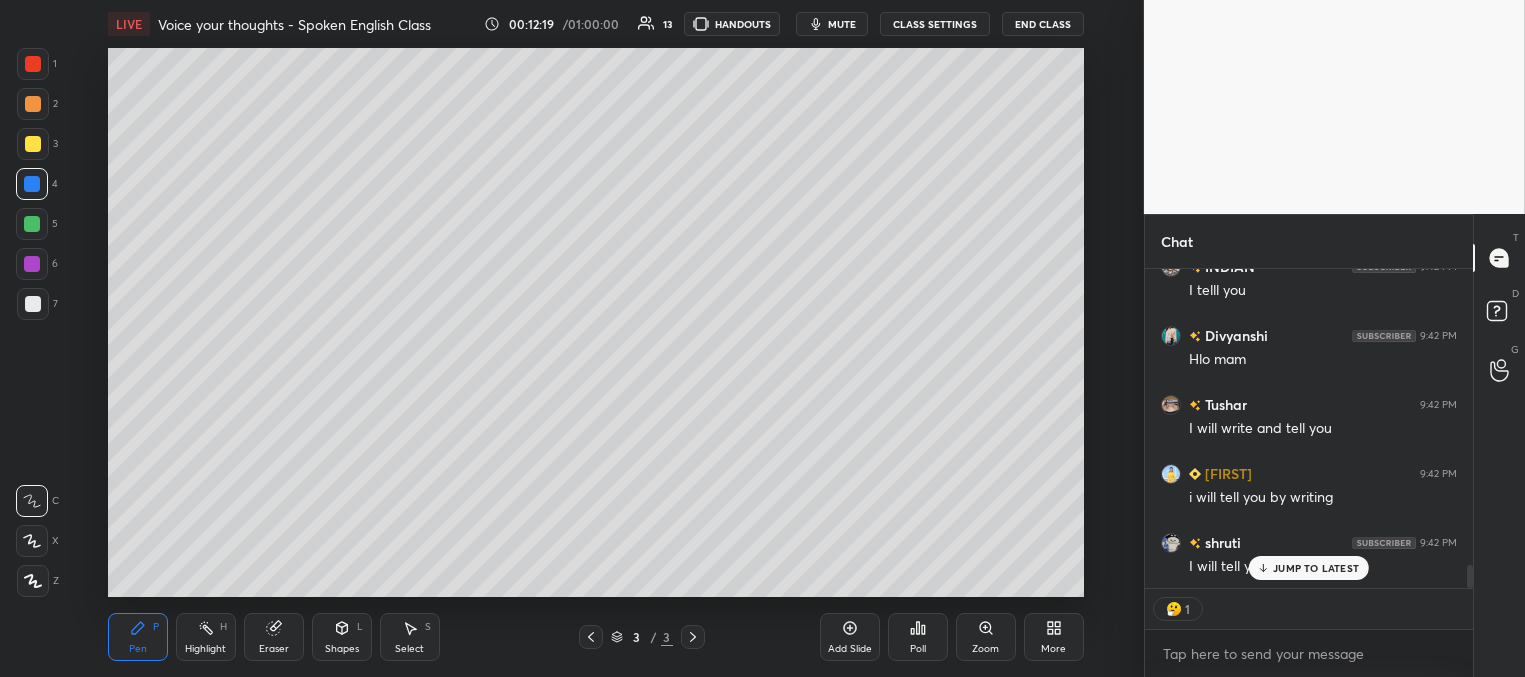scroll, scrollTop: 4016, scrollLeft: 0, axis: vertical 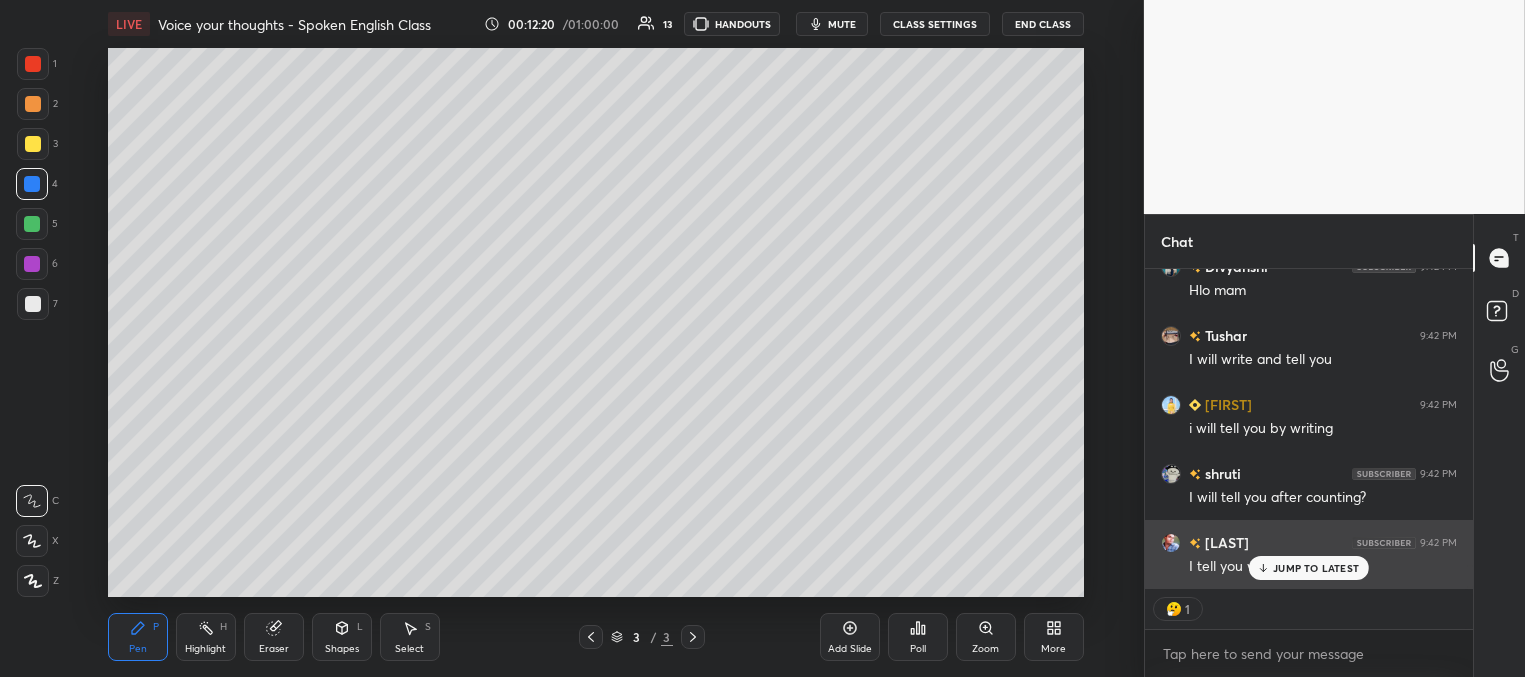 drag, startPoint x: 1277, startPoint y: 571, endPoint x: 1262, endPoint y: 563, distance: 17 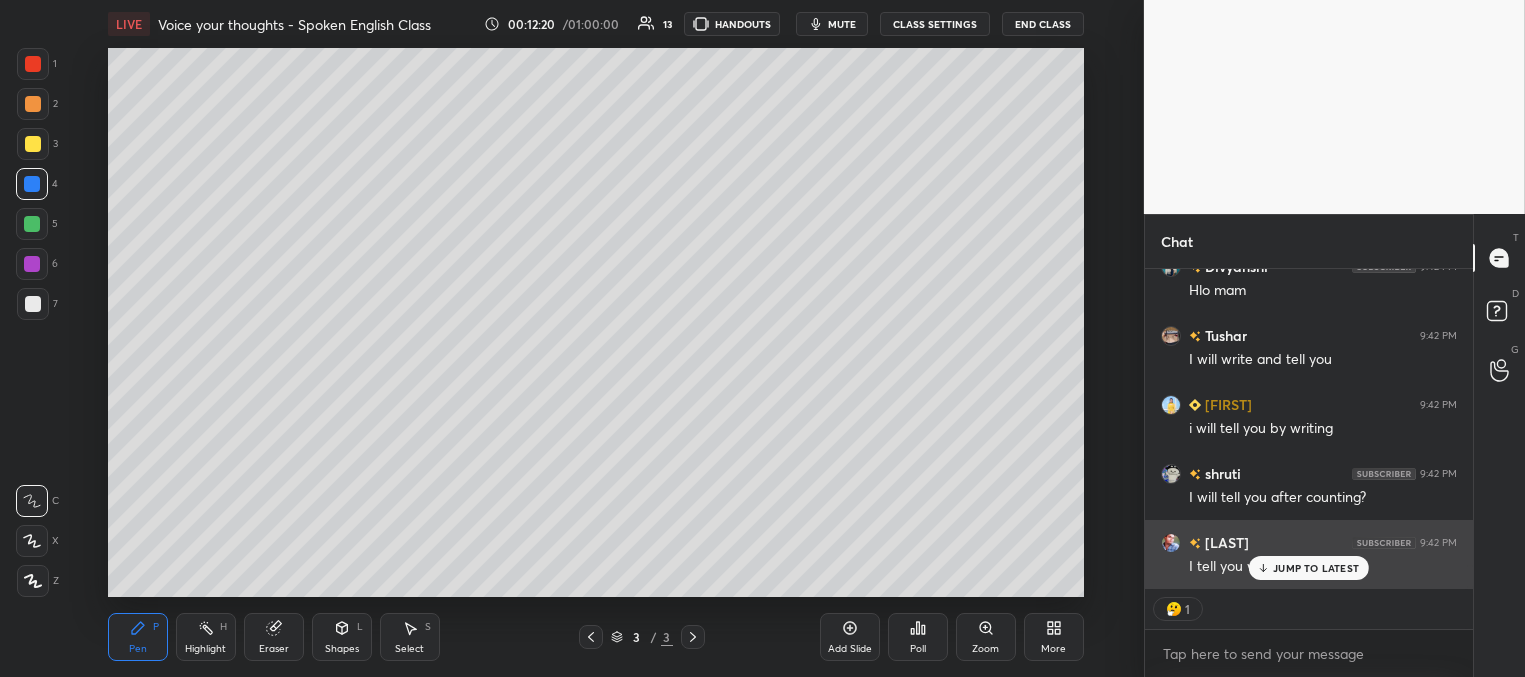 click on "JUMP TO LATEST" at bounding box center [1316, 568] 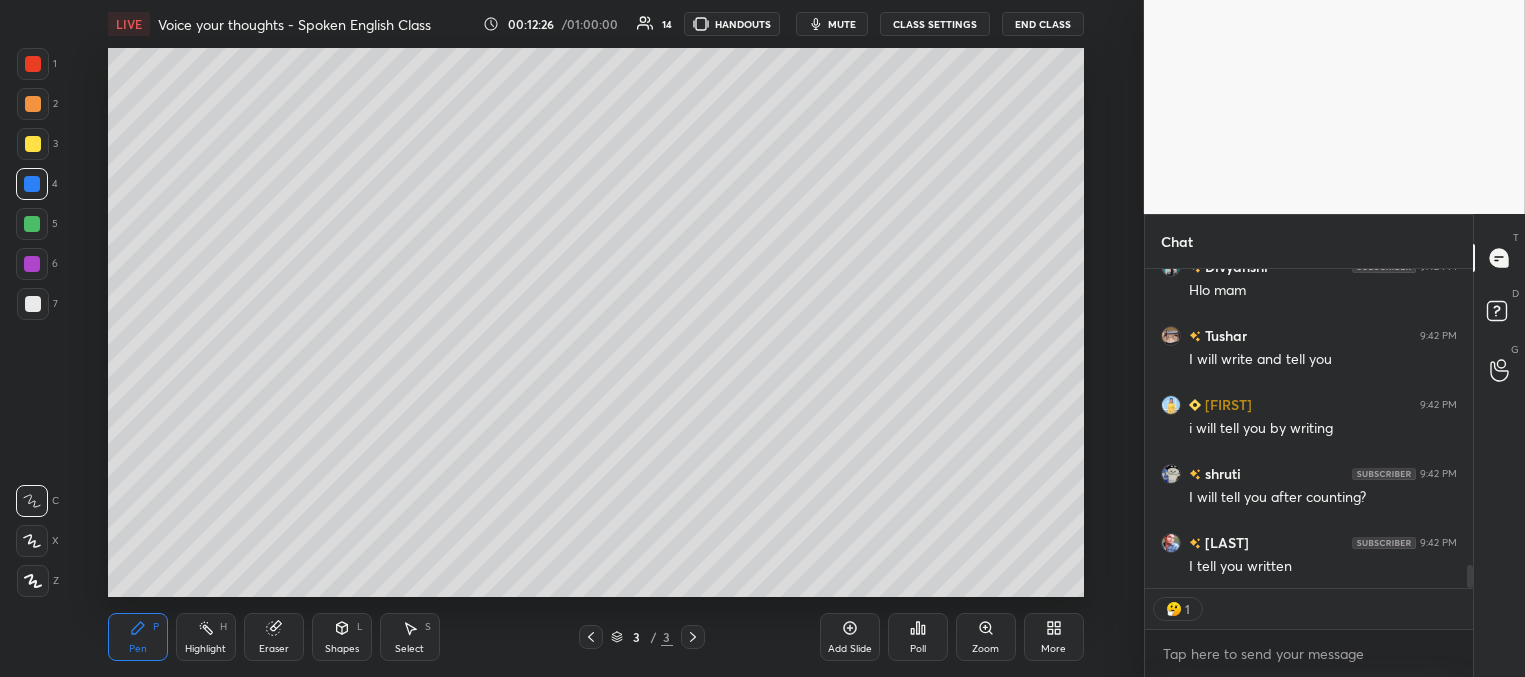 scroll, scrollTop: 7, scrollLeft: 6, axis: both 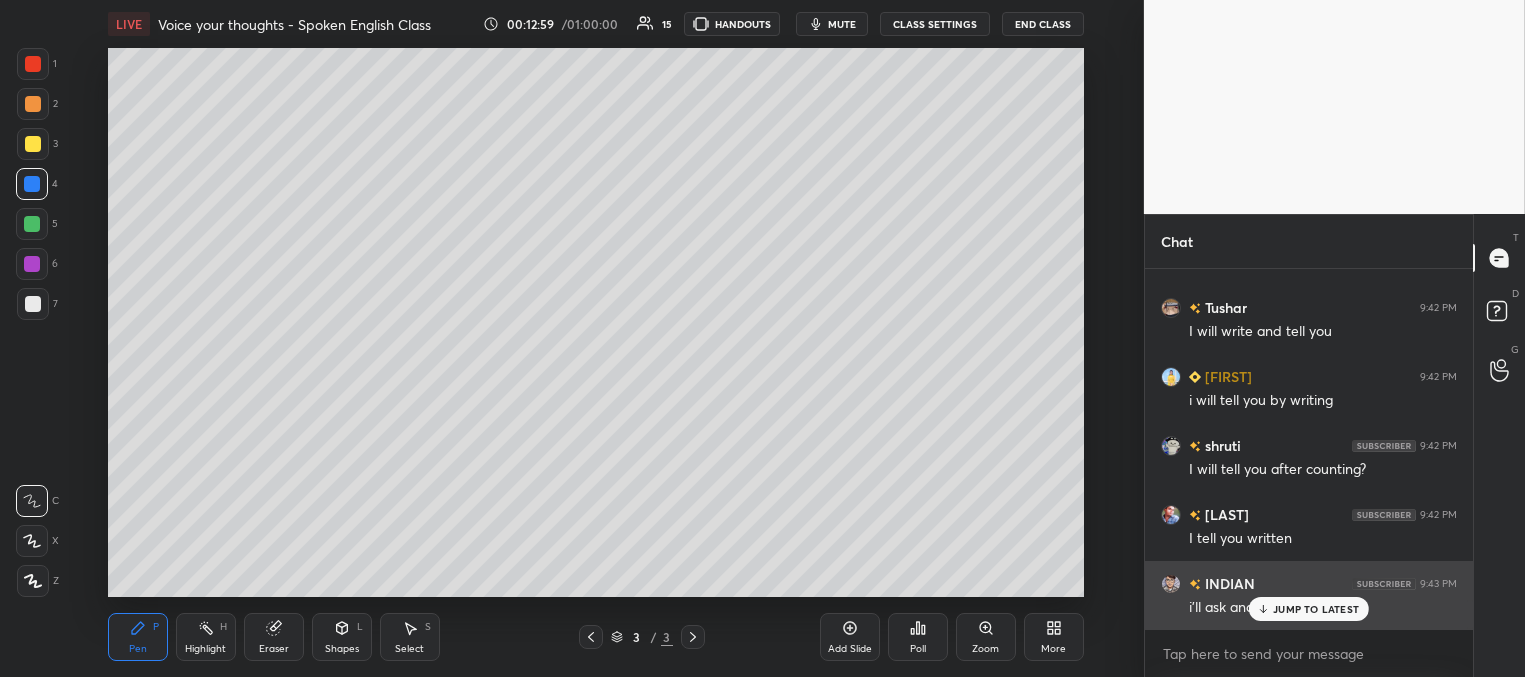 click on "JUMP TO LATEST" at bounding box center [1316, 609] 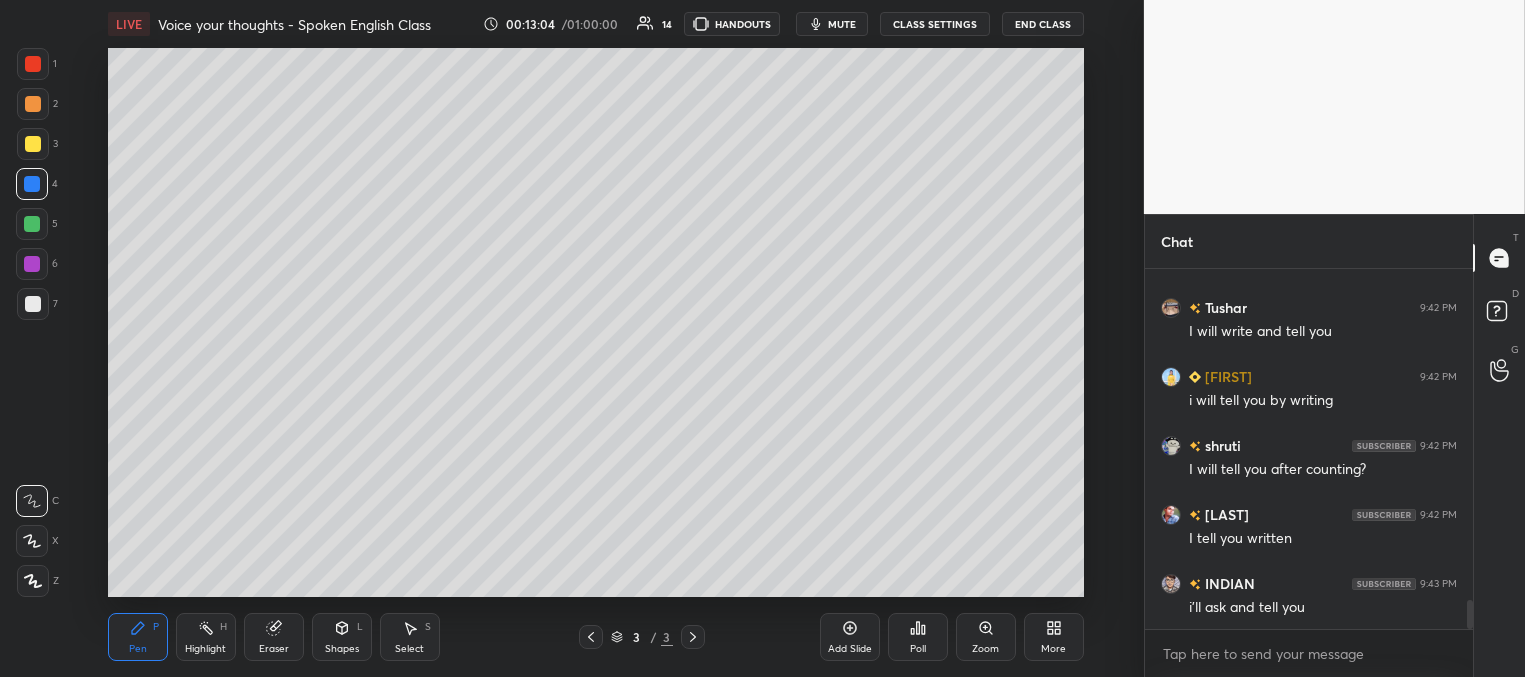 click at bounding box center [33, 304] 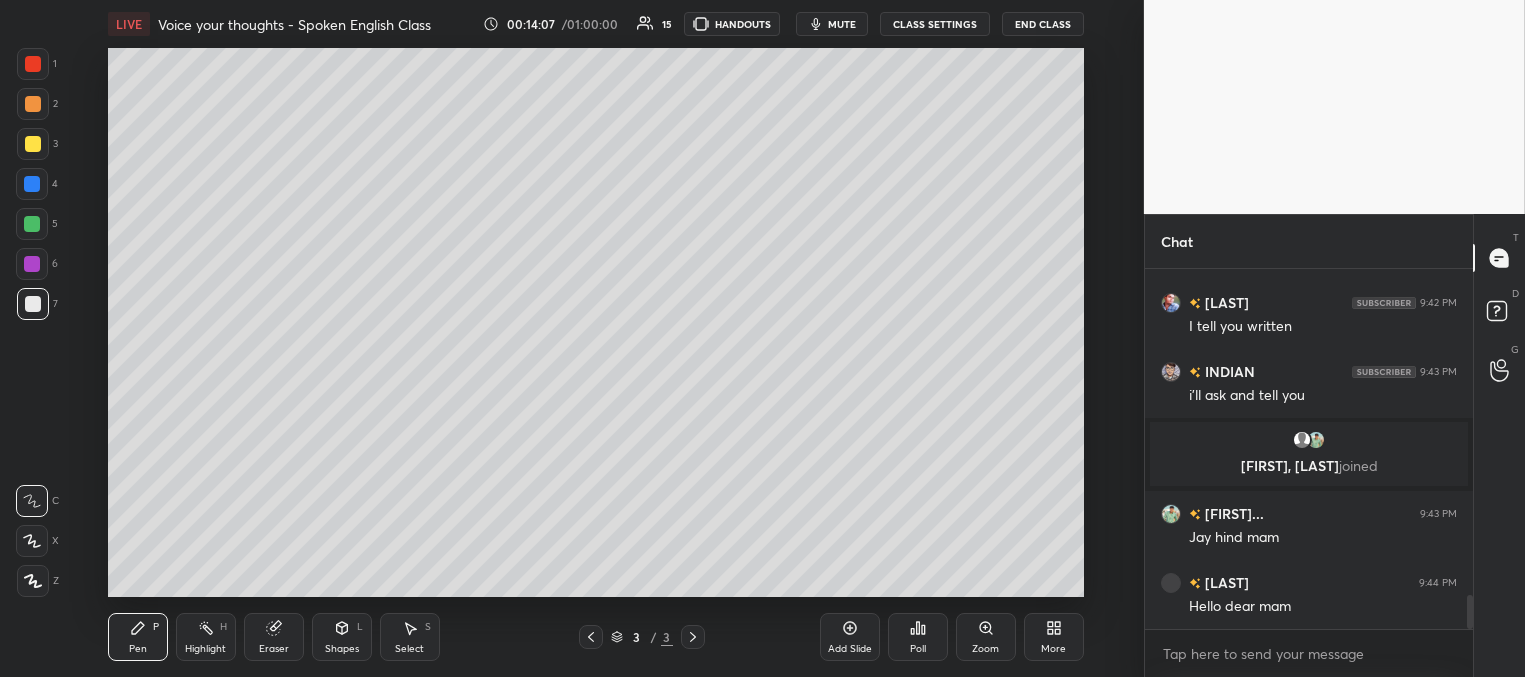 scroll, scrollTop: 3434, scrollLeft: 0, axis: vertical 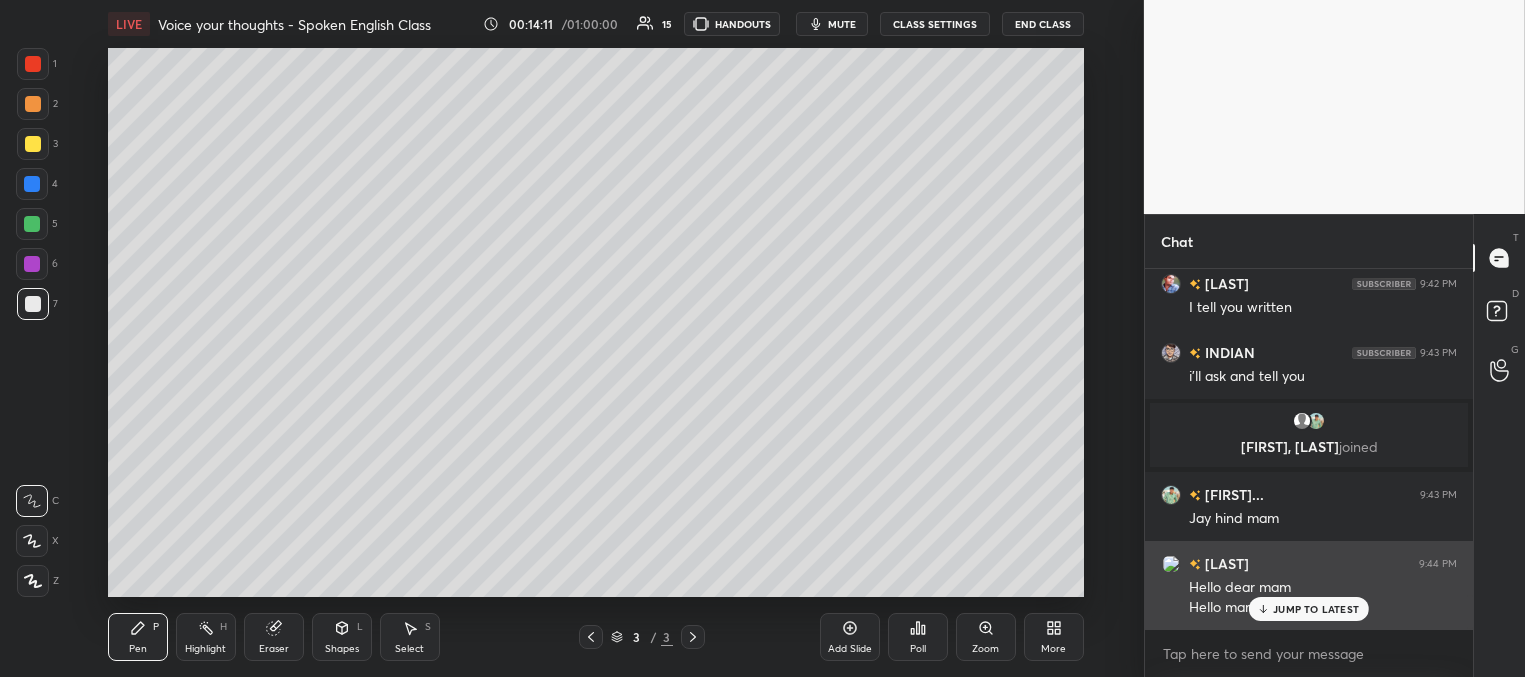 click on "JUMP TO LATEST" at bounding box center [1316, 609] 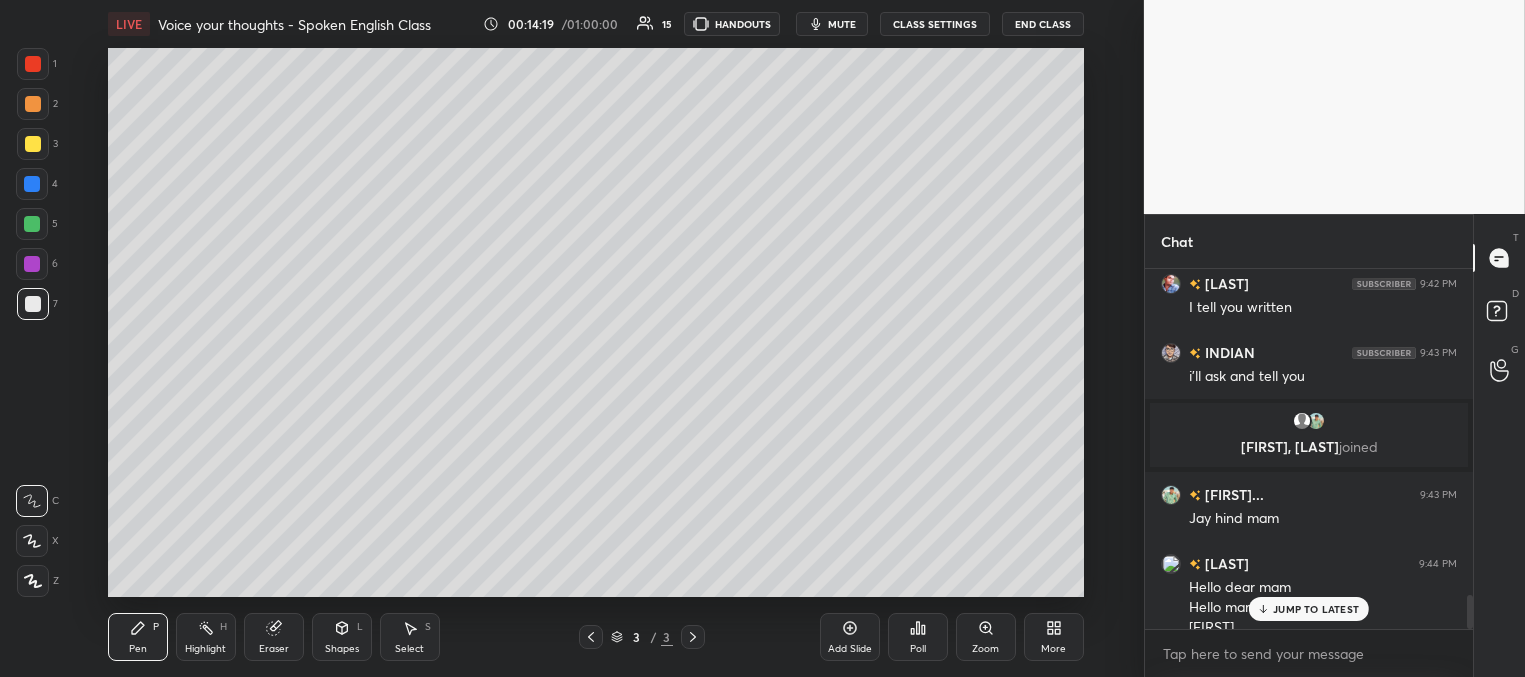 scroll, scrollTop: 3454, scrollLeft: 0, axis: vertical 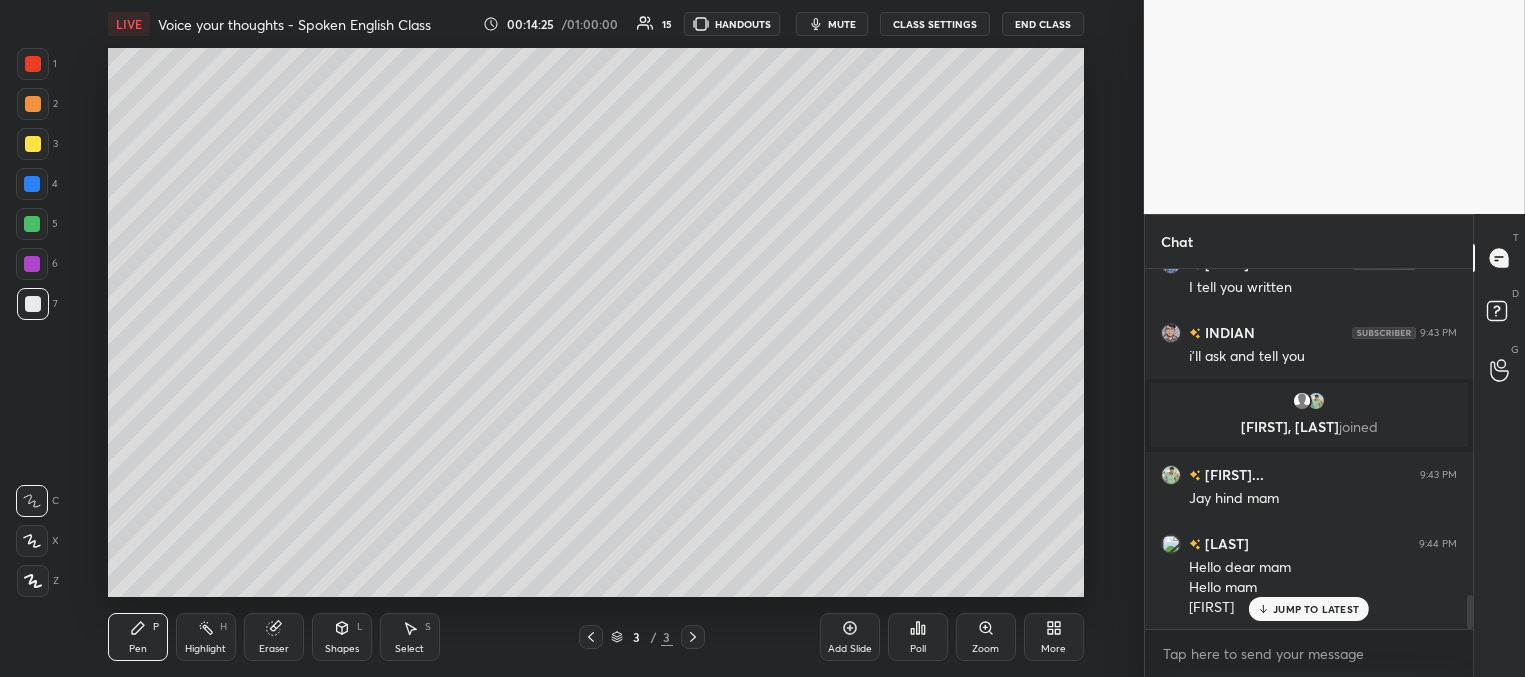 click on "JUMP TO LATEST" at bounding box center [1309, 609] 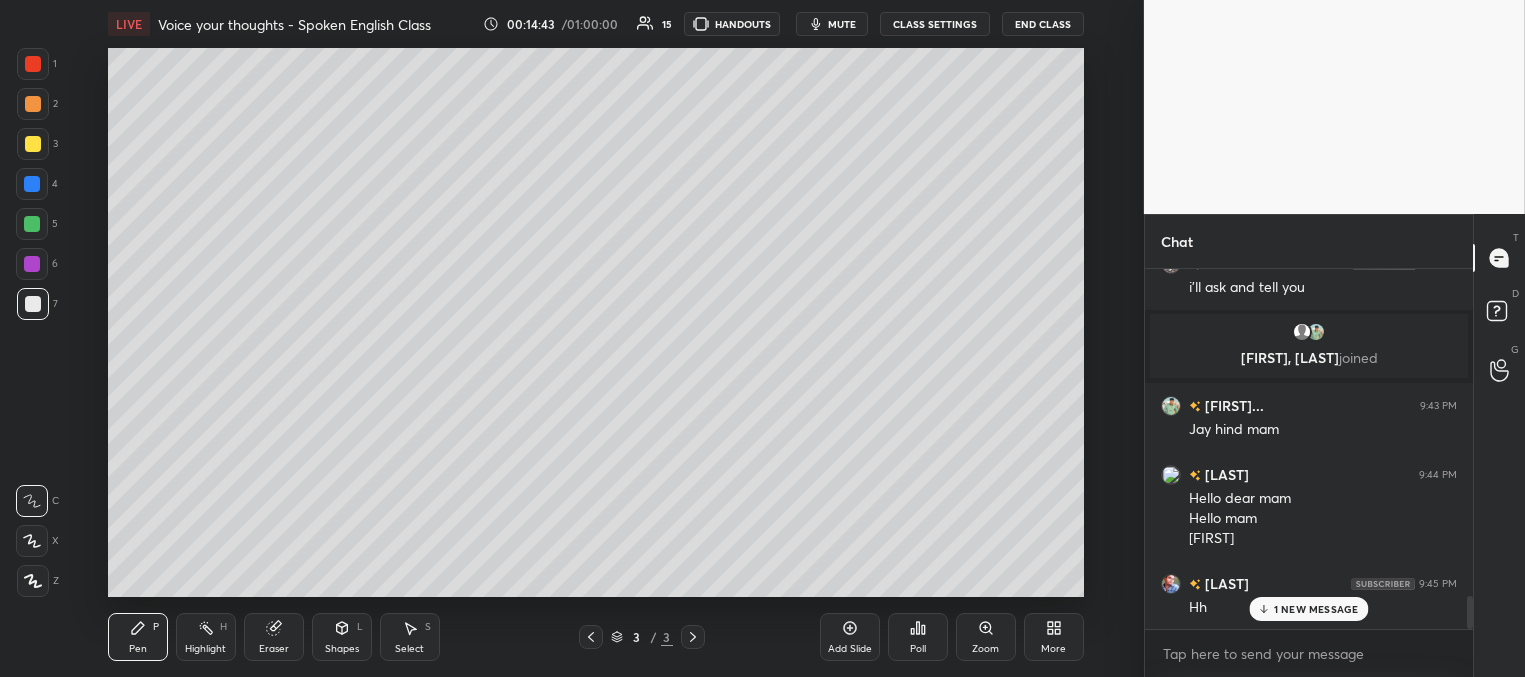 scroll, scrollTop: 3592, scrollLeft: 0, axis: vertical 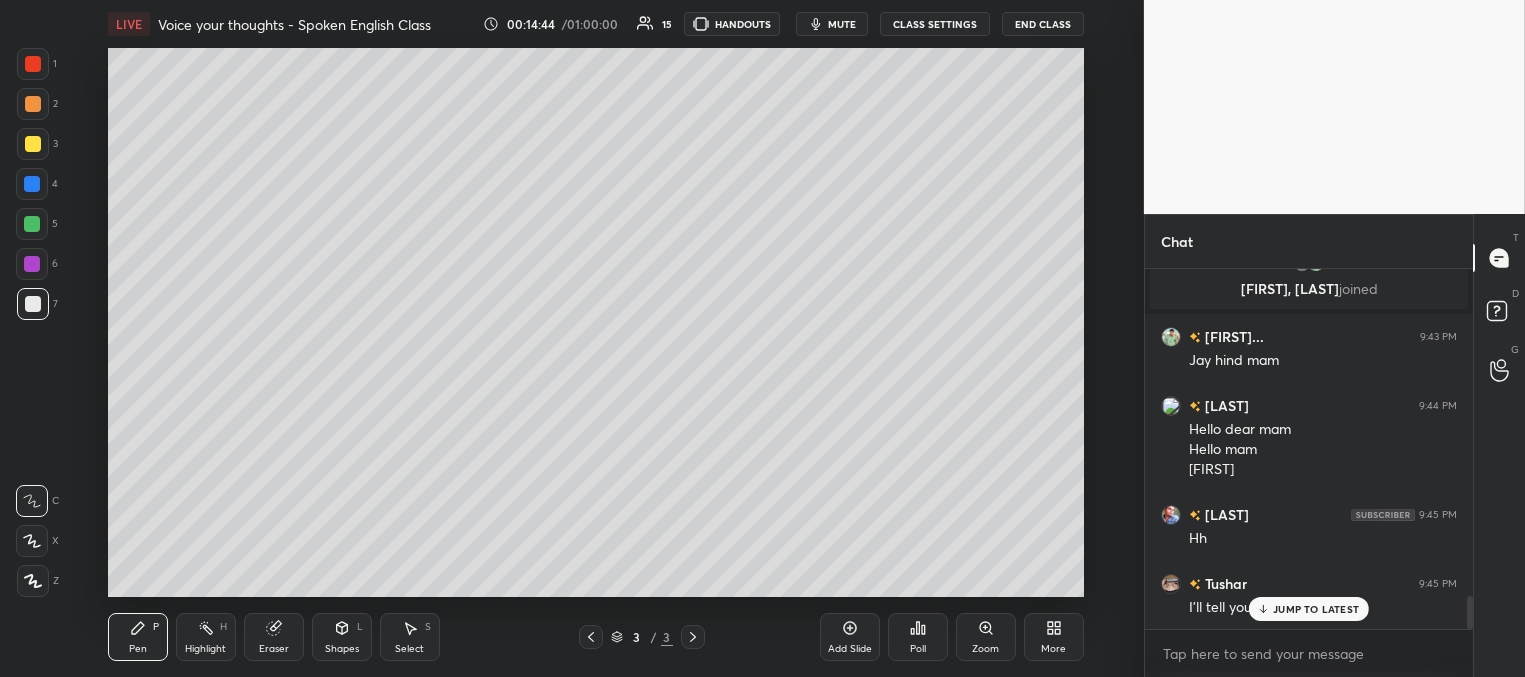 drag, startPoint x: 1292, startPoint y: 609, endPoint x: 1265, endPoint y: 593, distance: 31.38471 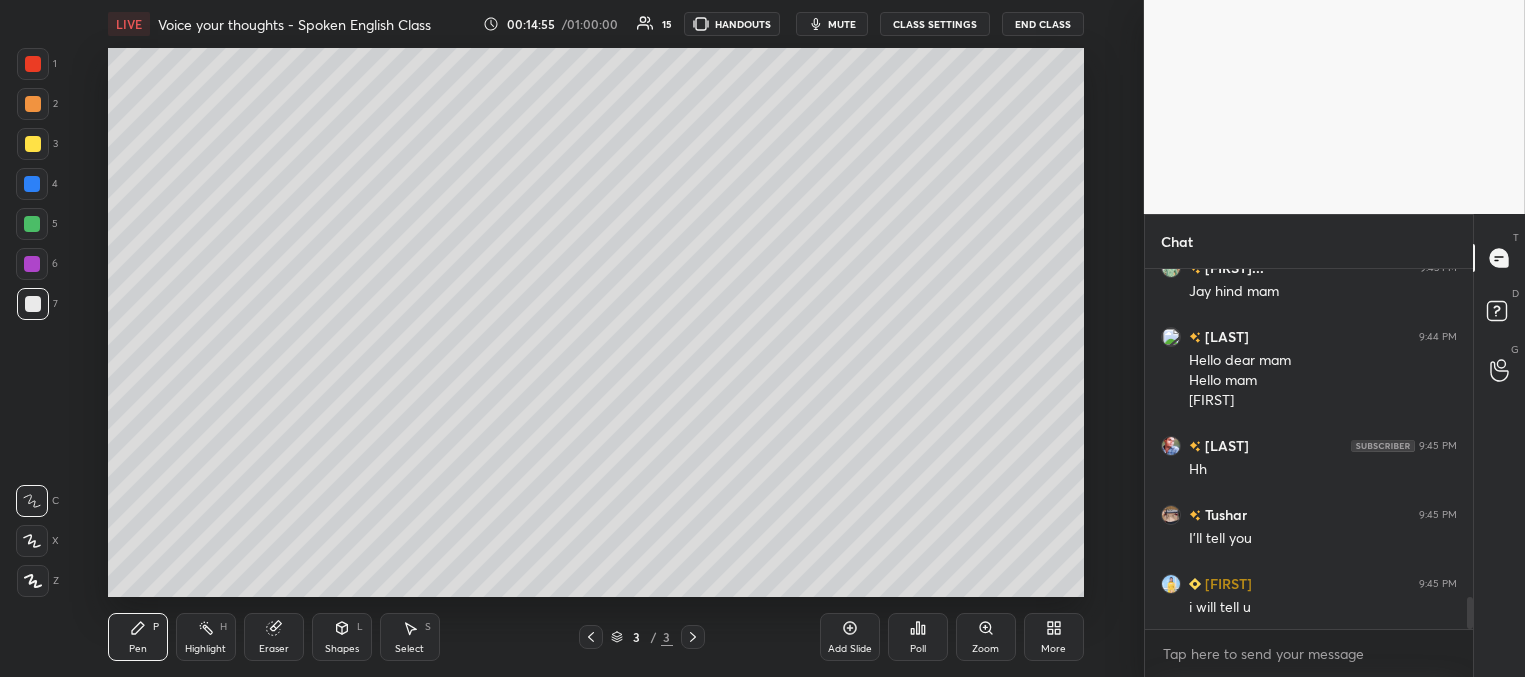 scroll, scrollTop: 3730, scrollLeft: 0, axis: vertical 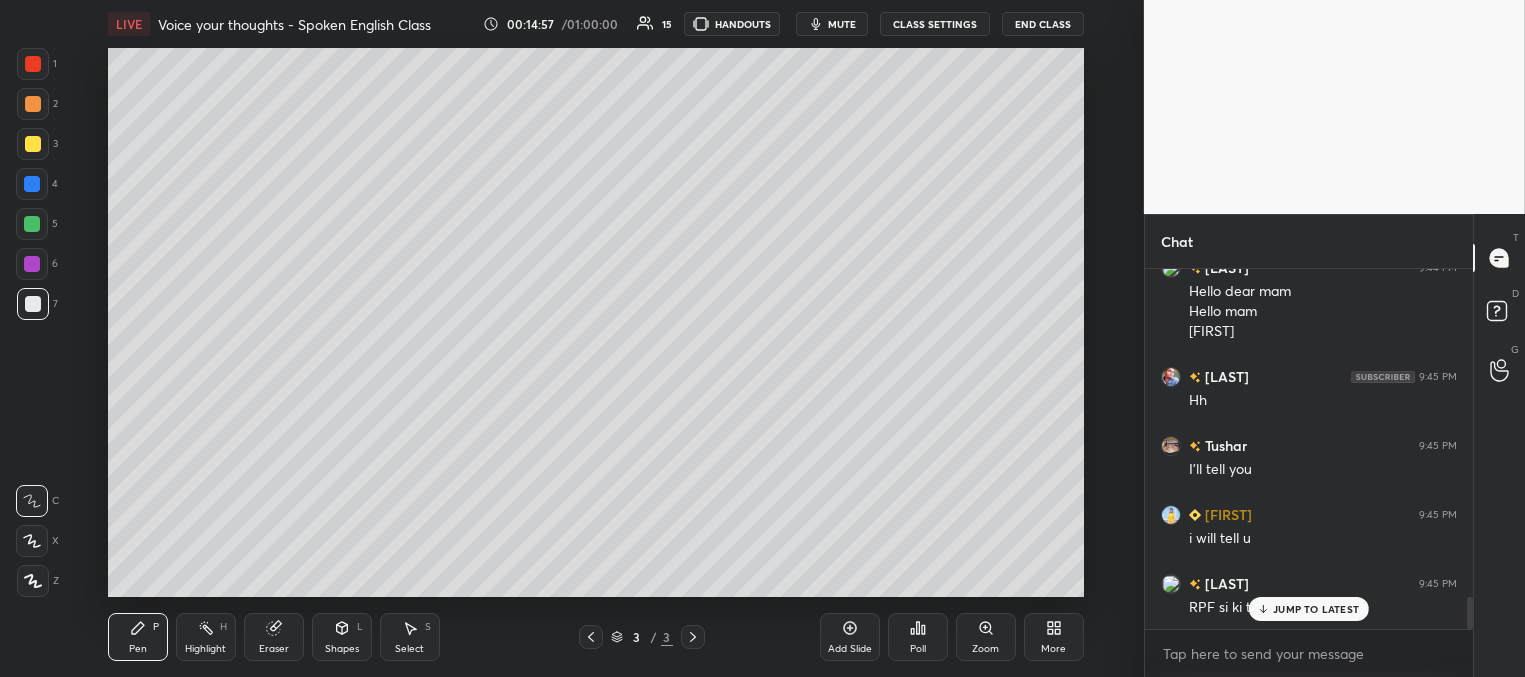 click at bounding box center (32, 224) 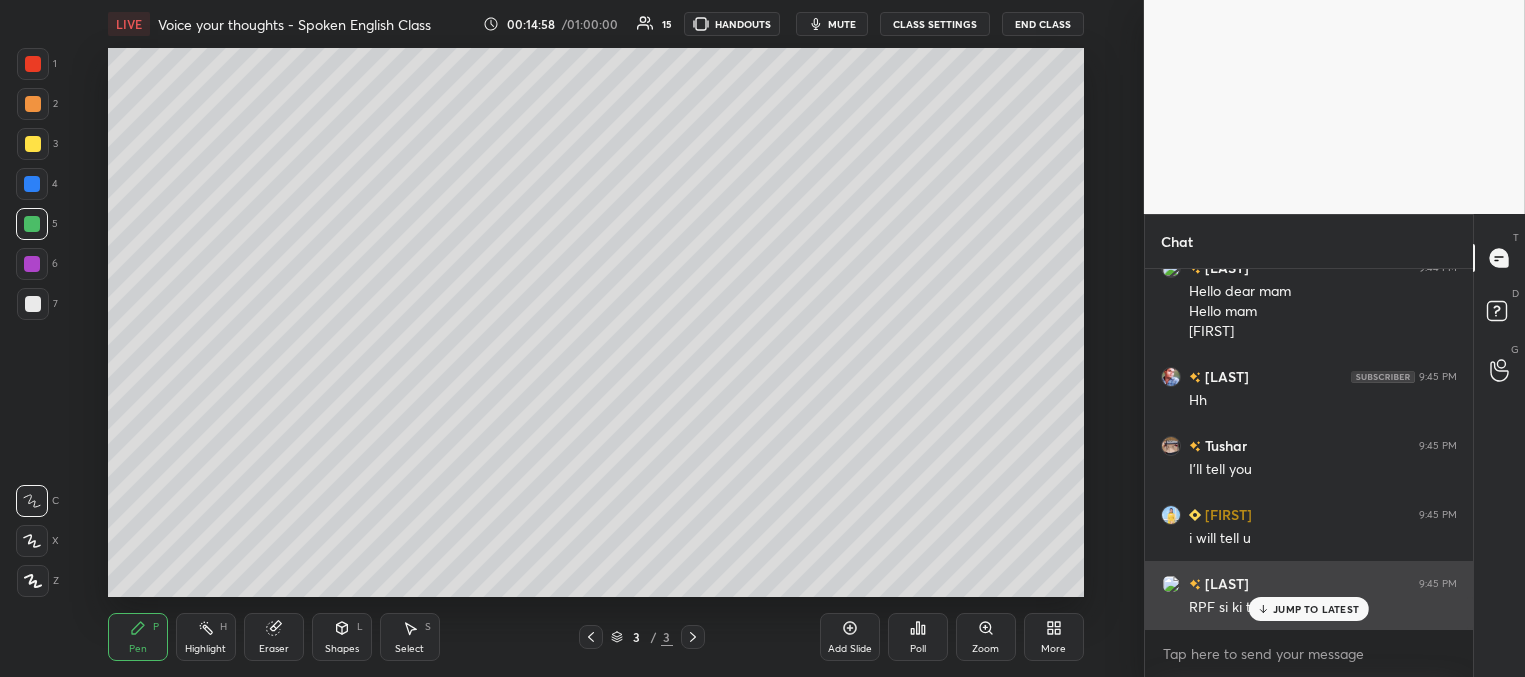 click on "JUMP TO LATEST" at bounding box center [1316, 609] 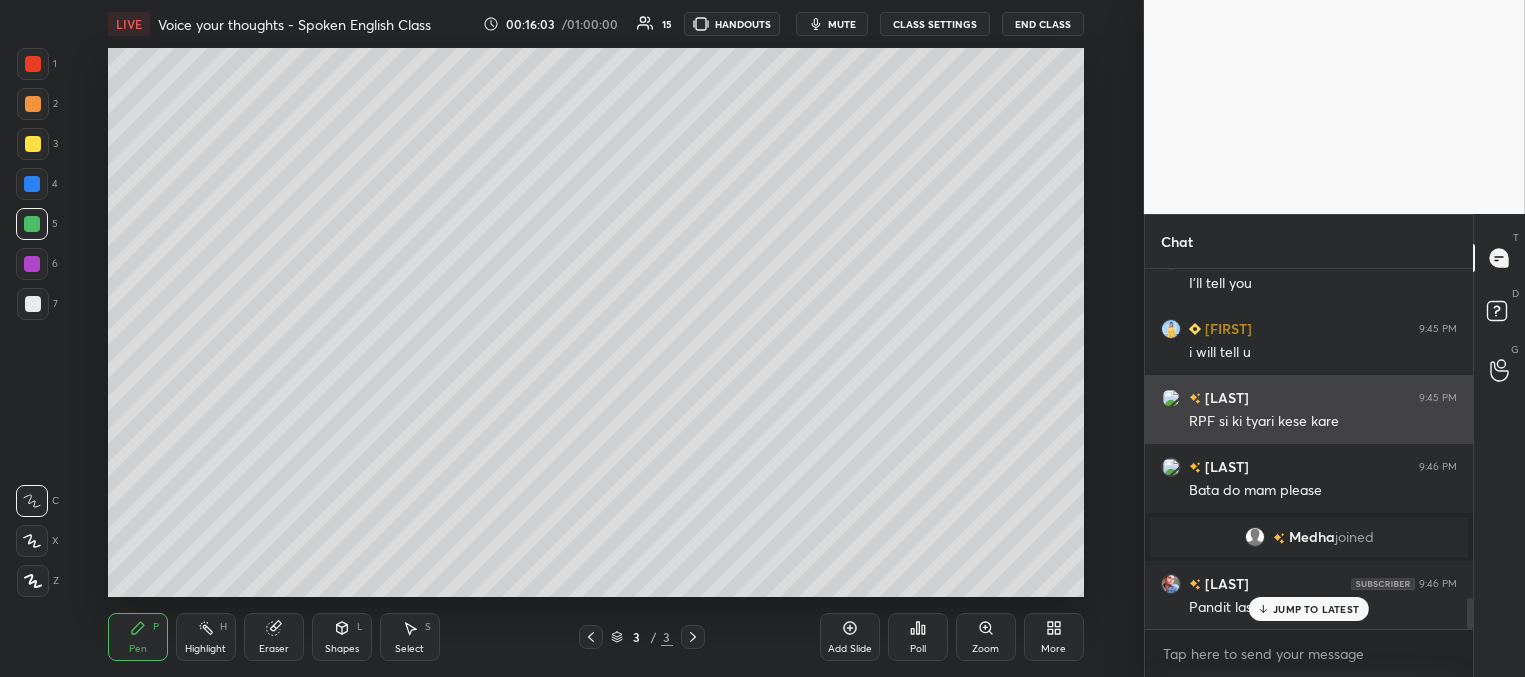 scroll, scrollTop: 3854, scrollLeft: 0, axis: vertical 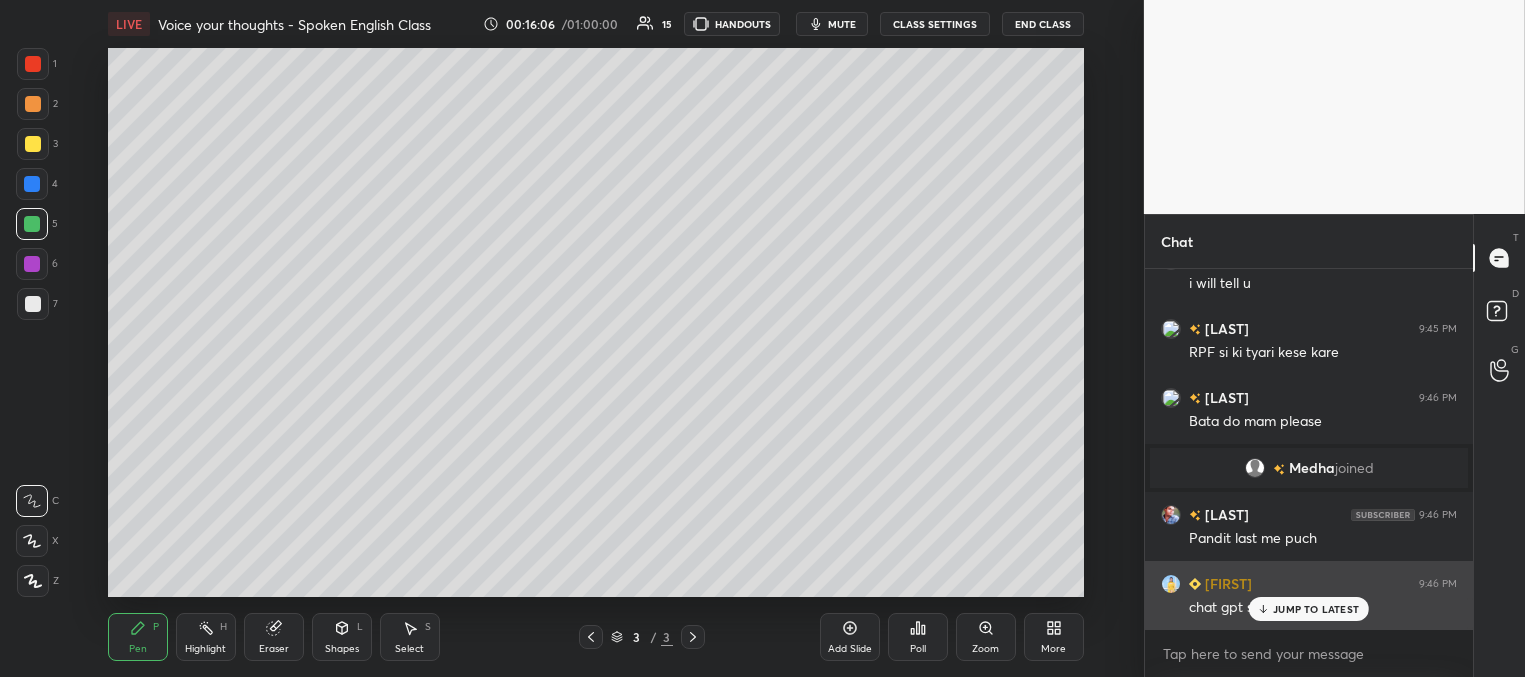 drag, startPoint x: 1263, startPoint y: 603, endPoint x: 1249, endPoint y: 591, distance: 18.439089 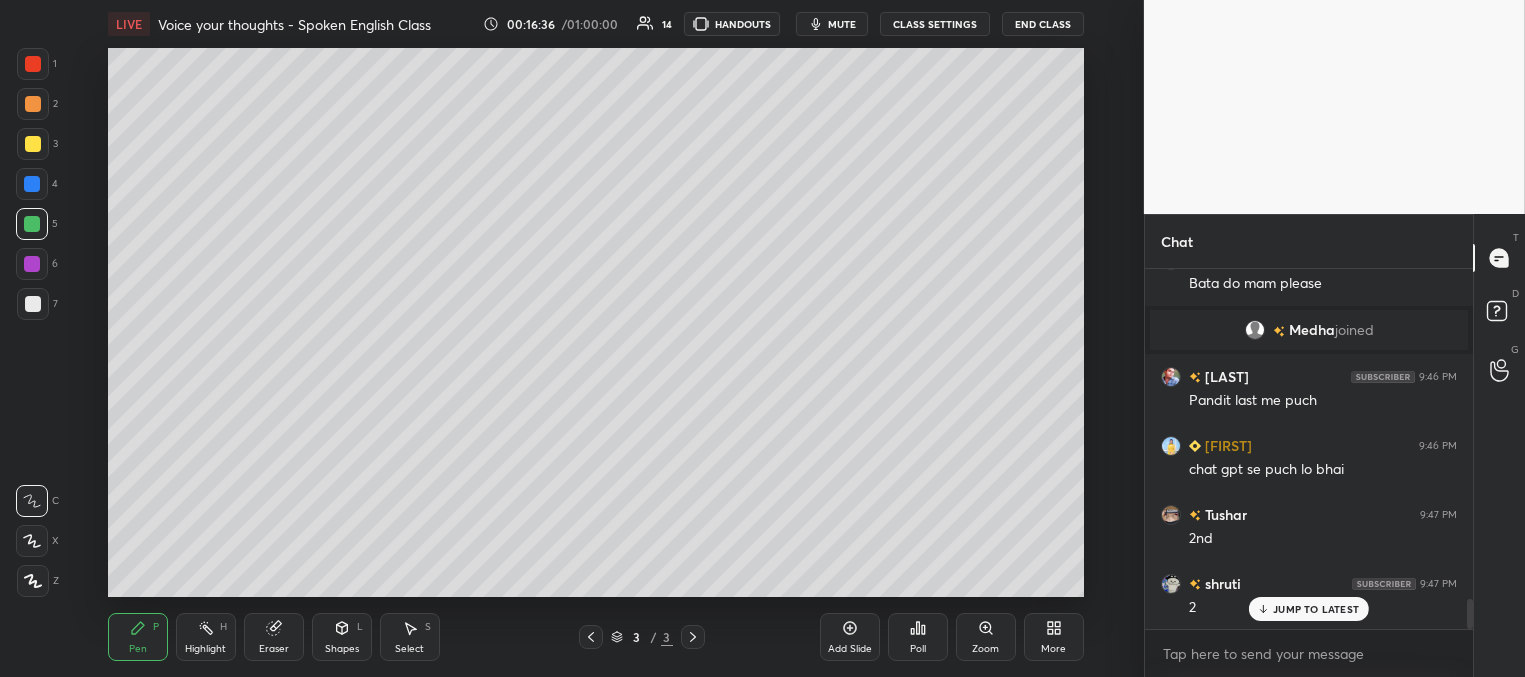 scroll, scrollTop: 4061, scrollLeft: 0, axis: vertical 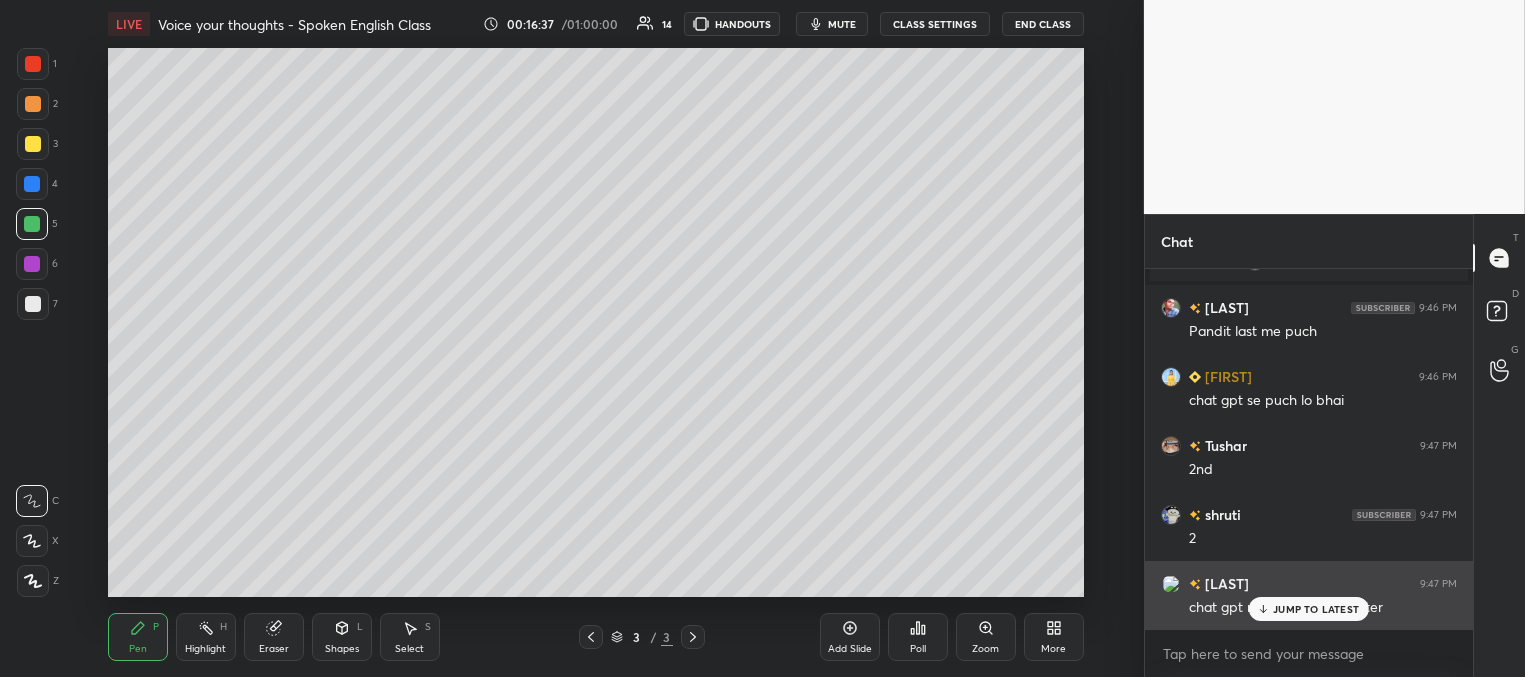 click on "JUMP TO LATEST" at bounding box center [1309, 609] 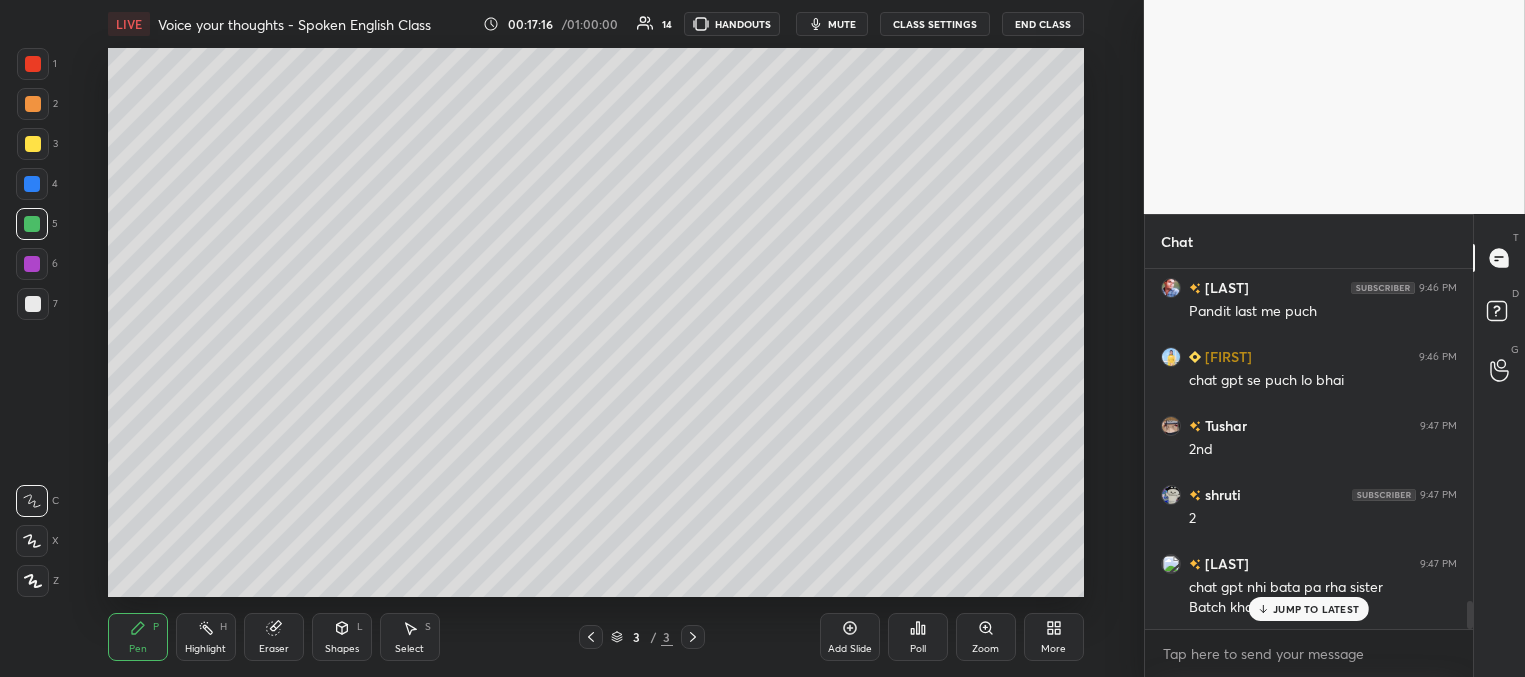 scroll, scrollTop: 4204, scrollLeft: 0, axis: vertical 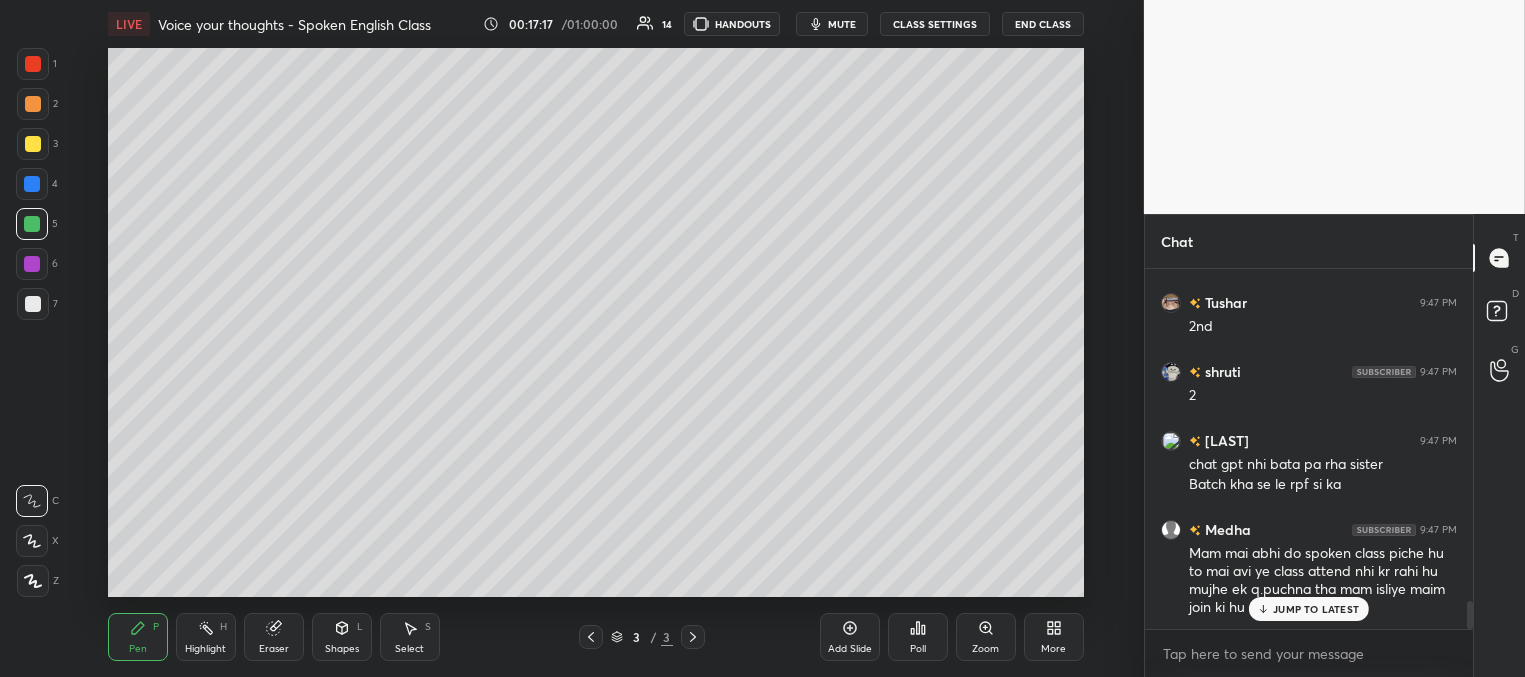 click on "JUMP TO LATEST" at bounding box center [1316, 609] 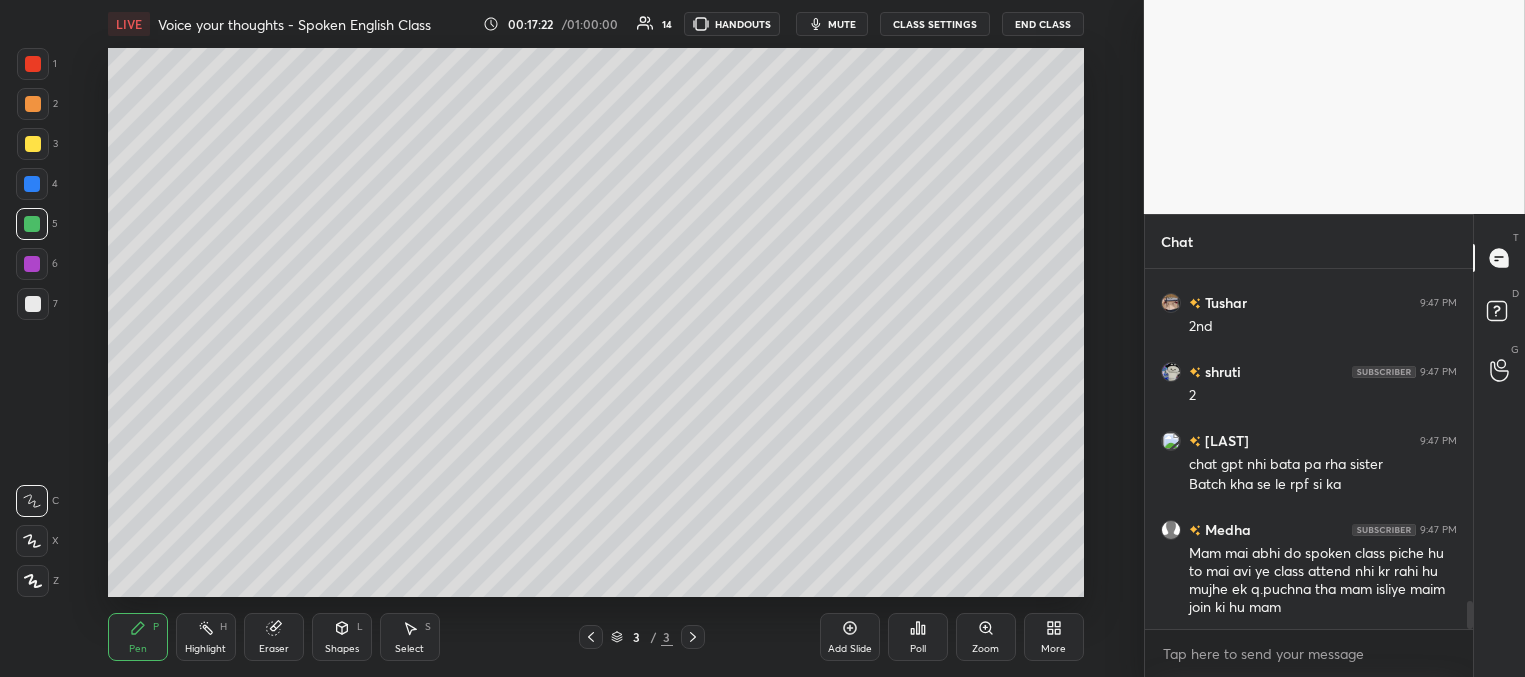scroll, scrollTop: 4224, scrollLeft: 0, axis: vertical 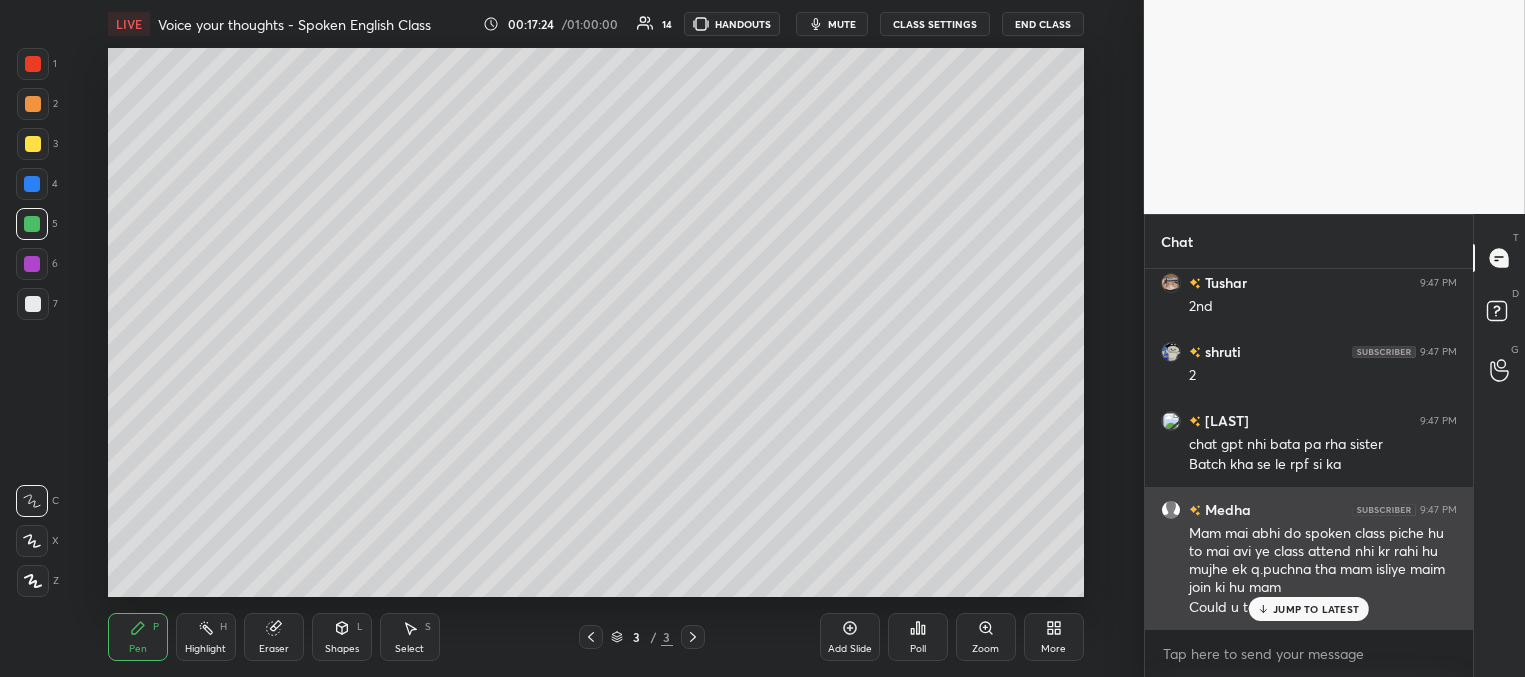 click on "JUMP TO LATEST" at bounding box center [1316, 609] 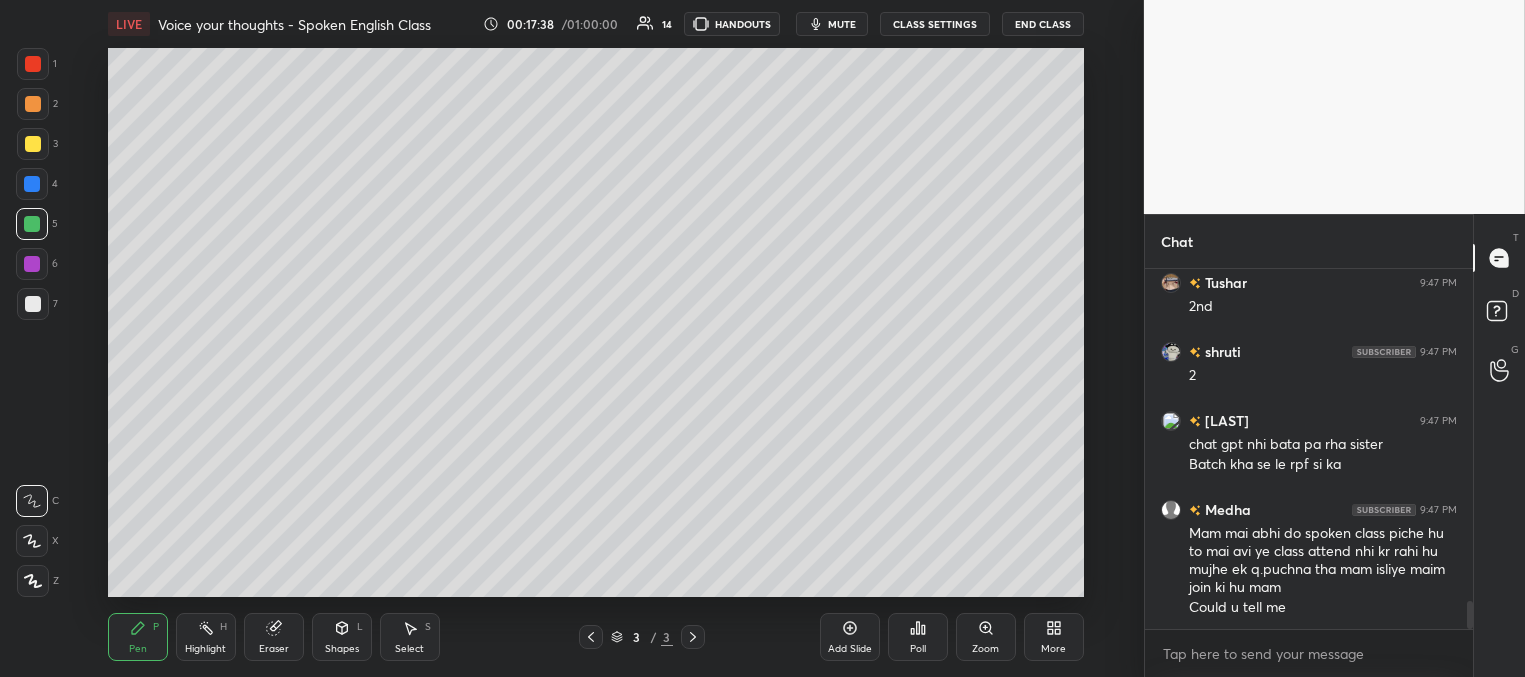 scroll, scrollTop: 4293, scrollLeft: 0, axis: vertical 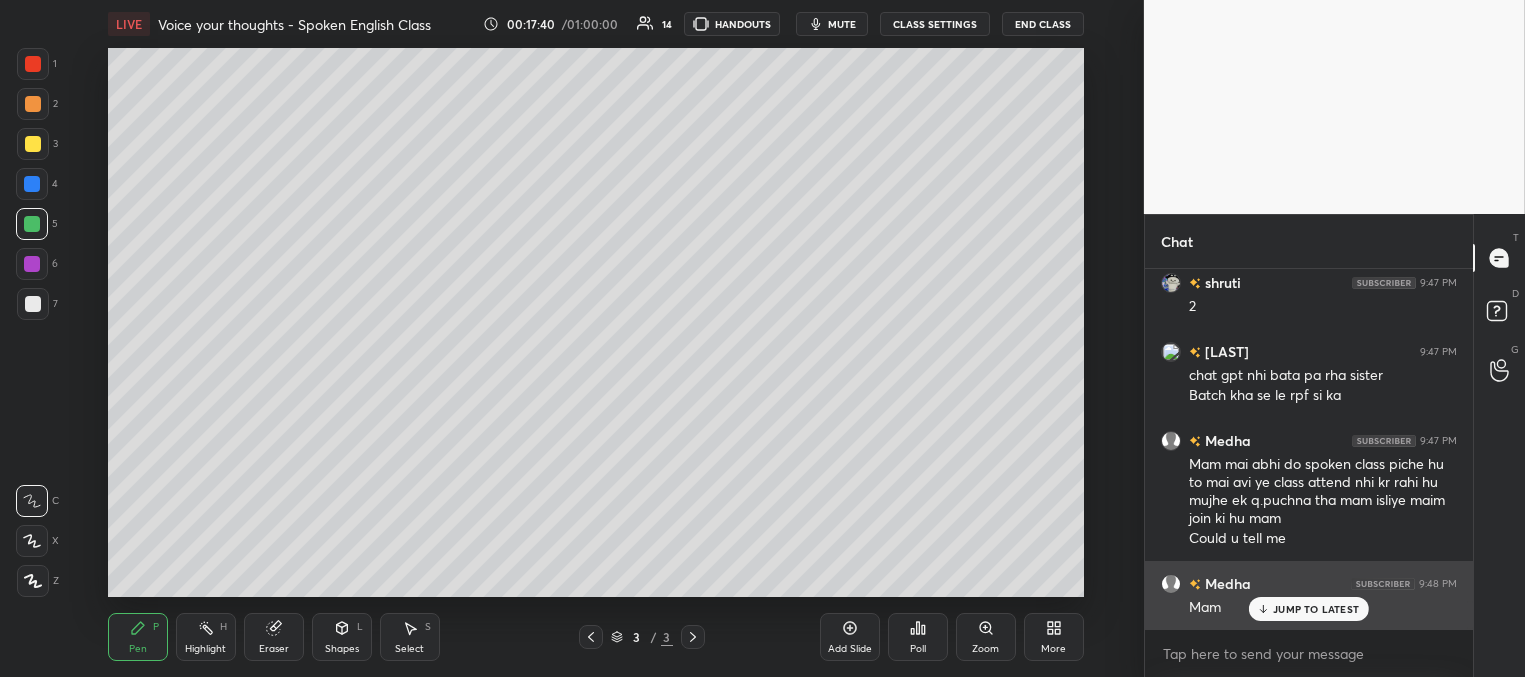 click on "JUMP TO LATEST" at bounding box center [1316, 609] 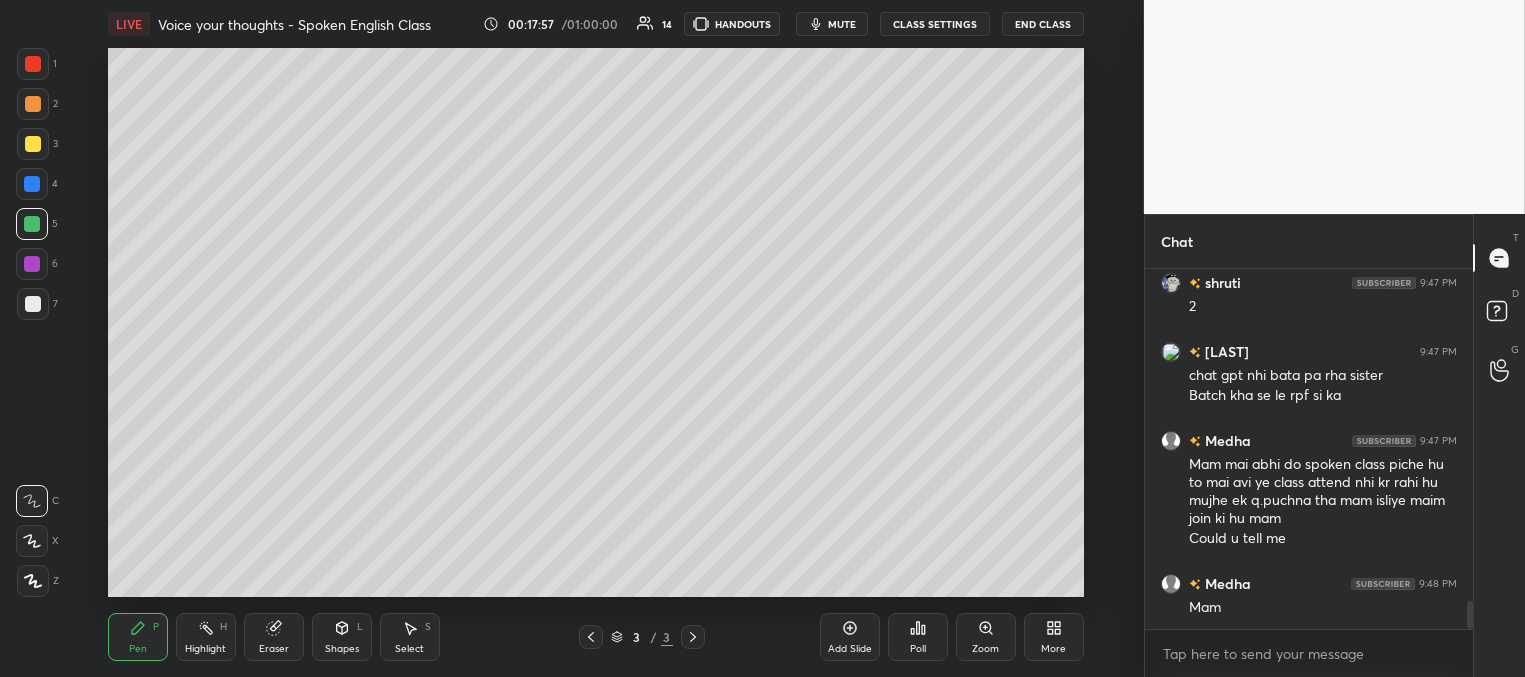 scroll, scrollTop: 4313, scrollLeft: 0, axis: vertical 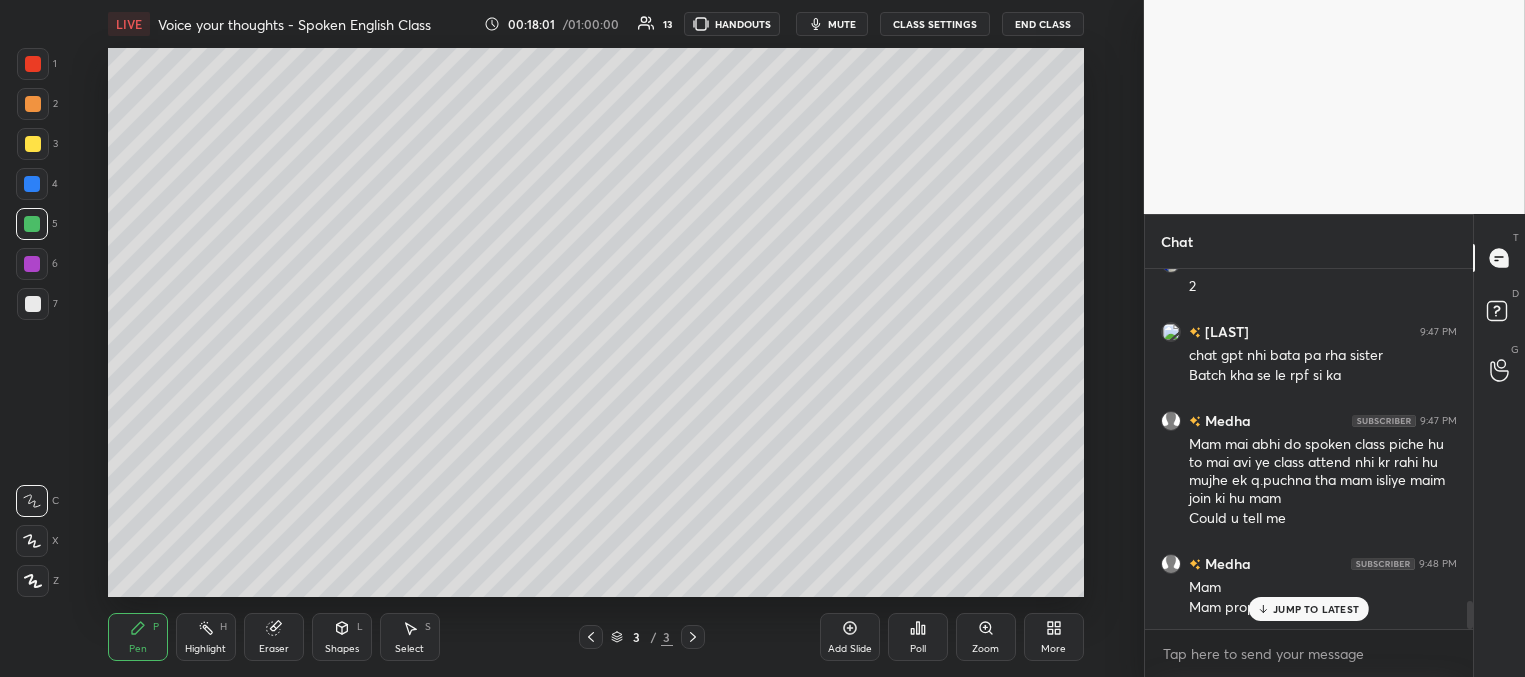 click at bounding box center [33, 144] 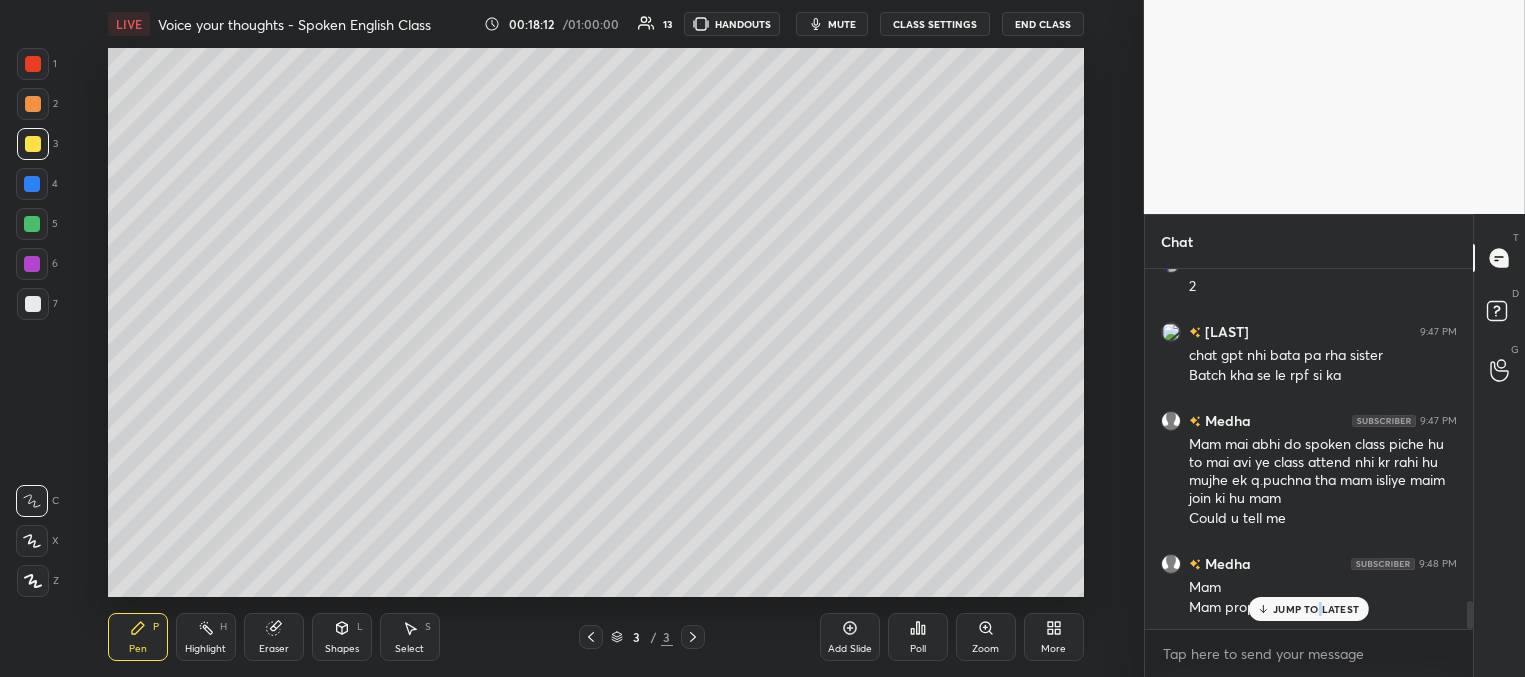 drag, startPoint x: 1319, startPoint y: 612, endPoint x: 1099, endPoint y: 538, distance: 232.11205 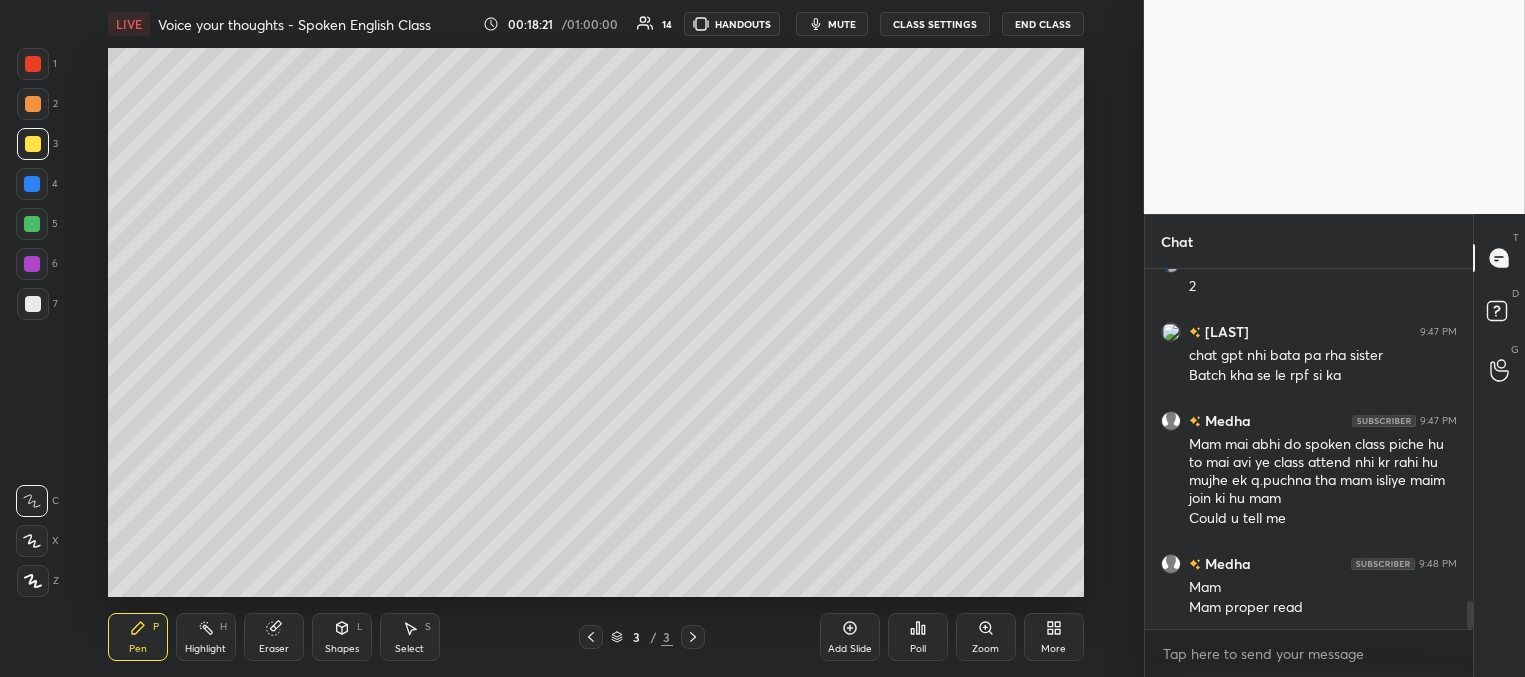 scroll, scrollTop: 4382, scrollLeft: 0, axis: vertical 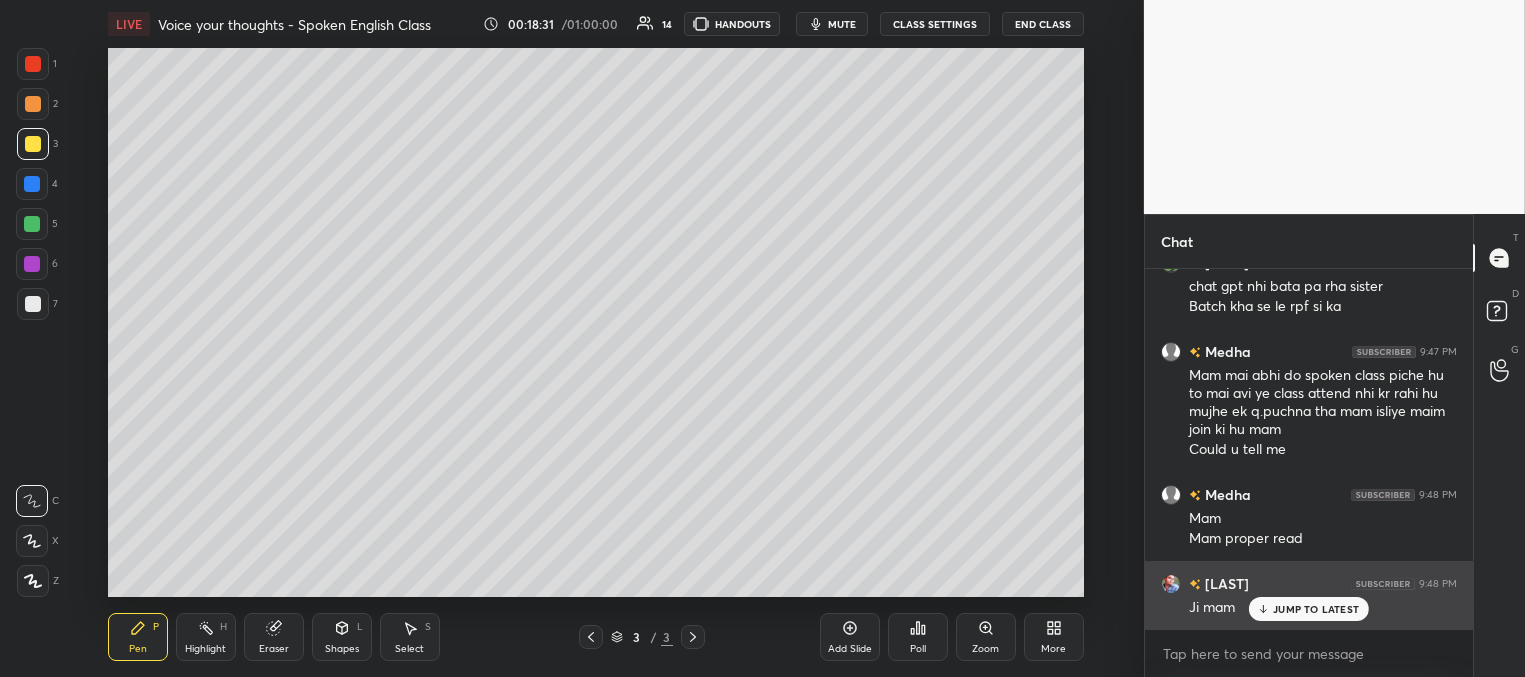 click on "JUMP TO LATEST" at bounding box center [1309, 609] 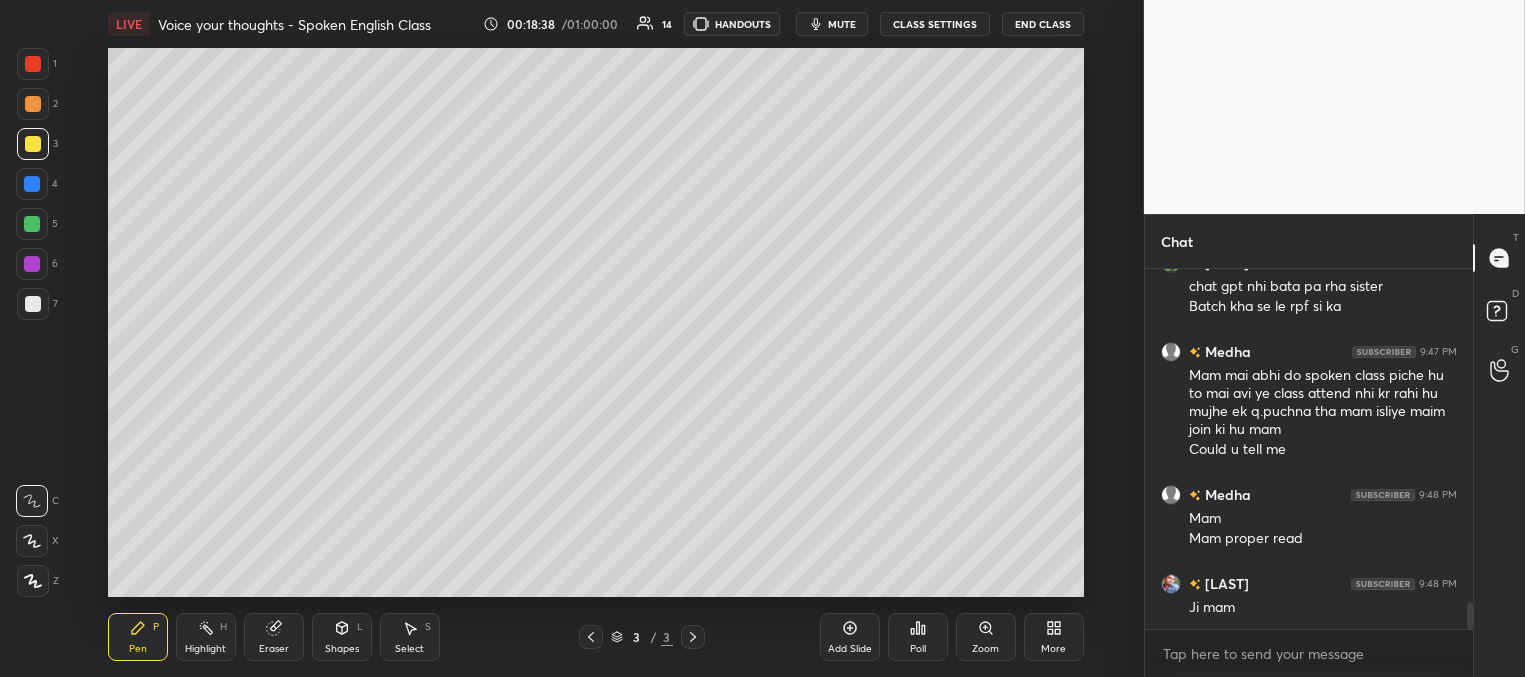 scroll, scrollTop: 4451, scrollLeft: 0, axis: vertical 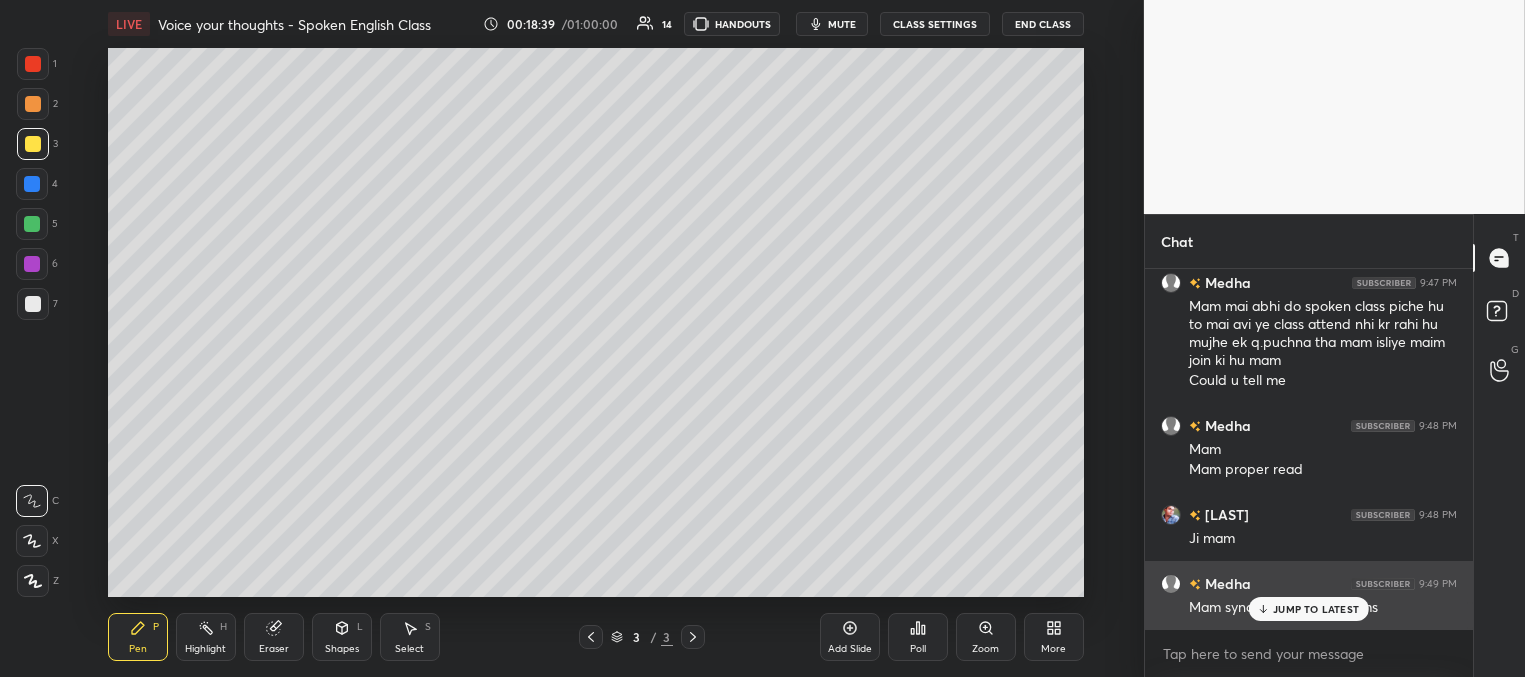 drag, startPoint x: 1271, startPoint y: 613, endPoint x: 1205, endPoint y: 587, distance: 70.93659 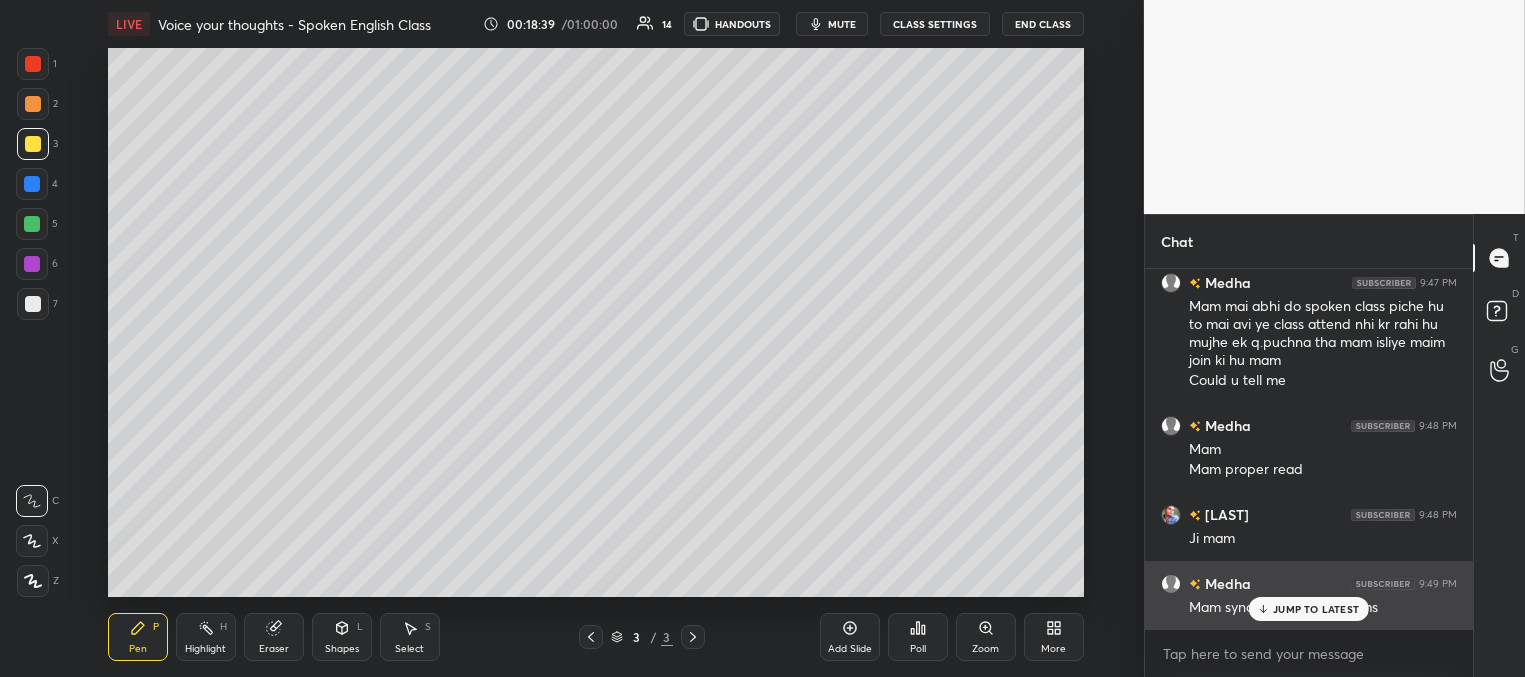 click on "JUMP TO LATEST" at bounding box center (1309, 609) 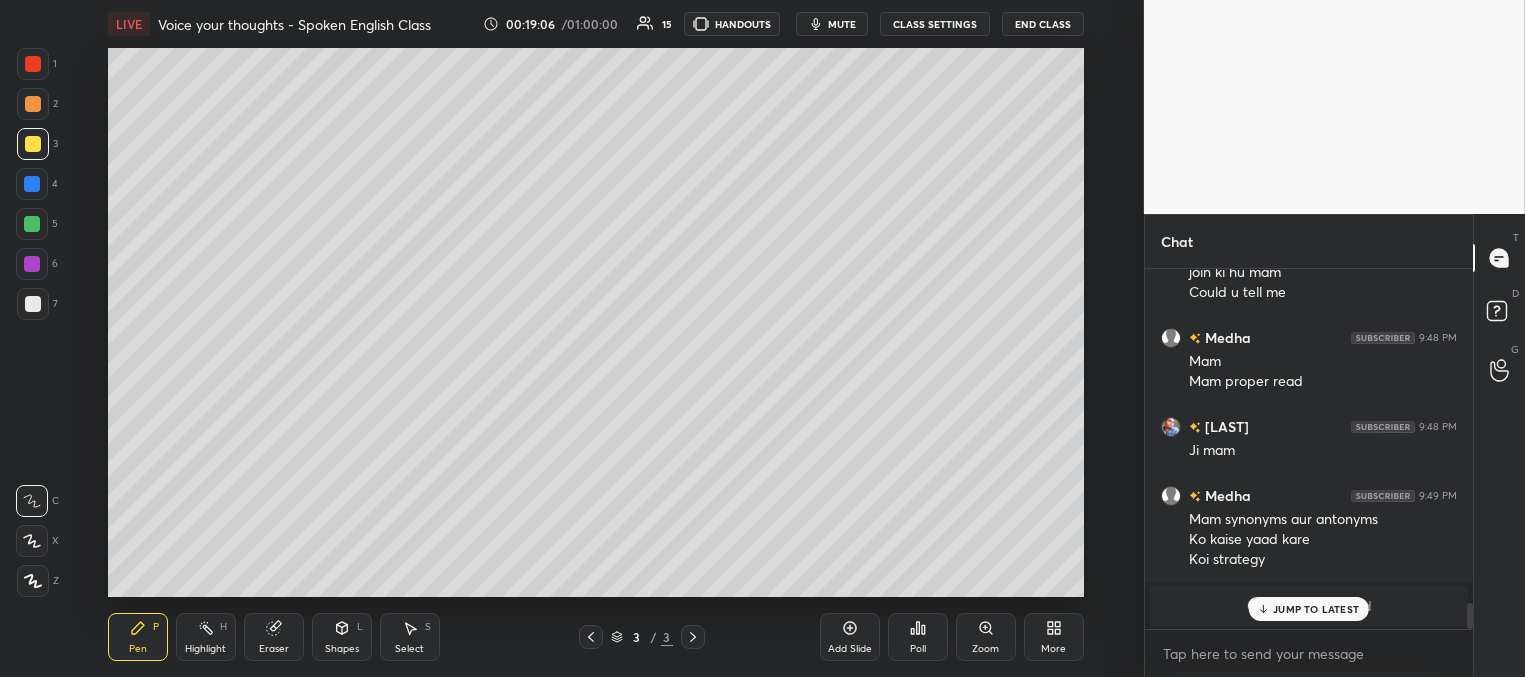 scroll, scrollTop: 4355, scrollLeft: 0, axis: vertical 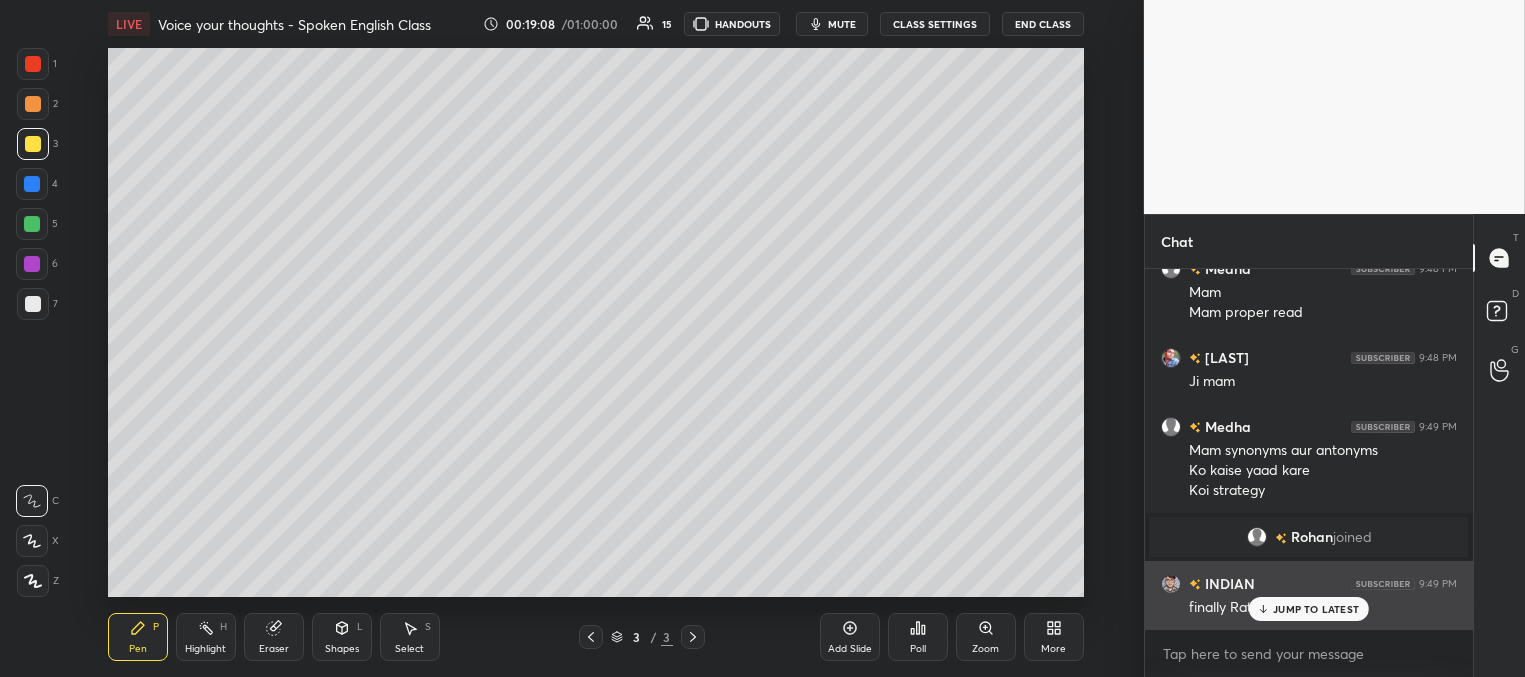 drag, startPoint x: 1265, startPoint y: 610, endPoint x: 1213, endPoint y: 583, distance: 58.59181 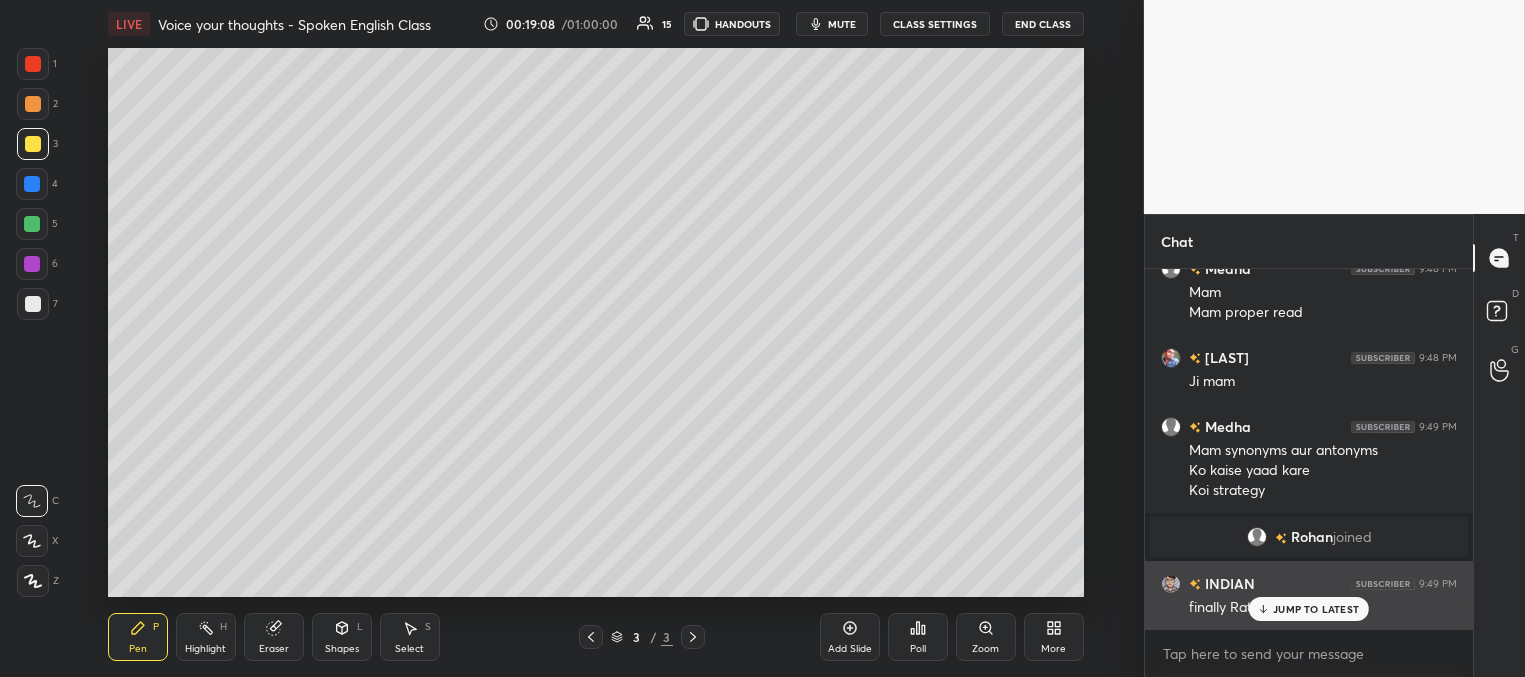 click 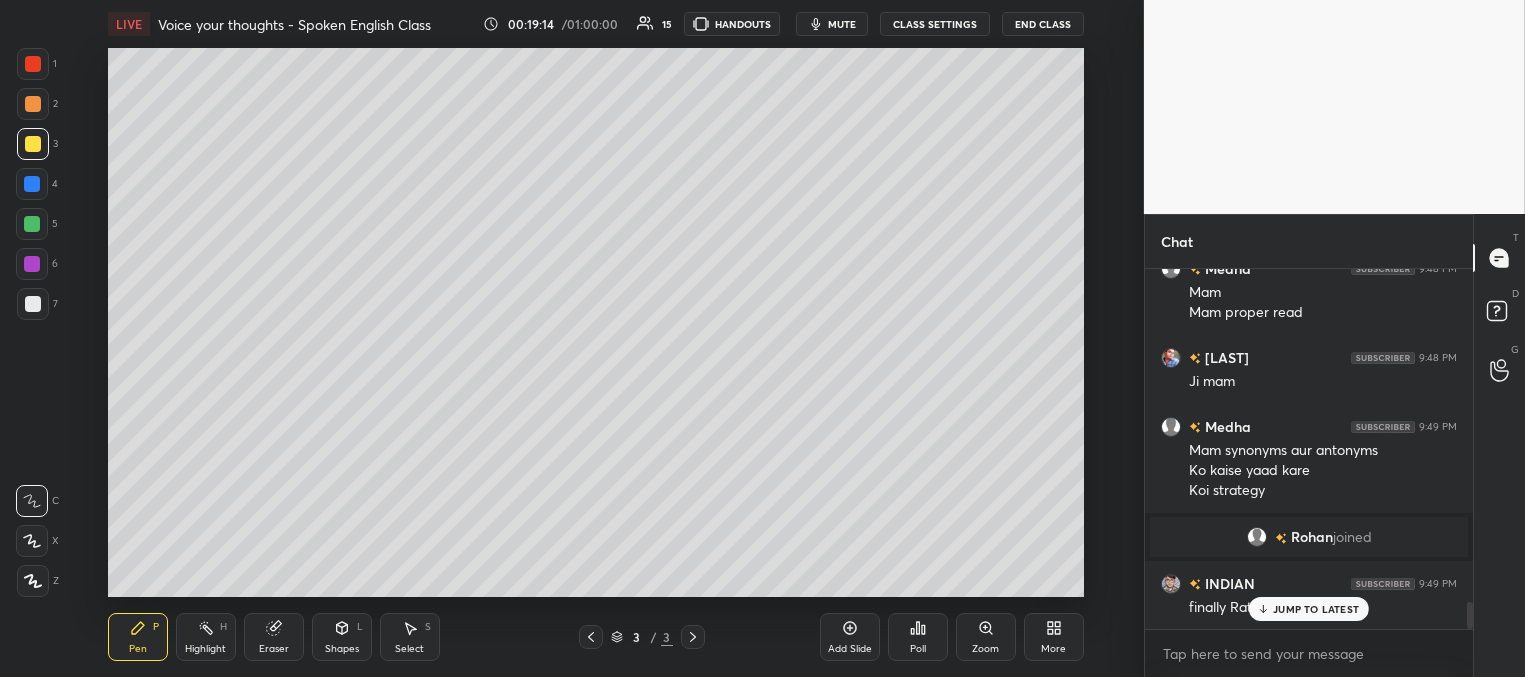 scroll, scrollTop: 4424, scrollLeft: 0, axis: vertical 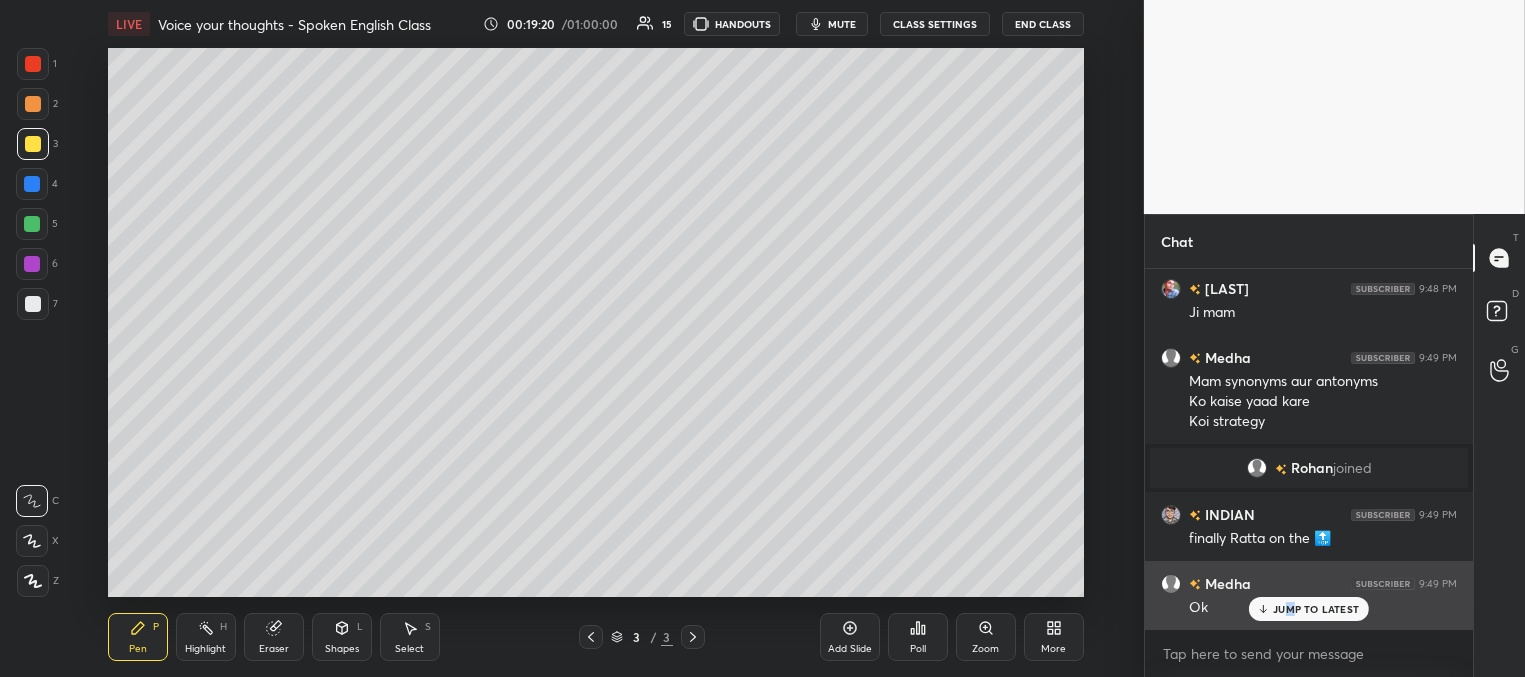 drag, startPoint x: 1291, startPoint y: 608, endPoint x: 1278, endPoint y: 604, distance: 13.601471 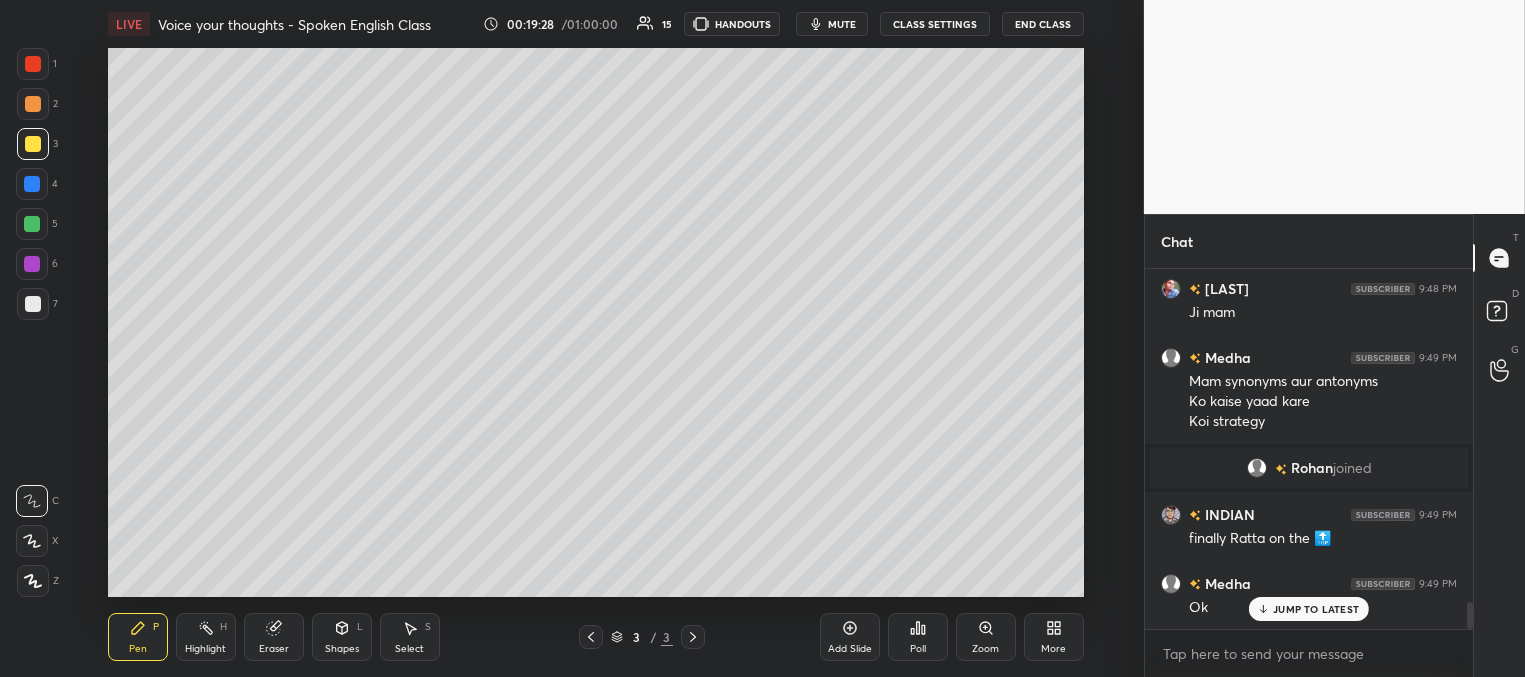 scroll, scrollTop: 4493, scrollLeft: 0, axis: vertical 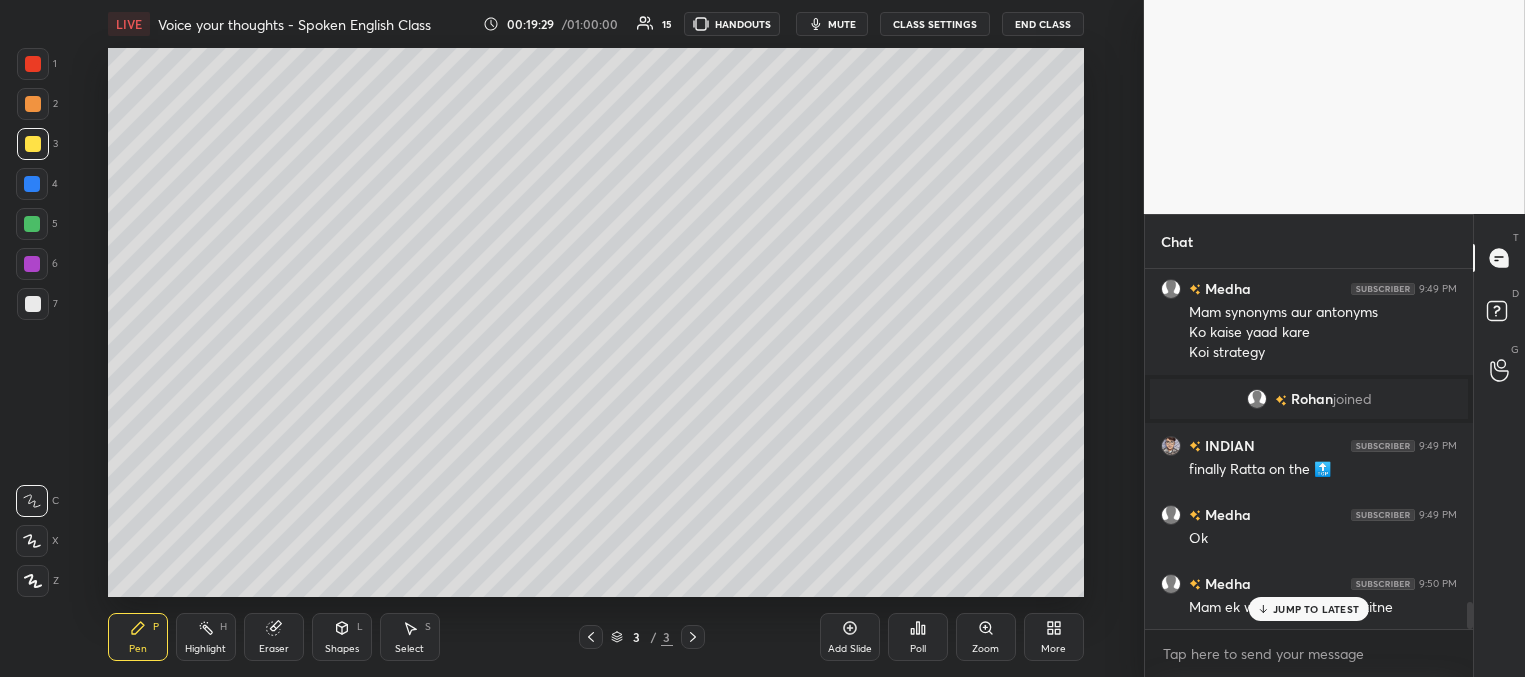 click on "JUMP TO LATEST" at bounding box center [1316, 609] 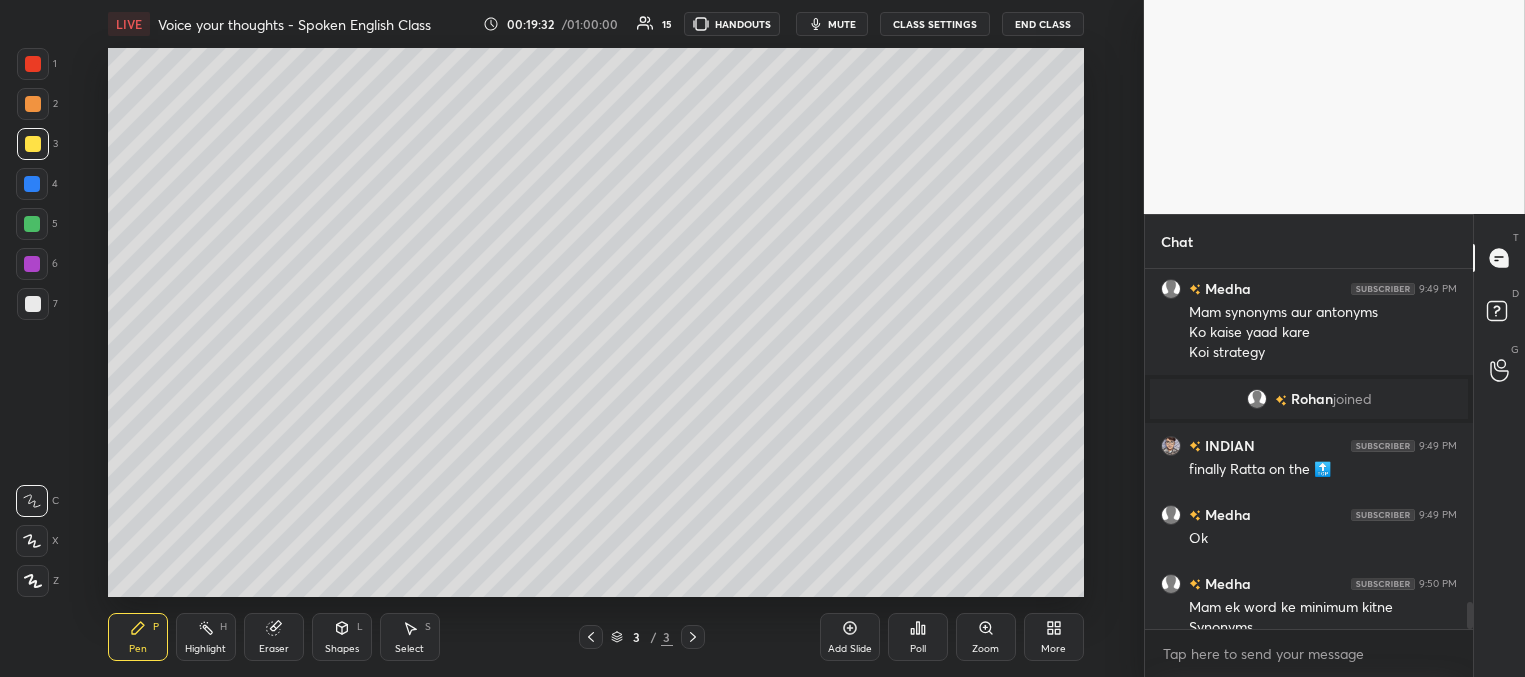 scroll, scrollTop: 4513, scrollLeft: 0, axis: vertical 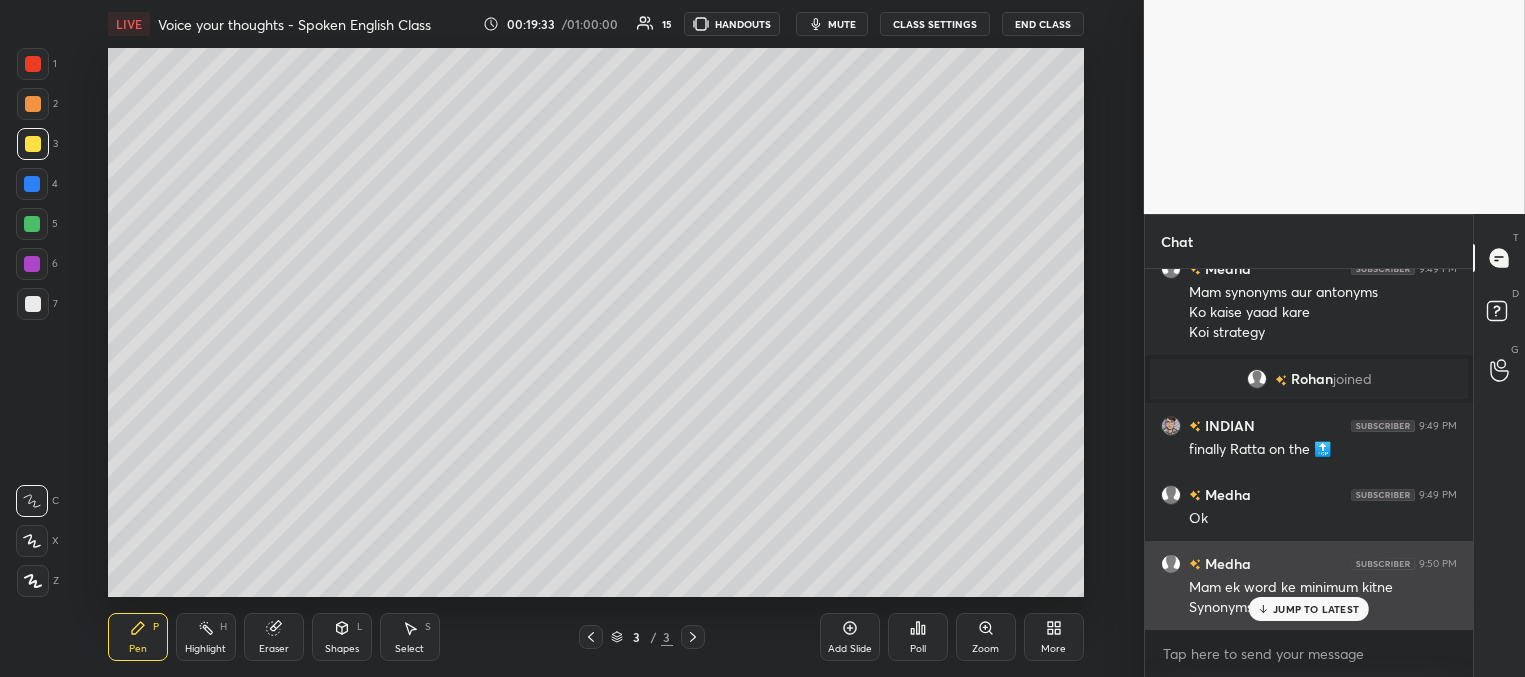 click 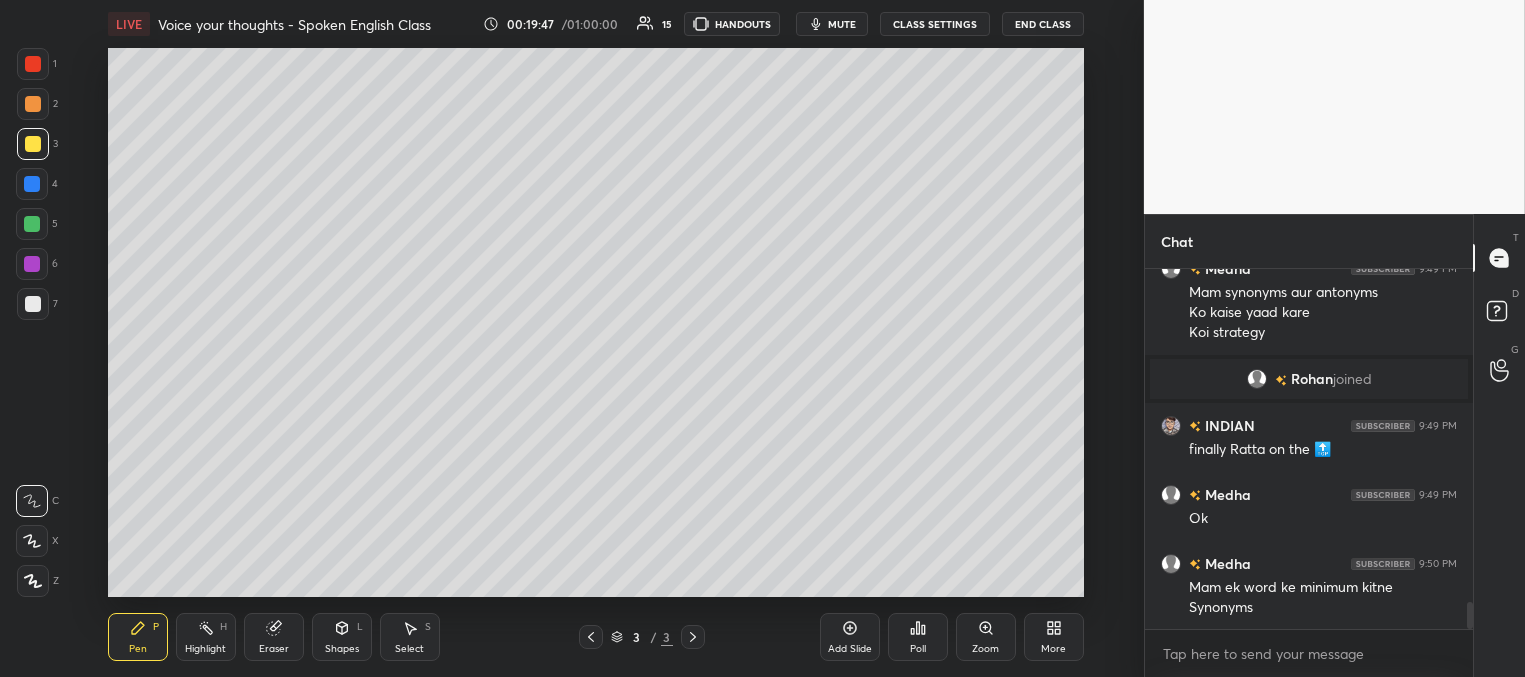 scroll, scrollTop: 4533, scrollLeft: 0, axis: vertical 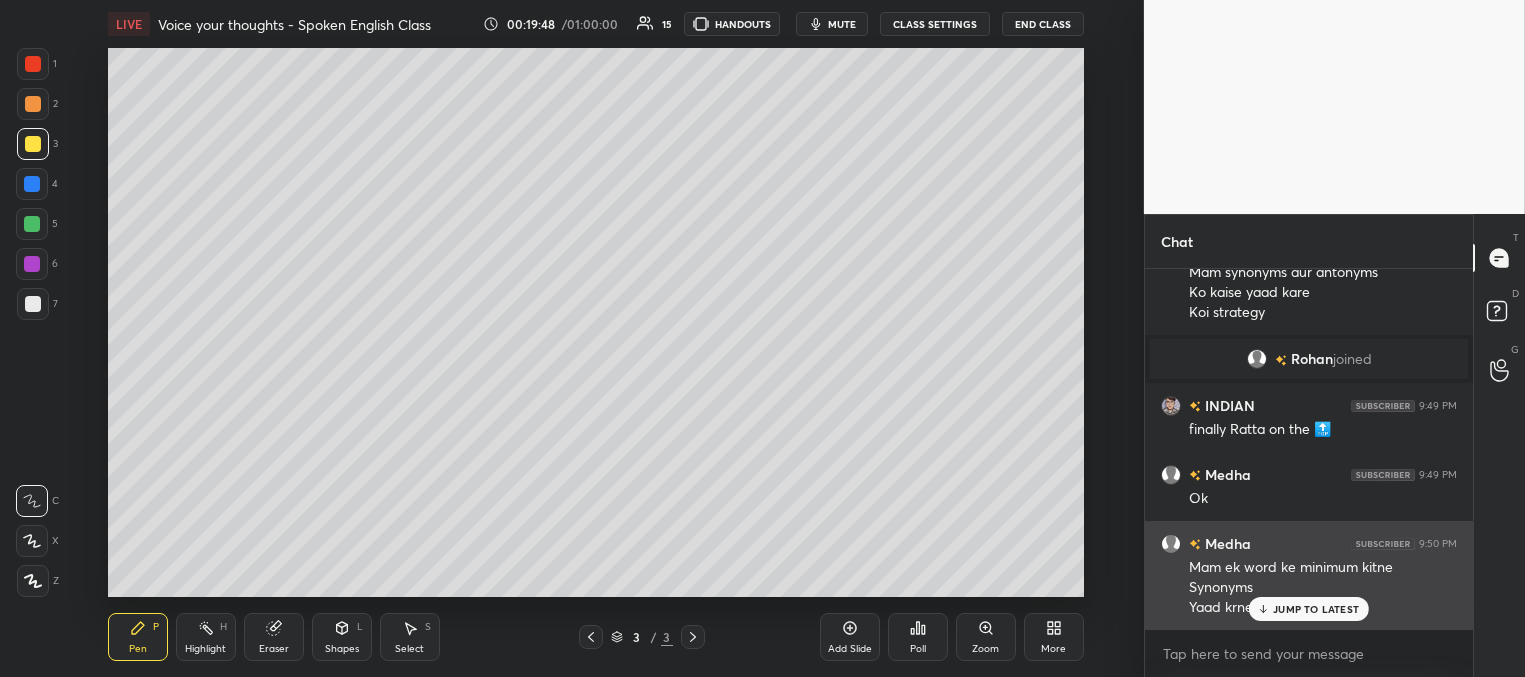 click on "JUMP TO LATEST" at bounding box center (1316, 609) 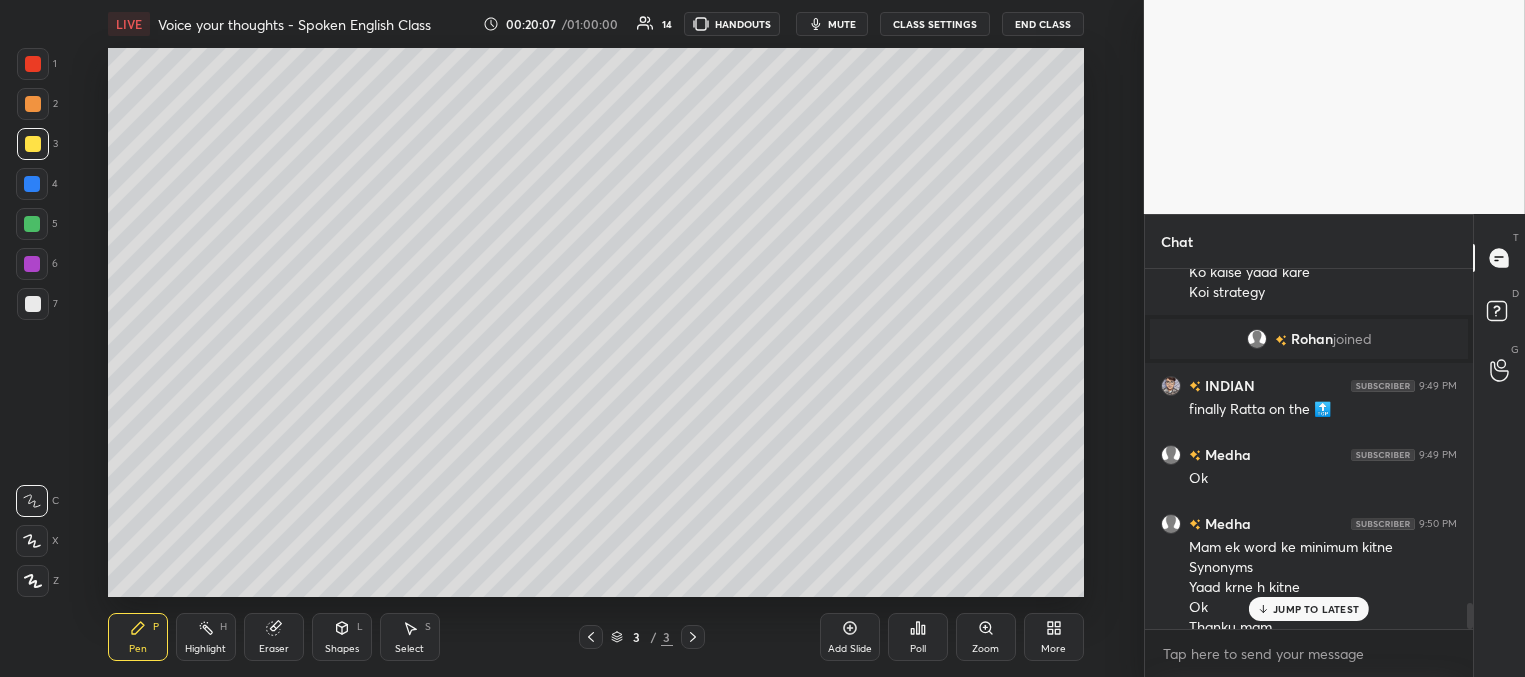 scroll, scrollTop: 4573, scrollLeft: 0, axis: vertical 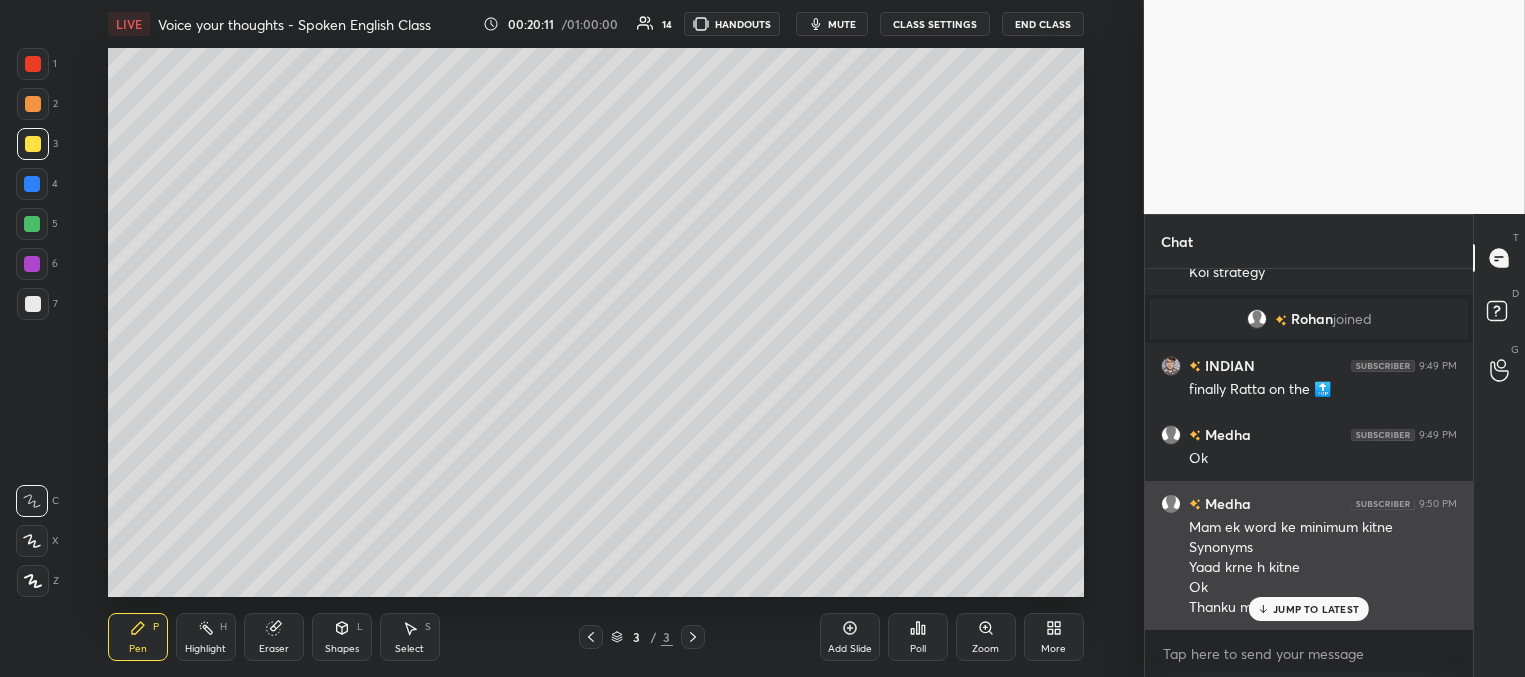 click on "JUMP TO LATEST" at bounding box center [1316, 609] 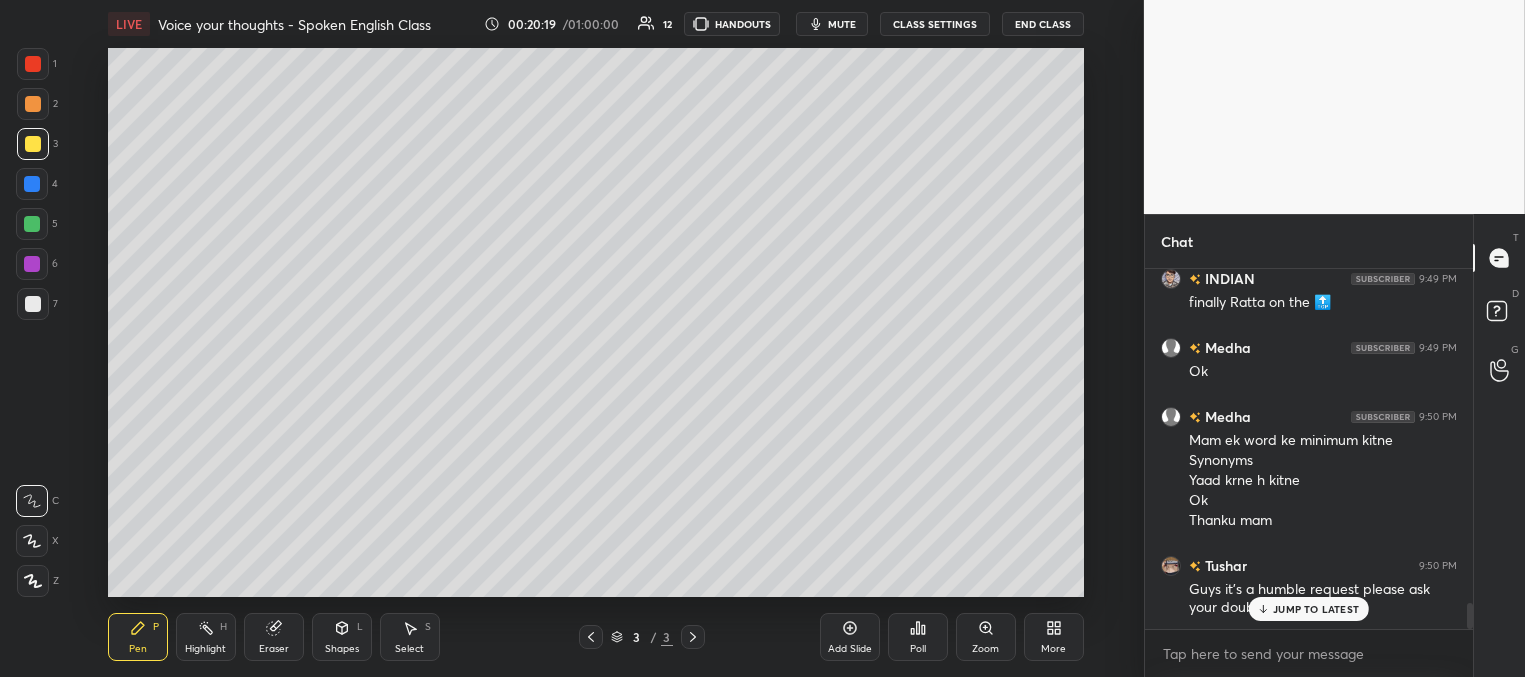 scroll, scrollTop: 4747, scrollLeft: 0, axis: vertical 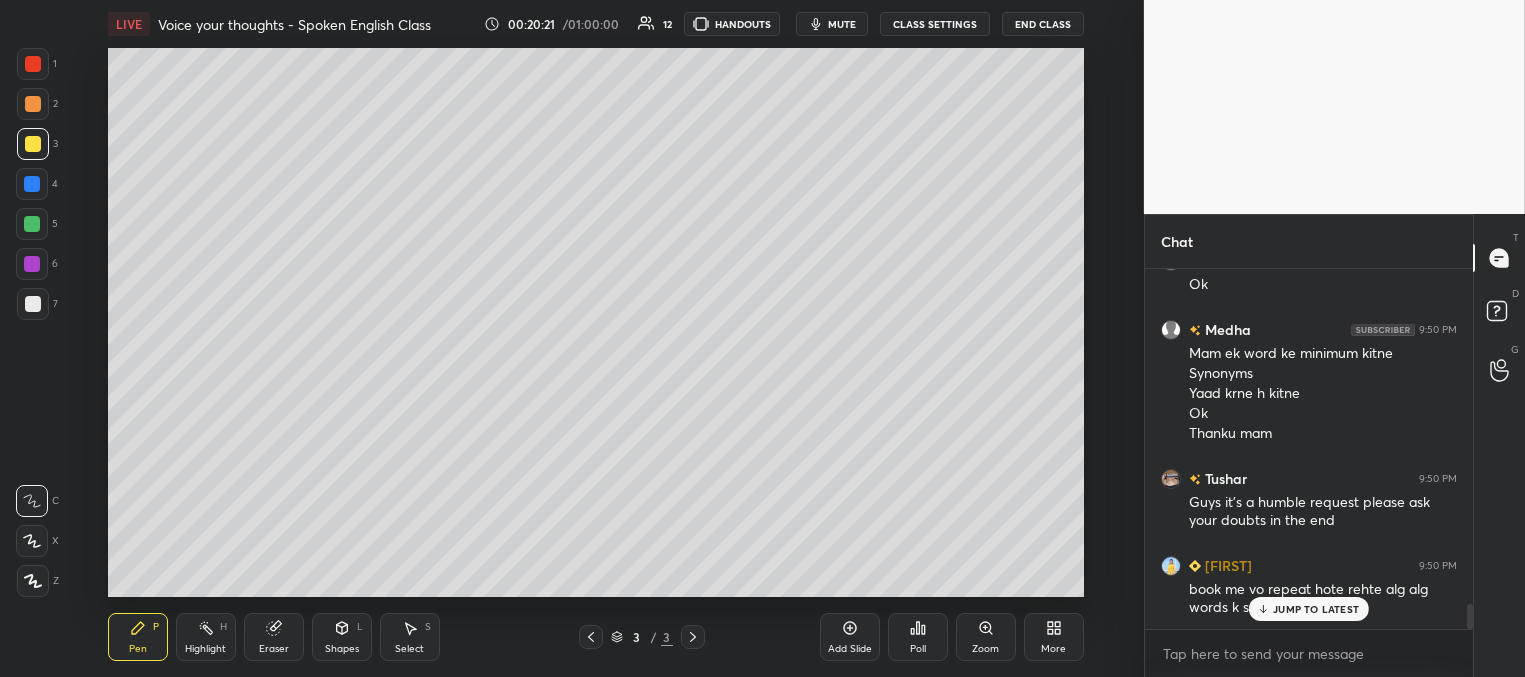 click on "JUMP TO LATEST" at bounding box center (1316, 609) 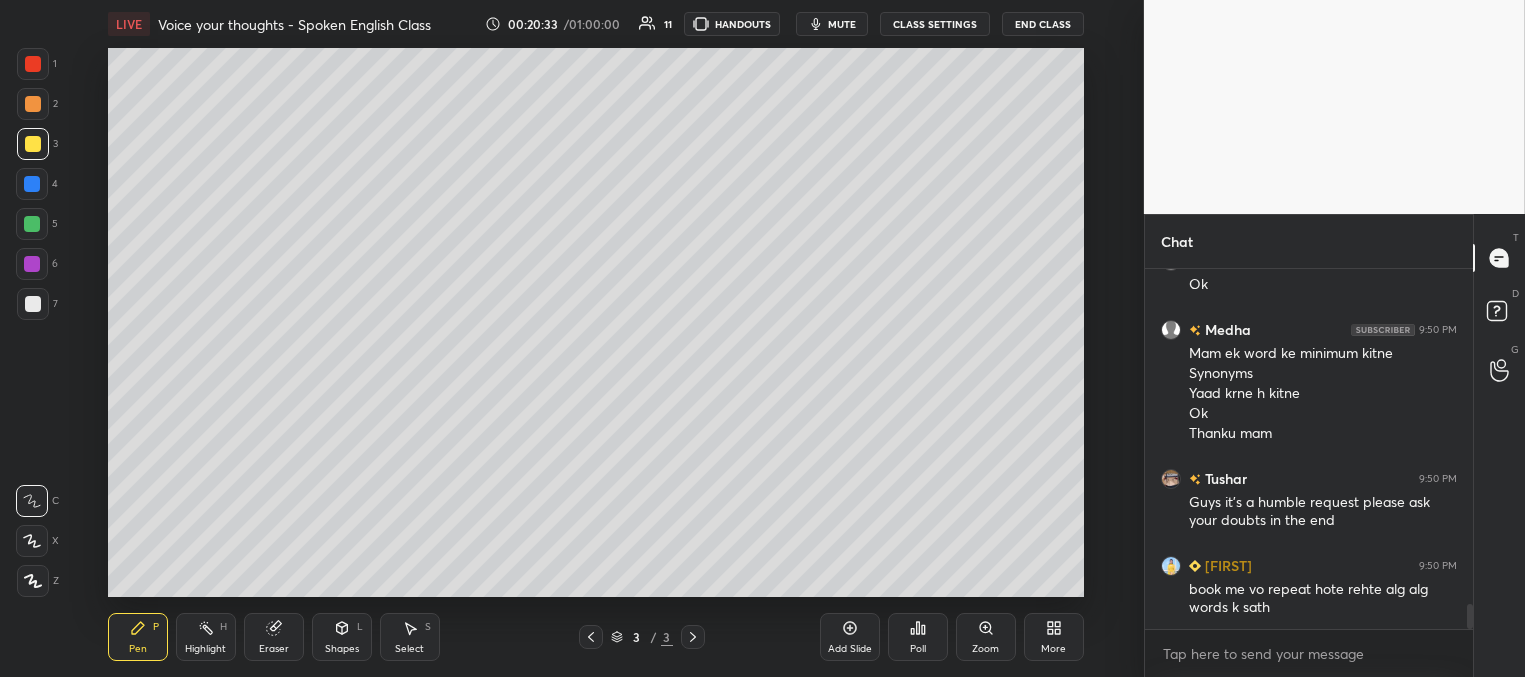scroll, scrollTop: 4816, scrollLeft: 0, axis: vertical 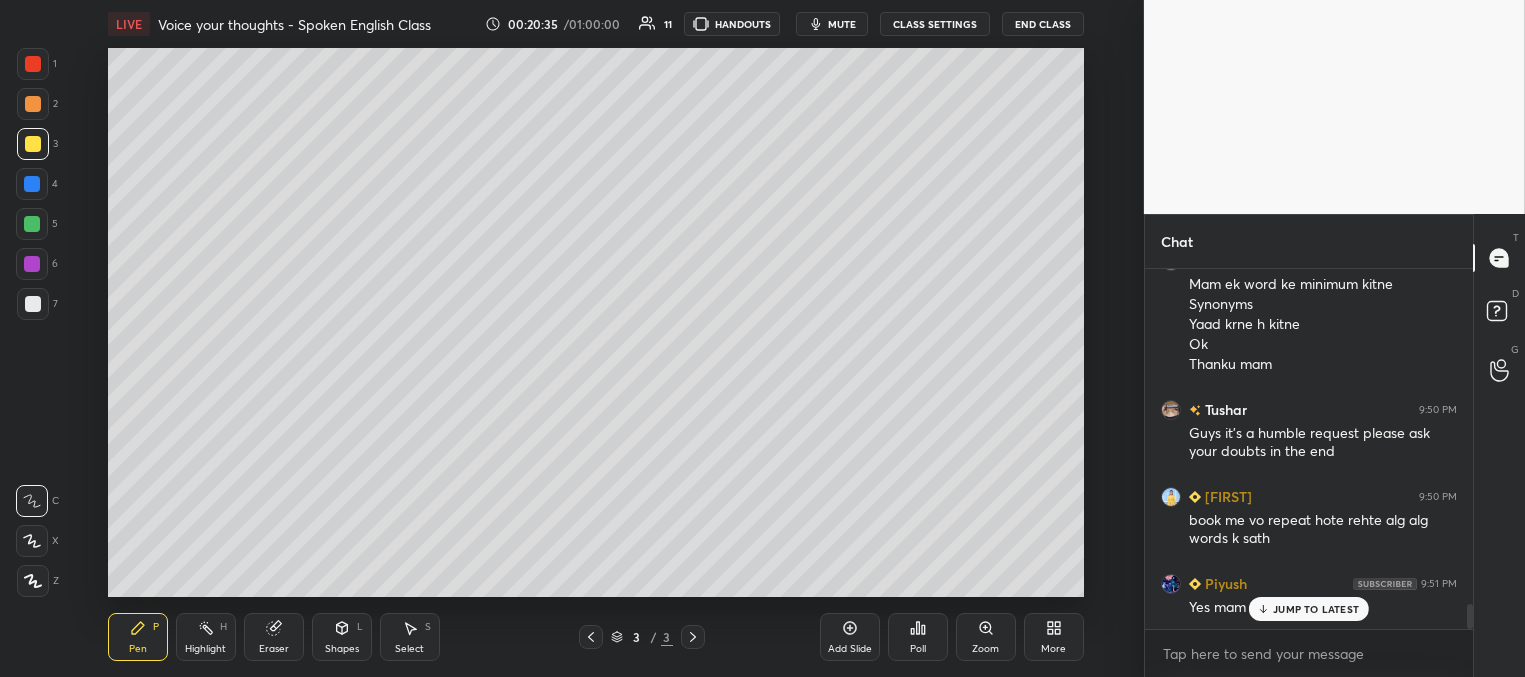 click on "JUMP TO LATEST" at bounding box center (1316, 609) 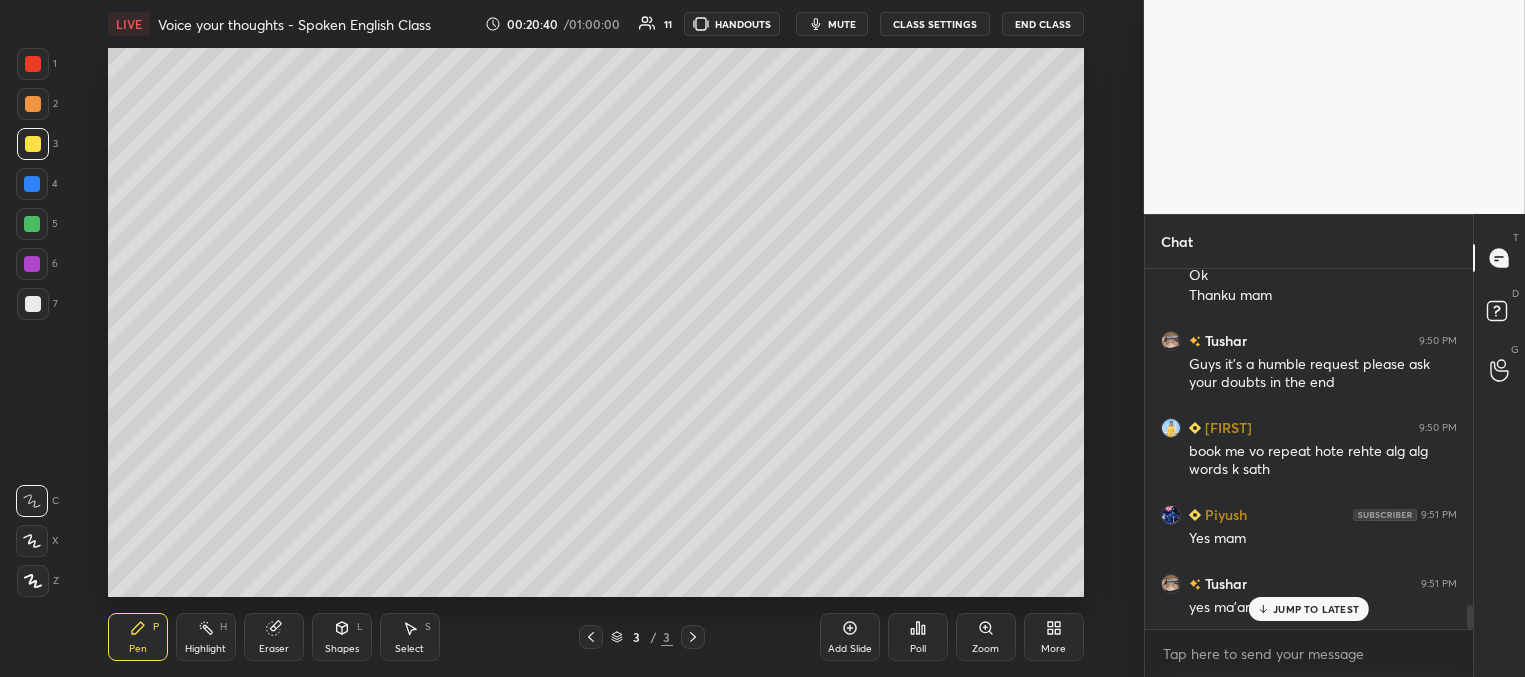 scroll, scrollTop: 4954, scrollLeft: 0, axis: vertical 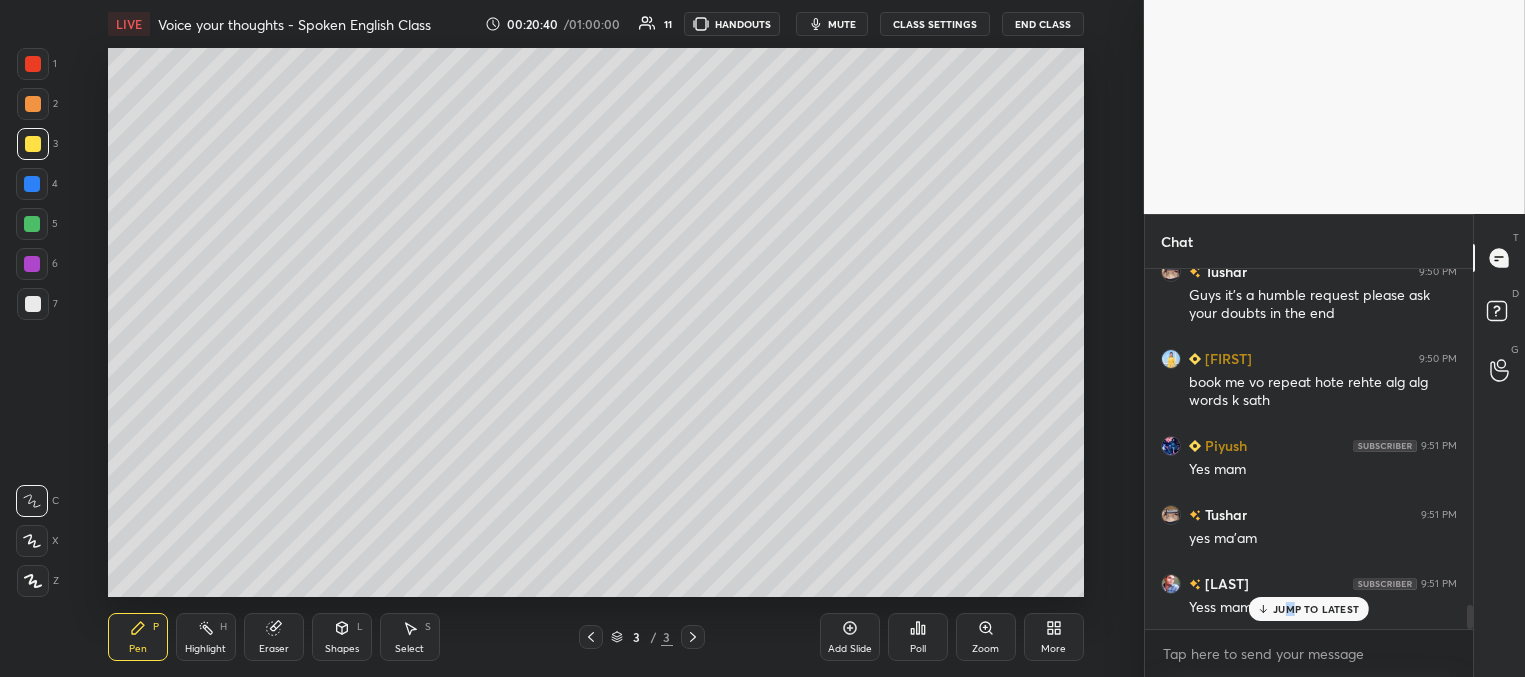click on "JUMP TO LATEST" at bounding box center (1316, 609) 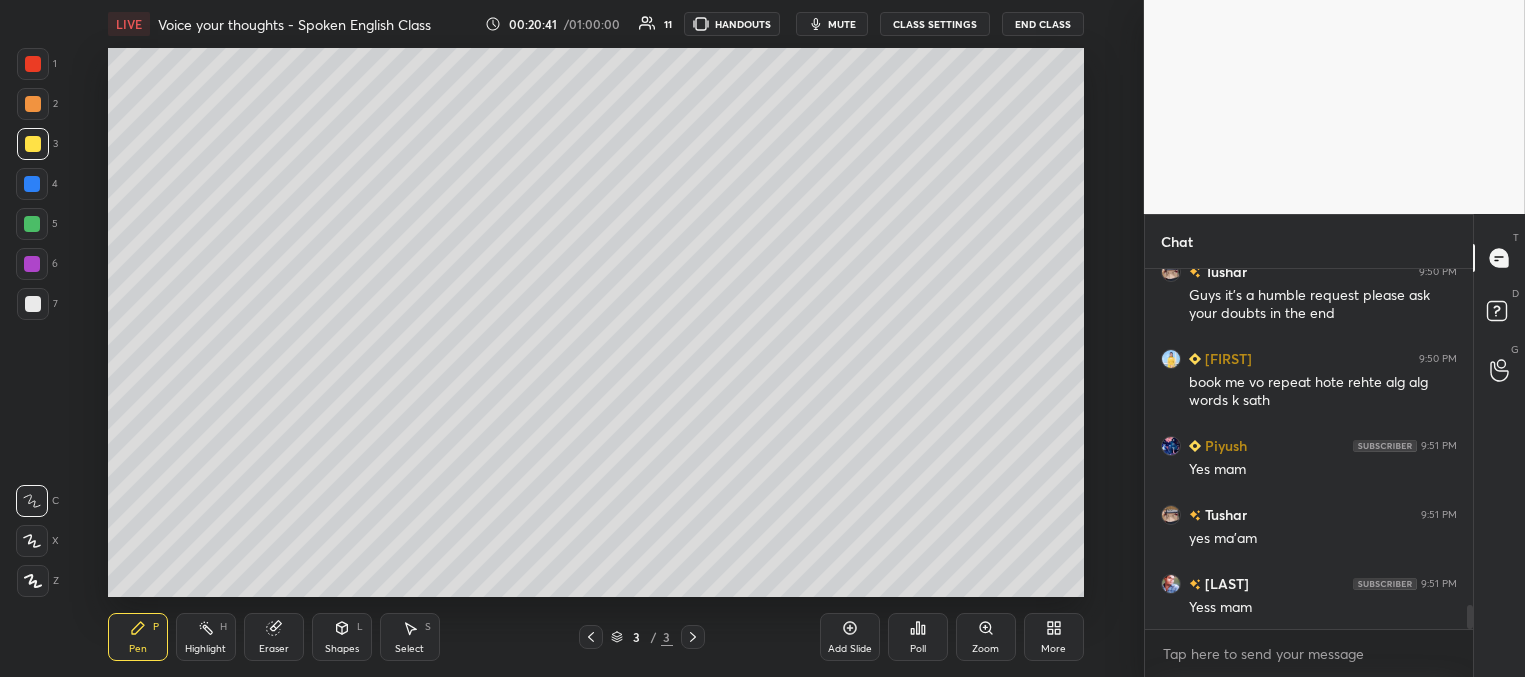 scroll, scrollTop: 5023, scrollLeft: 0, axis: vertical 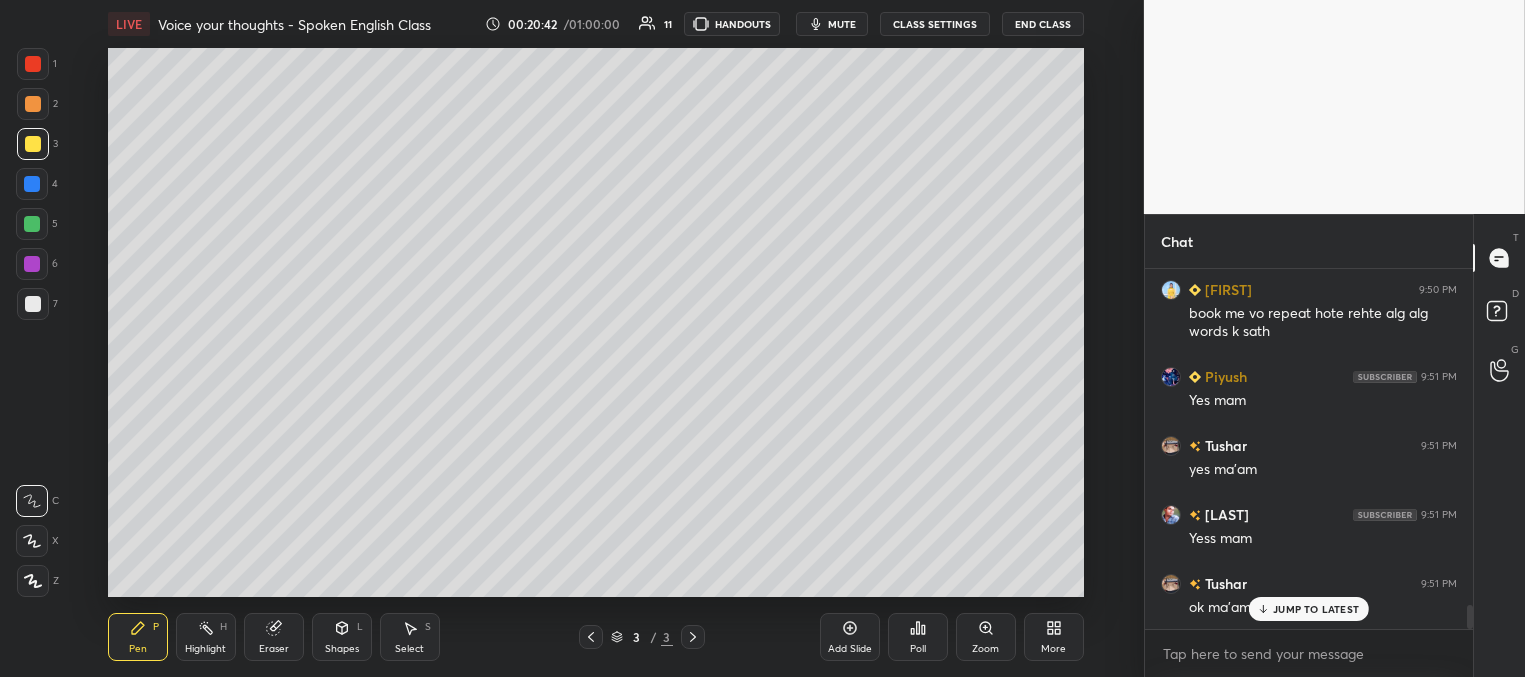 drag, startPoint x: 37, startPoint y: 226, endPoint x: 65, endPoint y: 229, distance: 28.160255 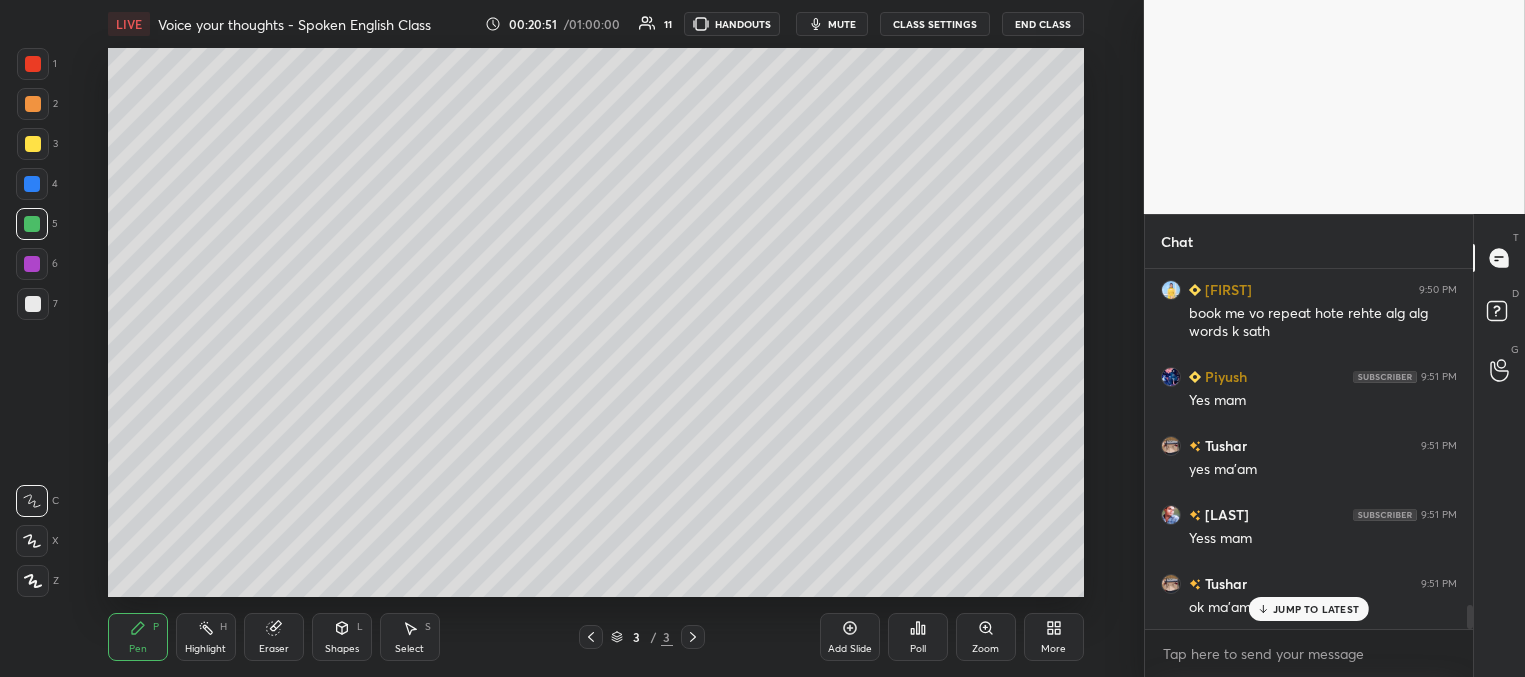 scroll, scrollTop: 5043, scrollLeft: 0, axis: vertical 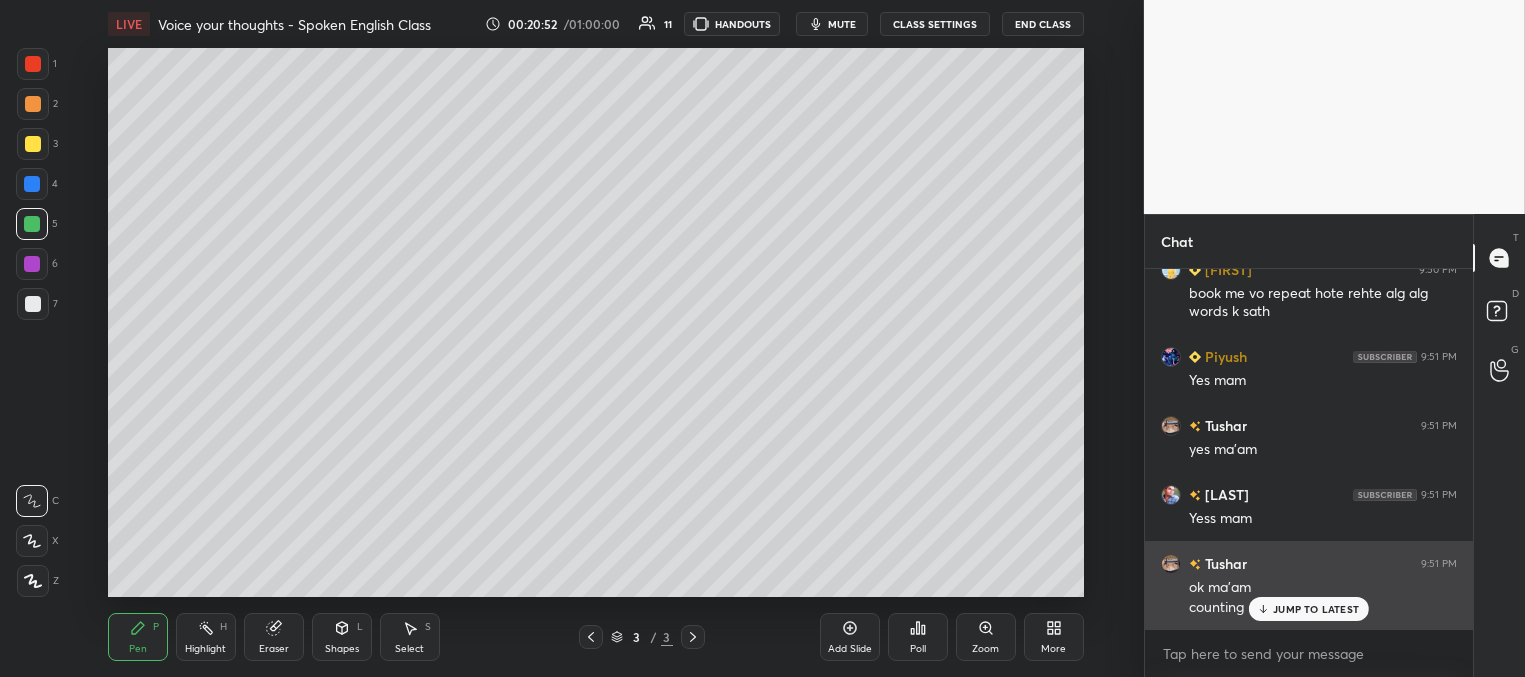 click on "JUMP TO LATEST" at bounding box center (1316, 609) 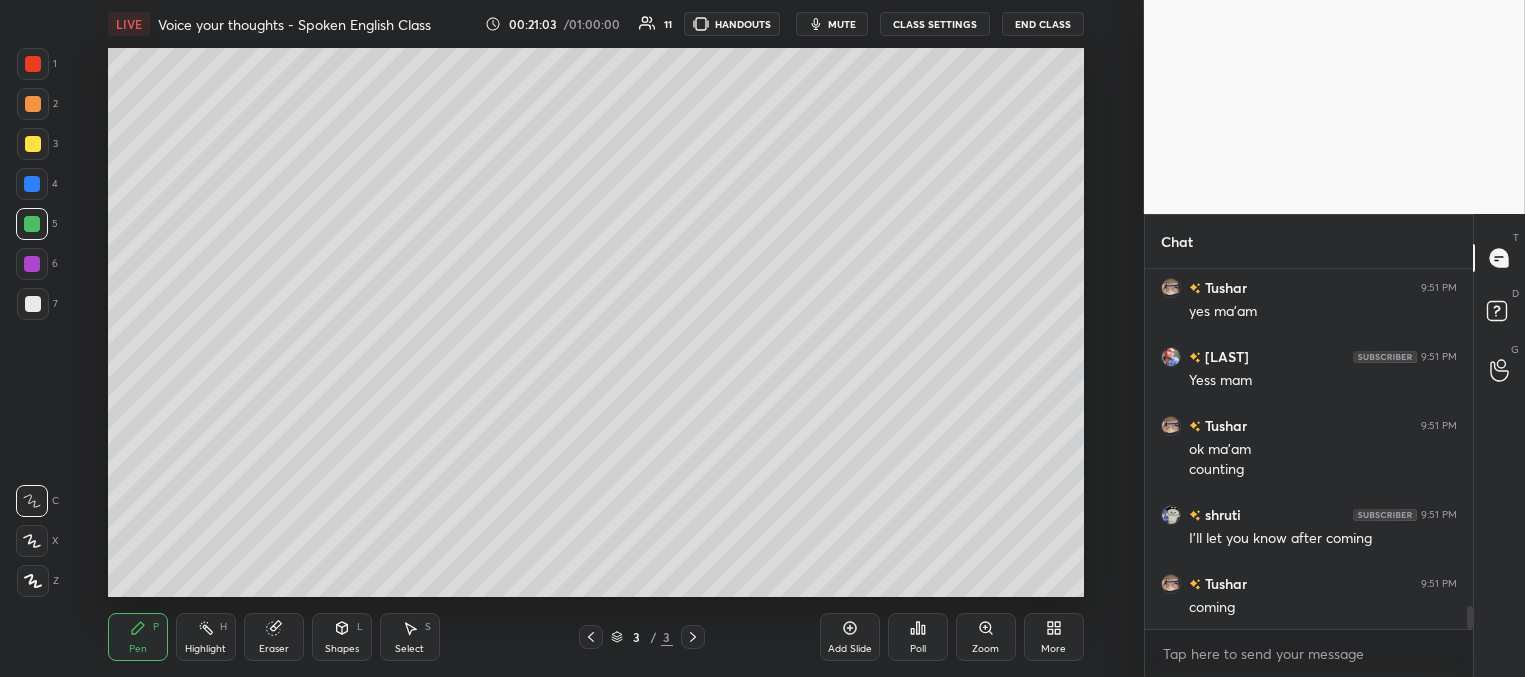 scroll, scrollTop: 5201, scrollLeft: 0, axis: vertical 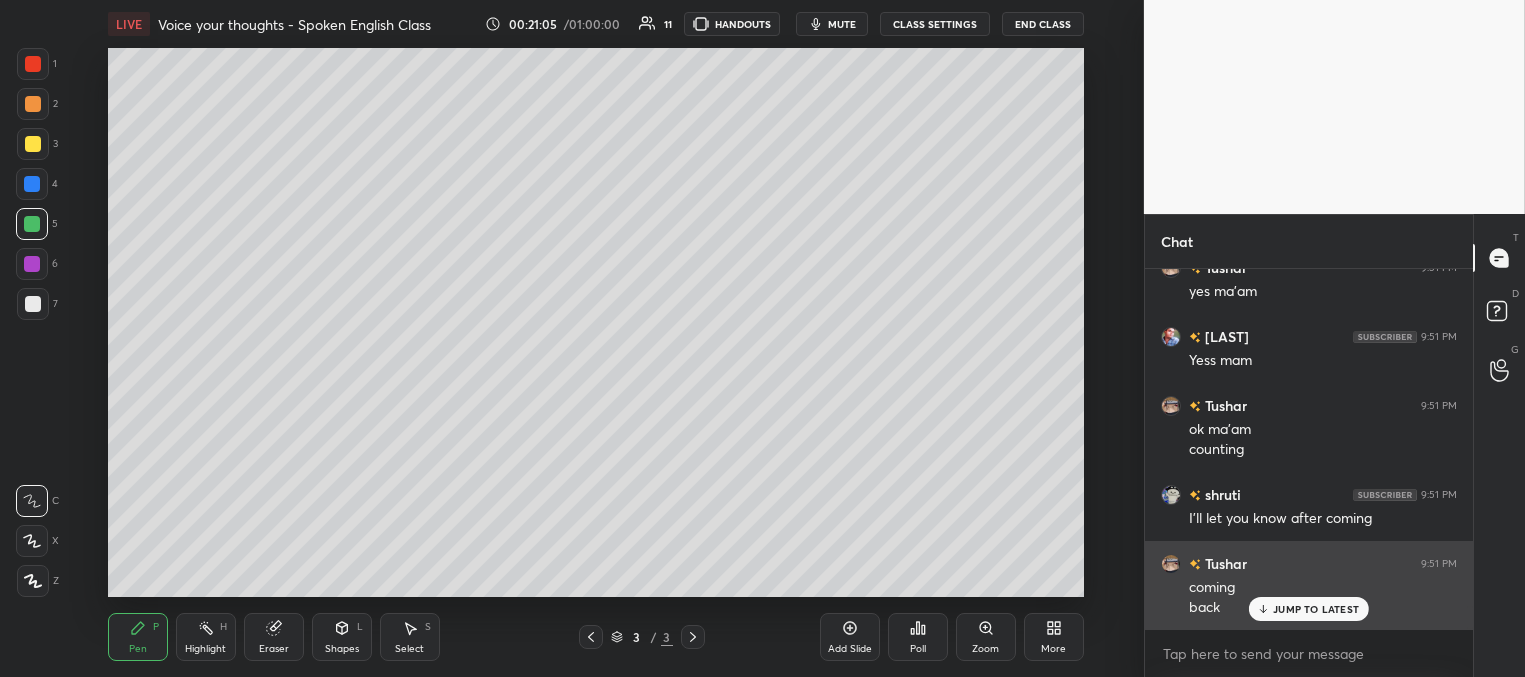click on "JUMP TO LATEST" at bounding box center (1309, 609) 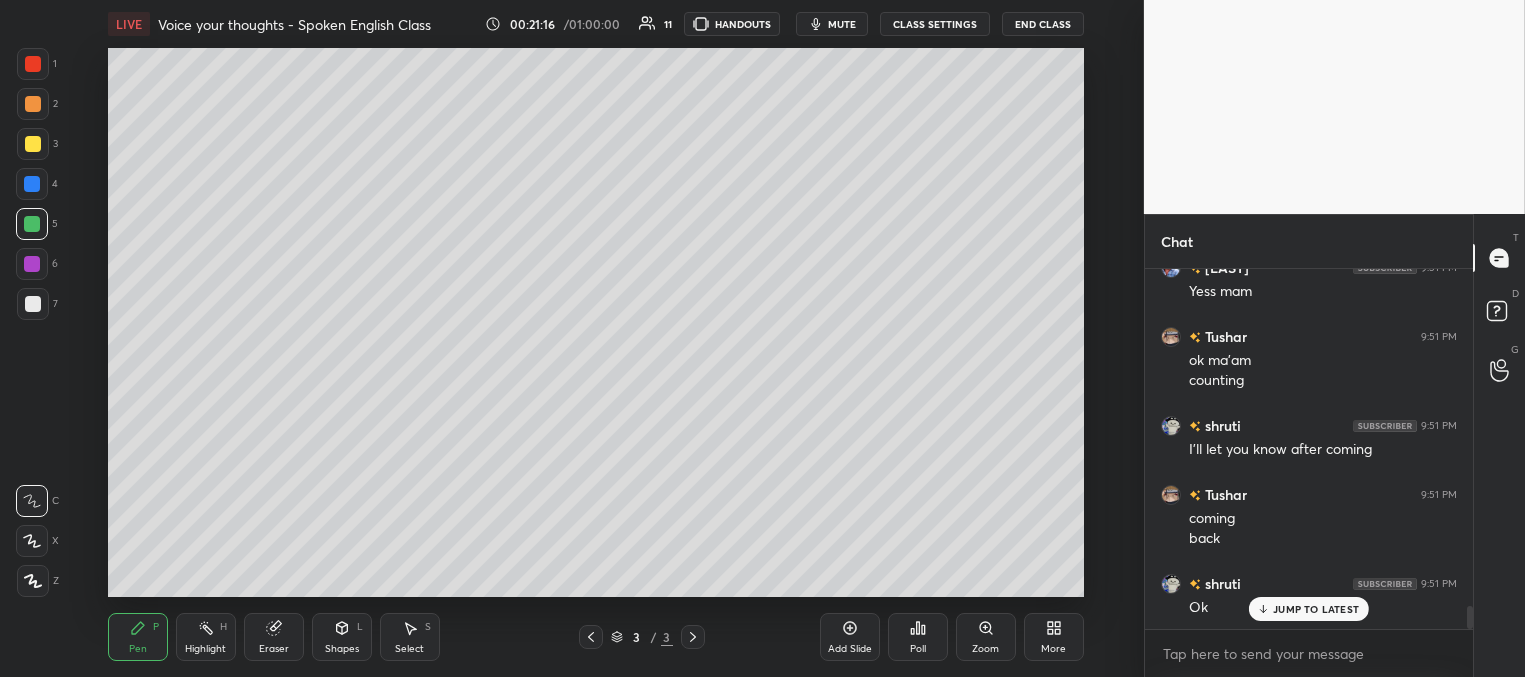 scroll, scrollTop: 5339, scrollLeft: 0, axis: vertical 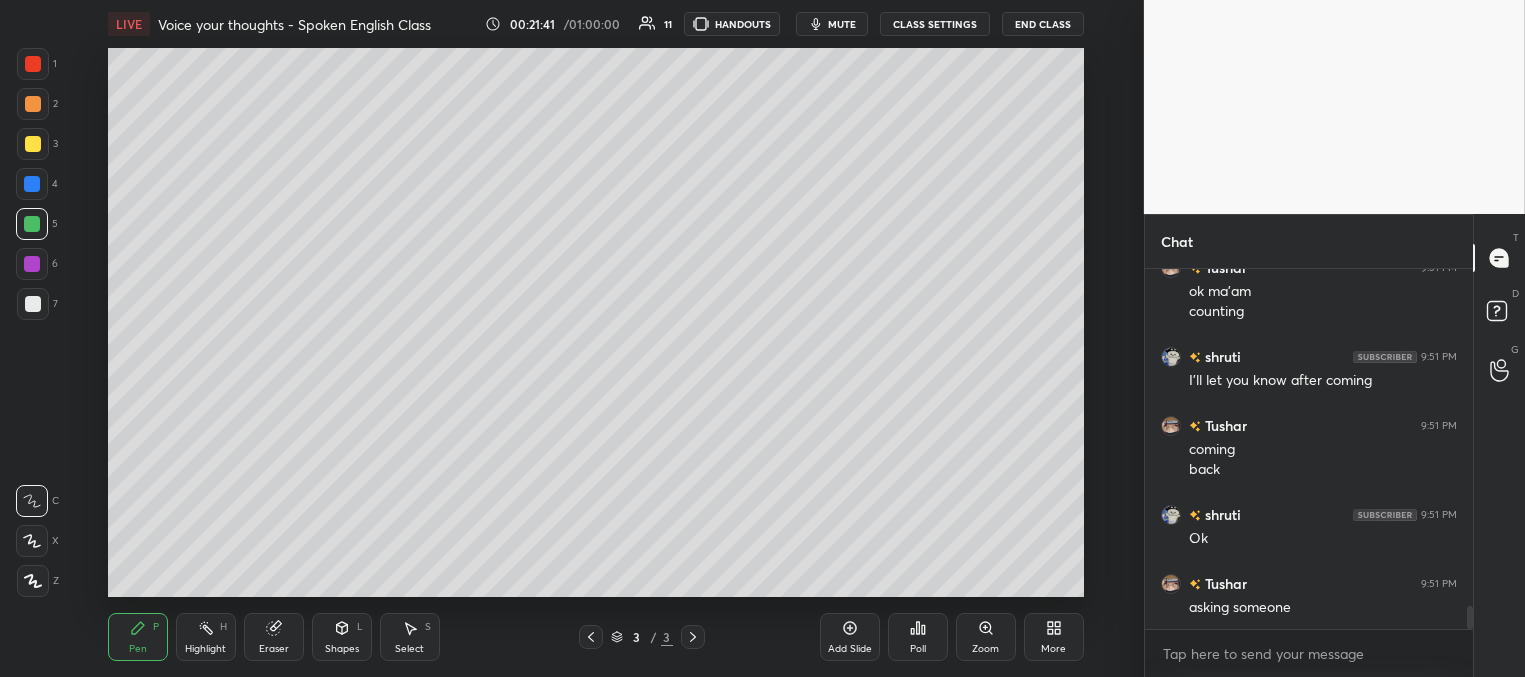click on "Add Slide" at bounding box center (850, 649) 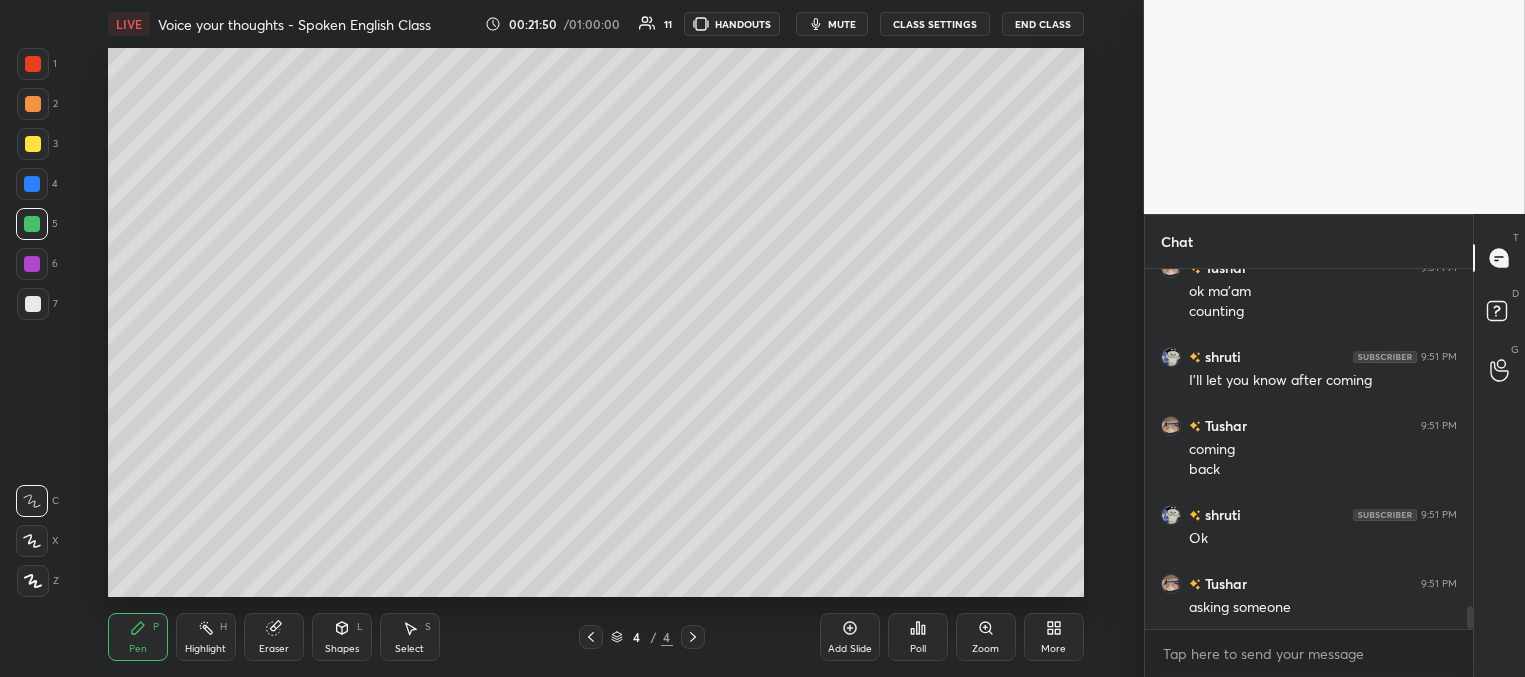 drag, startPoint x: 583, startPoint y: 644, endPoint x: 590, endPoint y: 628, distance: 17.464249 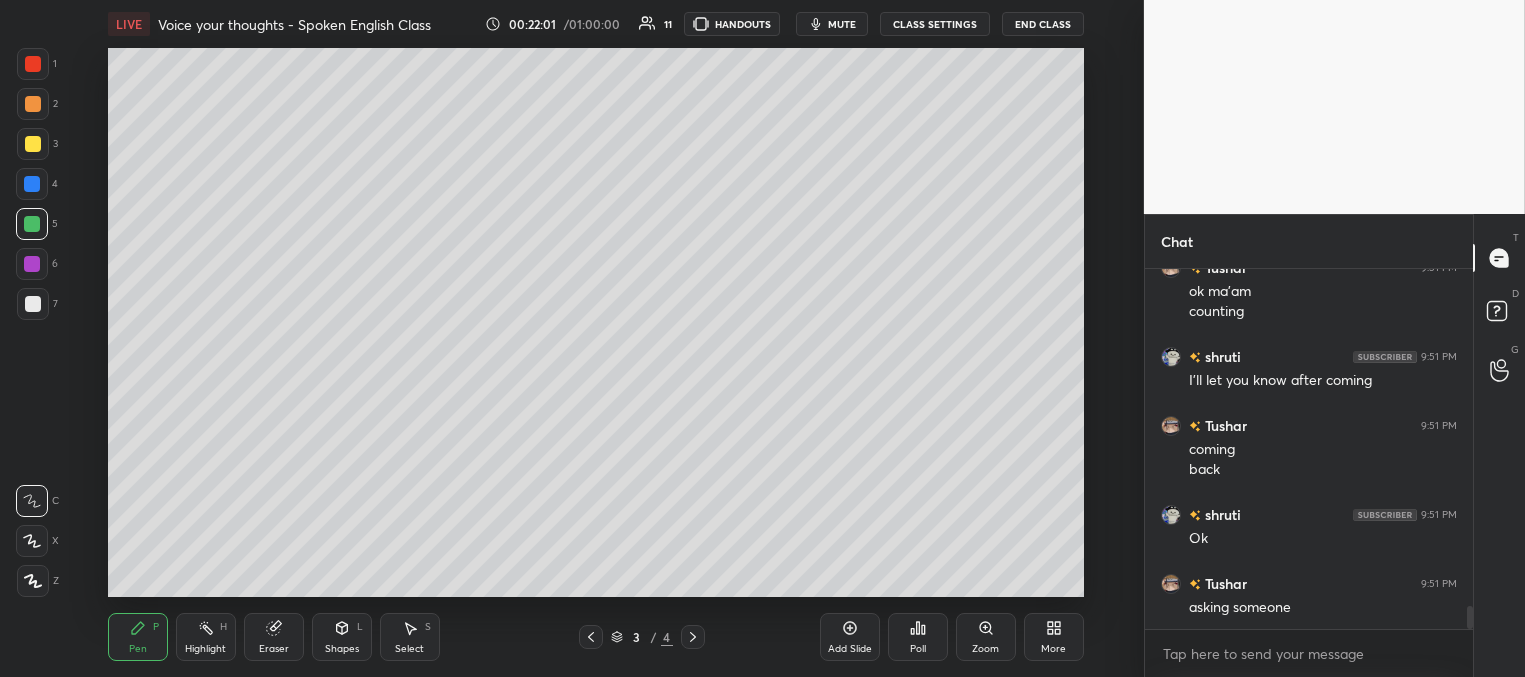 scroll, scrollTop: 5426, scrollLeft: 0, axis: vertical 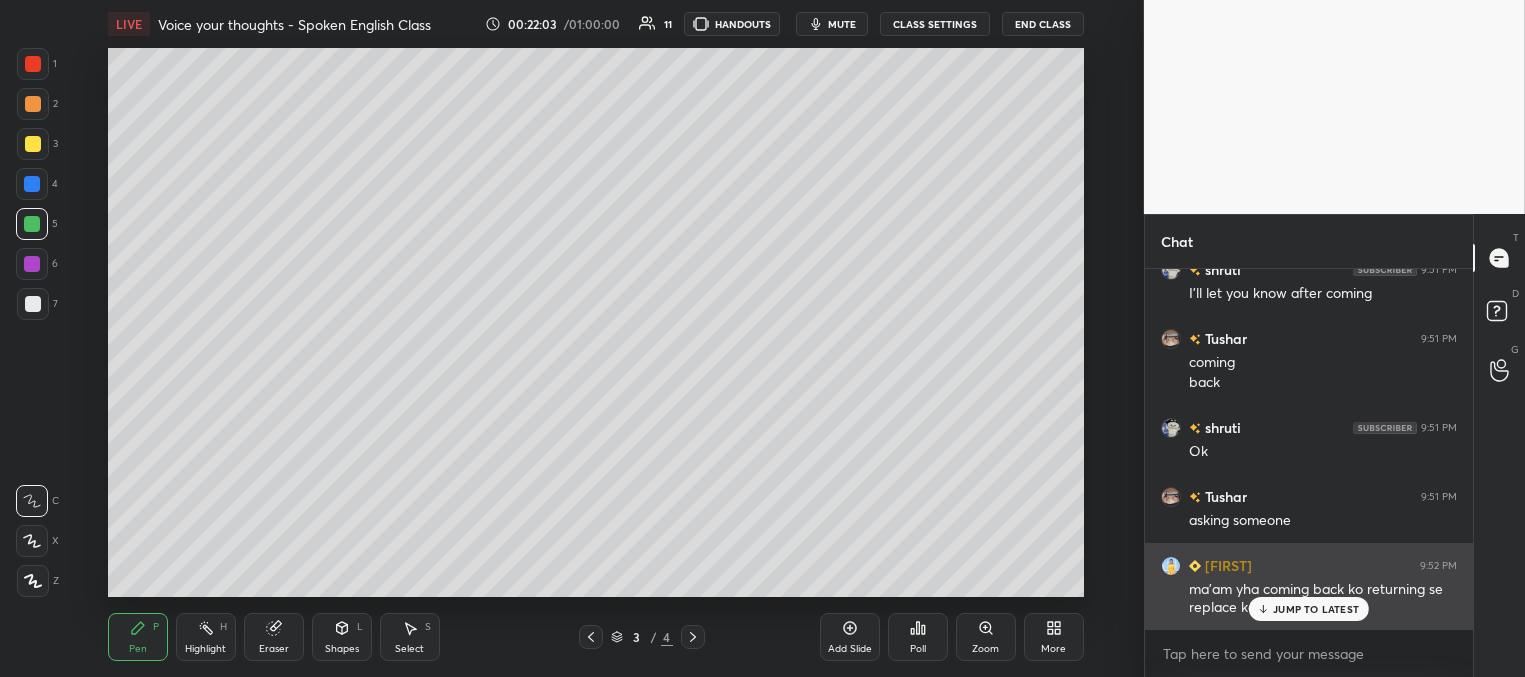 drag, startPoint x: 1304, startPoint y: 619, endPoint x: 1281, endPoint y: 609, distance: 25.079872 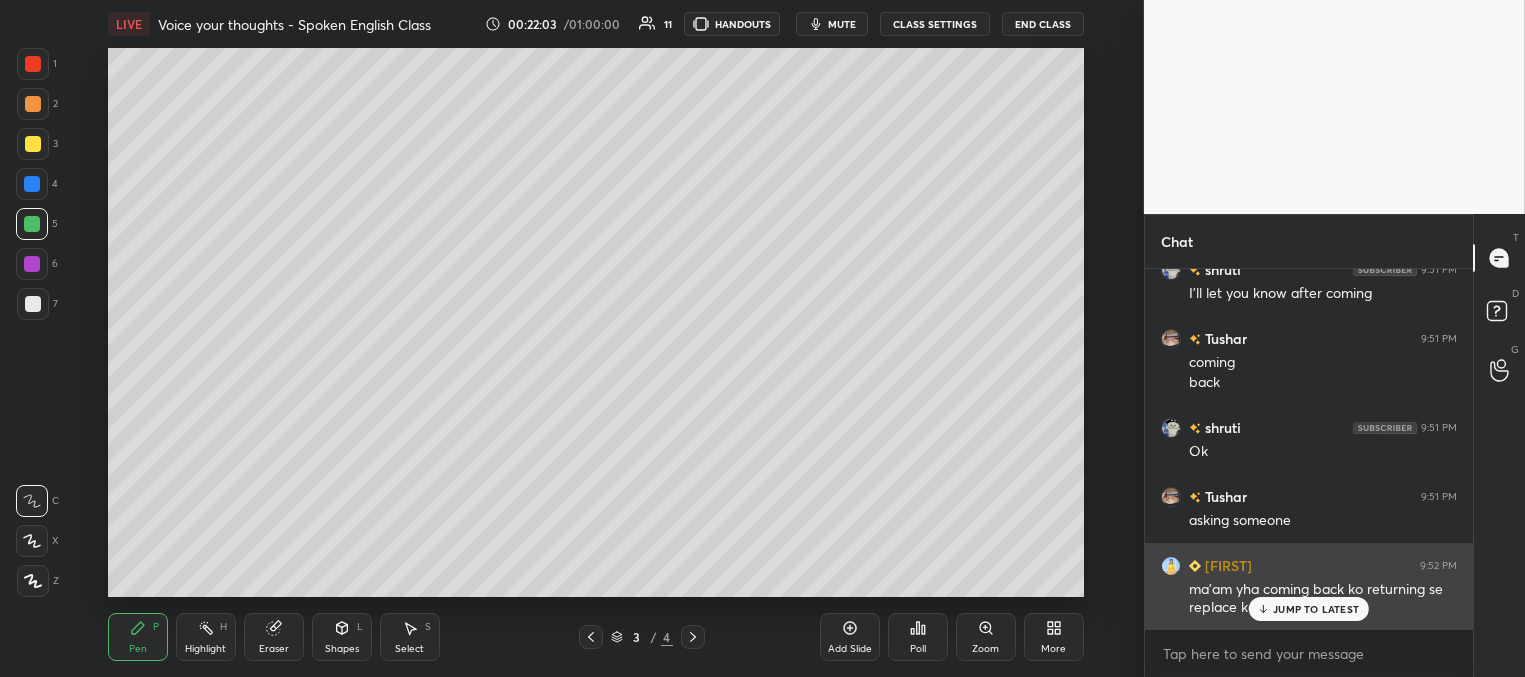 click on "JUMP TO LATEST" at bounding box center (1309, 609) 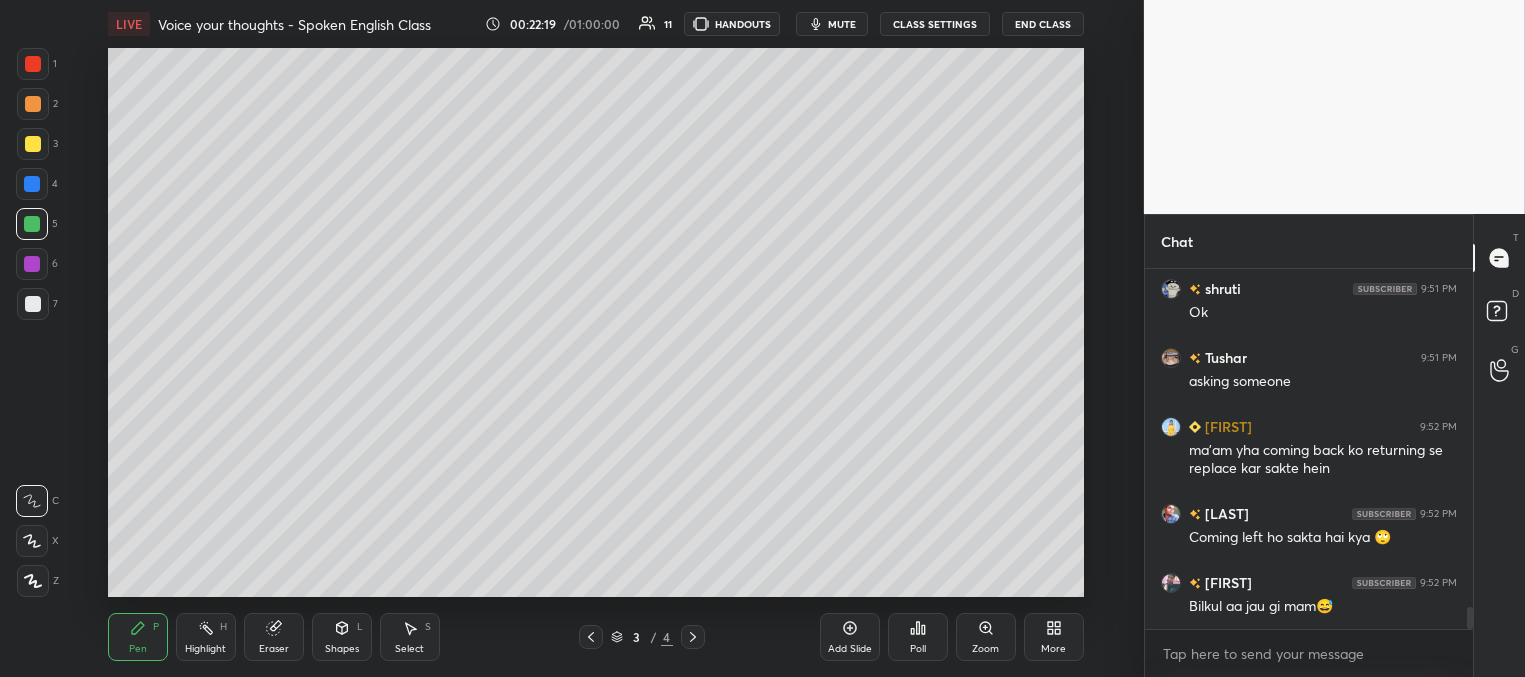 scroll, scrollTop: 5633, scrollLeft: 0, axis: vertical 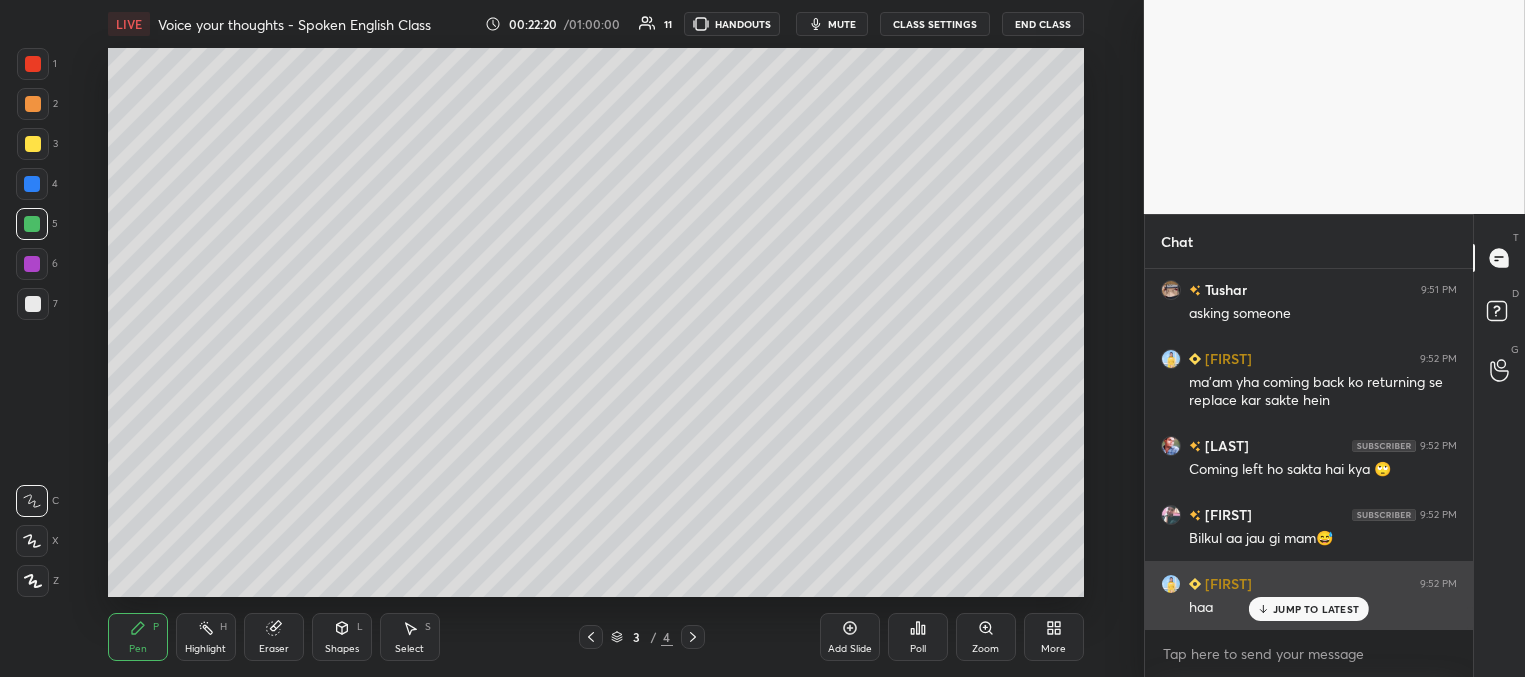 drag, startPoint x: 1278, startPoint y: 602, endPoint x: 1262, endPoint y: 591, distance: 19.416489 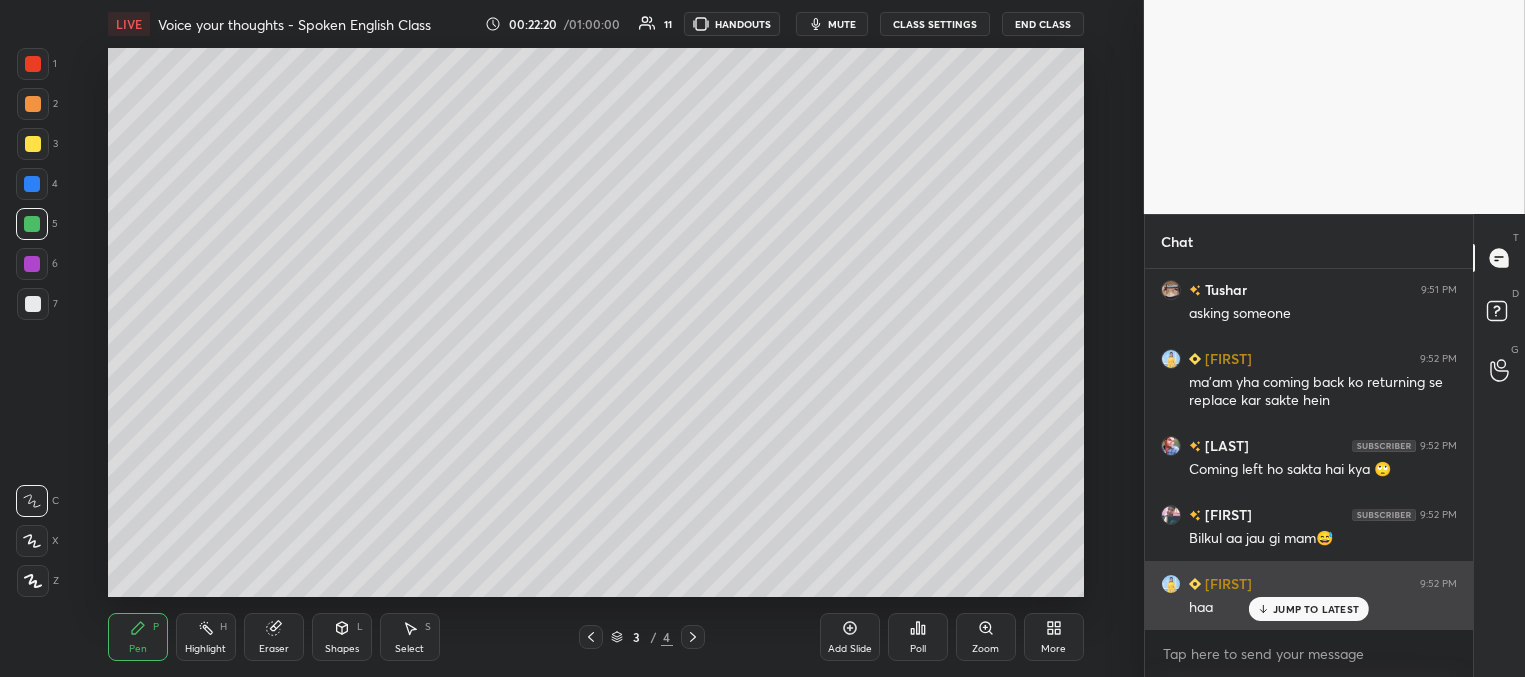 click on "JUMP TO LATEST" at bounding box center (1316, 609) 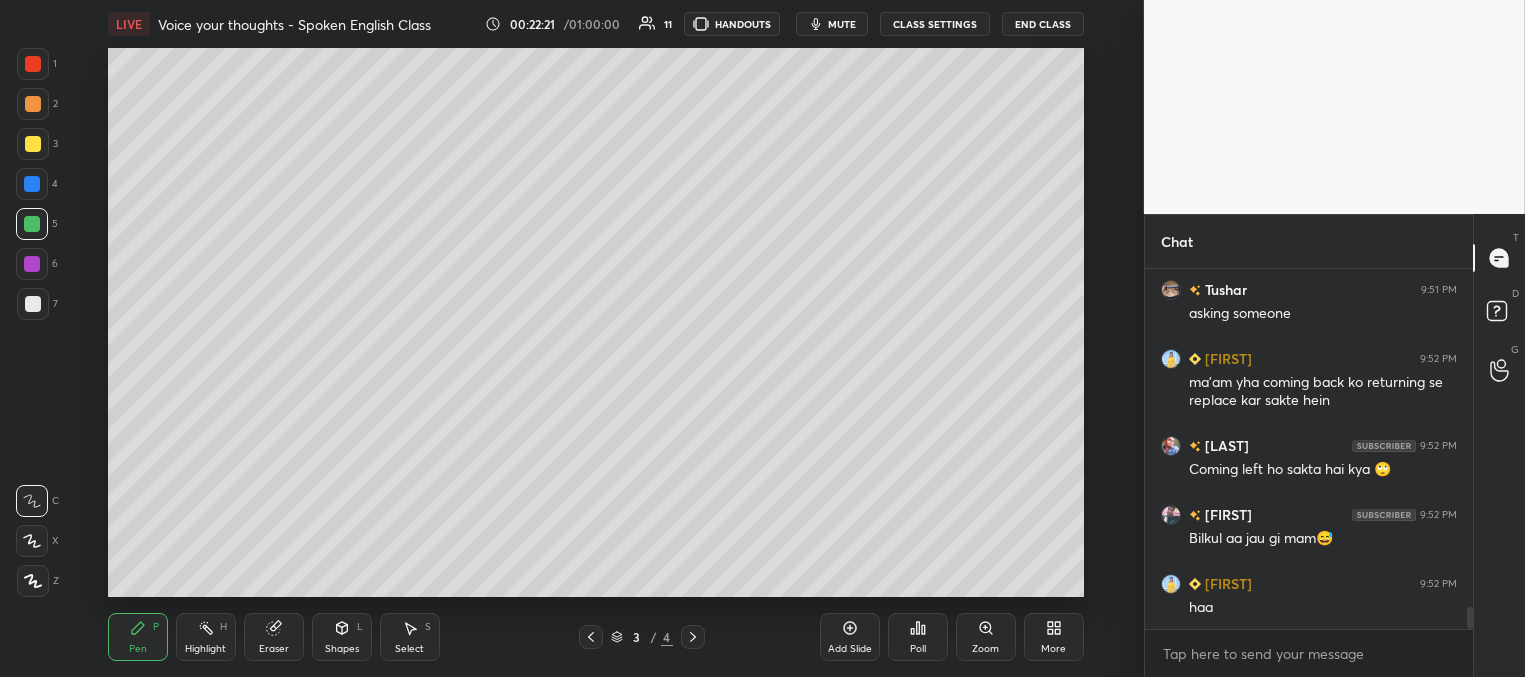 scroll, scrollTop: 5681, scrollLeft: 0, axis: vertical 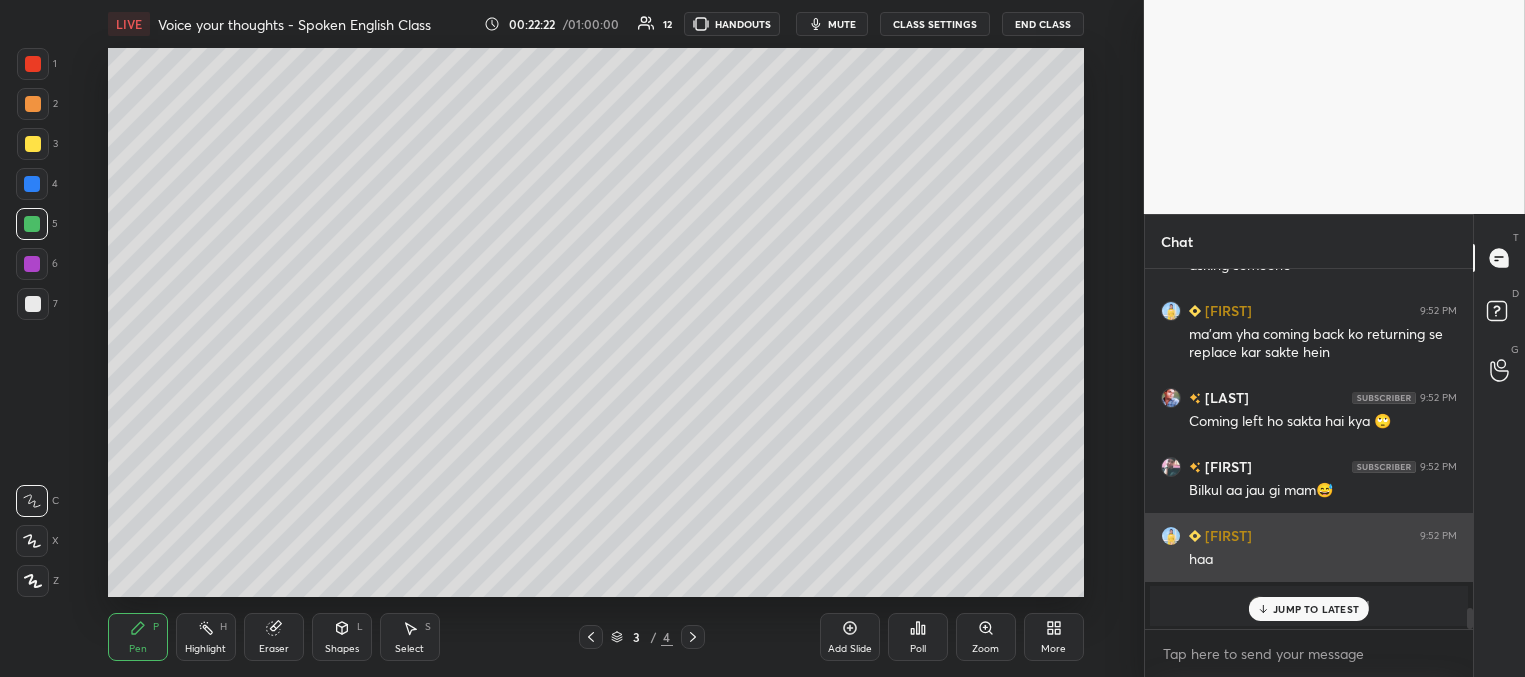 drag, startPoint x: 1280, startPoint y: 604, endPoint x: 1234, endPoint y: 572, distance: 56.0357 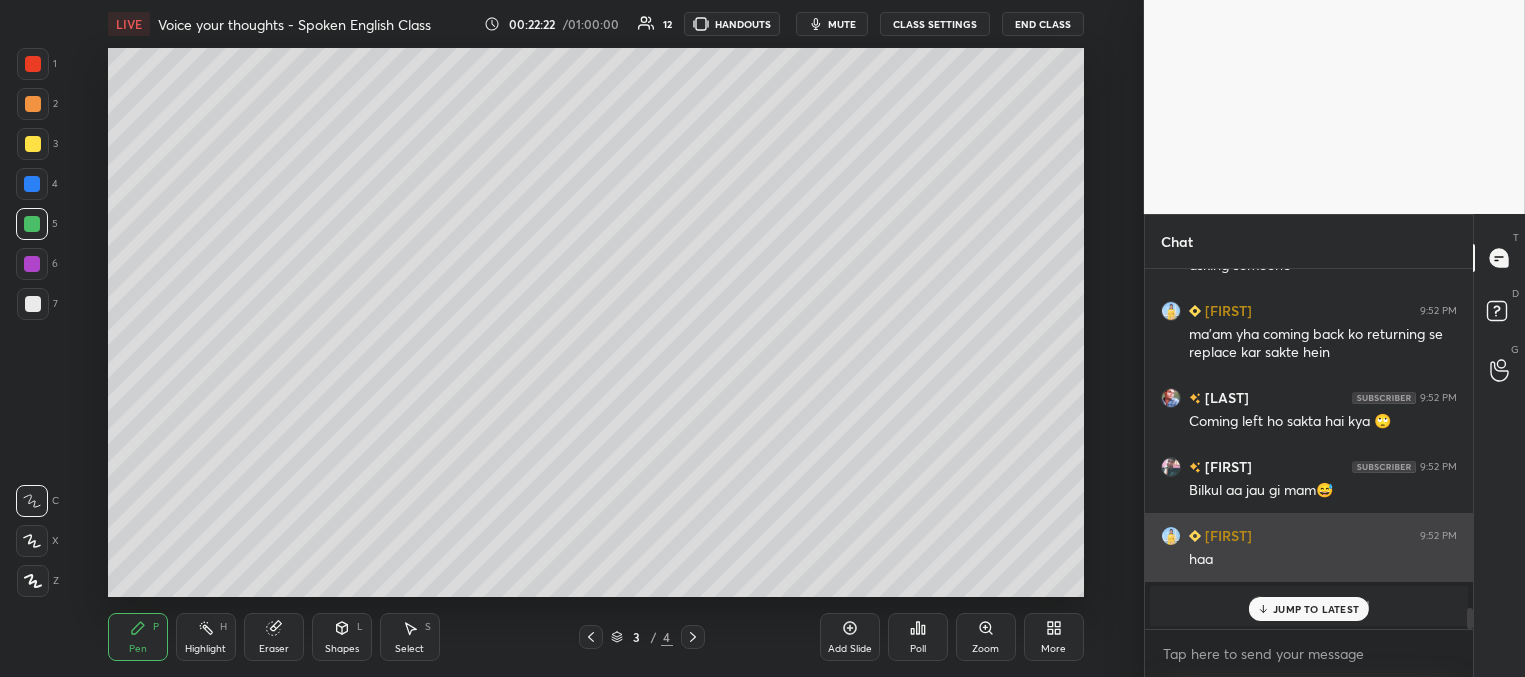 click on "JUMP TO LATEST" at bounding box center (1316, 609) 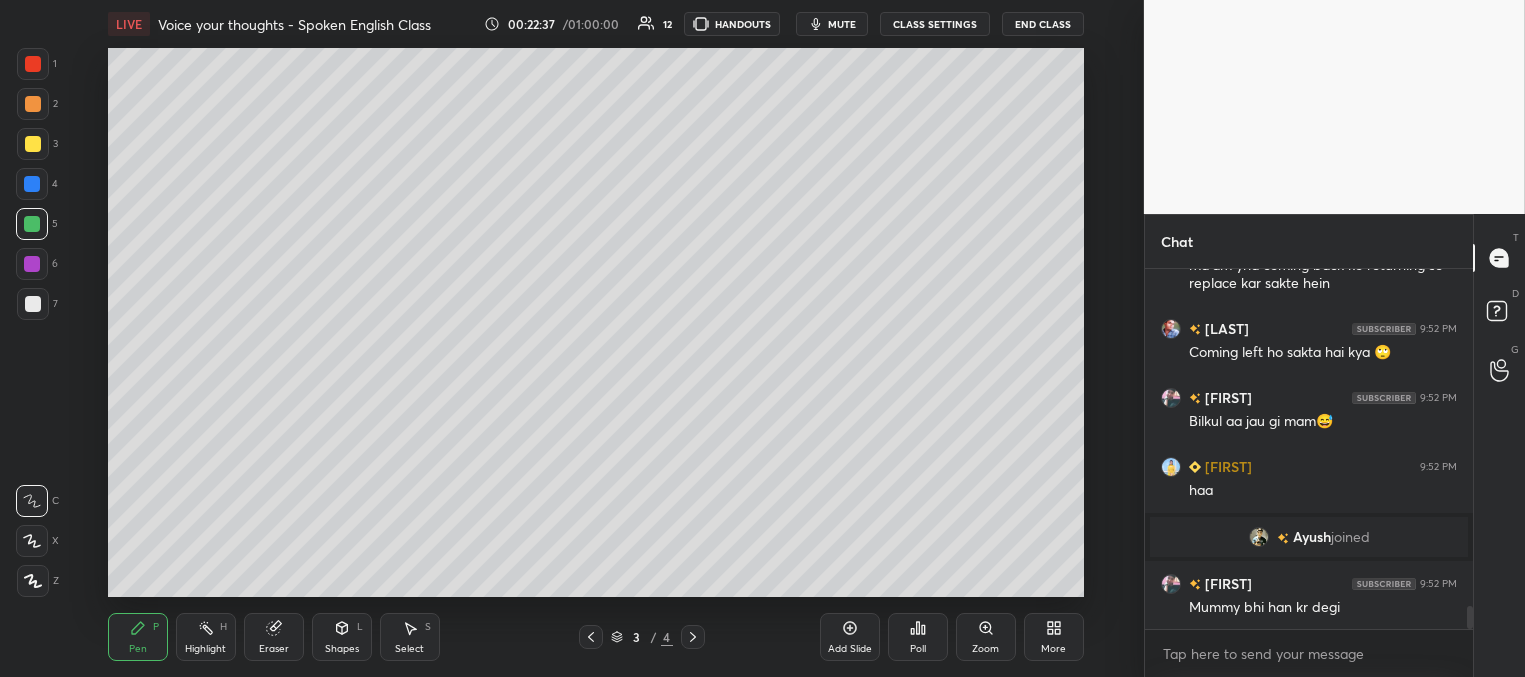 scroll, scrollTop: 5384, scrollLeft: 0, axis: vertical 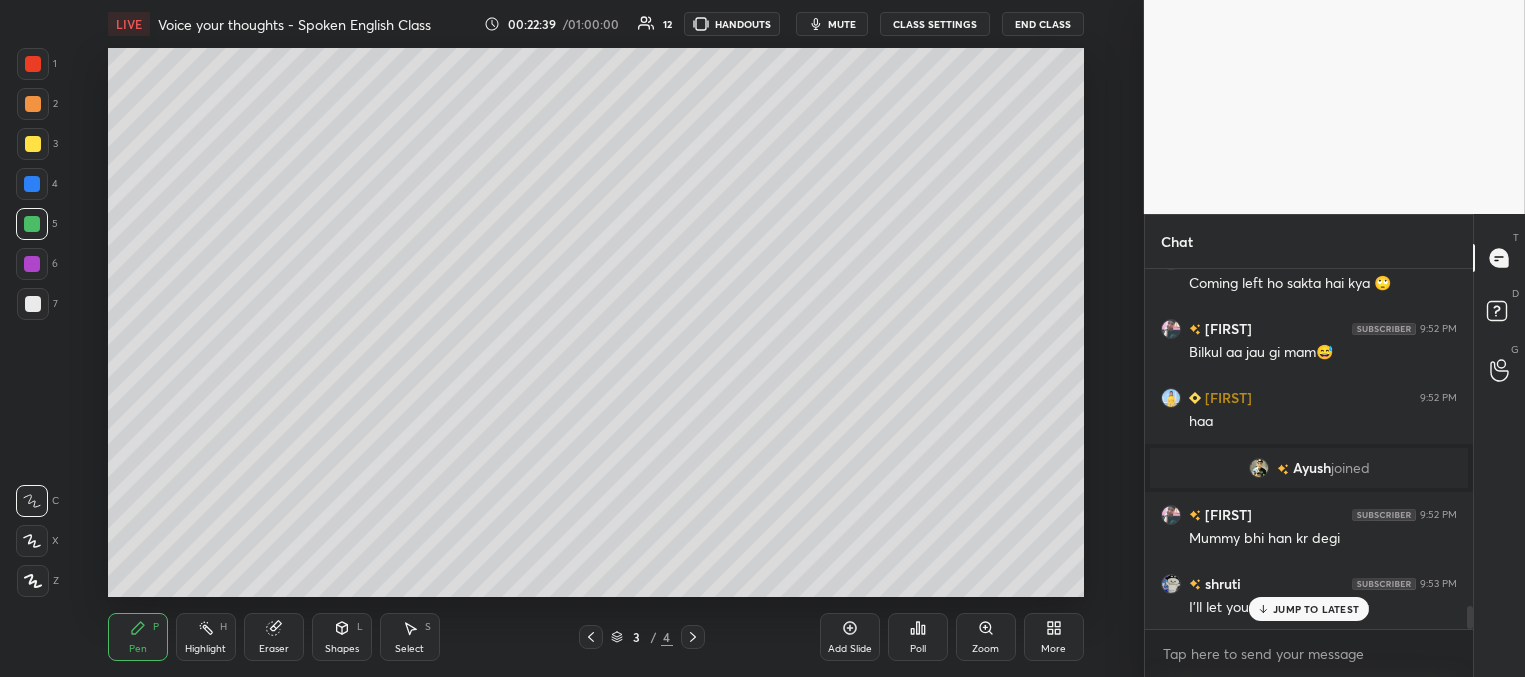 click on "JUMP TO LATEST" at bounding box center [1316, 609] 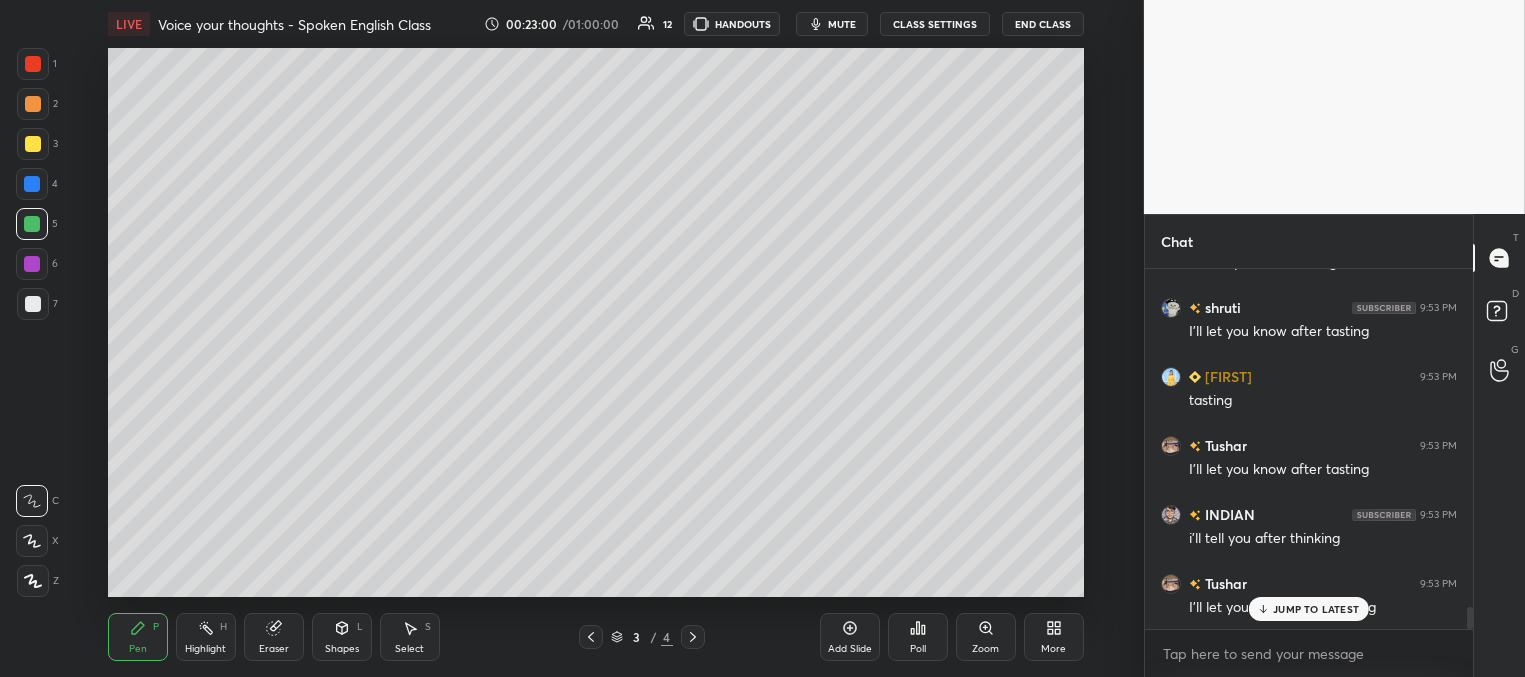 scroll, scrollTop: 5729, scrollLeft: 0, axis: vertical 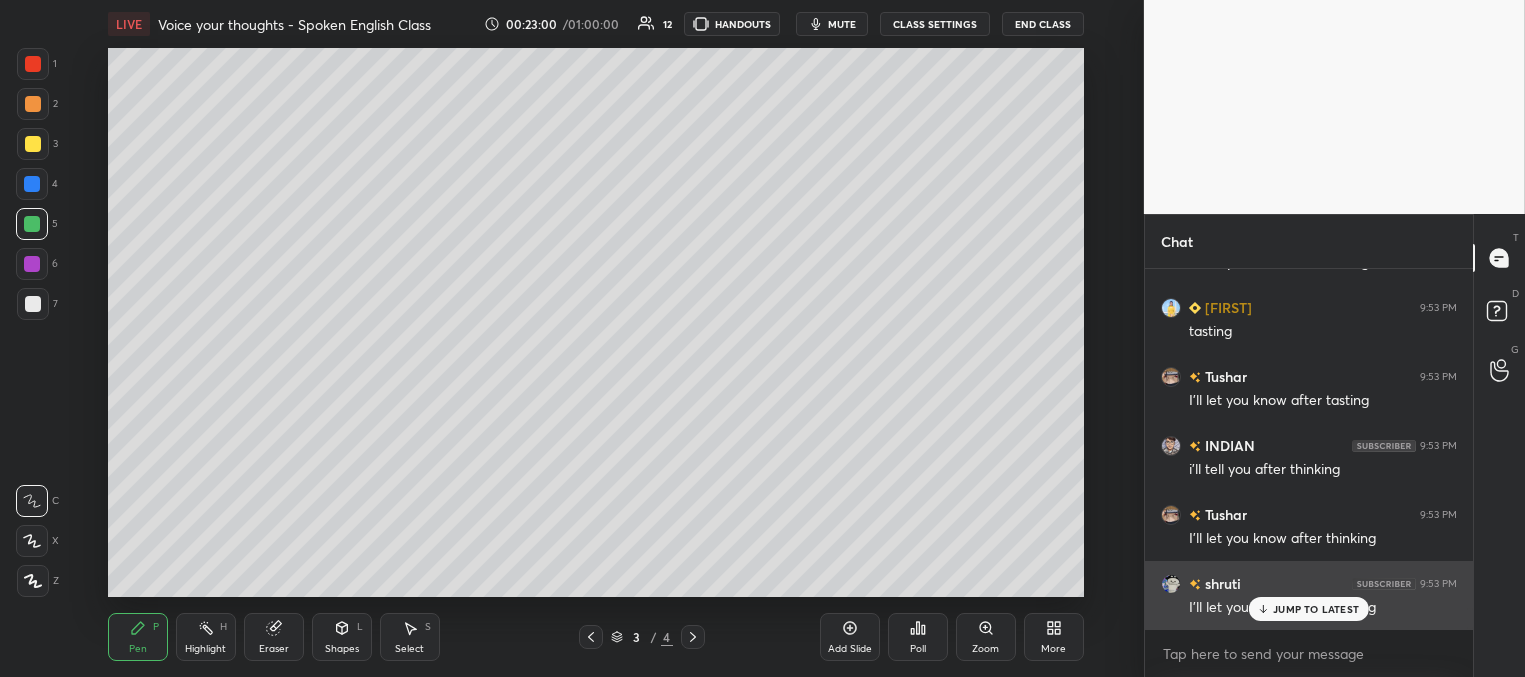 click on "JUMP TO LATEST" at bounding box center (1309, 609) 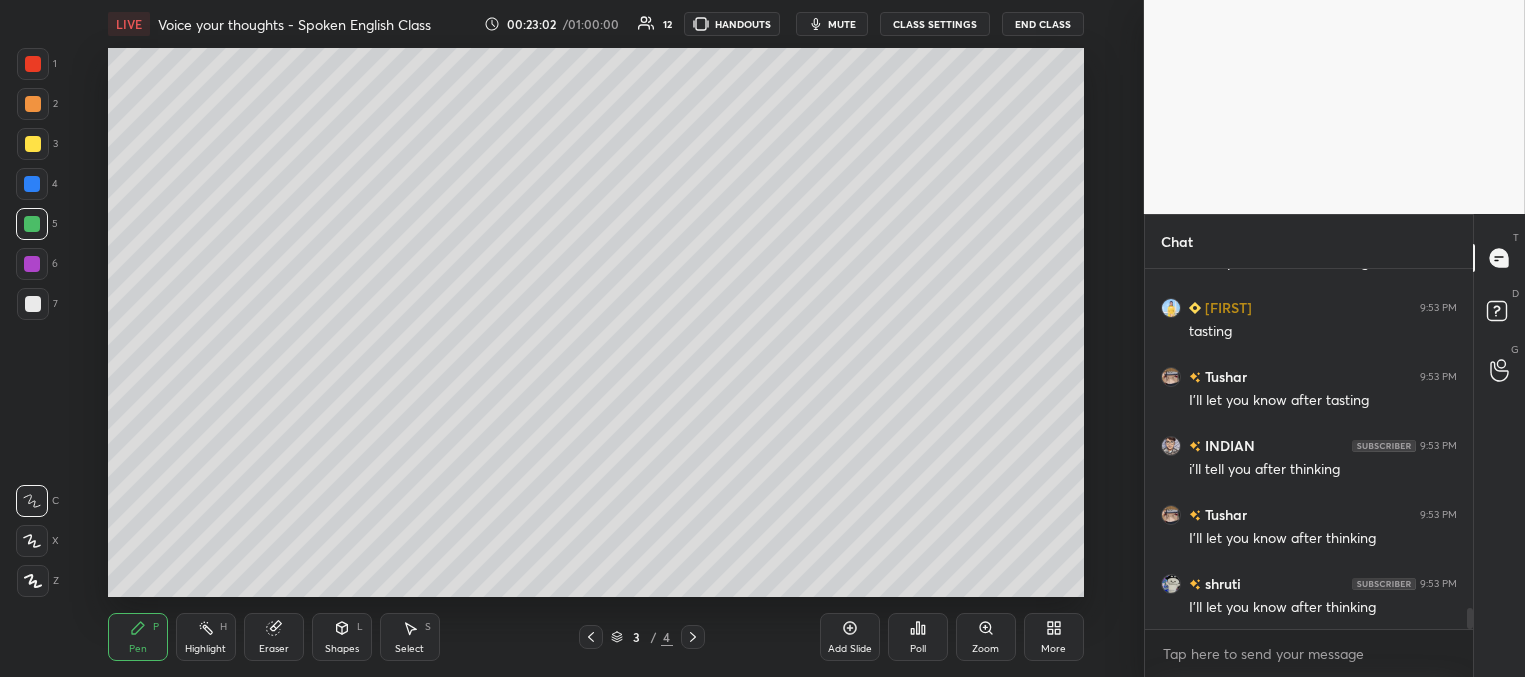 scroll, scrollTop: 5798, scrollLeft: 0, axis: vertical 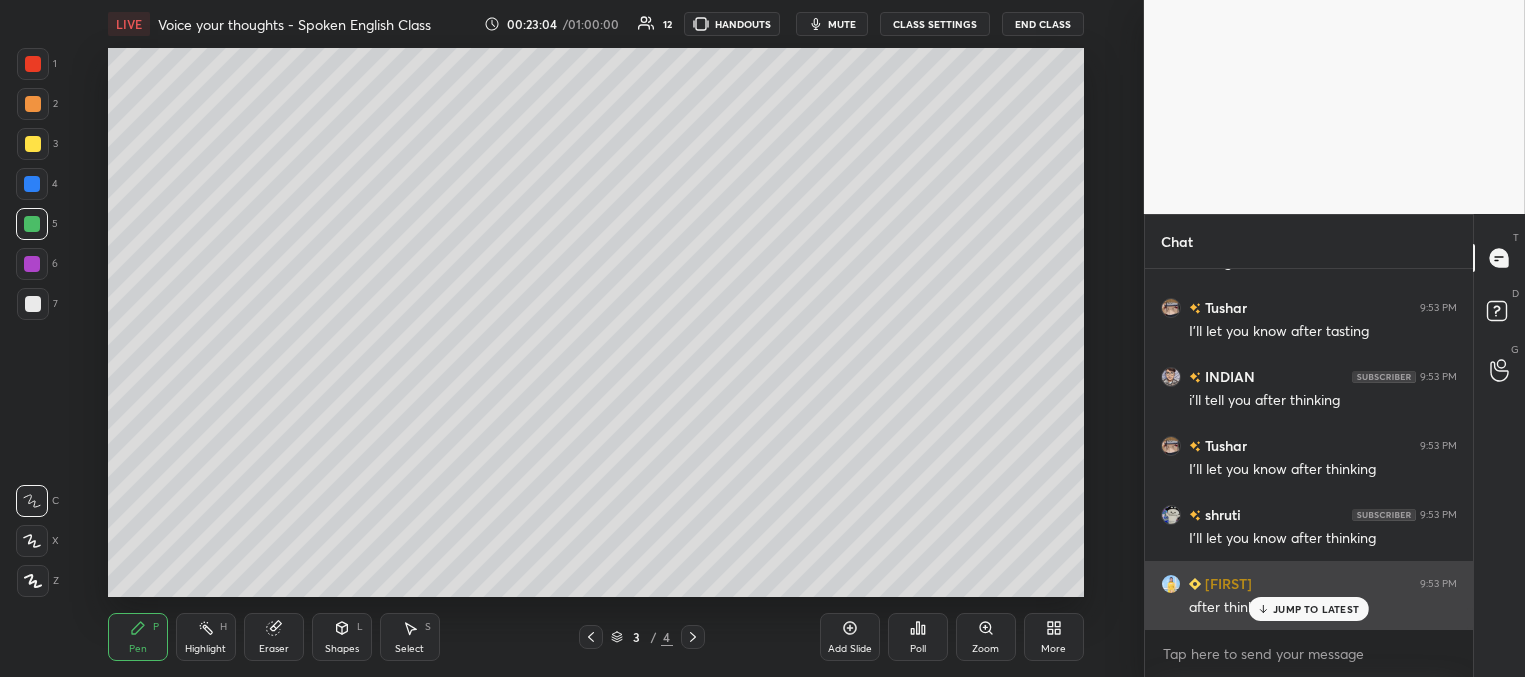 drag, startPoint x: 1292, startPoint y: 610, endPoint x: 1283, endPoint y: 597, distance: 15.811388 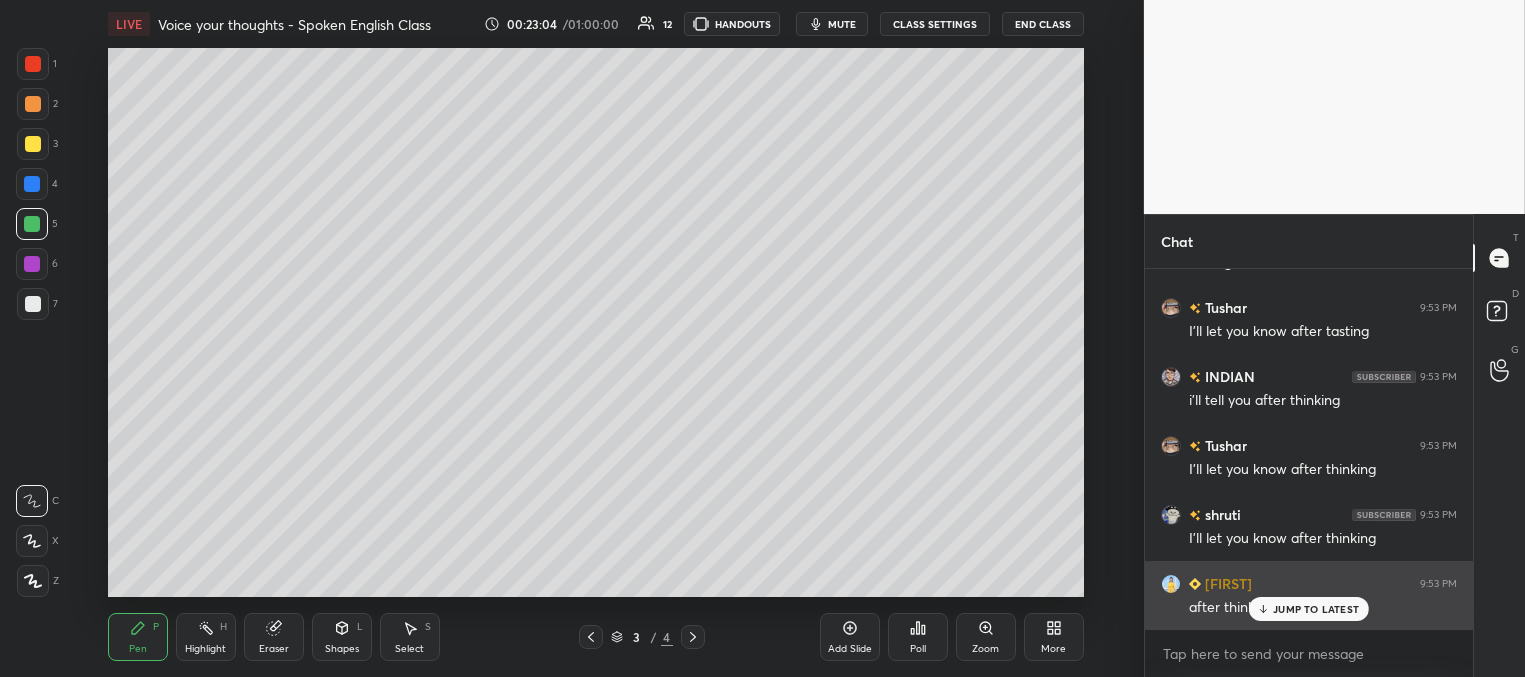 click on "JUMP TO LATEST" at bounding box center [1316, 609] 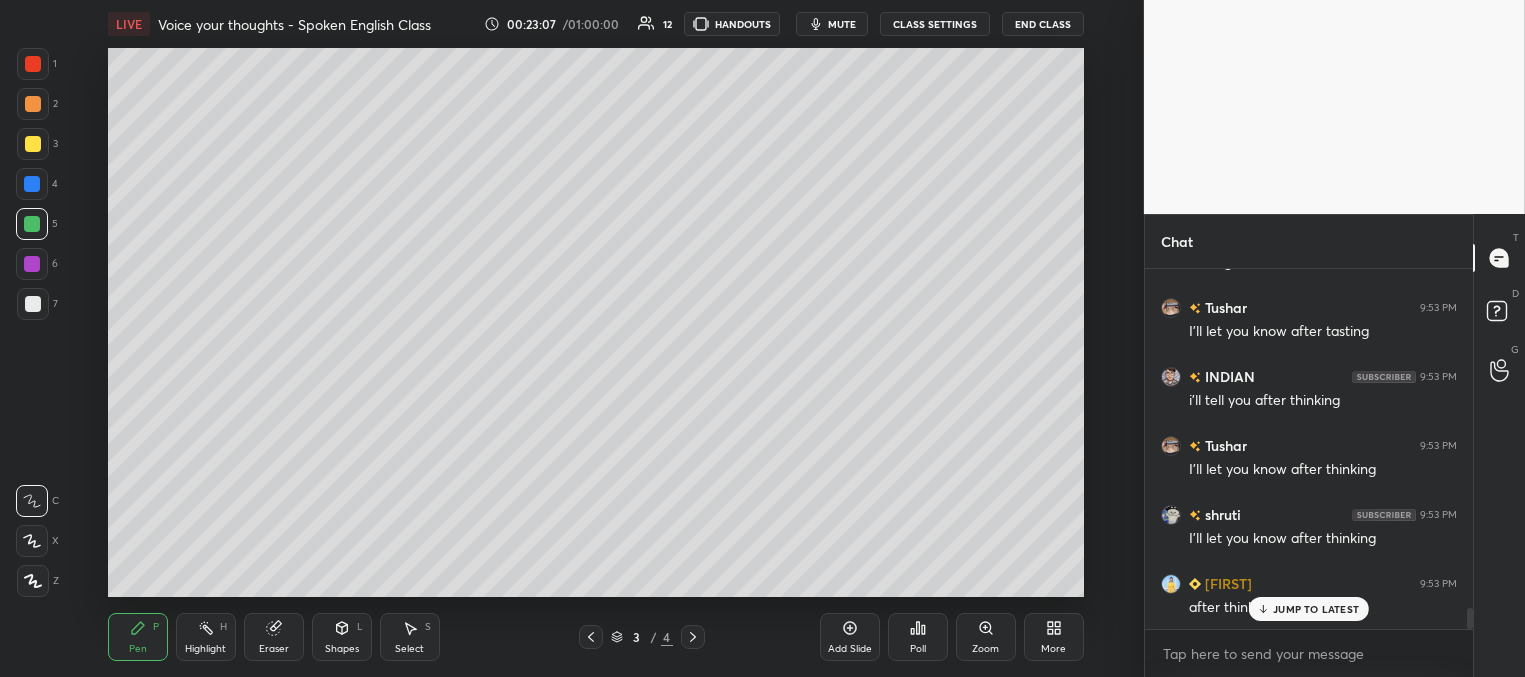 scroll, scrollTop: 5867, scrollLeft: 0, axis: vertical 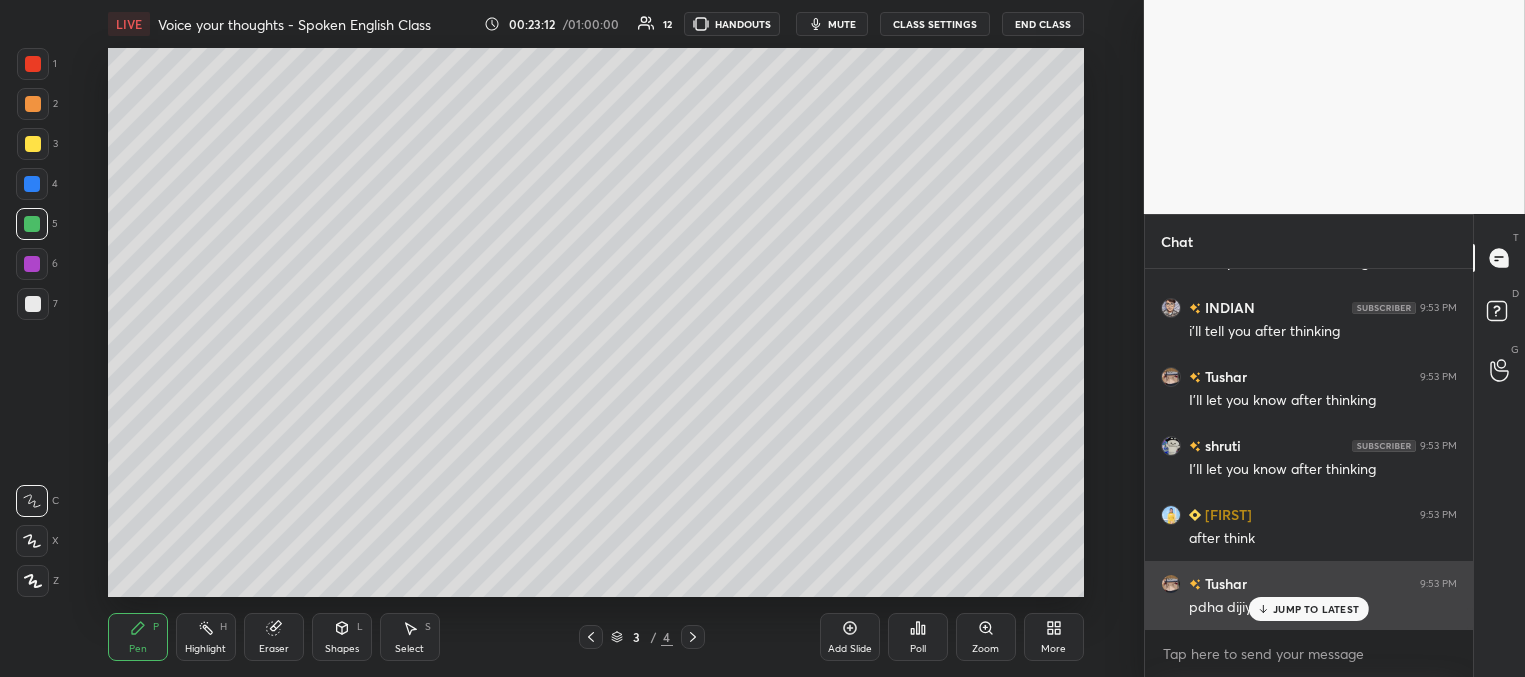 drag, startPoint x: 1280, startPoint y: 609, endPoint x: 1269, endPoint y: 600, distance: 14.21267 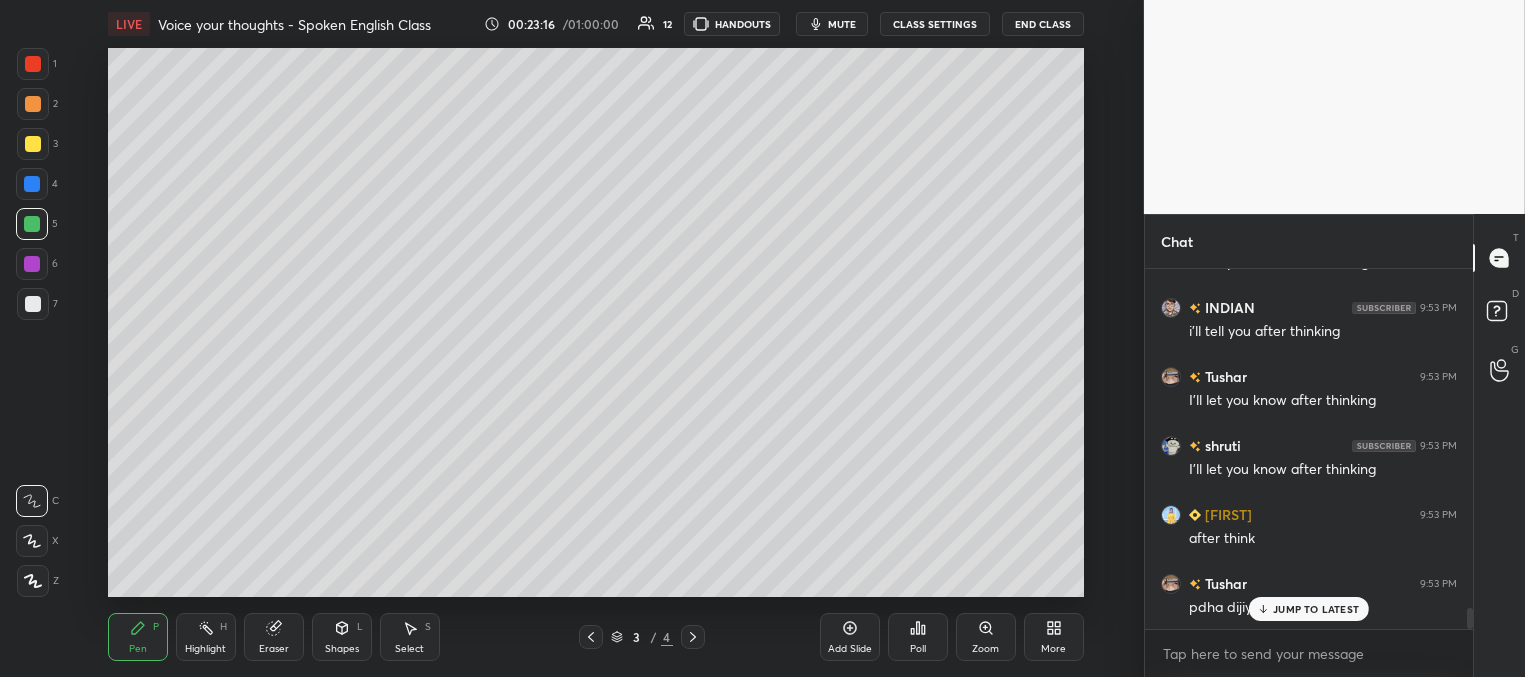 scroll, scrollTop: 5936, scrollLeft: 0, axis: vertical 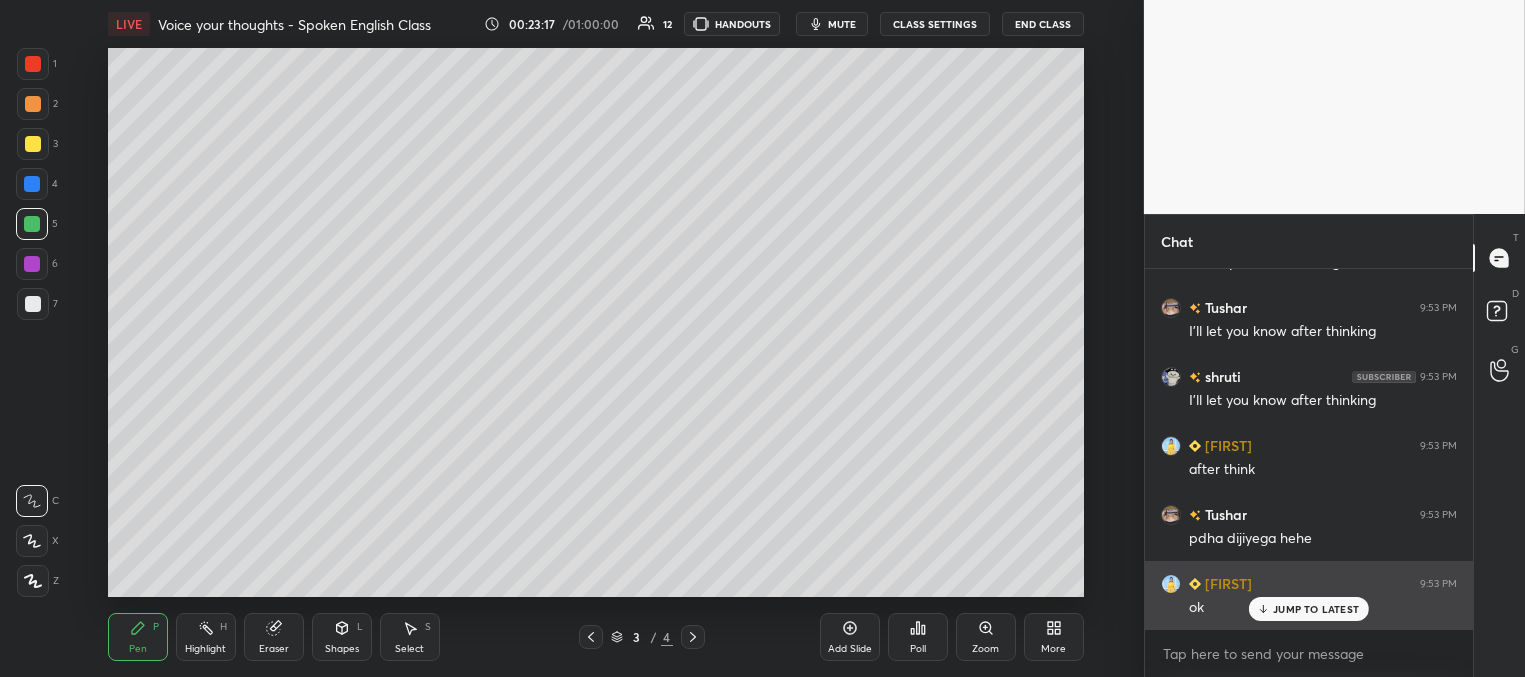 drag, startPoint x: 1294, startPoint y: 613, endPoint x: 1278, endPoint y: 608, distance: 16.763054 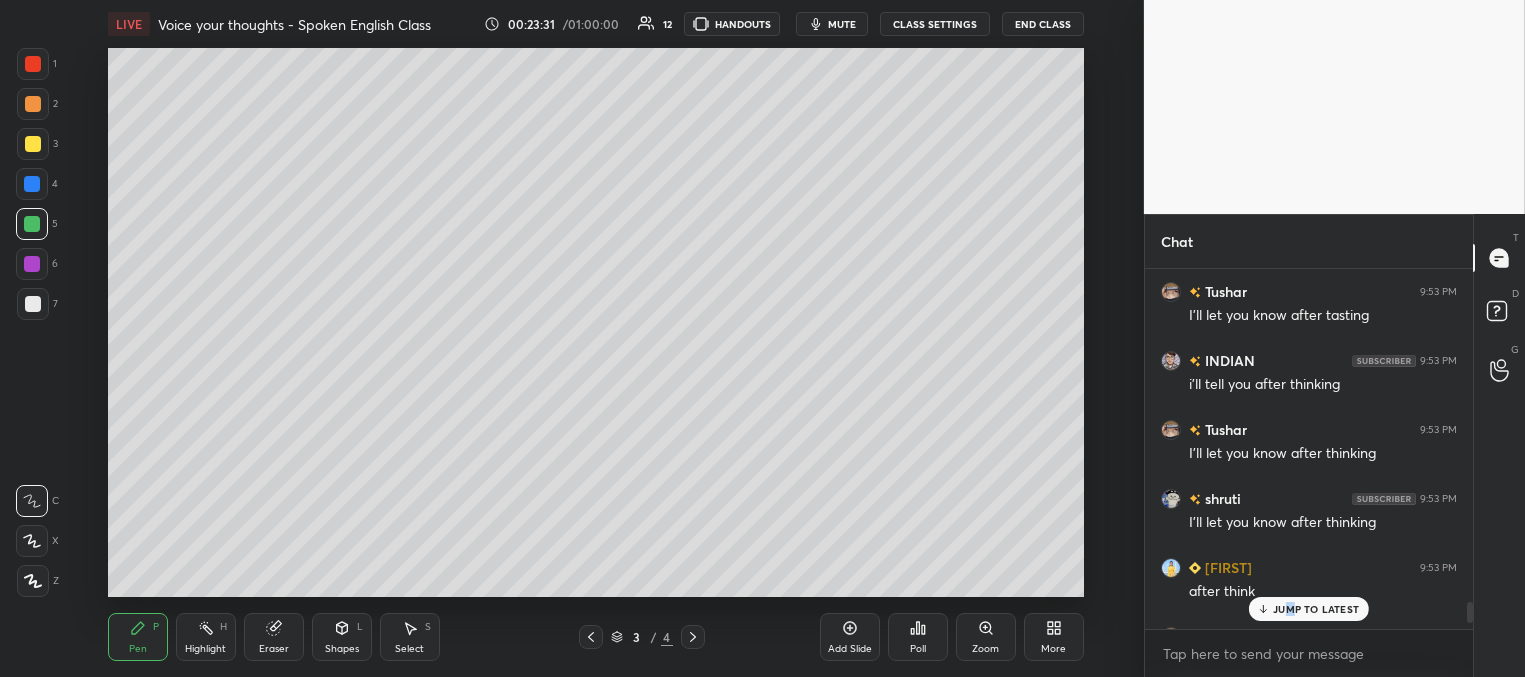 scroll, scrollTop: 5936, scrollLeft: 0, axis: vertical 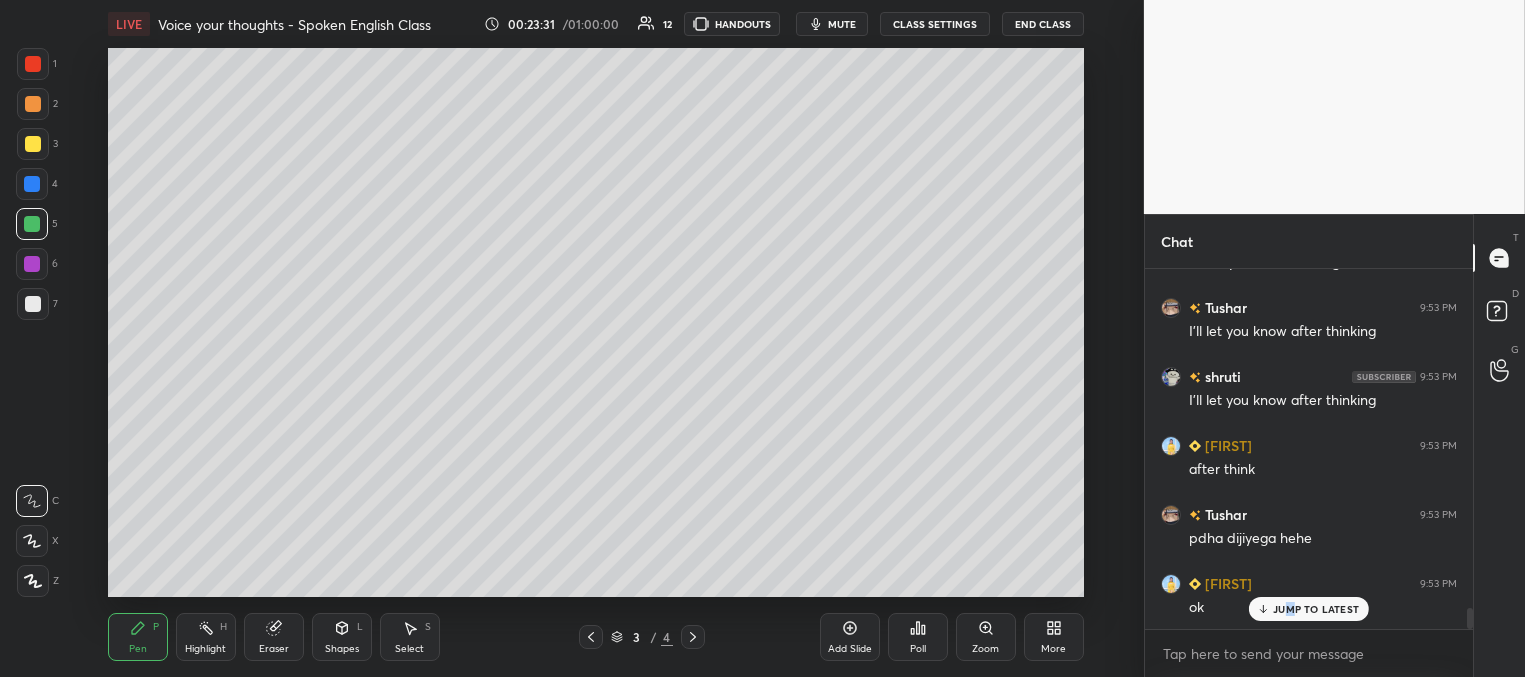 drag, startPoint x: 1470, startPoint y: 620, endPoint x: 1473, endPoint y: 650, distance: 30.149628 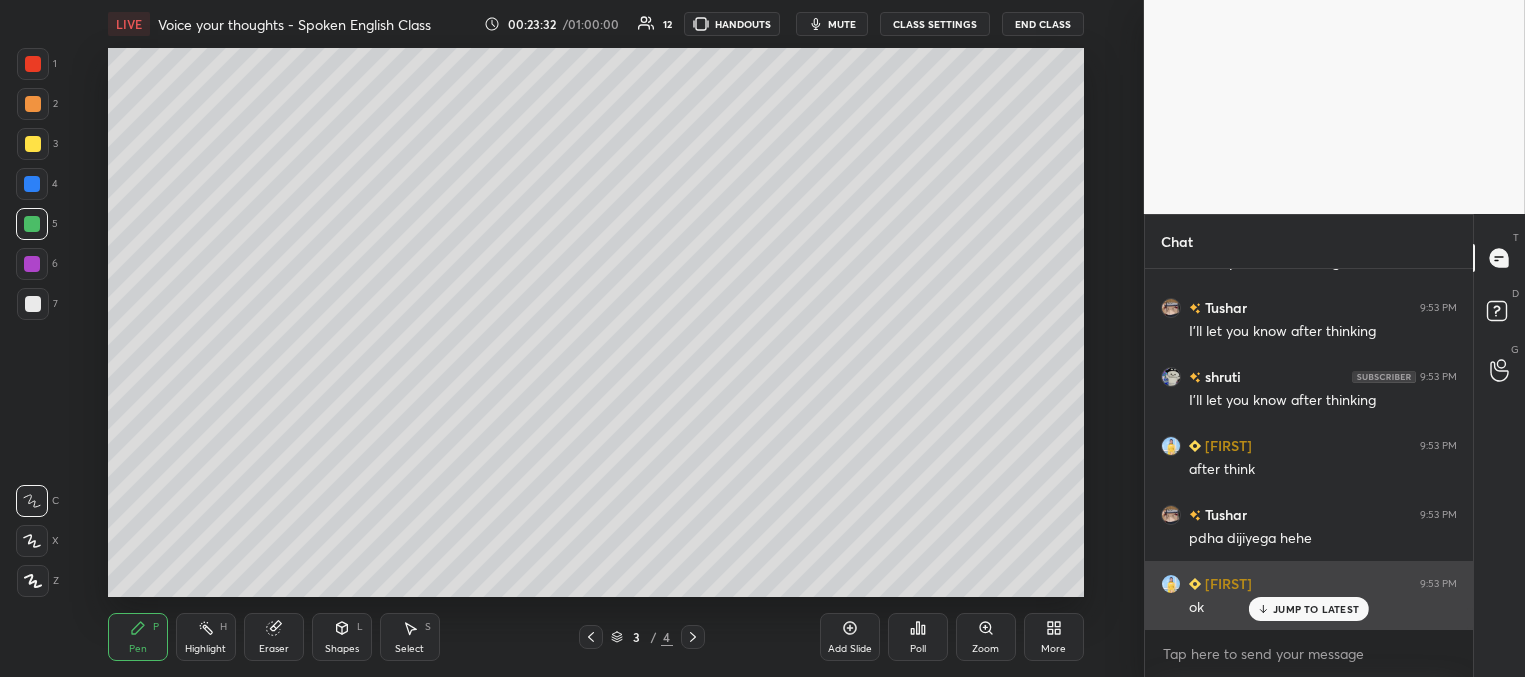 click on "JUMP TO LATEST" at bounding box center (1316, 609) 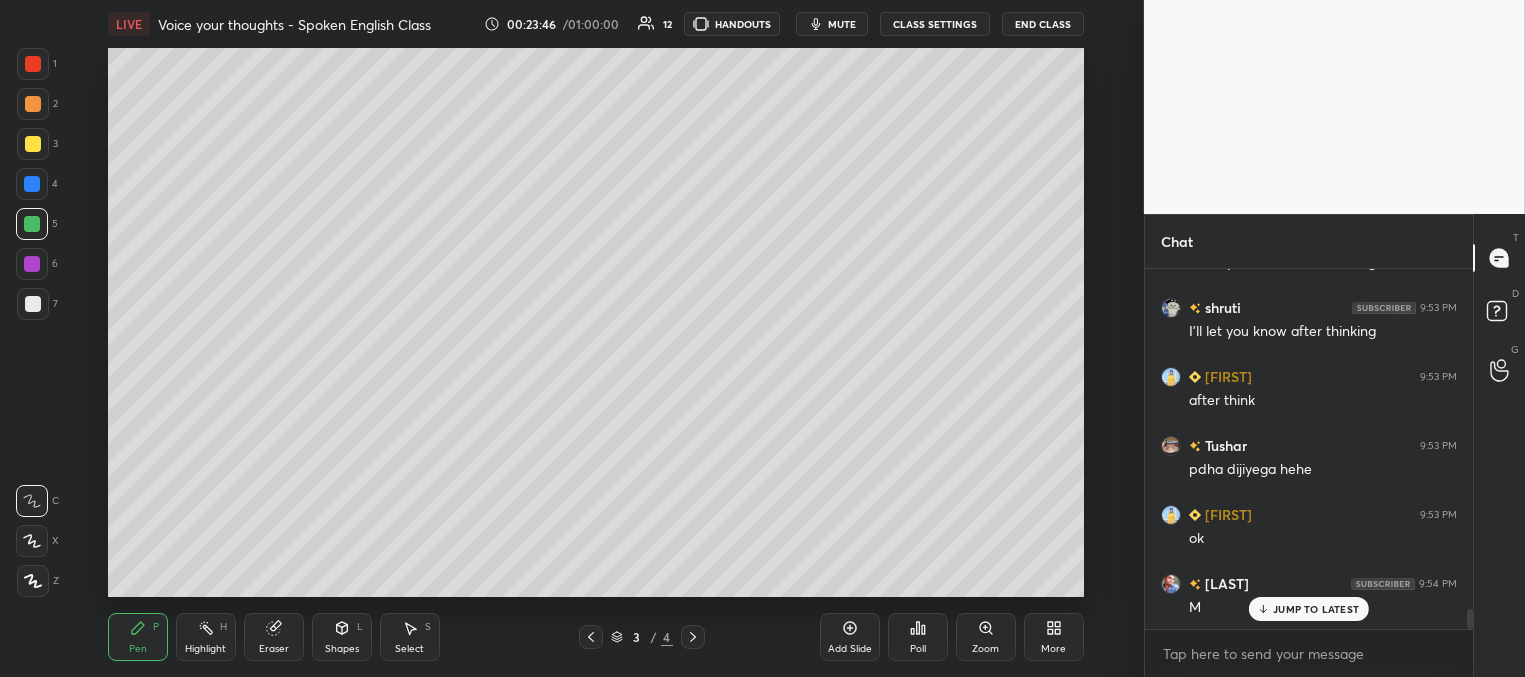 scroll, scrollTop: 6092, scrollLeft: 0, axis: vertical 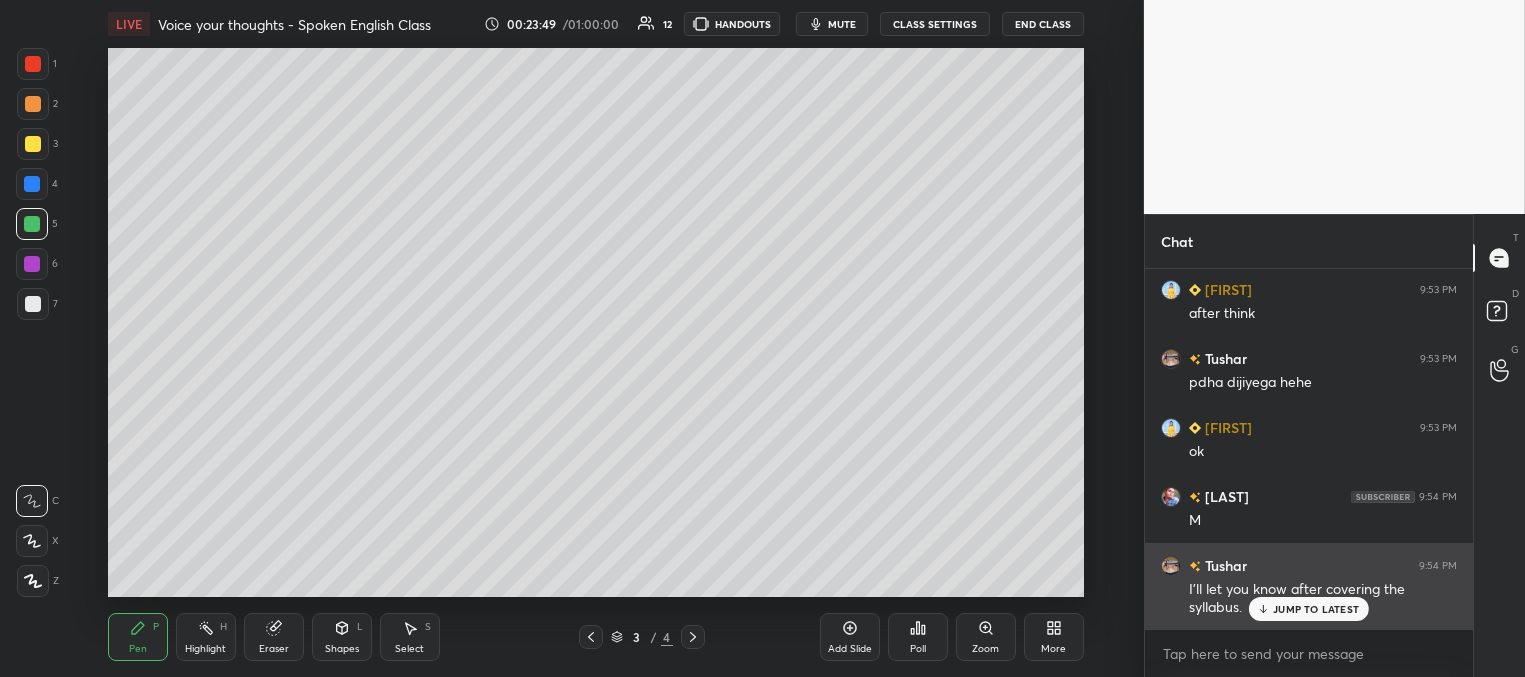 click on "JUMP TO LATEST" at bounding box center (1316, 609) 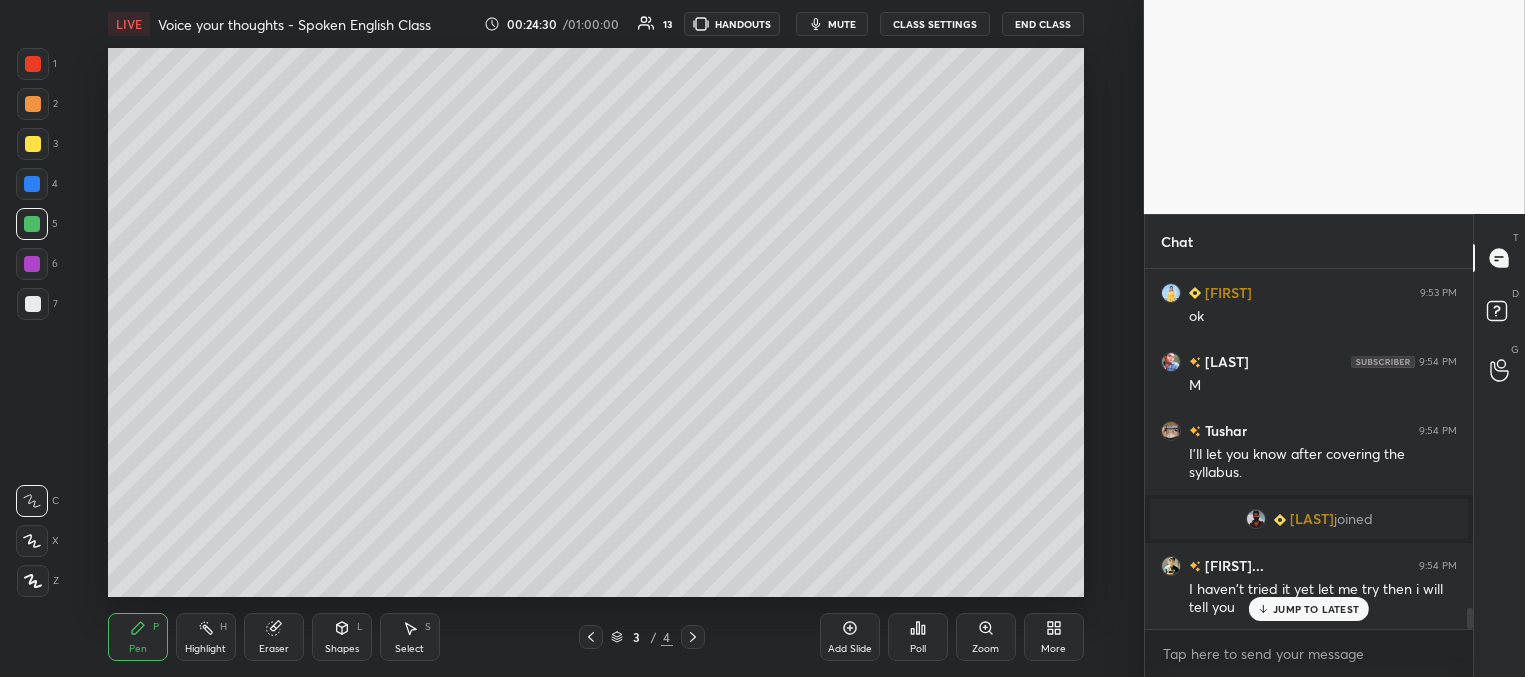 scroll, scrollTop: 5893, scrollLeft: 0, axis: vertical 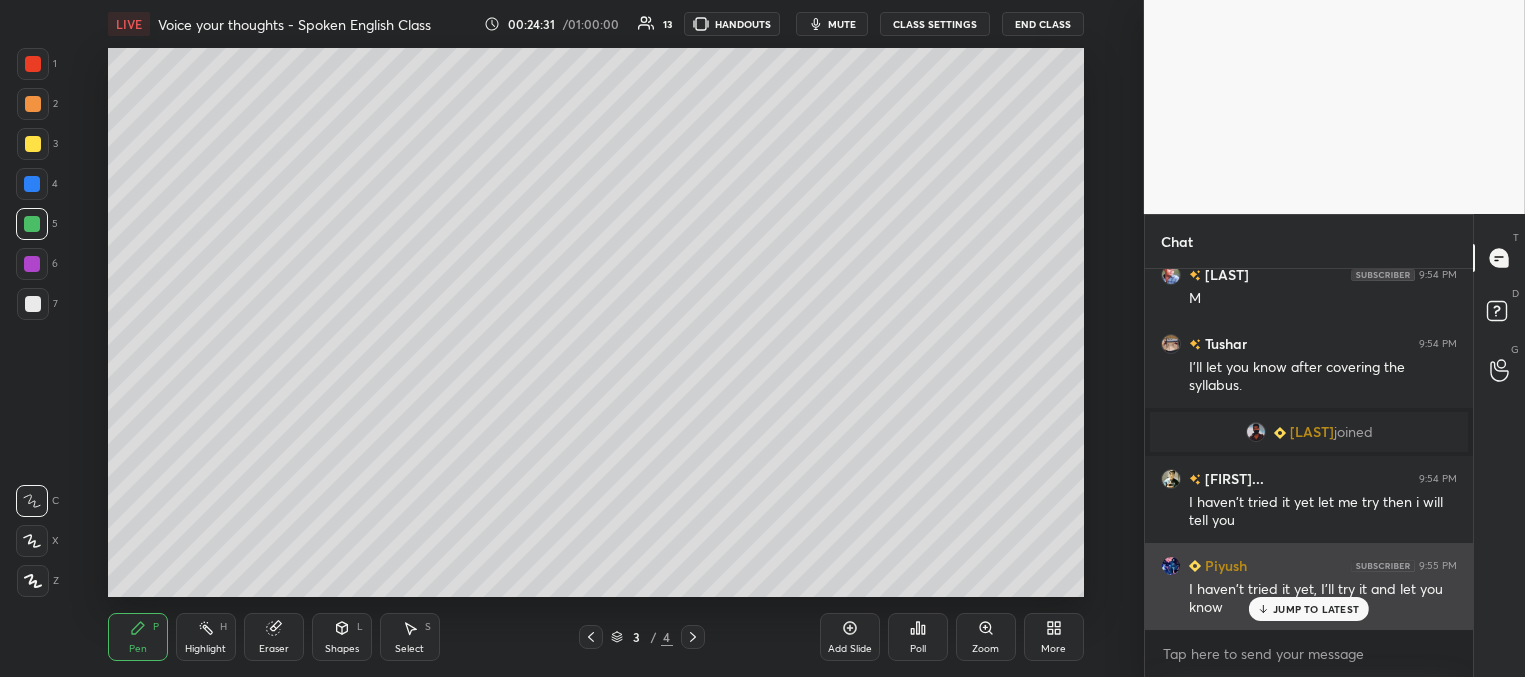 drag, startPoint x: 1282, startPoint y: 619, endPoint x: 1275, endPoint y: 610, distance: 11.401754 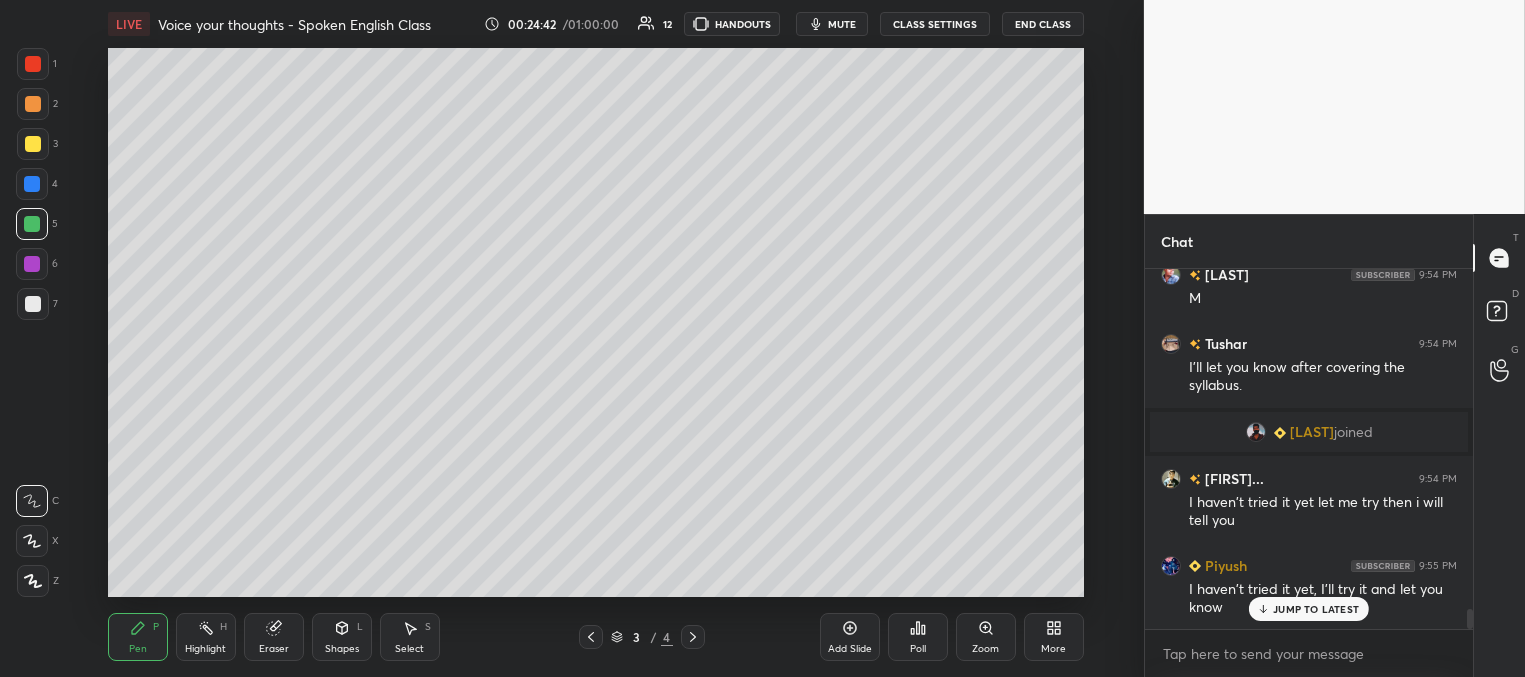 scroll, scrollTop: 5962, scrollLeft: 0, axis: vertical 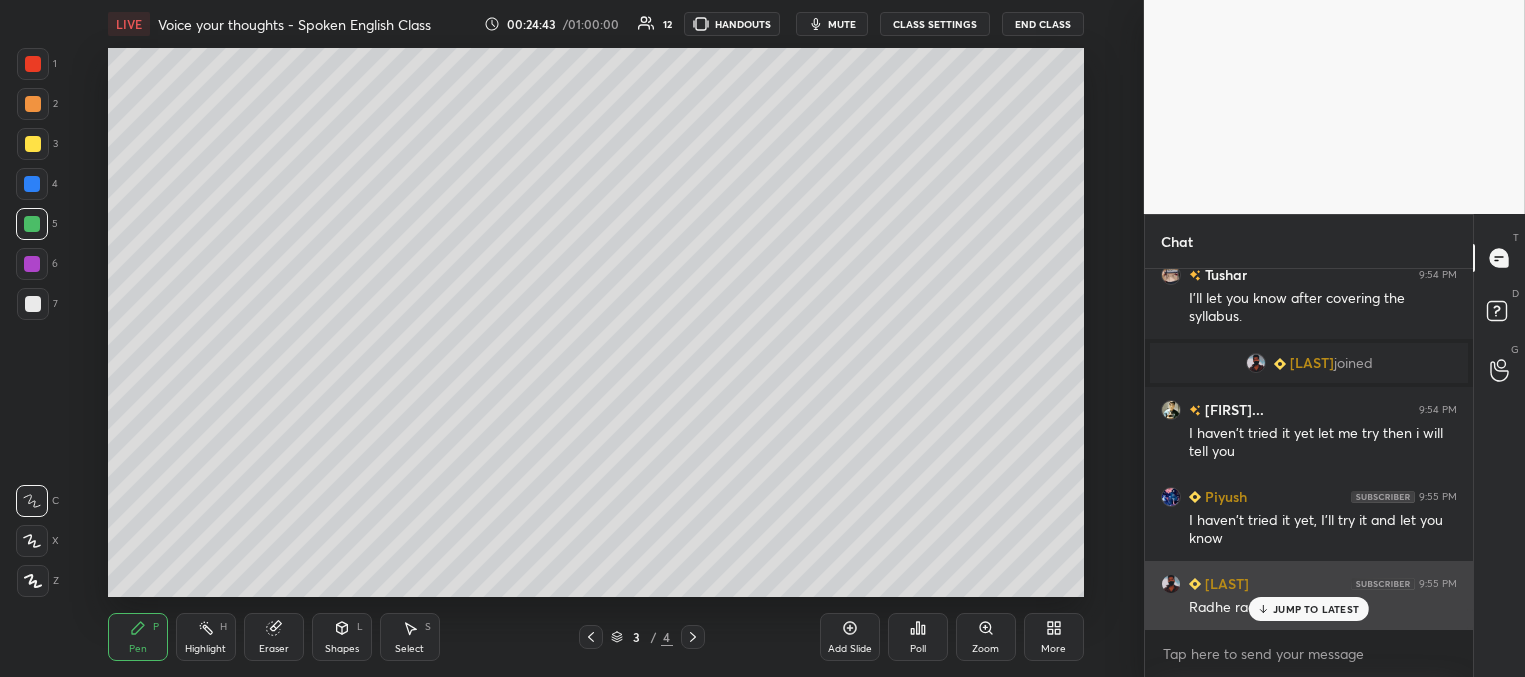 drag, startPoint x: 1312, startPoint y: 610, endPoint x: 1276, endPoint y: 602, distance: 36.878178 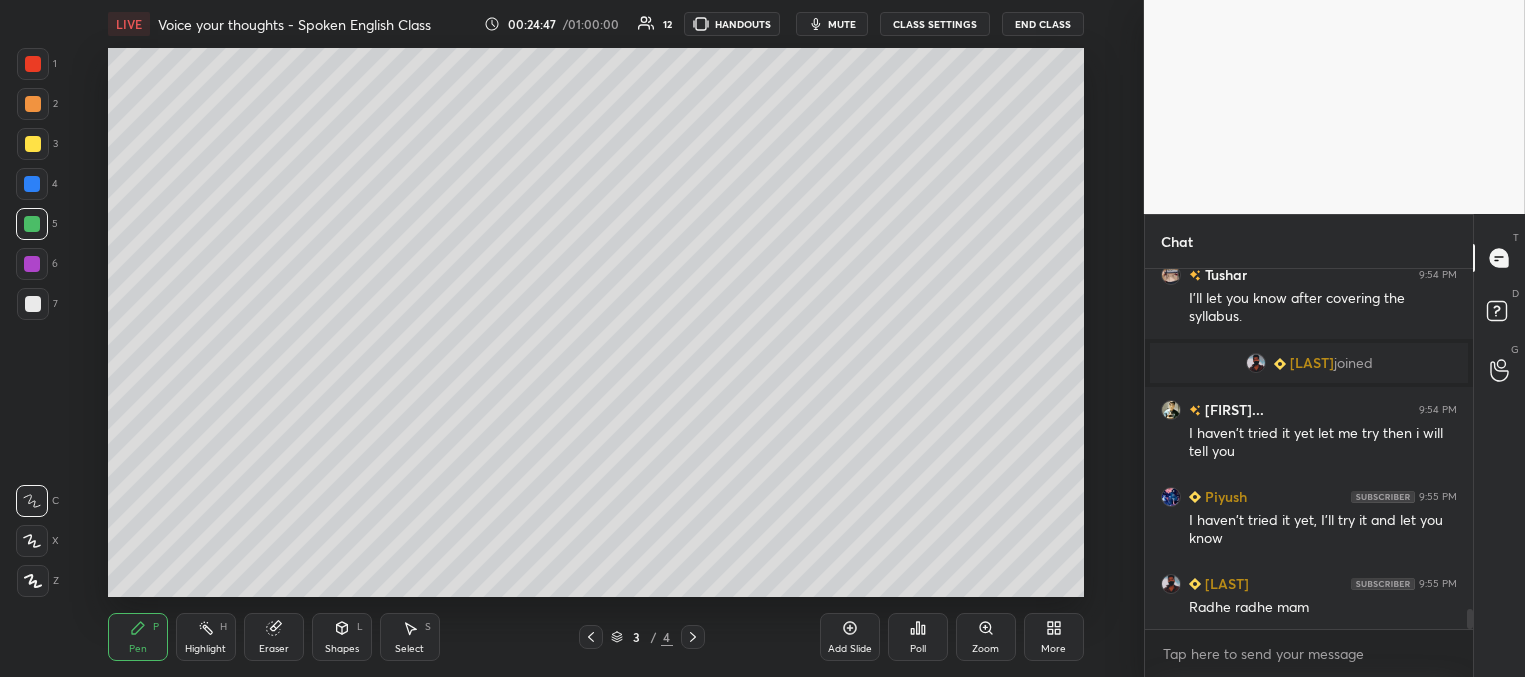 scroll, scrollTop: 6031, scrollLeft: 0, axis: vertical 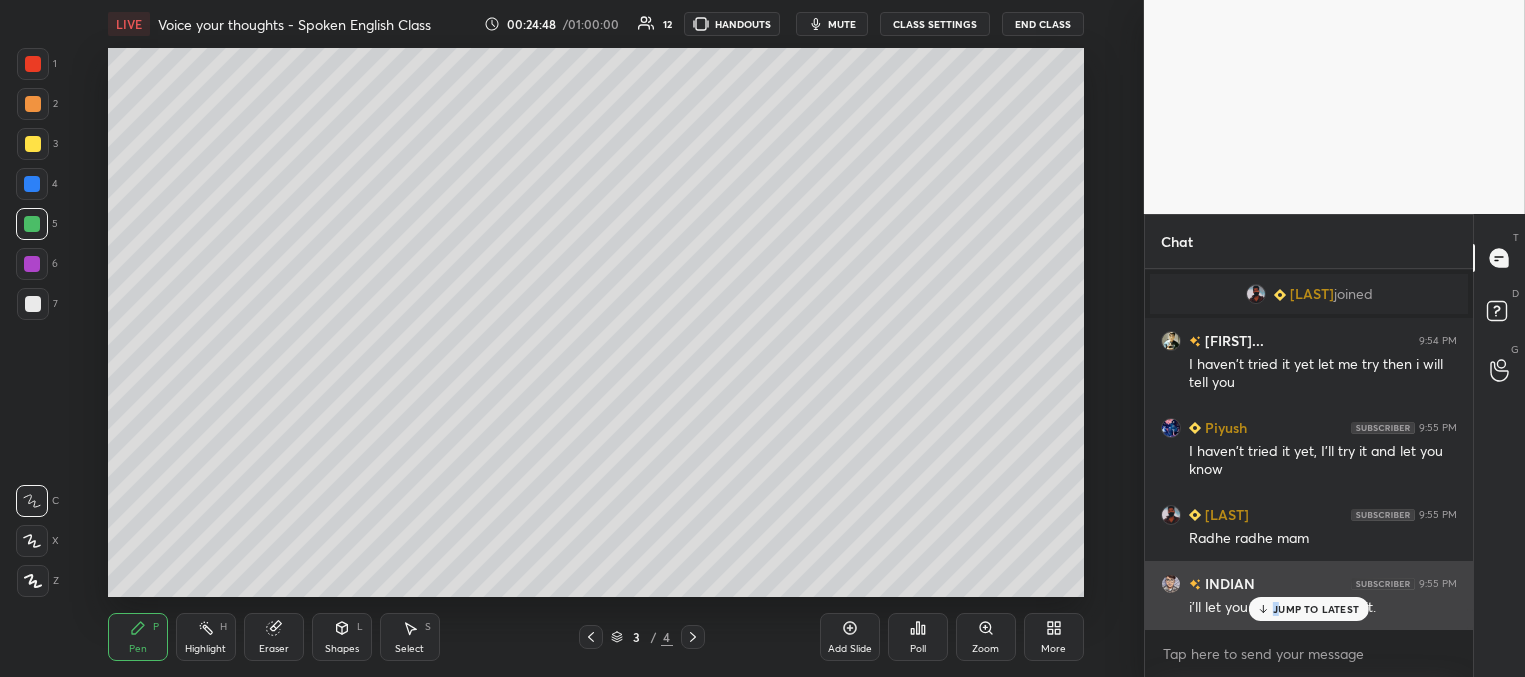 drag, startPoint x: 1276, startPoint y: 612, endPoint x: 1235, endPoint y: 596, distance: 44.011364 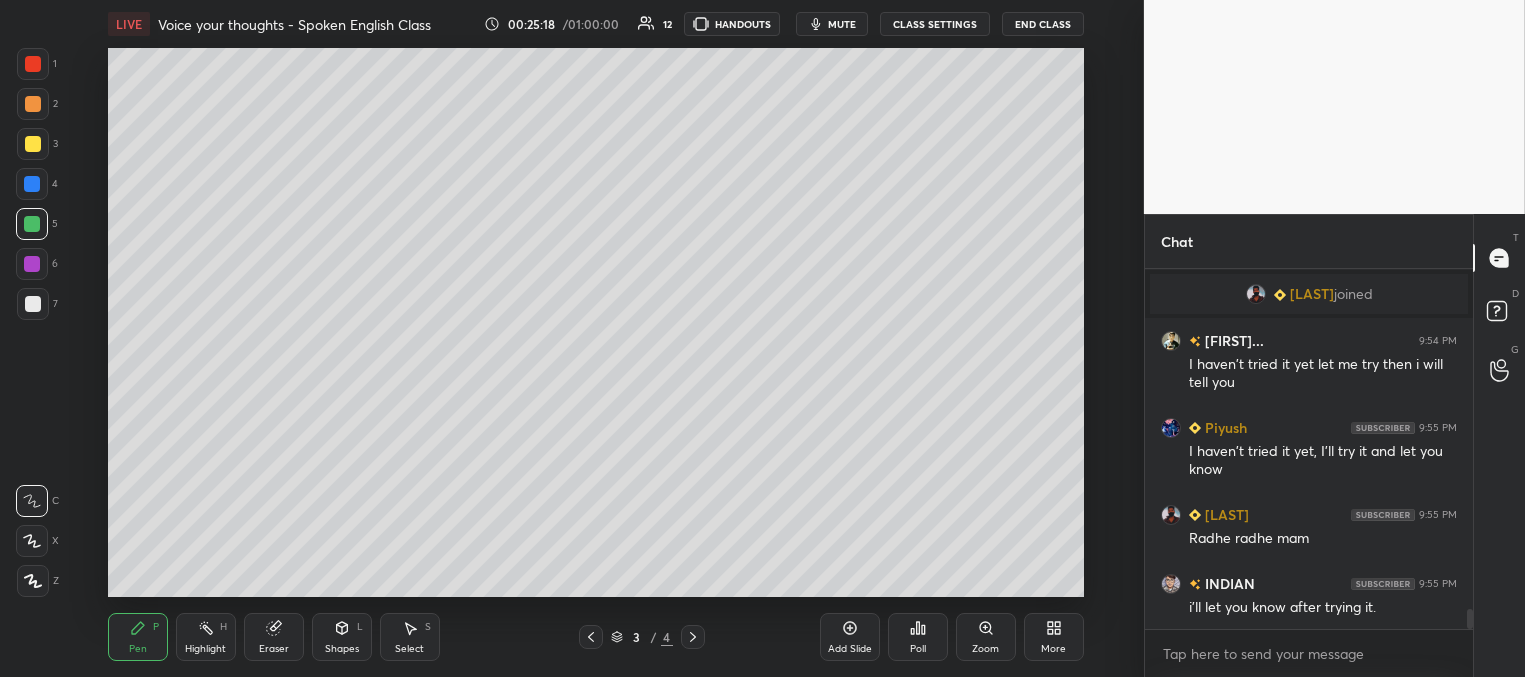 scroll, scrollTop: 6100, scrollLeft: 0, axis: vertical 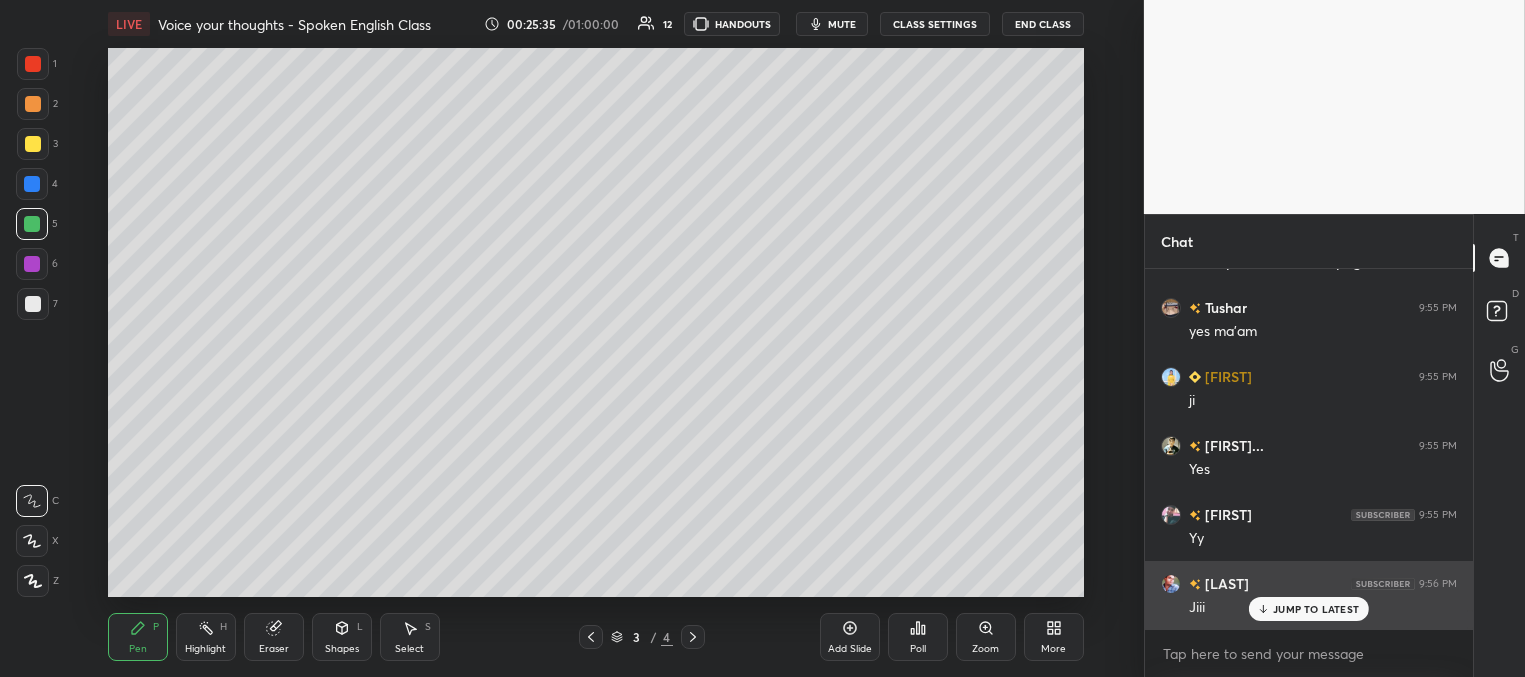 drag, startPoint x: 1280, startPoint y: 611, endPoint x: 1249, endPoint y: 607, distance: 31.257 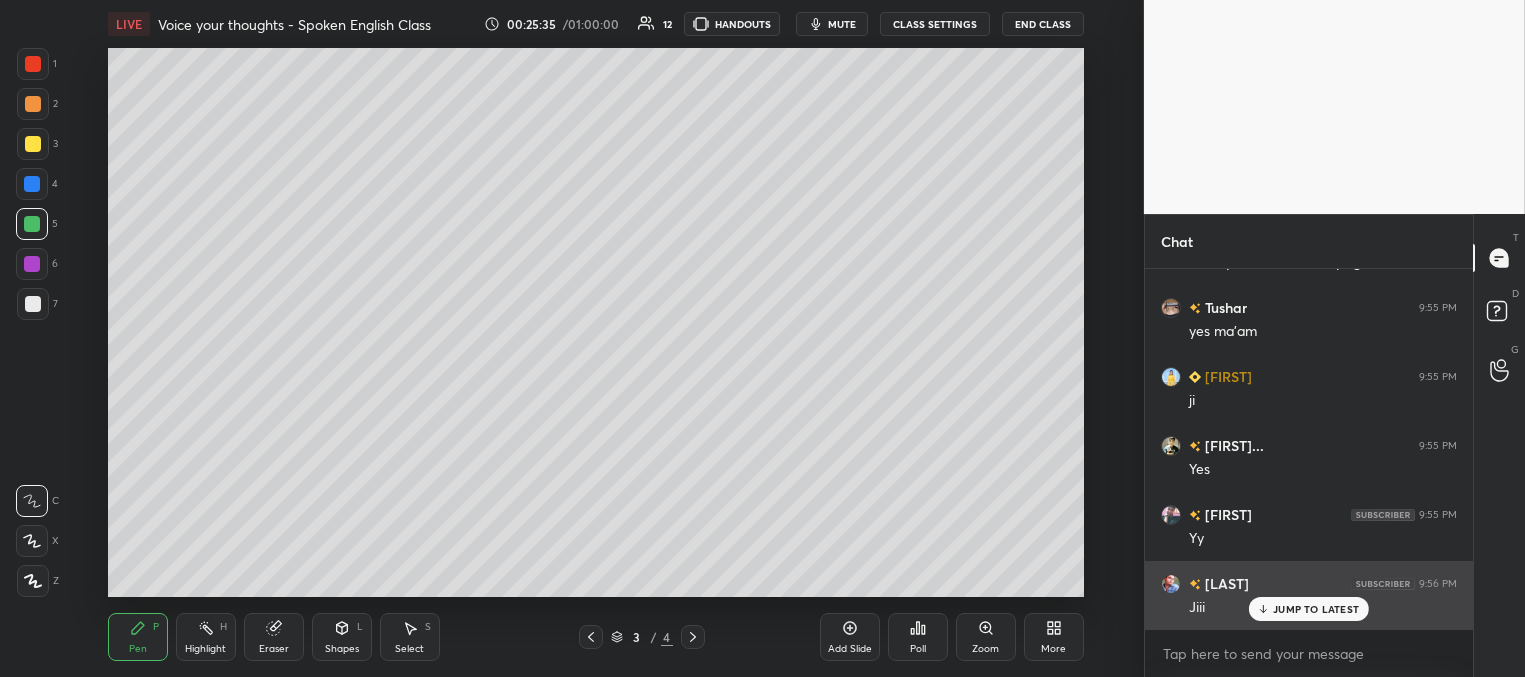 click on "JUMP TO LATEST" at bounding box center (1316, 609) 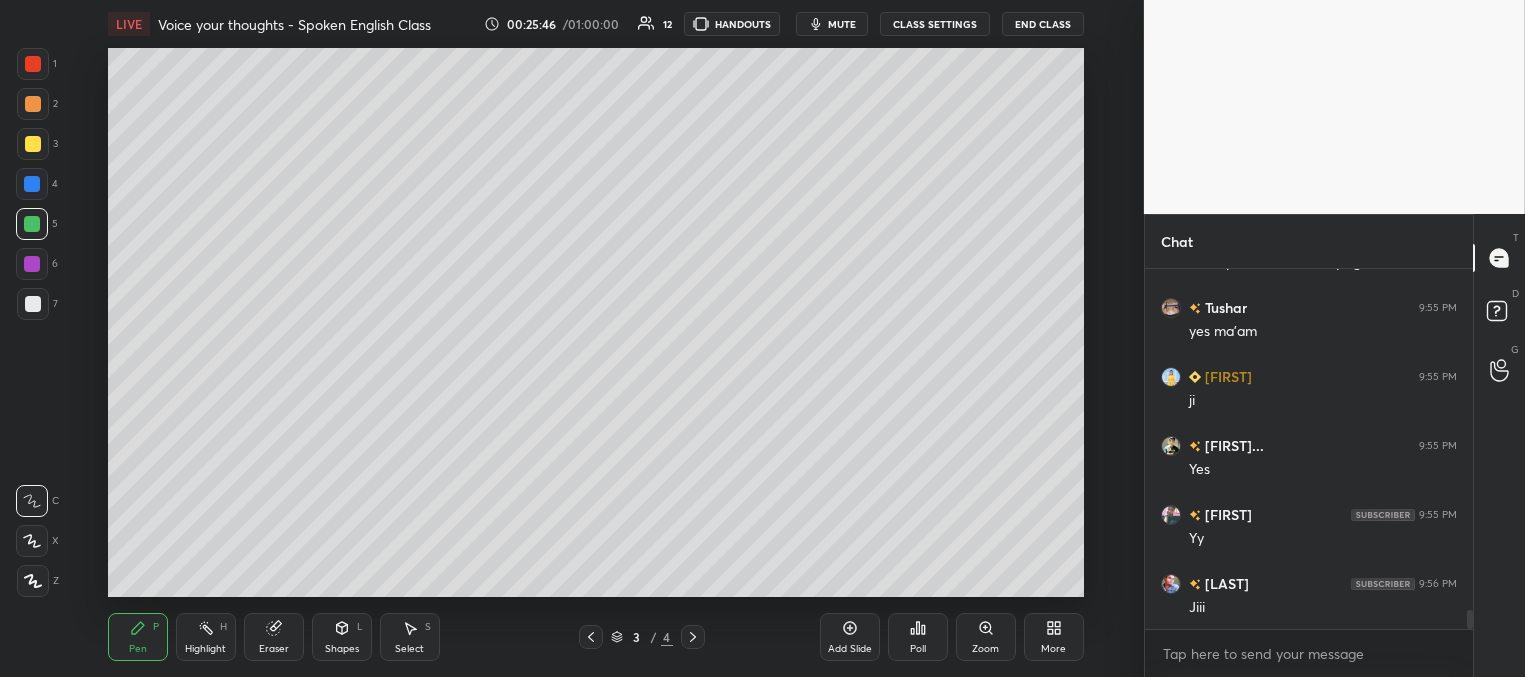scroll, scrollTop: 6446, scrollLeft: 0, axis: vertical 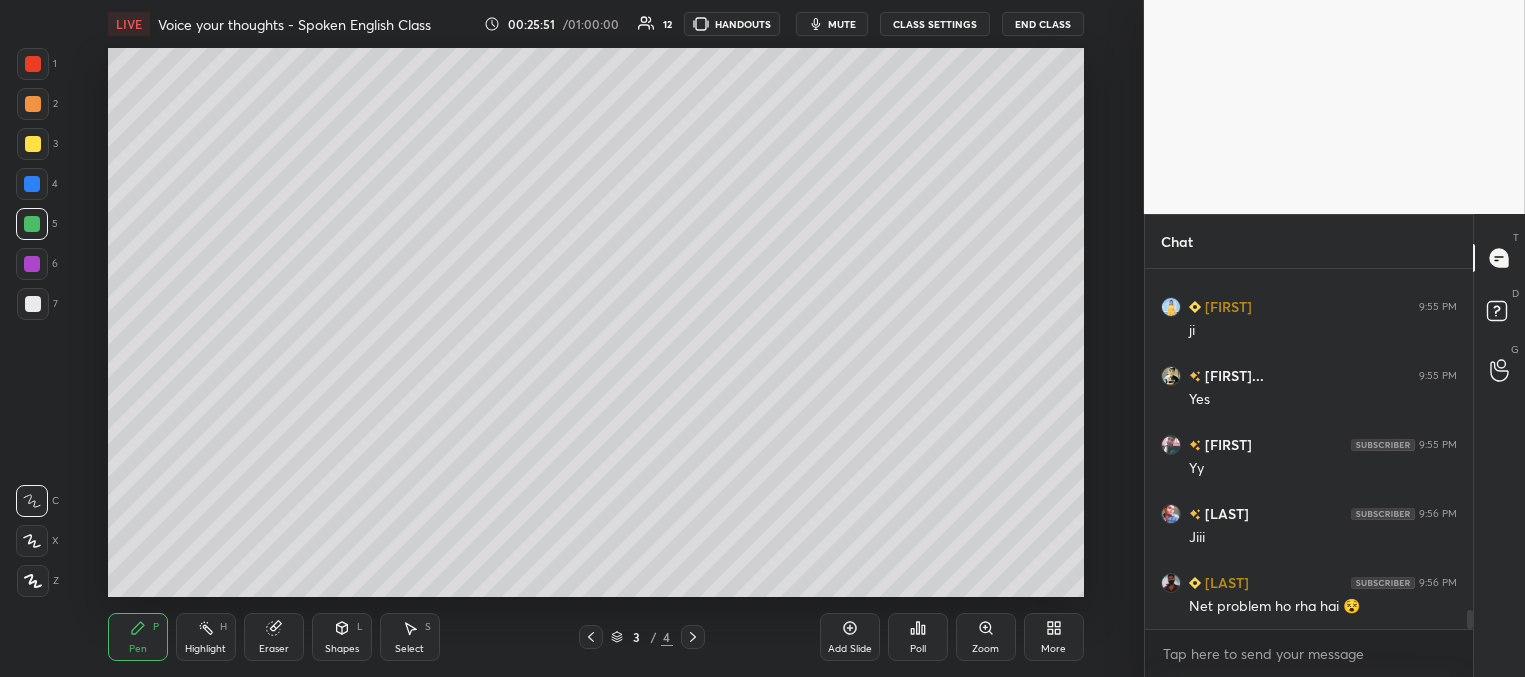 click 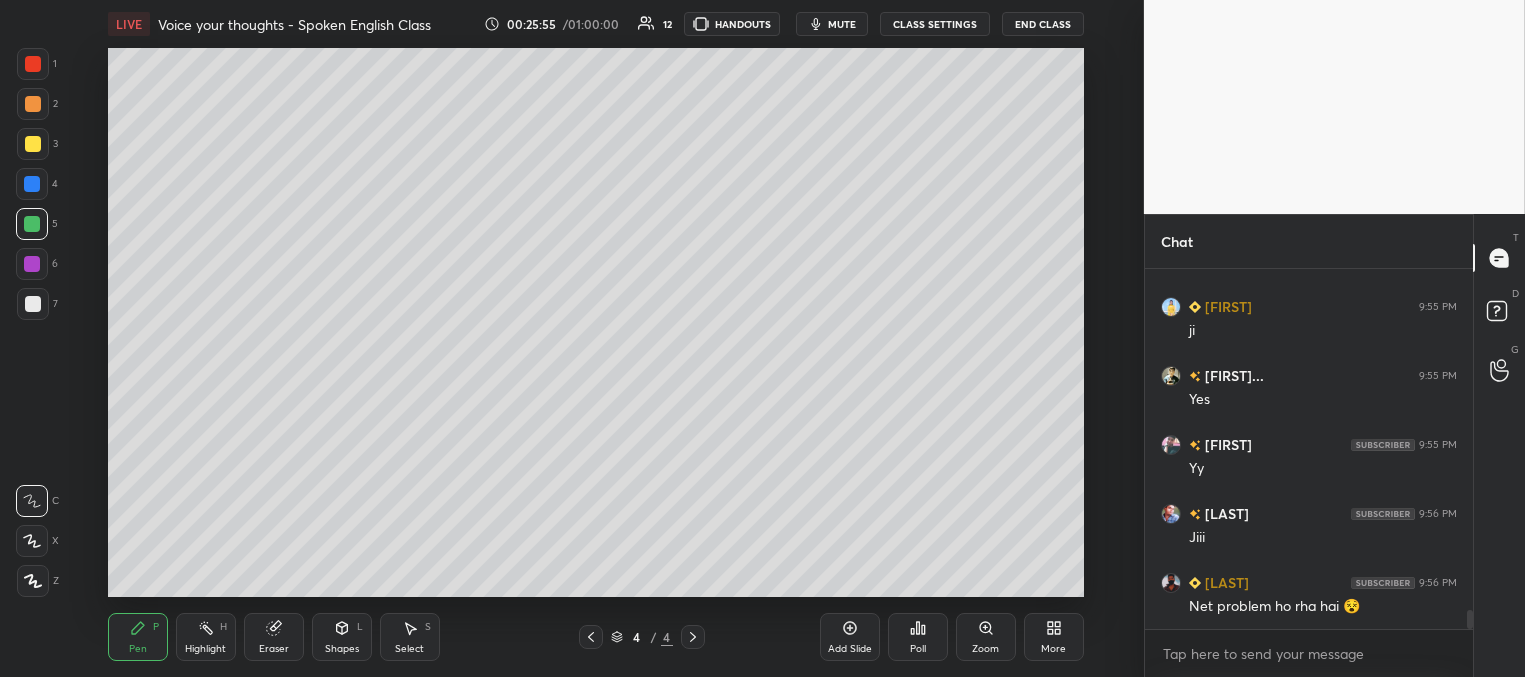 click at bounding box center (33, 144) 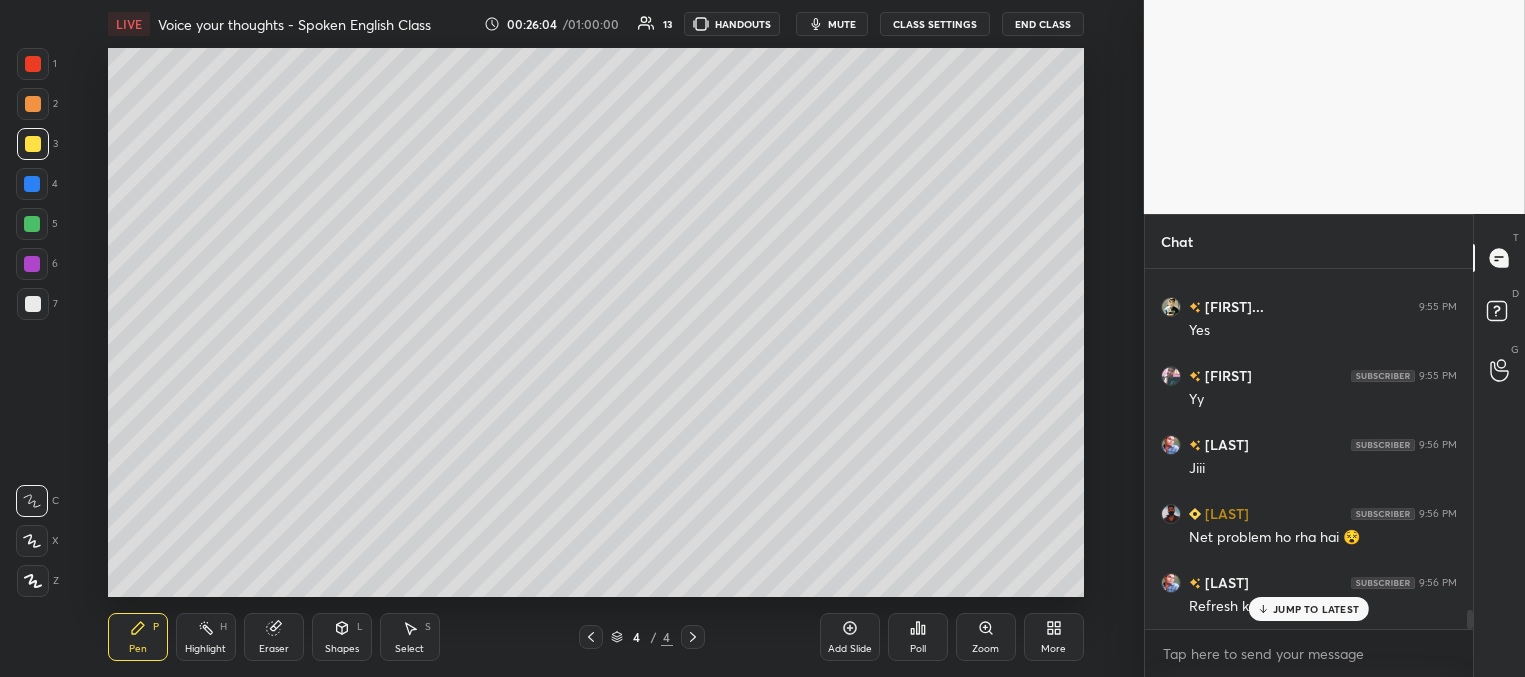 scroll, scrollTop: 6601, scrollLeft: 0, axis: vertical 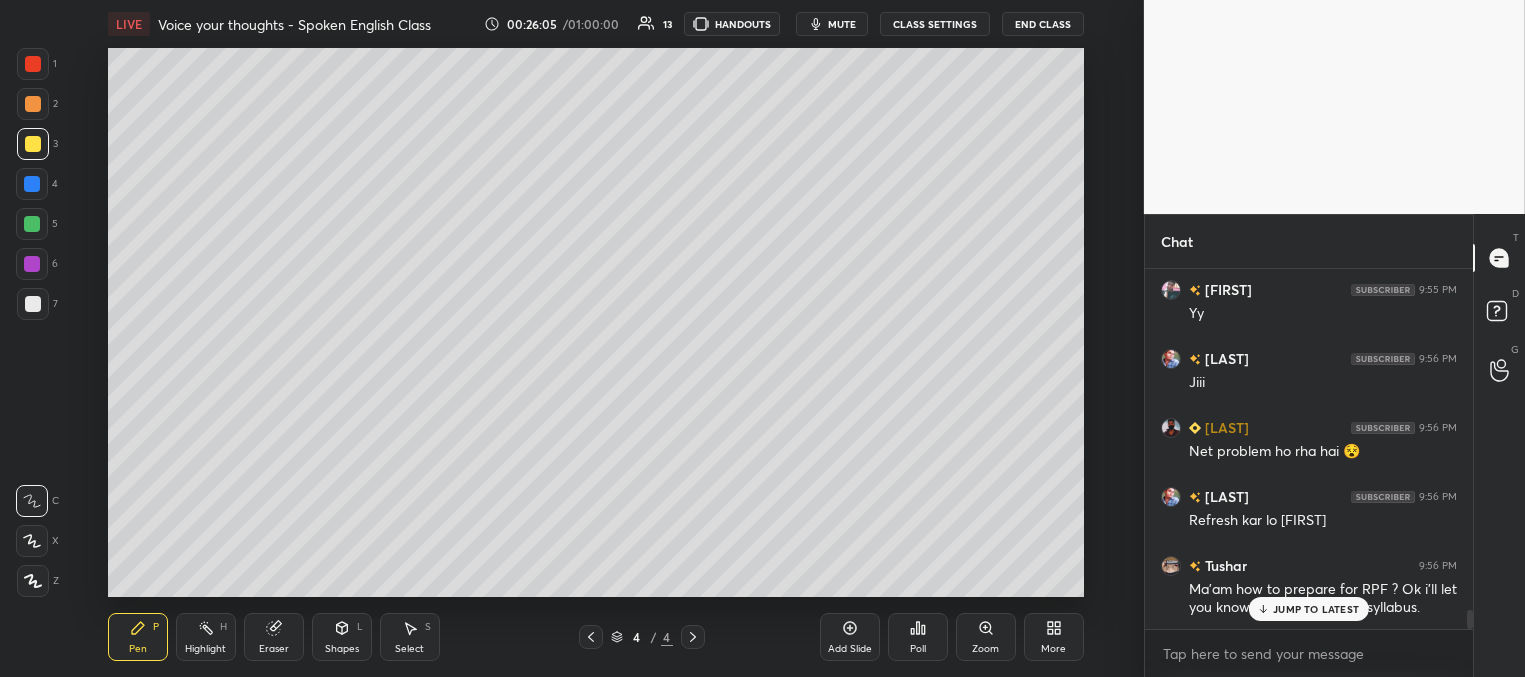 drag, startPoint x: 1296, startPoint y: 612, endPoint x: 1284, endPoint y: 602, distance: 15.6205 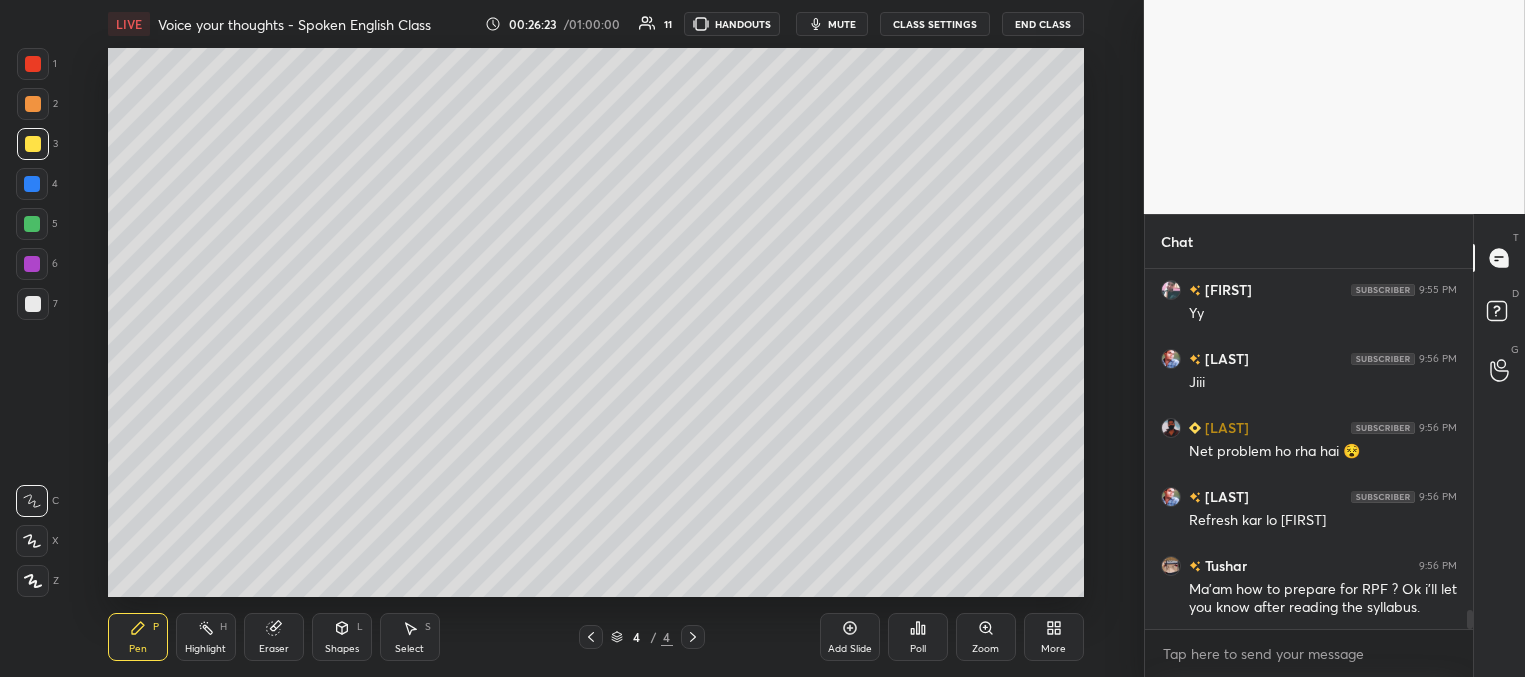 scroll, scrollTop: 6621, scrollLeft: 0, axis: vertical 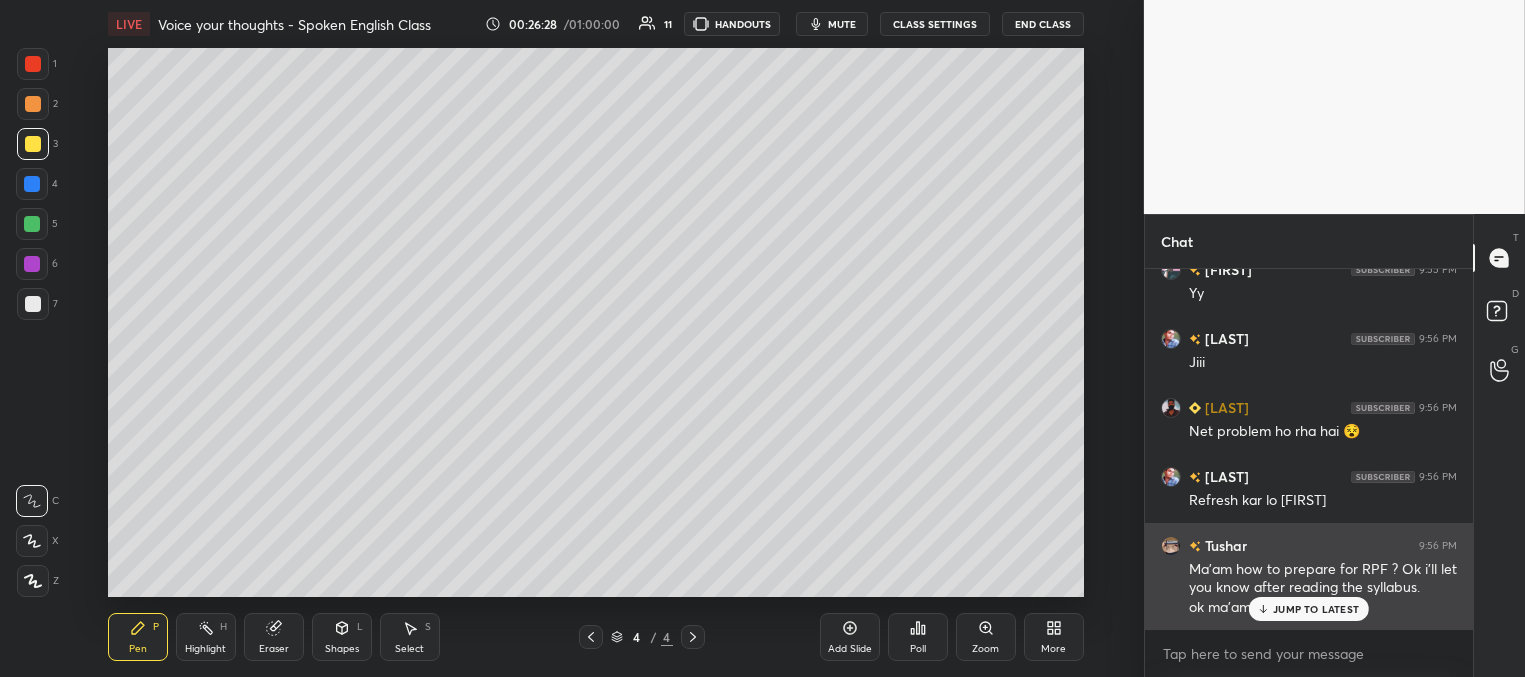 click on "JUMP TO LATEST" at bounding box center (1309, 609) 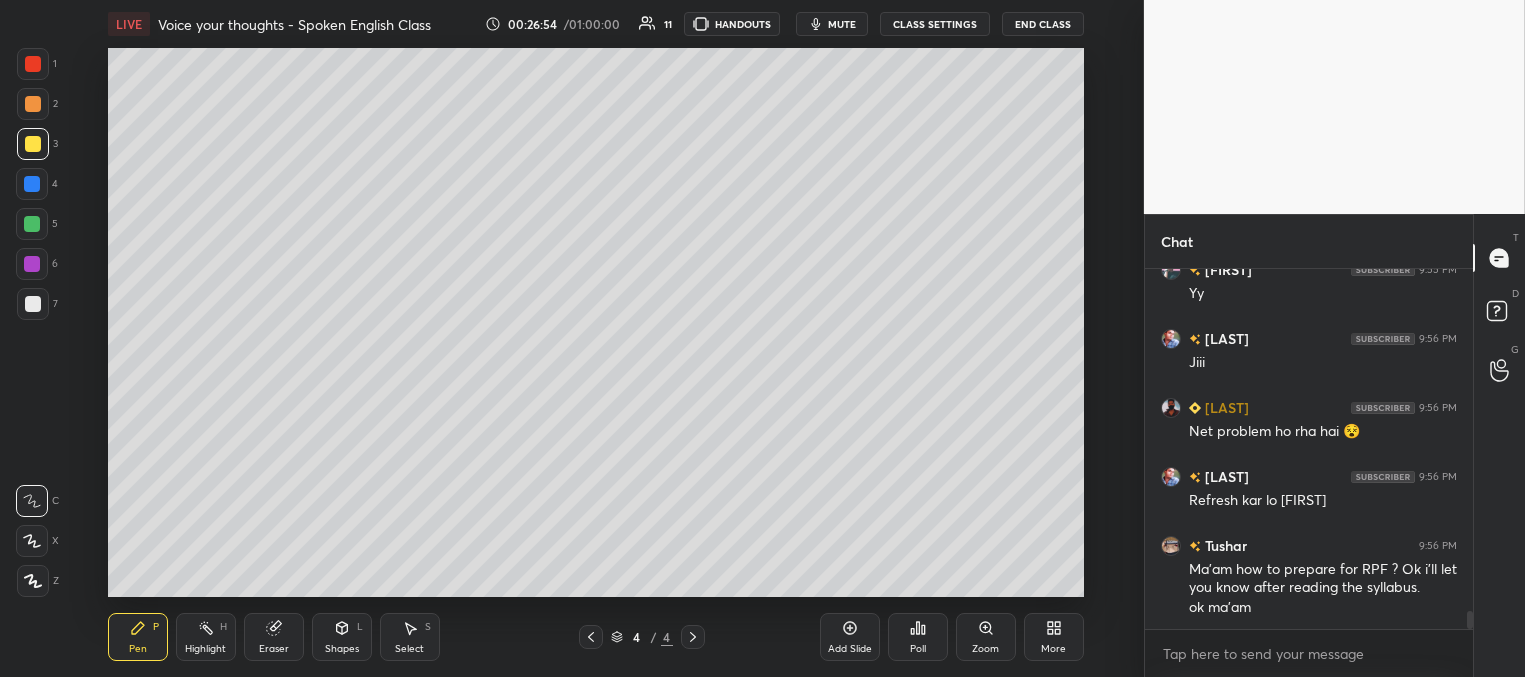 scroll, scrollTop: 6708, scrollLeft: 0, axis: vertical 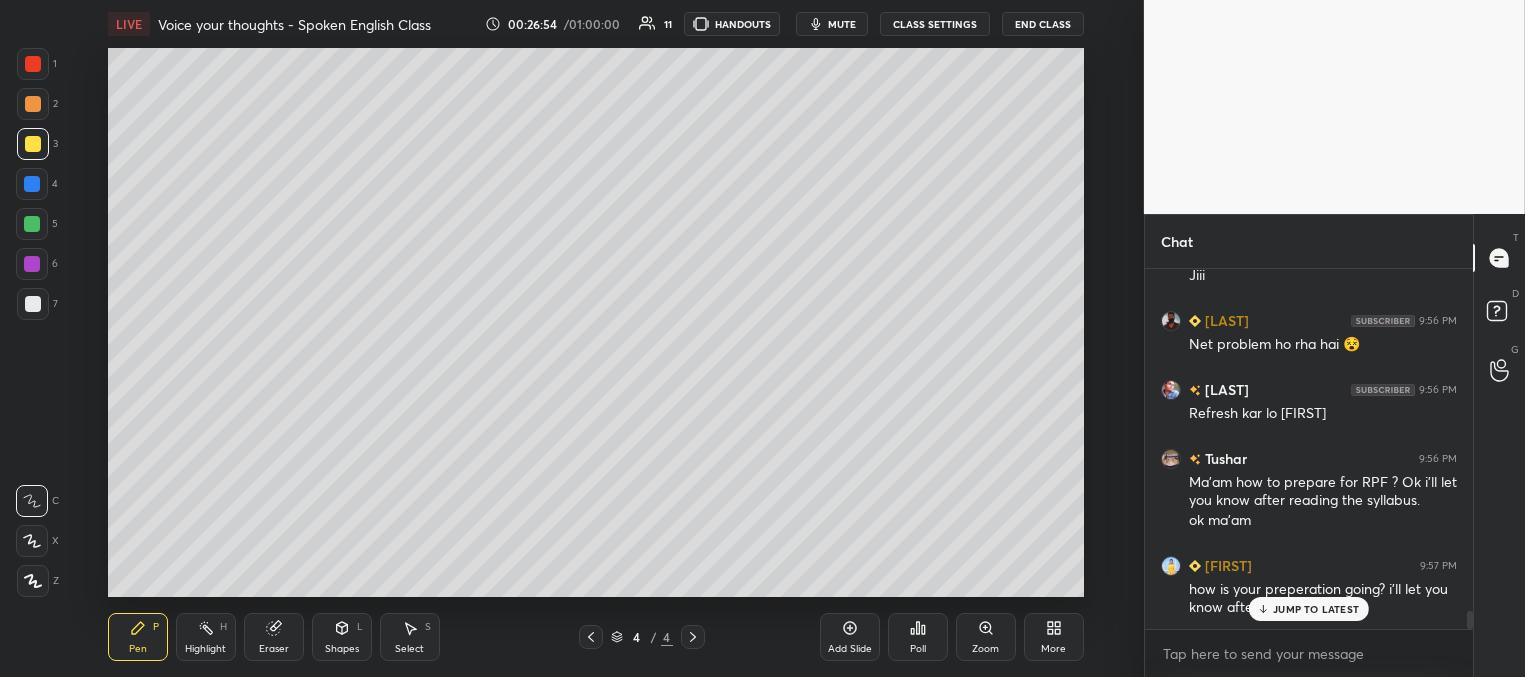 click at bounding box center (32, 224) 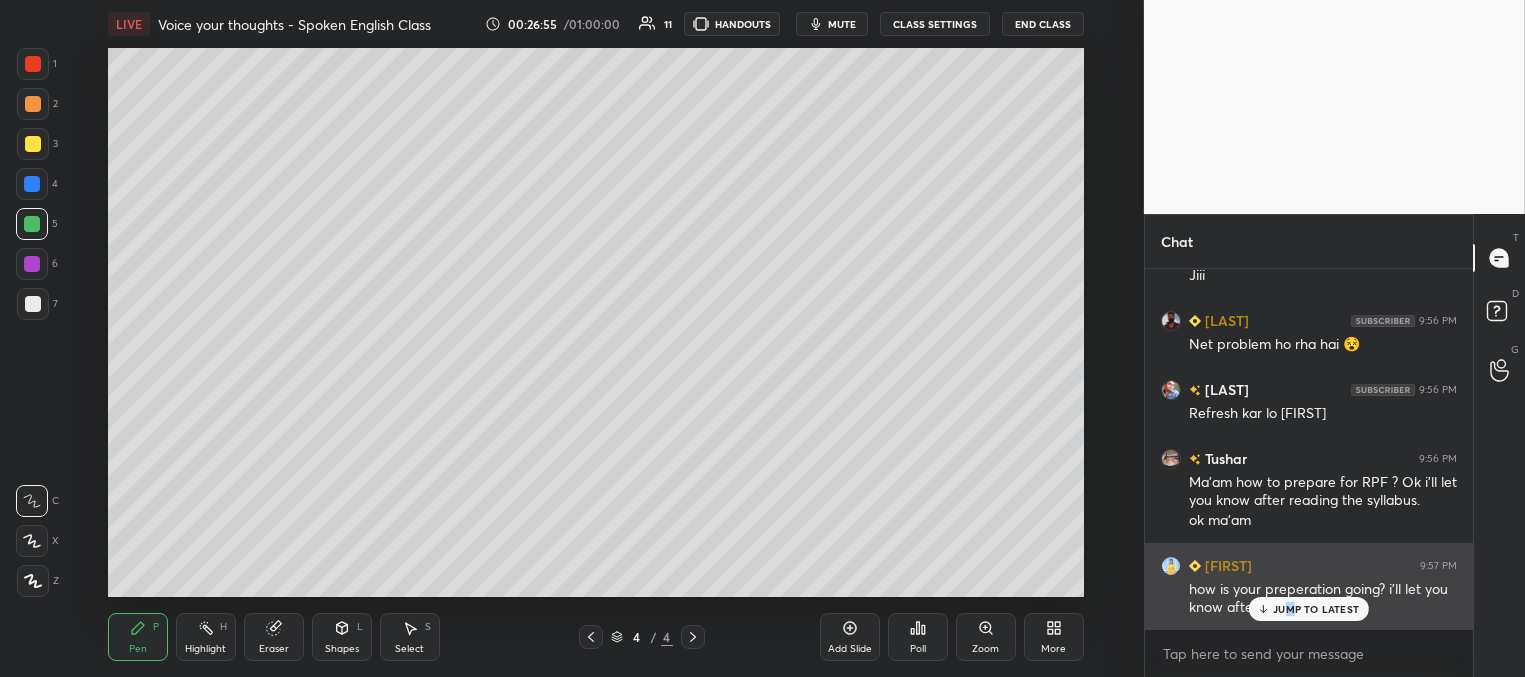 drag, startPoint x: 1289, startPoint y: 606, endPoint x: 1272, endPoint y: 598, distance: 18.788294 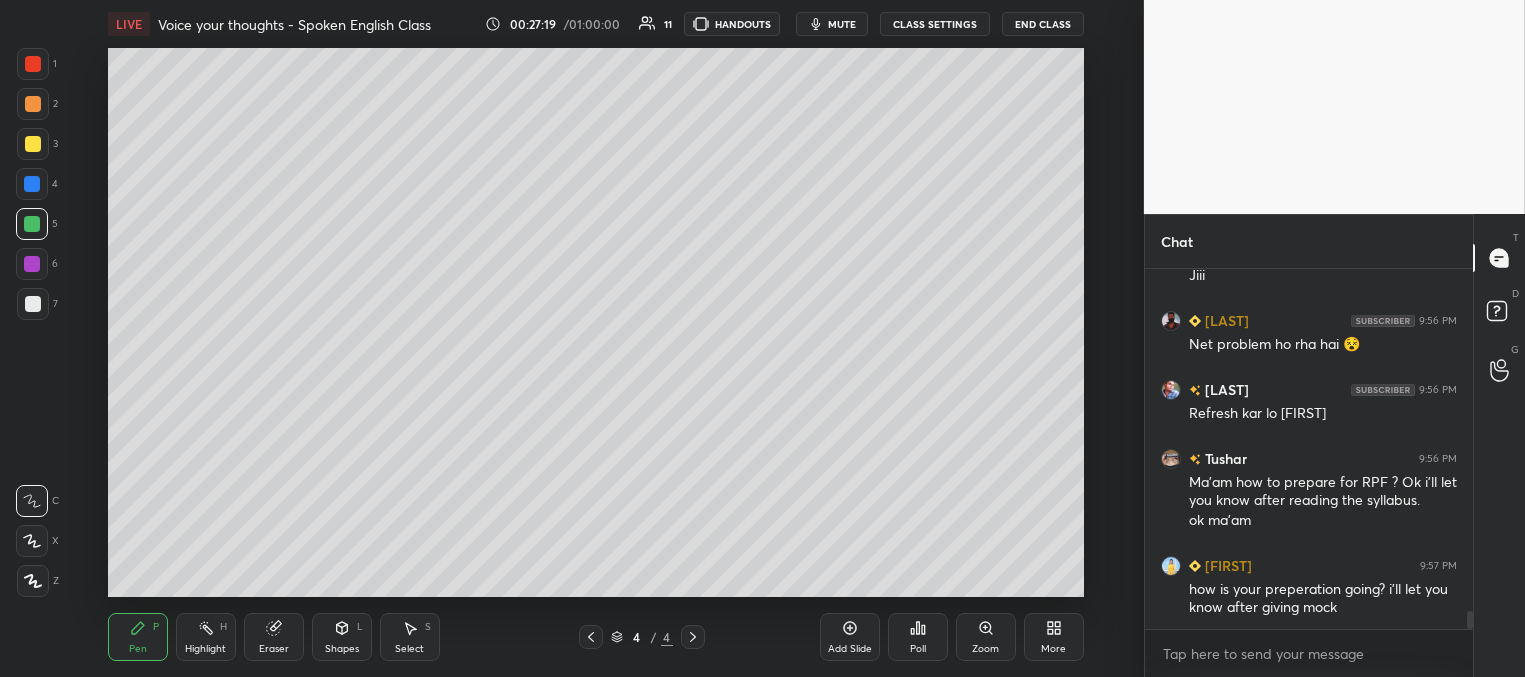 click on "mute" at bounding box center (832, 24) 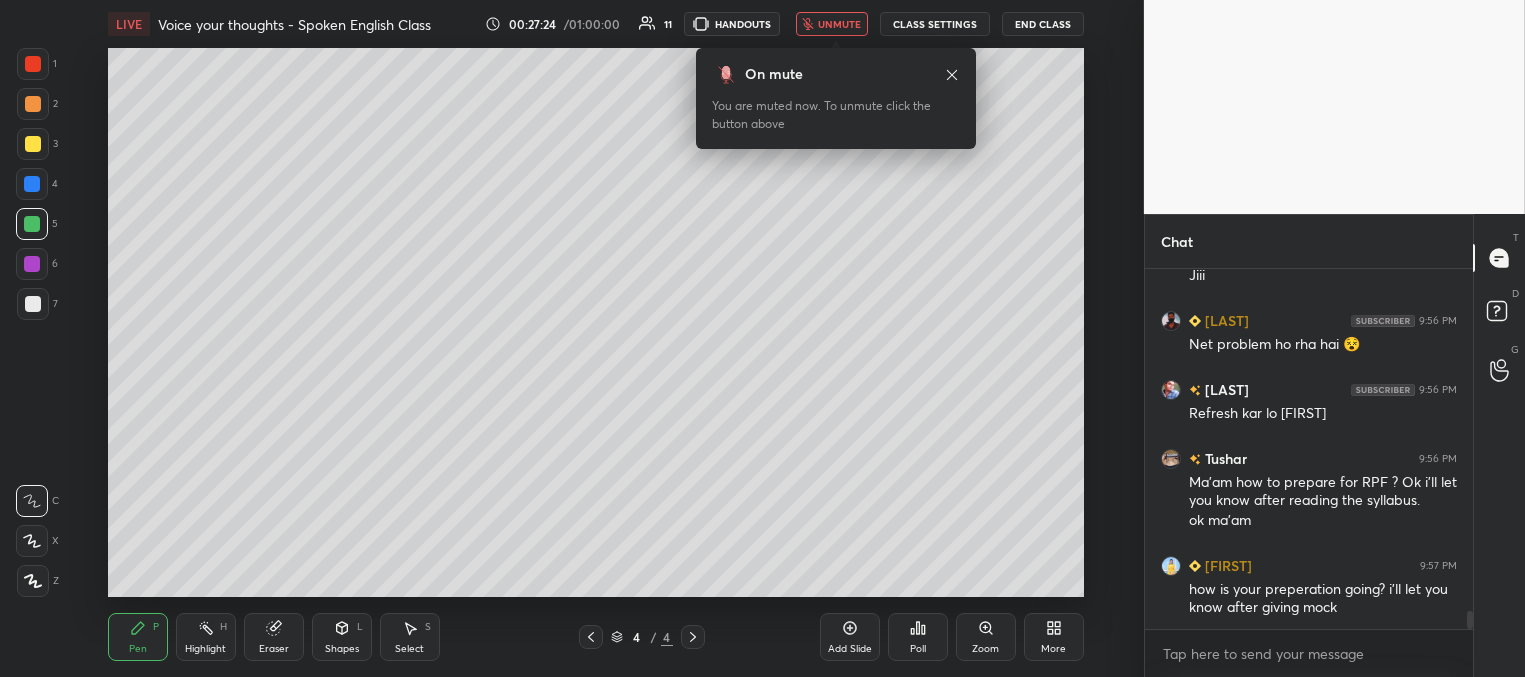scroll, scrollTop: 312, scrollLeft: 322, axis: both 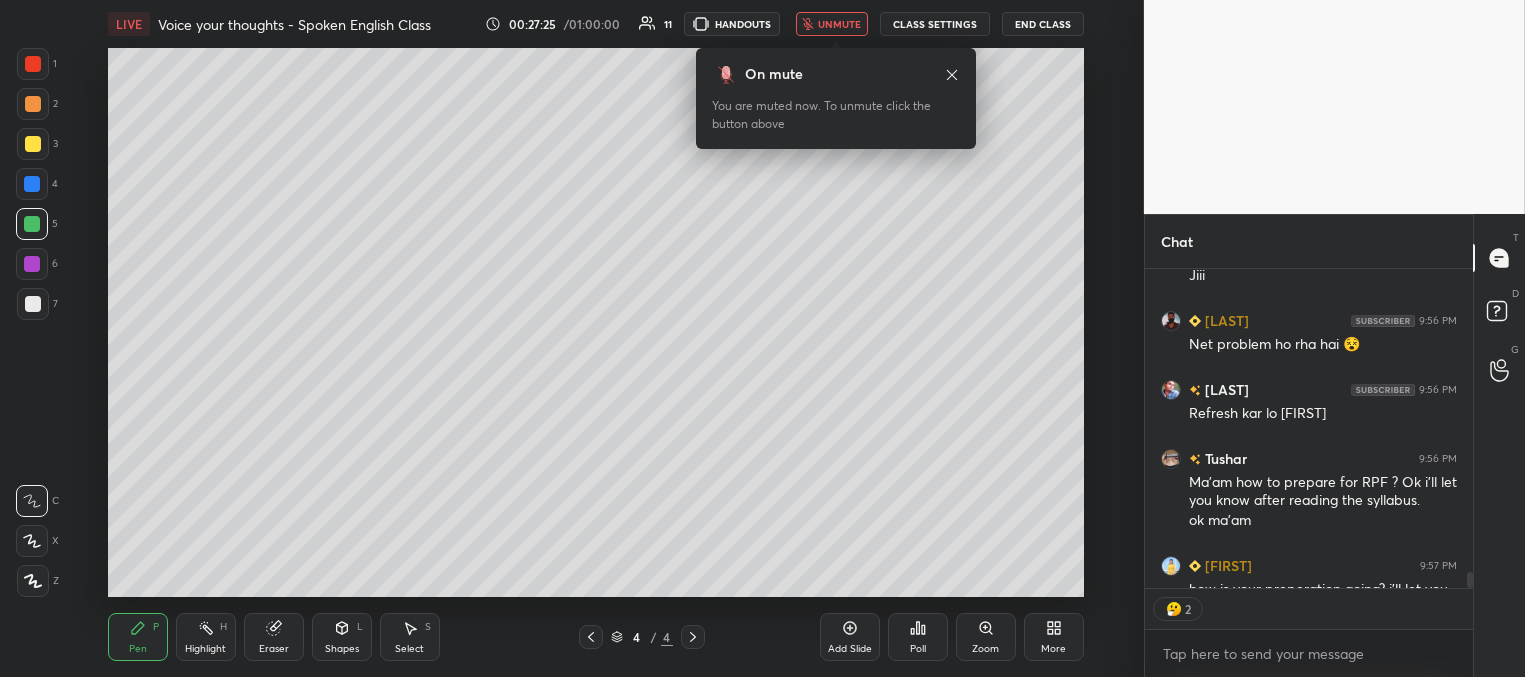 drag, startPoint x: 823, startPoint y: 28, endPoint x: 810, endPoint y: 29, distance: 13.038404 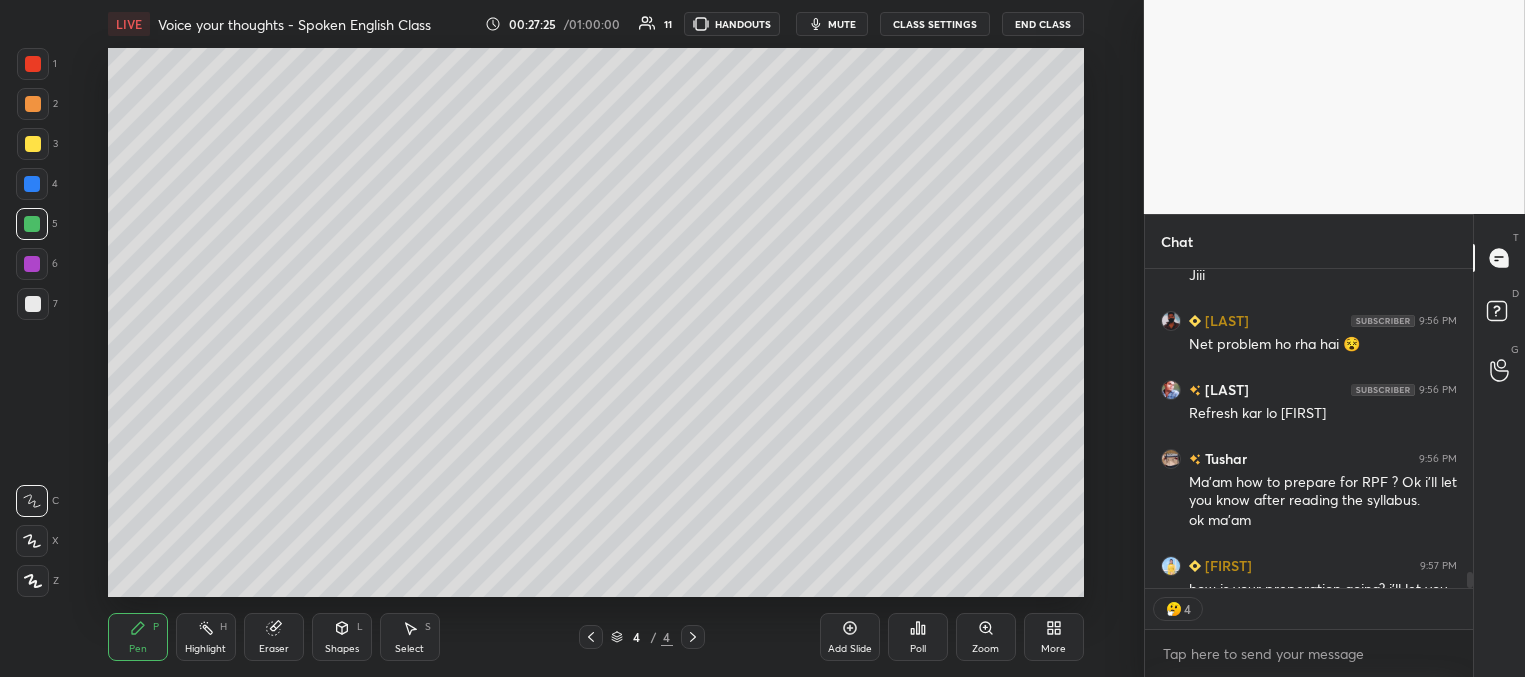 type on "x" 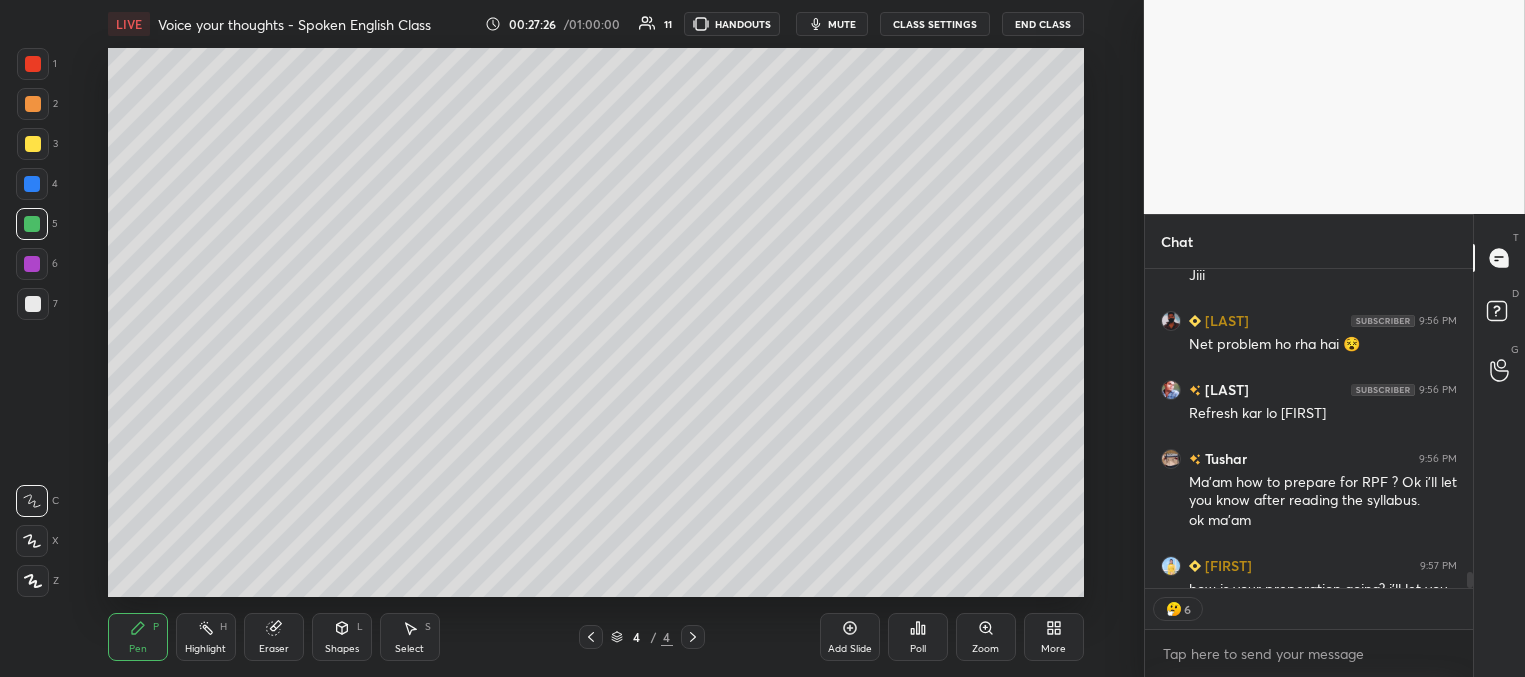 type 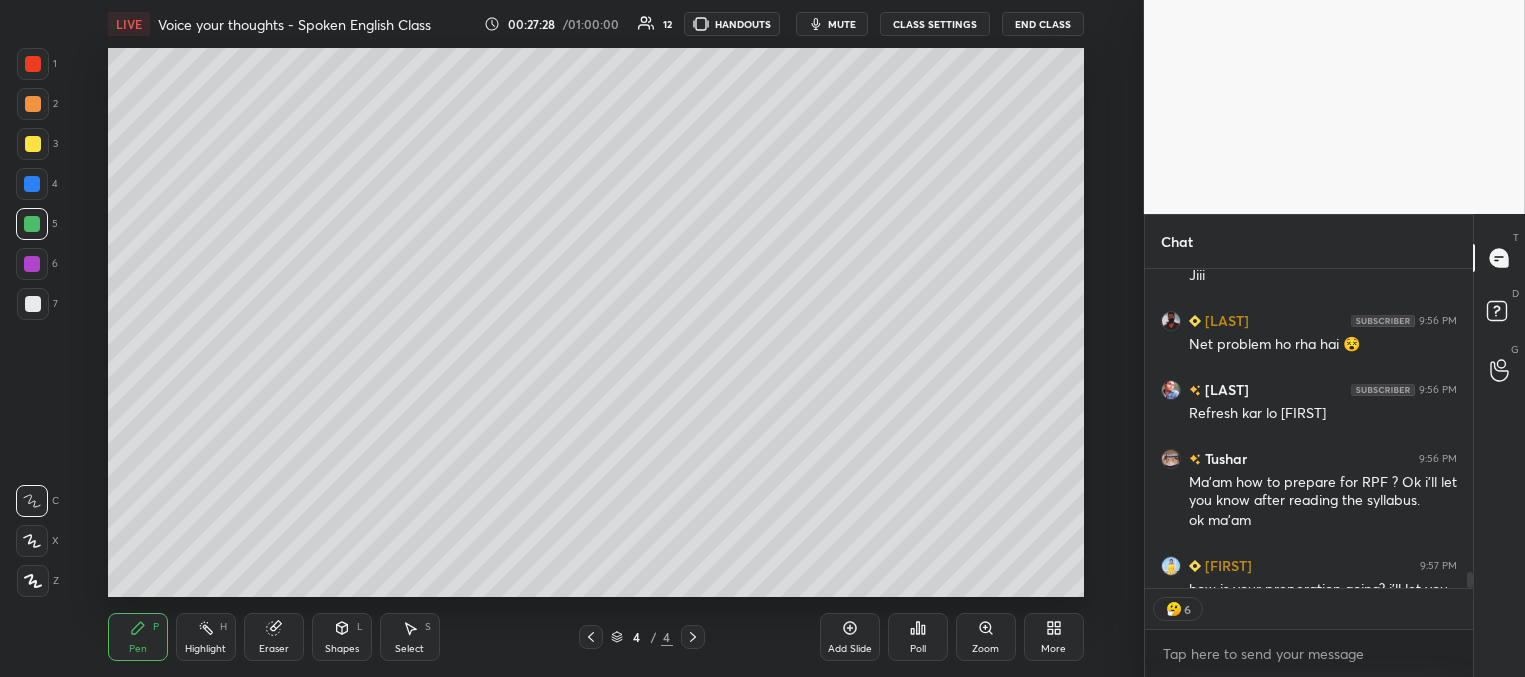 scroll, scrollTop: 6797, scrollLeft: 0, axis: vertical 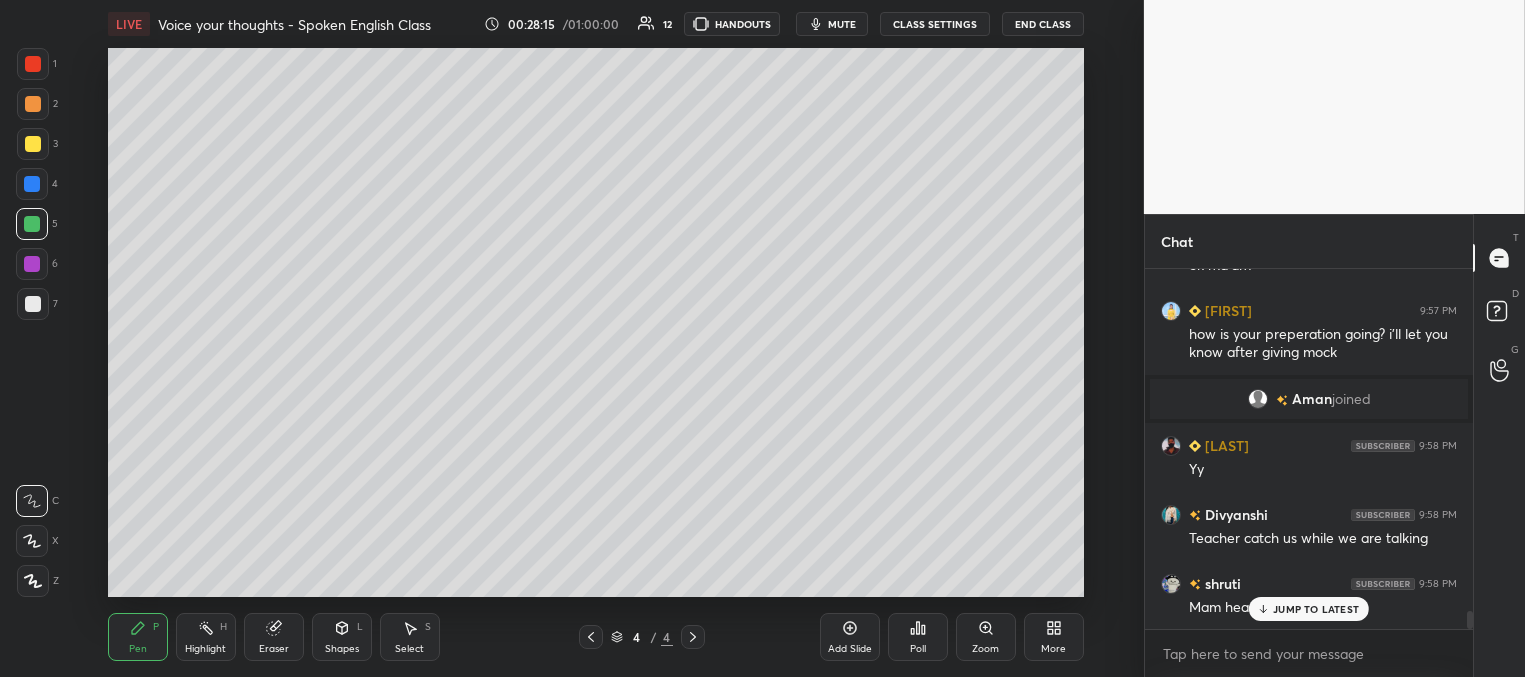 click on "JUMP TO LATEST" at bounding box center [1316, 609] 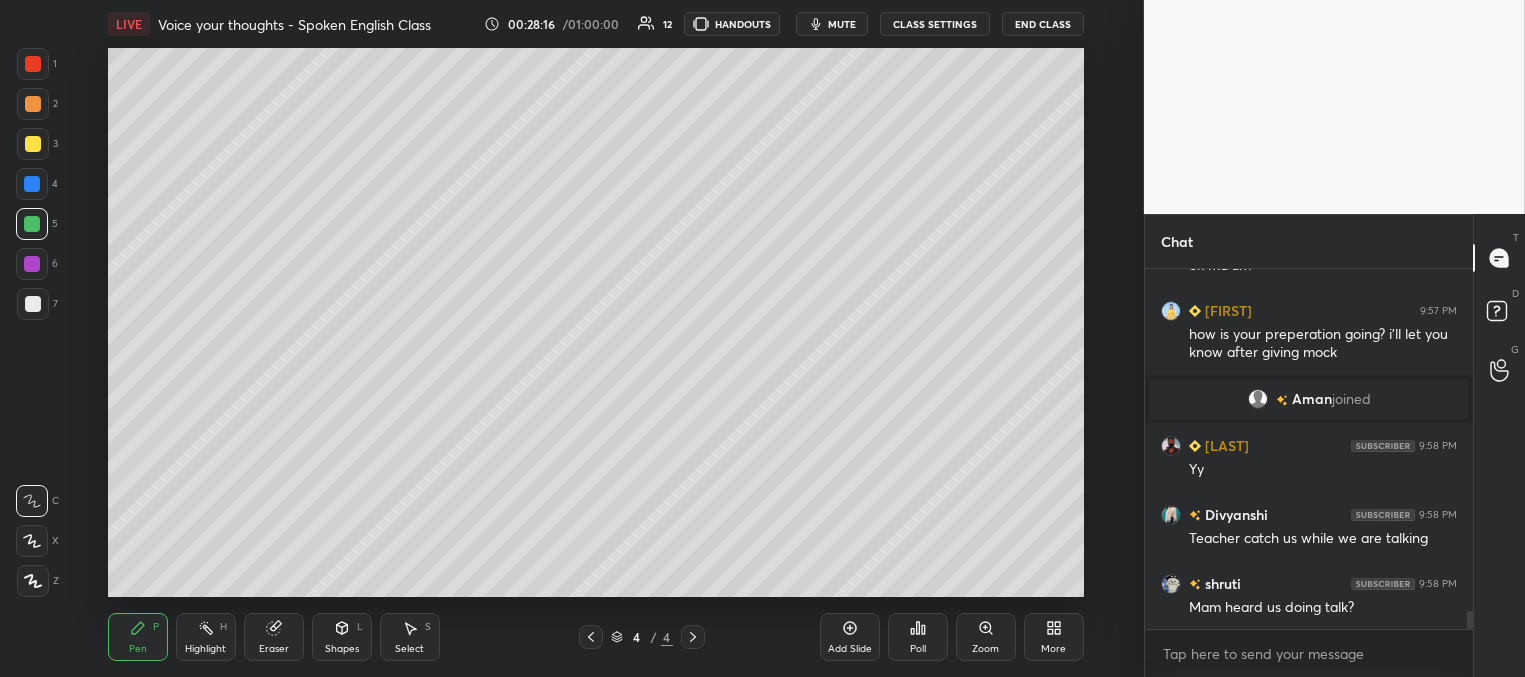 scroll, scrollTop: 6750, scrollLeft: 0, axis: vertical 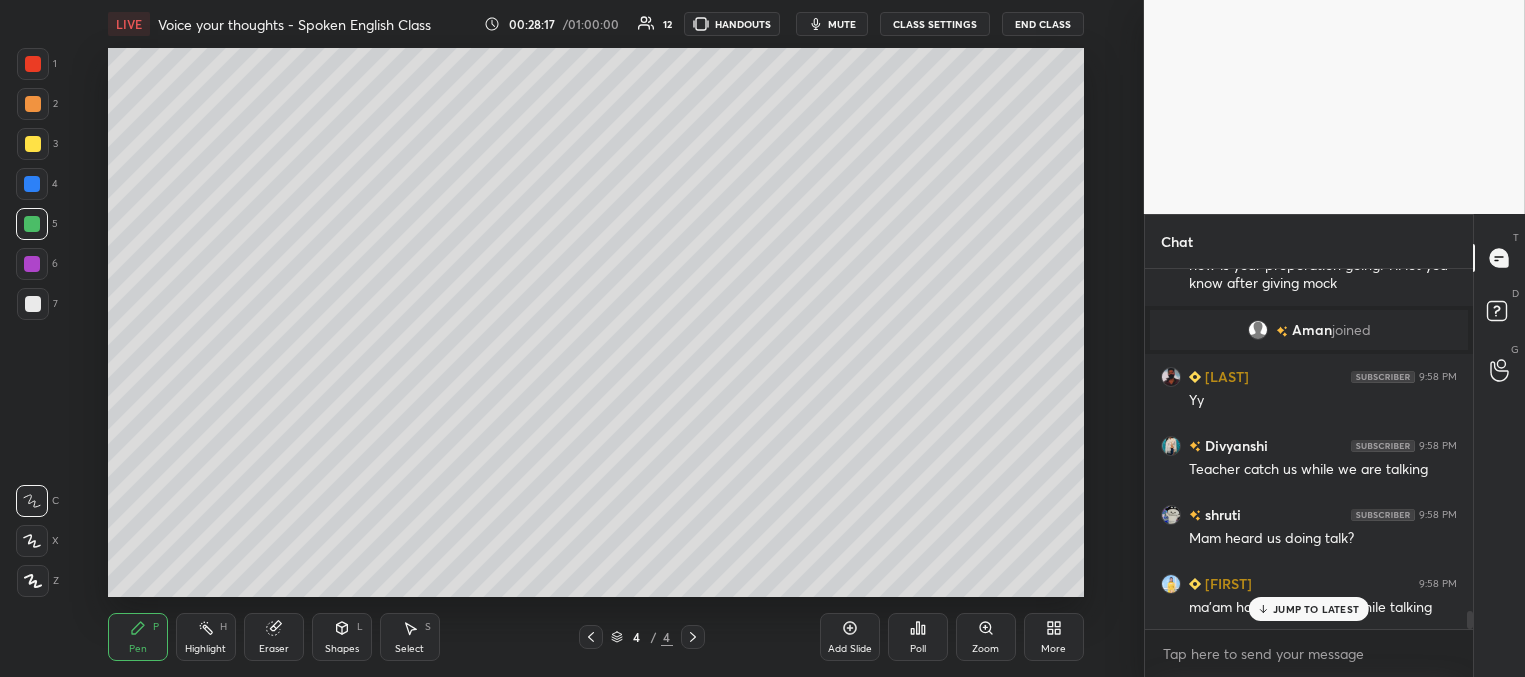 click on "JUMP TO LATEST" at bounding box center (1316, 609) 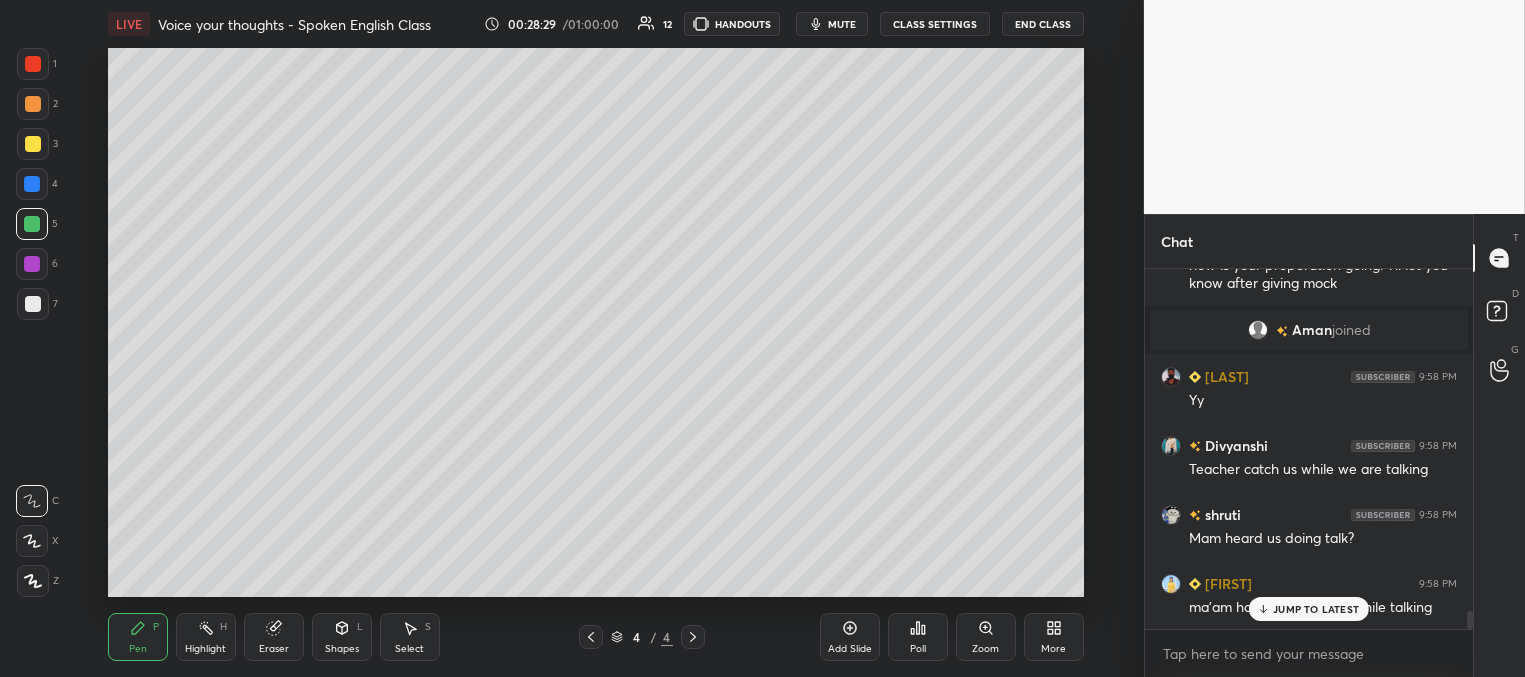 scroll, scrollTop: 6819, scrollLeft: 0, axis: vertical 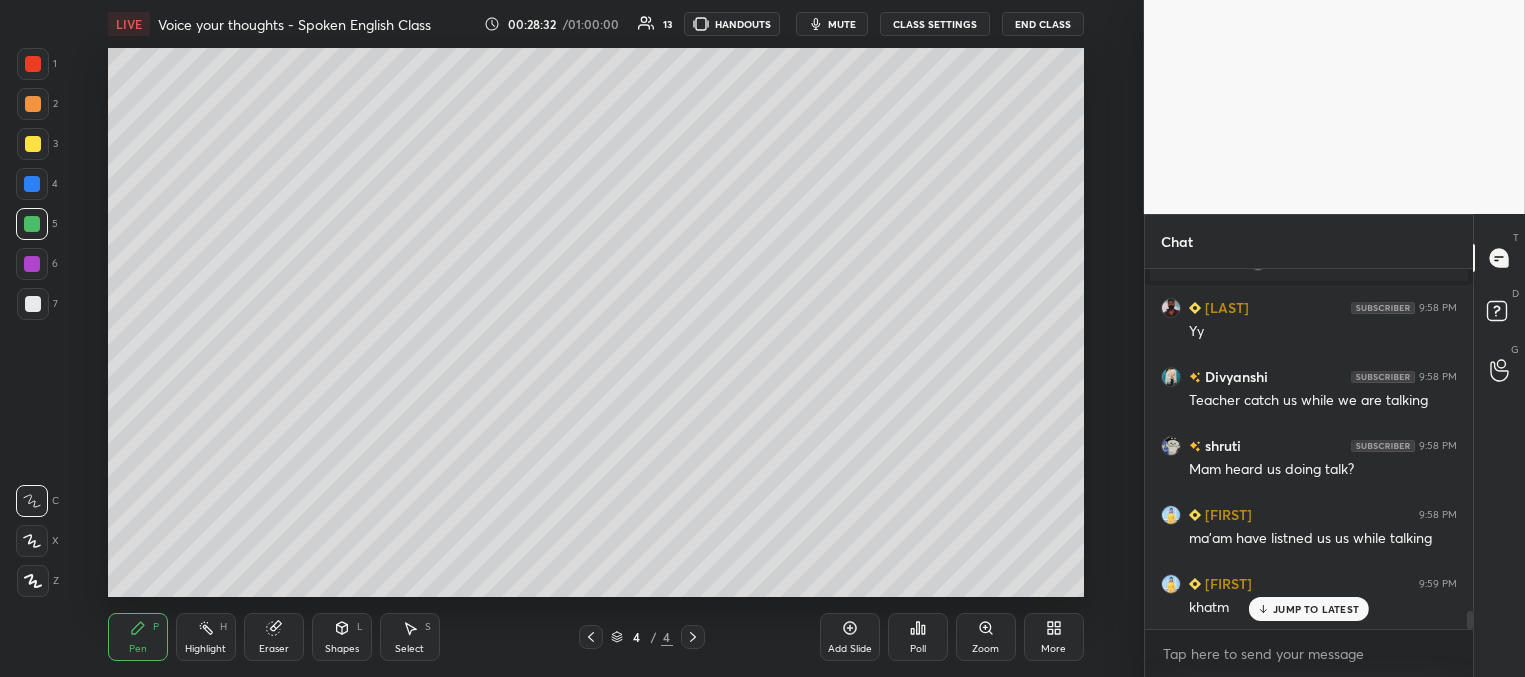 click at bounding box center [33, 304] 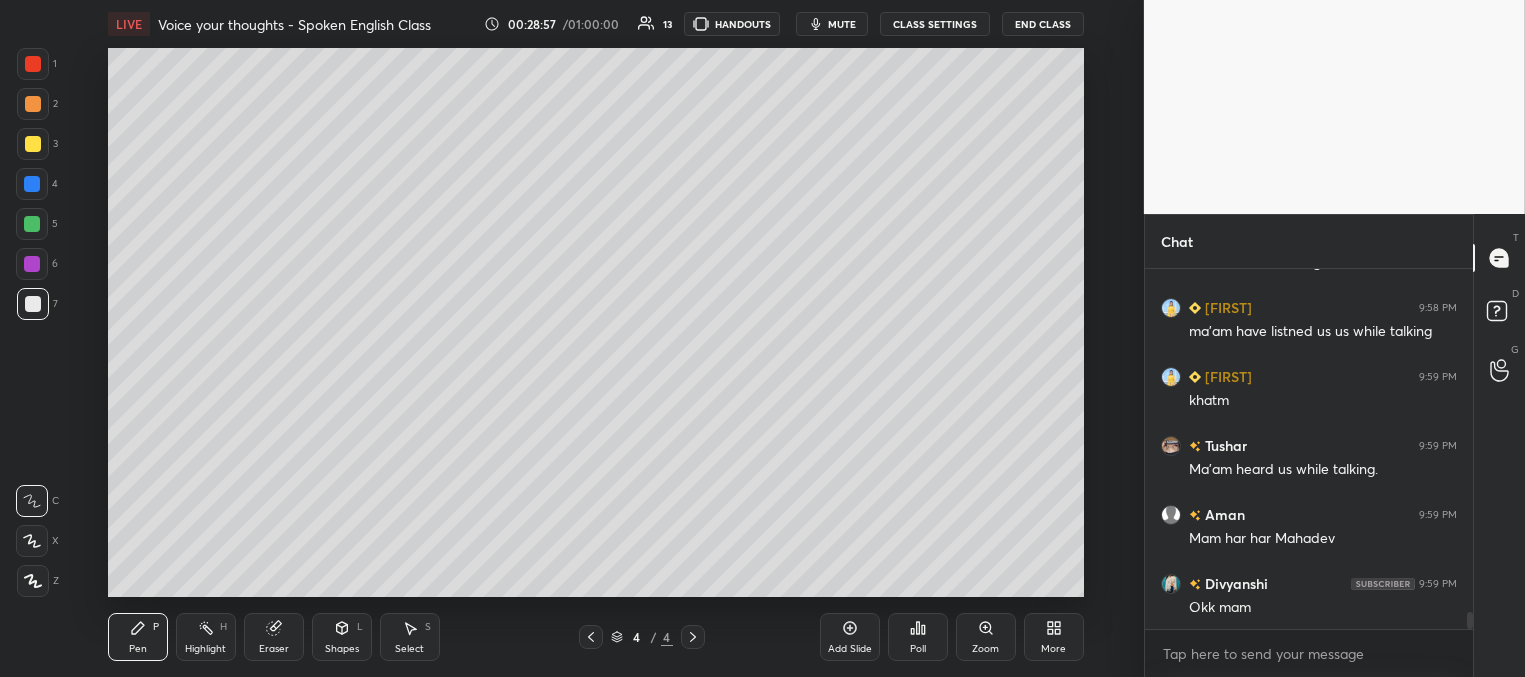 scroll, scrollTop: 7096, scrollLeft: 0, axis: vertical 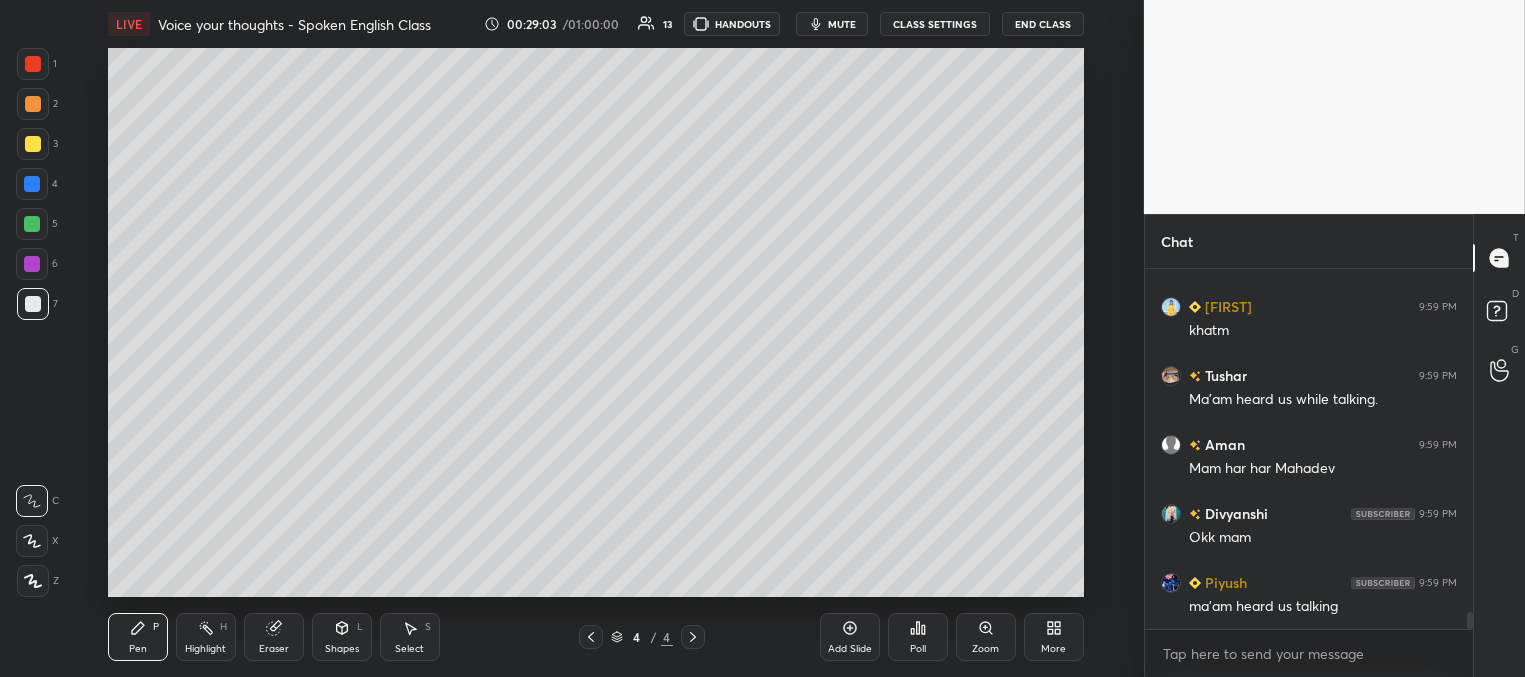 click at bounding box center [33, 144] 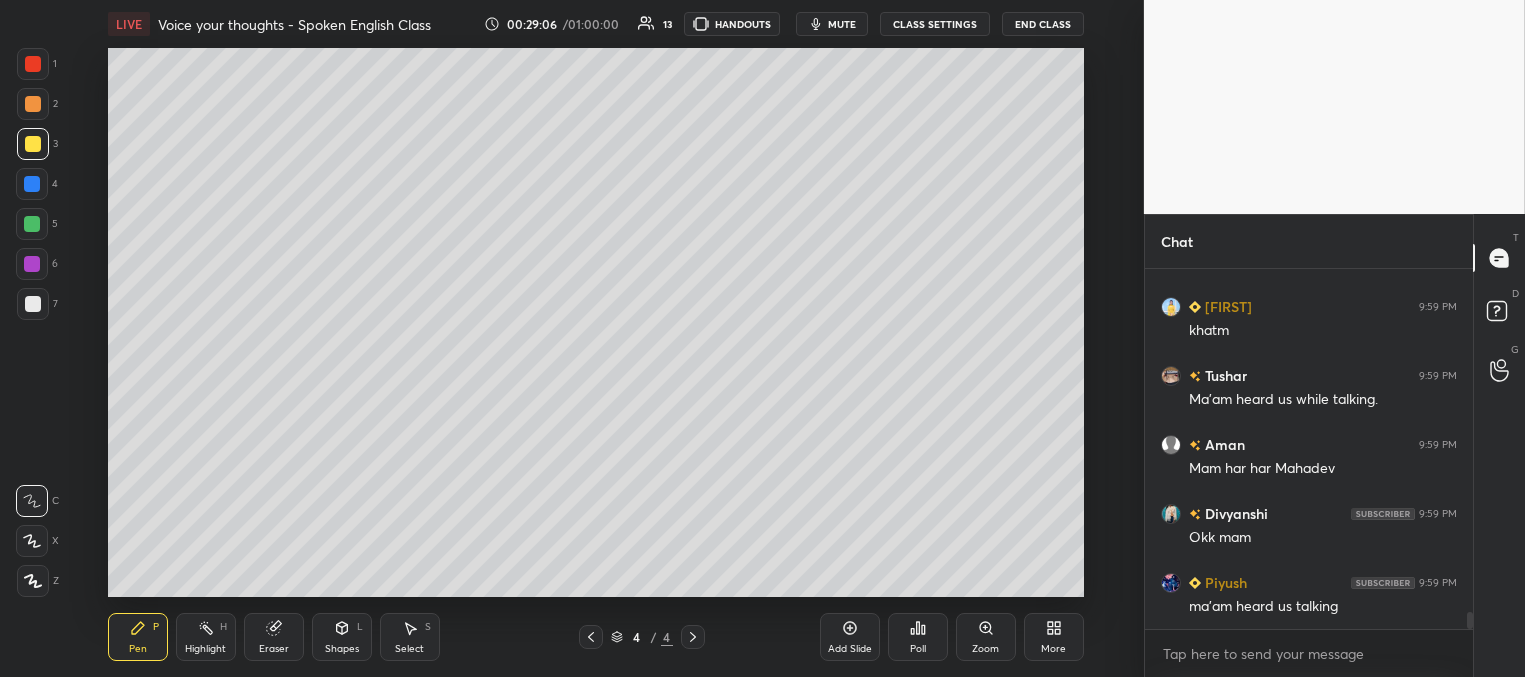 scroll, scrollTop: 7165, scrollLeft: 0, axis: vertical 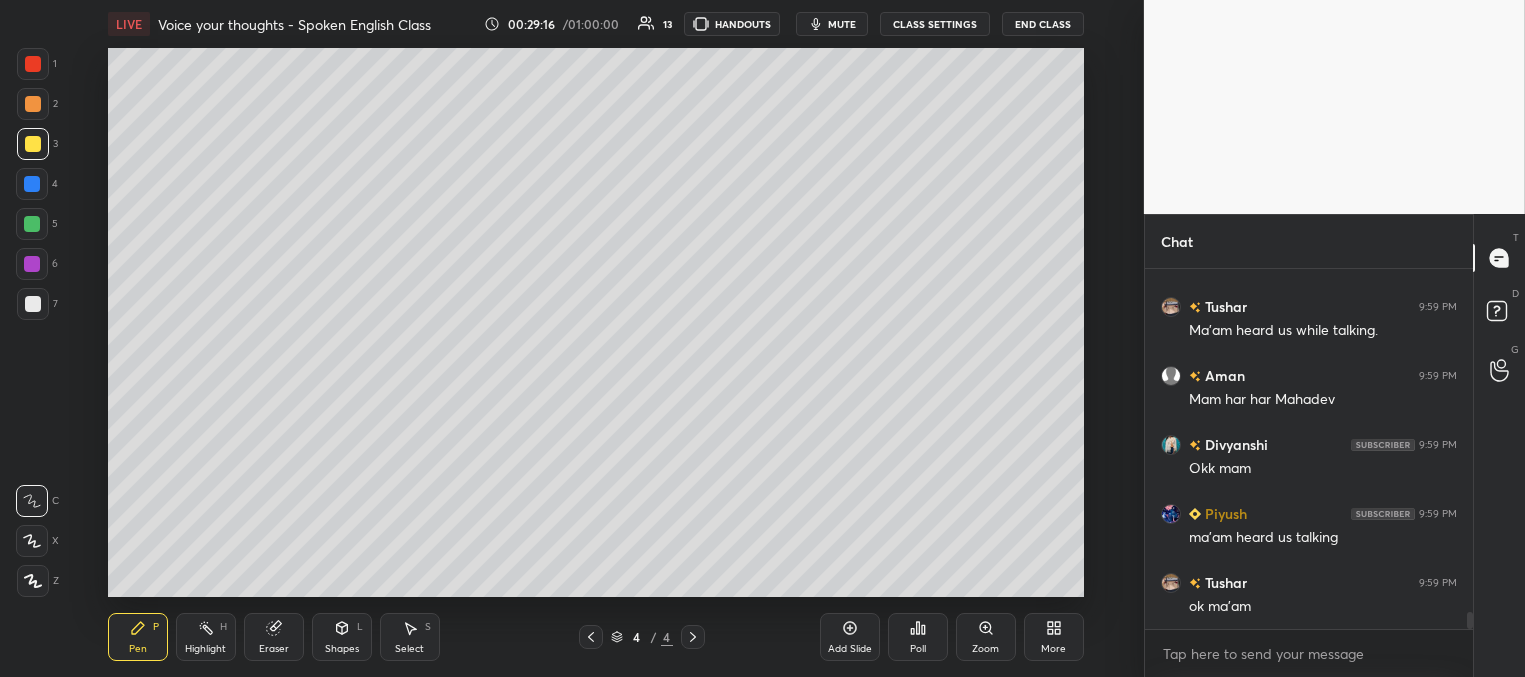 click at bounding box center (33, 304) 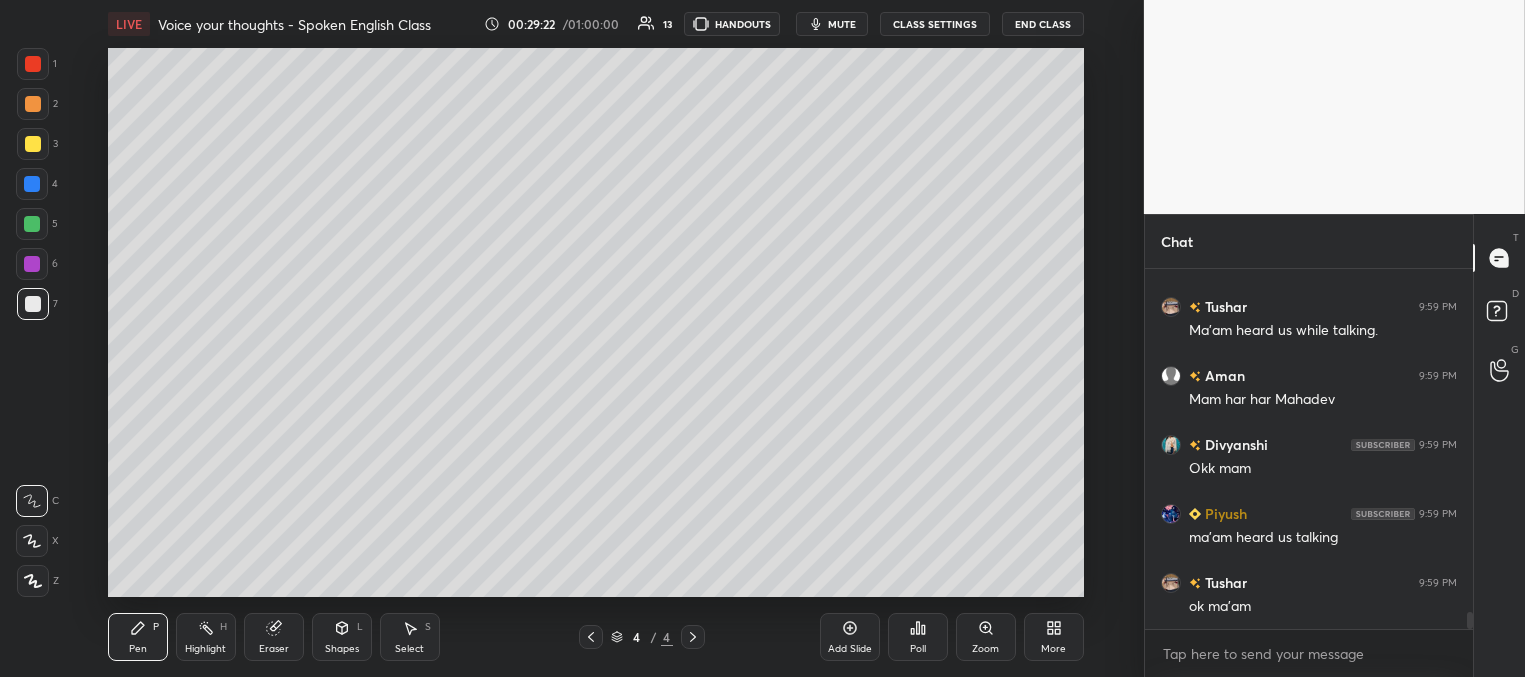 scroll, scrollTop: 7251, scrollLeft: 0, axis: vertical 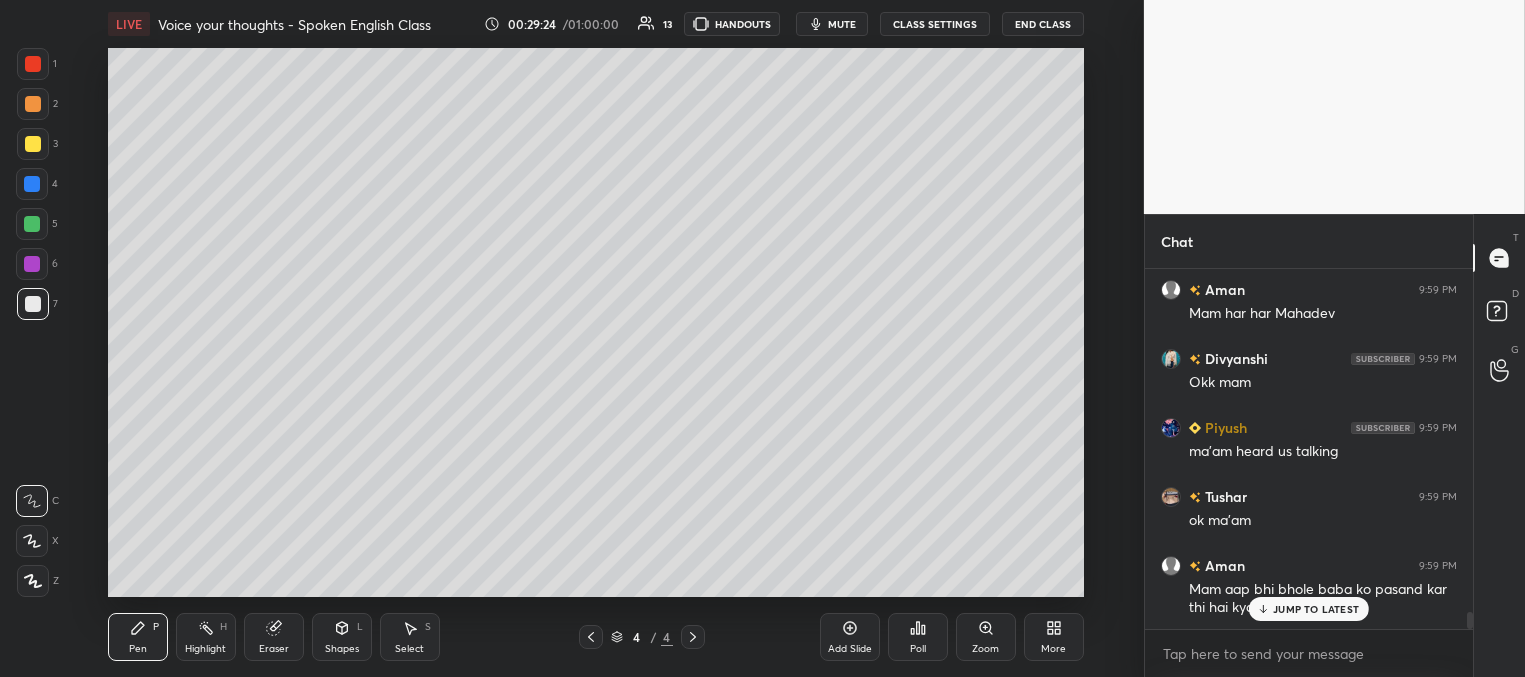 drag, startPoint x: 1284, startPoint y: 611, endPoint x: 1275, endPoint y: 603, distance: 12.0415945 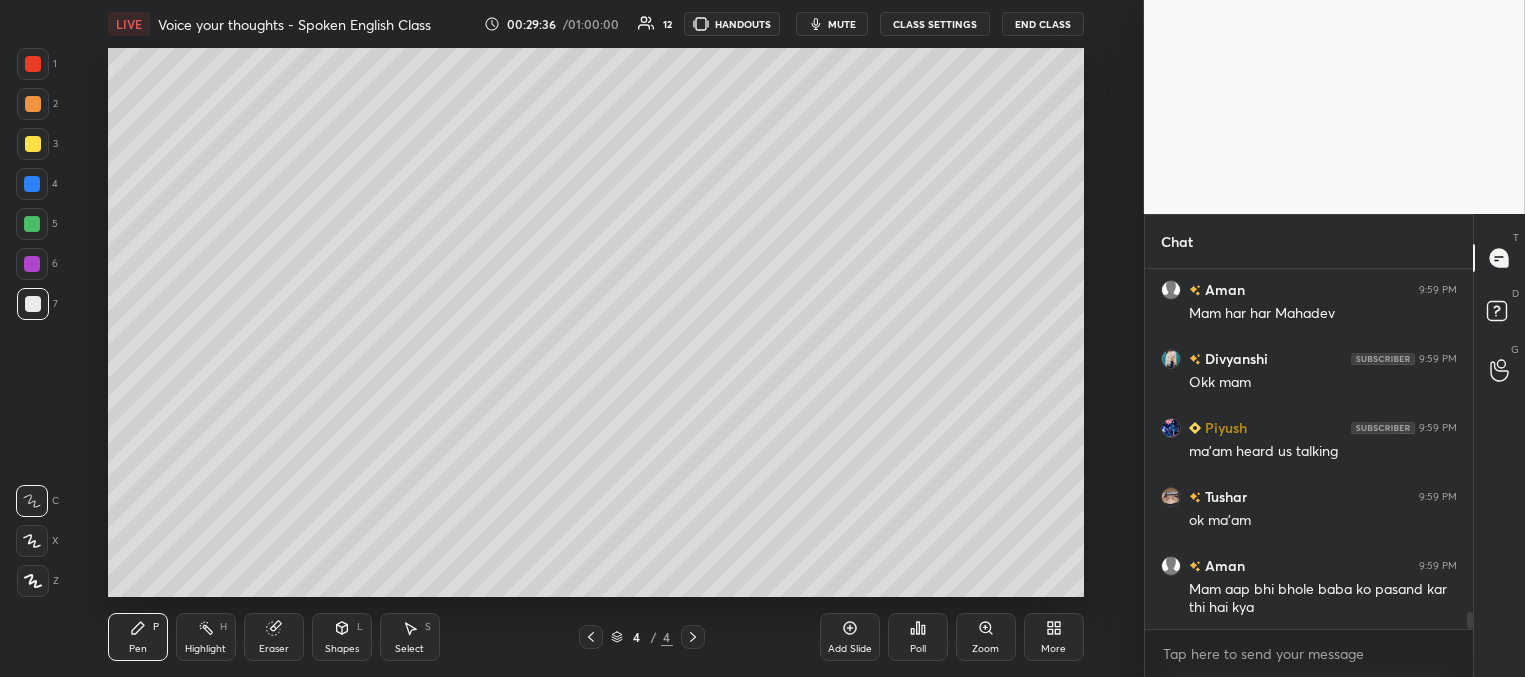 scroll, scrollTop: 7338, scrollLeft: 0, axis: vertical 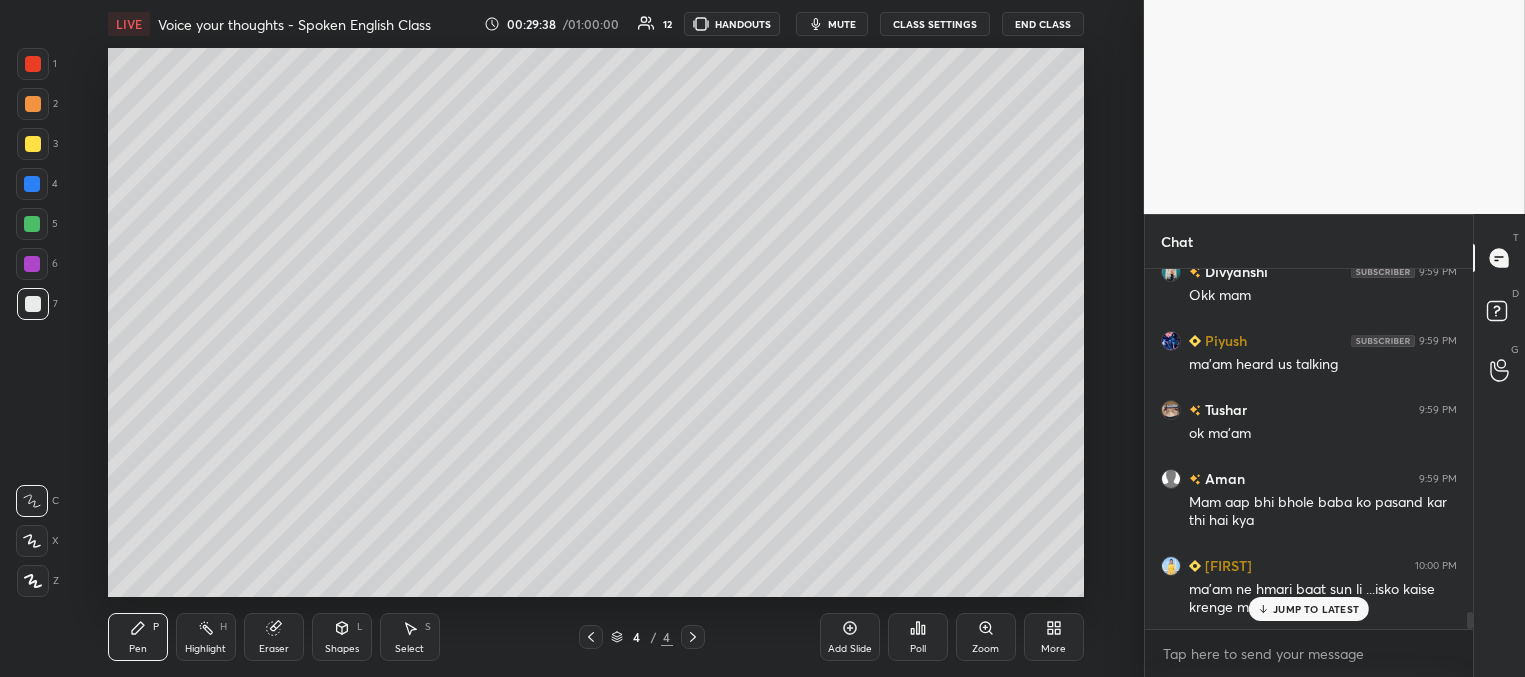 click on "JUMP TO LATEST" at bounding box center [1316, 609] 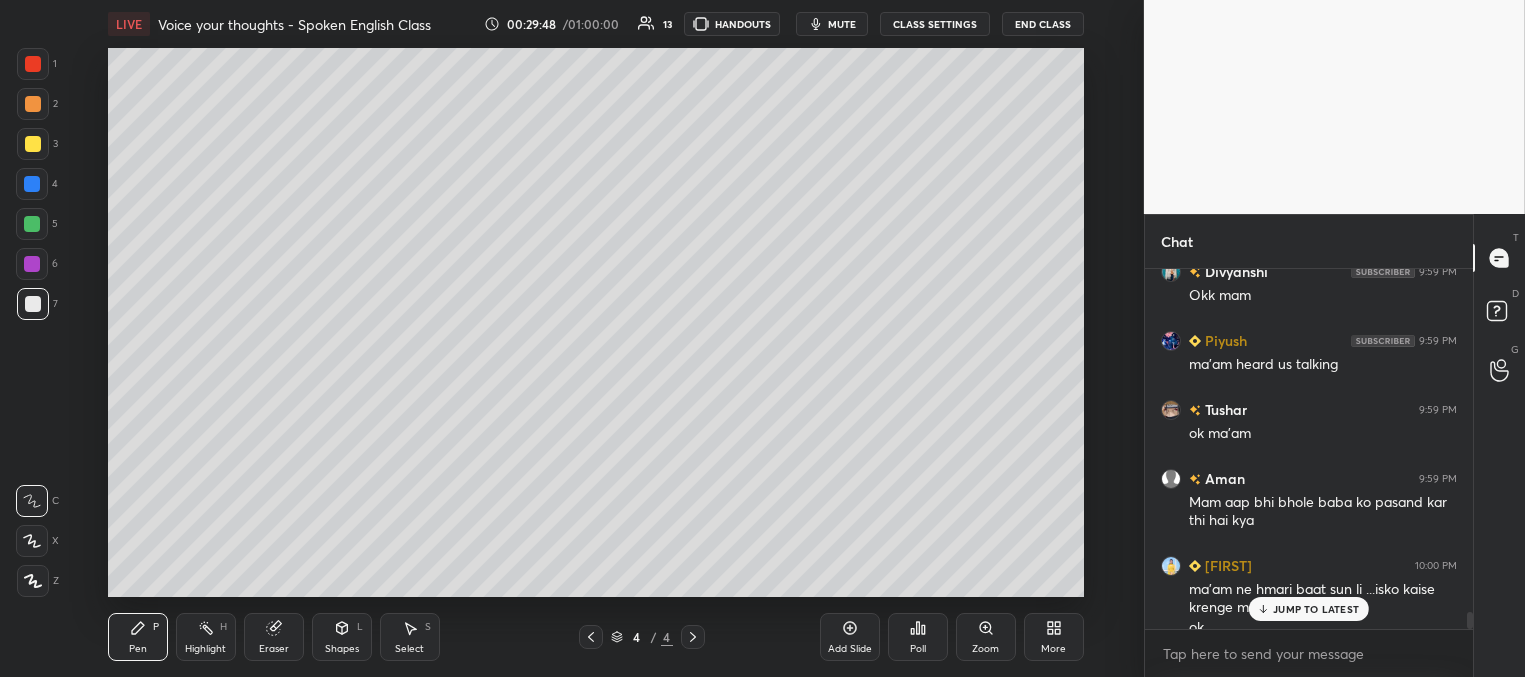 scroll, scrollTop: 7358, scrollLeft: 0, axis: vertical 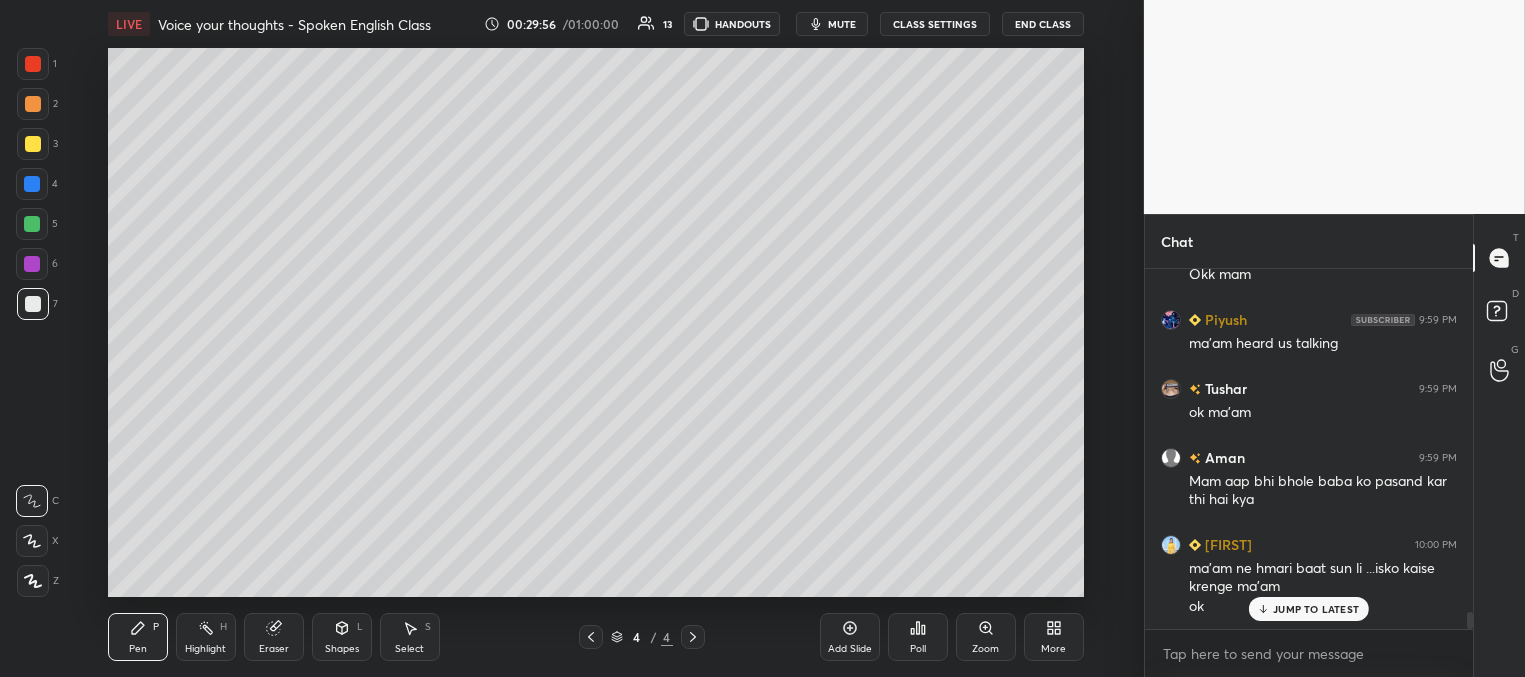 click on "Tushar 9:56 PM Ma'am how to prepare for RPF ? Ok i'll let you know after reading the syllabus. ok ma'am annu 9:57 PM how is your preperation going? i'll let you know after giving mock Aman joined Nayan 9:58 PM Yy Divyanshi 9:58 PM Teacher catch us while we are talking shruti 9:58 PM Mam heard us doing talk? annu 9:58 PM ma'am have listned us us while talking annu 9:59 PM khatm Tushar 9:59 PM Ma'am heard us while talking. Aman 9:59 PM Mam har har Mahadev Divyanshi 9:59 PM Okk mam Piyush 9:59 PM ma'am heard us talking Tushar 9:59 PM ok ma'am Aman 9:59 PM Mam aap bhi bhole baba ko pasand kar thi hai kya annu 10:00 PM ma'am ne hmari baat sun li ...isko kaise krenge ma'am ok JUMP TO LATEST" at bounding box center [1309, 449] 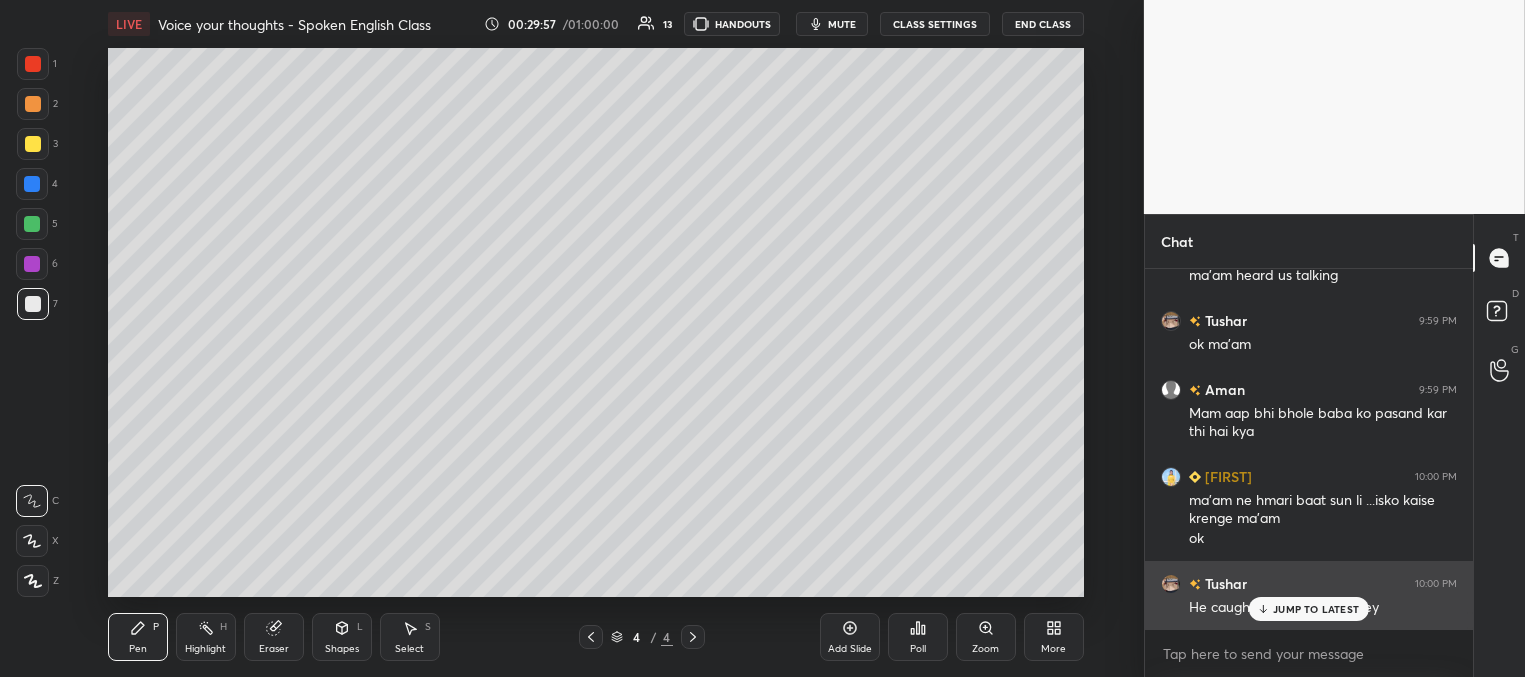 click on "JUMP TO LATEST" at bounding box center [1316, 609] 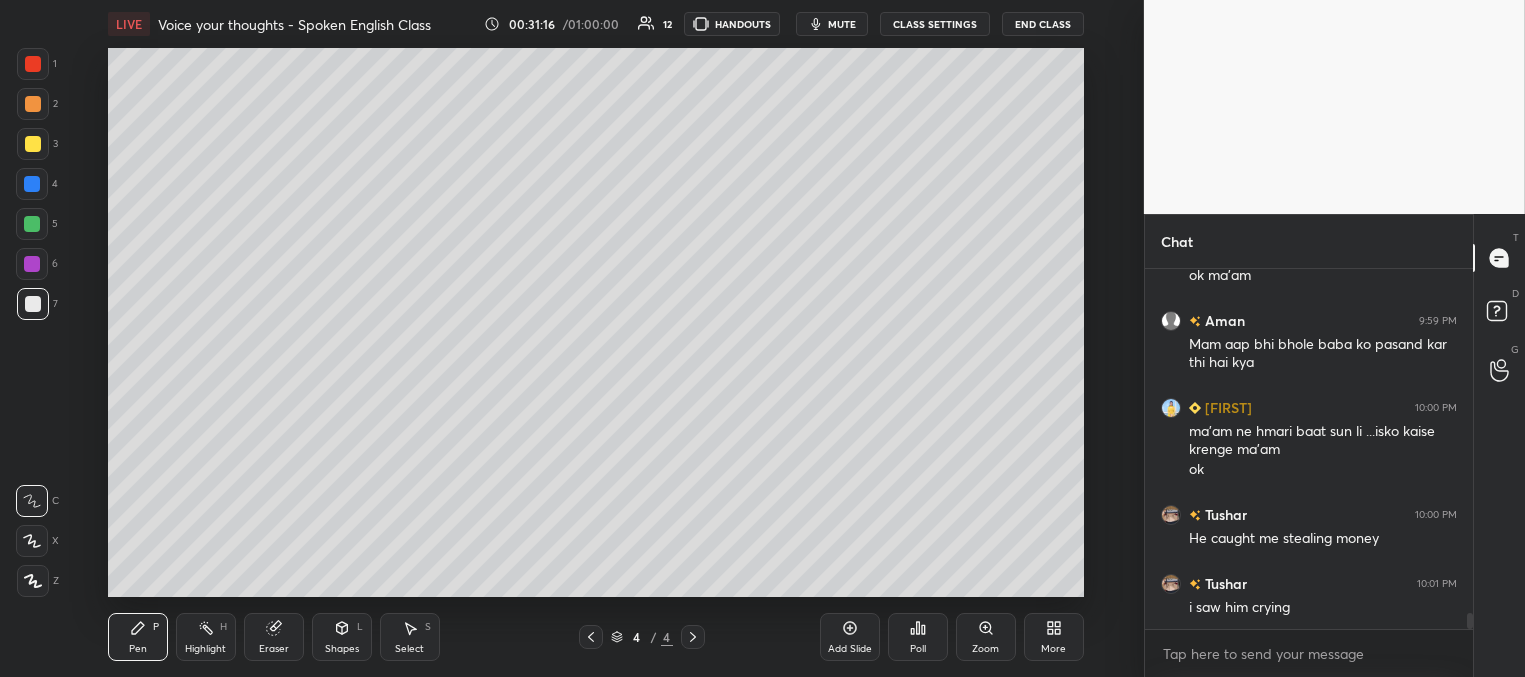 scroll, scrollTop: 7516, scrollLeft: 0, axis: vertical 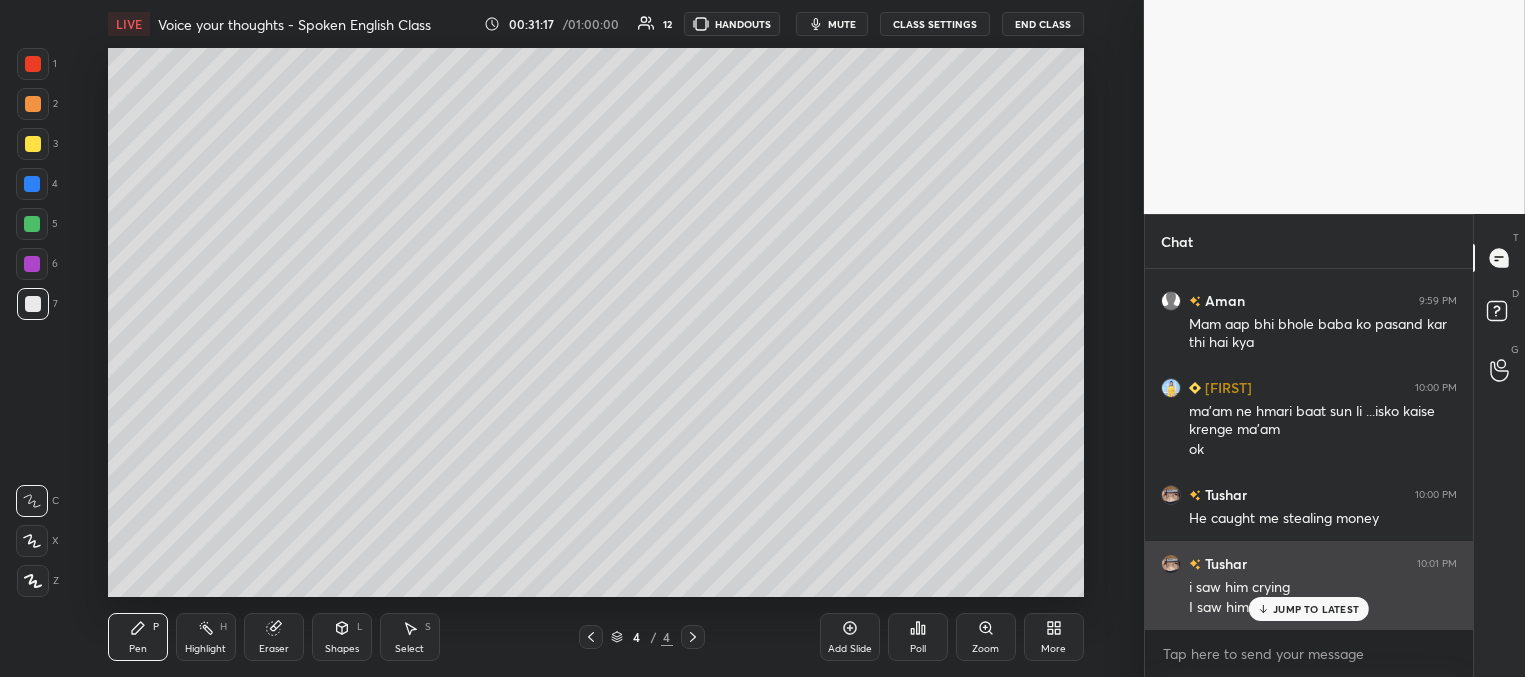 click on "JUMP TO LATEST" at bounding box center [1316, 609] 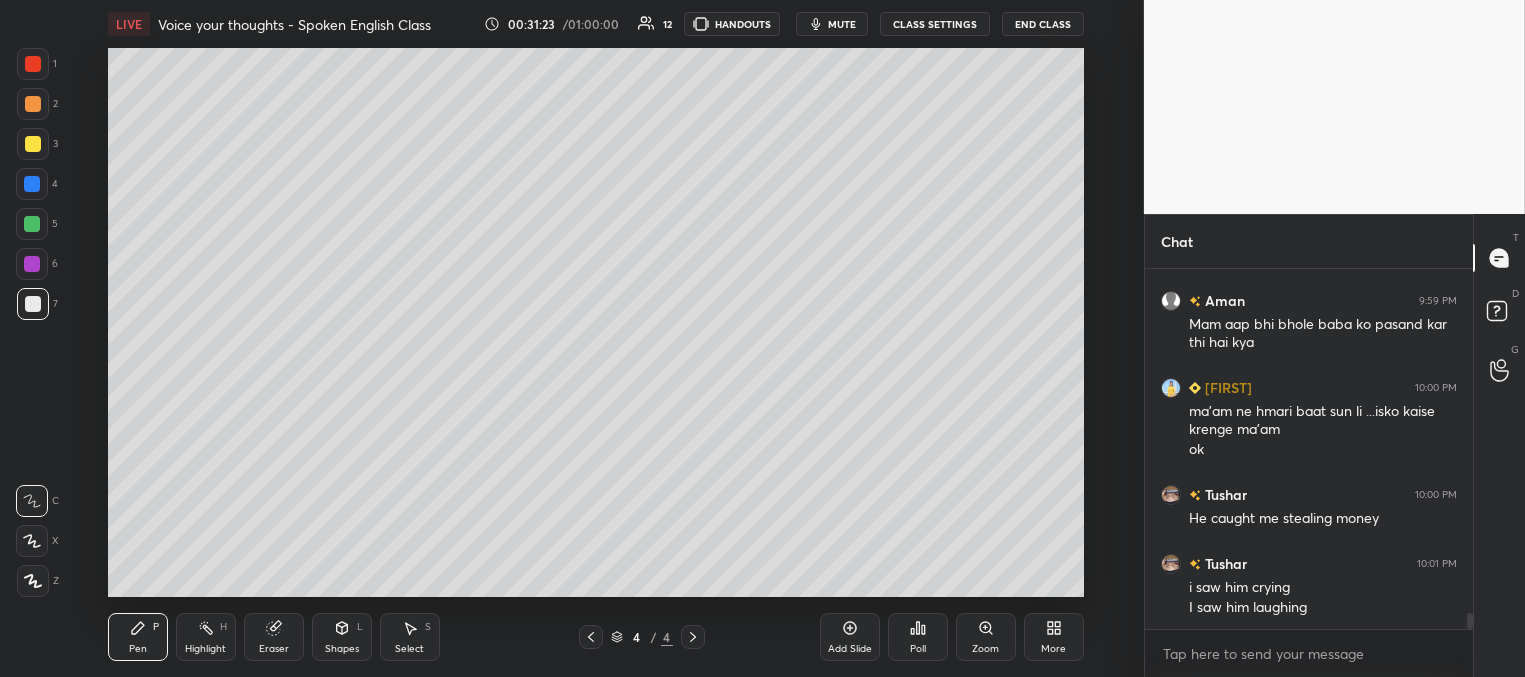 click on "Add Slide" at bounding box center (850, 649) 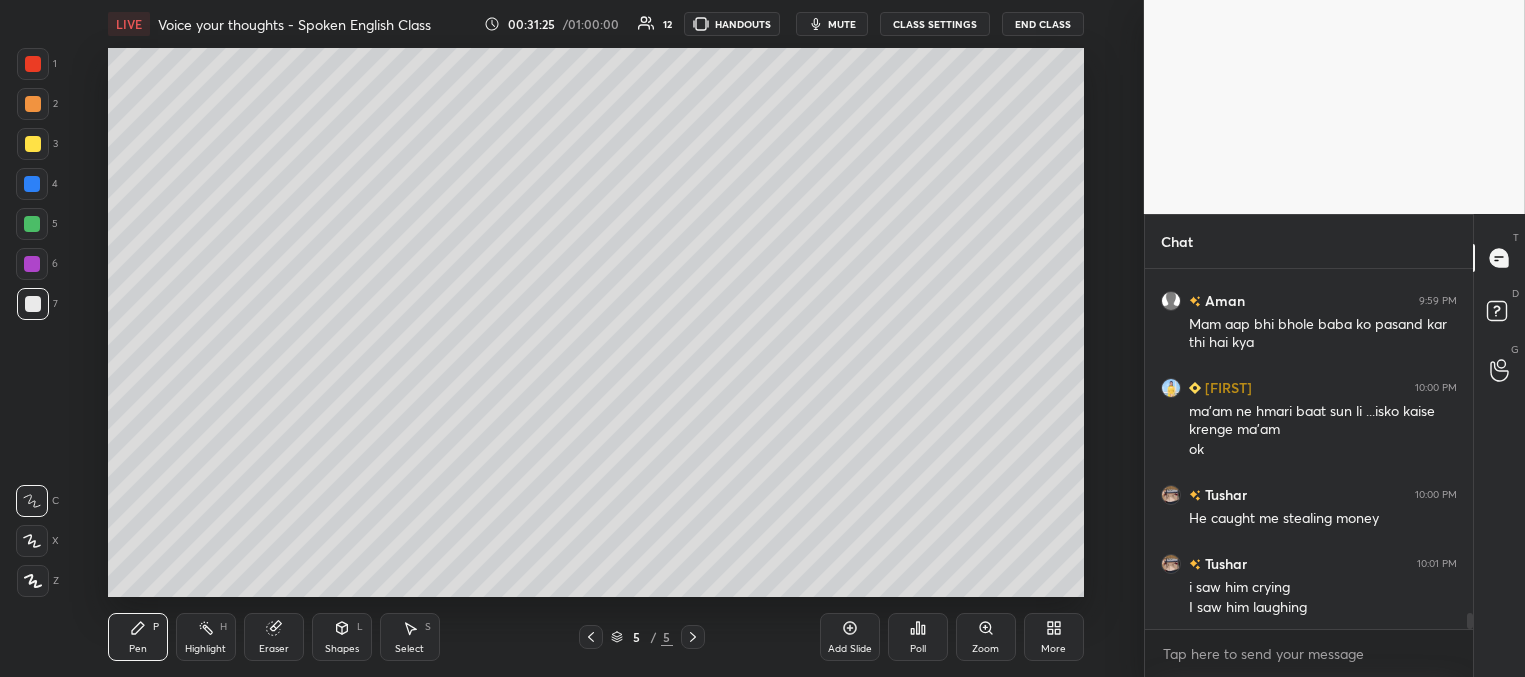 drag, startPoint x: 38, startPoint y: 225, endPoint x: 50, endPoint y: 202, distance: 25.942244 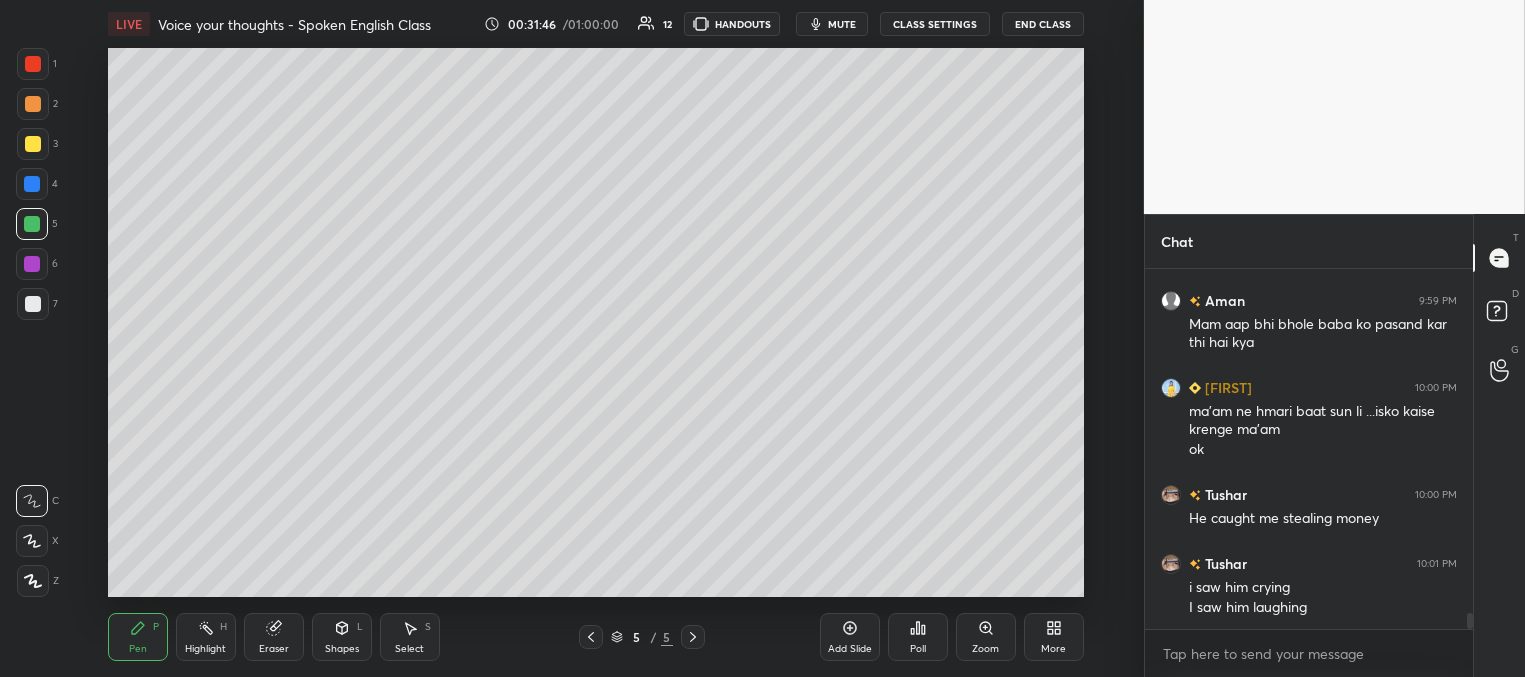 click at bounding box center [33, 304] 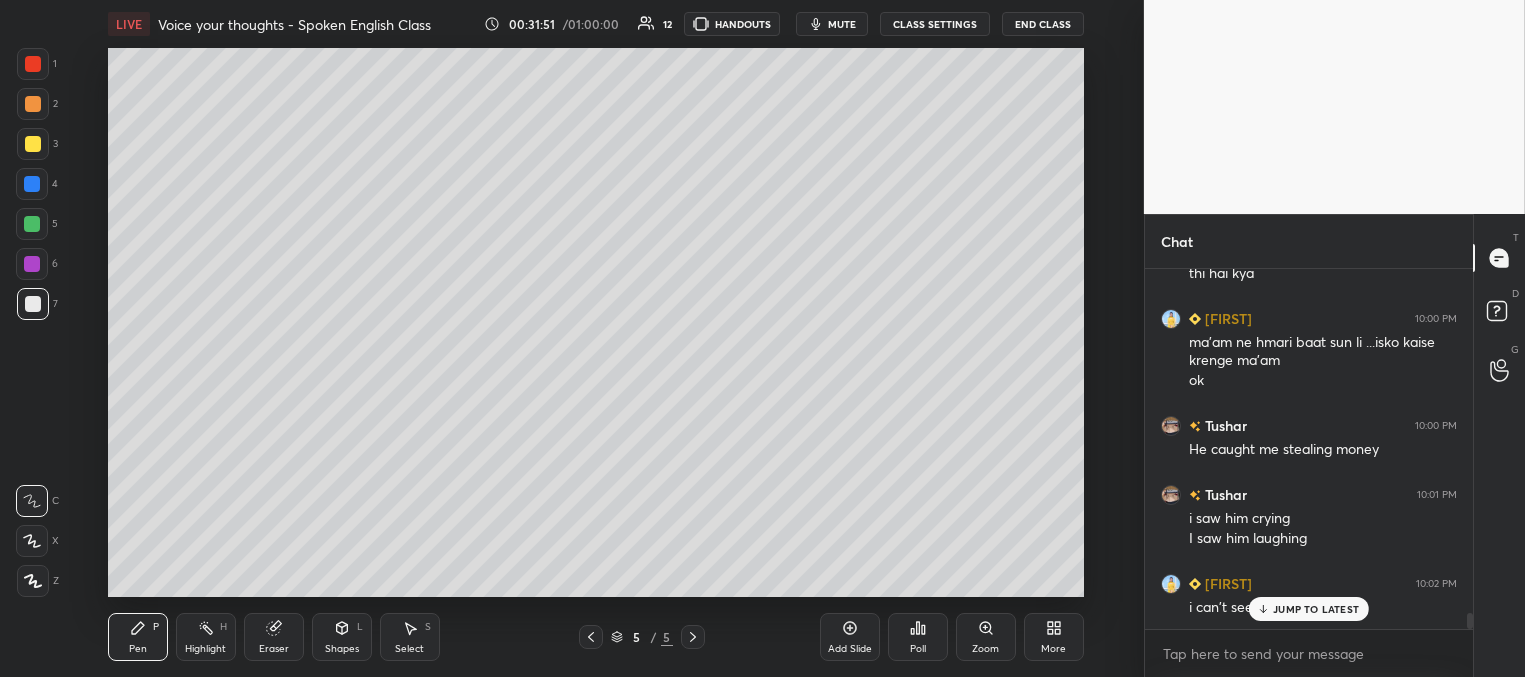 scroll, scrollTop: 7654, scrollLeft: 0, axis: vertical 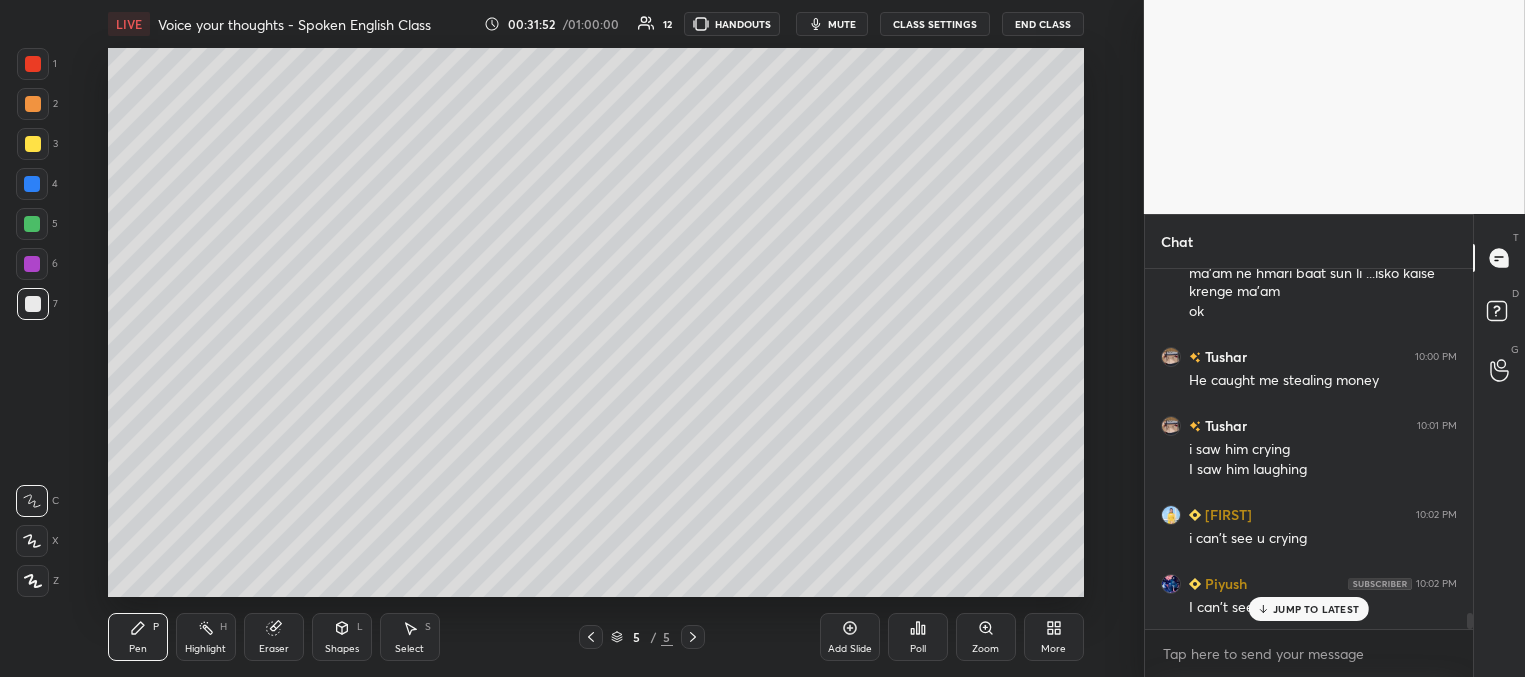 click 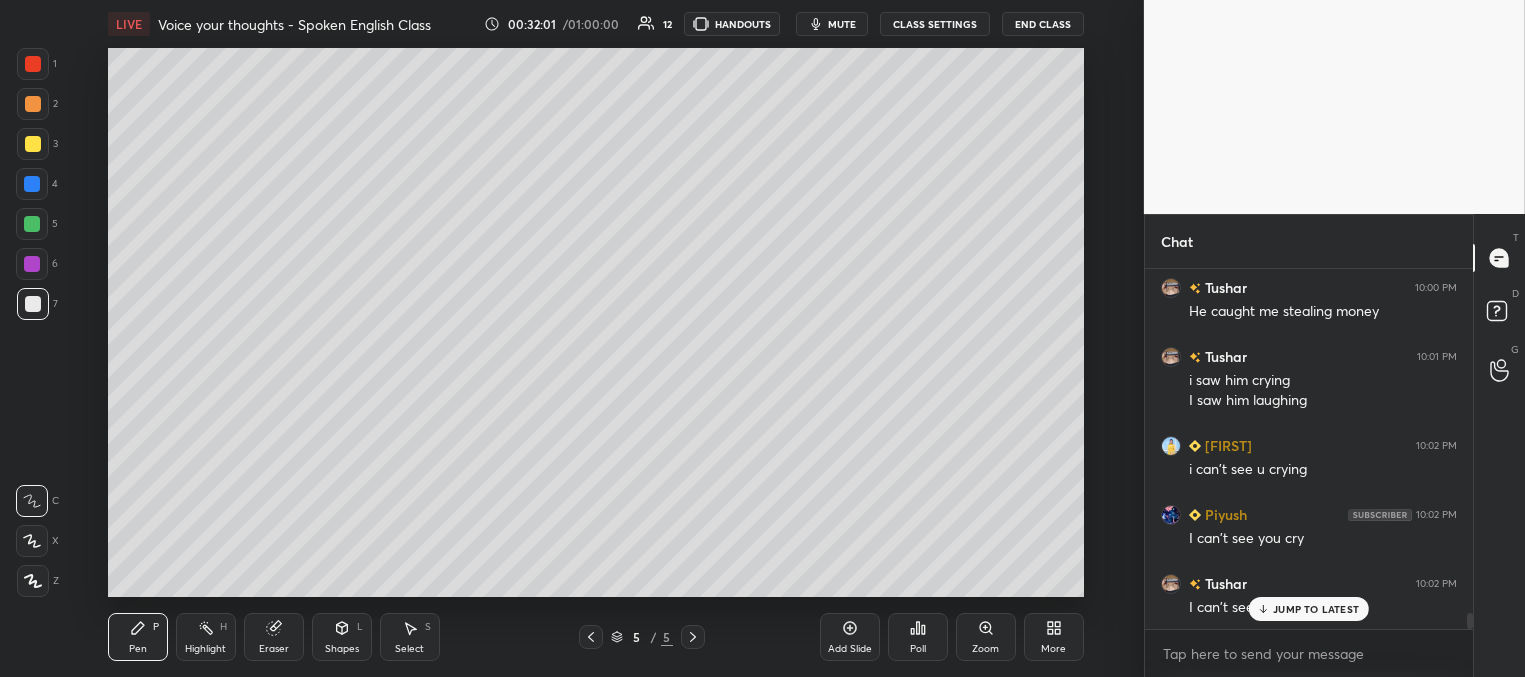 scroll, scrollTop: 7792, scrollLeft: 0, axis: vertical 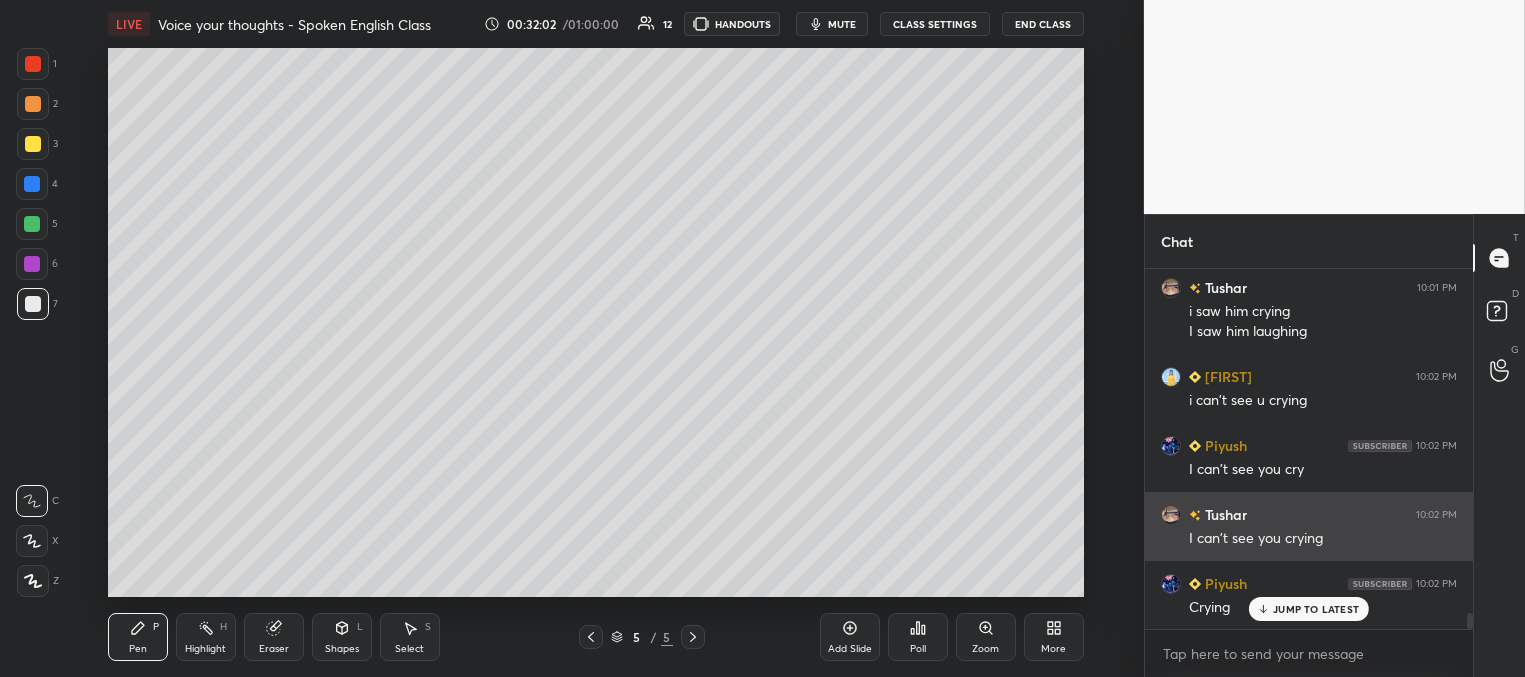 drag, startPoint x: 1303, startPoint y: 609, endPoint x: 1200, endPoint y: 550, distance: 118.70131 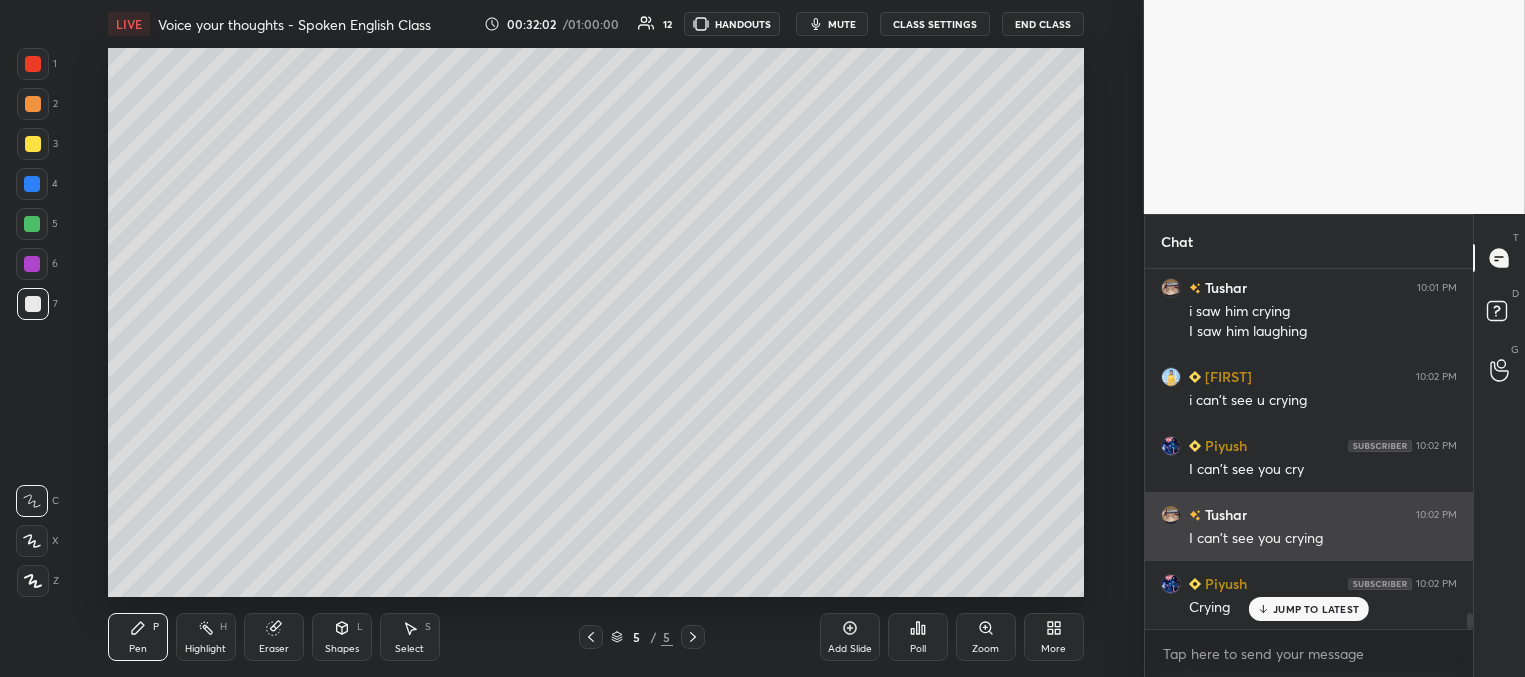 click on "JUMP TO LATEST" at bounding box center (1316, 609) 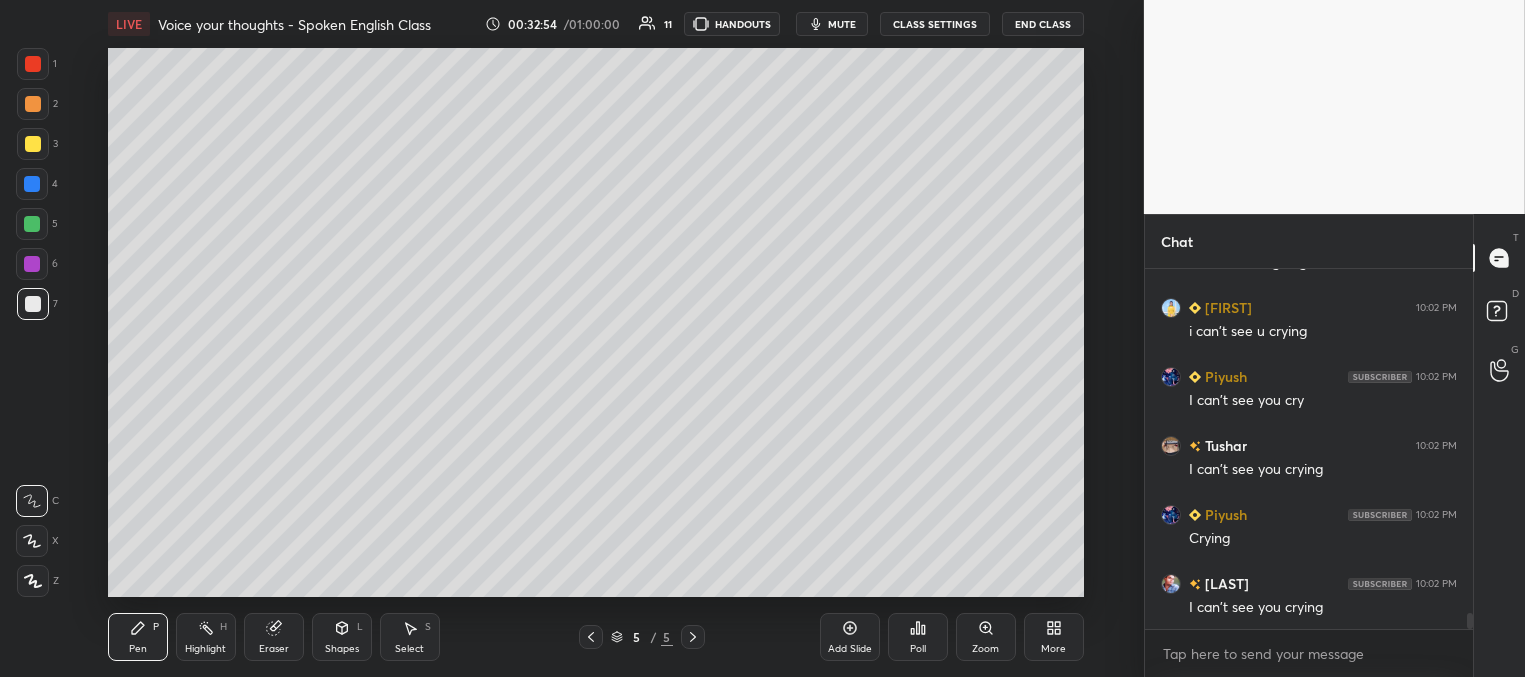 scroll, scrollTop: 7930, scrollLeft: 0, axis: vertical 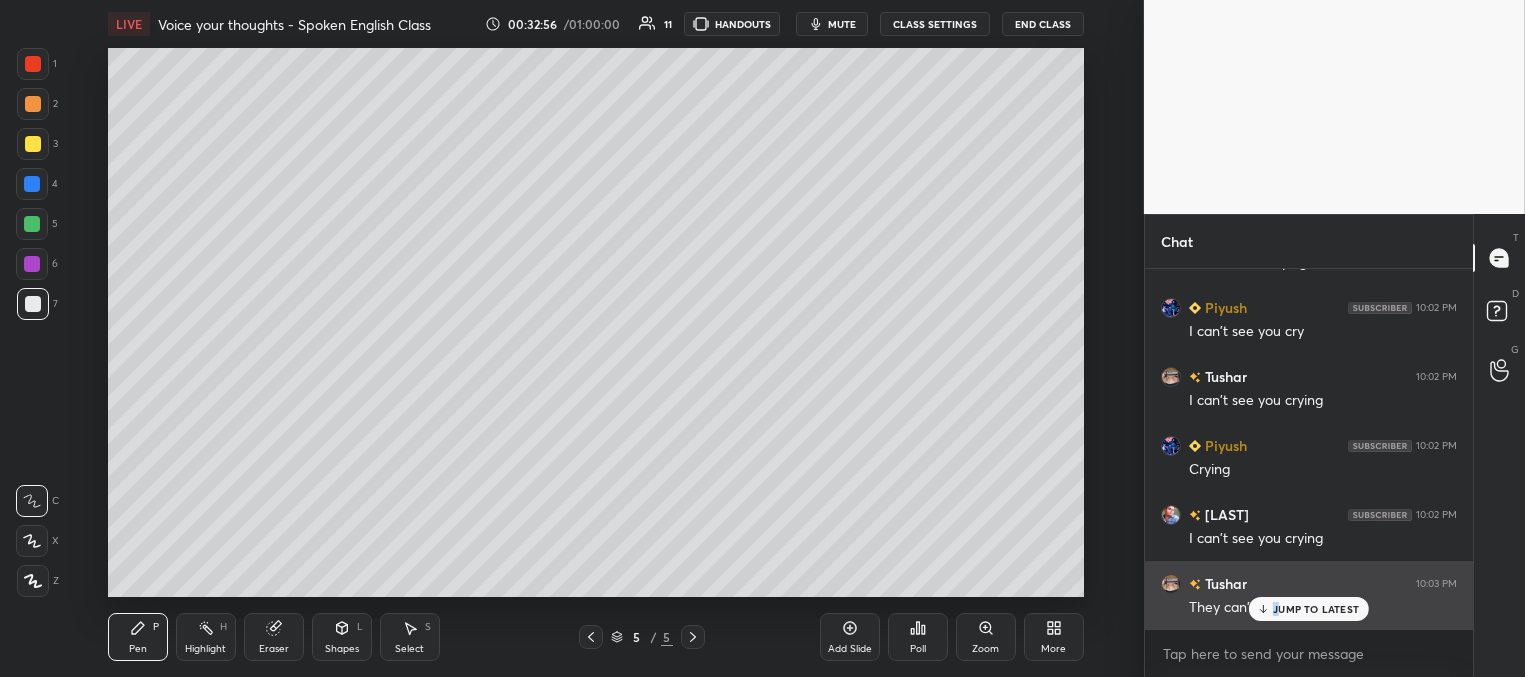 click on "JUMP TO LATEST" at bounding box center (1316, 609) 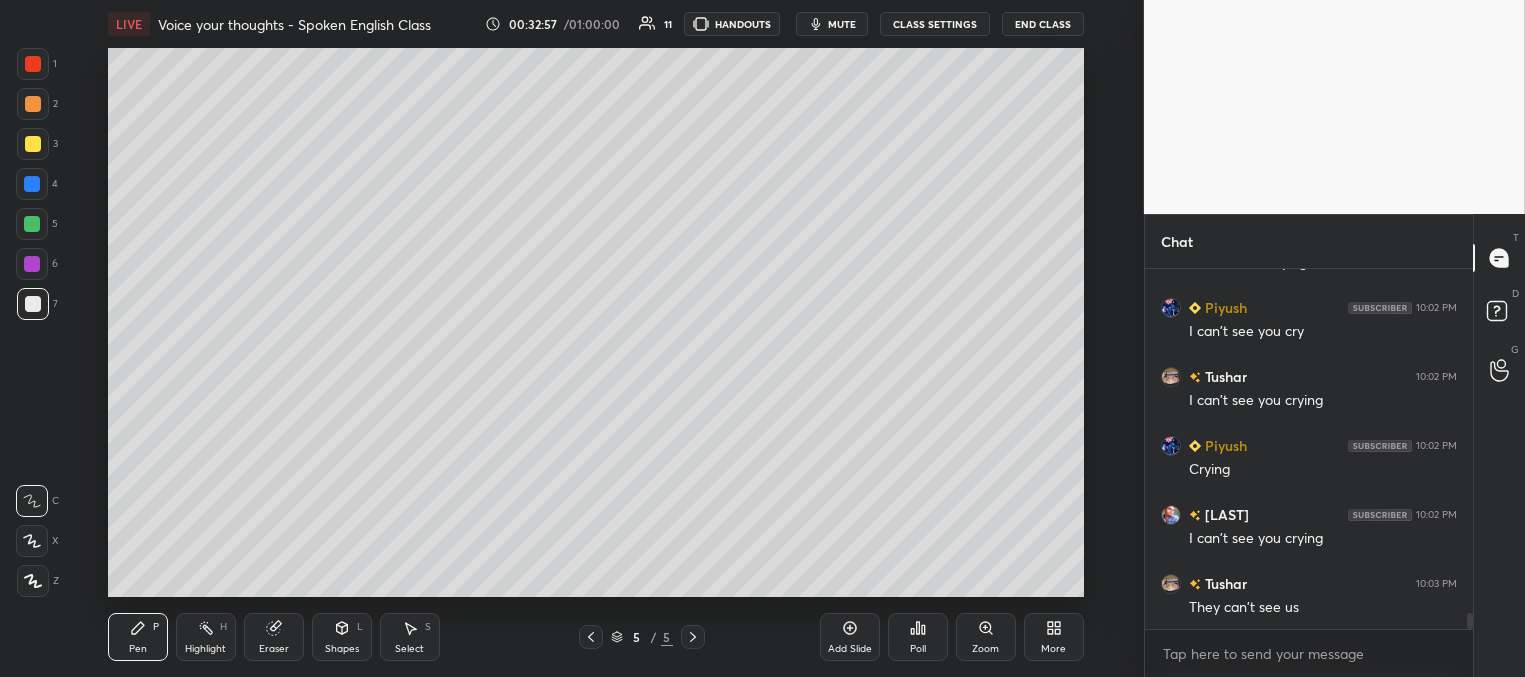 scroll, scrollTop: 7950, scrollLeft: 0, axis: vertical 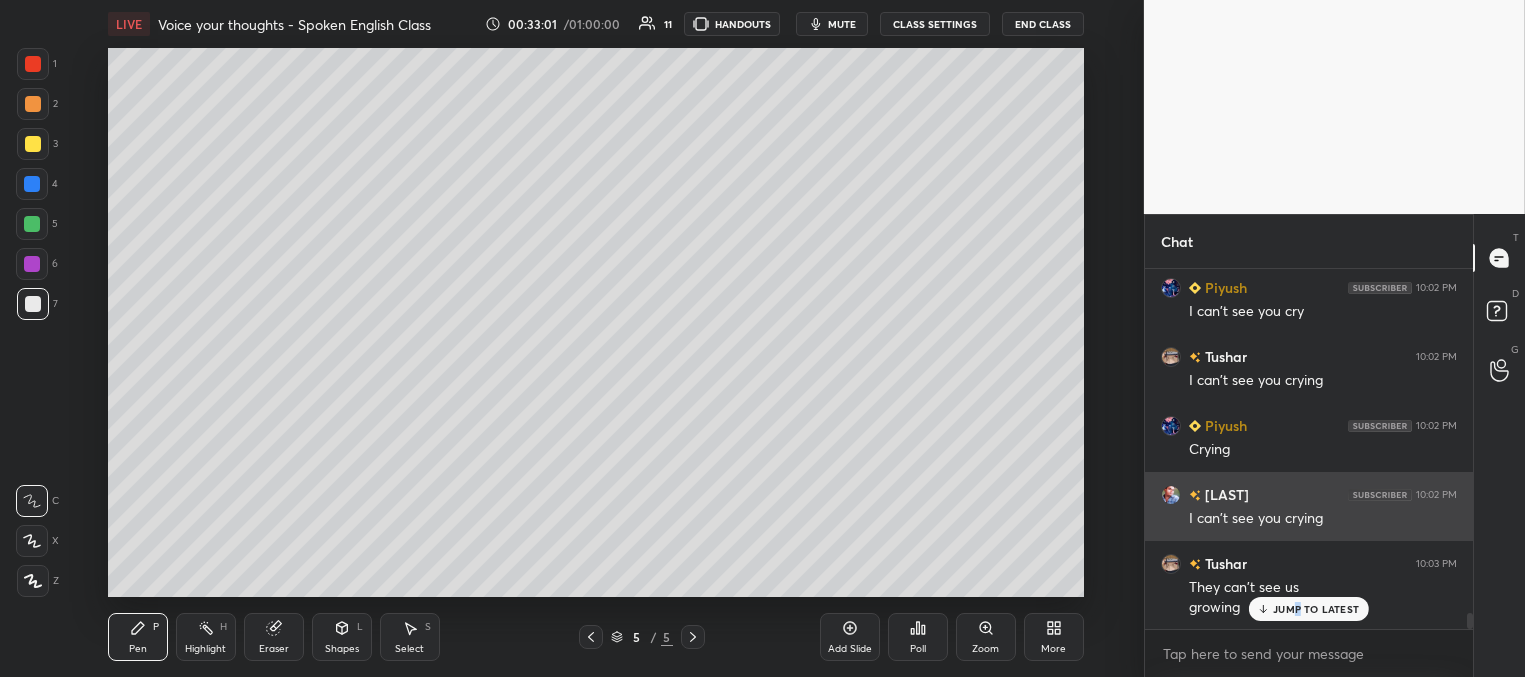 drag, startPoint x: 1297, startPoint y: 608, endPoint x: 1149, endPoint y: 532, distance: 166.37308 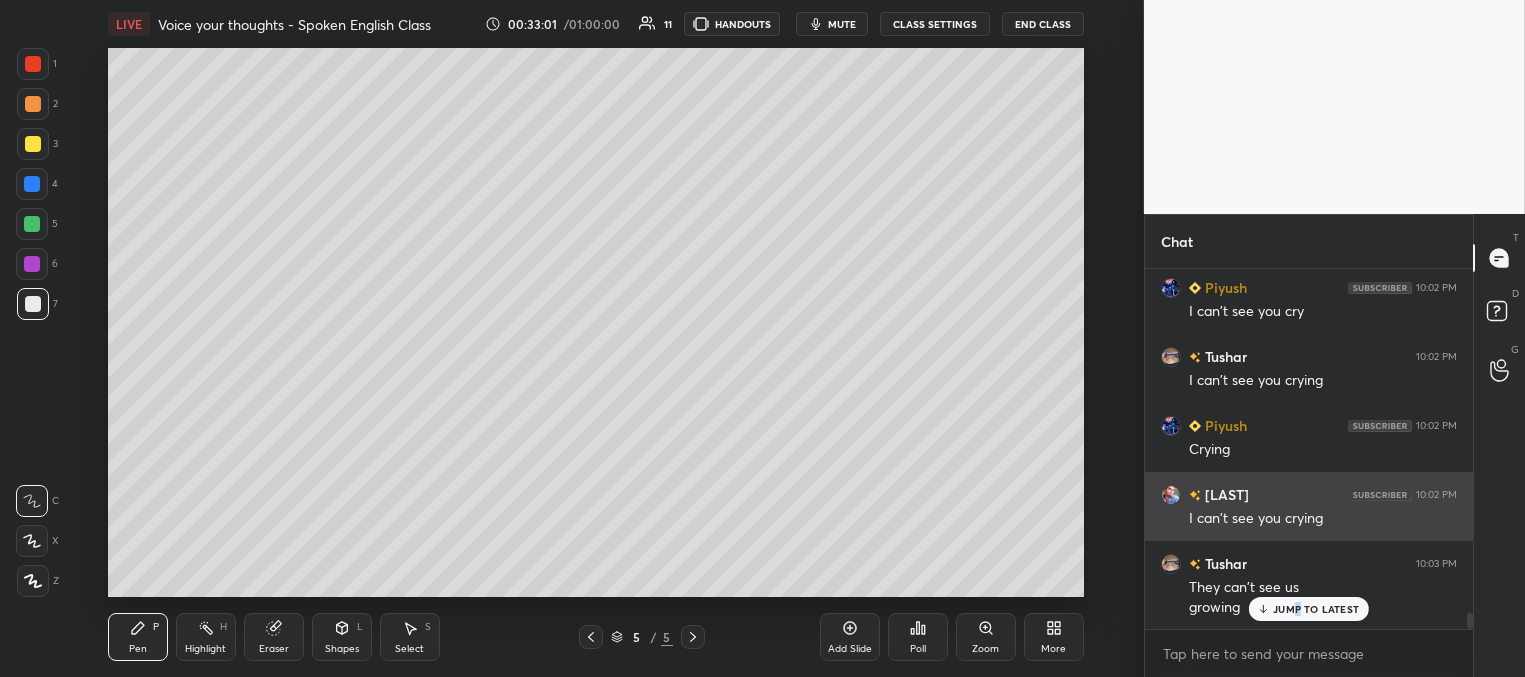 click on "JUMP TO LATEST" at bounding box center (1316, 609) 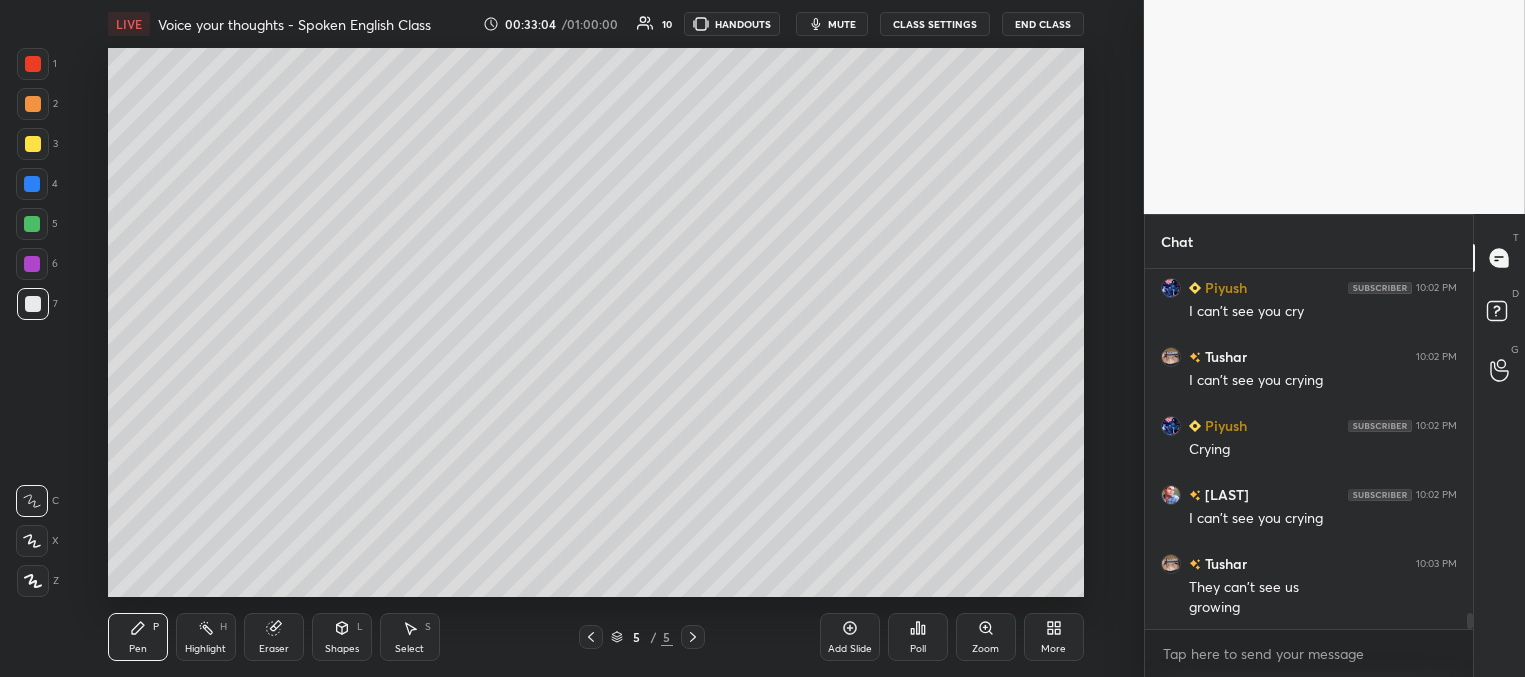 scroll, scrollTop: 8019, scrollLeft: 0, axis: vertical 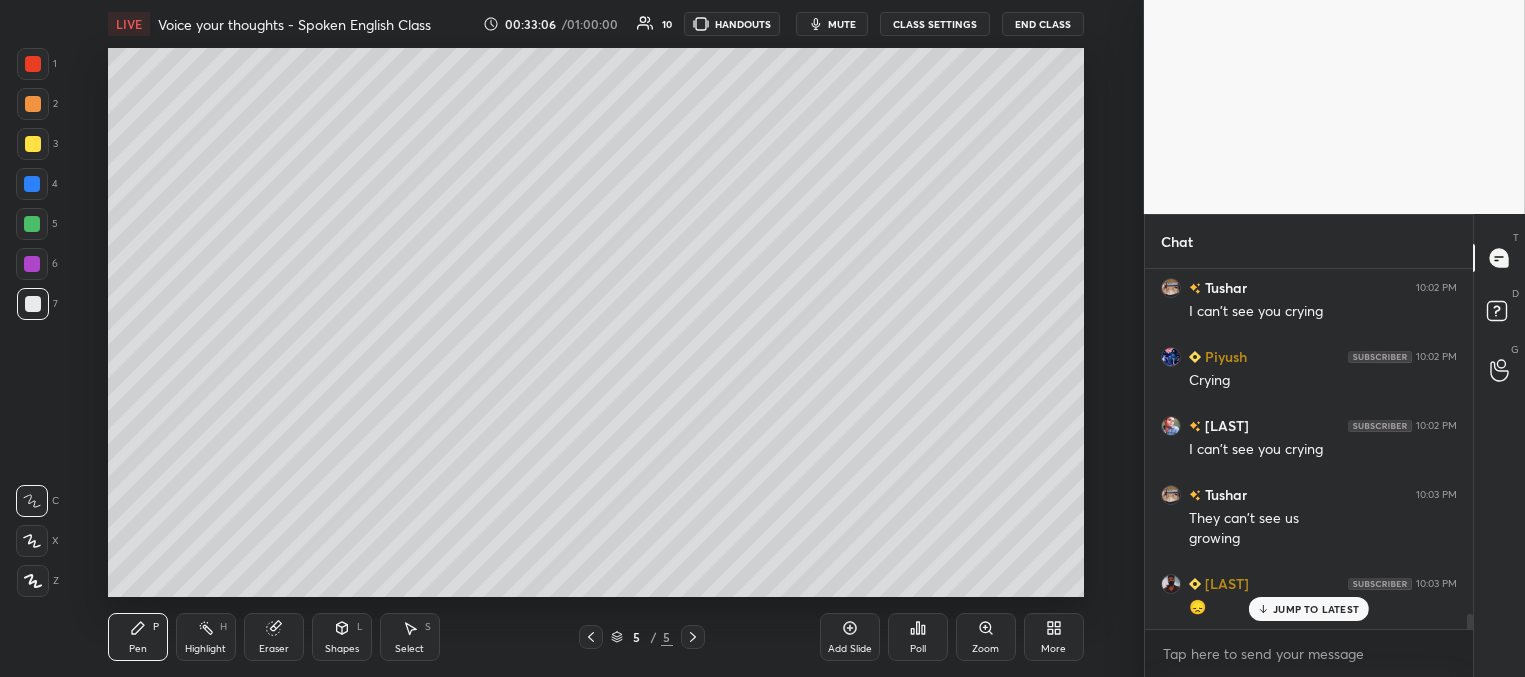 drag, startPoint x: 1294, startPoint y: 613, endPoint x: 1246, endPoint y: 583, distance: 56.603886 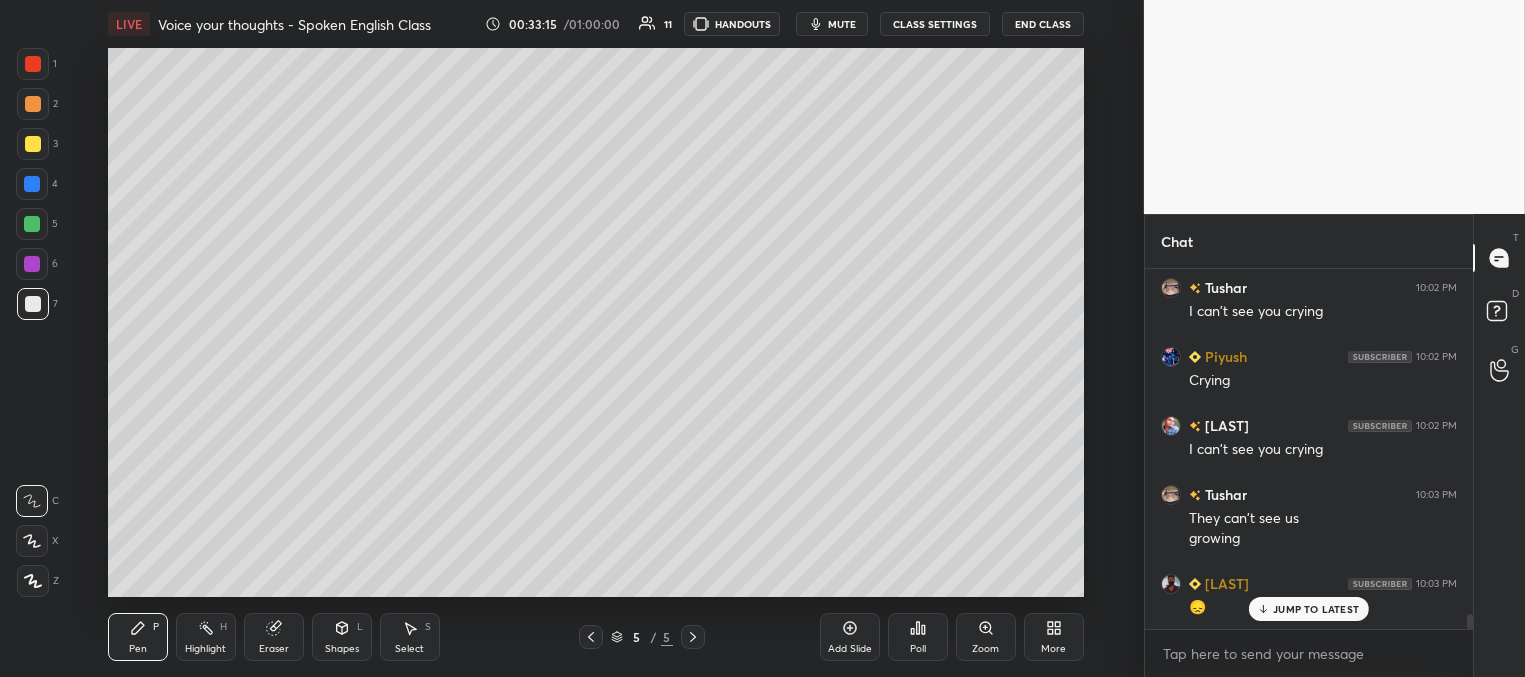 scroll, scrollTop: 8088, scrollLeft: 0, axis: vertical 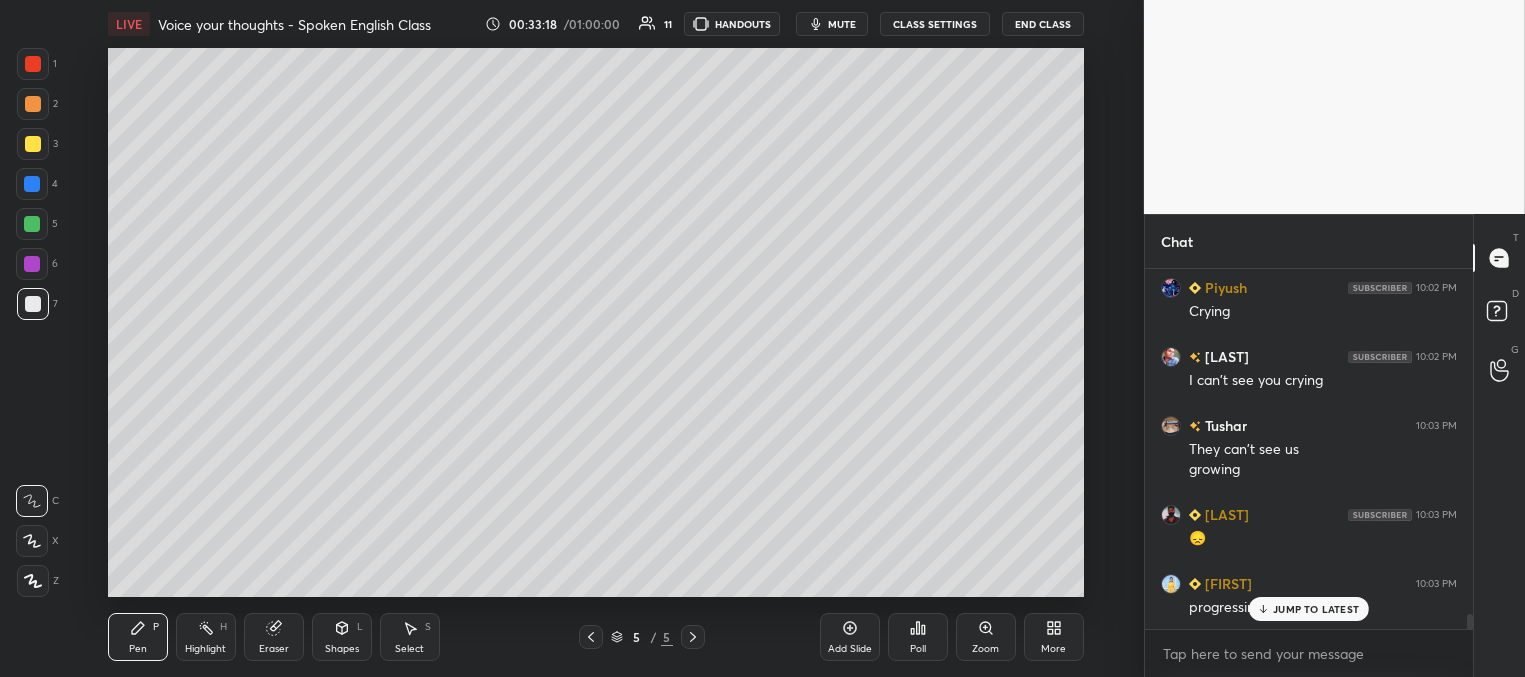 click on "JUMP TO LATEST" at bounding box center [1316, 609] 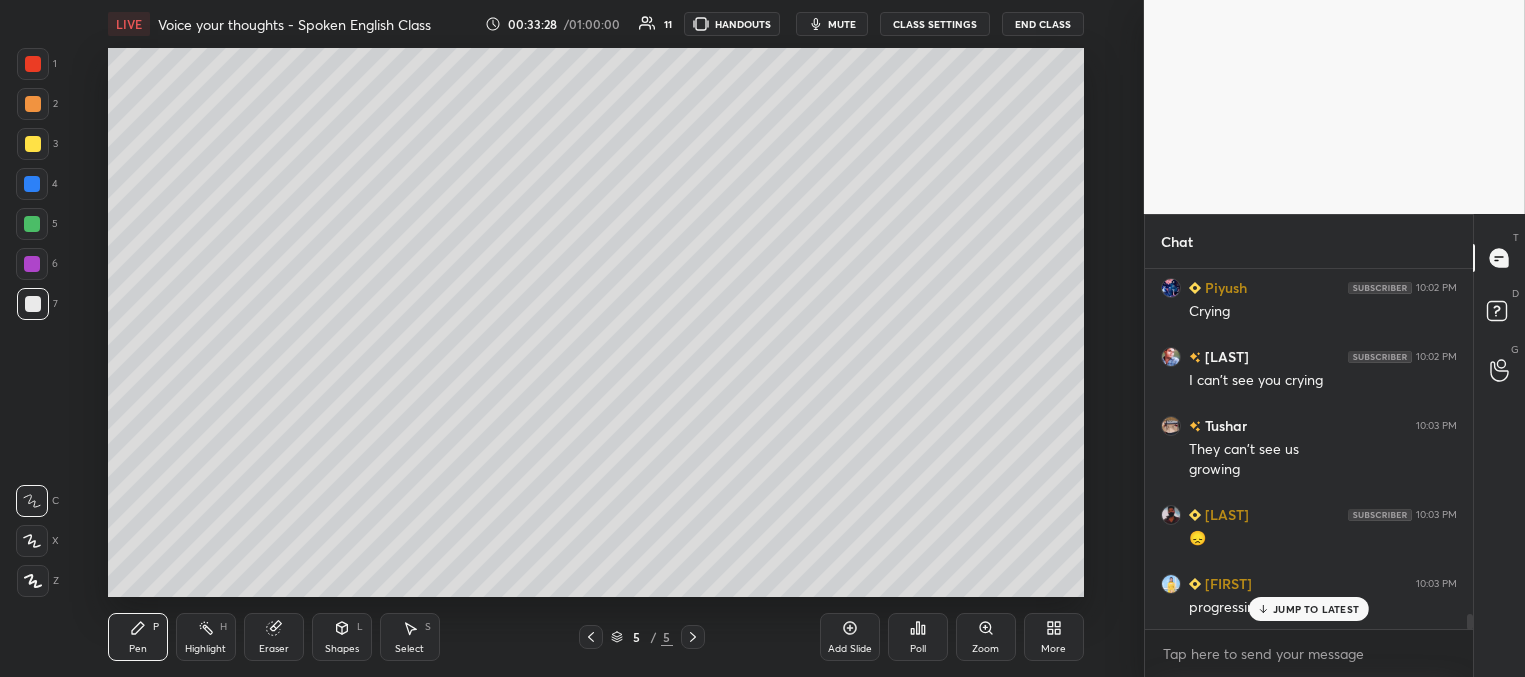 scroll, scrollTop: 8157, scrollLeft: 0, axis: vertical 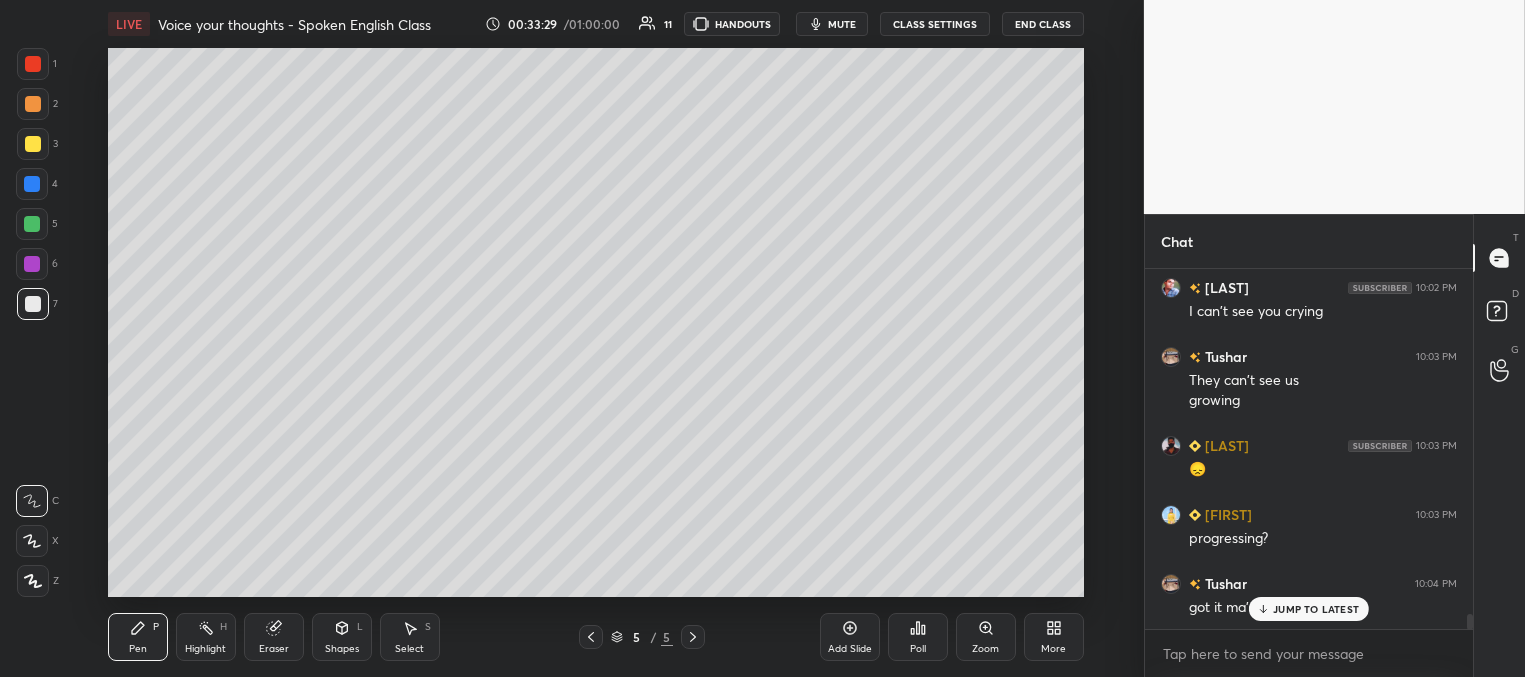 drag, startPoint x: 1271, startPoint y: 606, endPoint x: 1139, endPoint y: 543, distance: 146.26346 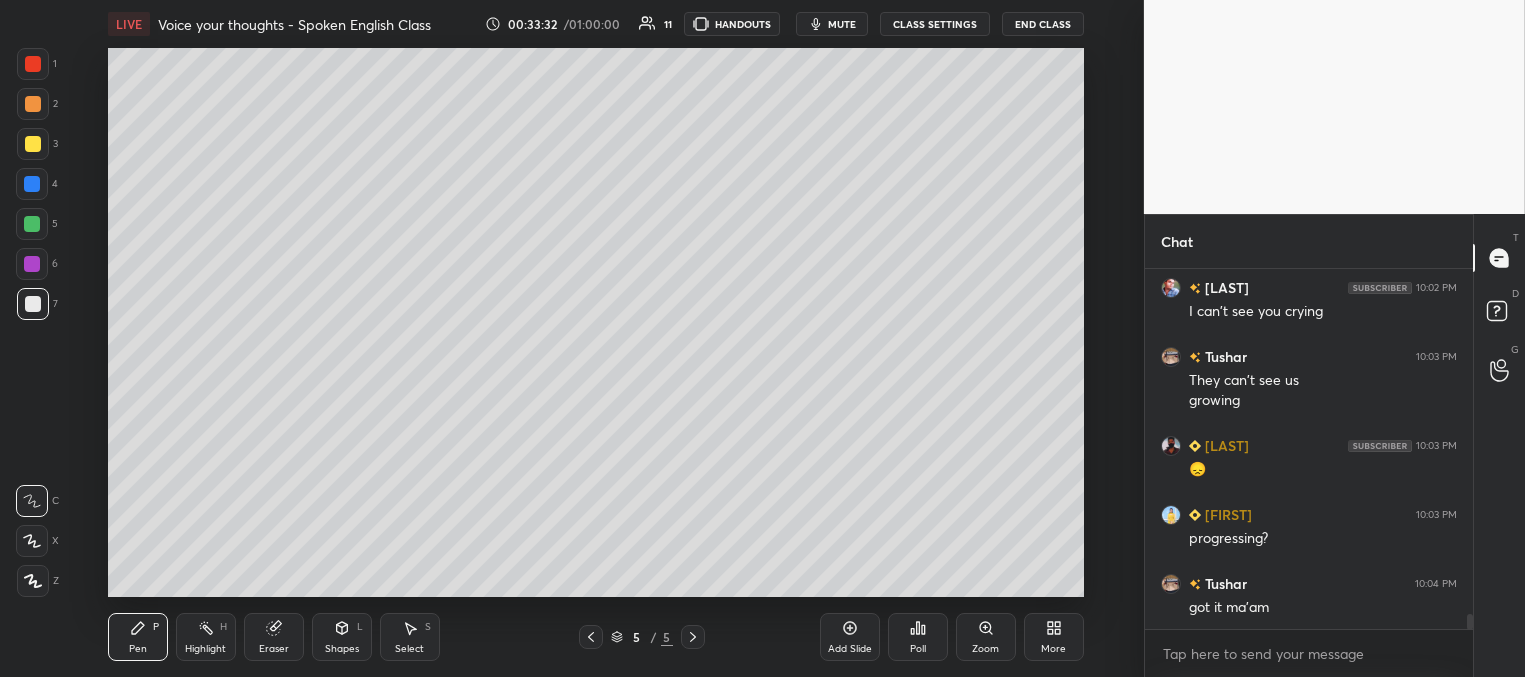 scroll, scrollTop: 8226, scrollLeft: 0, axis: vertical 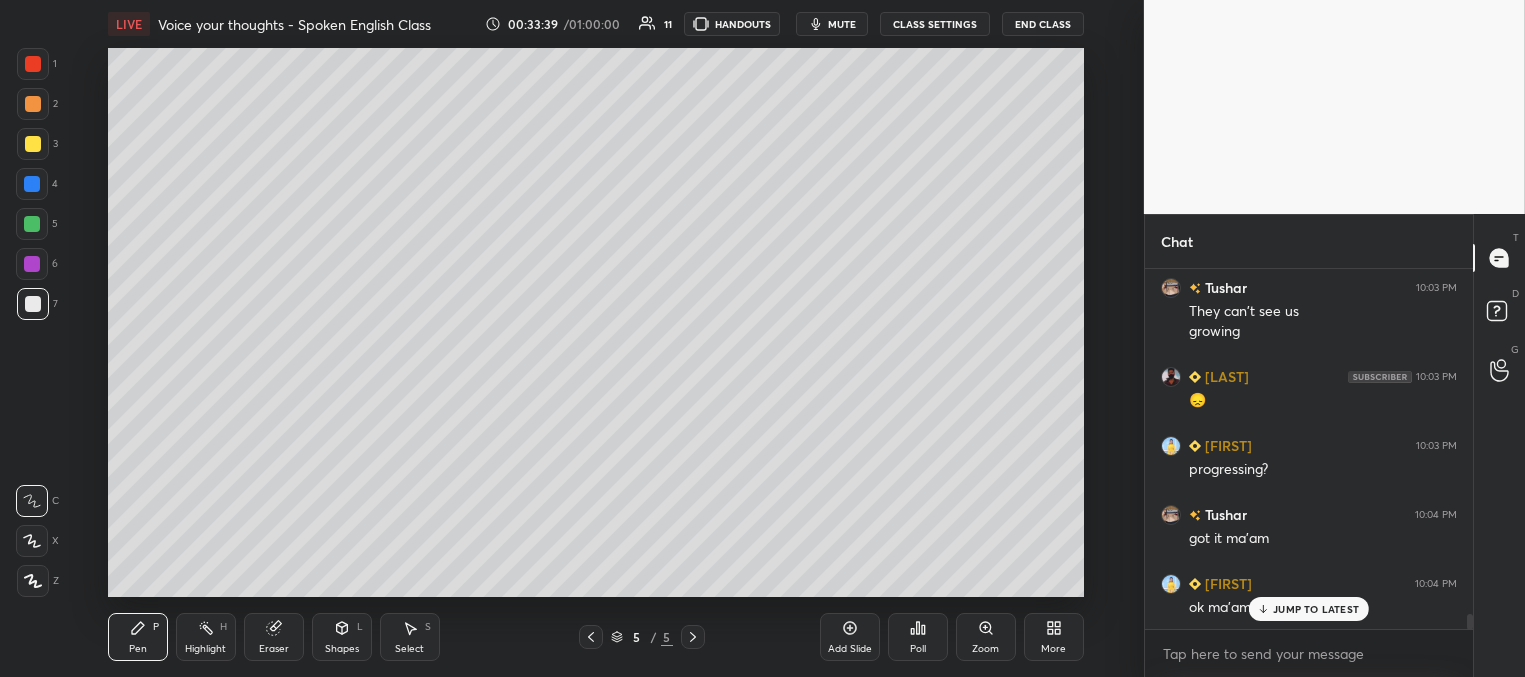 drag, startPoint x: 32, startPoint y: 221, endPoint x: 51, endPoint y: 223, distance: 19.104973 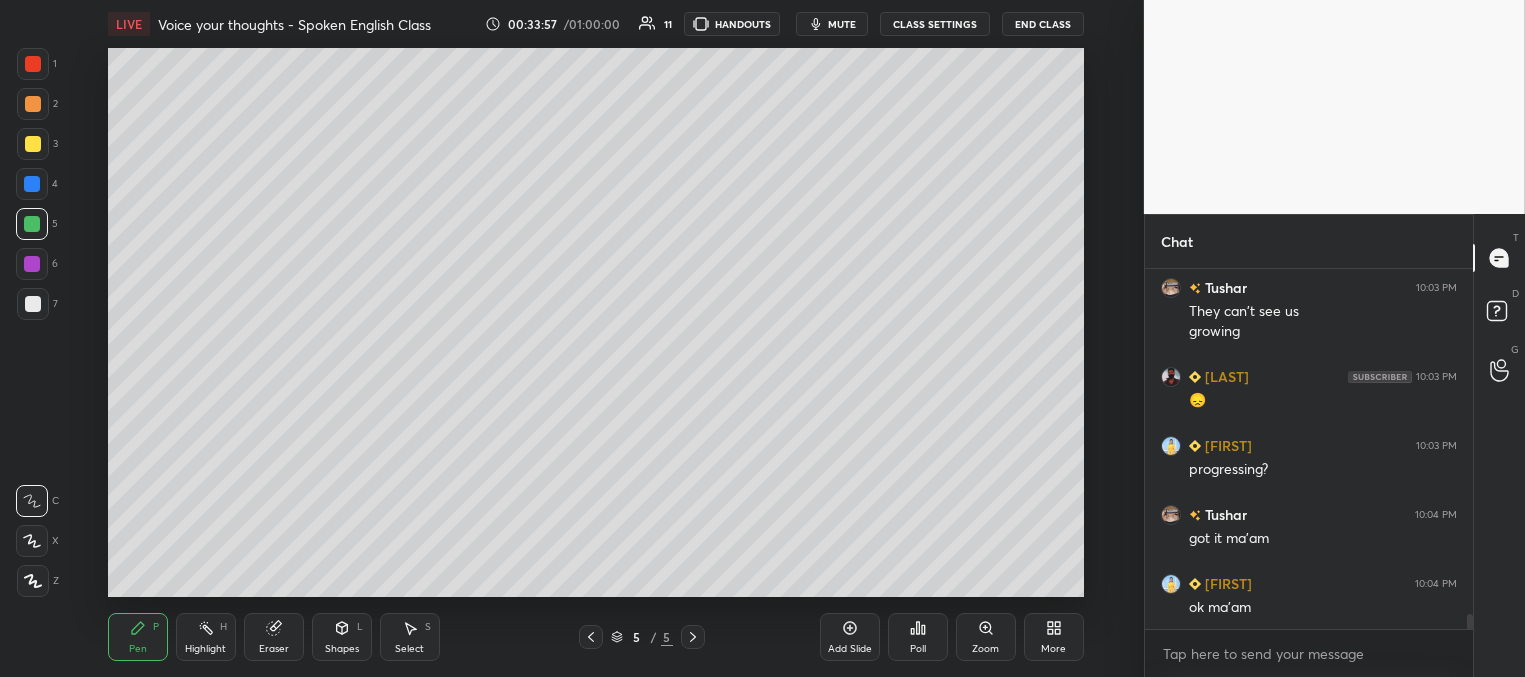 scroll, scrollTop: 8296, scrollLeft: 0, axis: vertical 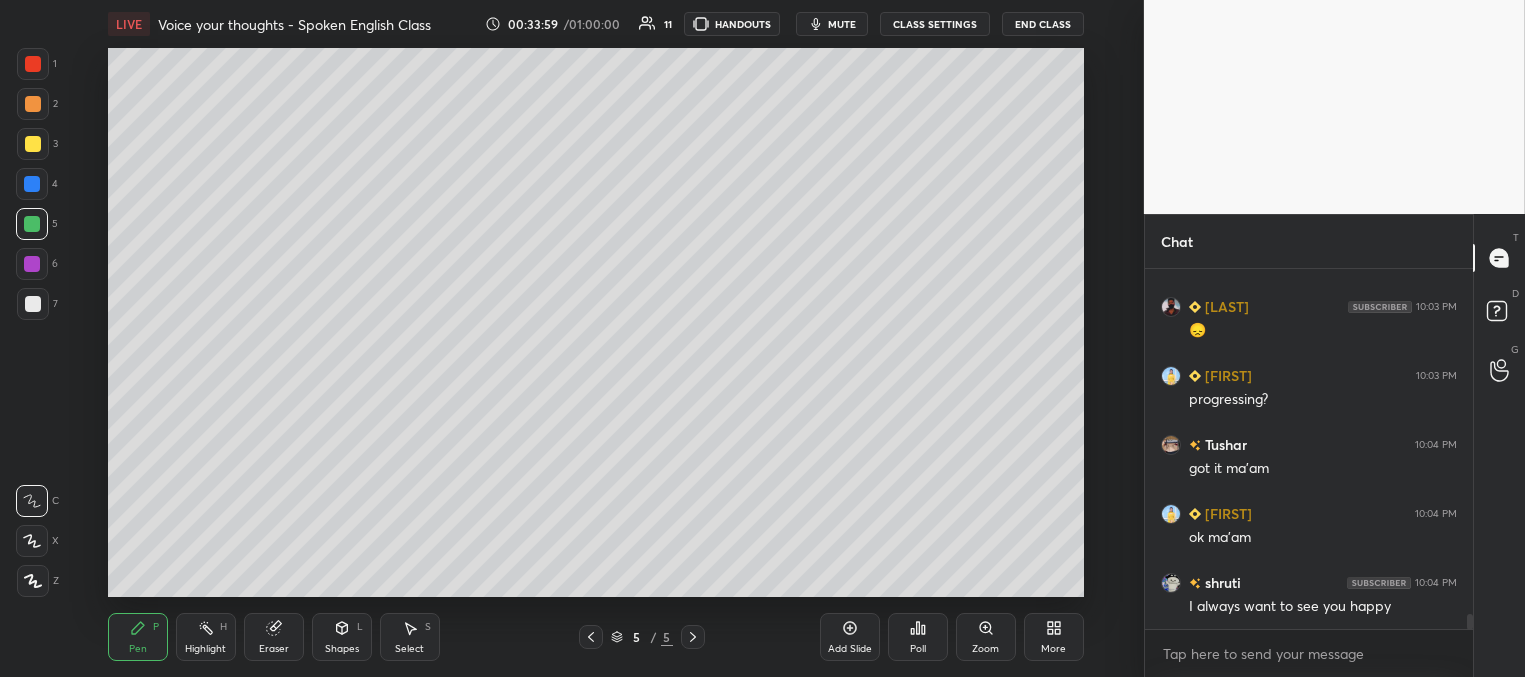 drag, startPoint x: 30, startPoint y: 305, endPoint x: 29, endPoint y: 290, distance: 15.033297 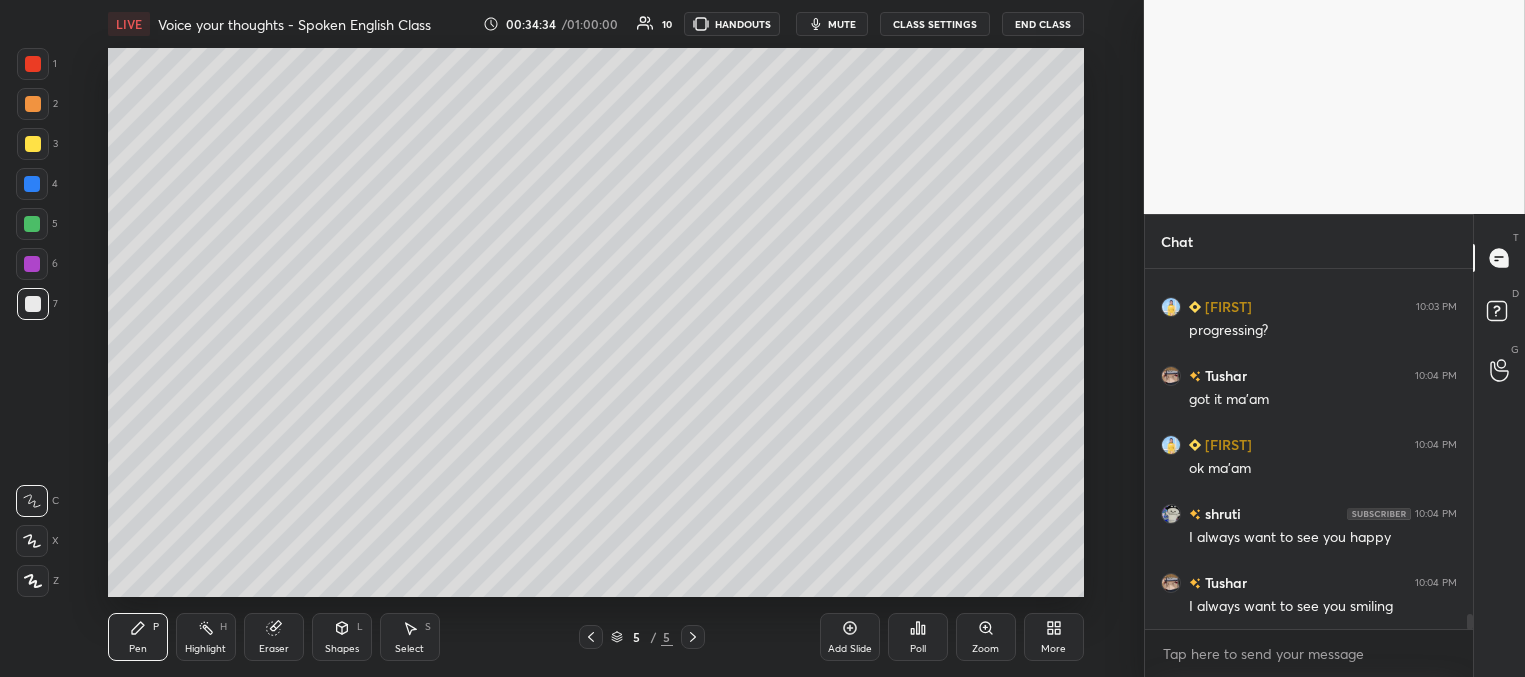scroll, scrollTop: 8433, scrollLeft: 0, axis: vertical 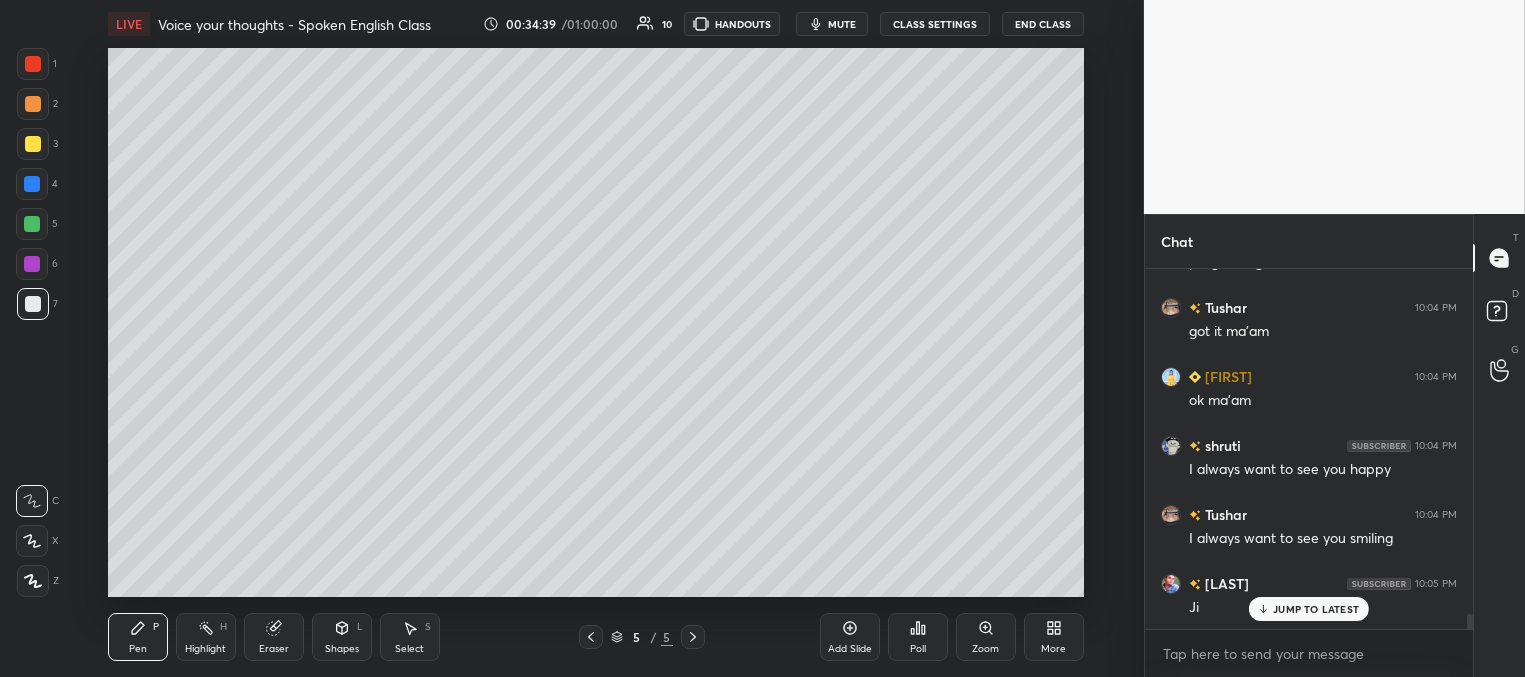 click 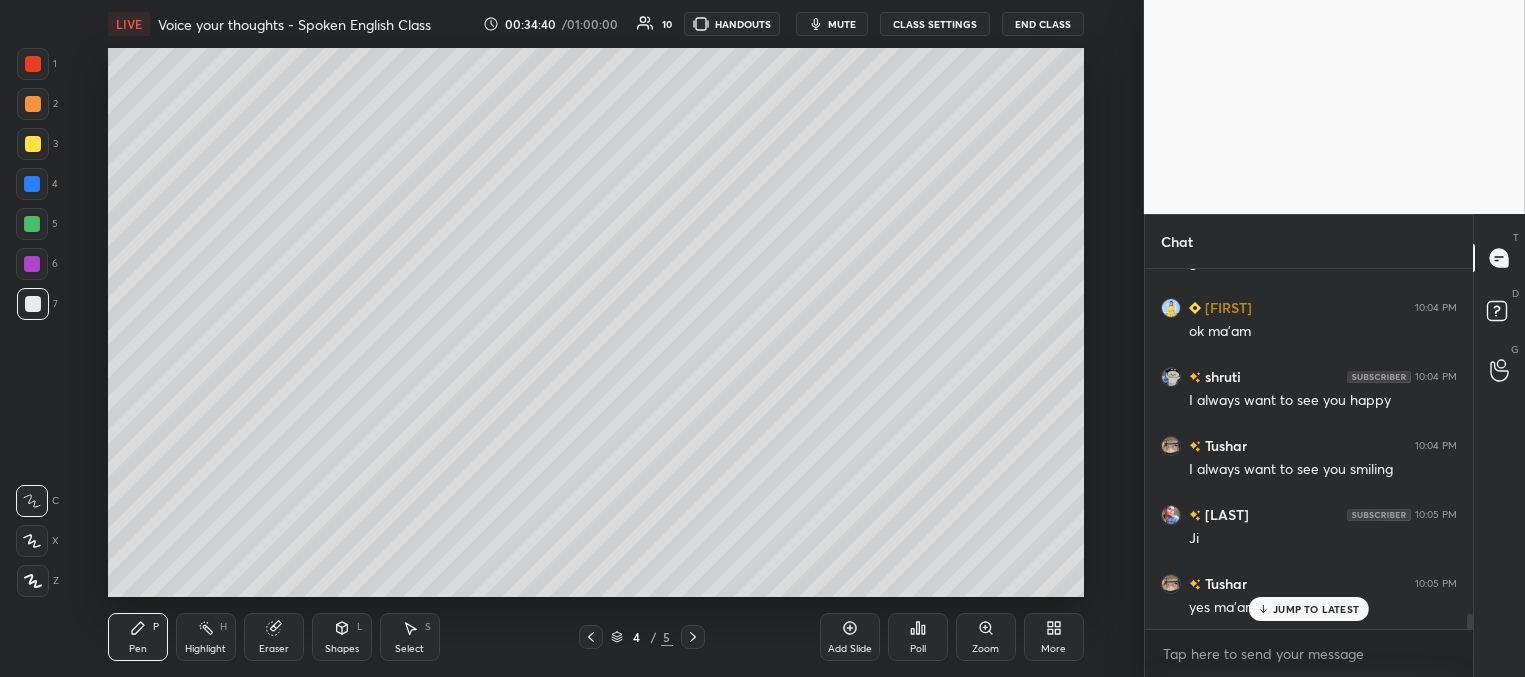 click on "JUMP TO LATEST" at bounding box center [1309, 609] 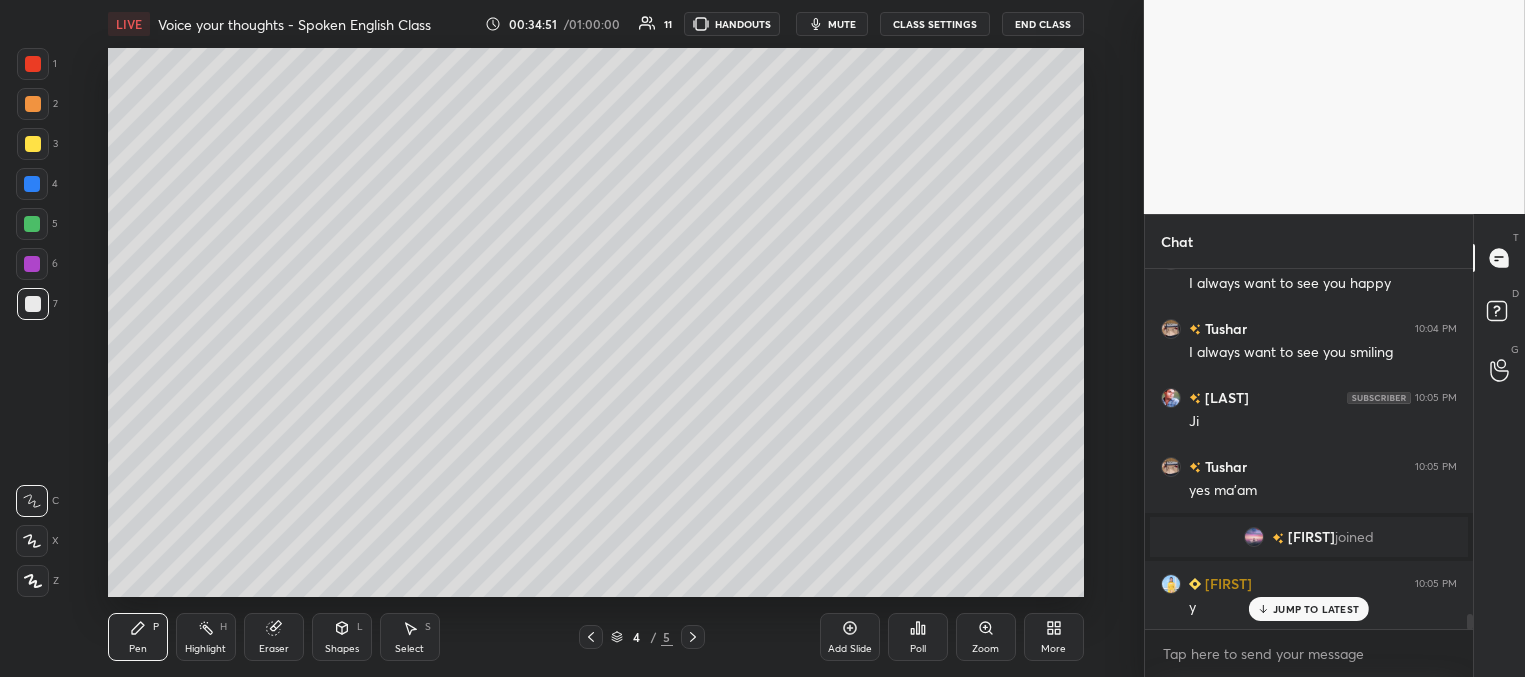 scroll, scrollTop: 8050, scrollLeft: 0, axis: vertical 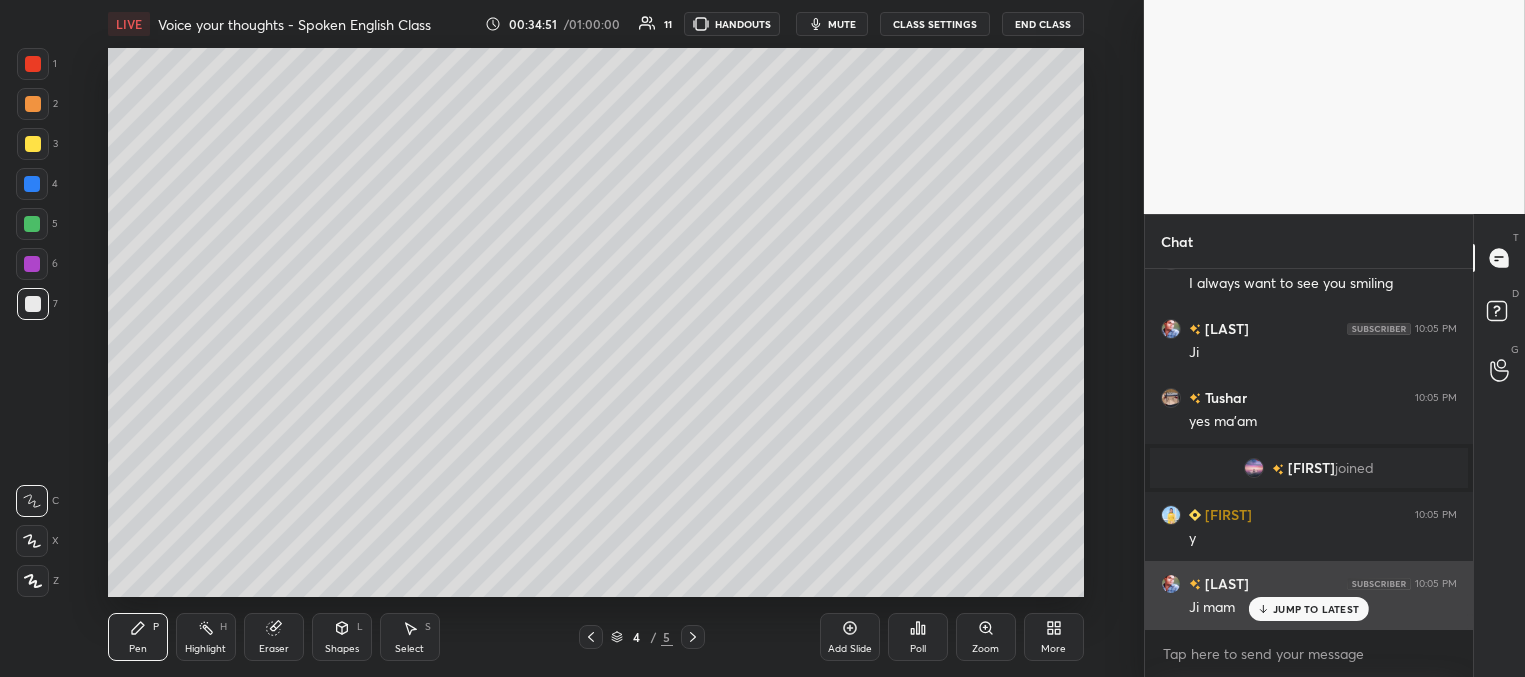 drag, startPoint x: 1298, startPoint y: 610, endPoint x: 1261, endPoint y: 608, distance: 37.054016 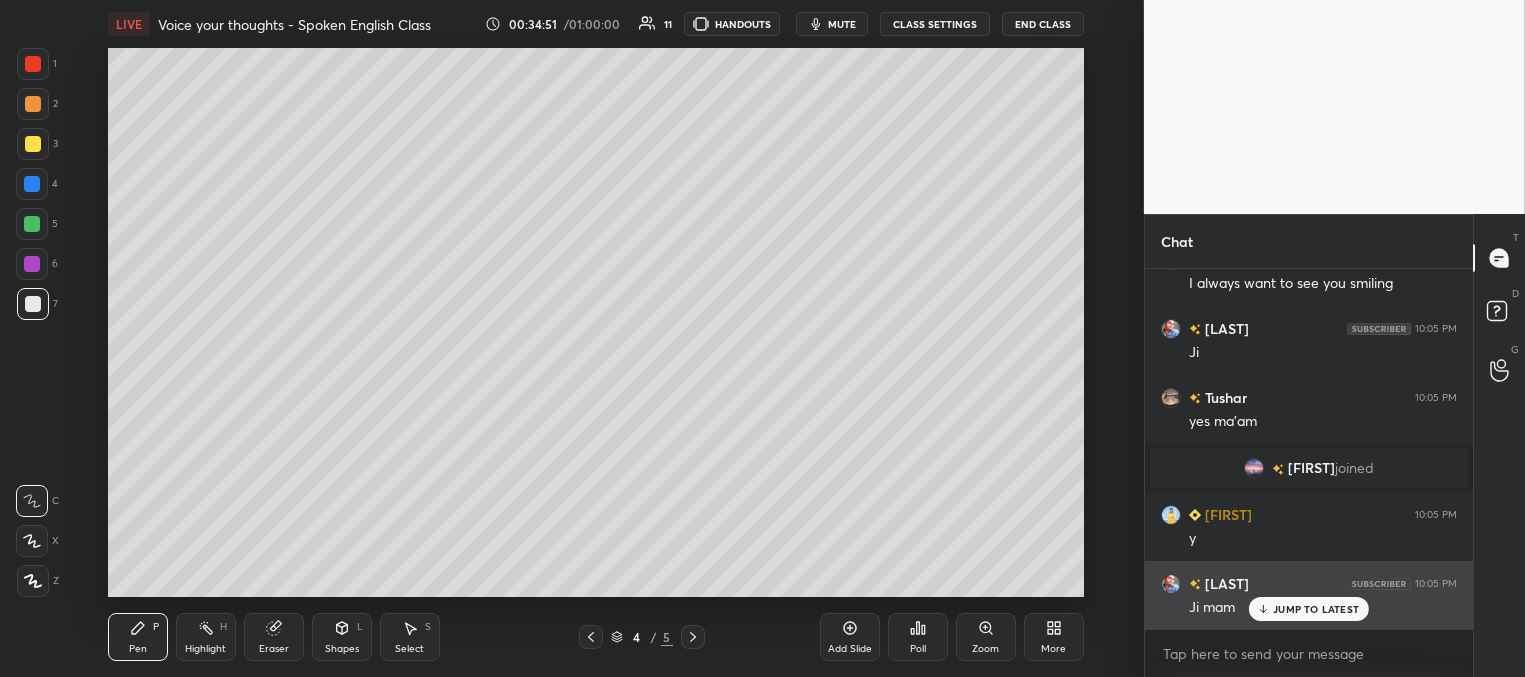 click on "JUMP TO LATEST" at bounding box center (1316, 609) 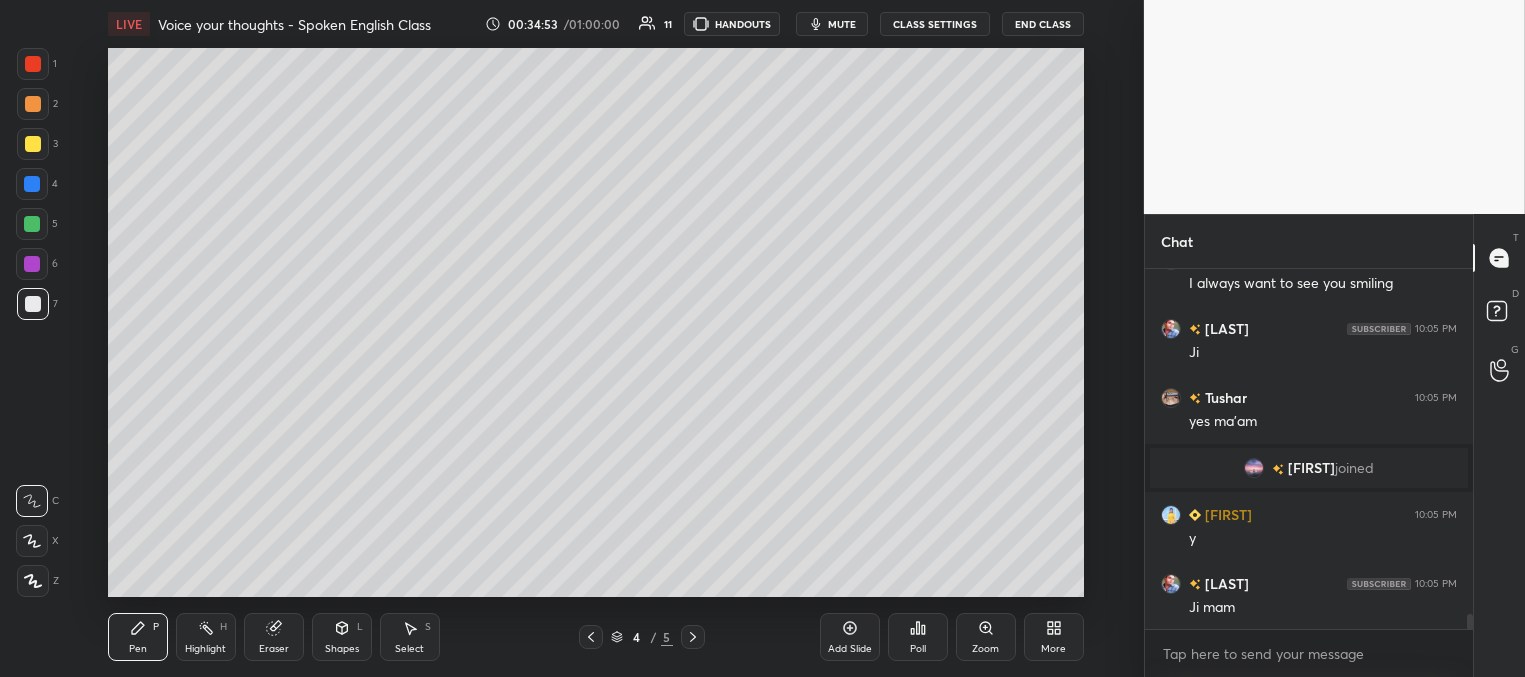 click 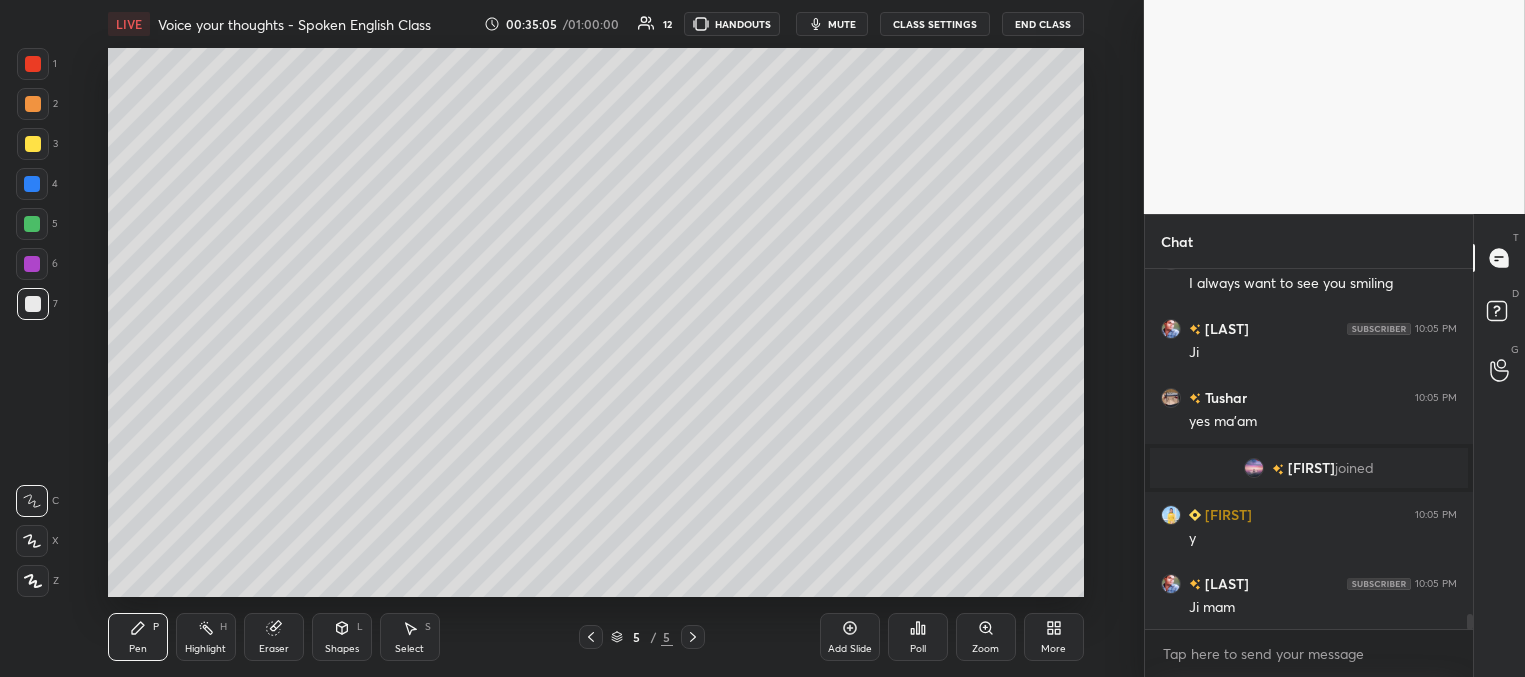scroll, scrollTop: 8119, scrollLeft: 0, axis: vertical 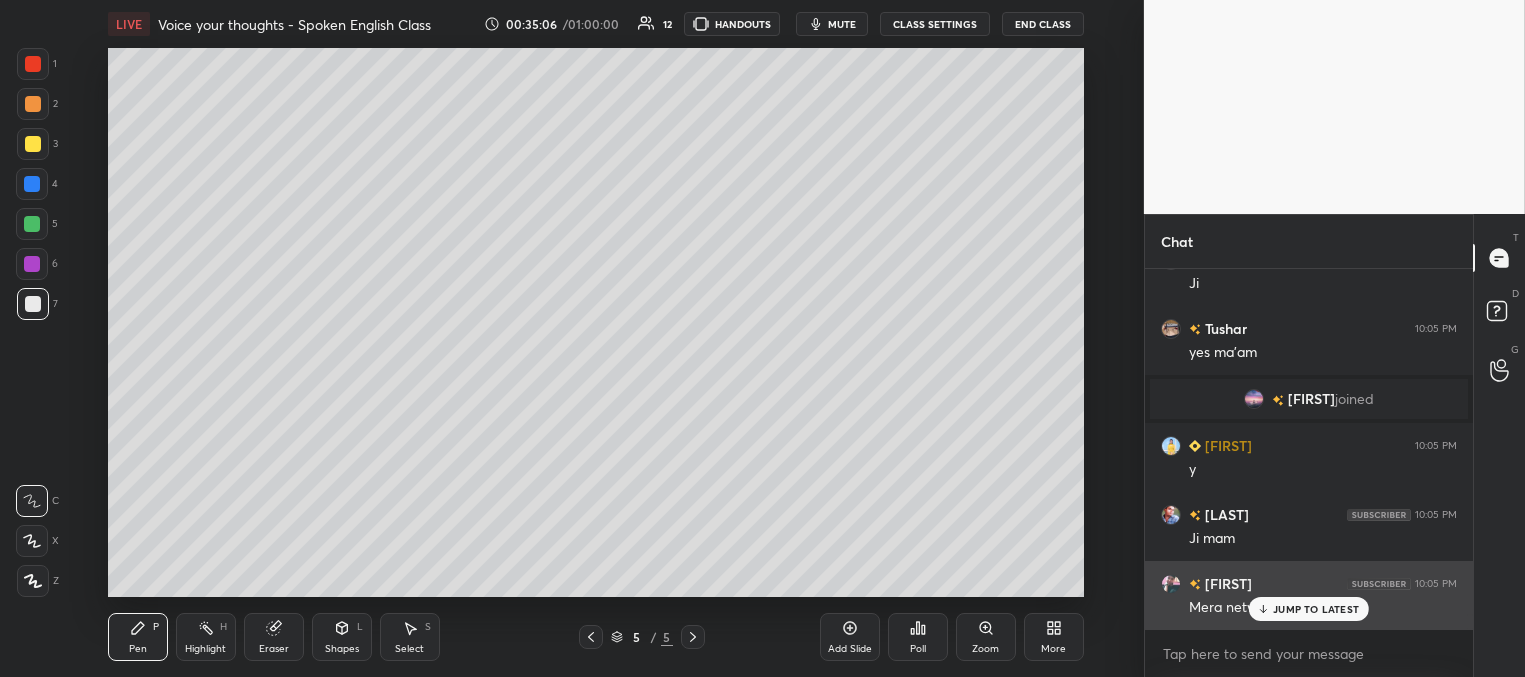 drag, startPoint x: 1288, startPoint y: 610, endPoint x: 1257, endPoint y: 577, distance: 45.276924 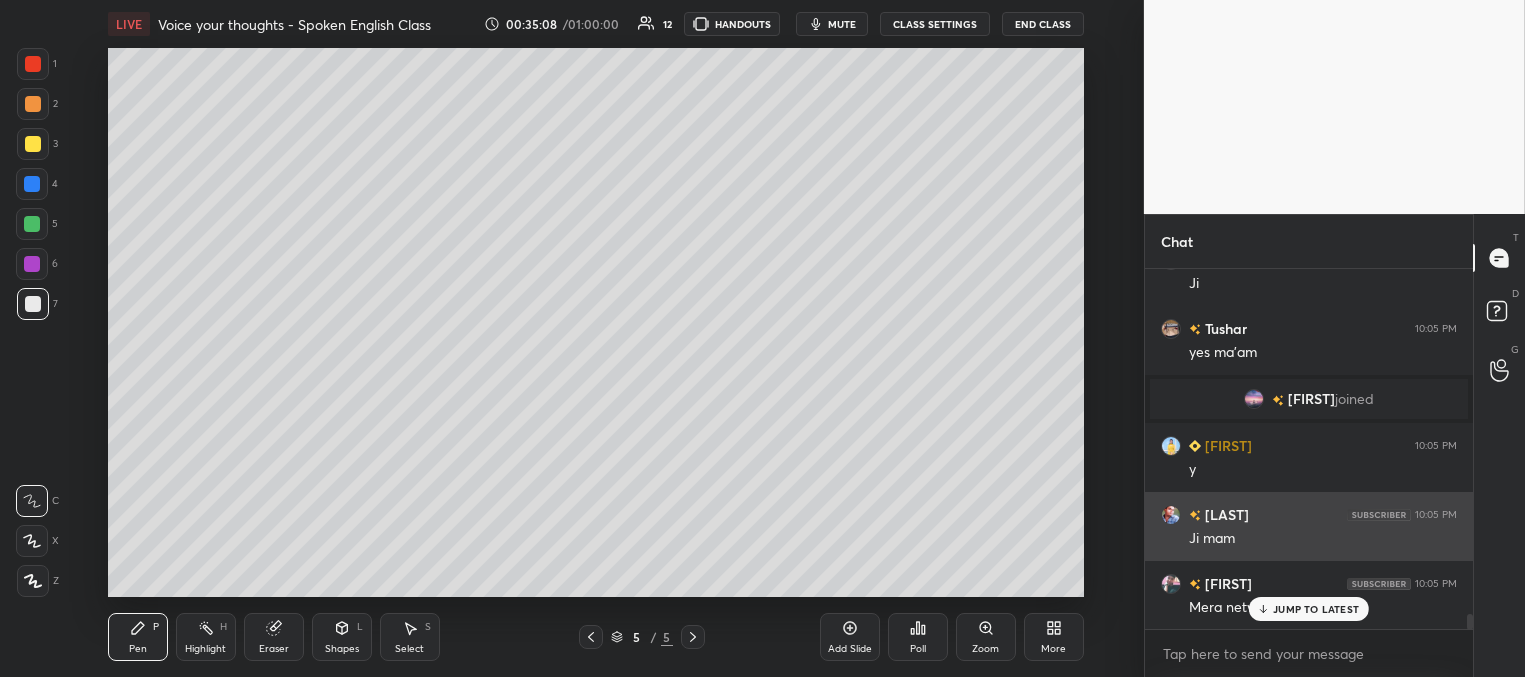 scroll, scrollTop: 8188, scrollLeft: 0, axis: vertical 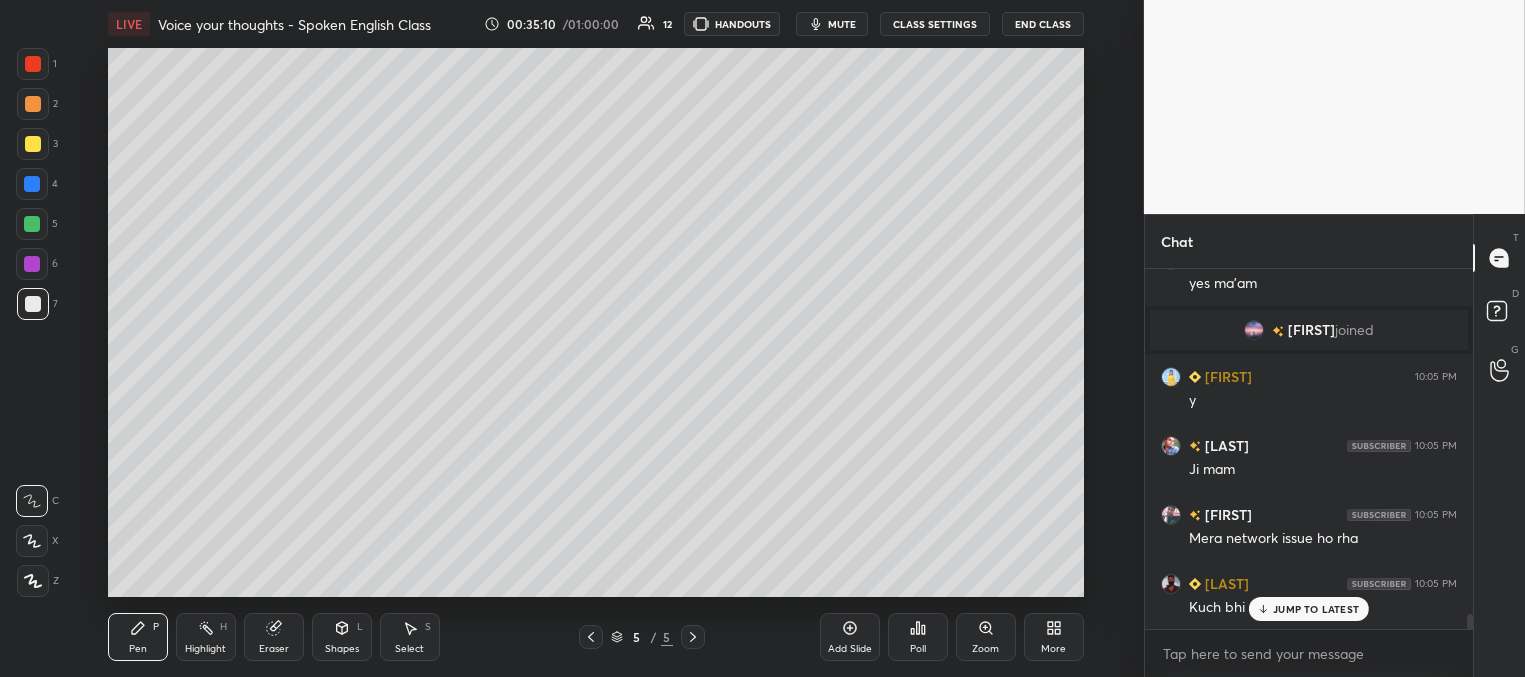 click on "JUMP TO LATEST" at bounding box center (1309, 609) 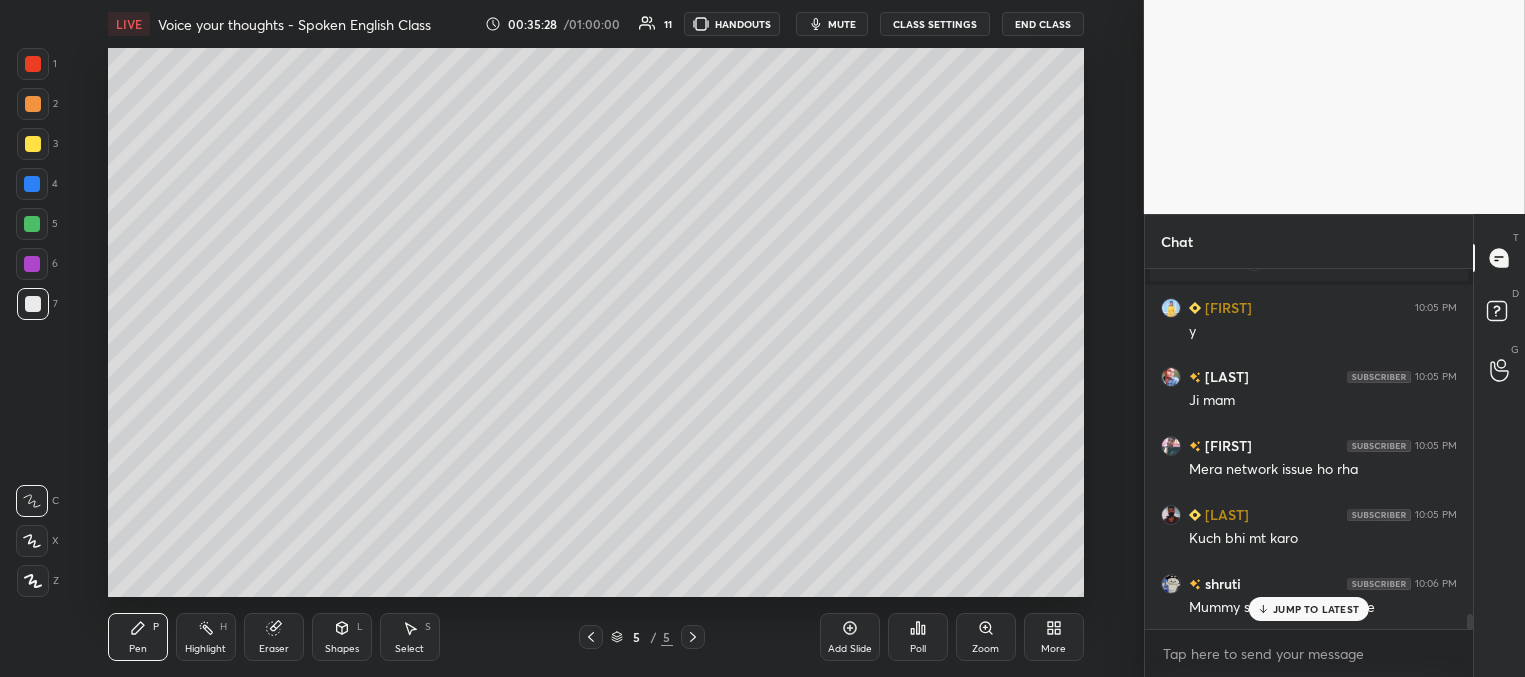 scroll, scrollTop: 8326, scrollLeft: 0, axis: vertical 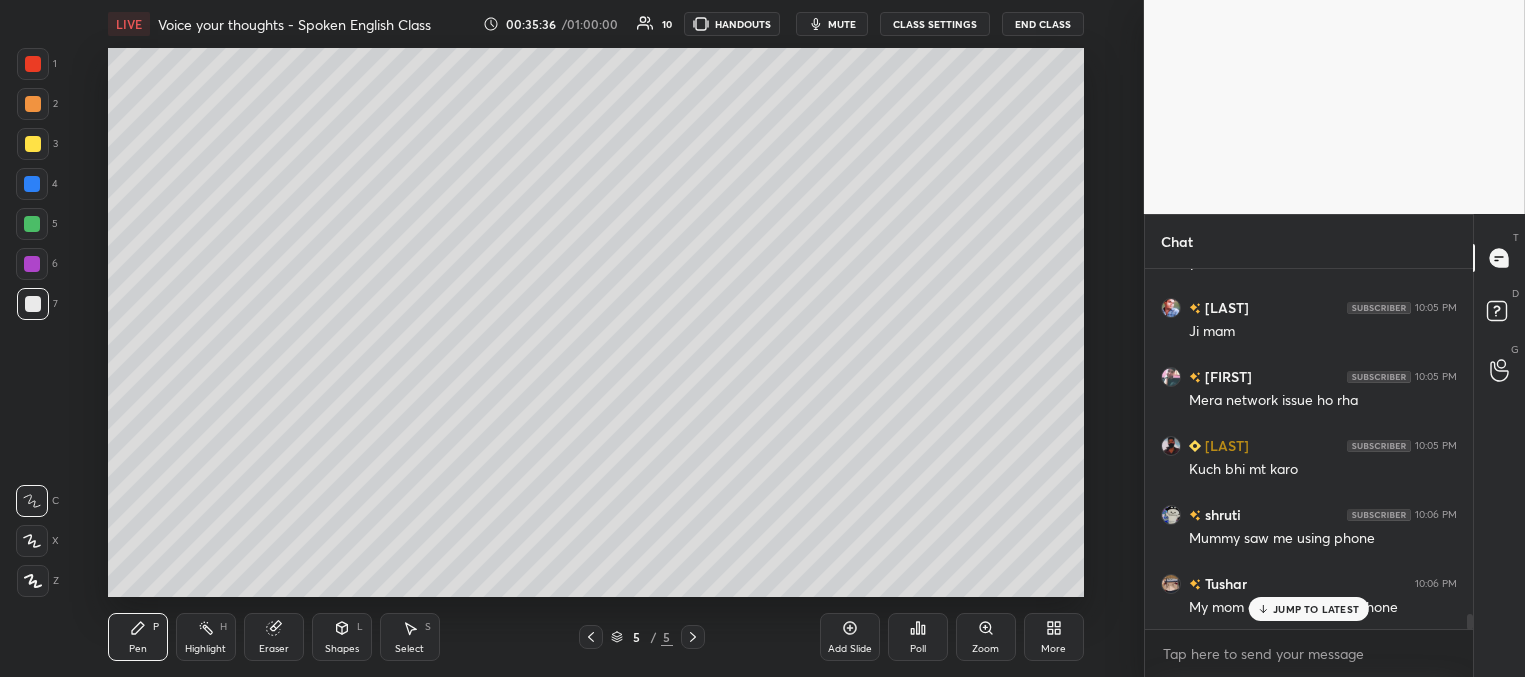 click on "JUMP TO LATEST" at bounding box center (1309, 609) 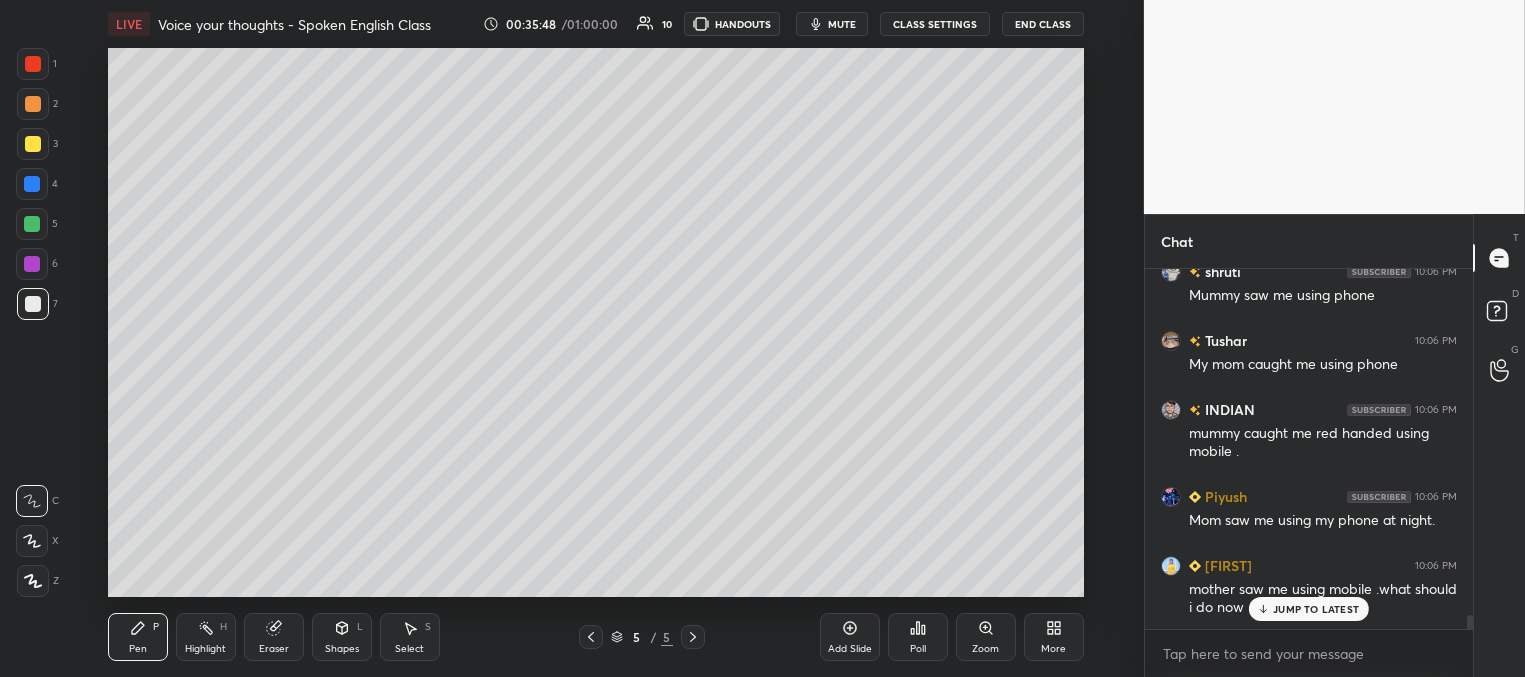 scroll, scrollTop: 8638, scrollLeft: 0, axis: vertical 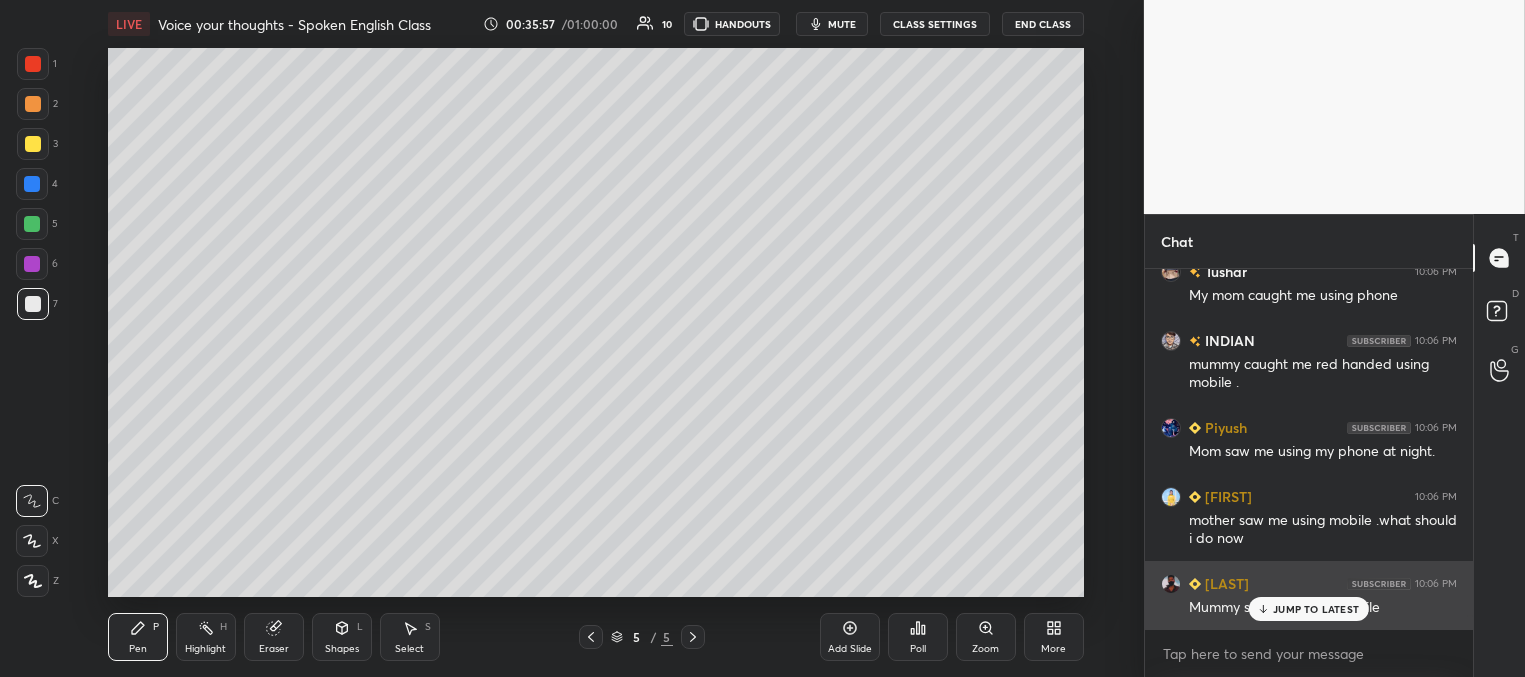 click on "JUMP TO LATEST" at bounding box center (1316, 609) 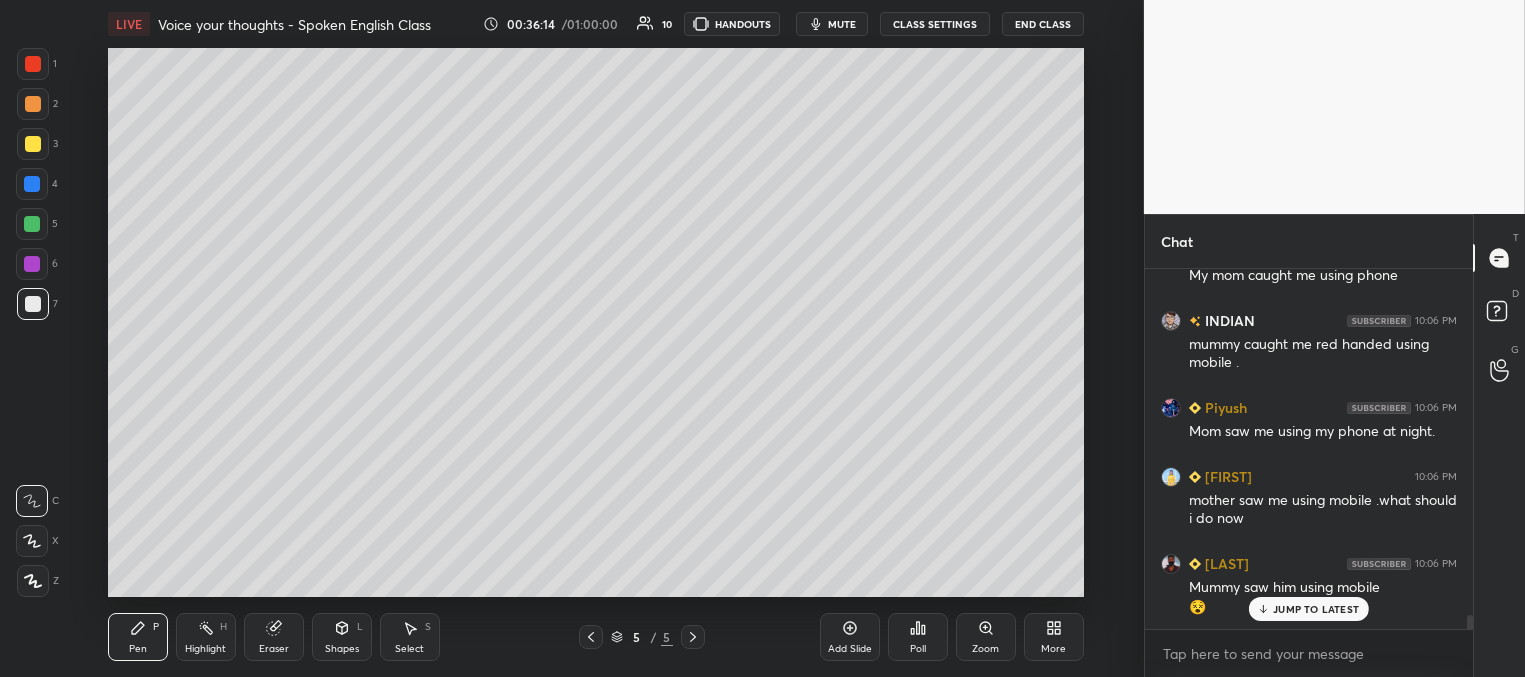 scroll, scrollTop: 8727, scrollLeft: 0, axis: vertical 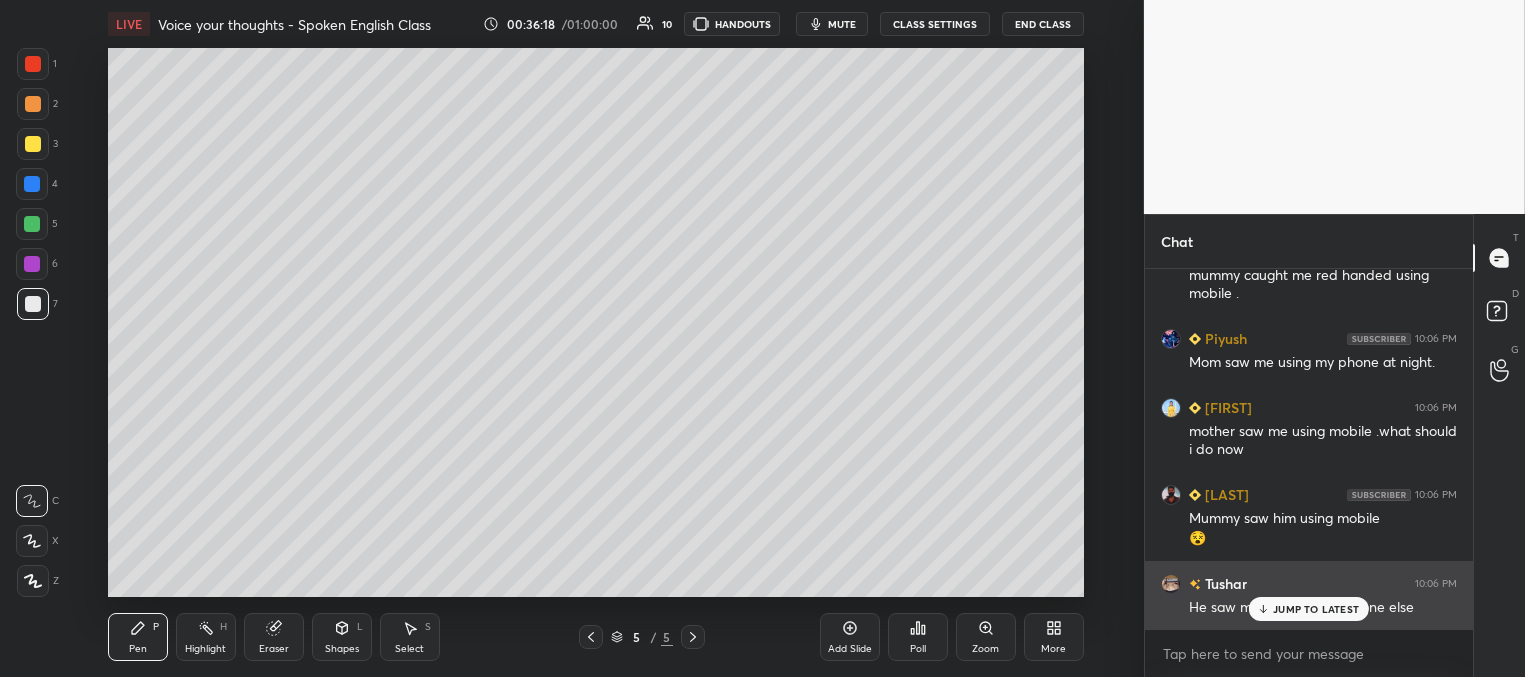 click on "JUMP TO LATEST" at bounding box center [1316, 609] 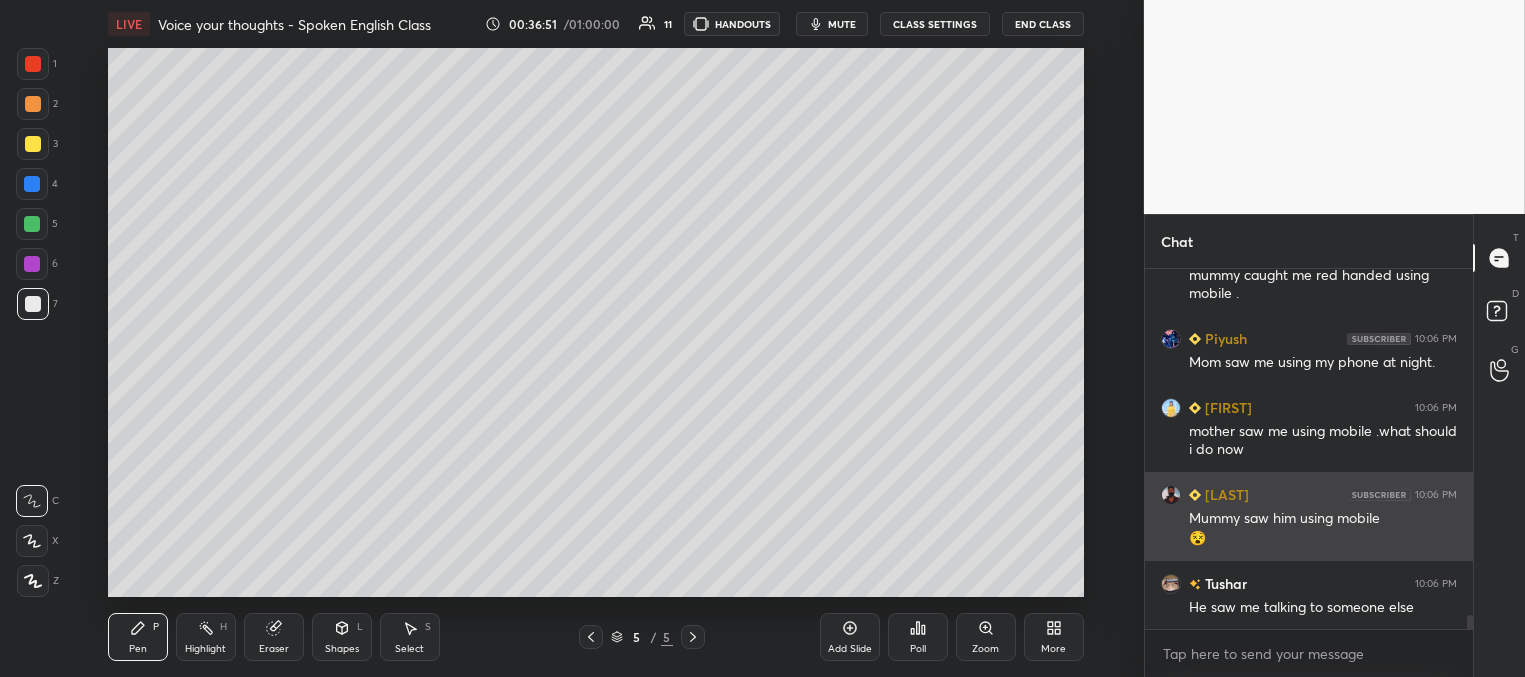 scroll, scrollTop: 8796, scrollLeft: 0, axis: vertical 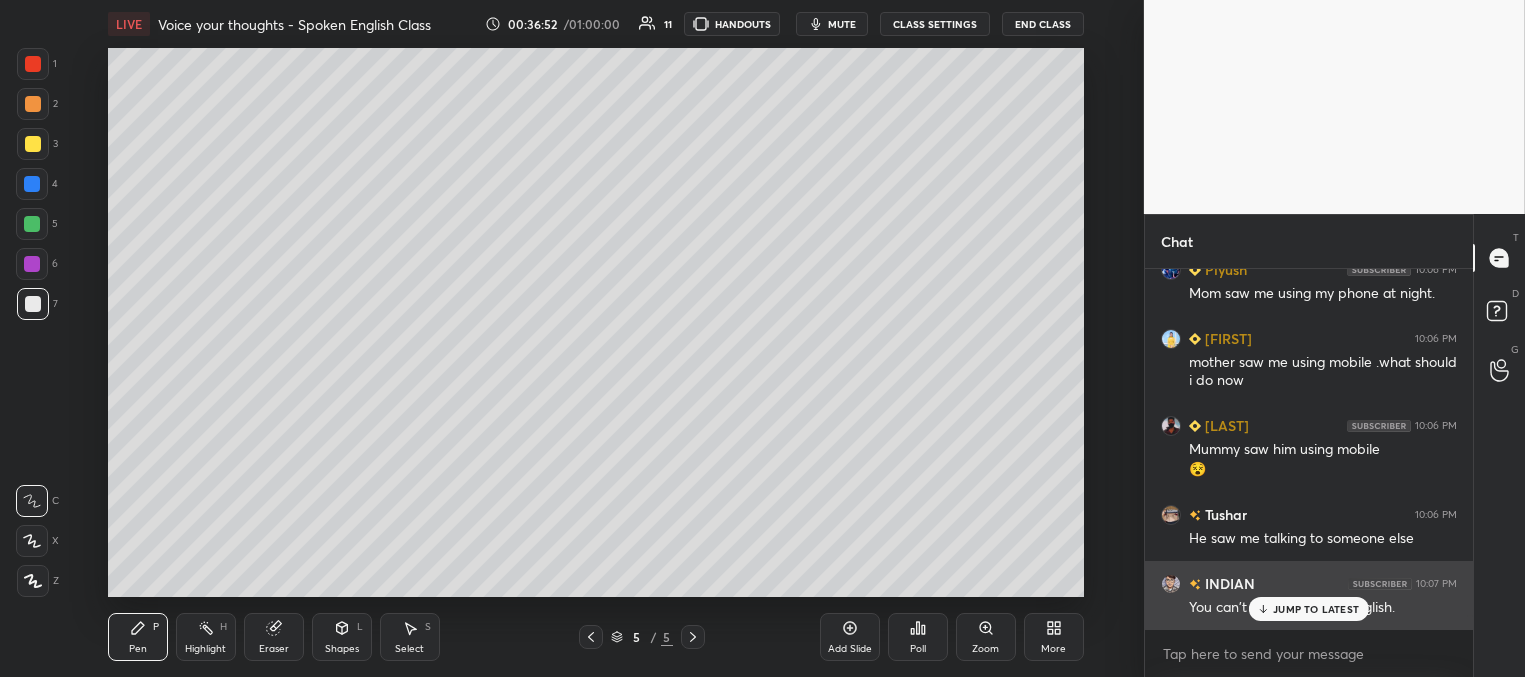 drag, startPoint x: 1271, startPoint y: 610, endPoint x: 1246, endPoint y: 601, distance: 26.57066 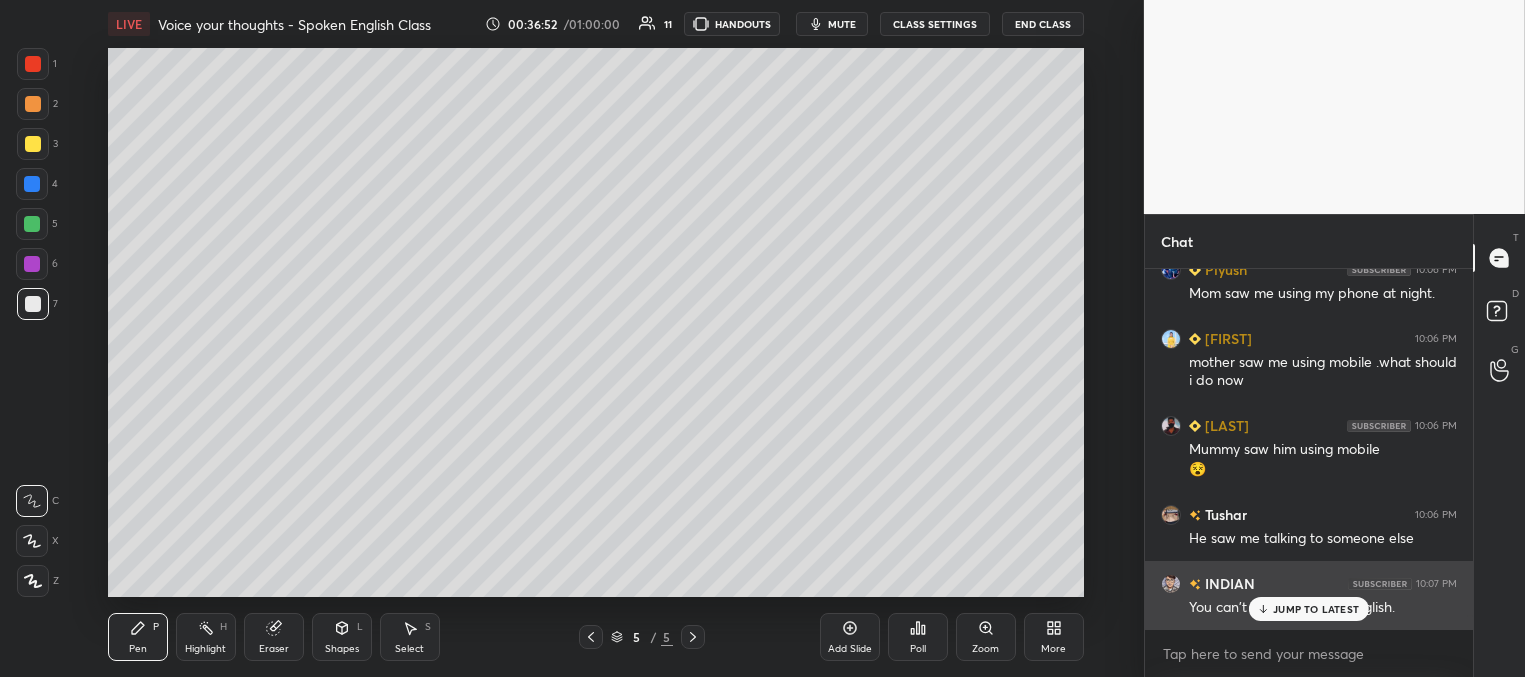 click on "JUMP TO LATEST" at bounding box center (1309, 609) 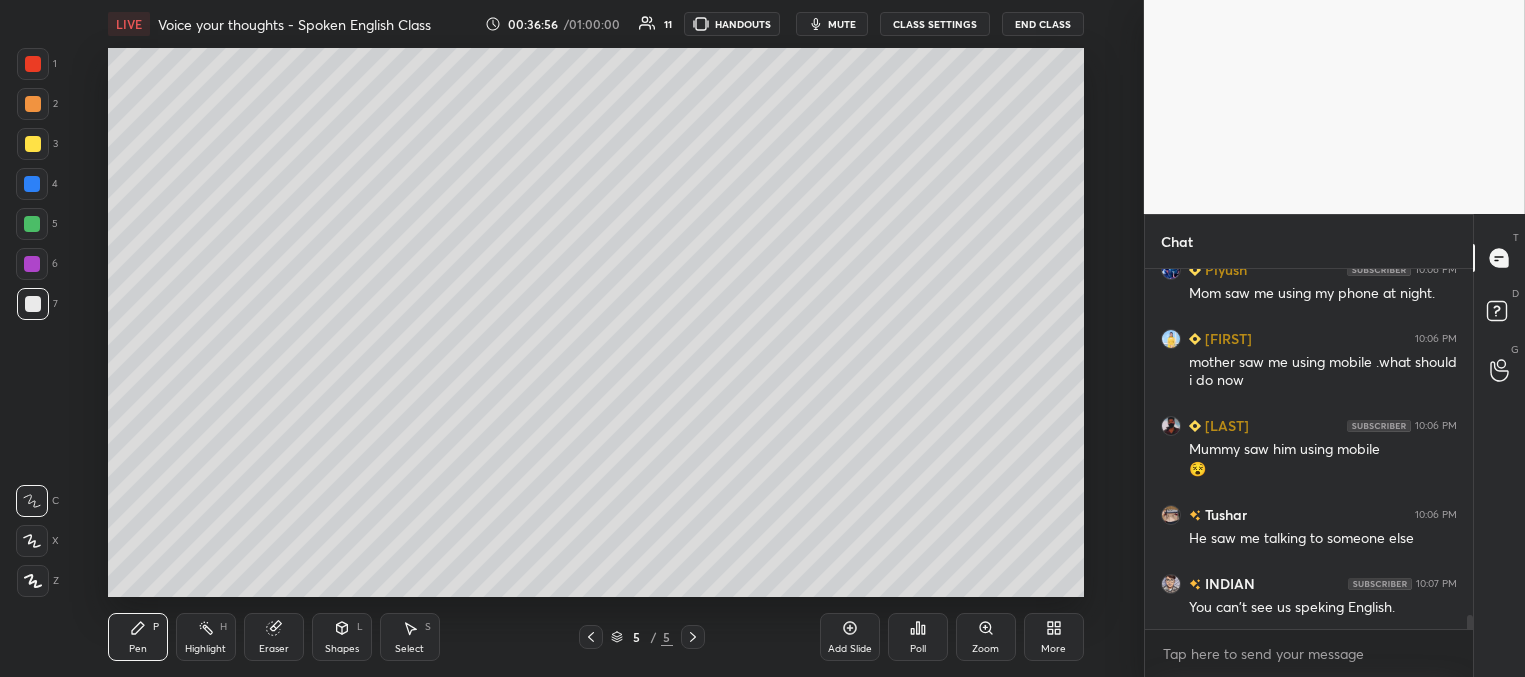 scroll, scrollTop: 8865, scrollLeft: 0, axis: vertical 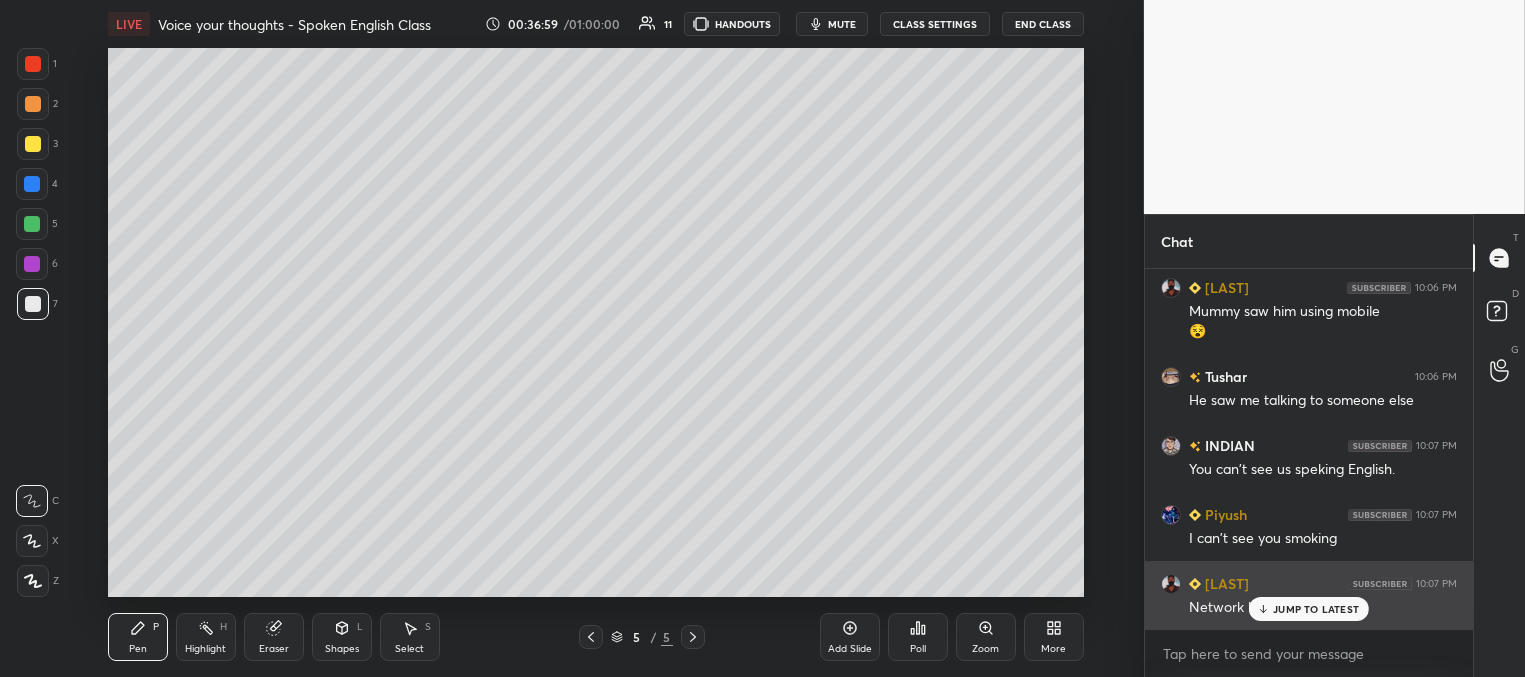 drag, startPoint x: 1276, startPoint y: 610, endPoint x: 1207, endPoint y: 570, distance: 79.755875 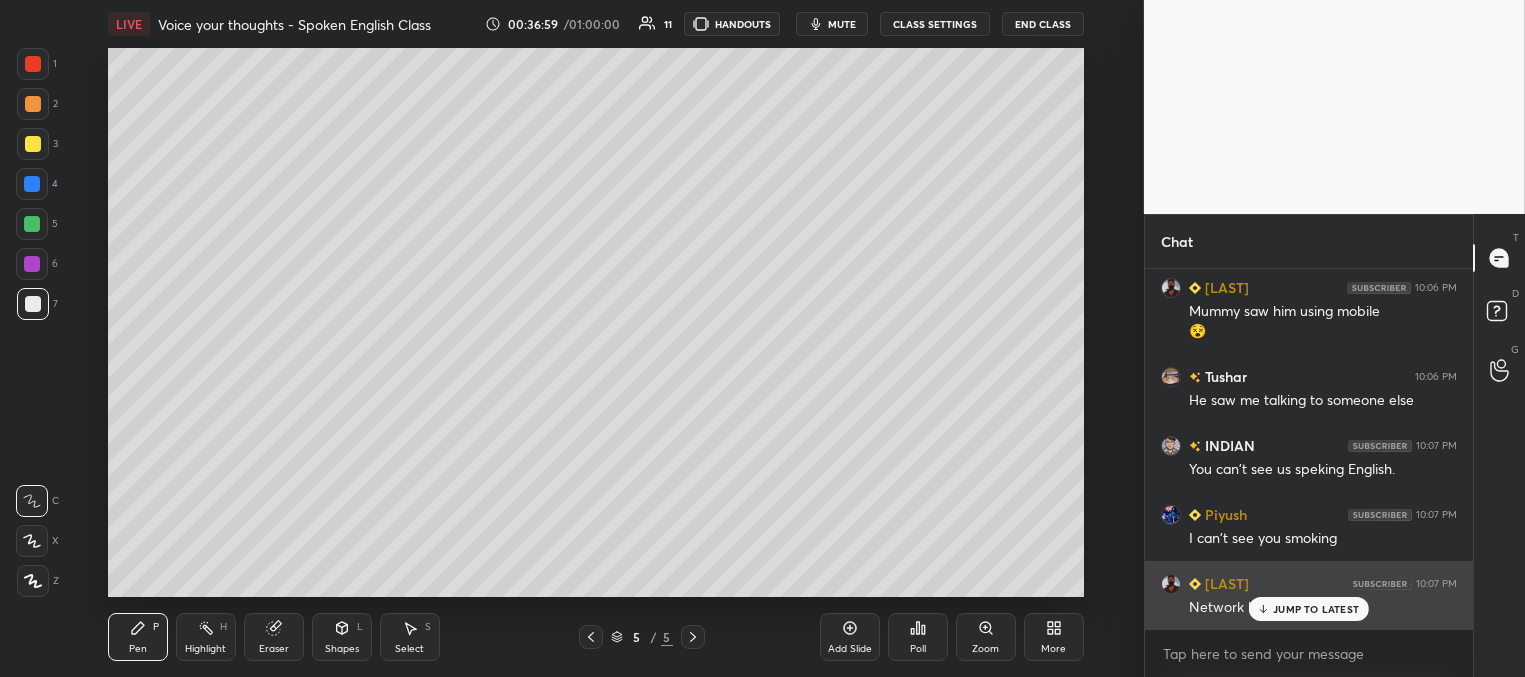 click on "JUMP TO LATEST" at bounding box center [1316, 609] 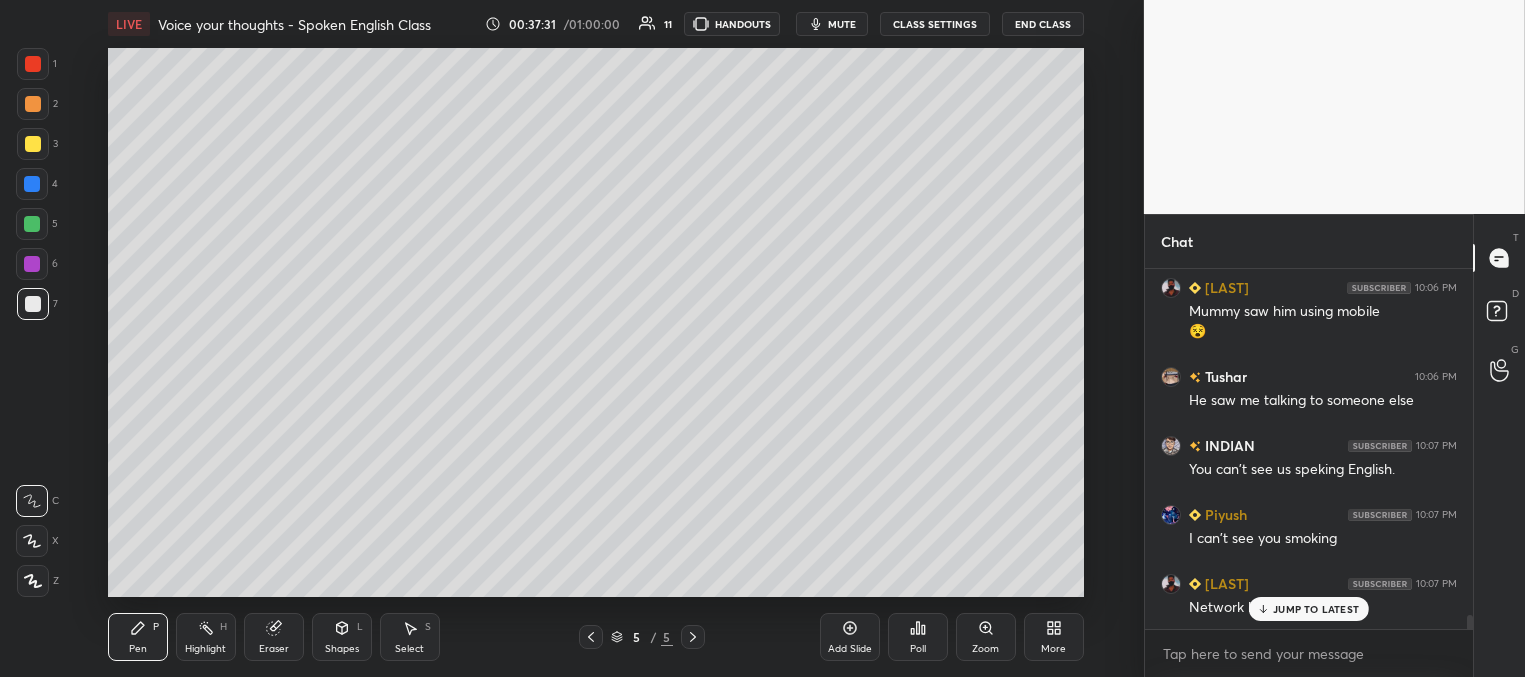 scroll, scrollTop: 9003, scrollLeft: 0, axis: vertical 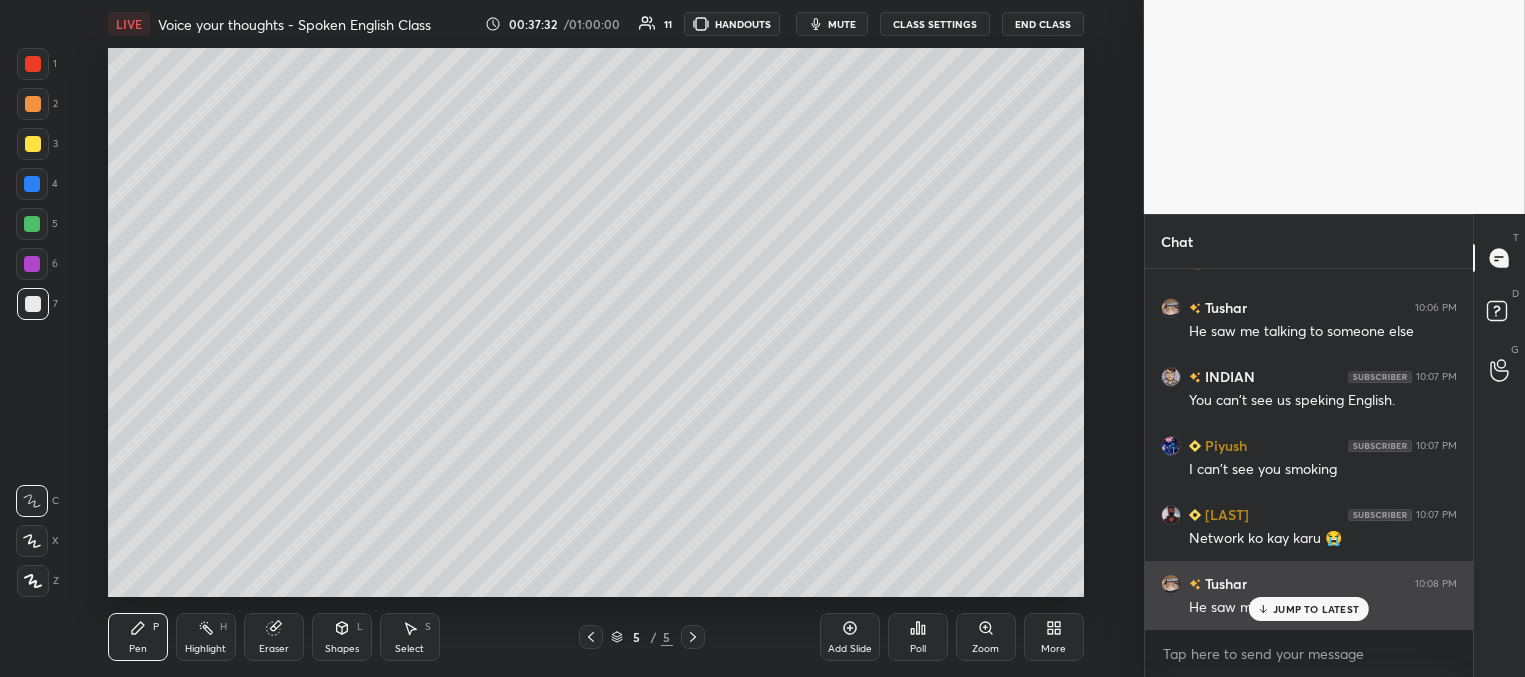 click 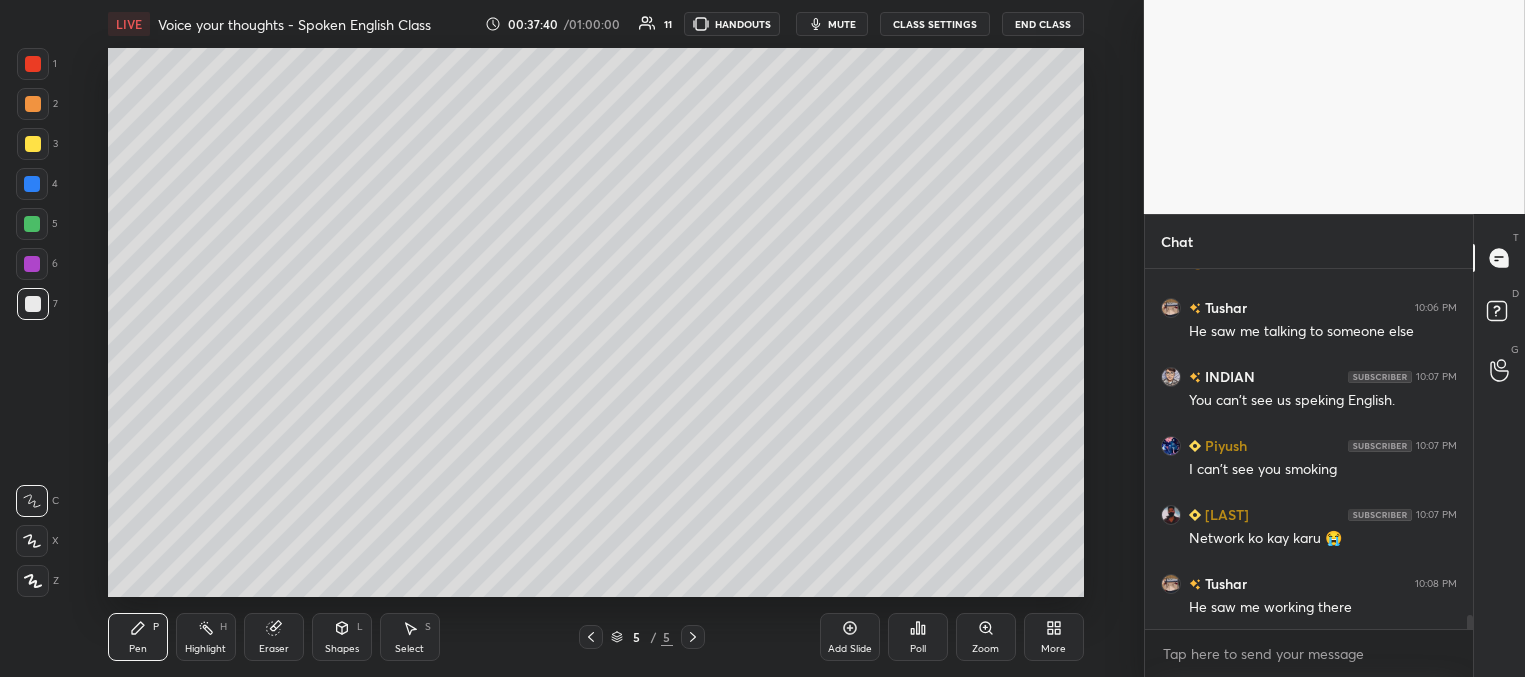 scroll, scrollTop: 9023, scrollLeft: 0, axis: vertical 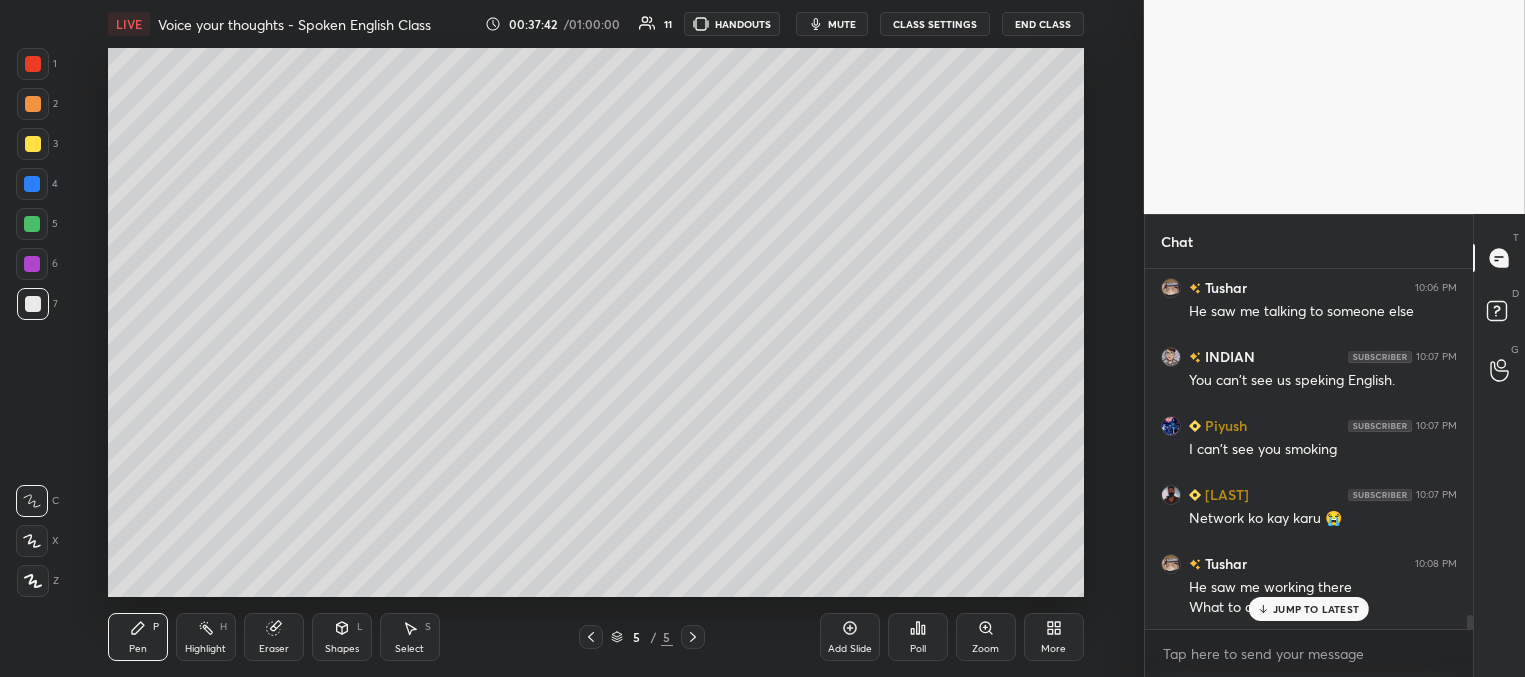 drag, startPoint x: 1263, startPoint y: 612, endPoint x: 1240, endPoint y: 606, distance: 23.769728 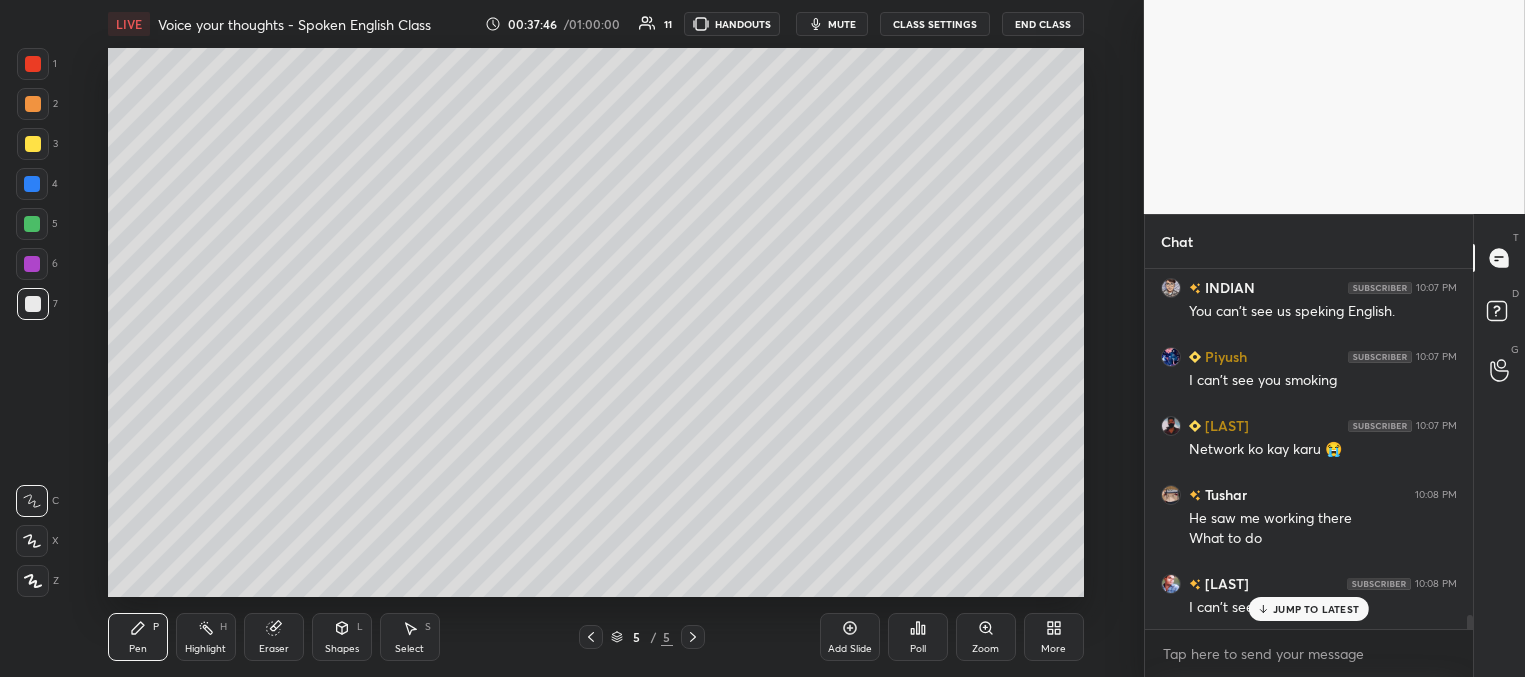 scroll, scrollTop: 9161, scrollLeft: 0, axis: vertical 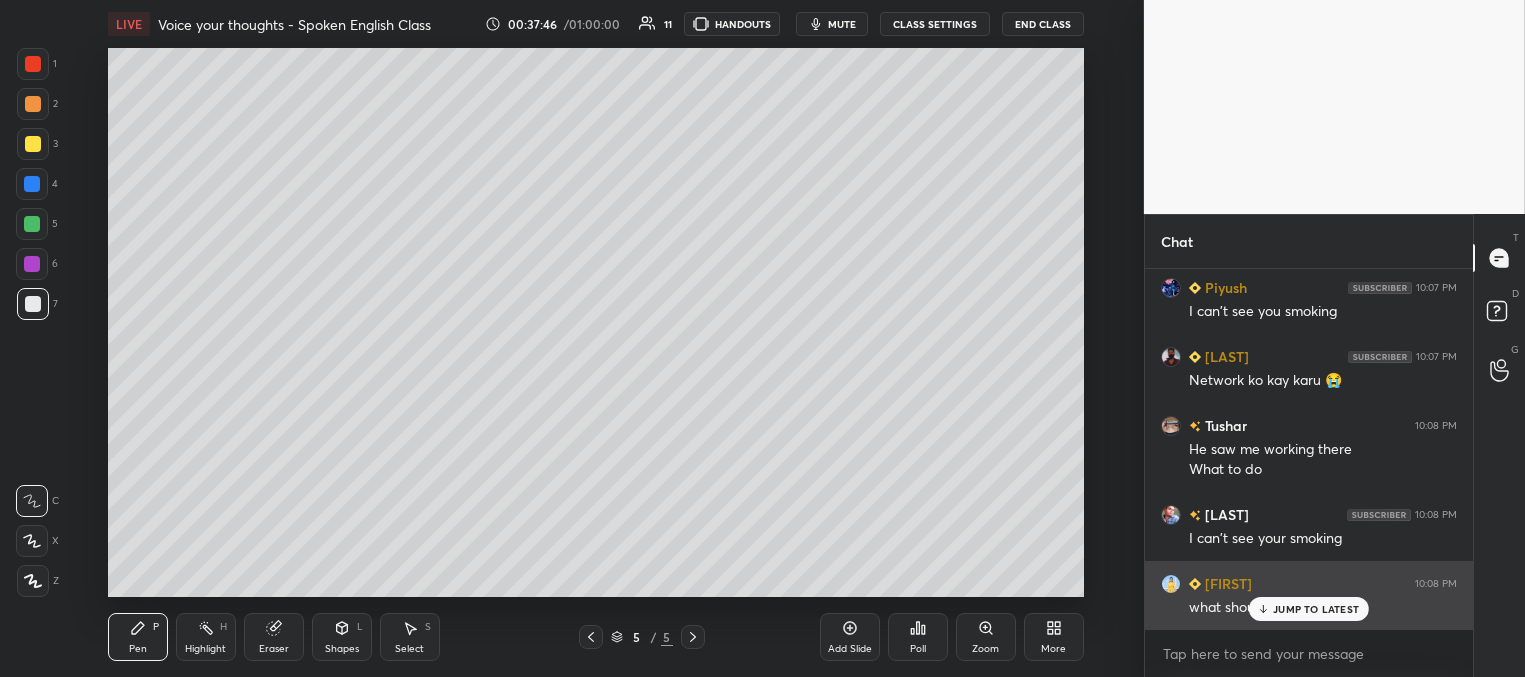 drag, startPoint x: 1279, startPoint y: 608, endPoint x: 1146, endPoint y: 572, distance: 137.78607 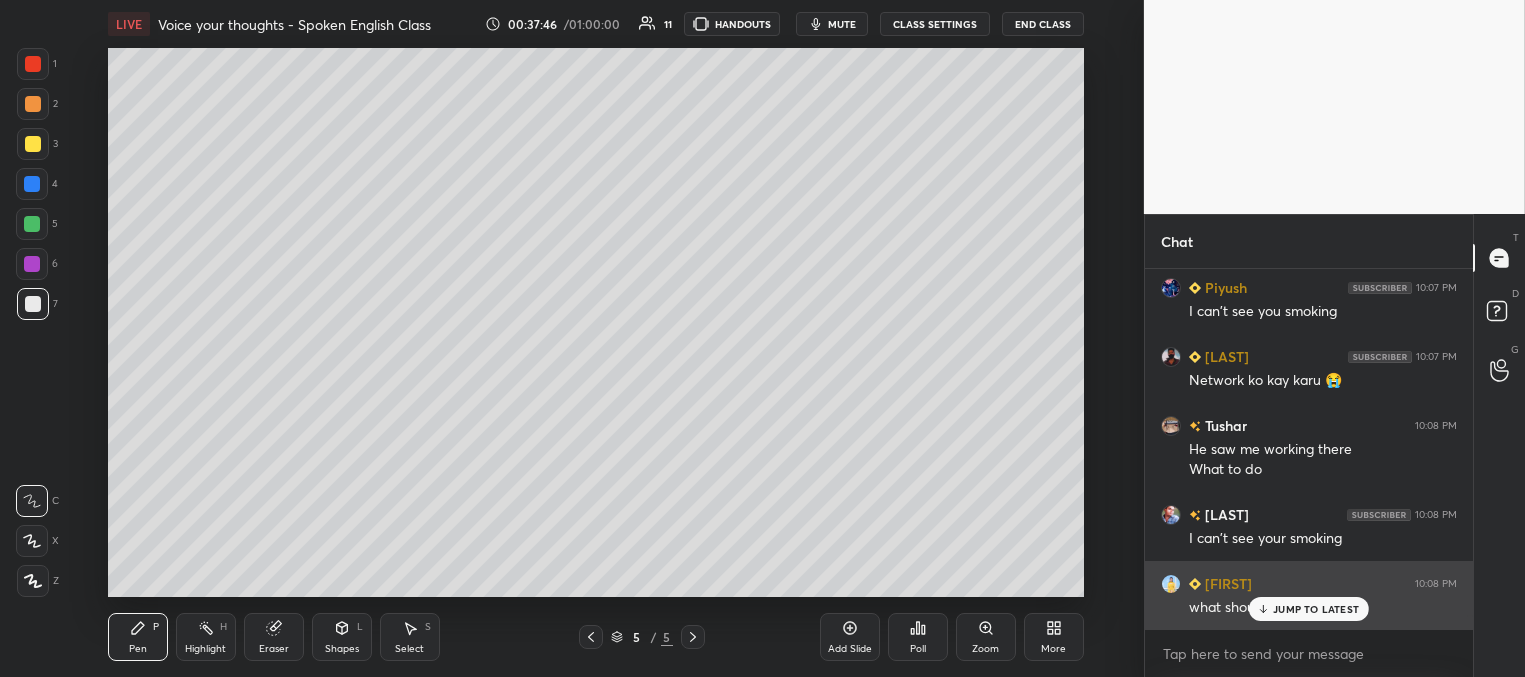 click on "JUMP TO LATEST" at bounding box center [1316, 609] 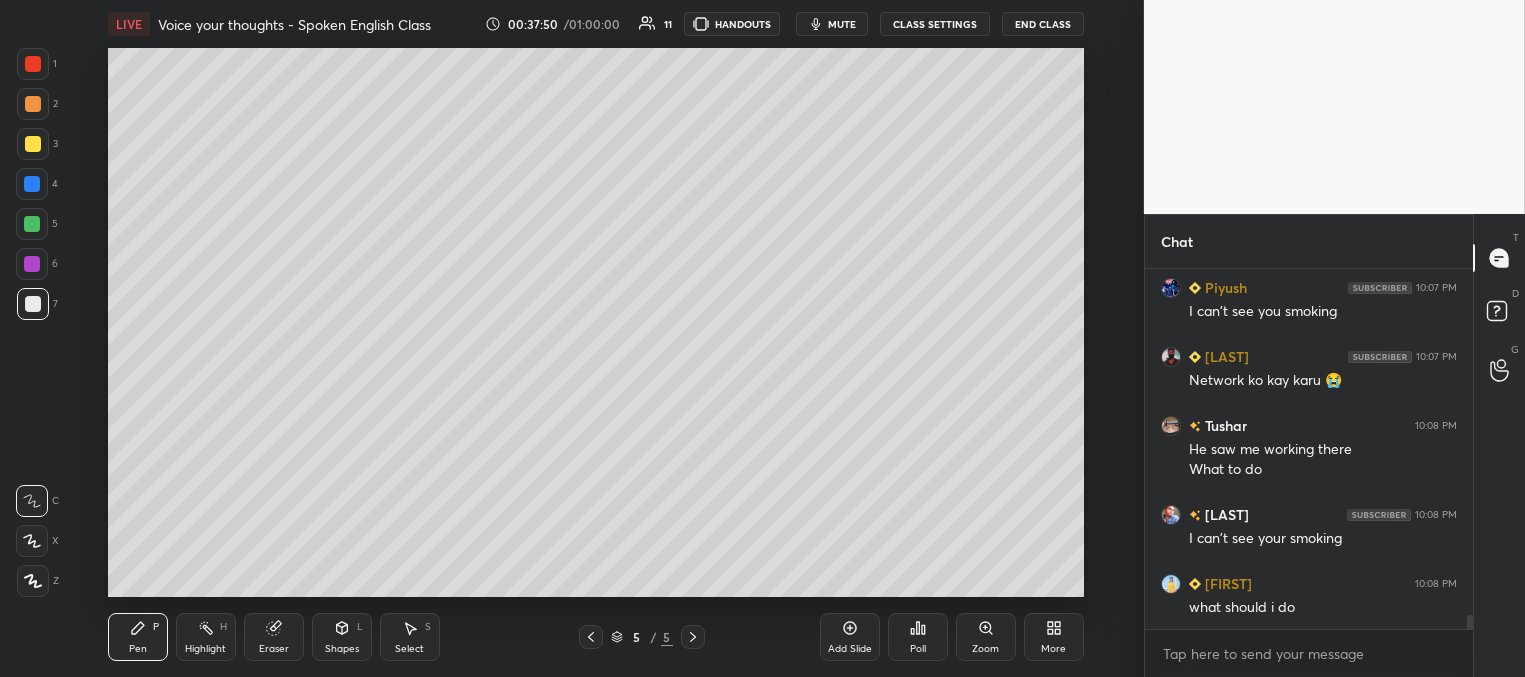 scroll, scrollTop: 9230, scrollLeft: 0, axis: vertical 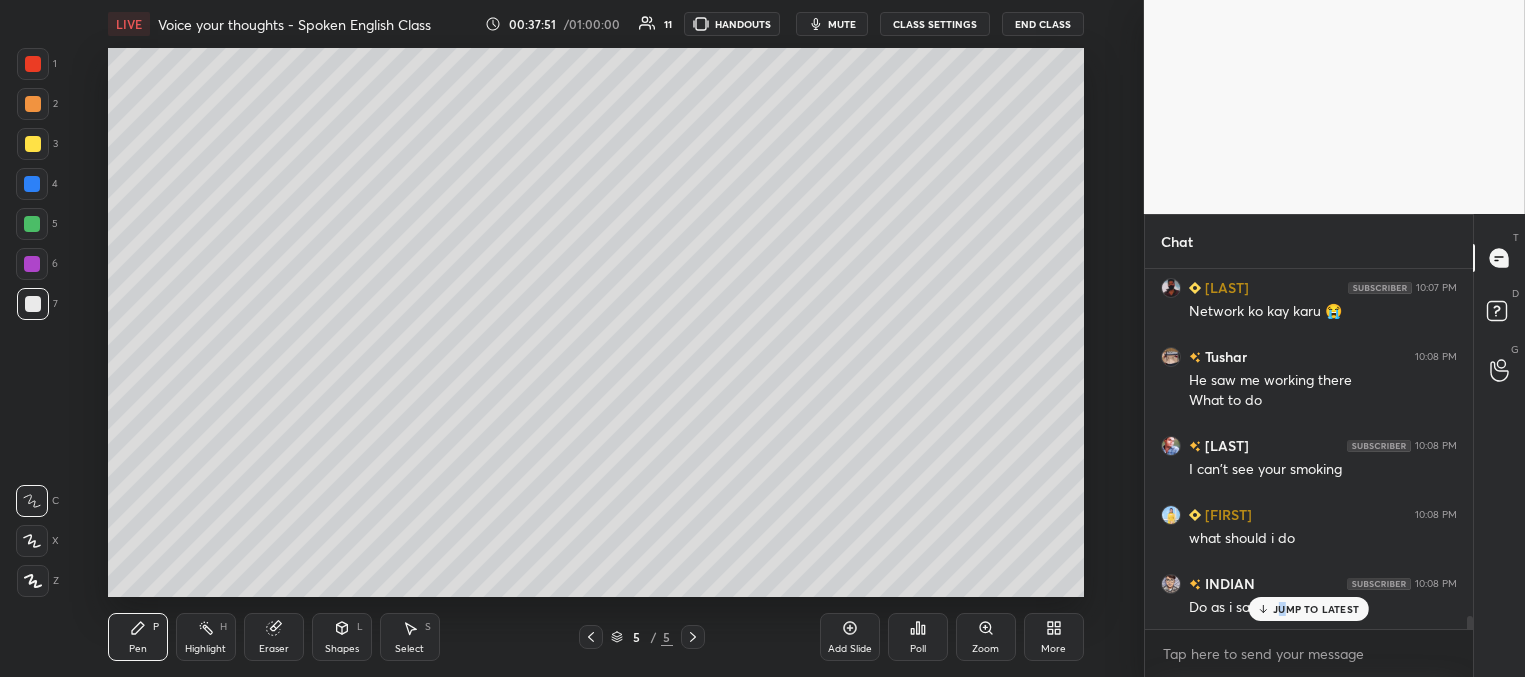 click on "JUMP TO LATEST" at bounding box center [1316, 609] 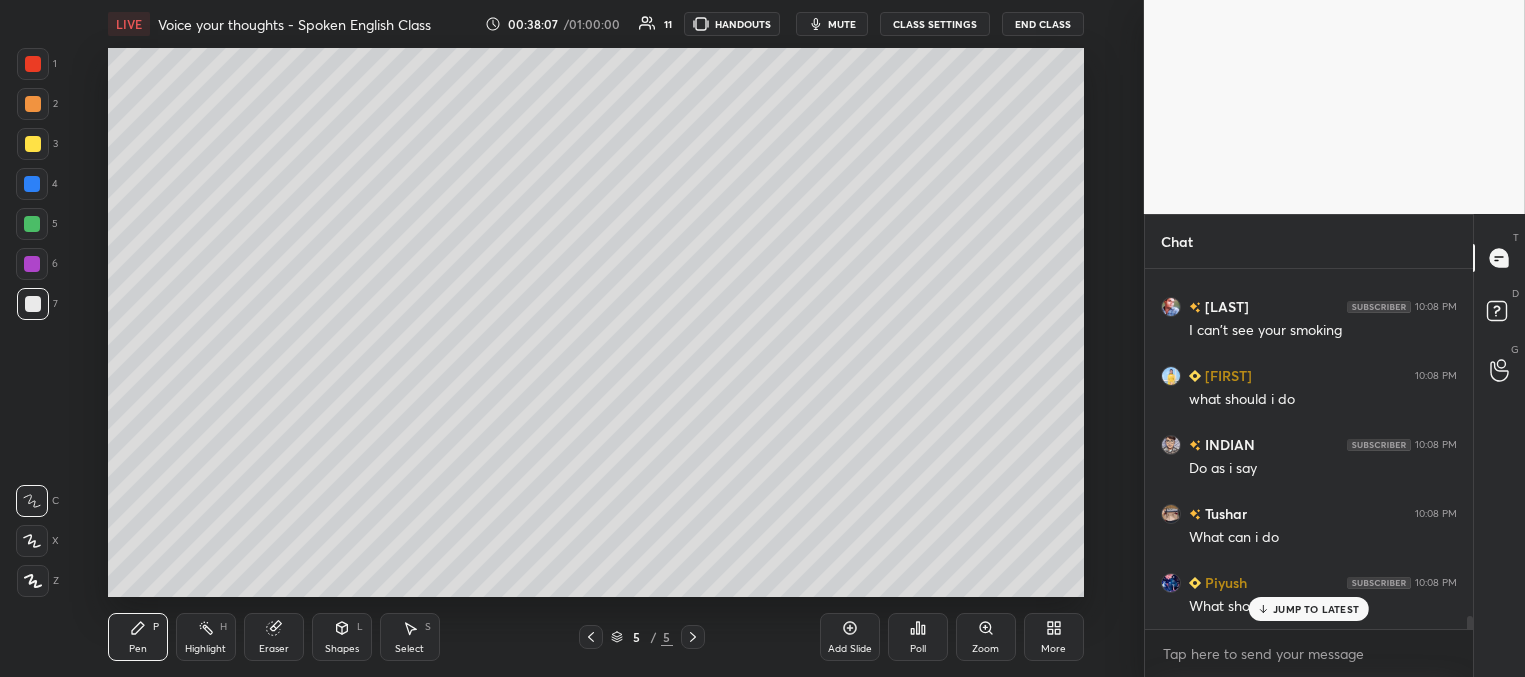 scroll, scrollTop: 9437, scrollLeft: 0, axis: vertical 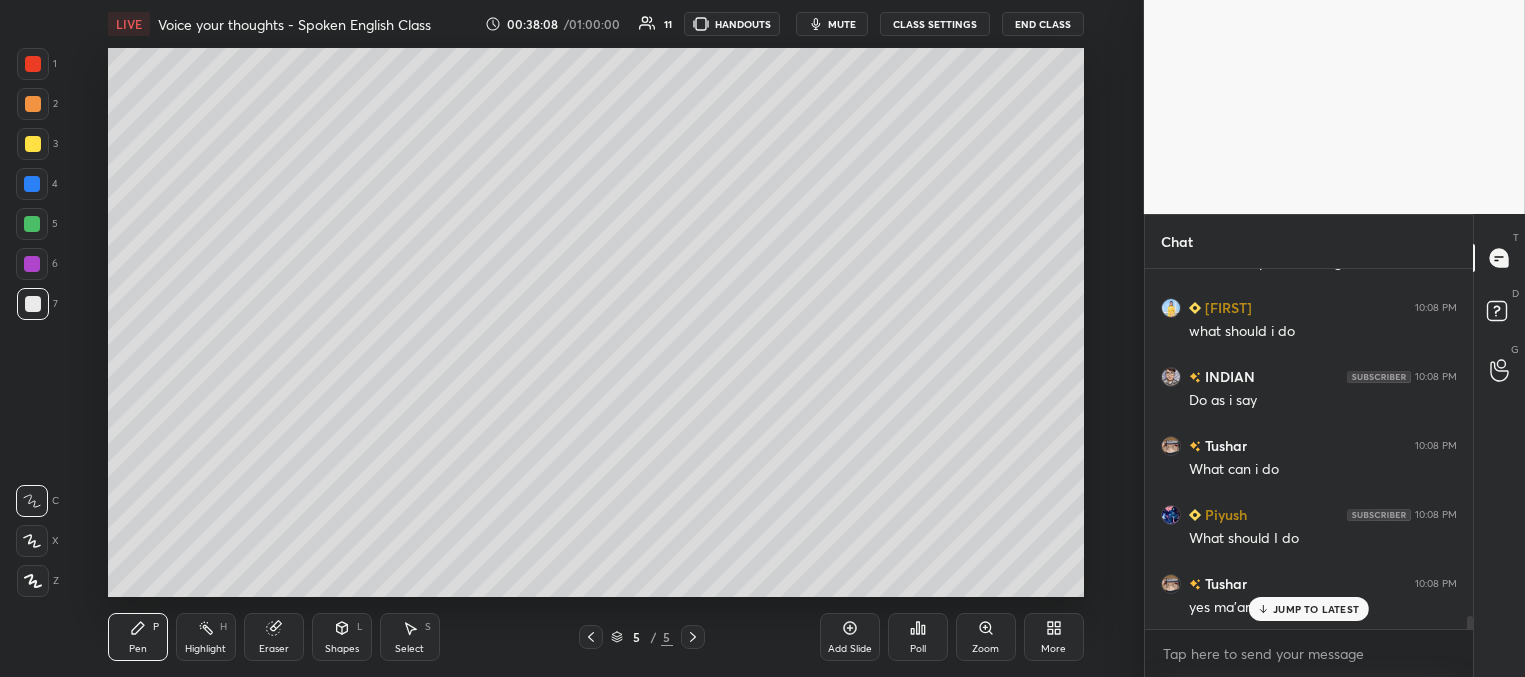 click on "JUMP TO LATEST" at bounding box center [1316, 609] 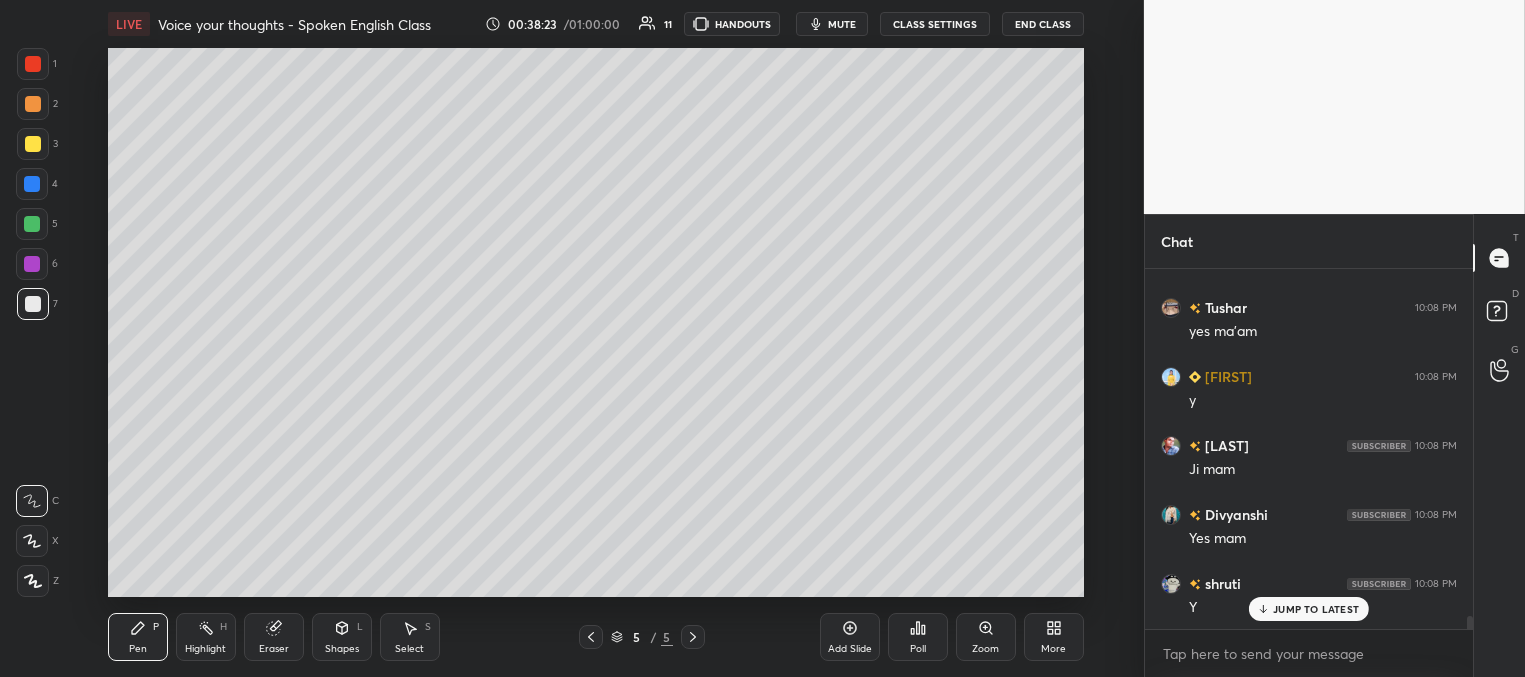 scroll, scrollTop: 9782, scrollLeft: 0, axis: vertical 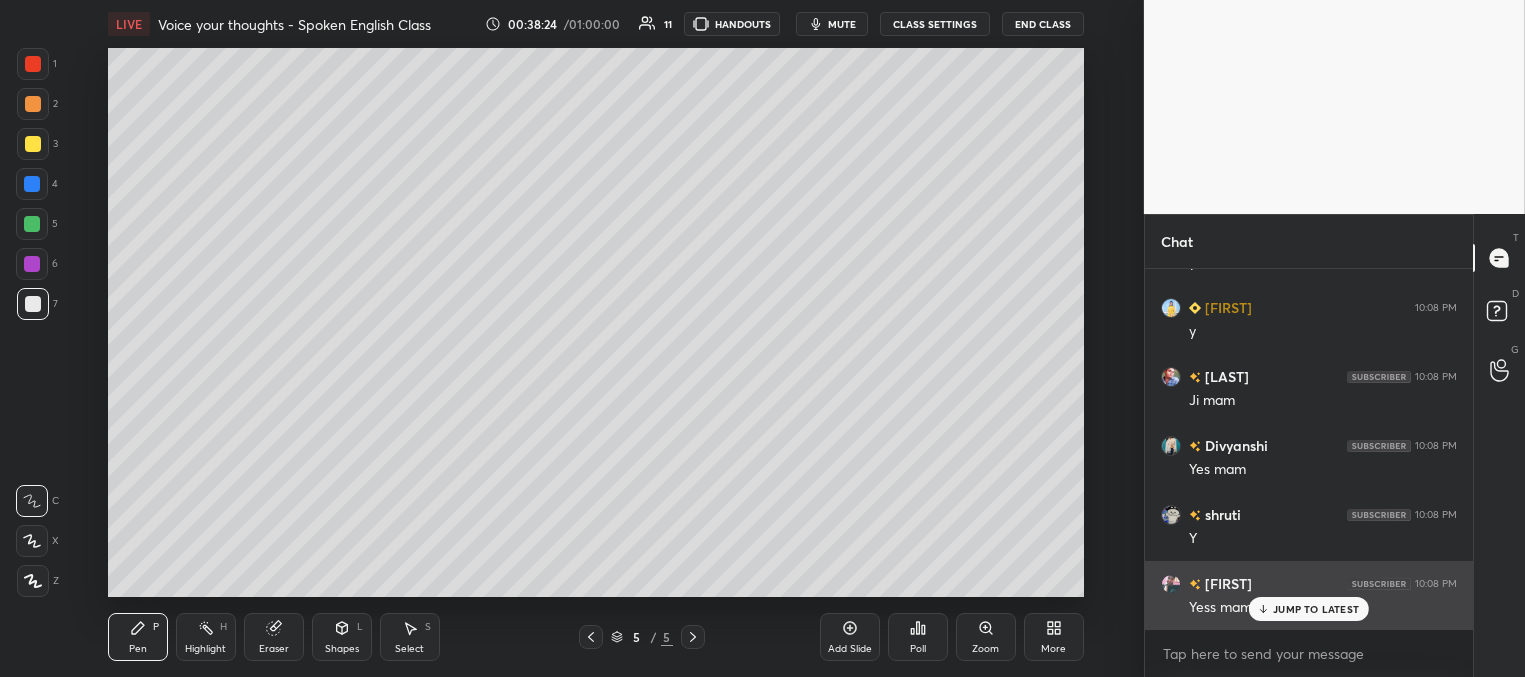 drag, startPoint x: 1283, startPoint y: 608, endPoint x: 1273, endPoint y: 604, distance: 10.770329 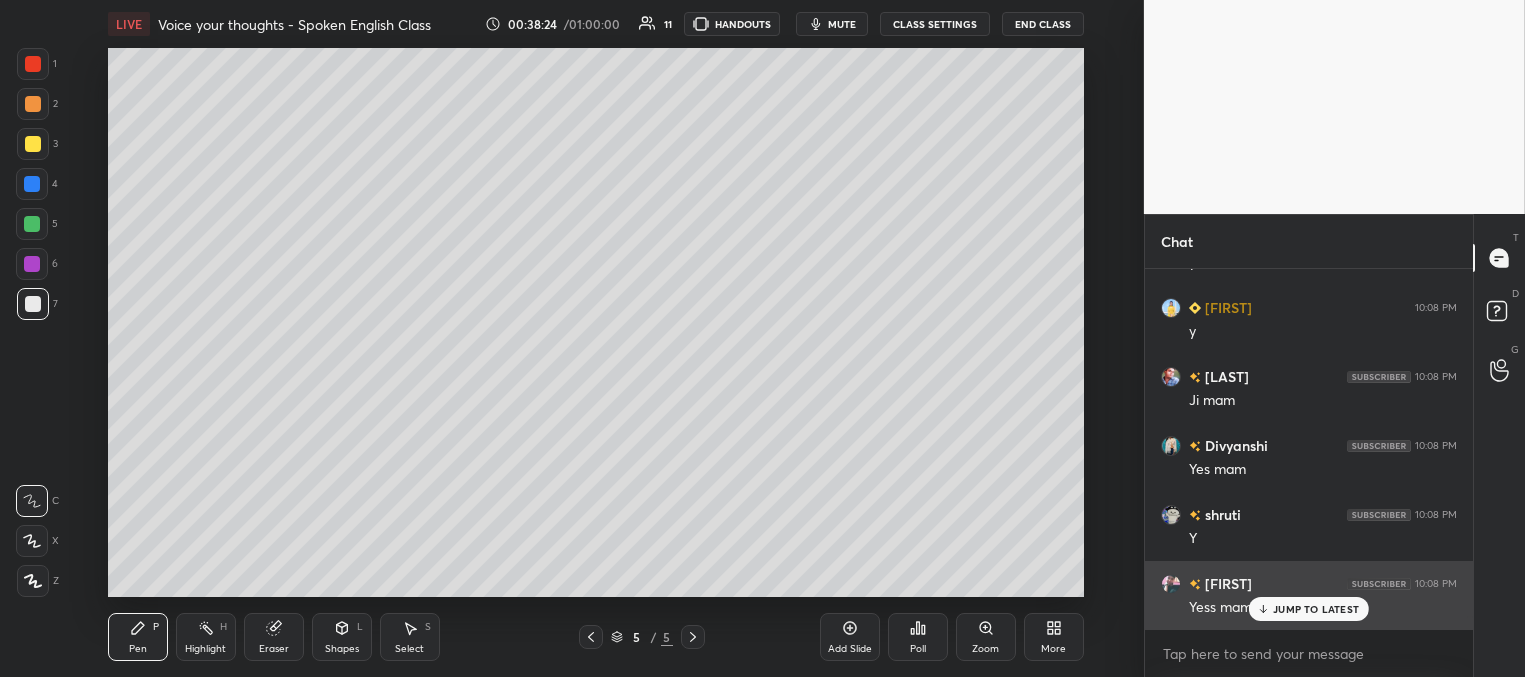 click on "JUMP TO LATEST" at bounding box center [1316, 609] 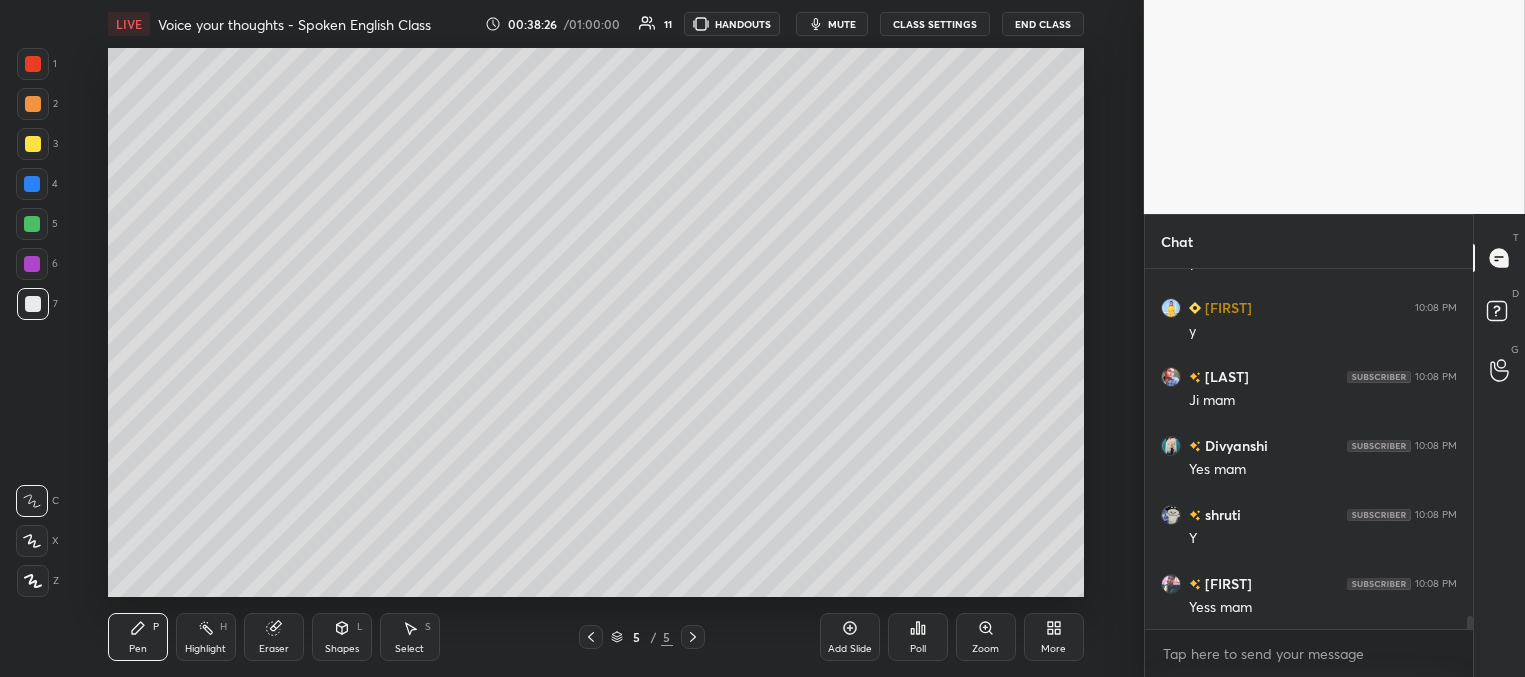 scroll, scrollTop: 328, scrollLeft: 322, axis: both 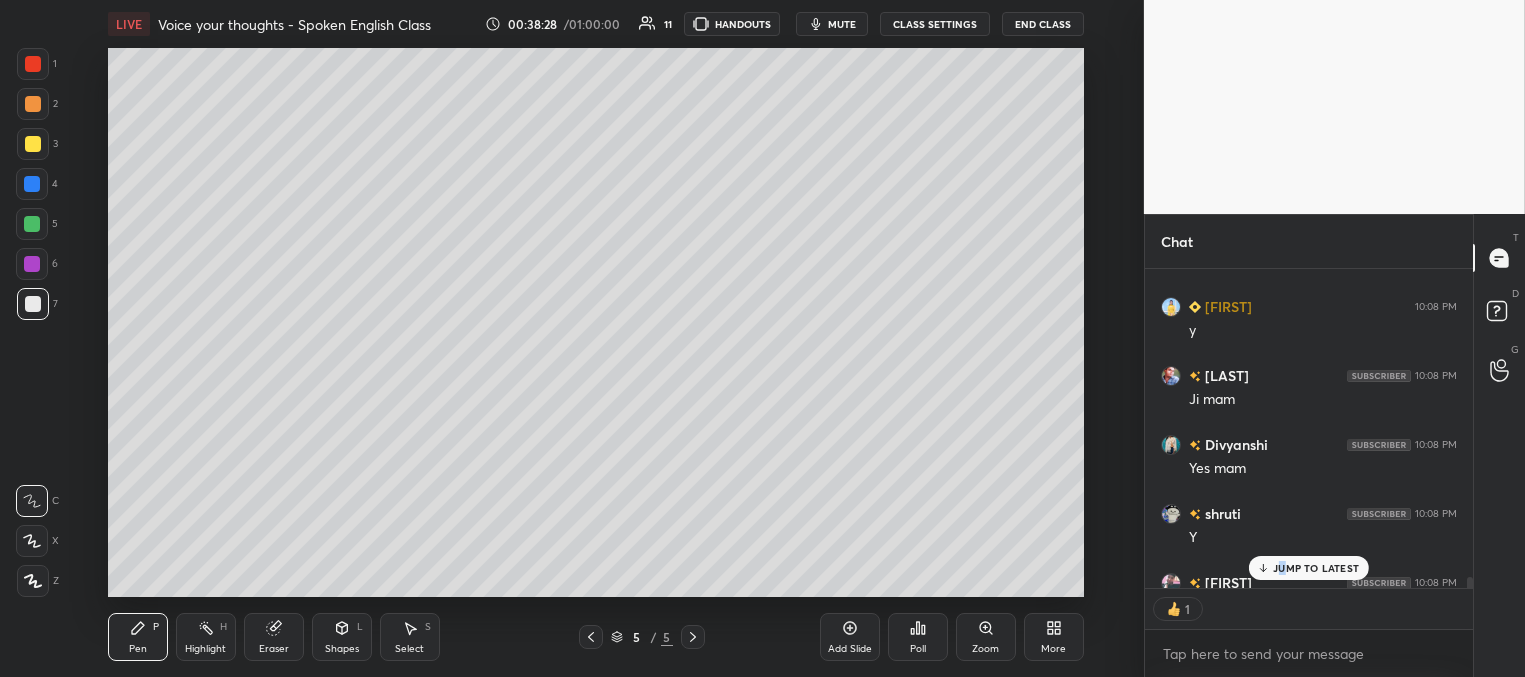 click on "Add Slide" at bounding box center [850, 637] 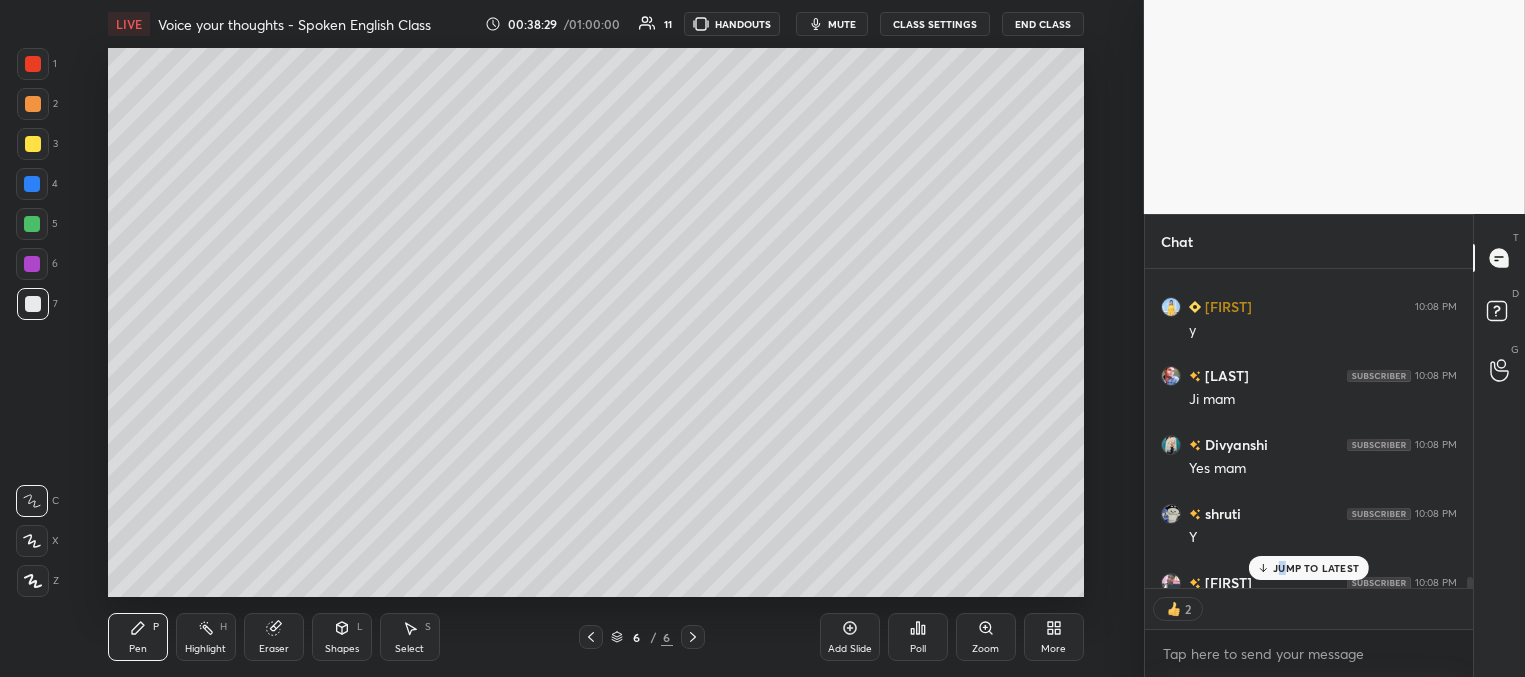click at bounding box center (33, 144) 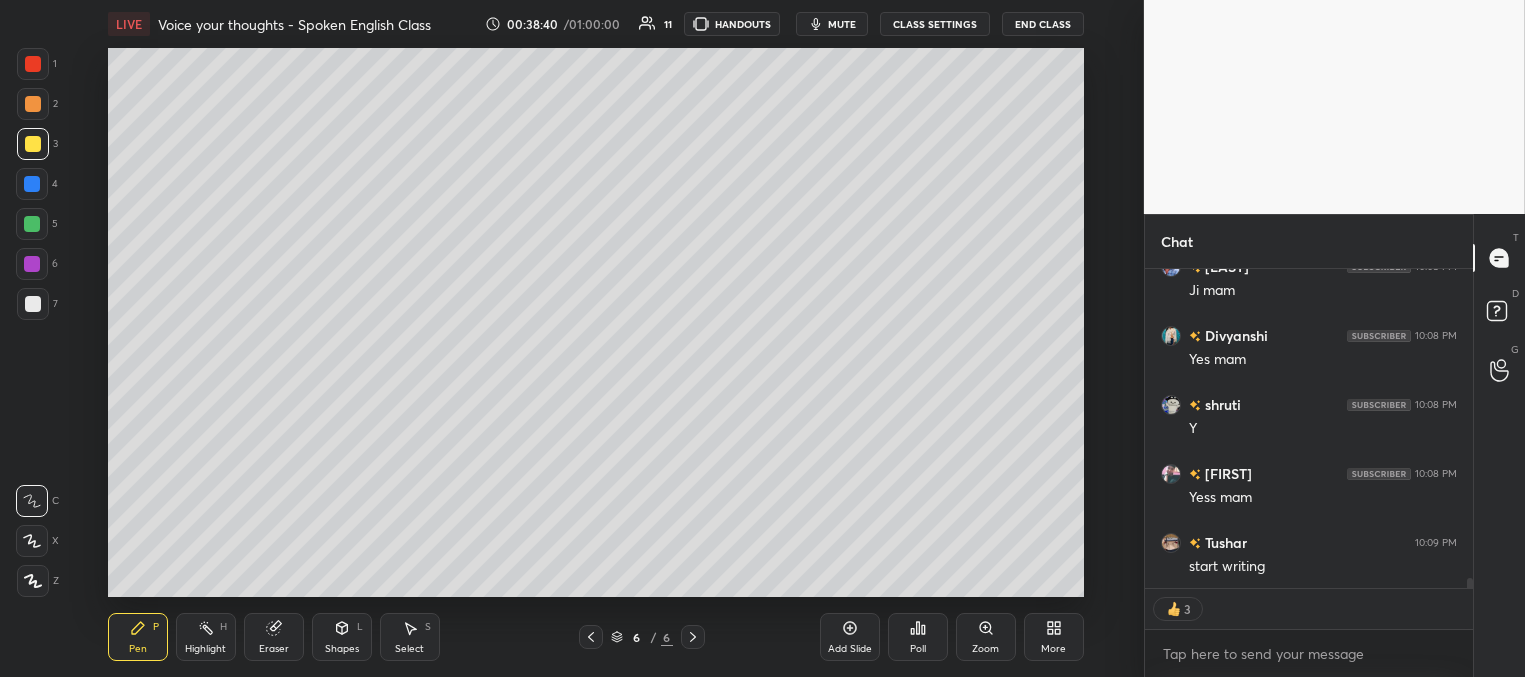 scroll, scrollTop: 9961, scrollLeft: 0, axis: vertical 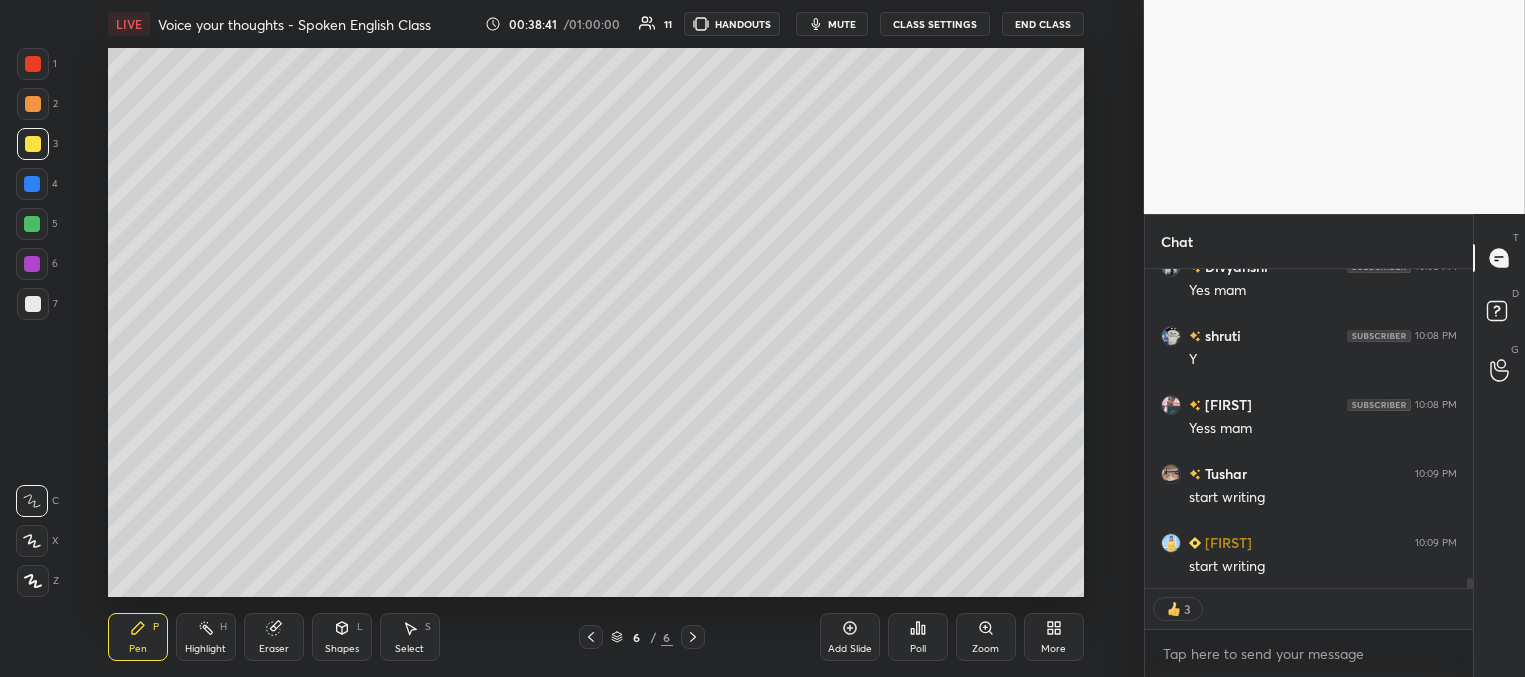 click at bounding box center [33, 304] 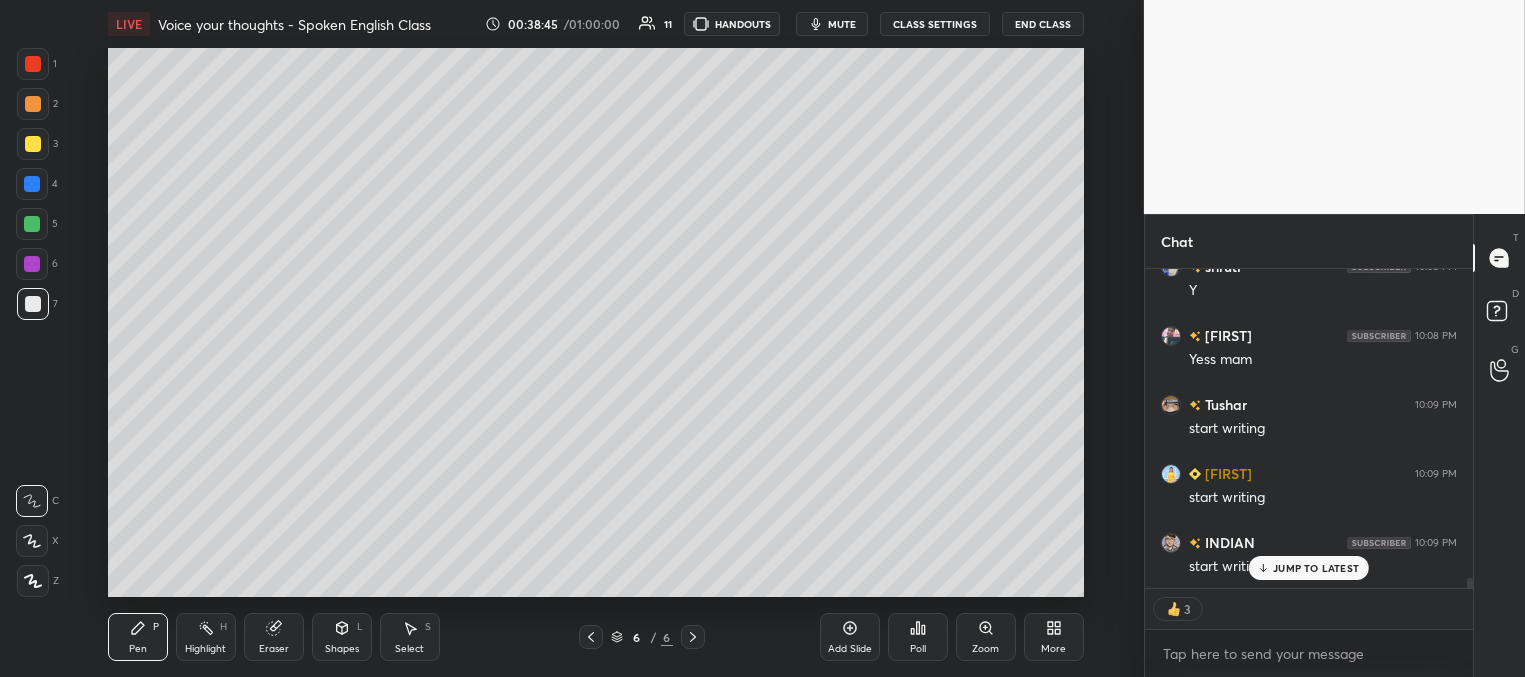 scroll, scrollTop: 10100, scrollLeft: 0, axis: vertical 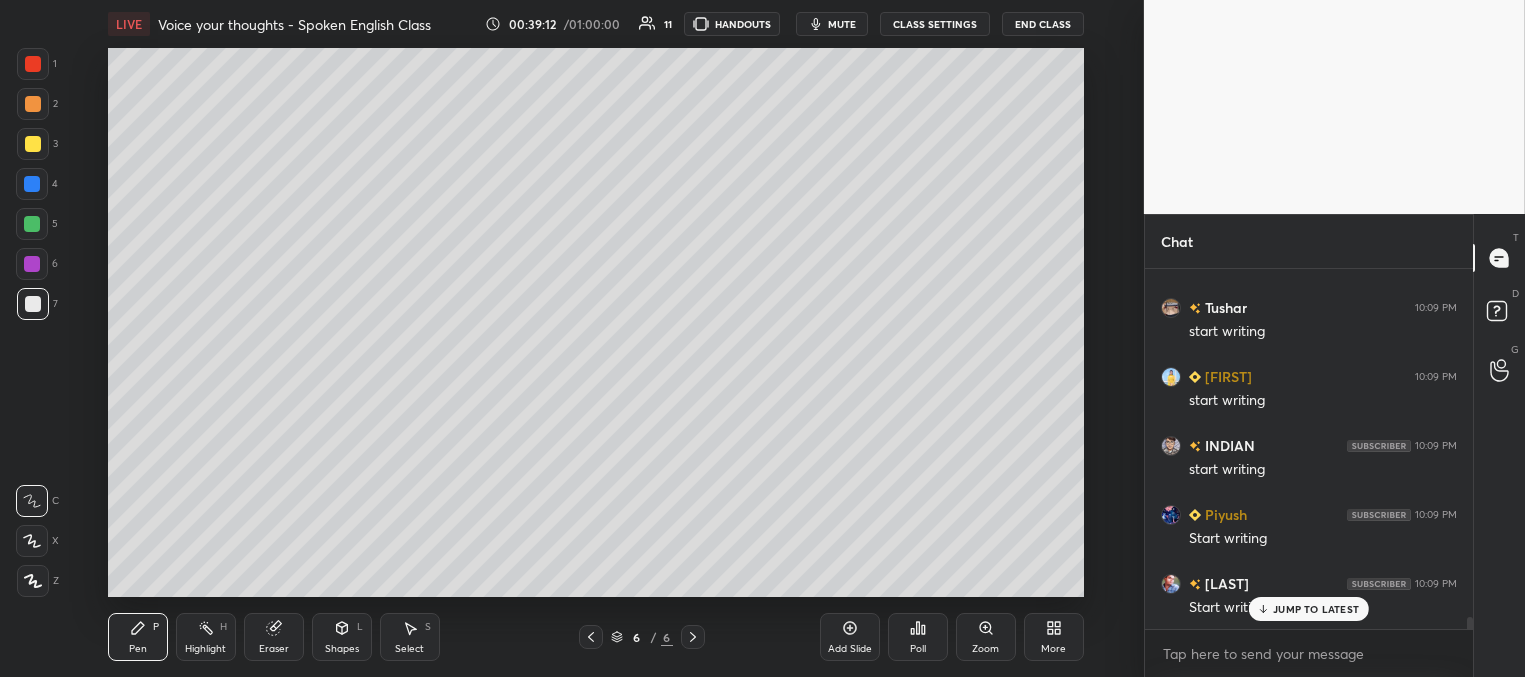 click at bounding box center [32, 184] 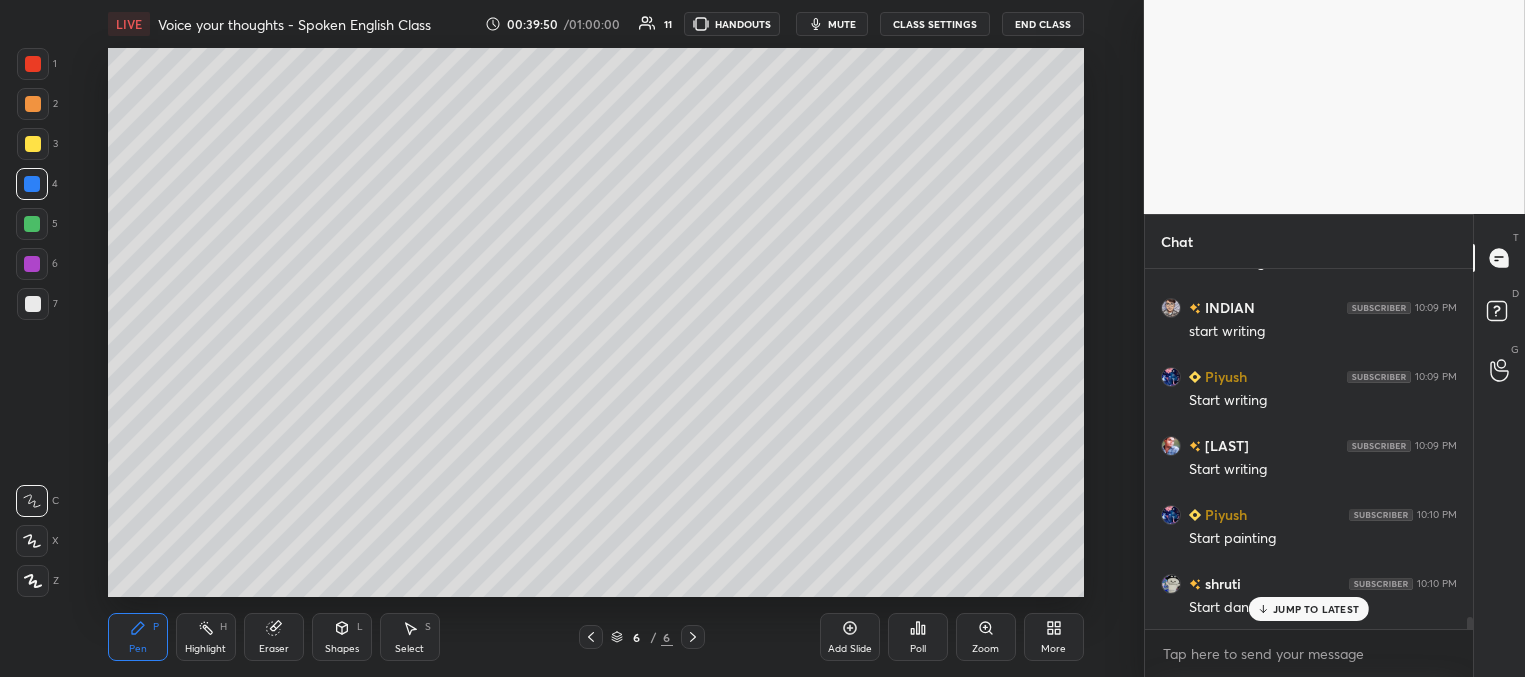 scroll, scrollTop: 10334, scrollLeft: 0, axis: vertical 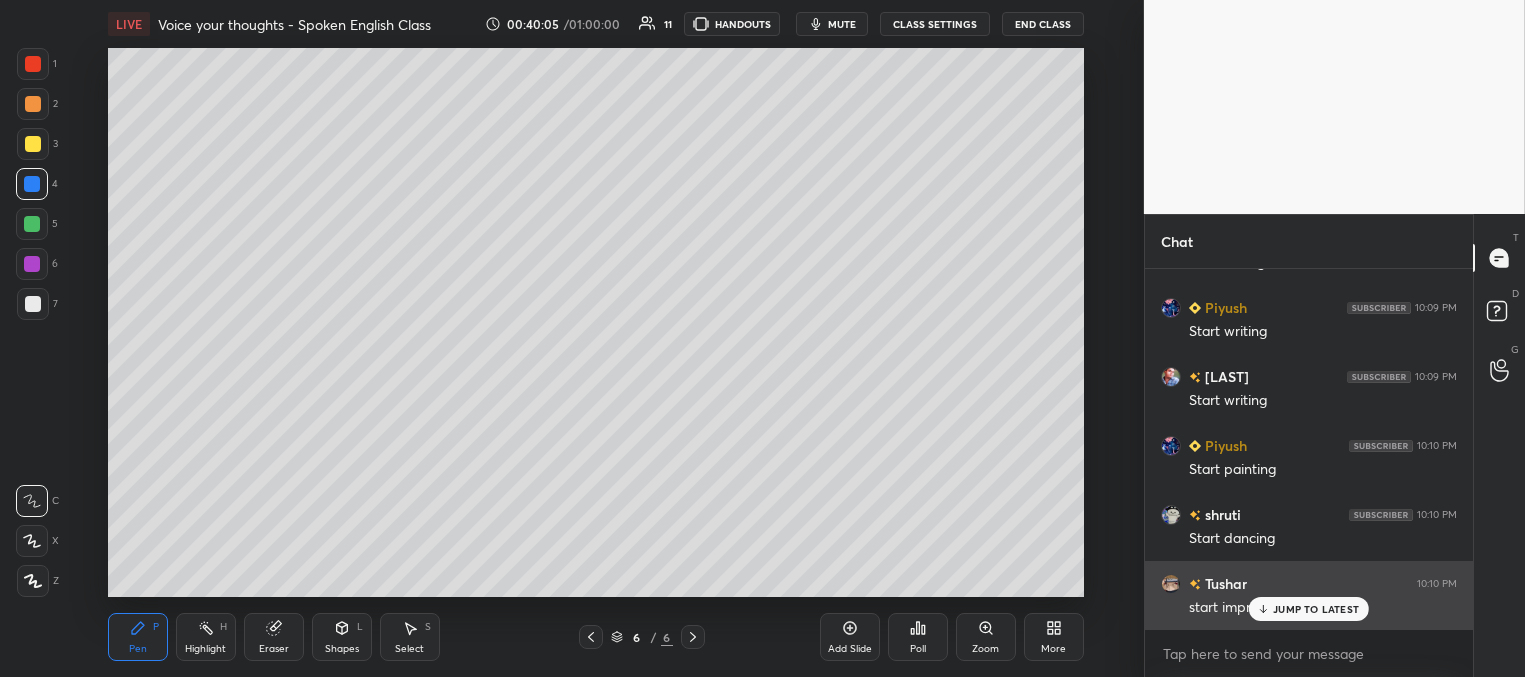 drag, startPoint x: 1280, startPoint y: 603, endPoint x: 1176, endPoint y: 572, distance: 108.52189 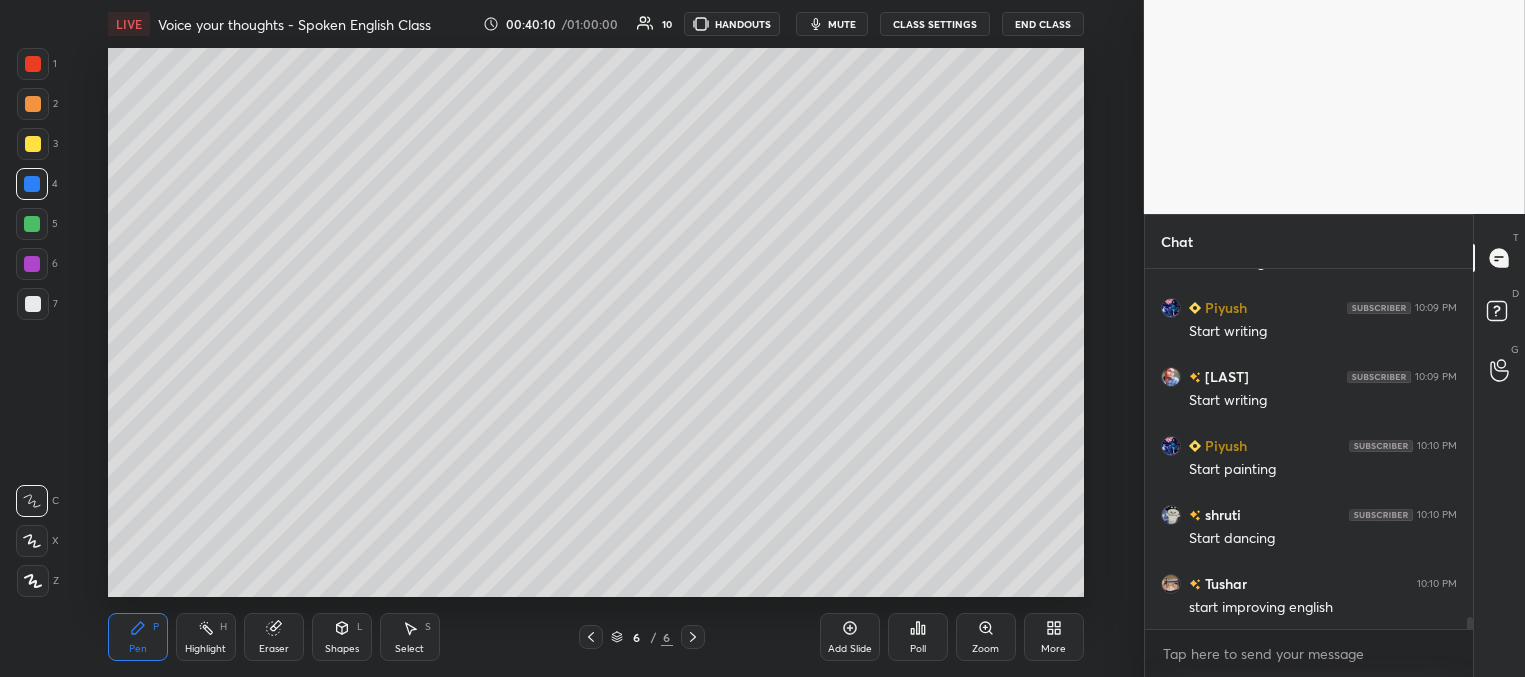 scroll, scrollTop: 10403, scrollLeft: 0, axis: vertical 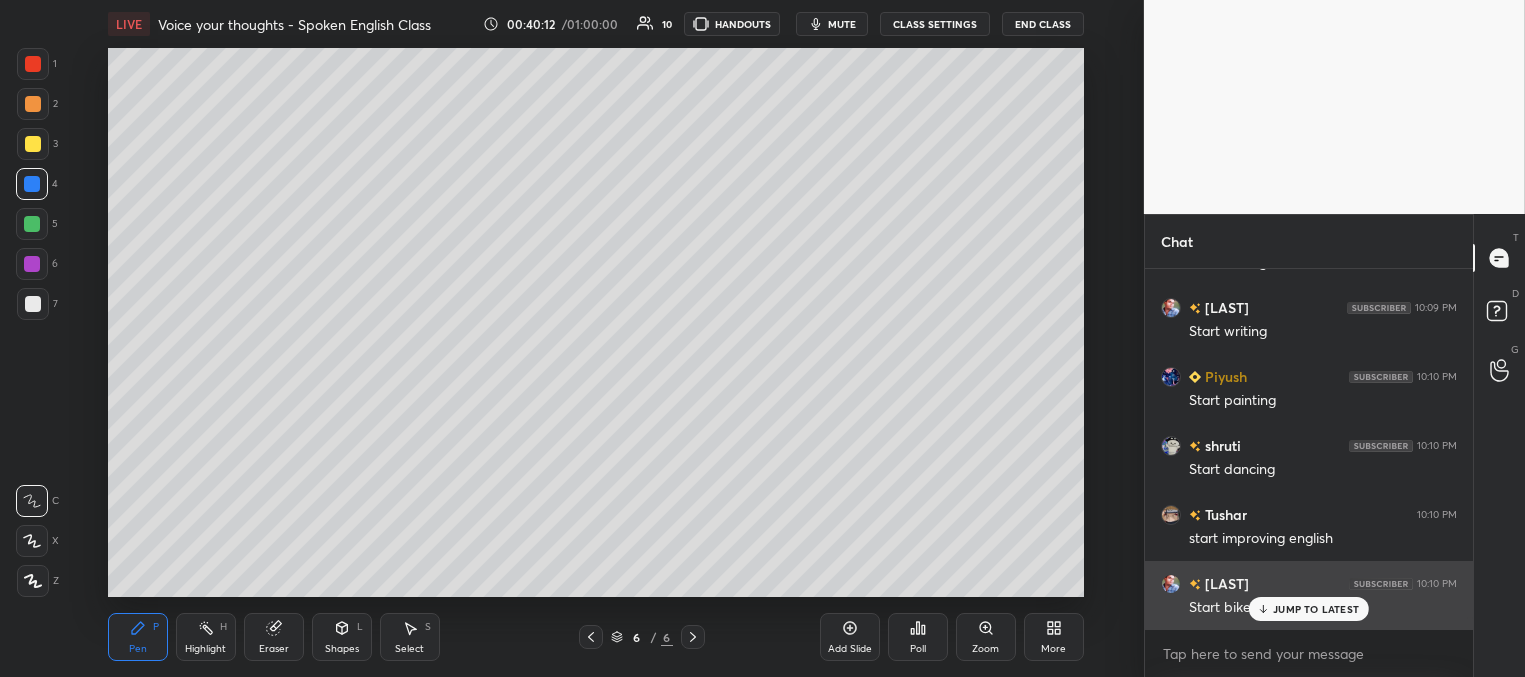 drag, startPoint x: 1279, startPoint y: 613, endPoint x: 1199, endPoint y: 589, distance: 83.52245 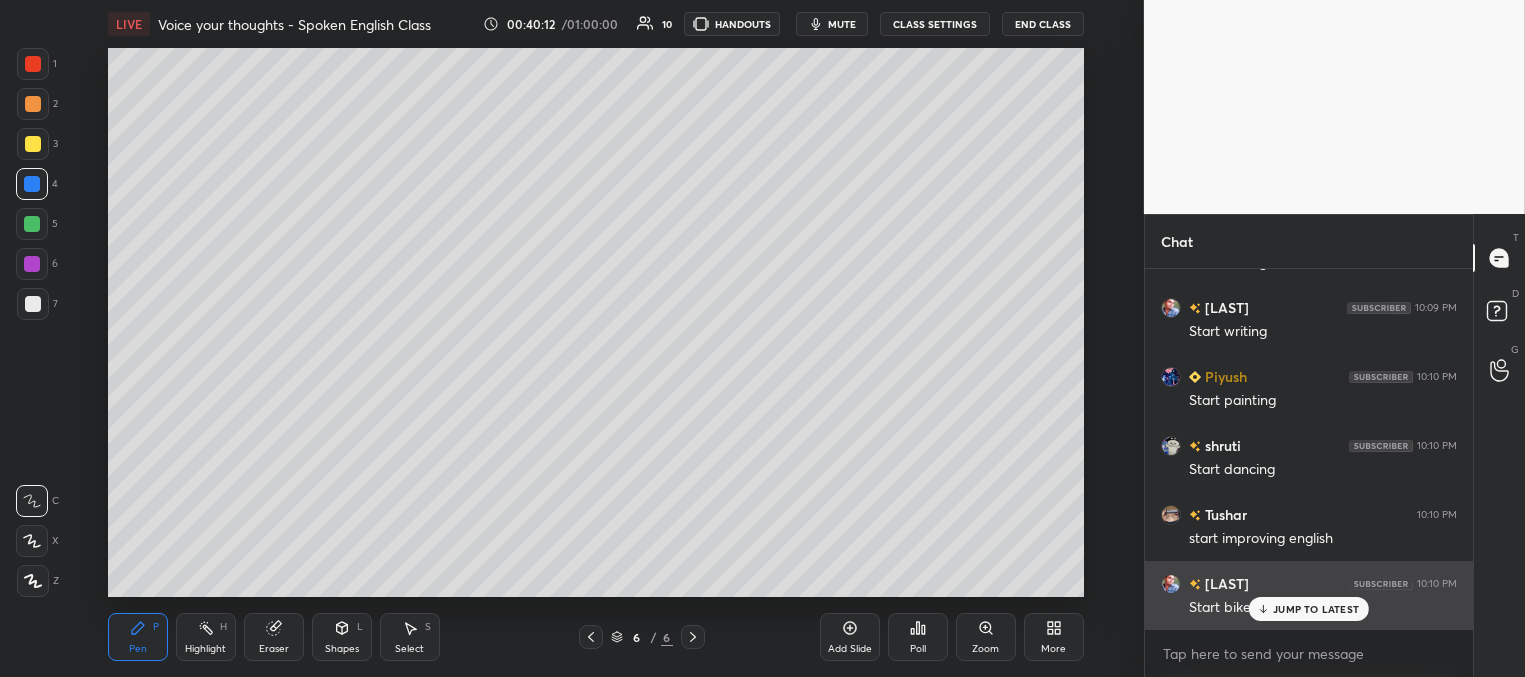 click on "JUMP TO LATEST" at bounding box center [1316, 609] 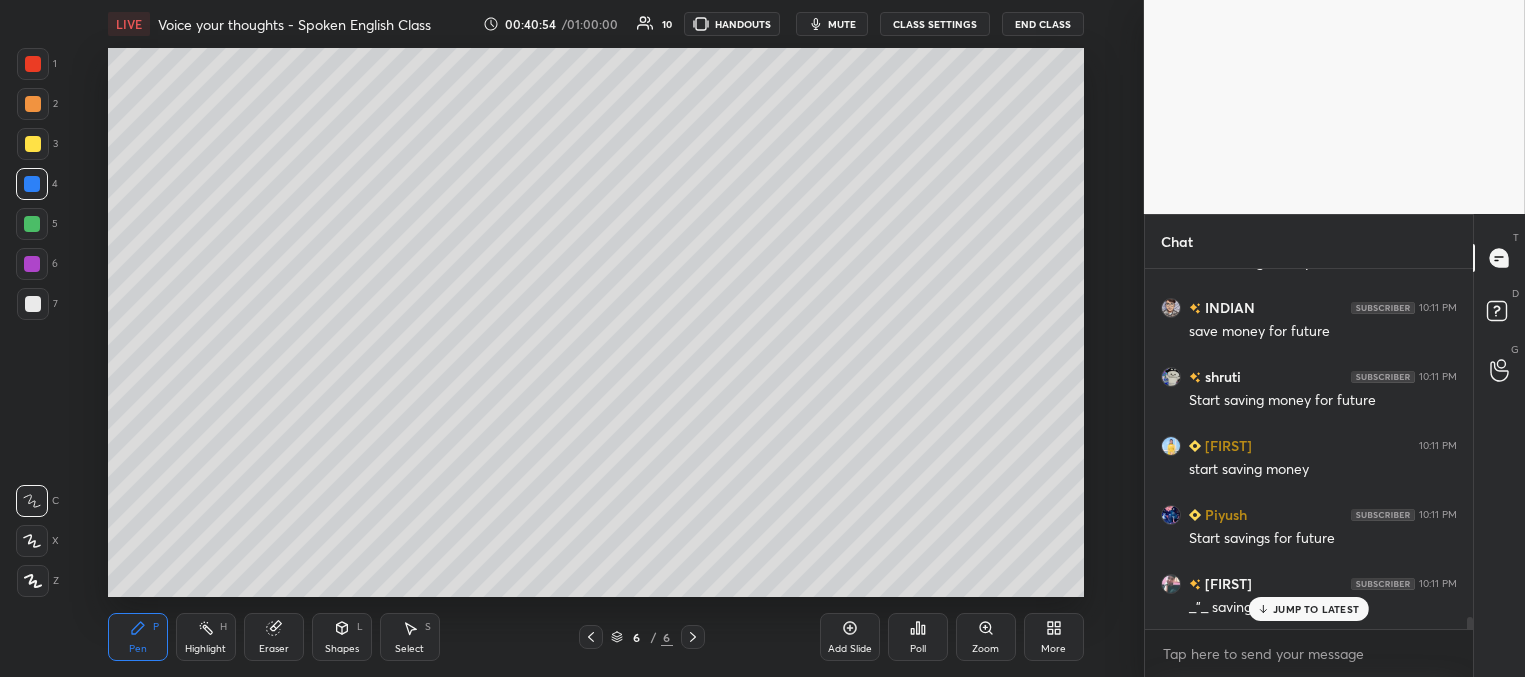 scroll, scrollTop: 10955, scrollLeft: 0, axis: vertical 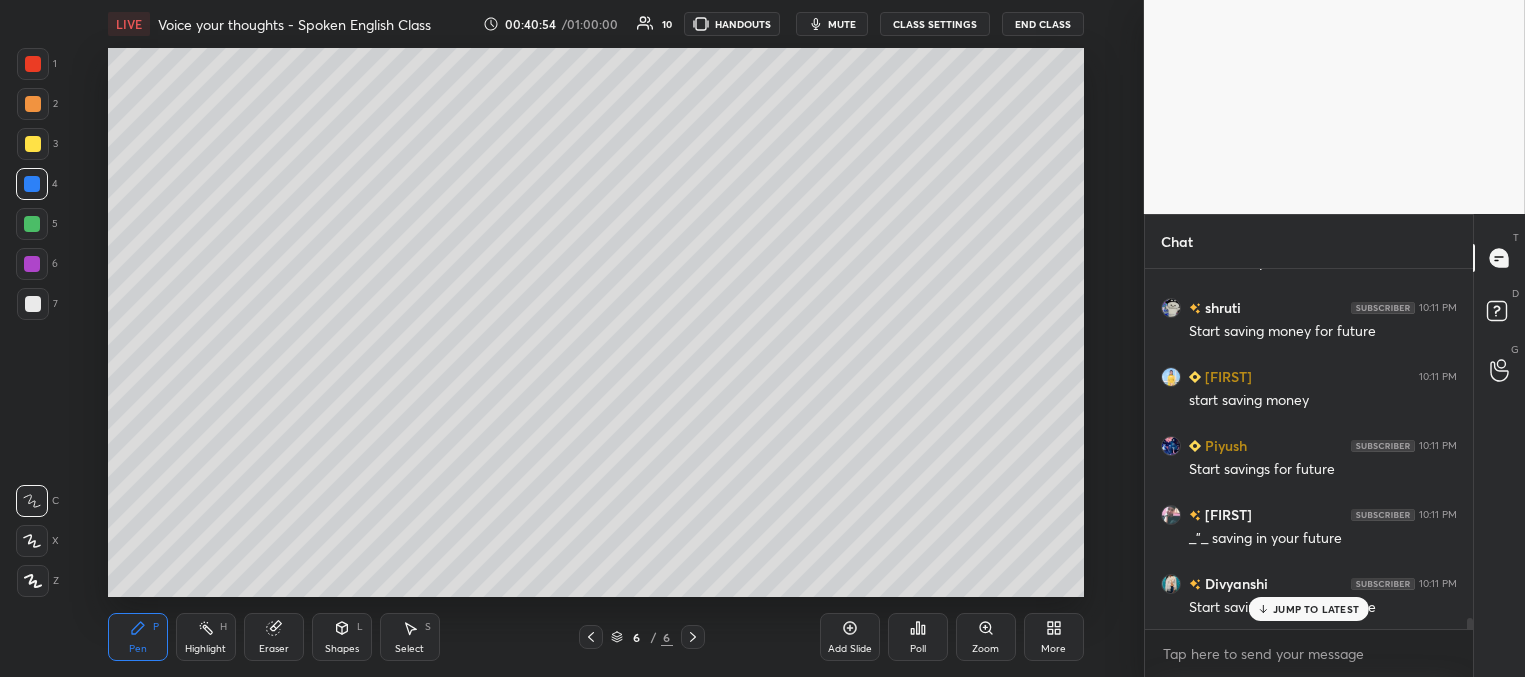 click 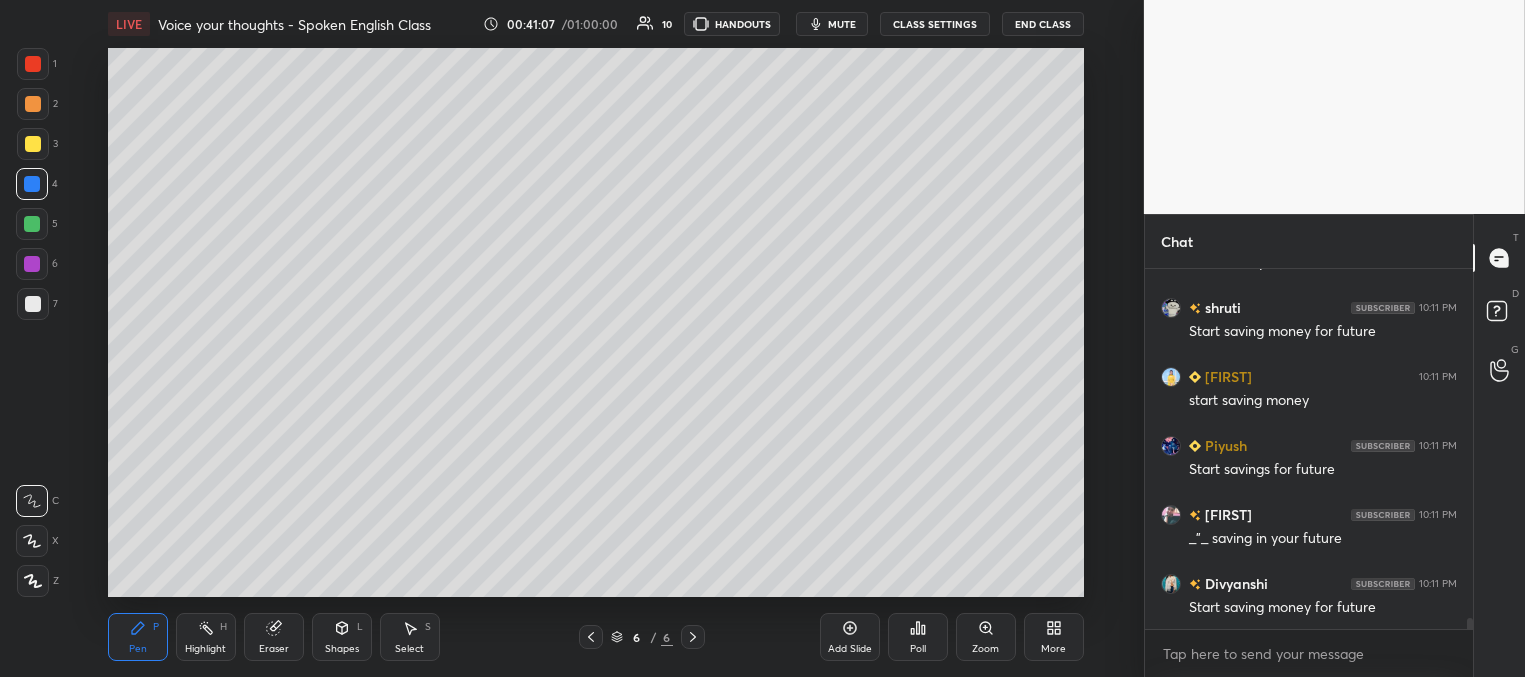 scroll, scrollTop: 11024, scrollLeft: 0, axis: vertical 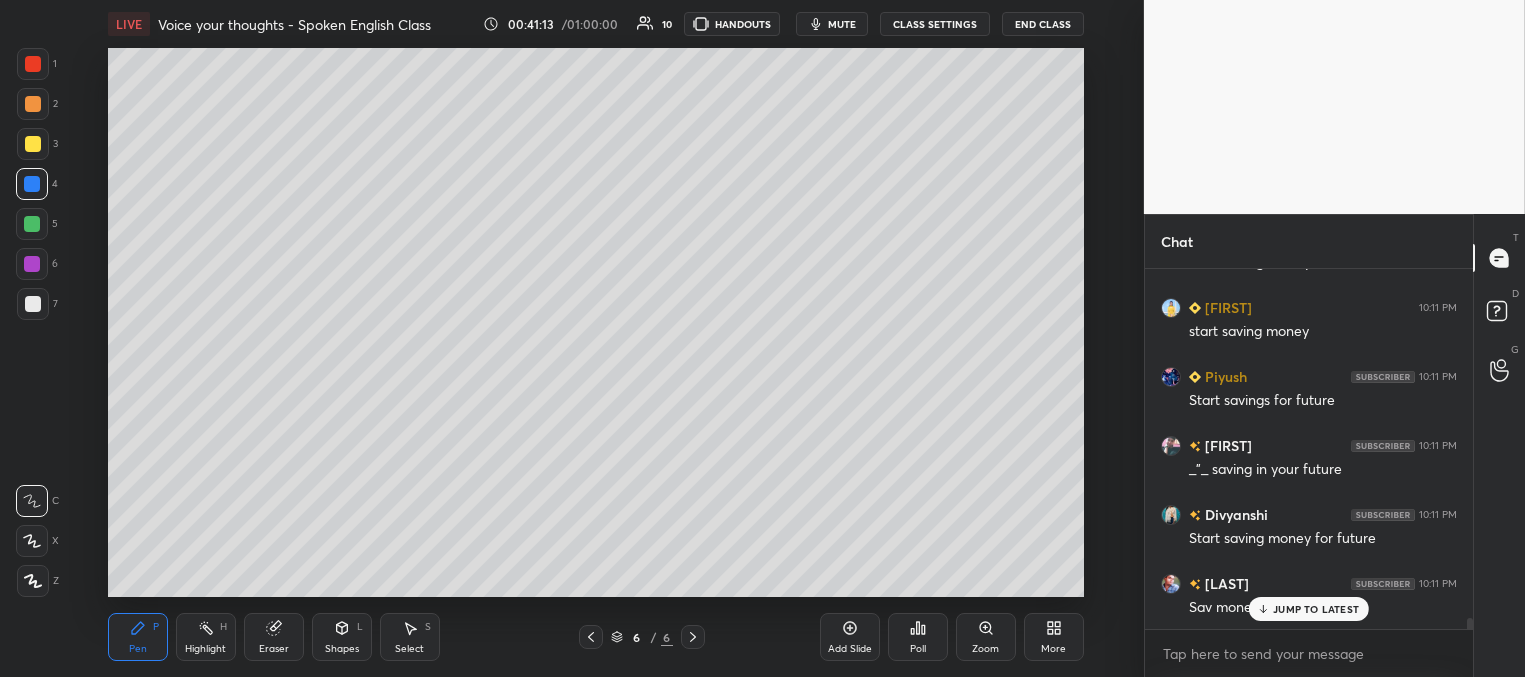 click on "JUMP TO LATEST" at bounding box center [1309, 609] 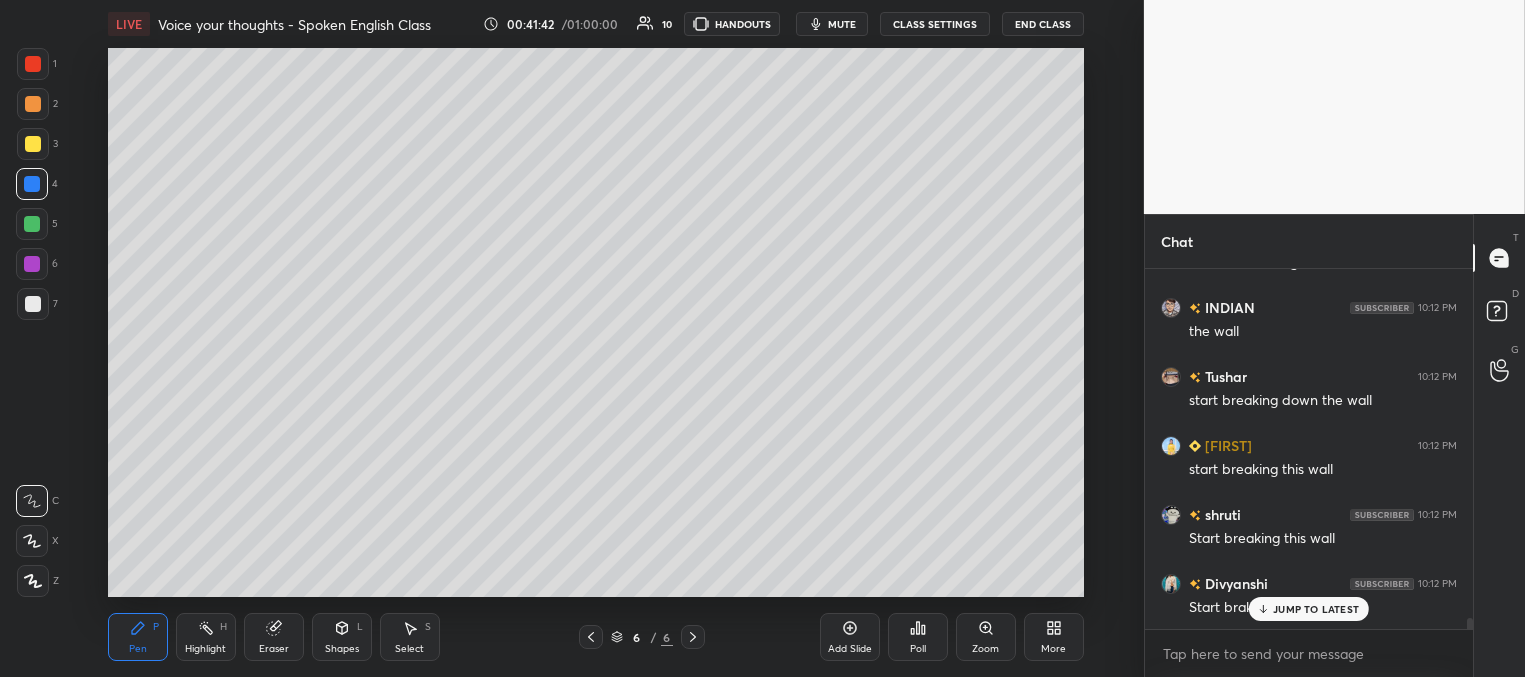 scroll, scrollTop: 11507, scrollLeft: 0, axis: vertical 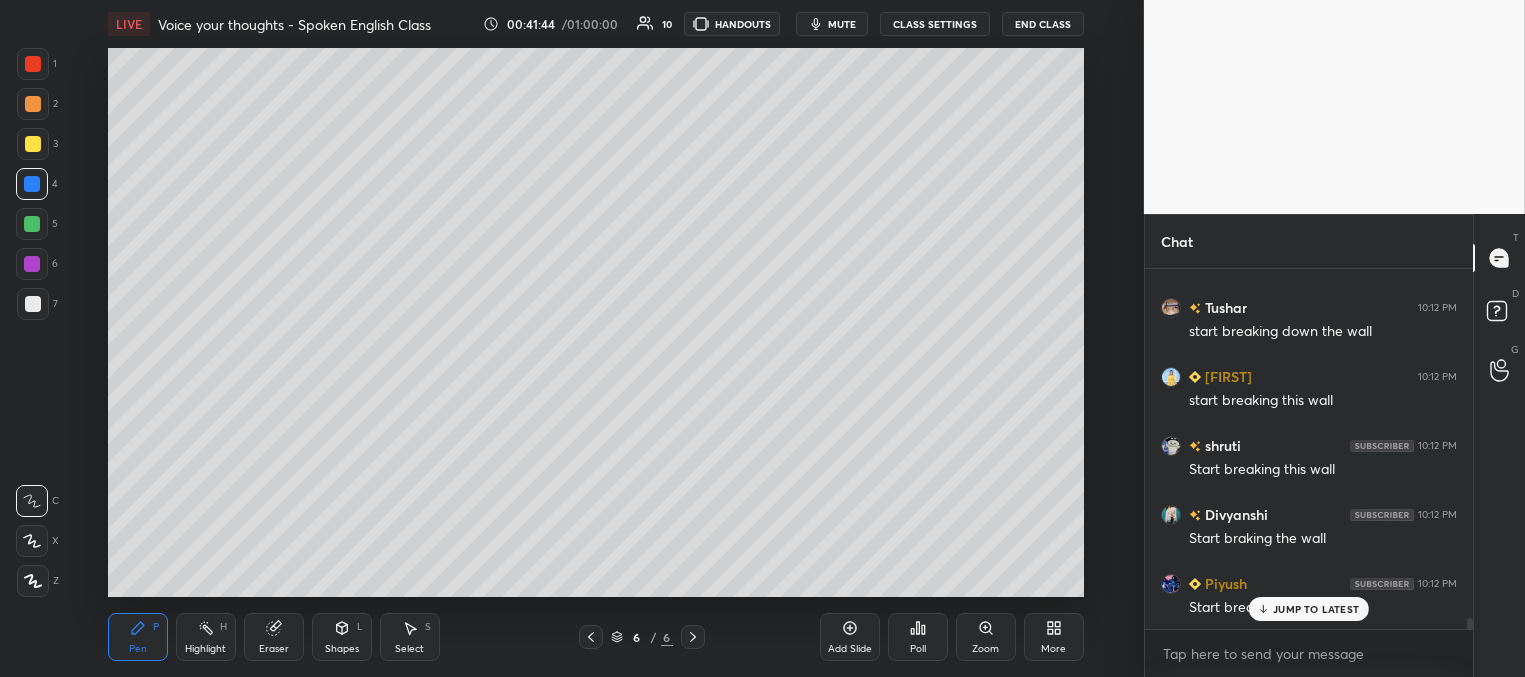 click 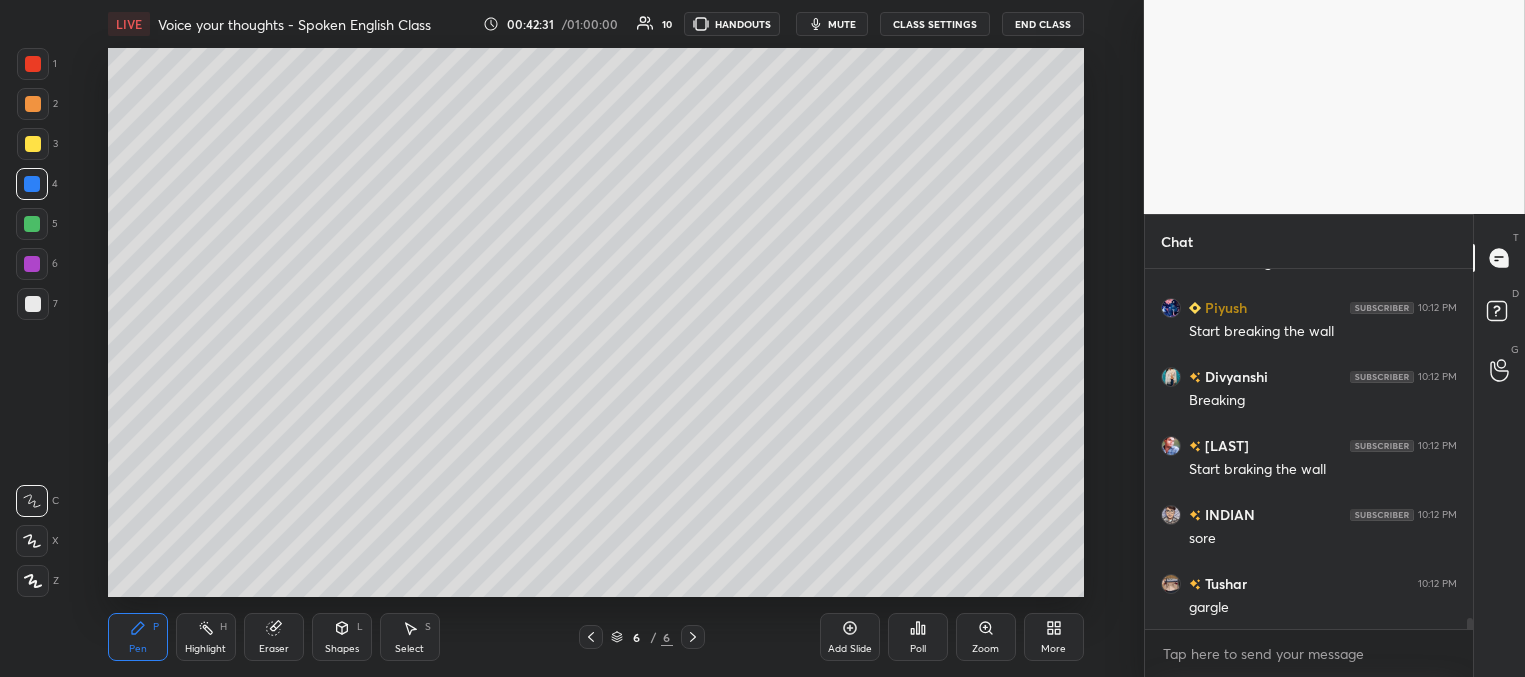 scroll, scrollTop: 11852, scrollLeft: 0, axis: vertical 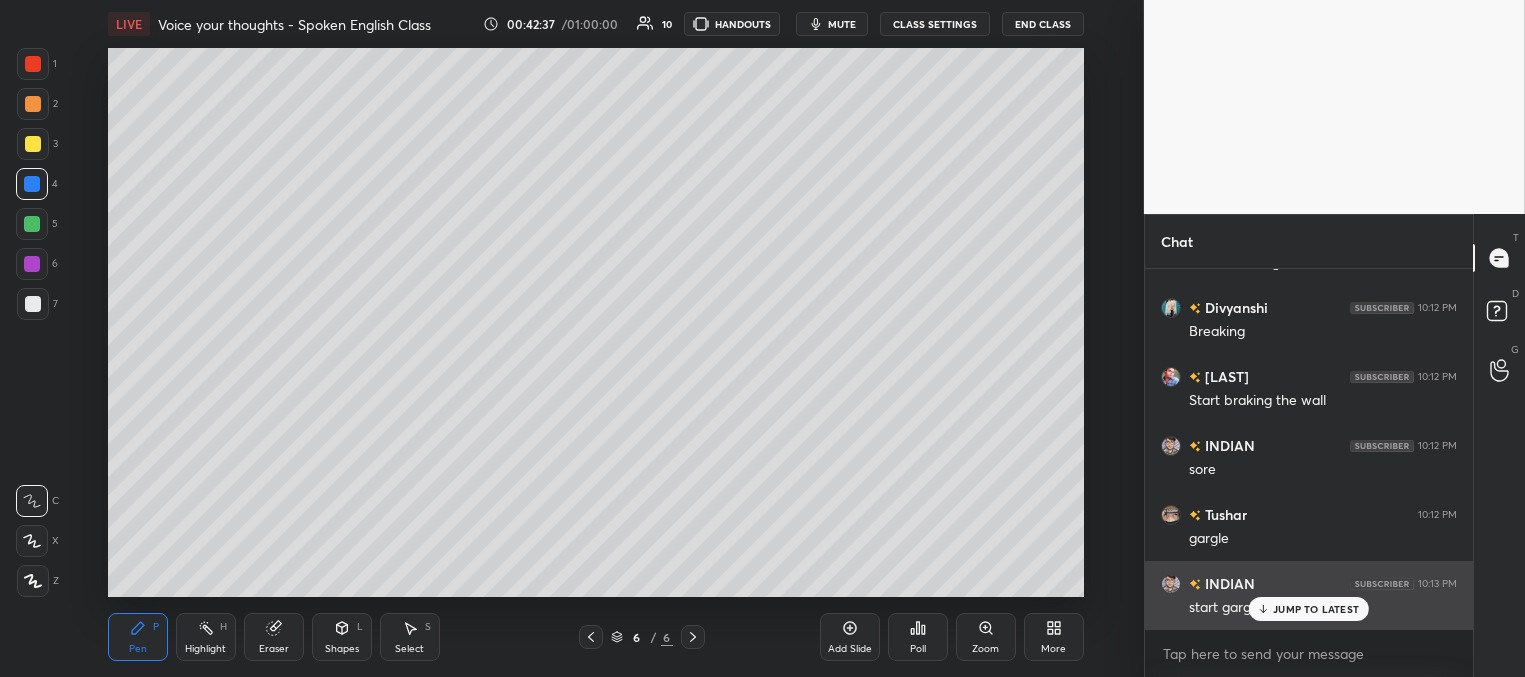 drag, startPoint x: 1275, startPoint y: 607, endPoint x: 1266, endPoint y: 602, distance: 10.29563 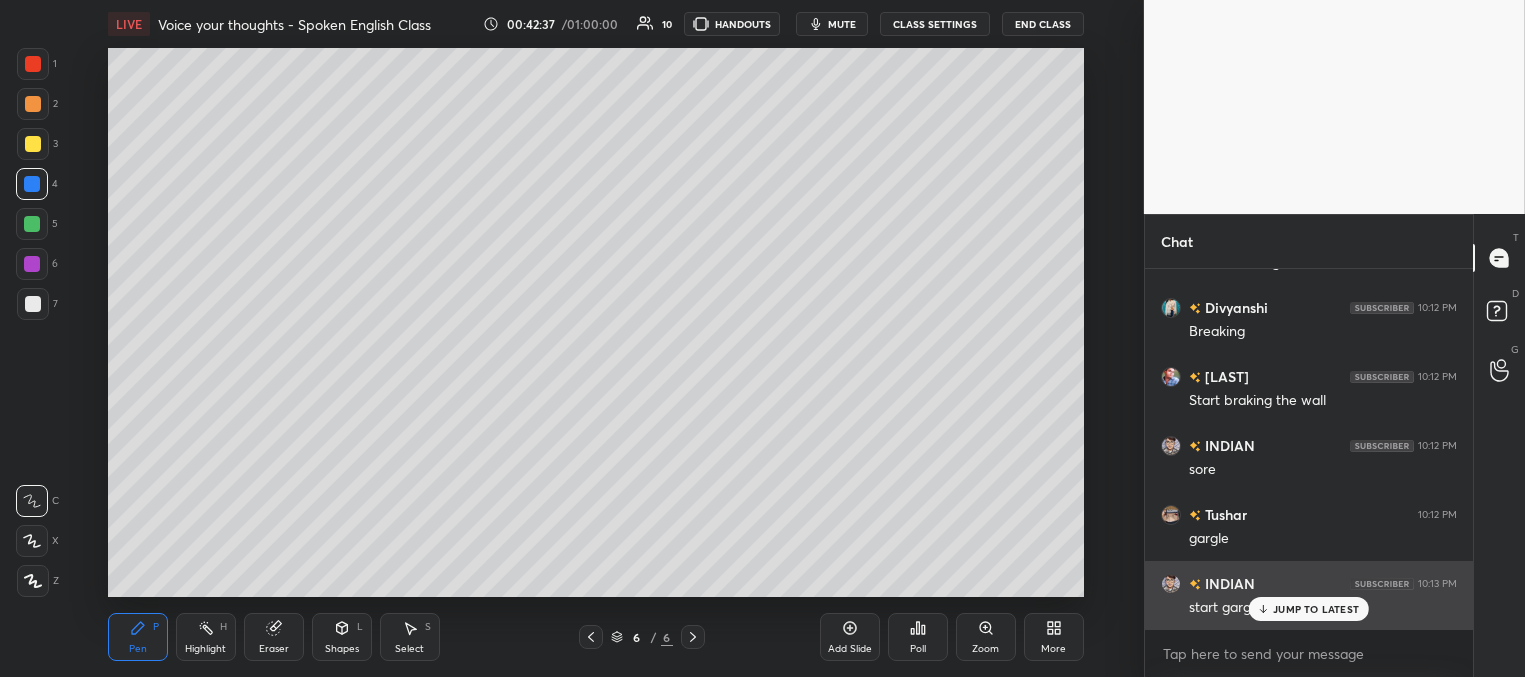 click on "JUMP TO LATEST" at bounding box center [1309, 609] 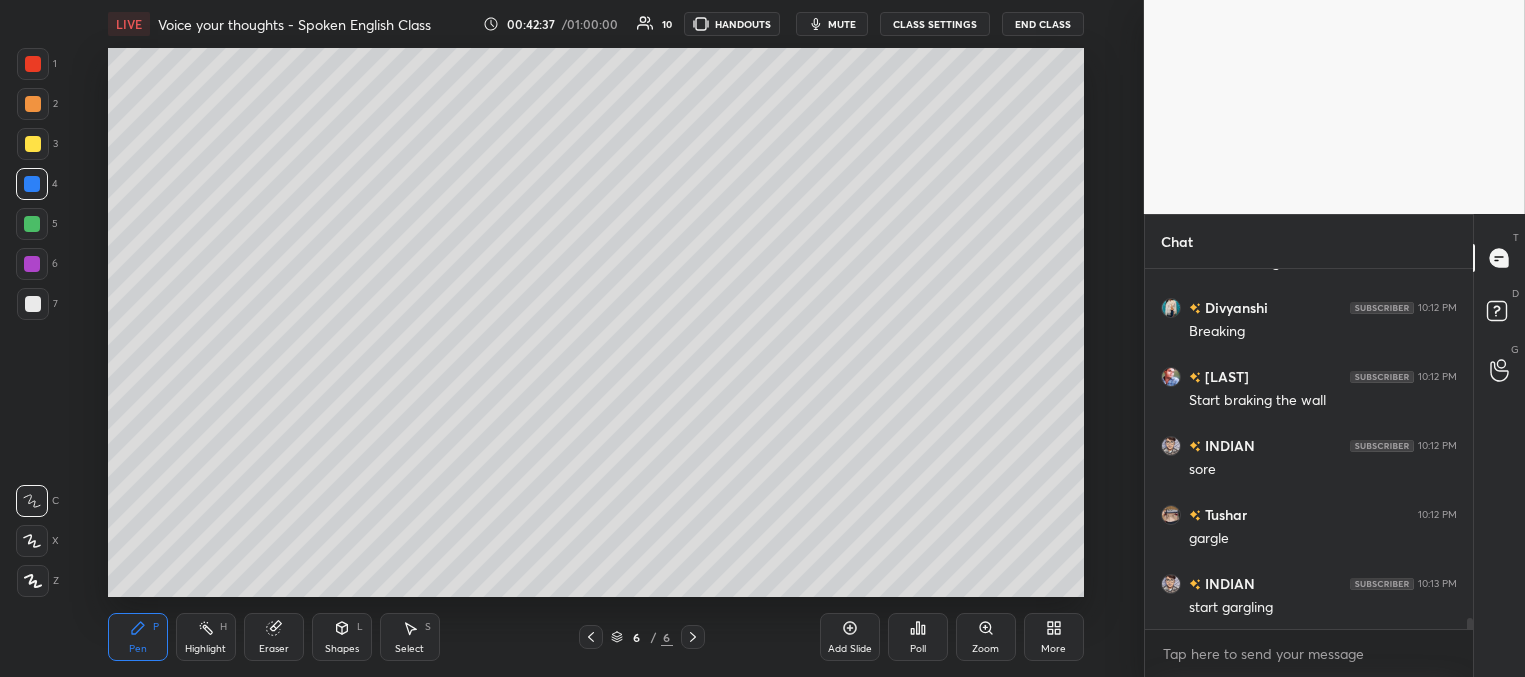 scroll, scrollTop: 11921, scrollLeft: 0, axis: vertical 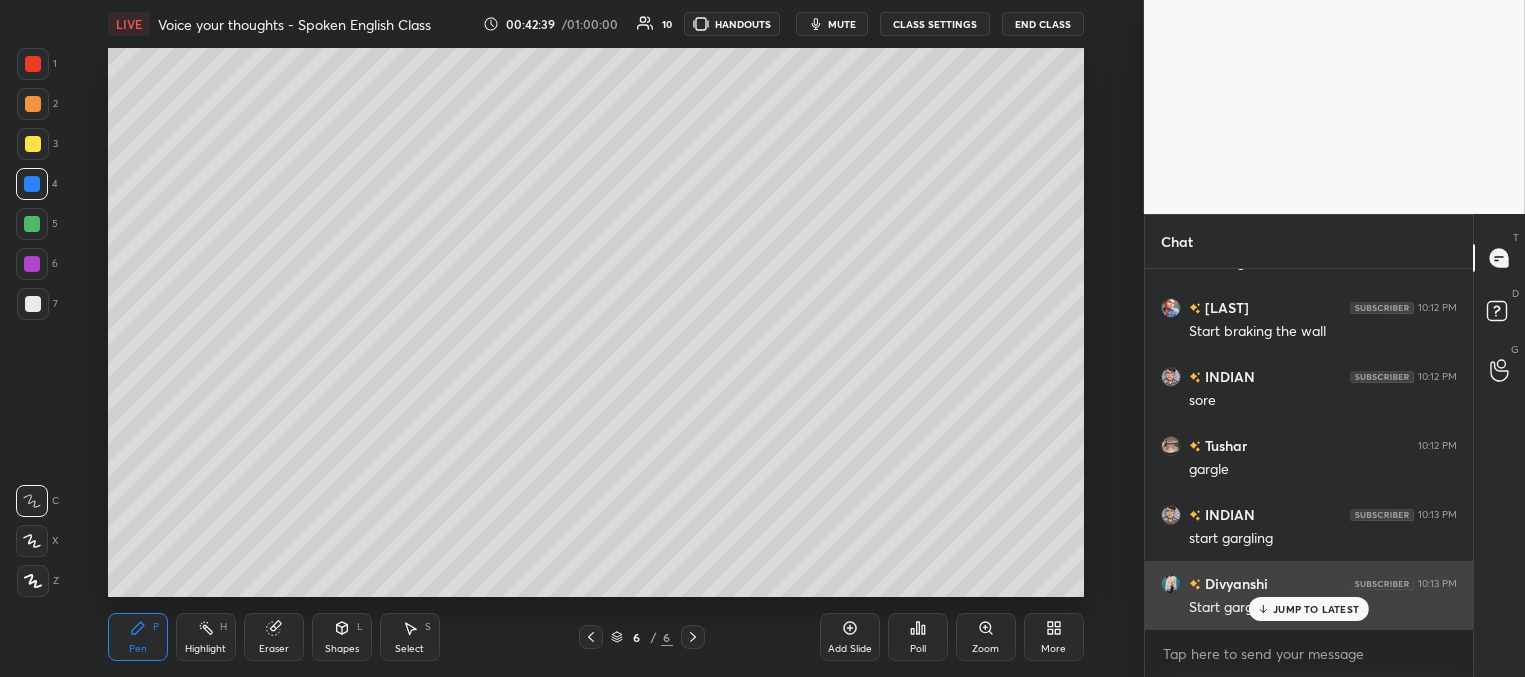 drag, startPoint x: 1280, startPoint y: 613, endPoint x: 1267, endPoint y: 612, distance: 13.038404 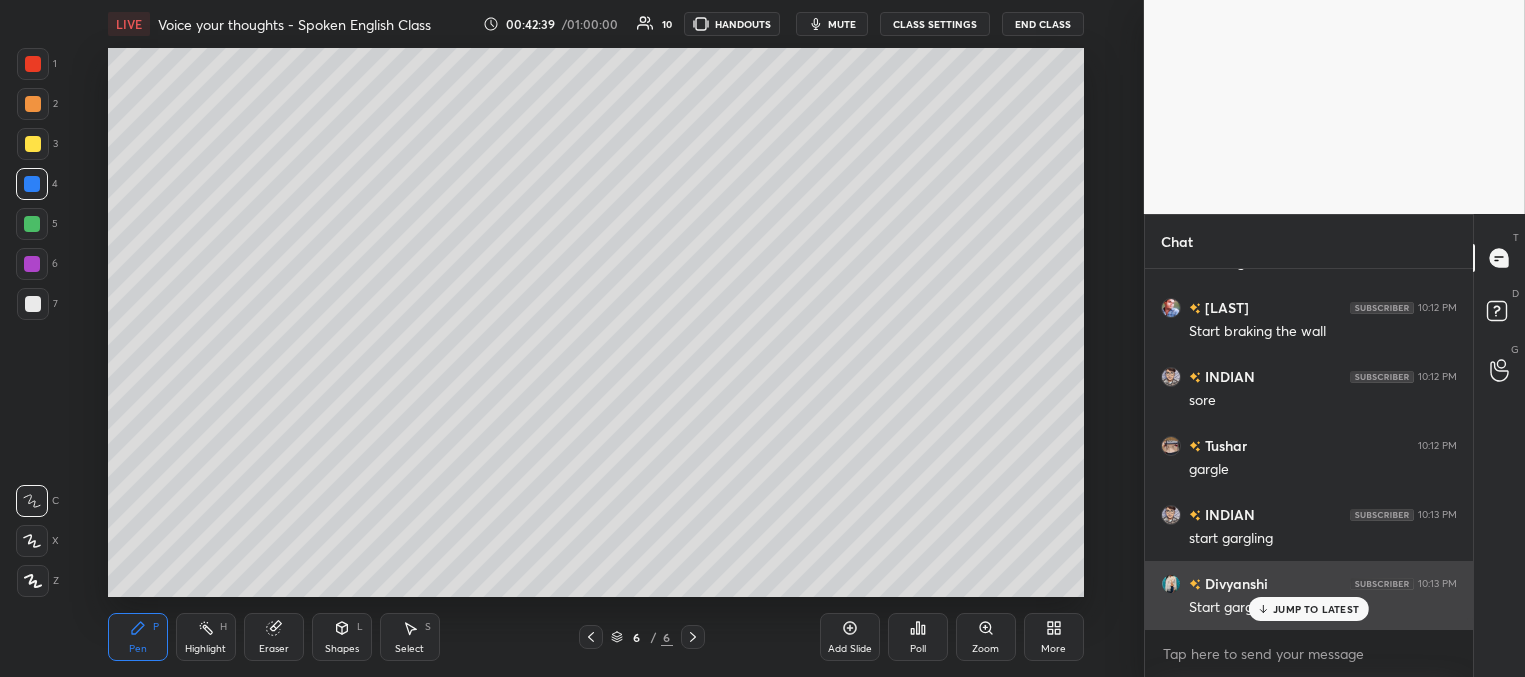 click on "JUMP TO LATEST" at bounding box center [1316, 609] 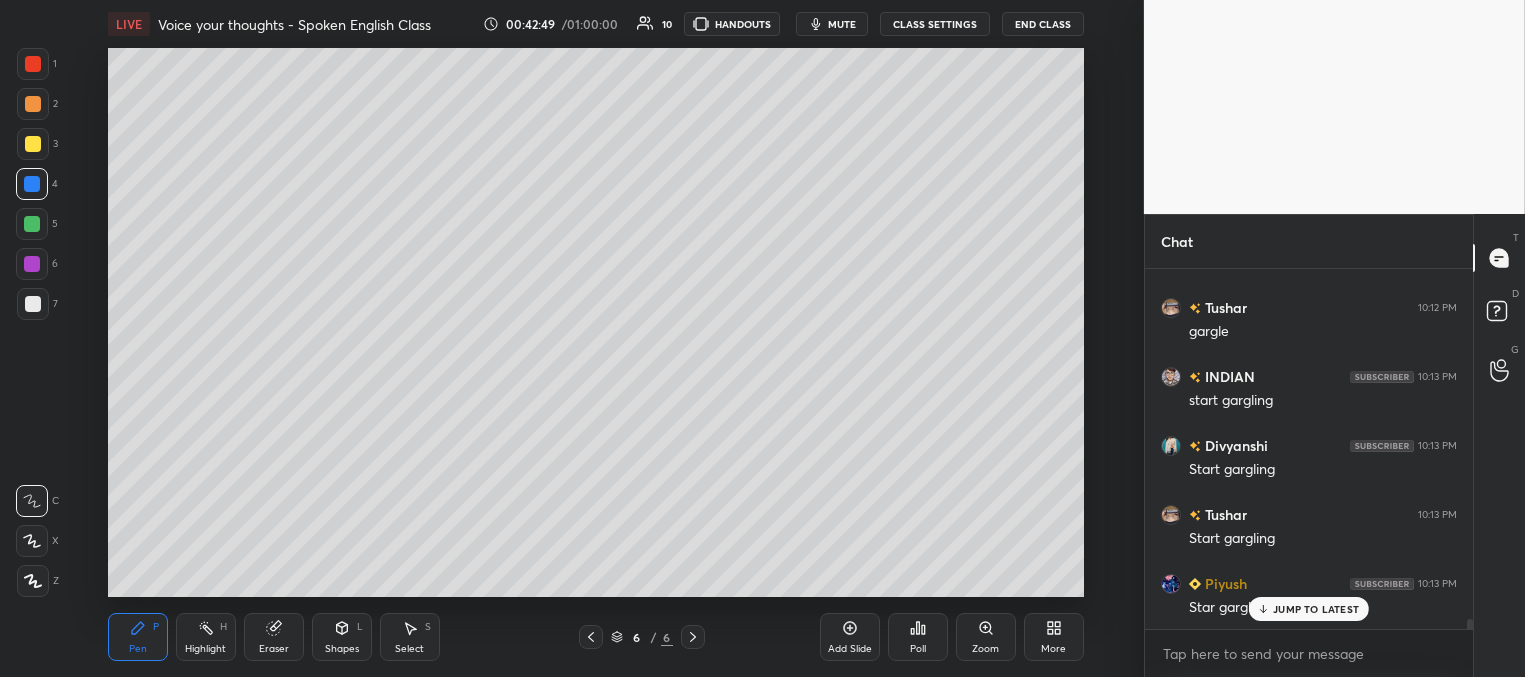 scroll, scrollTop: 12128, scrollLeft: 0, axis: vertical 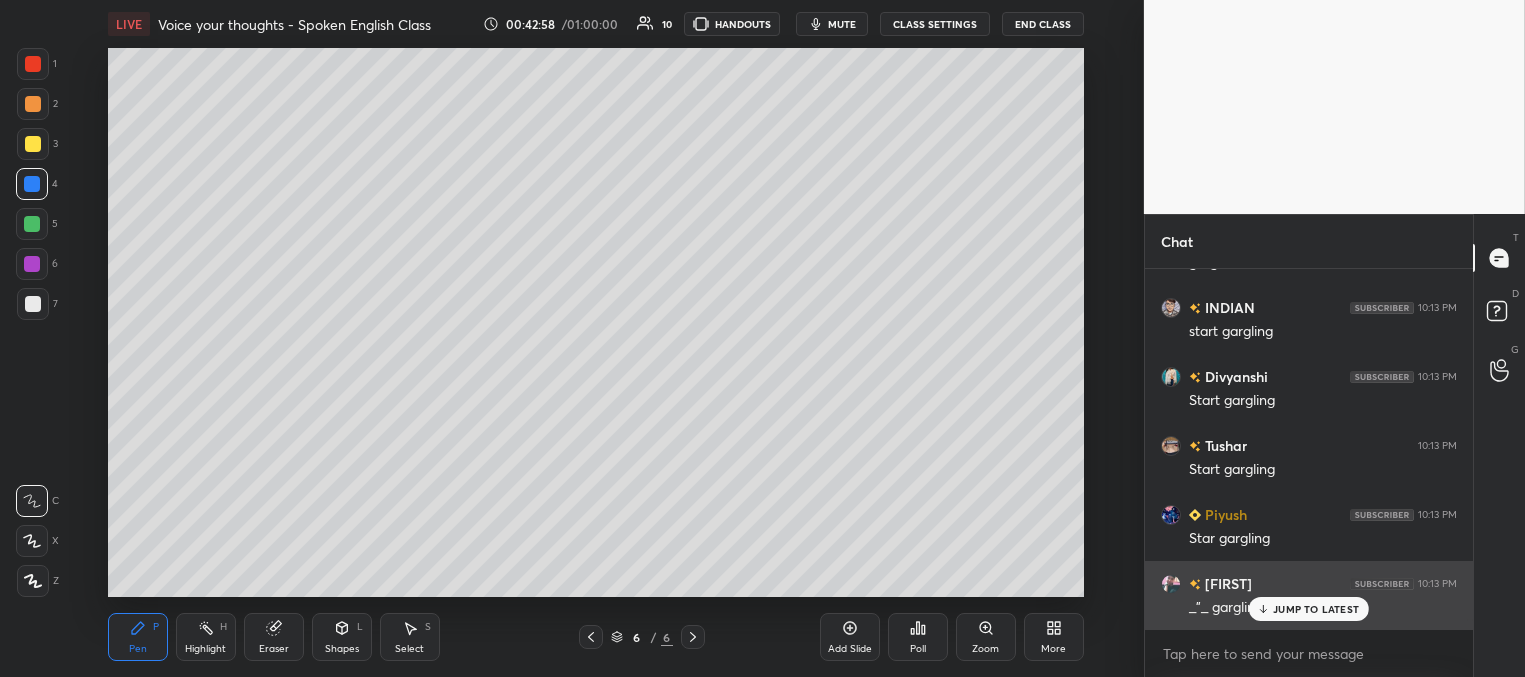 click on "JUMP TO LATEST" at bounding box center [1316, 609] 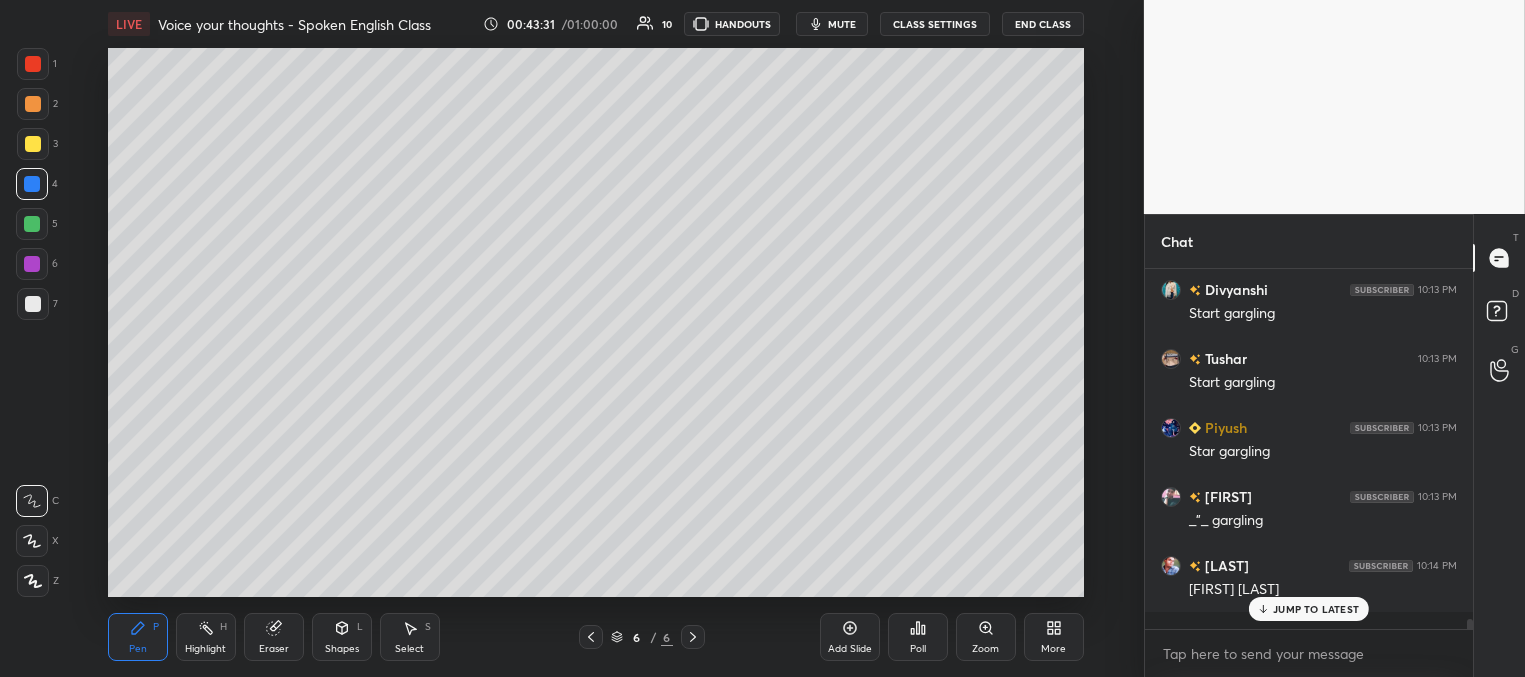 scroll, scrollTop: 12284, scrollLeft: 0, axis: vertical 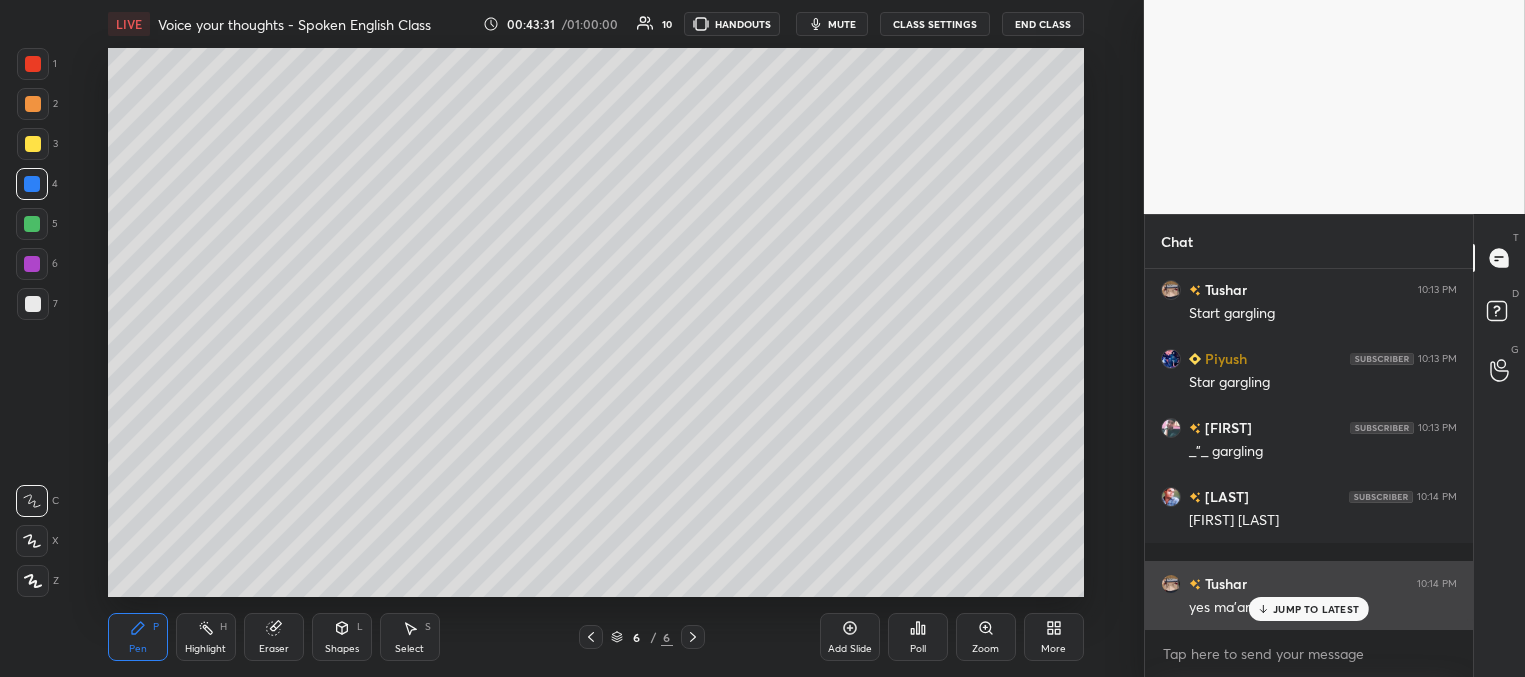 click on "JUMP TO LATEST" at bounding box center [1316, 609] 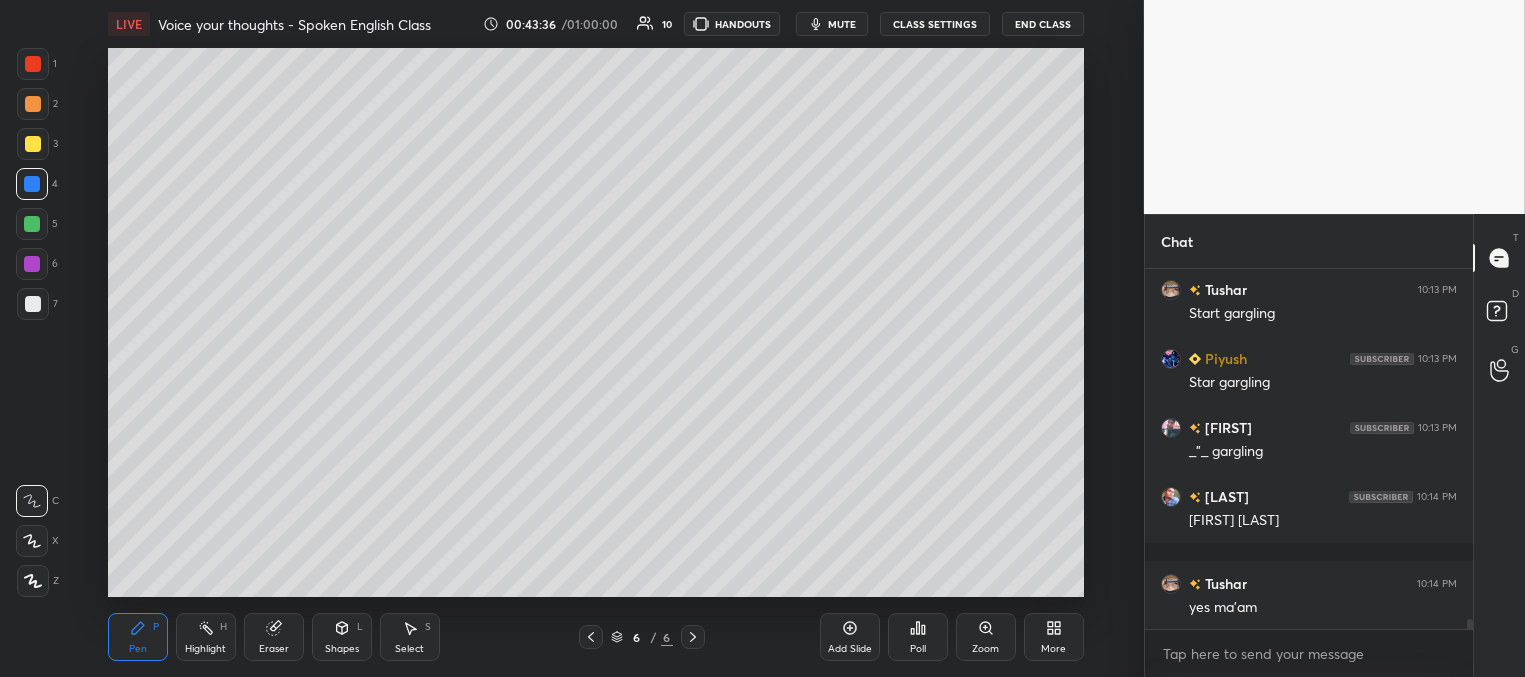 scroll, scrollTop: 12353, scrollLeft: 0, axis: vertical 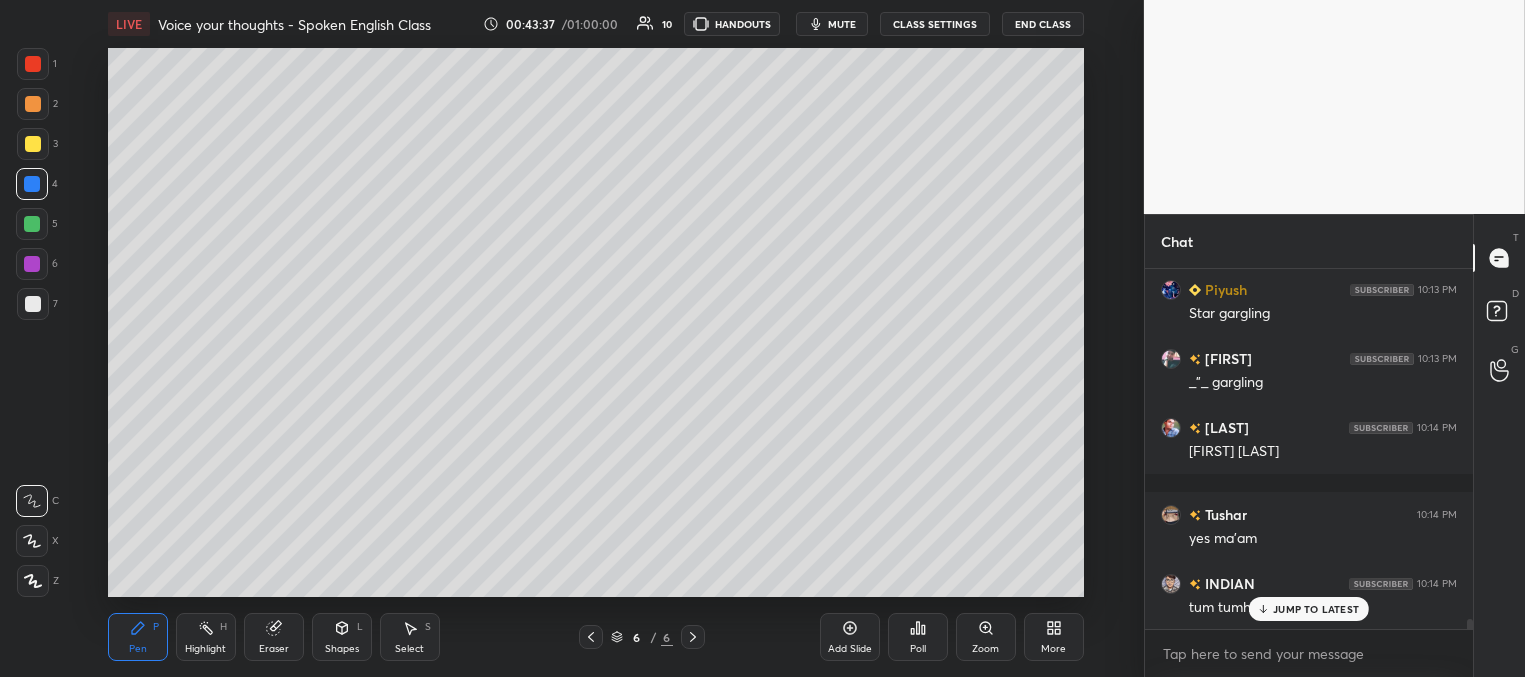 click on "JUMP TO LATEST" at bounding box center [1316, 609] 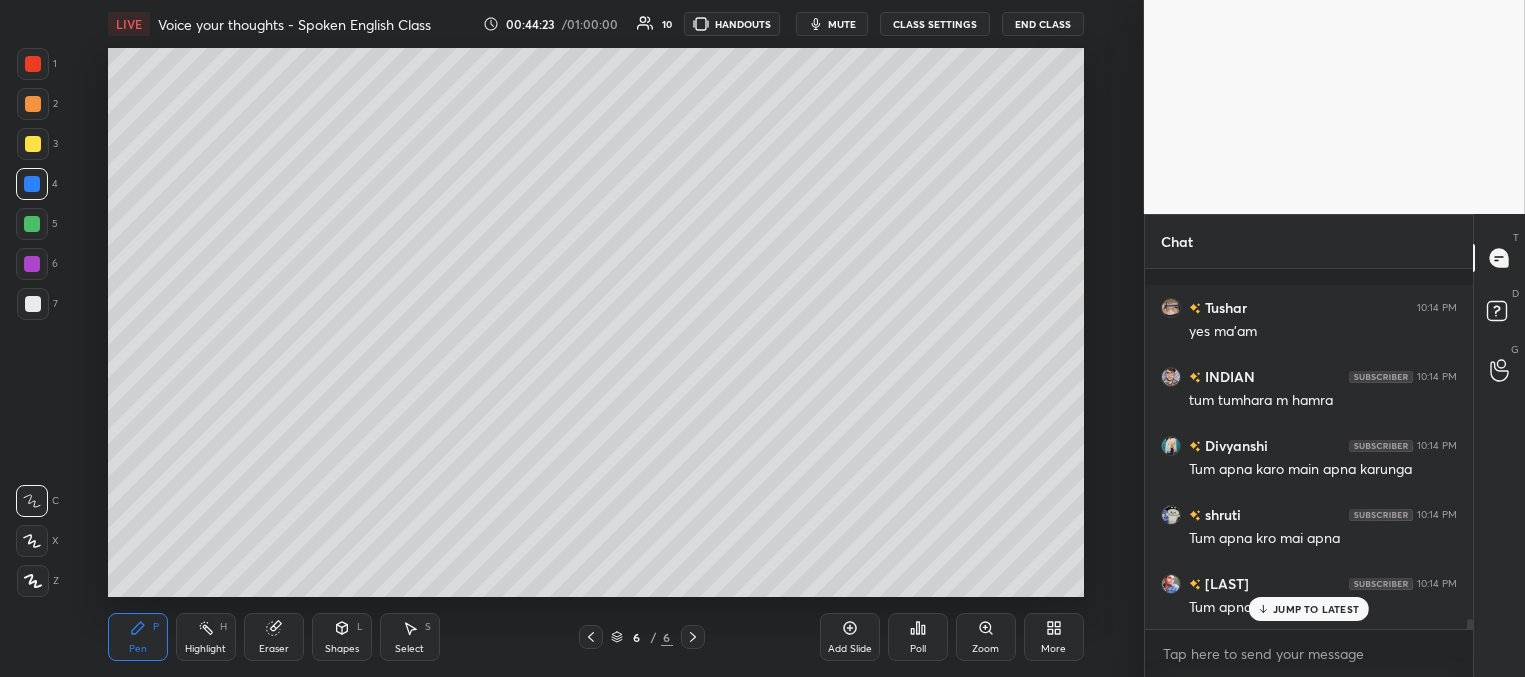 scroll, scrollTop: 12629, scrollLeft: 0, axis: vertical 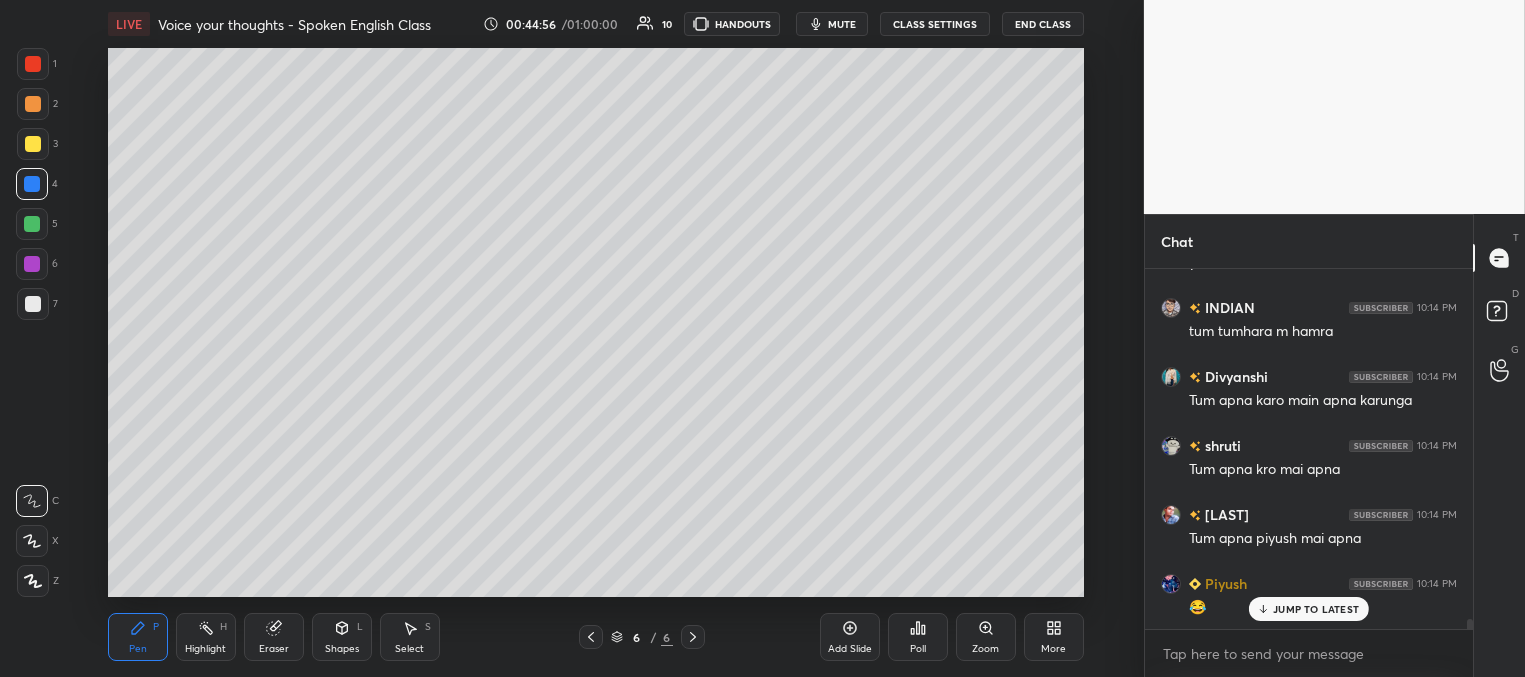 click on "JUMP TO LATEST" at bounding box center [1309, 609] 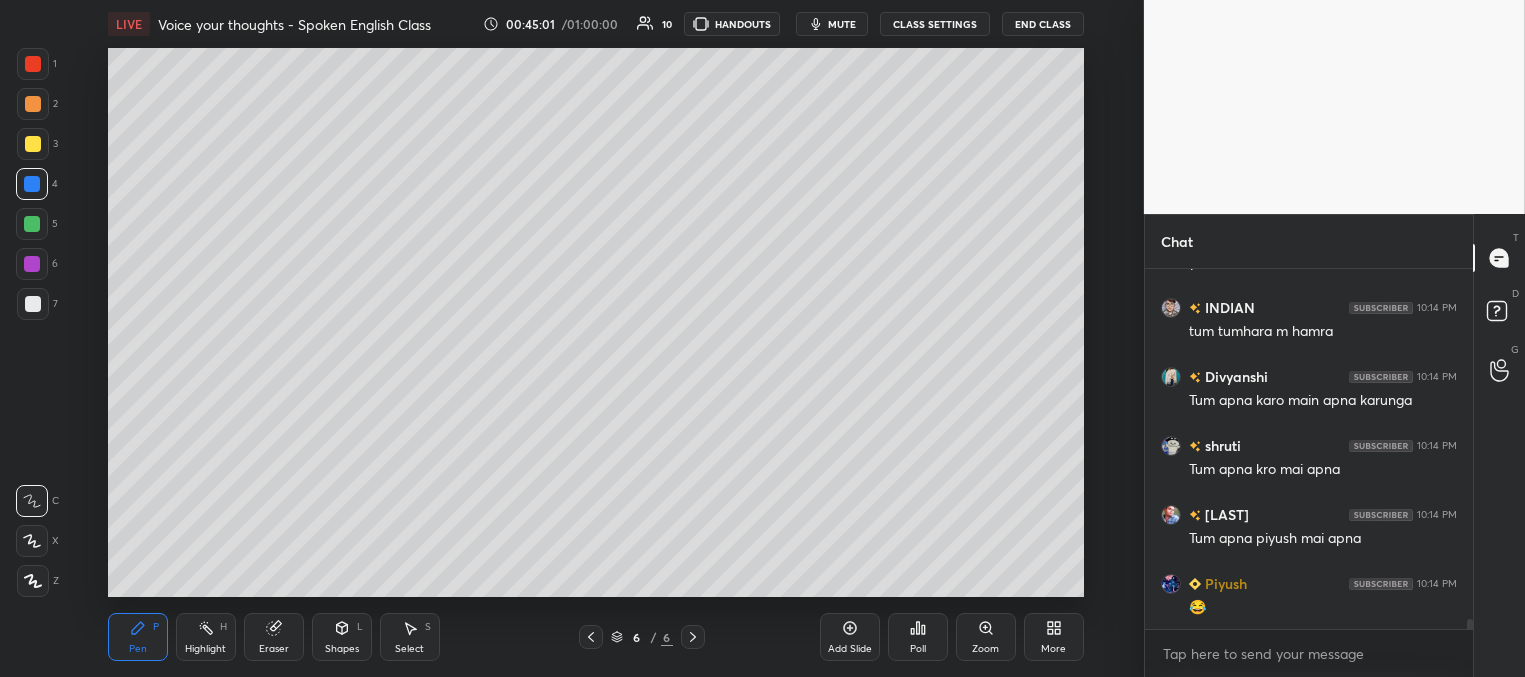 click on "Add Slide" at bounding box center [850, 649] 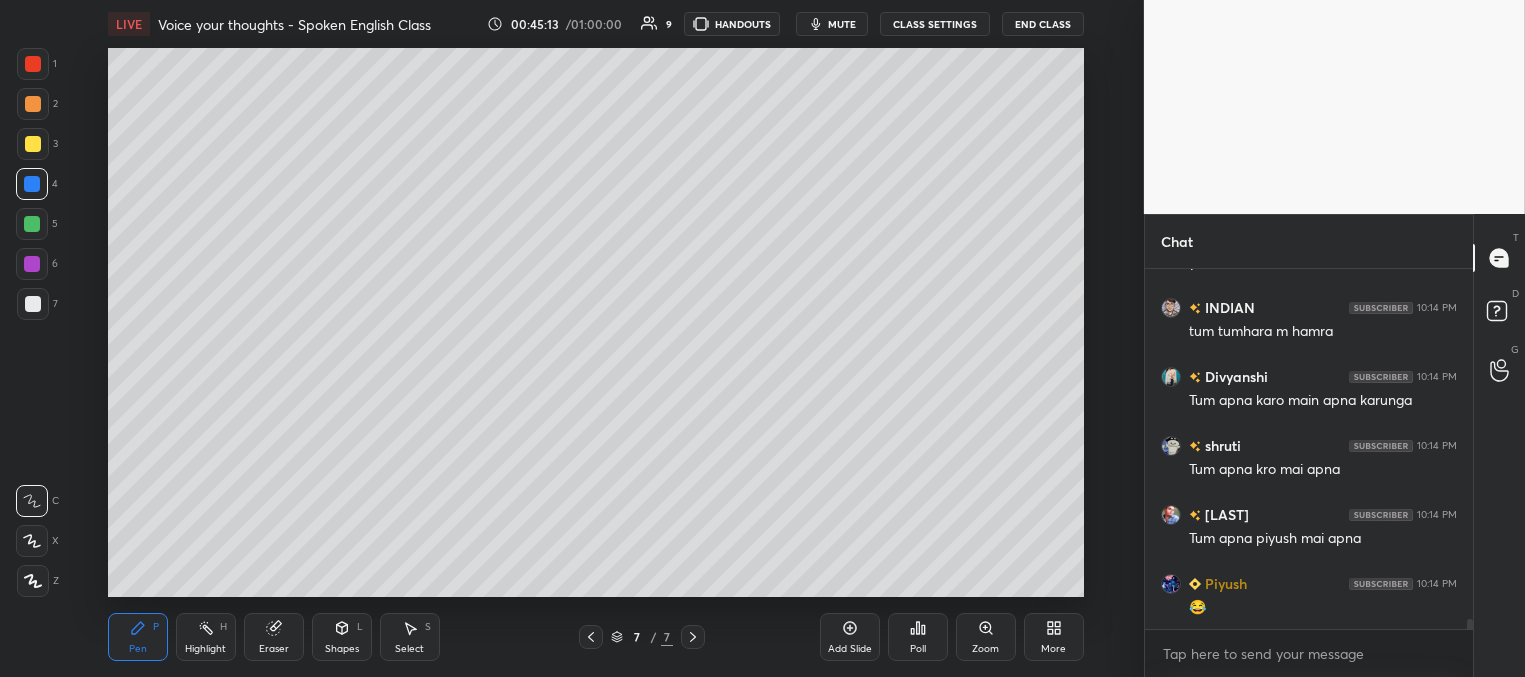 scroll, scrollTop: 12716, scrollLeft: 0, axis: vertical 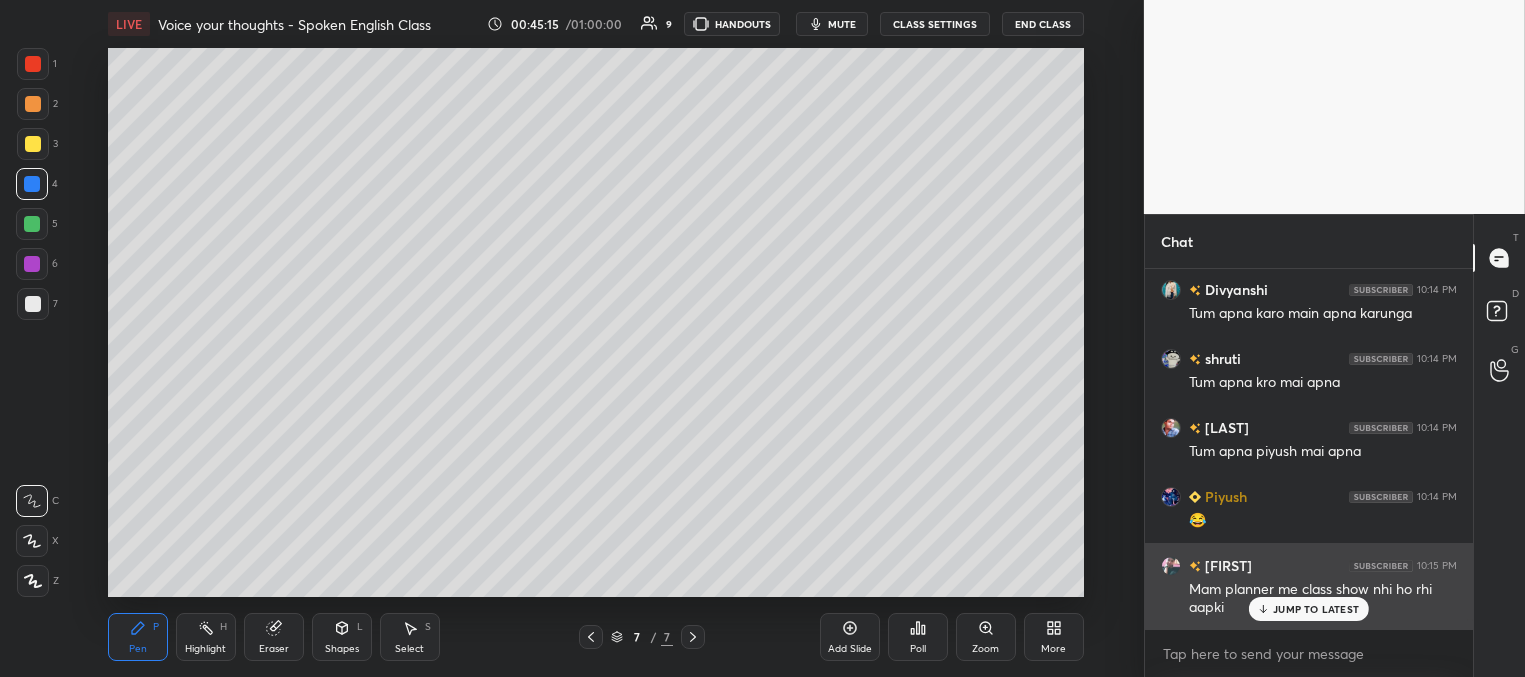 click on "JUMP TO LATEST" at bounding box center [1316, 609] 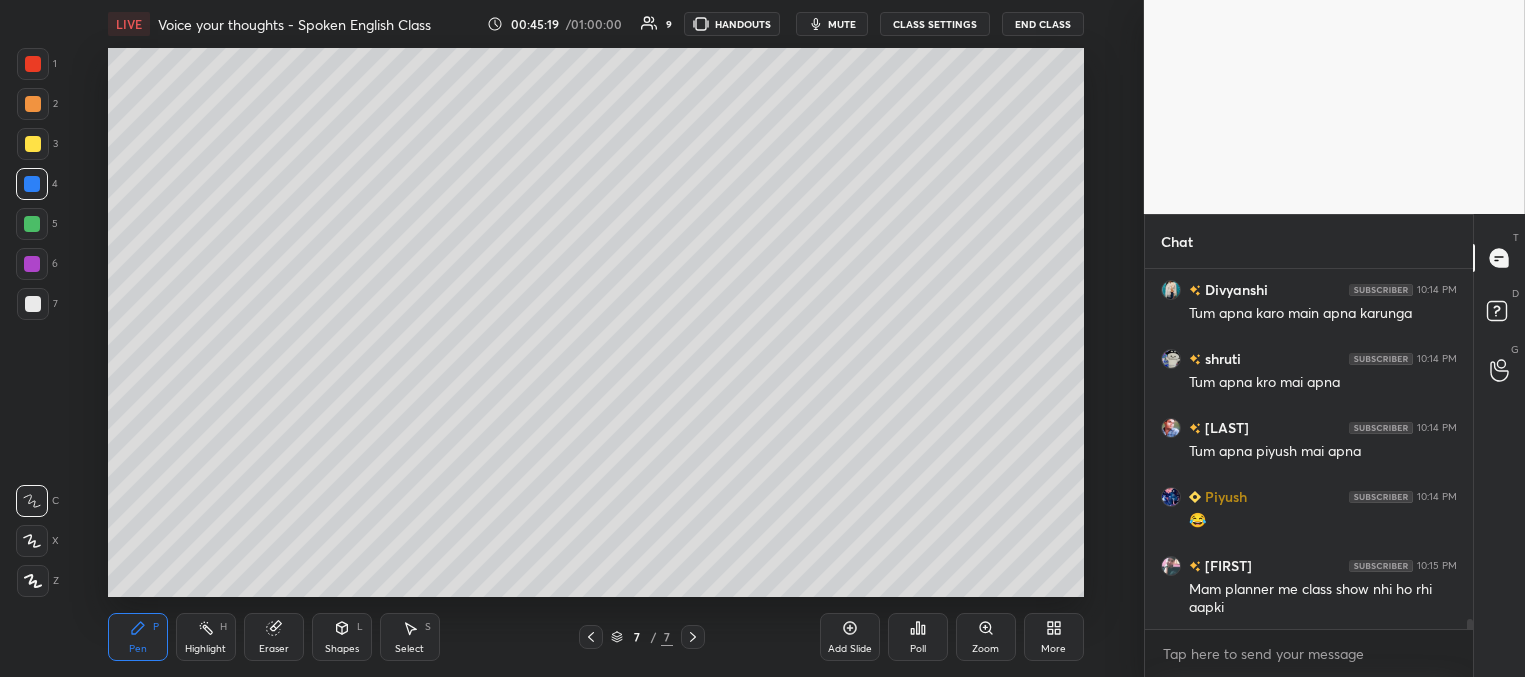 scroll, scrollTop: 12785, scrollLeft: 0, axis: vertical 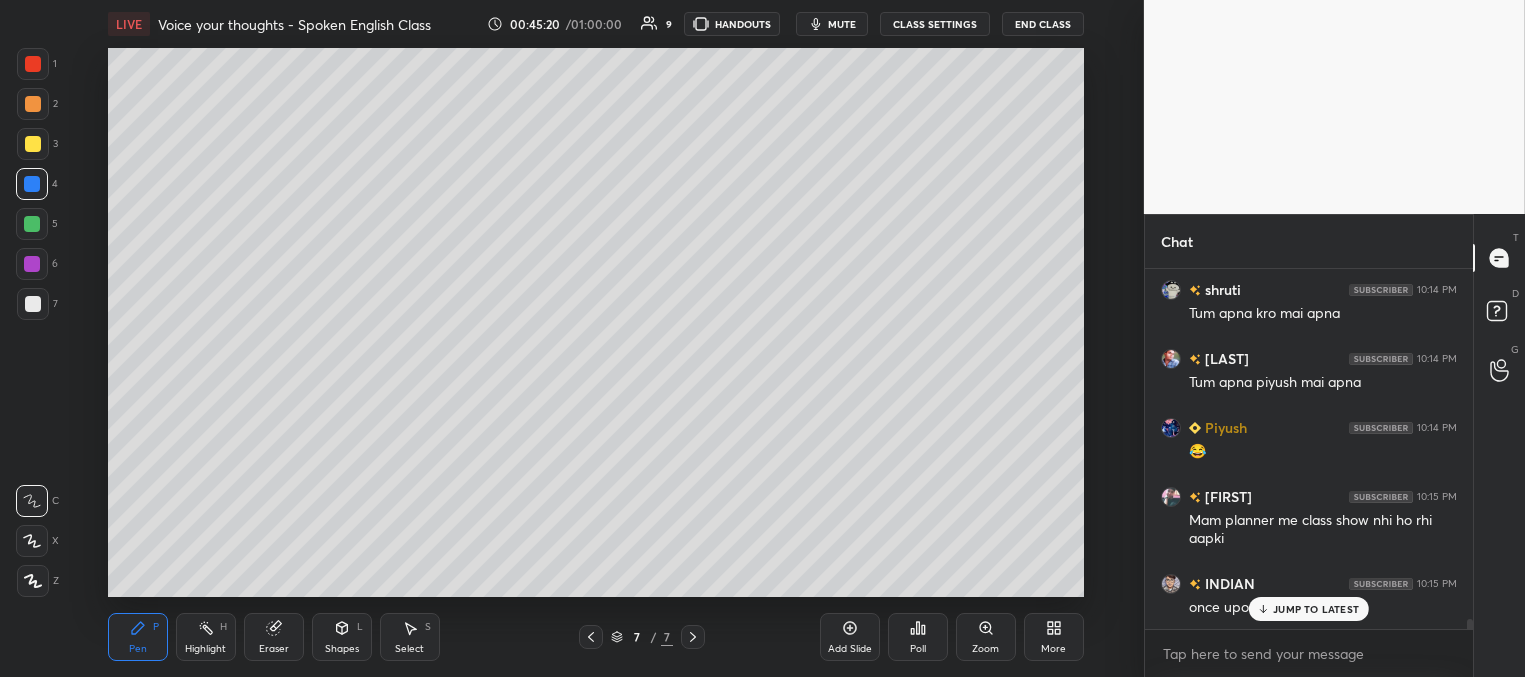 drag, startPoint x: 1284, startPoint y: 609, endPoint x: 1188, endPoint y: 596, distance: 96.87621 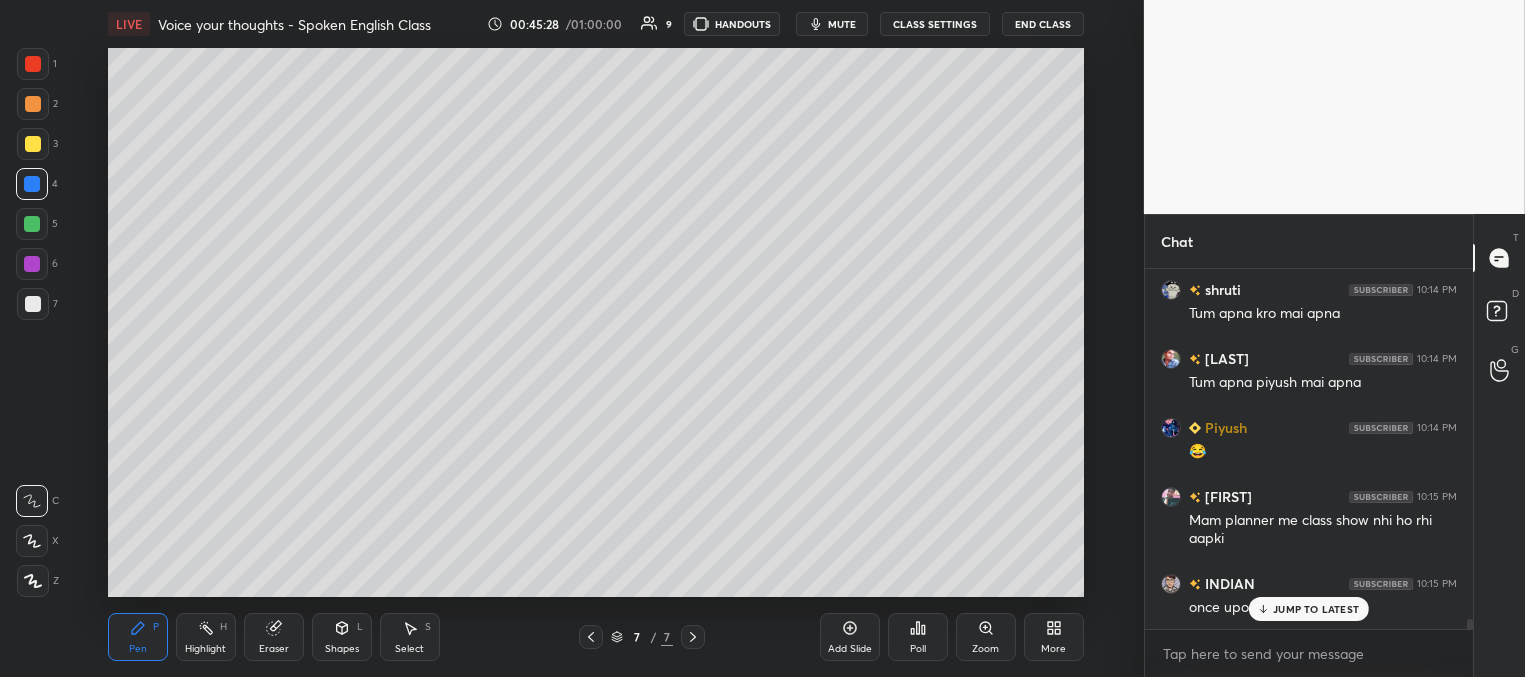scroll, scrollTop: 12854, scrollLeft: 0, axis: vertical 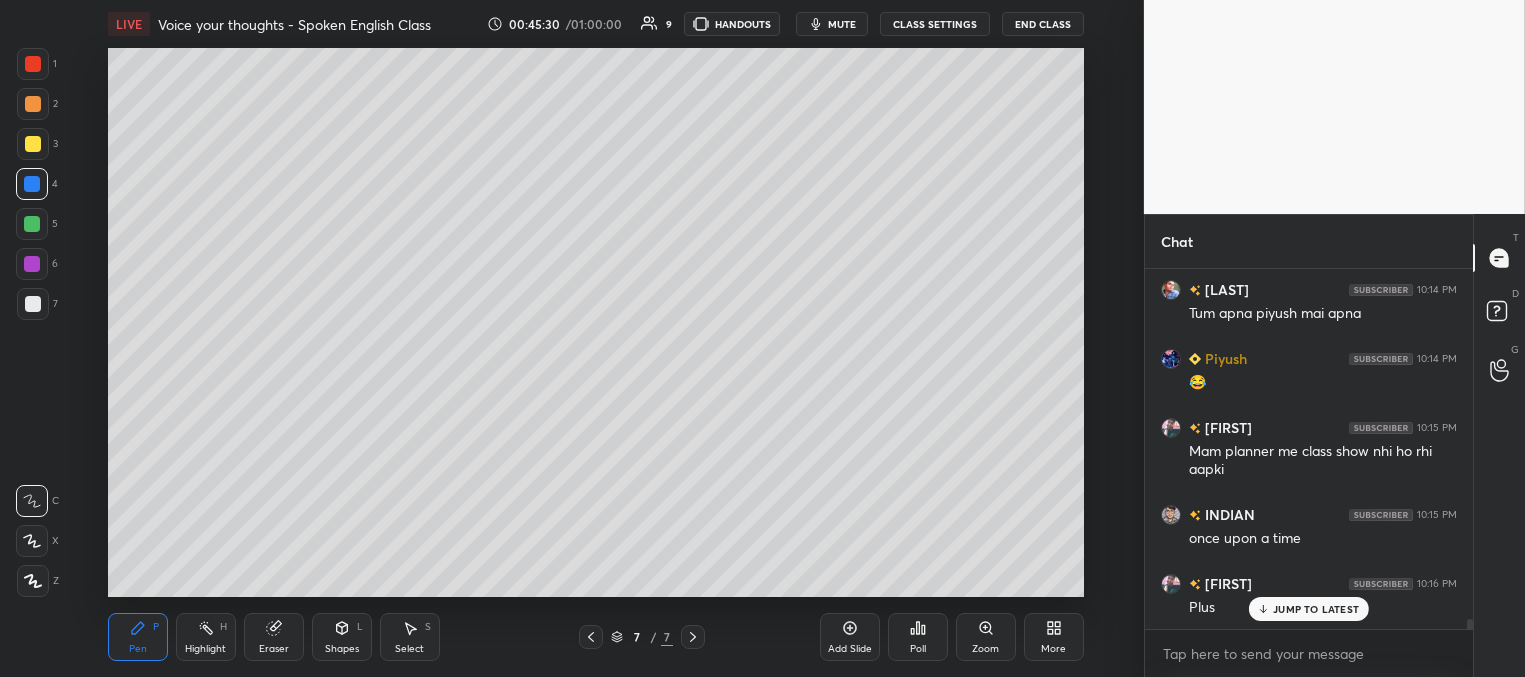 click on "JUMP TO LATEST" at bounding box center [1316, 609] 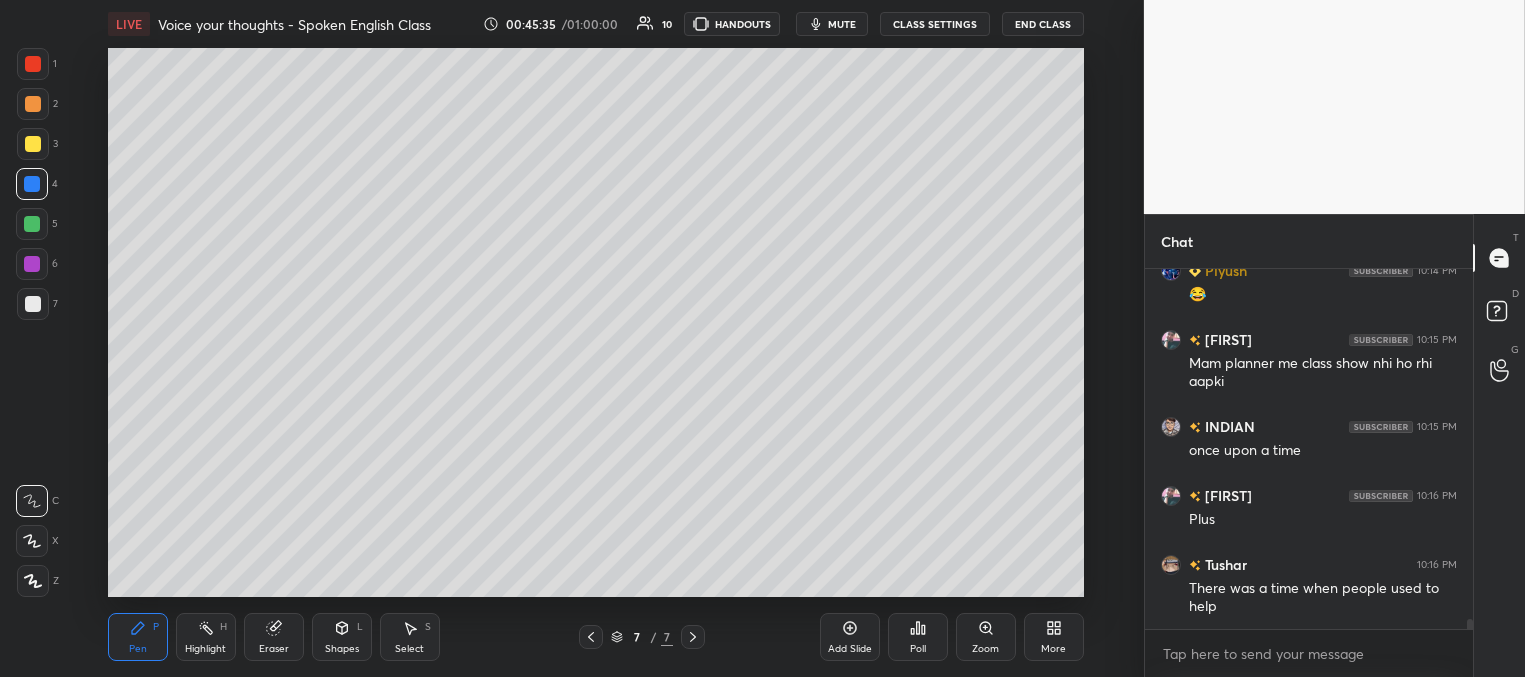 scroll, scrollTop: 13010, scrollLeft: 0, axis: vertical 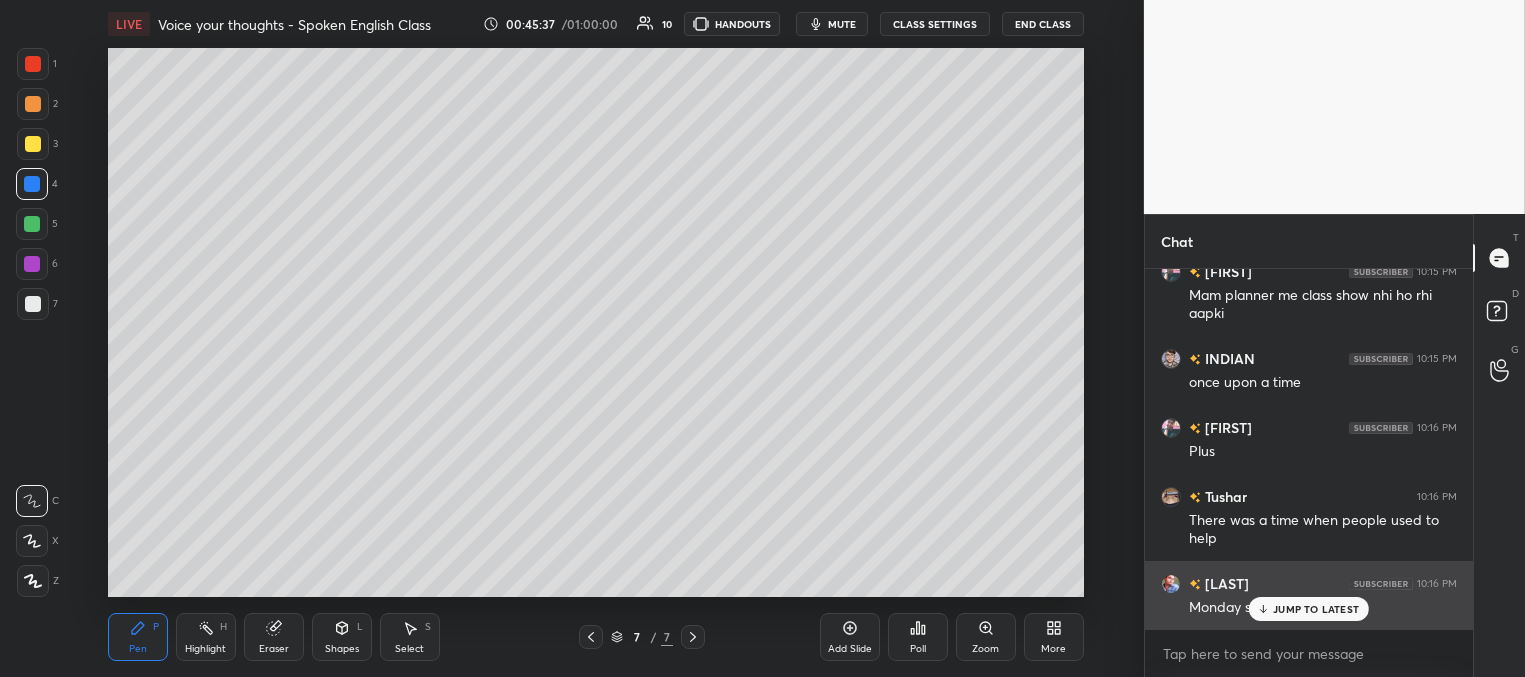 drag, startPoint x: 1296, startPoint y: 612, endPoint x: 1254, endPoint y: 590, distance: 47.41308 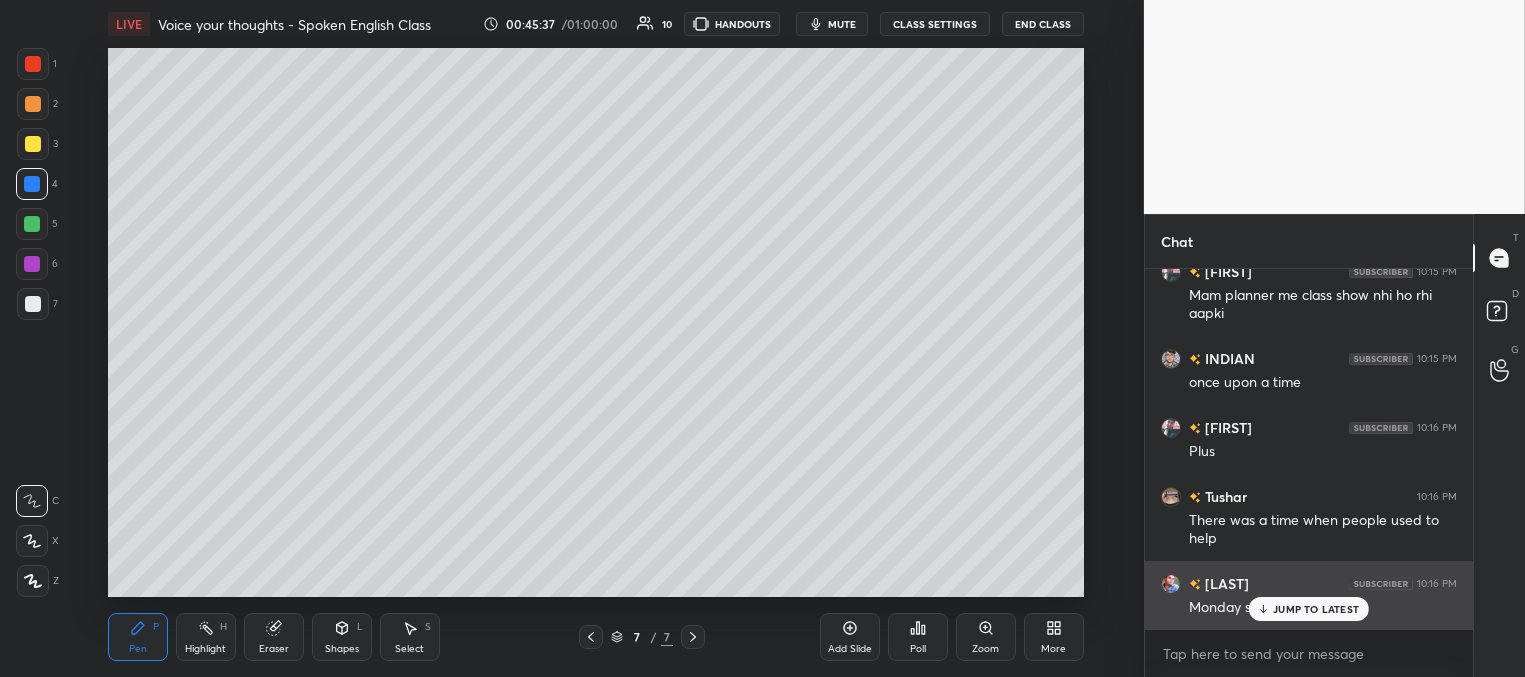 click on "JUMP TO LATEST" at bounding box center (1316, 609) 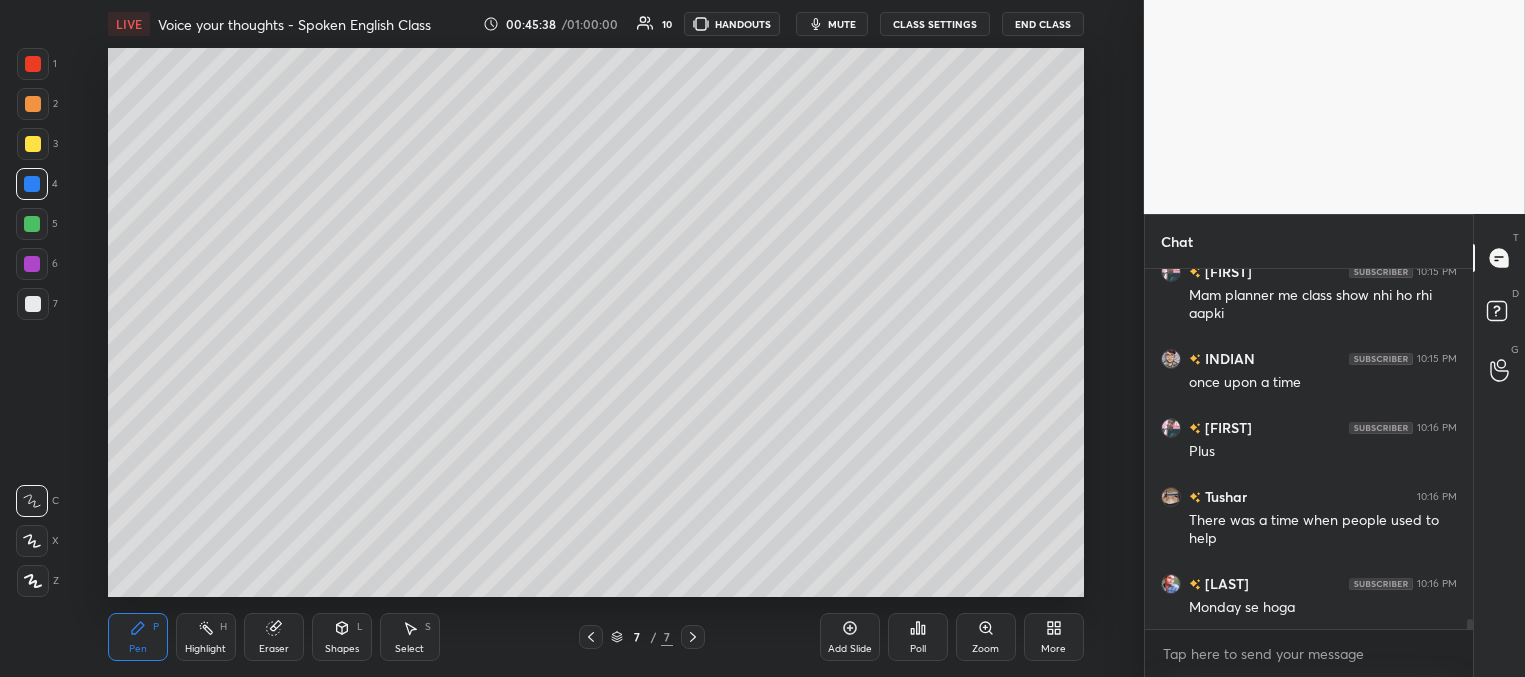 scroll, scrollTop: 13079, scrollLeft: 0, axis: vertical 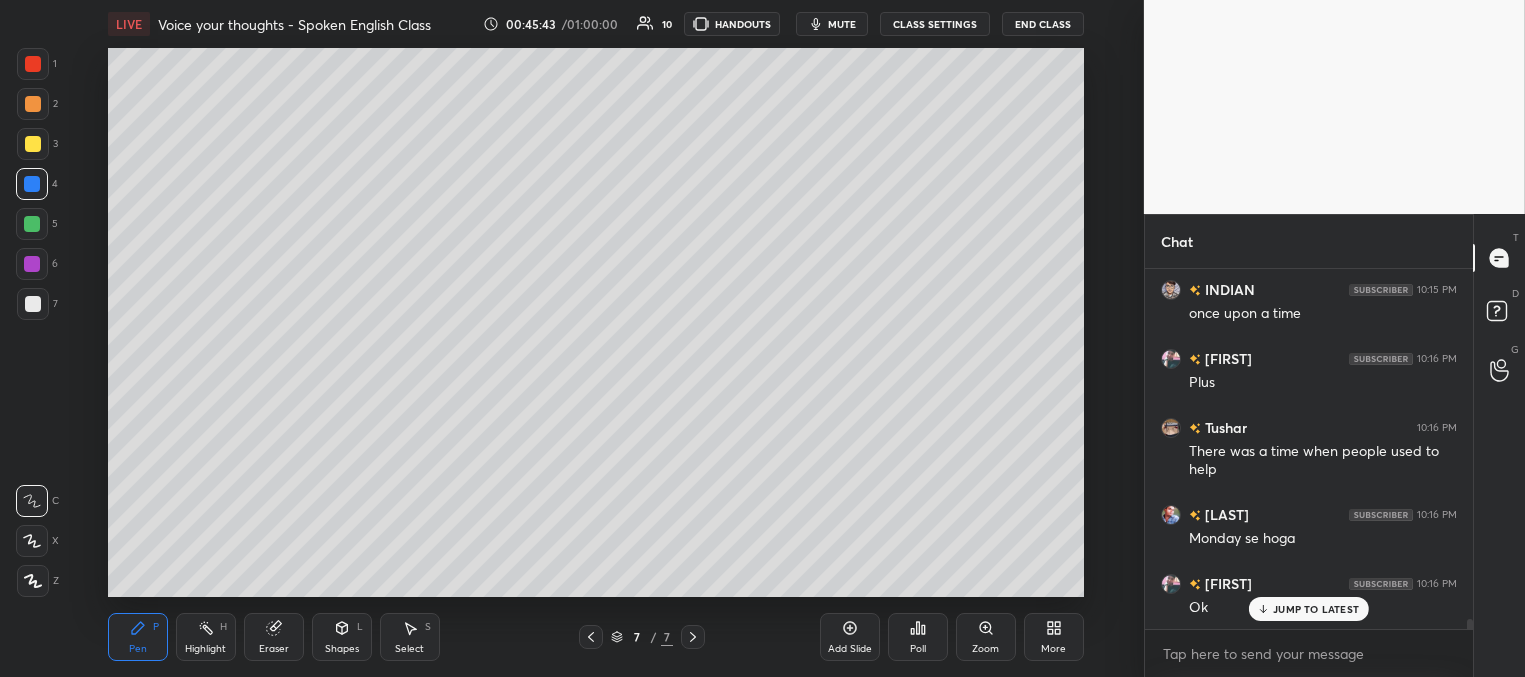 click on "JUMP TO LATEST" at bounding box center (1316, 609) 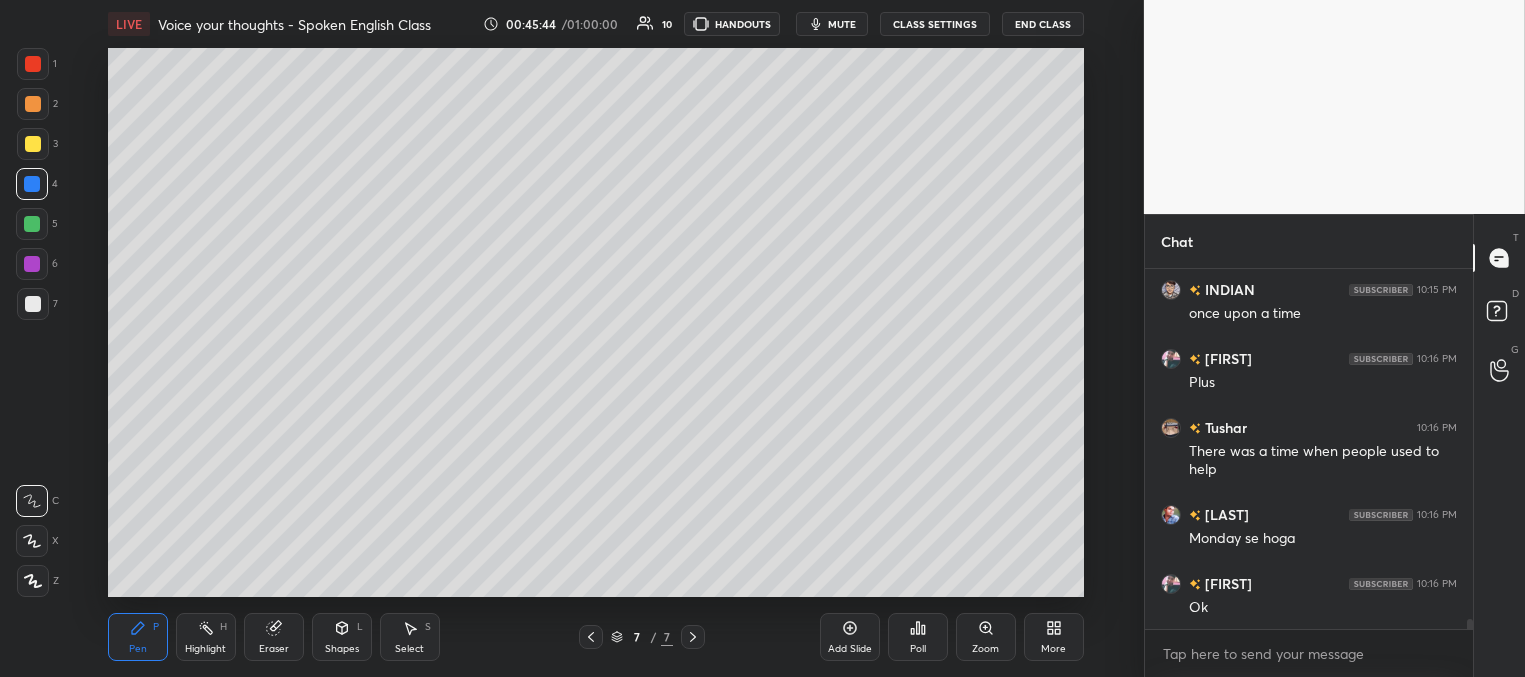 drag, startPoint x: 29, startPoint y: 142, endPoint x: 38, endPoint y: 130, distance: 15 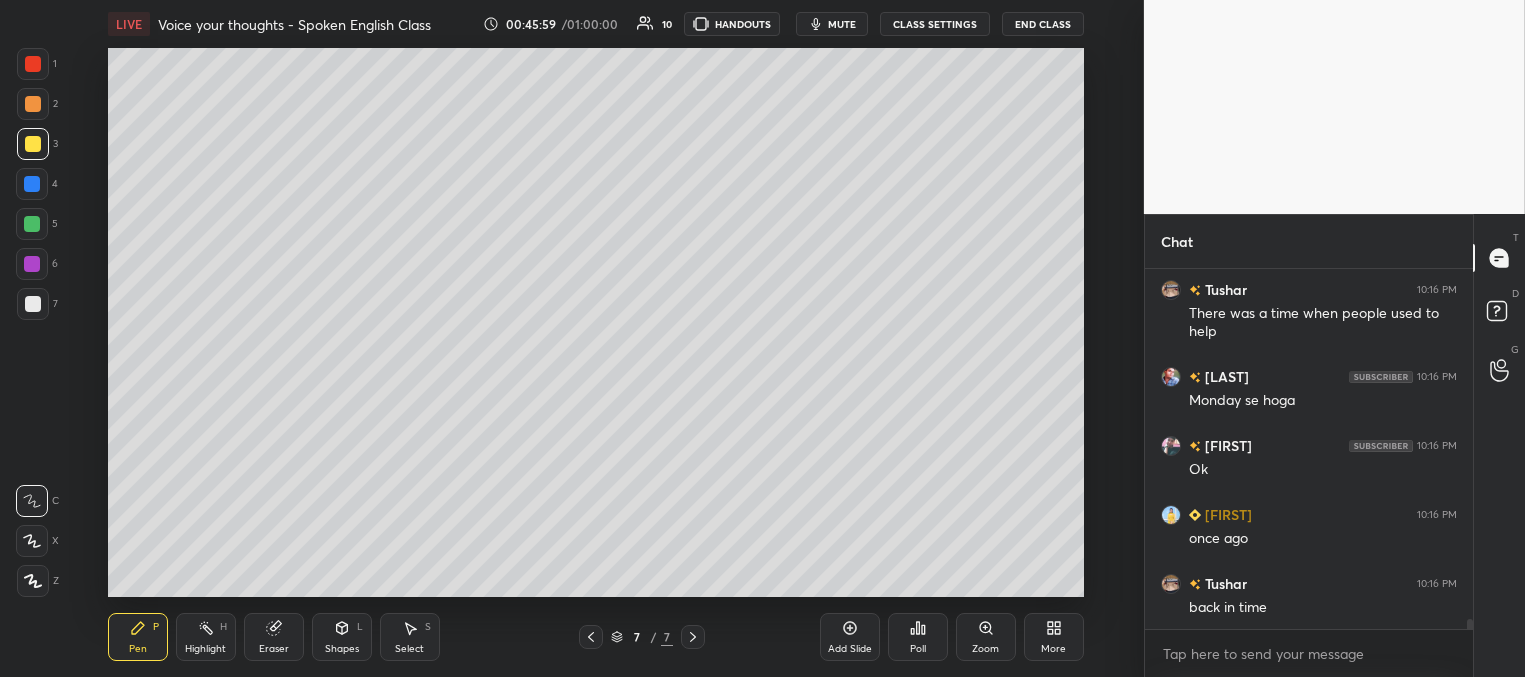 scroll, scrollTop: 13286, scrollLeft: 0, axis: vertical 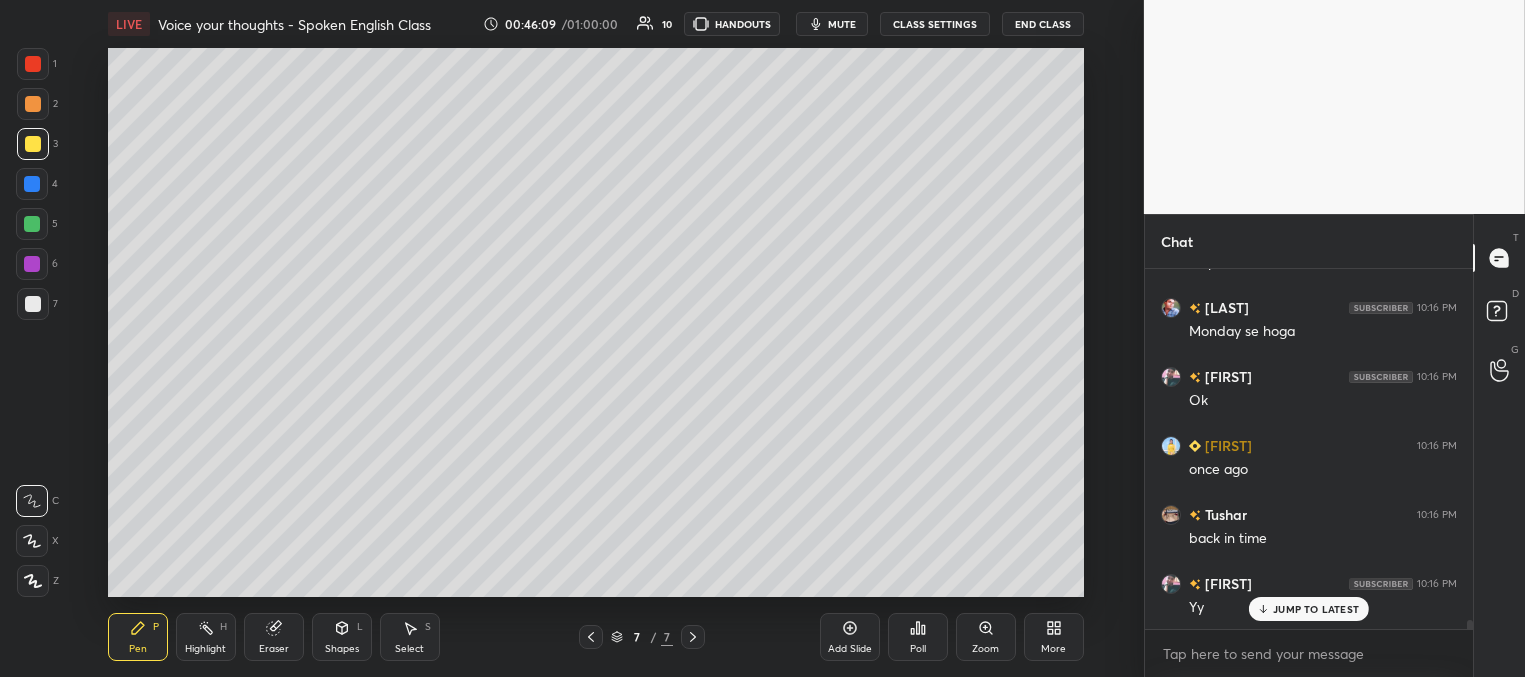 click at bounding box center (32, 184) 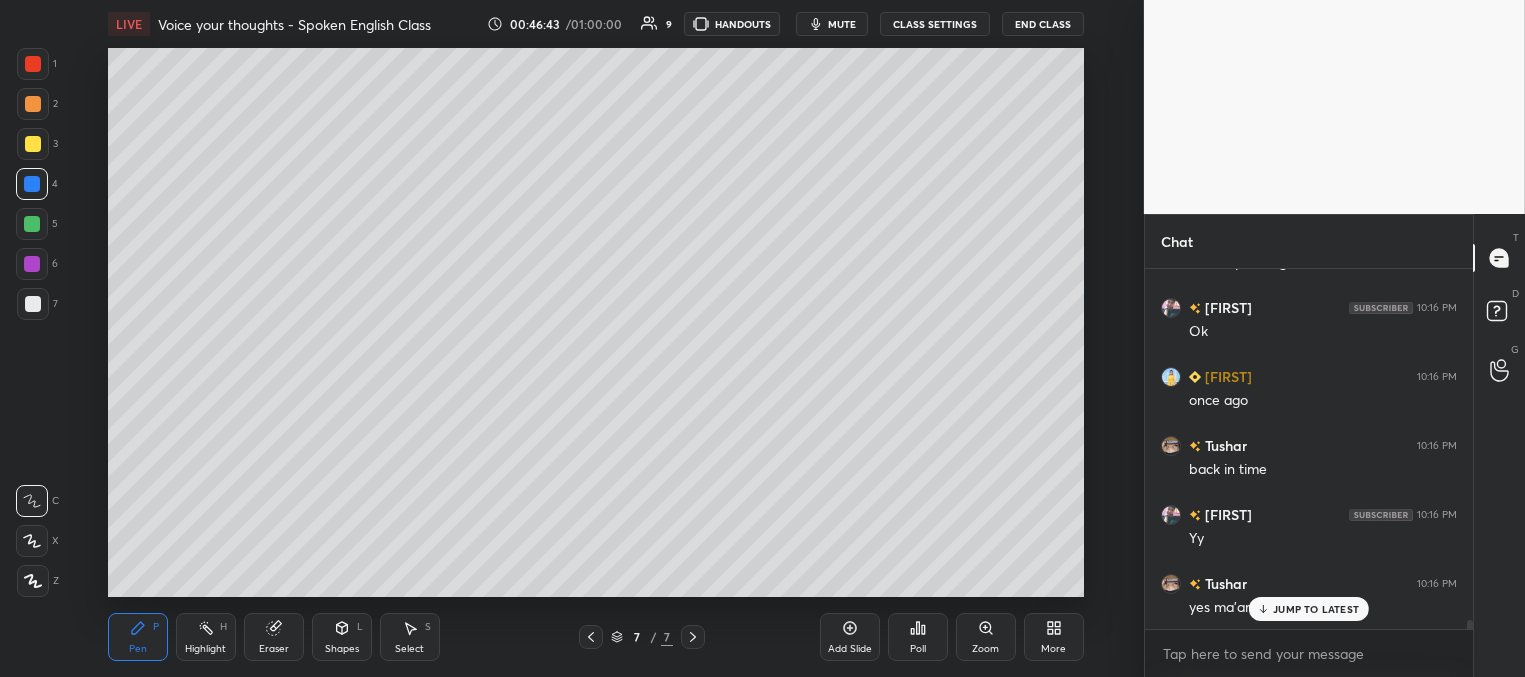 scroll, scrollTop: 13424, scrollLeft: 0, axis: vertical 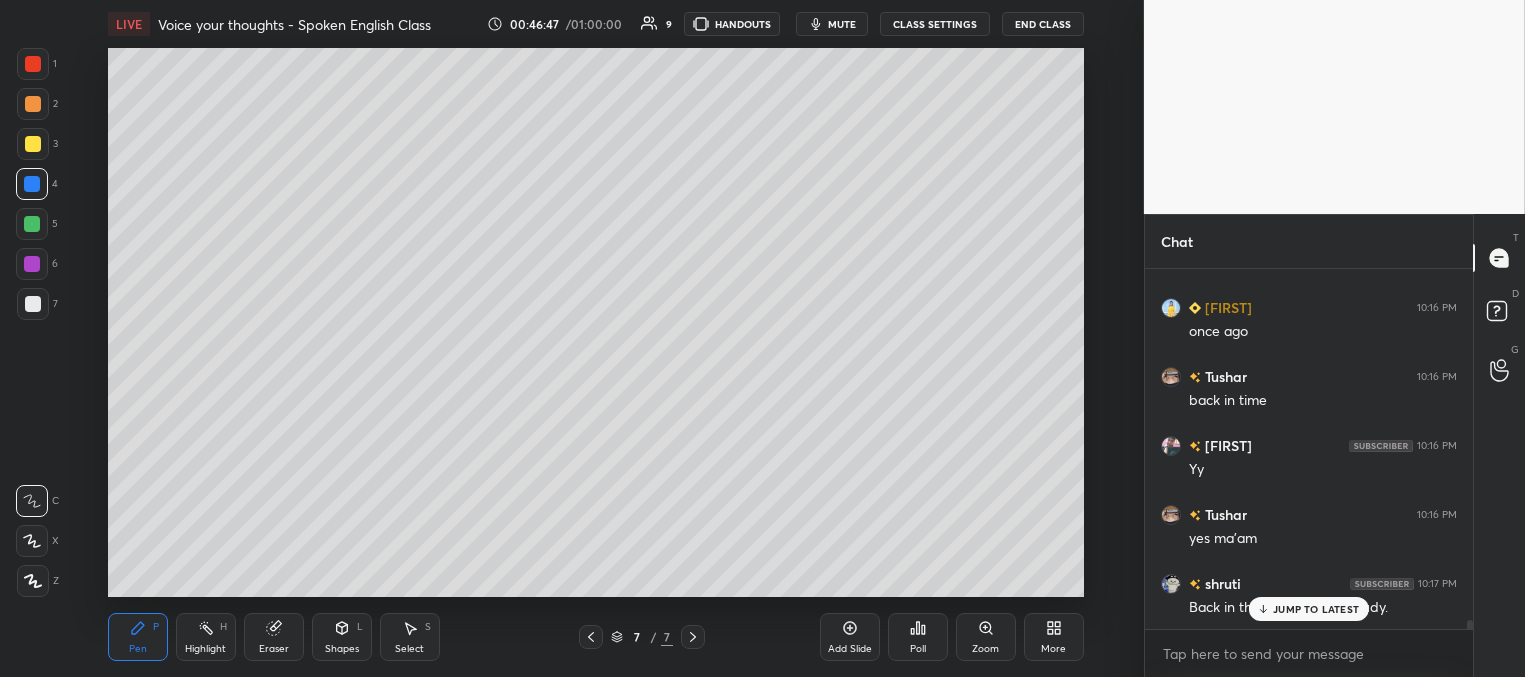click 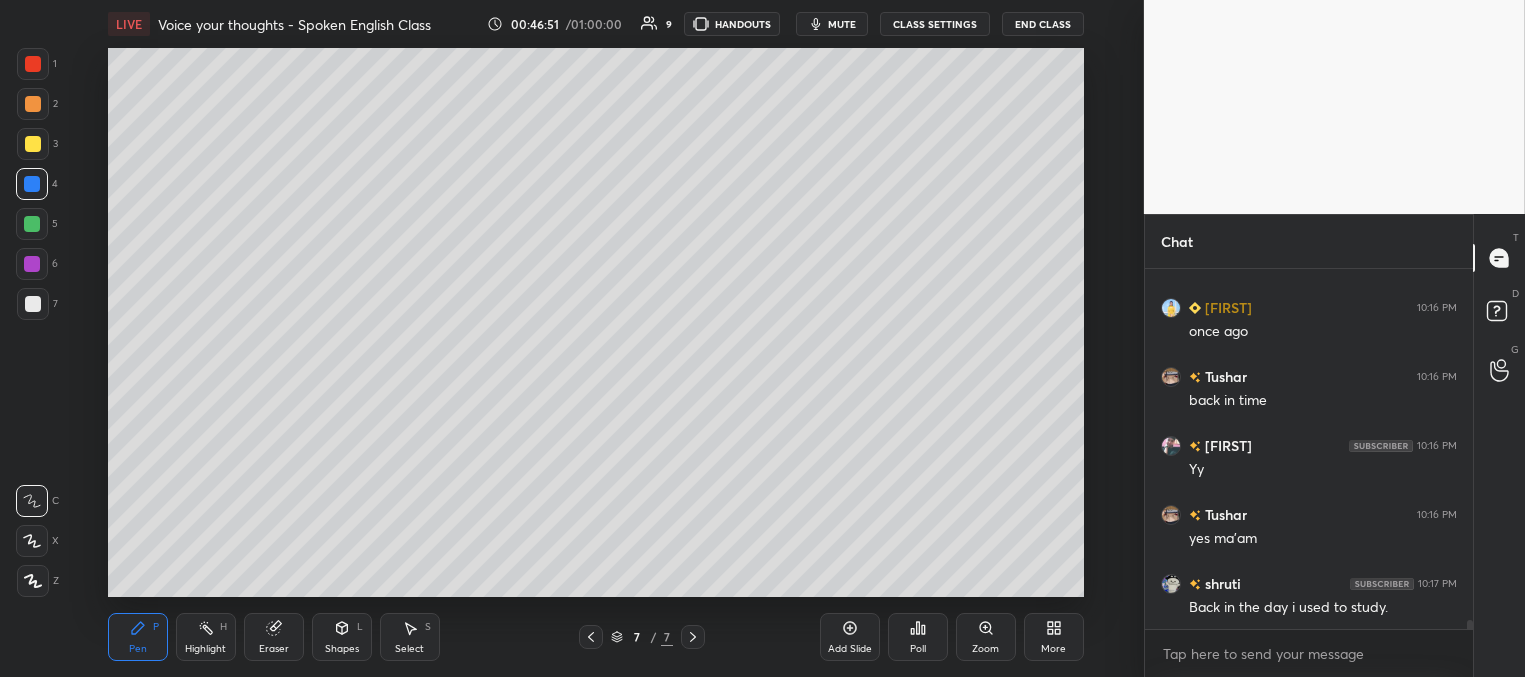 scroll, scrollTop: 13511, scrollLeft: 0, axis: vertical 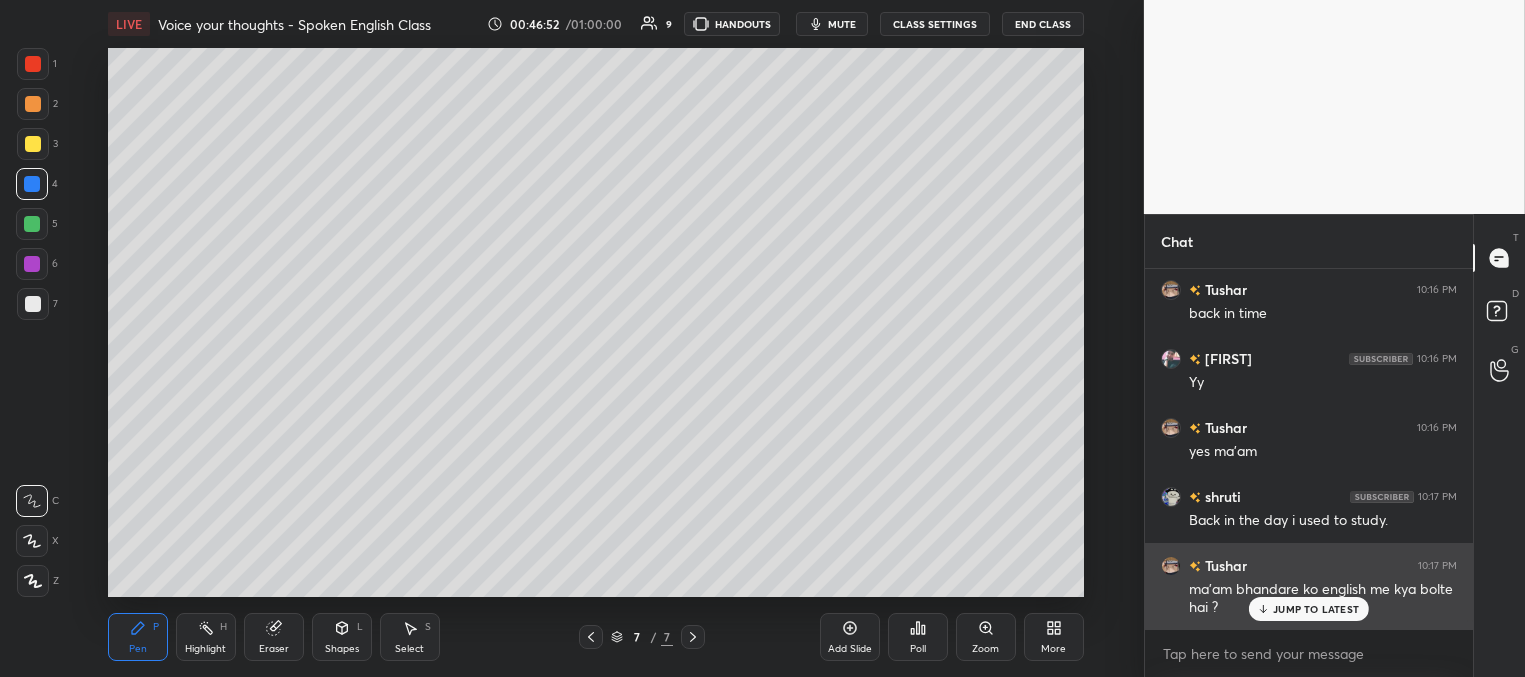 click on "JUMP TO LATEST" at bounding box center (1316, 609) 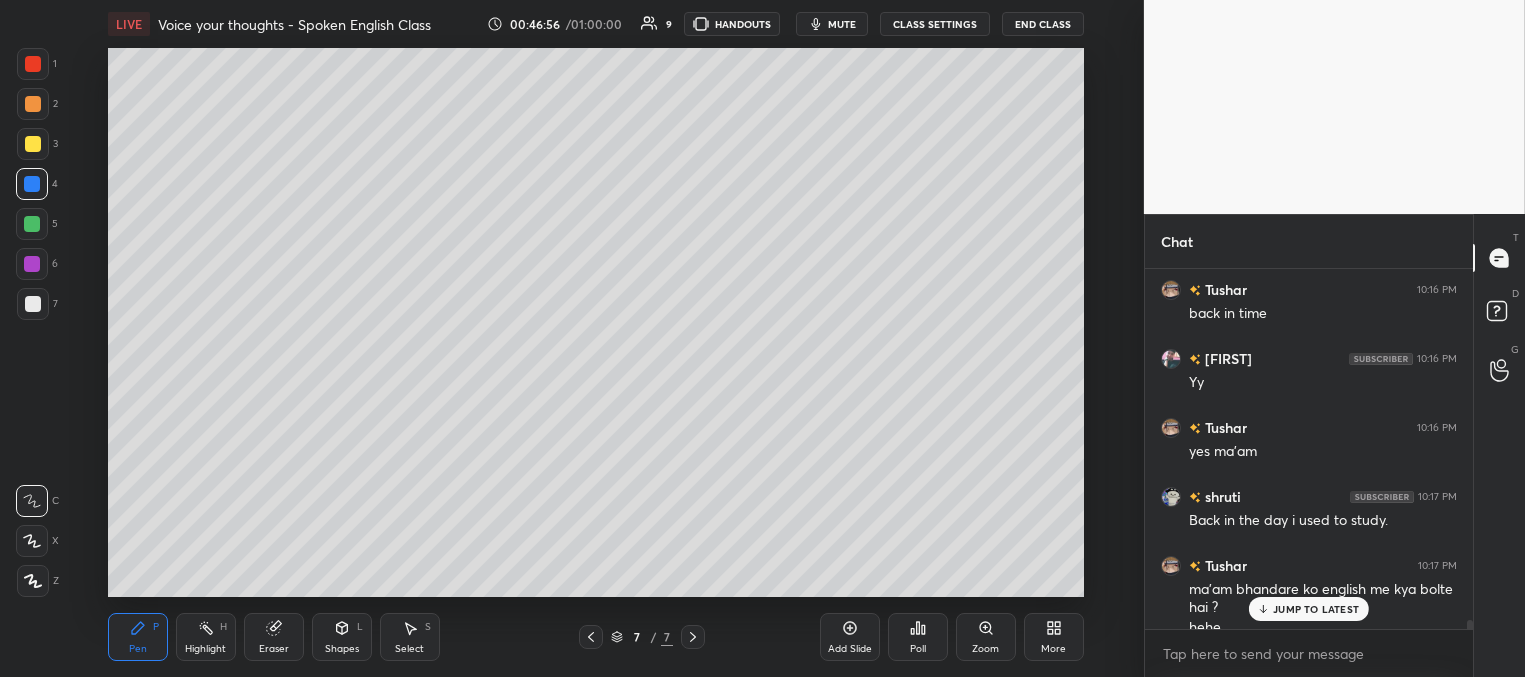 scroll, scrollTop: 13531, scrollLeft: 0, axis: vertical 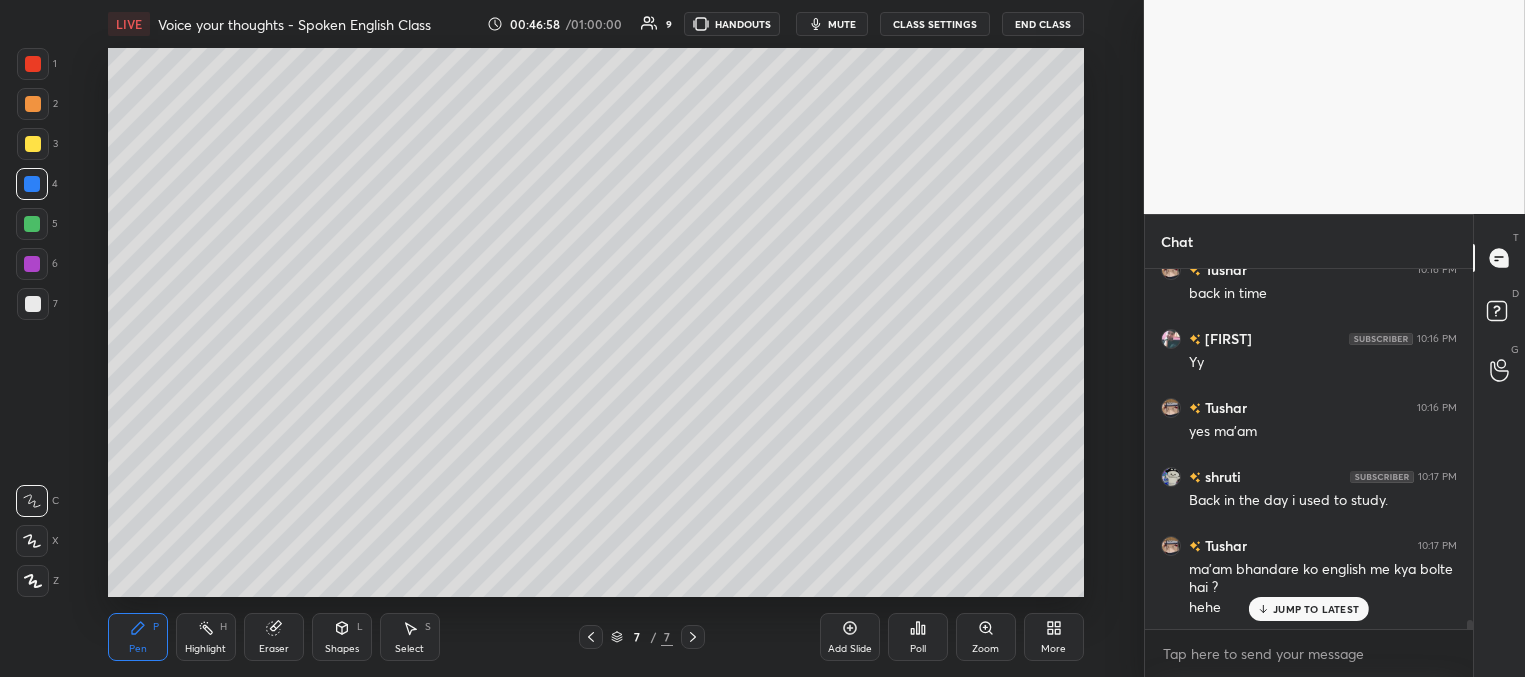 drag, startPoint x: 1277, startPoint y: 610, endPoint x: 1254, endPoint y: 603, distance: 24.04163 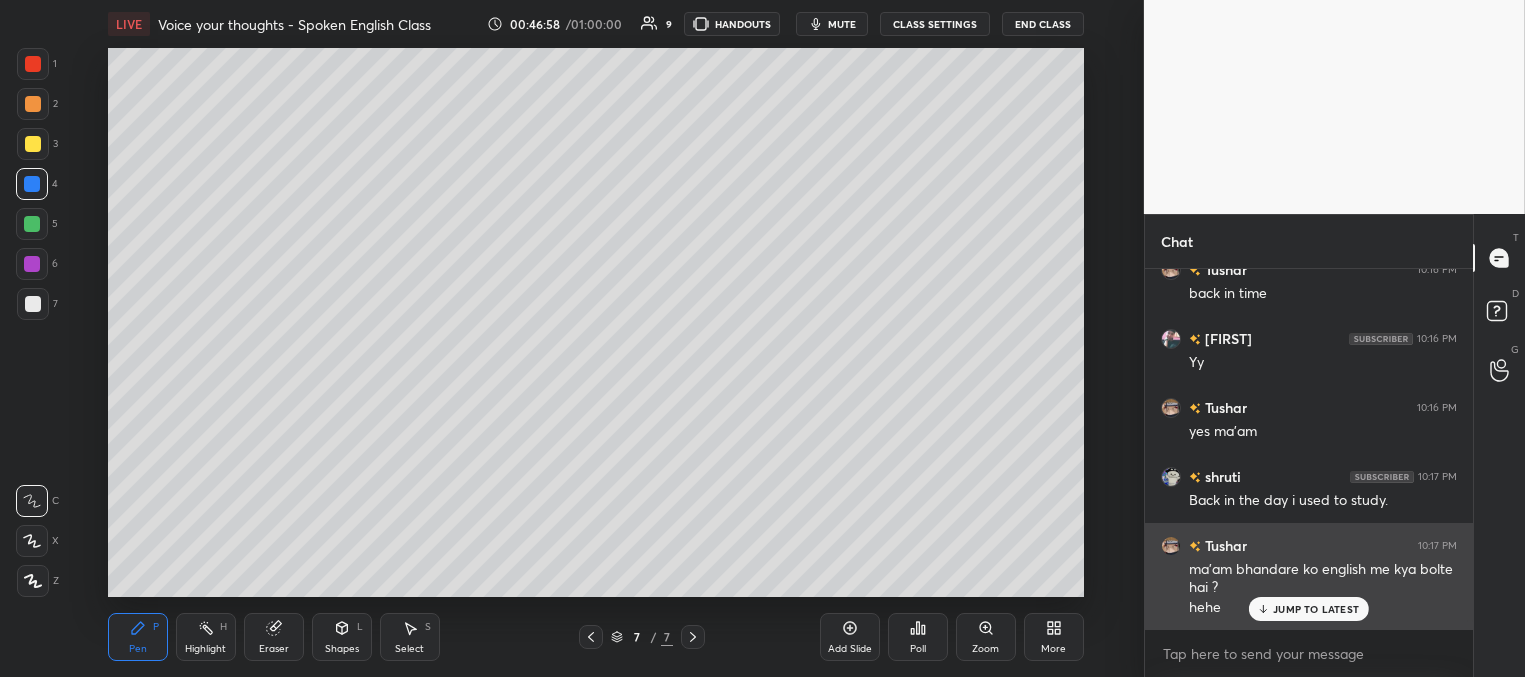 click on "JUMP TO LATEST" at bounding box center [1316, 609] 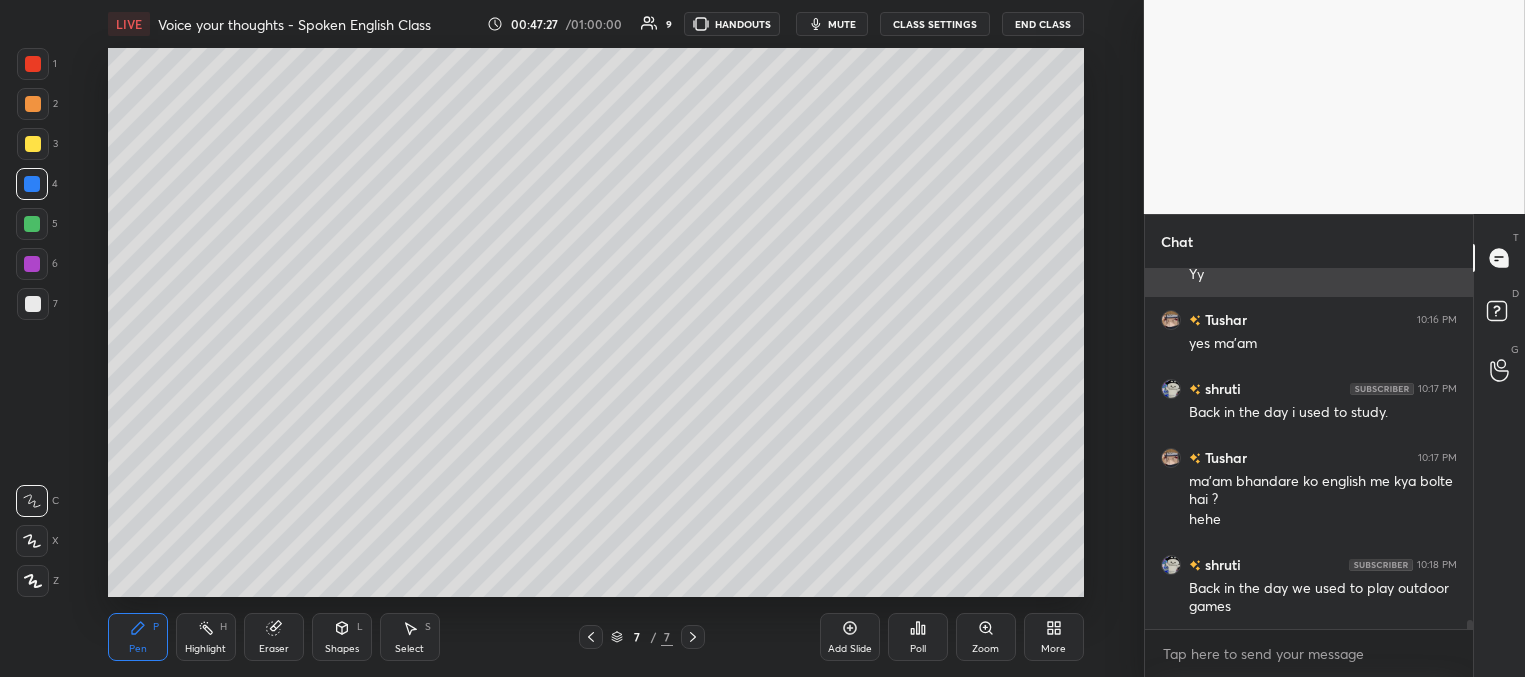 scroll, scrollTop: 13705, scrollLeft: 0, axis: vertical 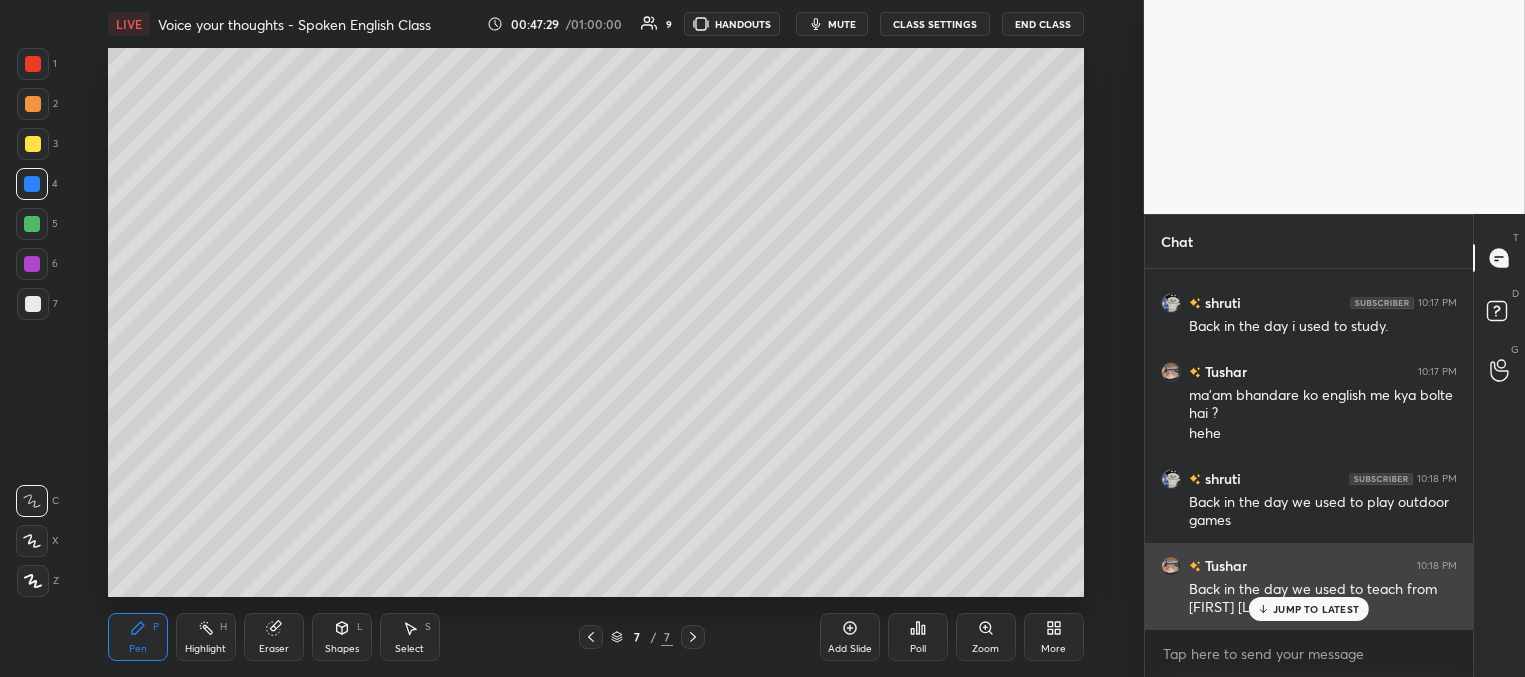 click on "JUMP TO LATEST" at bounding box center (1316, 609) 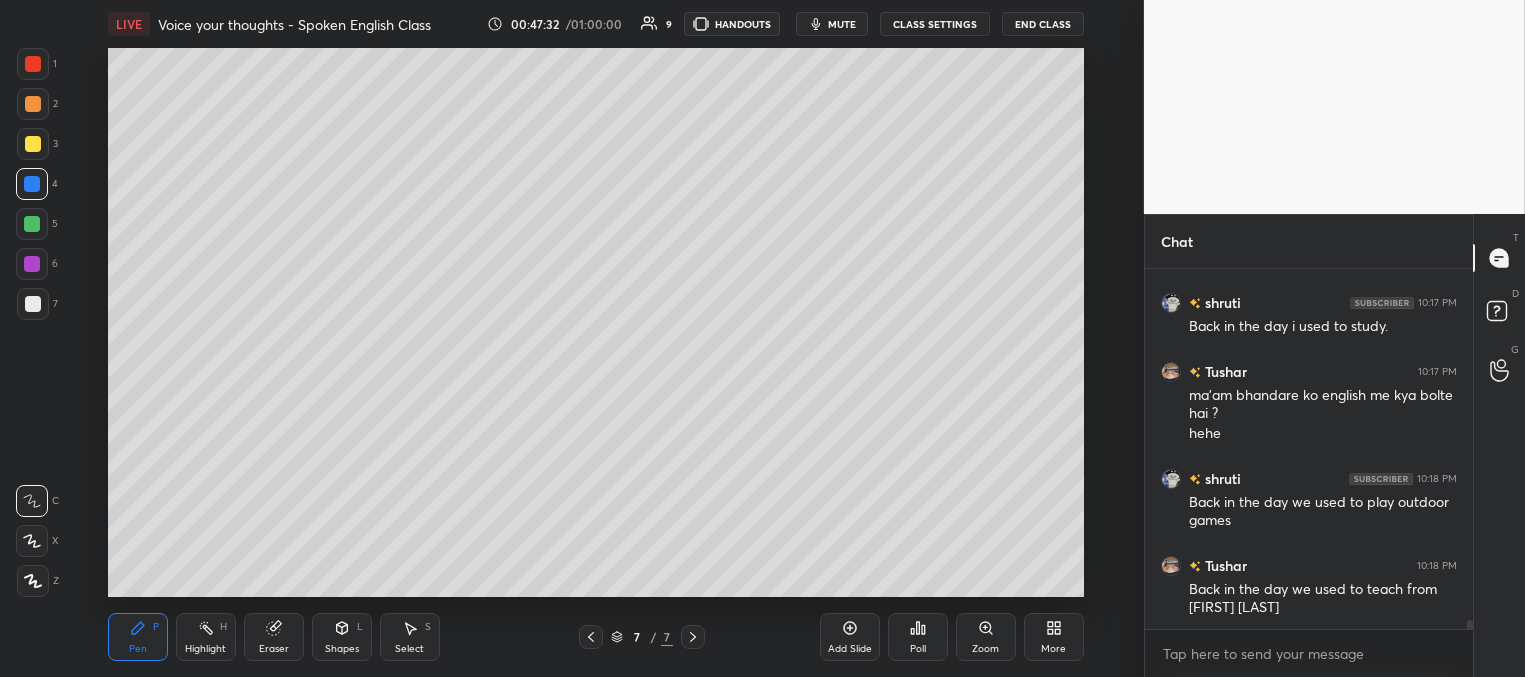 scroll, scrollTop: 13792, scrollLeft: 0, axis: vertical 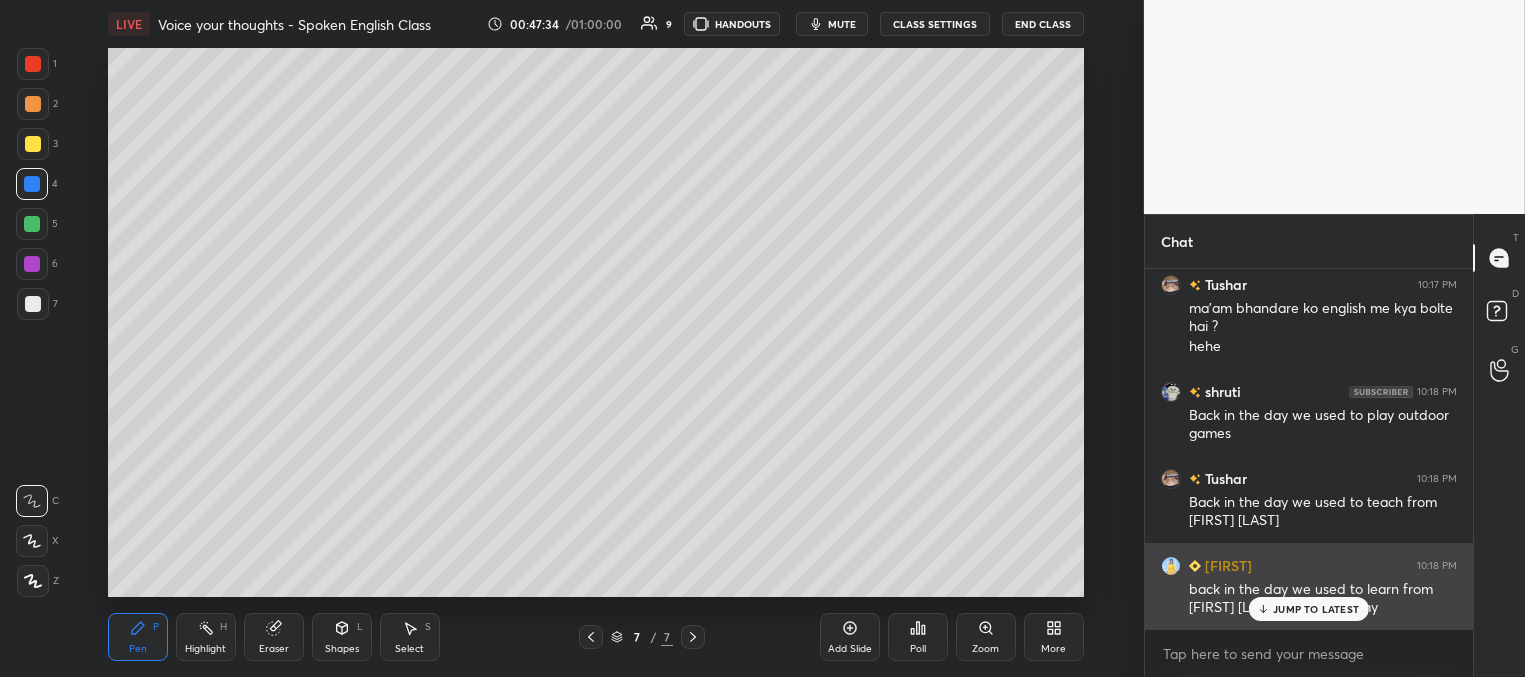 click on "JUMP TO LATEST" at bounding box center [1316, 609] 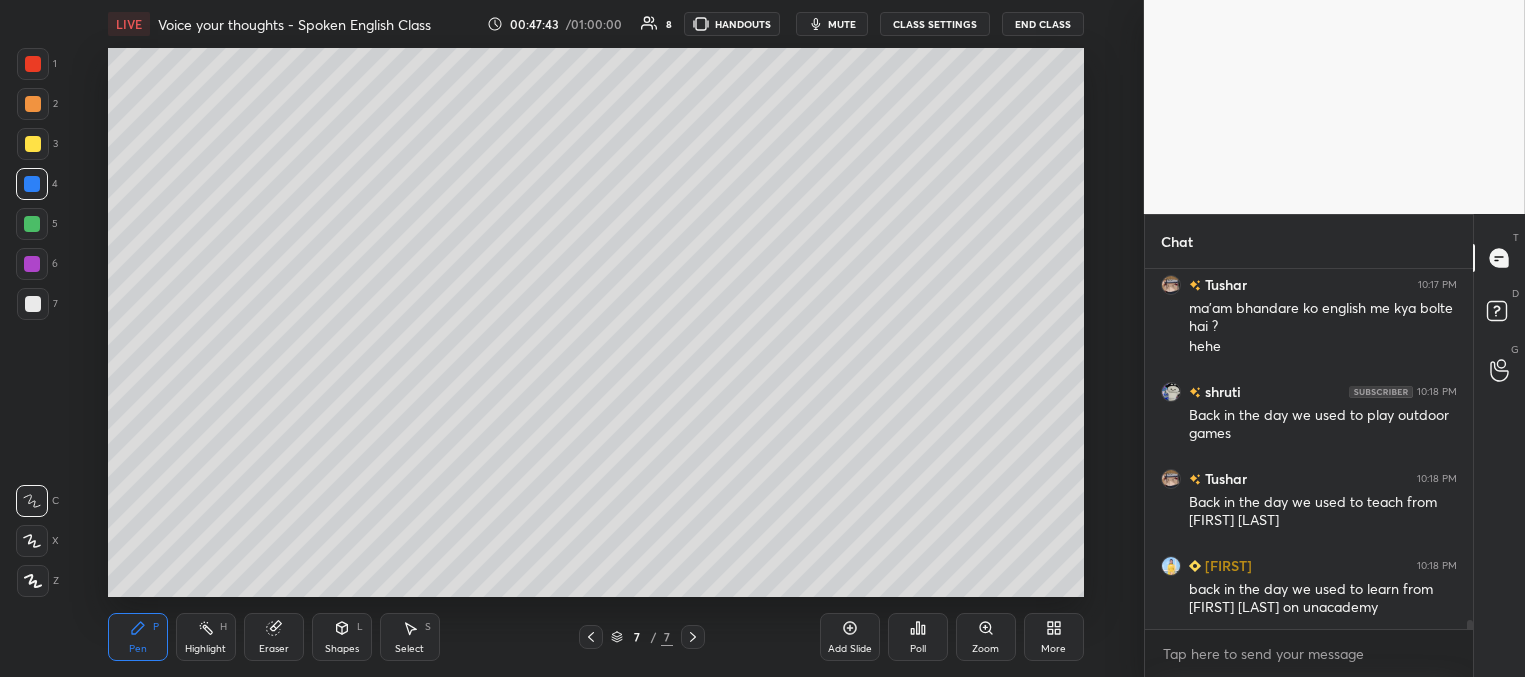 scroll, scrollTop: 13861, scrollLeft: 0, axis: vertical 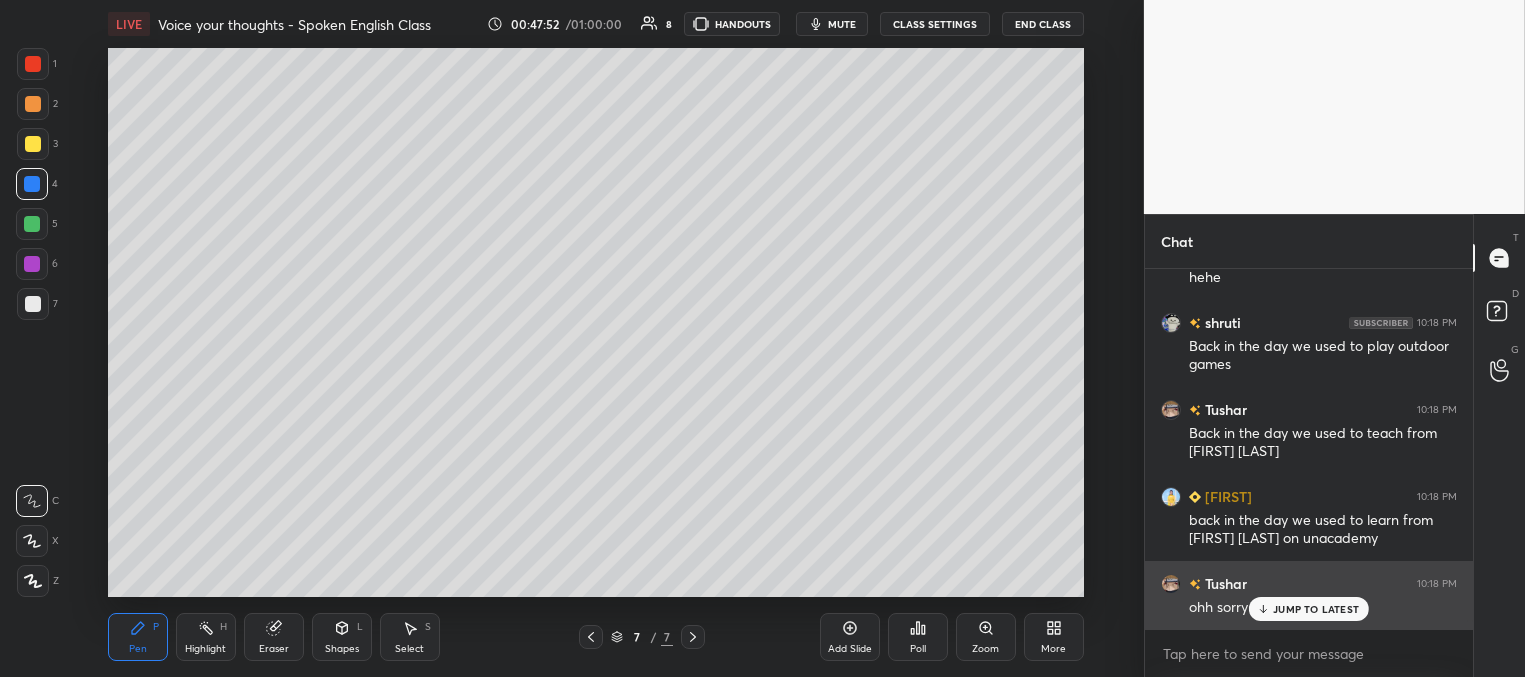 drag, startPoint x: 1300, startPoint y: 604, endPoint x: 1234, endPoint y: 578, distance: 70.93659 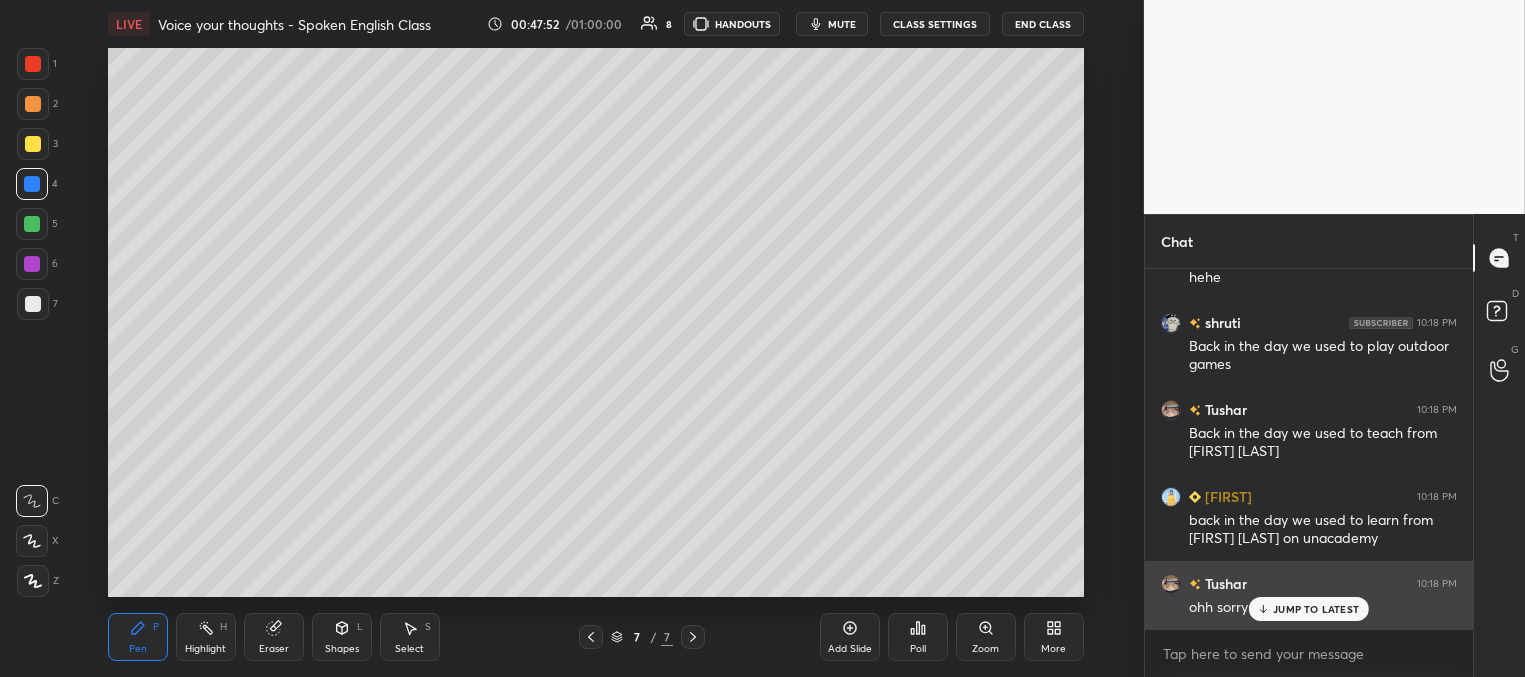 click on "JUMP TO LATEST" at bounding box center (1309, 609) 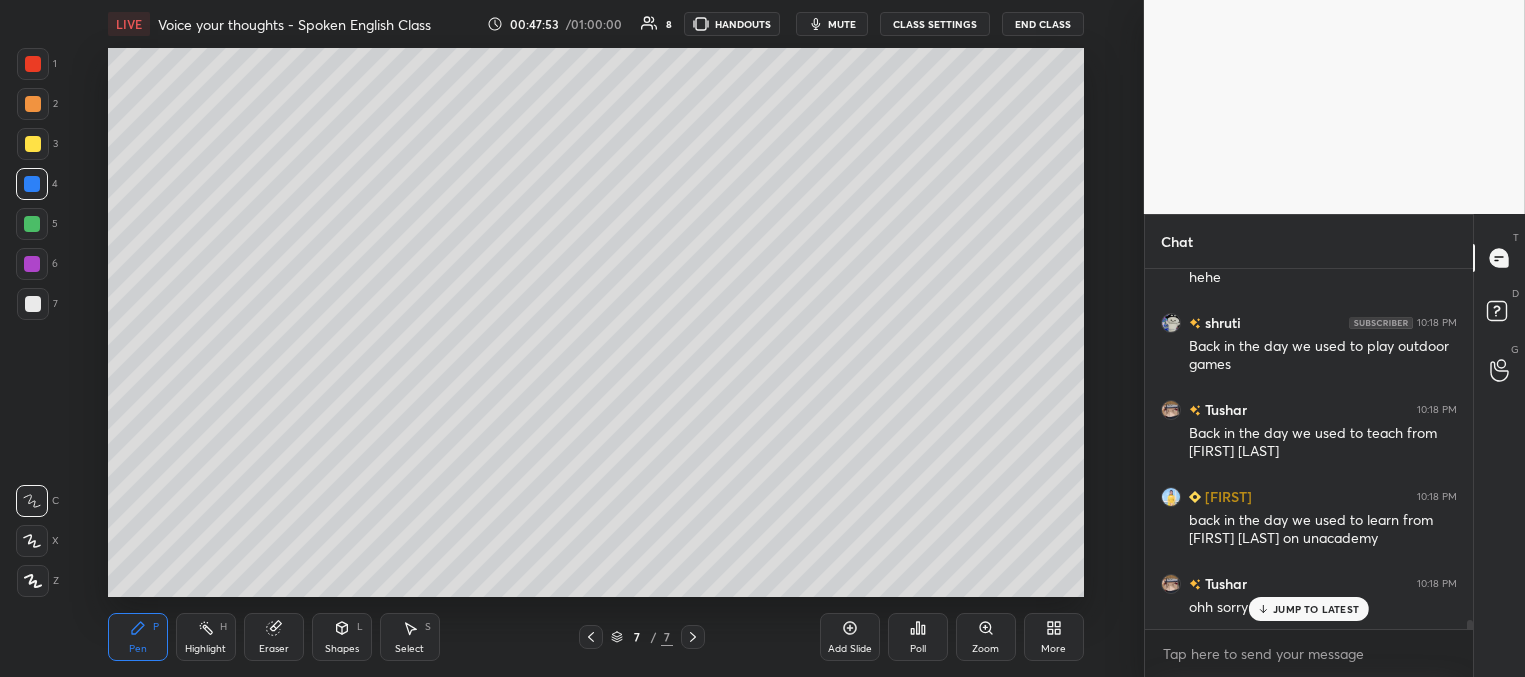 scroll, scrollTop: 13909, scrollLeft: 0, axis: vertical 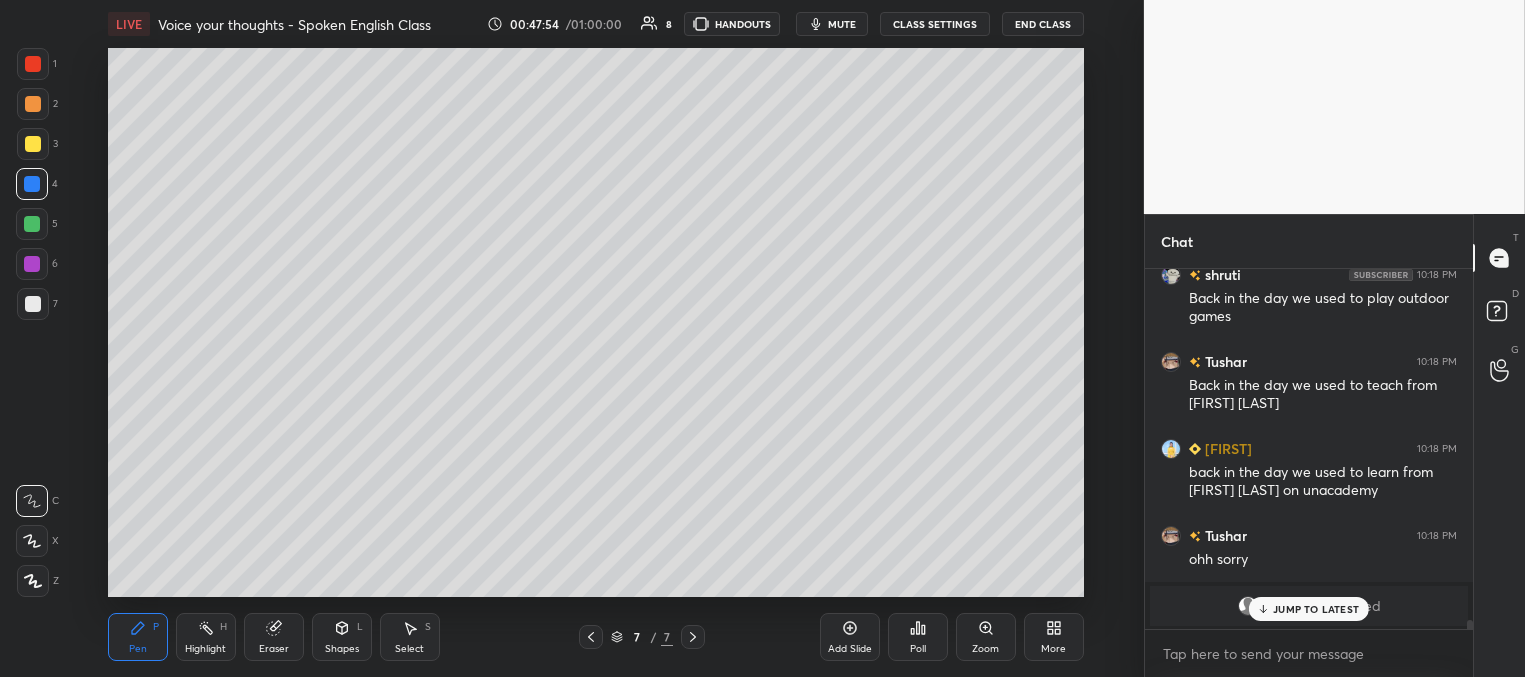 click on "JUMP TO LATEST" at bounding box center [1316, 609] 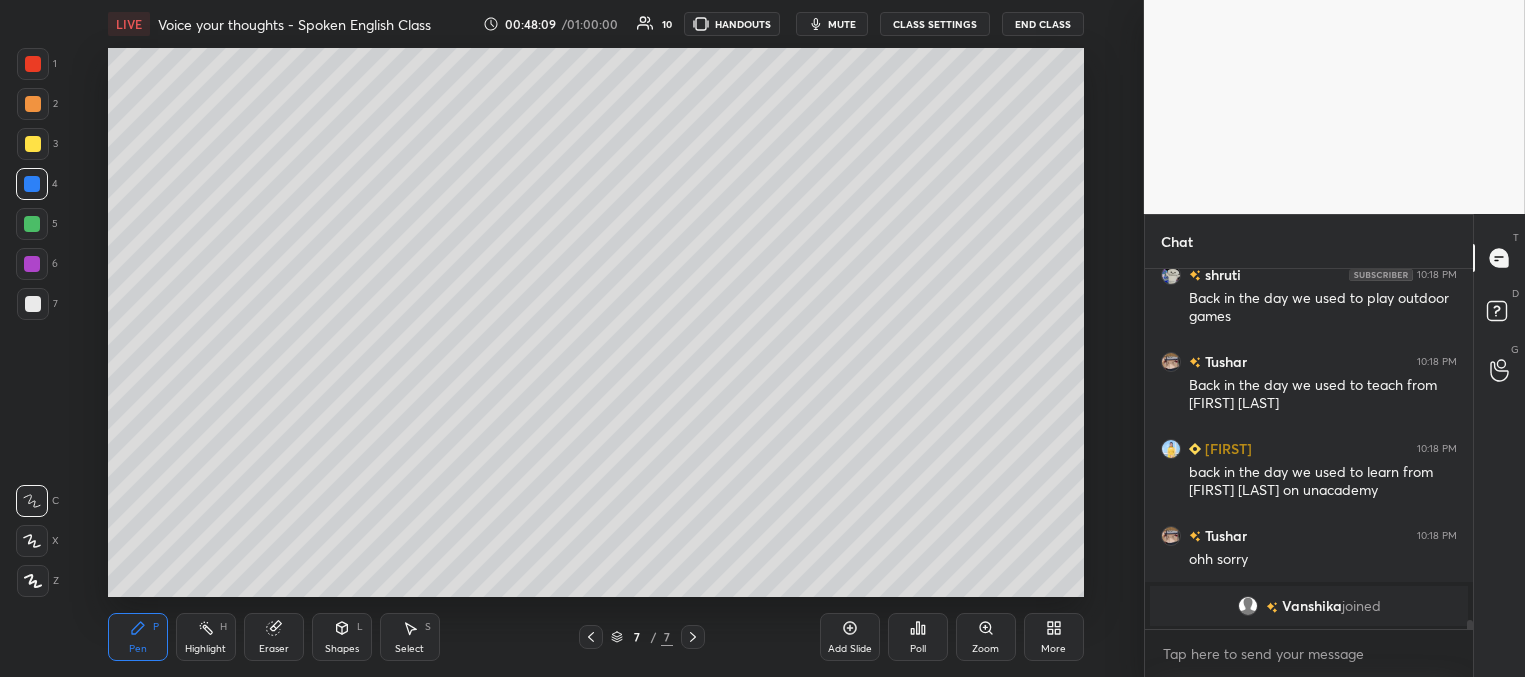 drag, startPoint x: 37, startPoint y: 139, endPoint x: 60, endPoint y: 149, distance: 25.079872 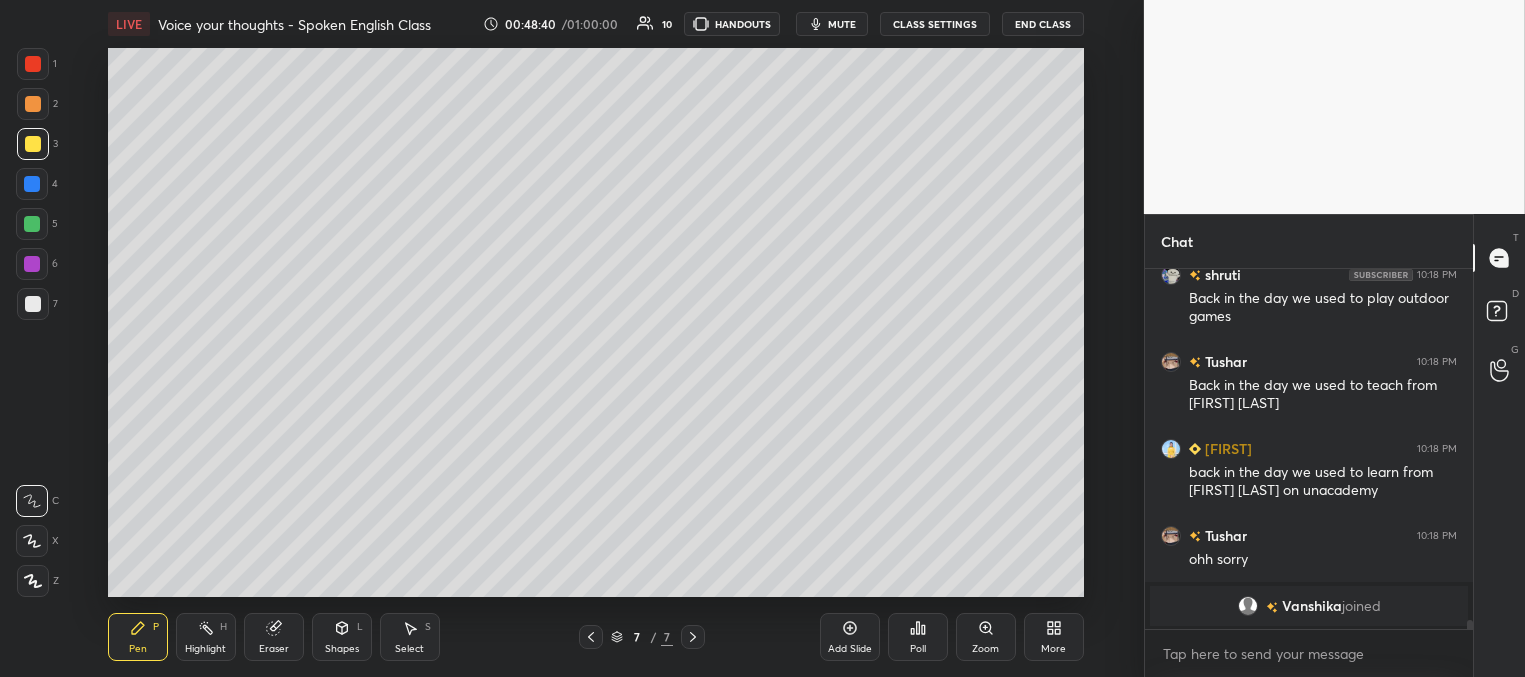 click at bounding box center [32, 224] 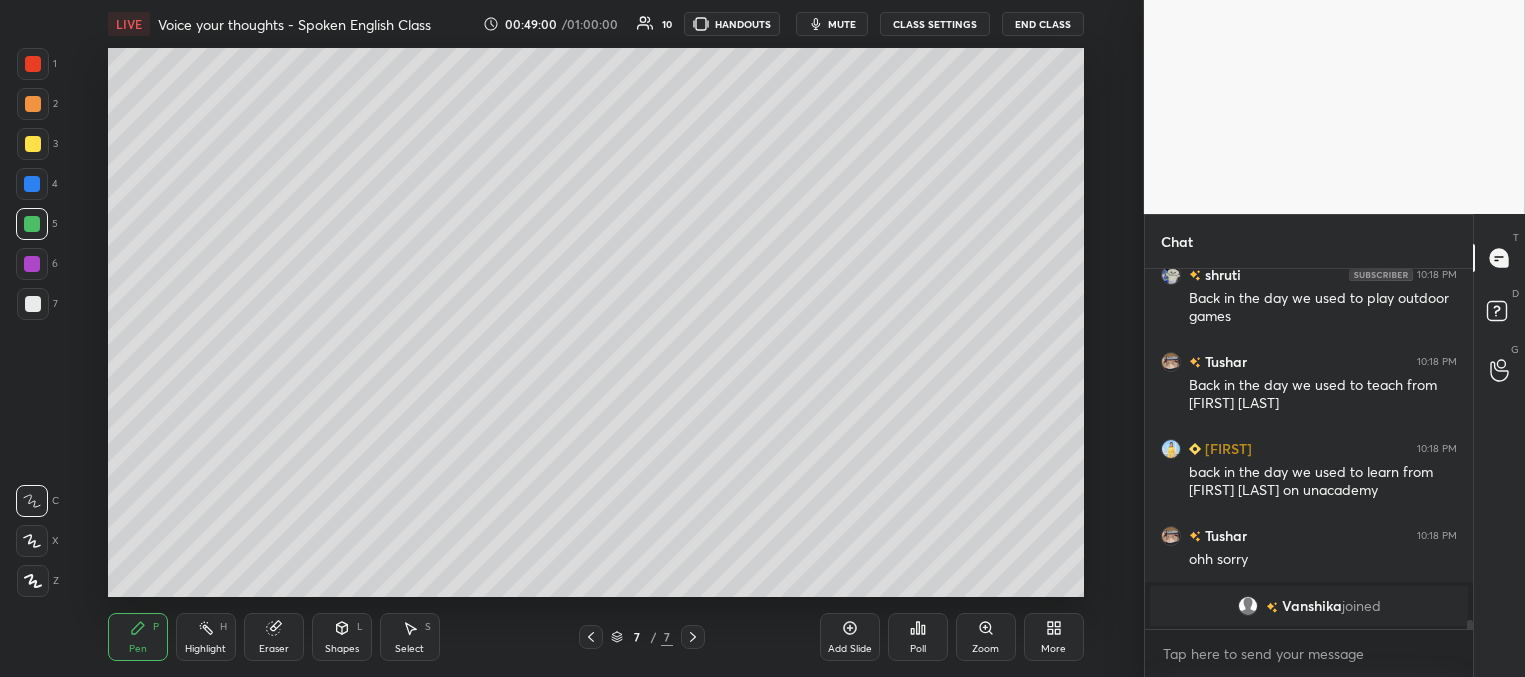 scroll, scrollTop: 12250, scrollLeft: 0, axis: vertical 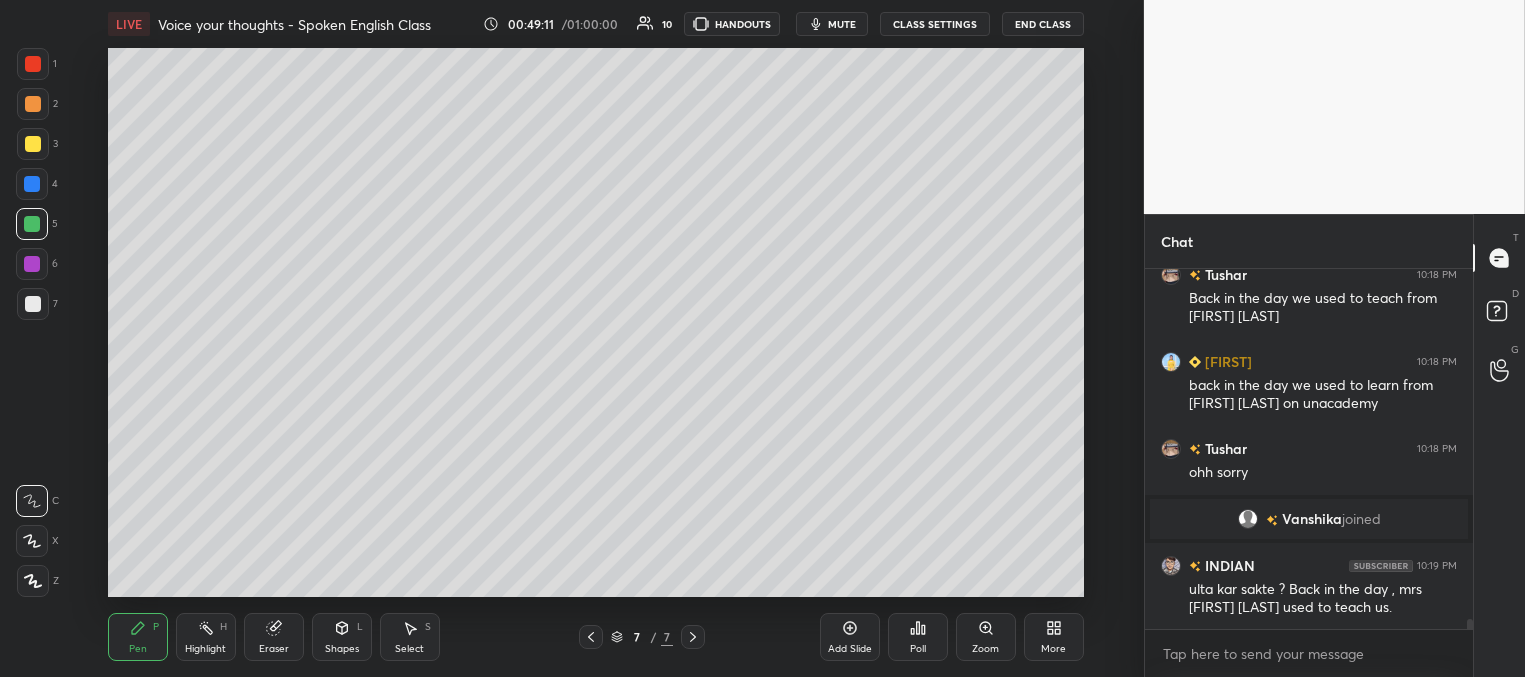 click on "mute" at bounding box center (842, 24) 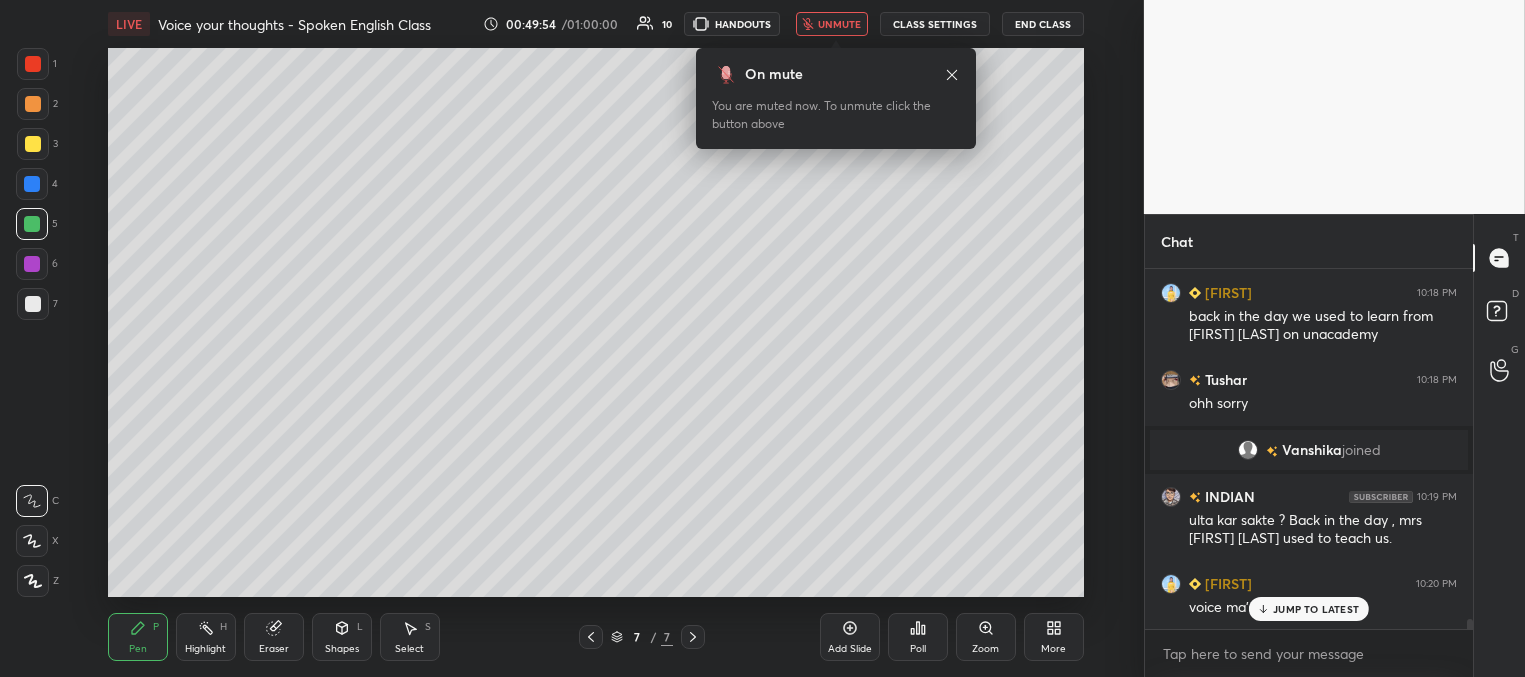 scroll, scrollTop: 12388, scrollLeft: 0, axis: vertical 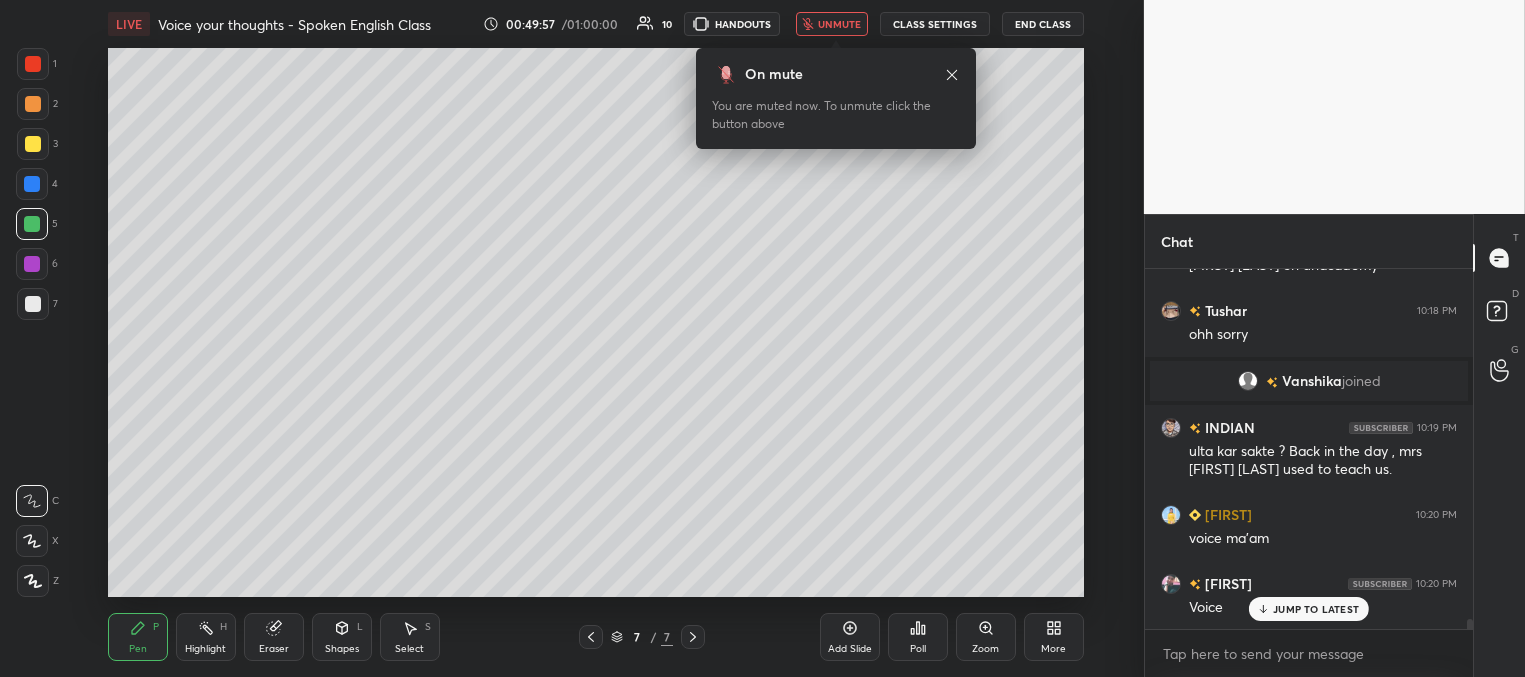 click on "unmute" at bounding box center (832, 24) 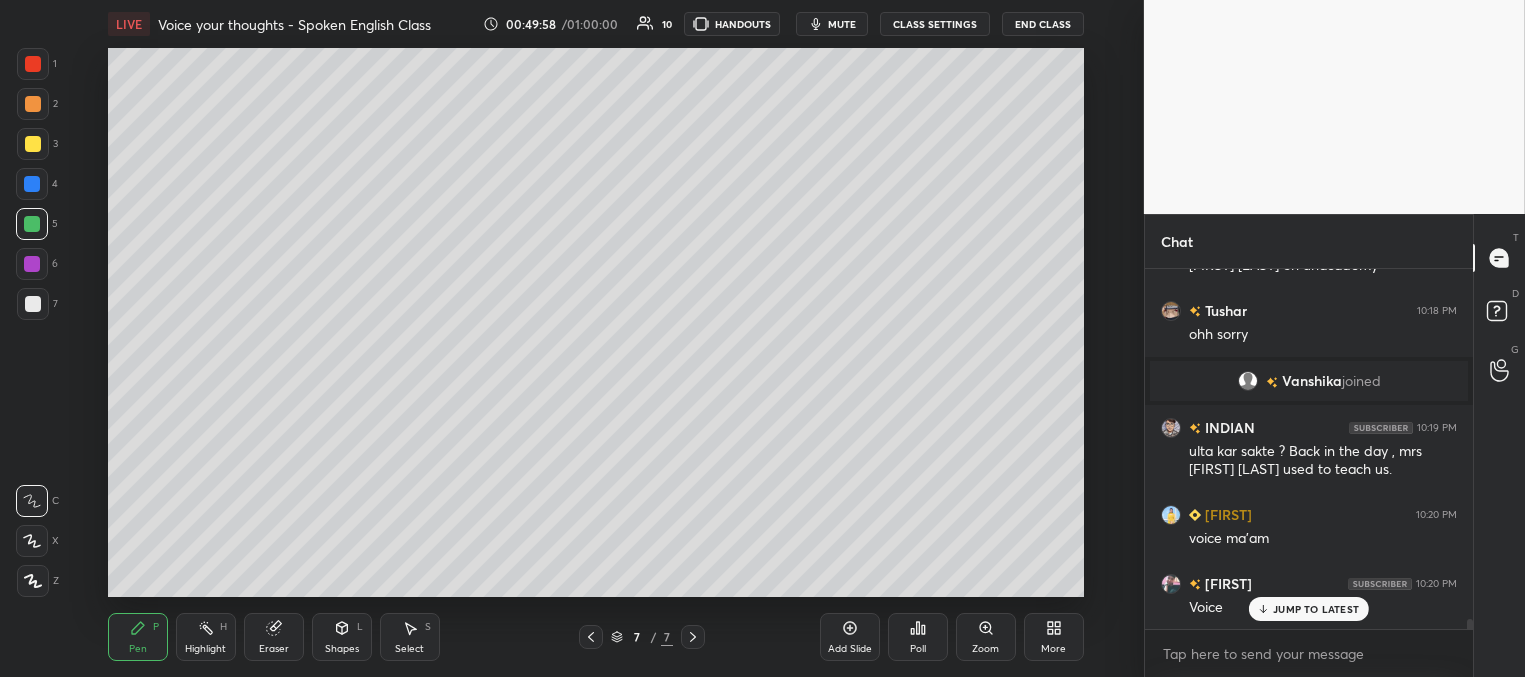 scroll, scrollTop: 12457, scrollLeft: 0, axis: vertical 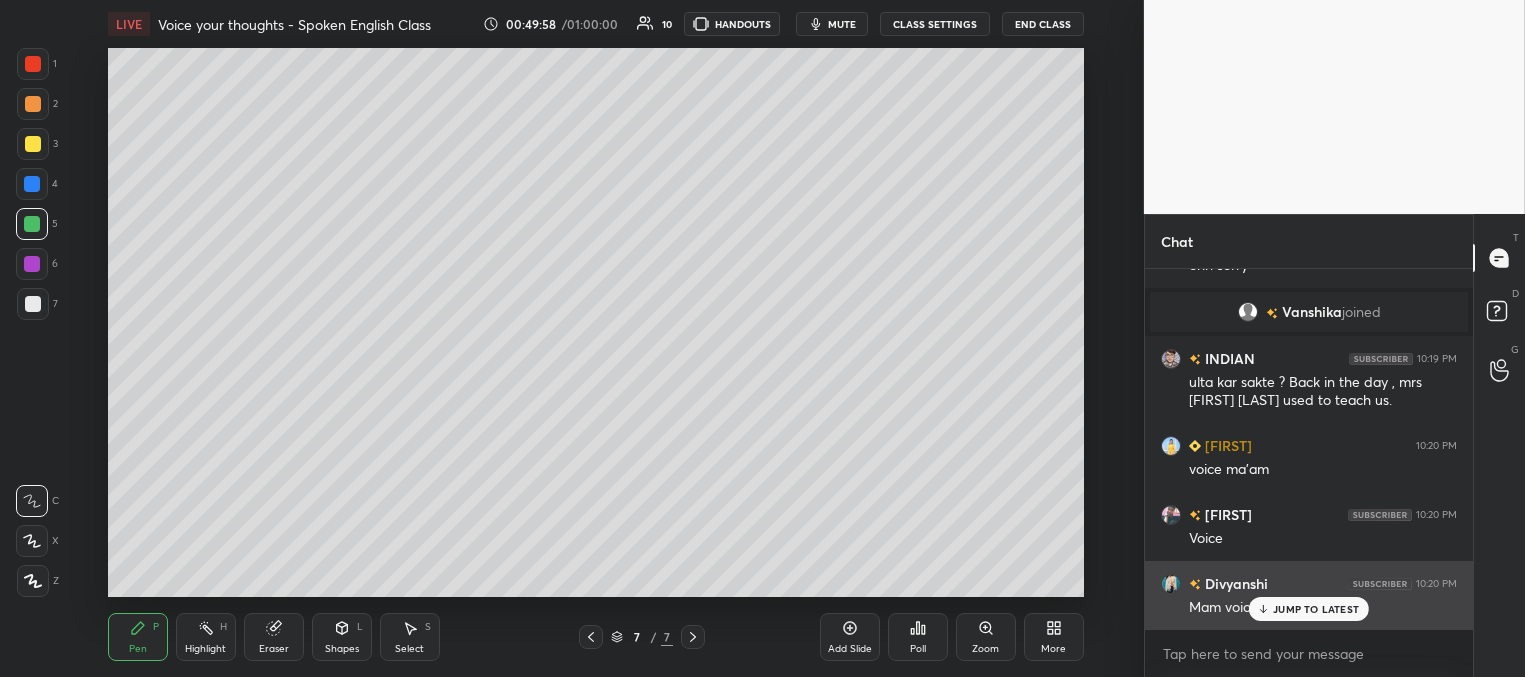 click on "JUMP TO LATEST" at bounding box center [1316, 609] 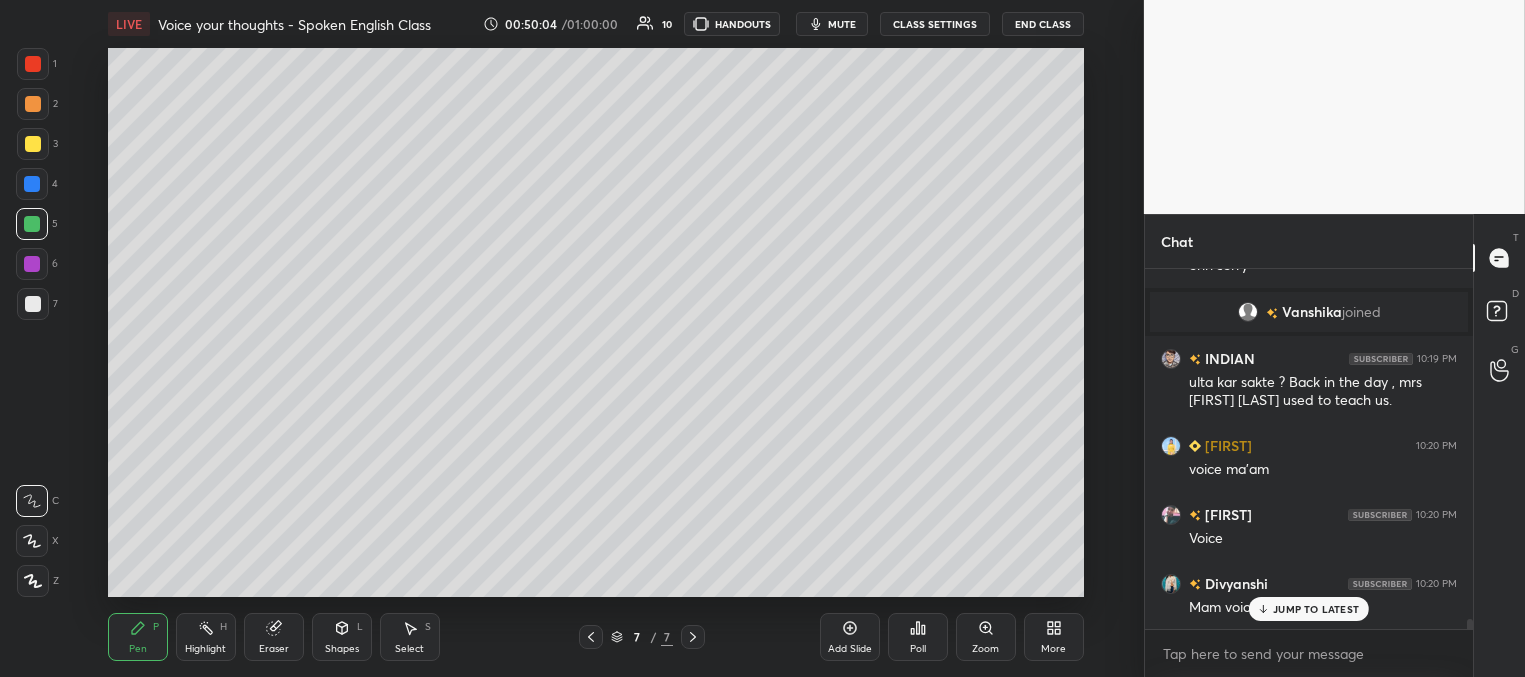 scroll, scrollTop: 12526, scrollLeft: 0, axis: vertical 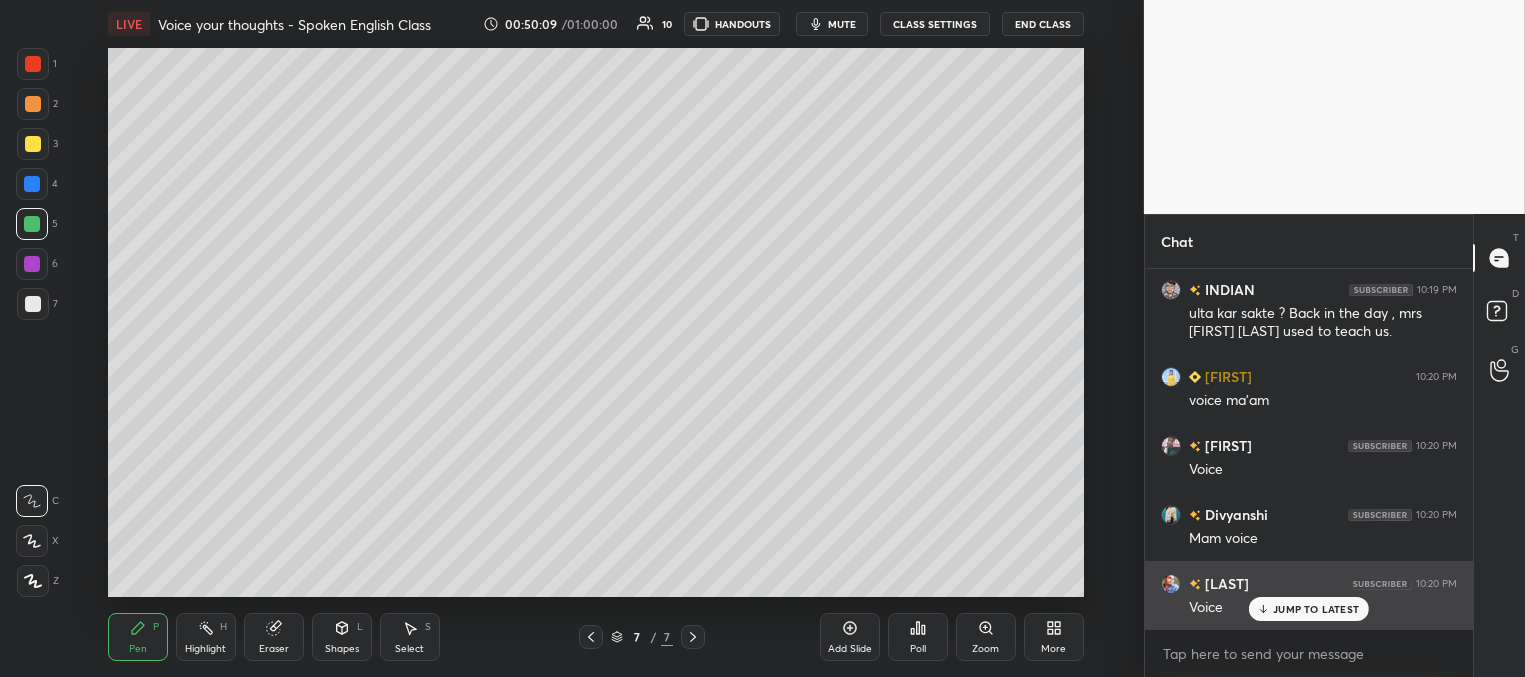 click on "JUMP TO LATEST" at bounding box center (1309, 609) 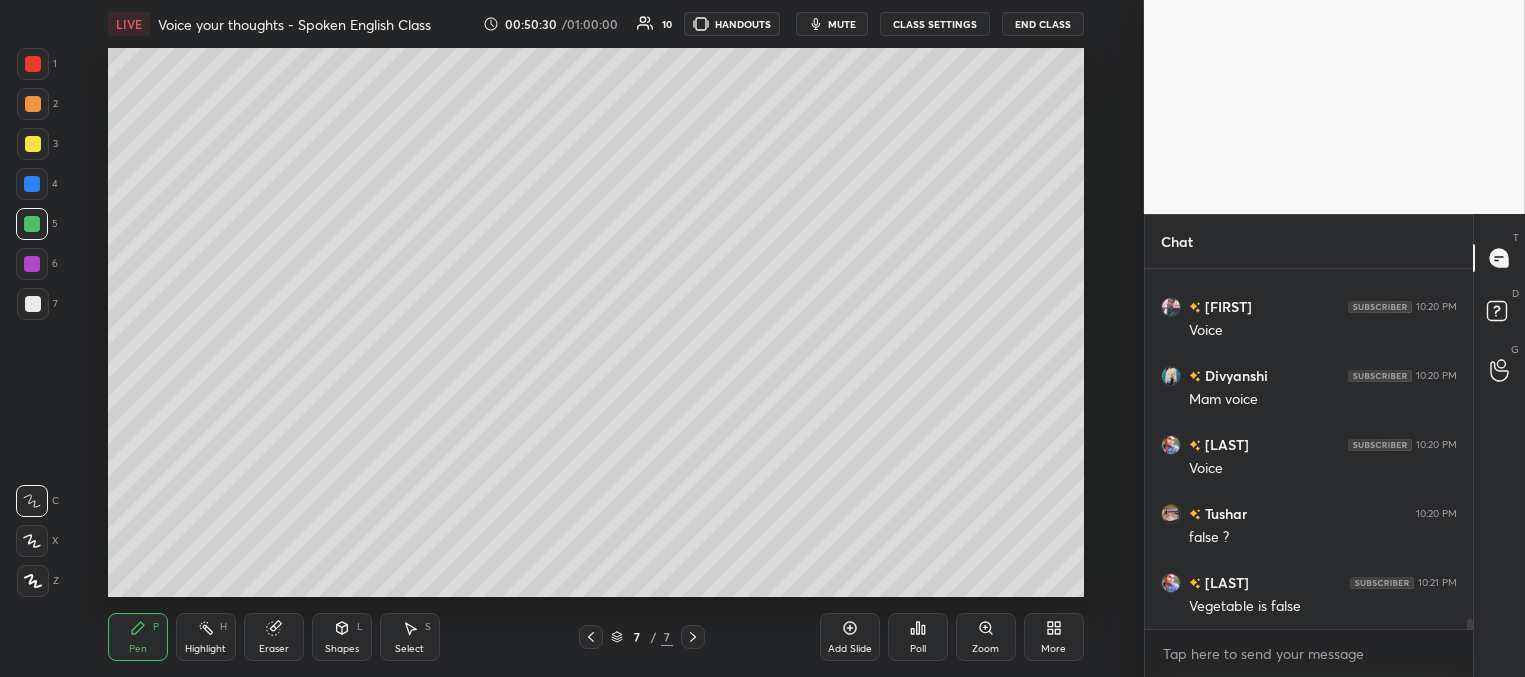 scroll, scrollTop: 12733, scrollLeft: 0, axis: vertical 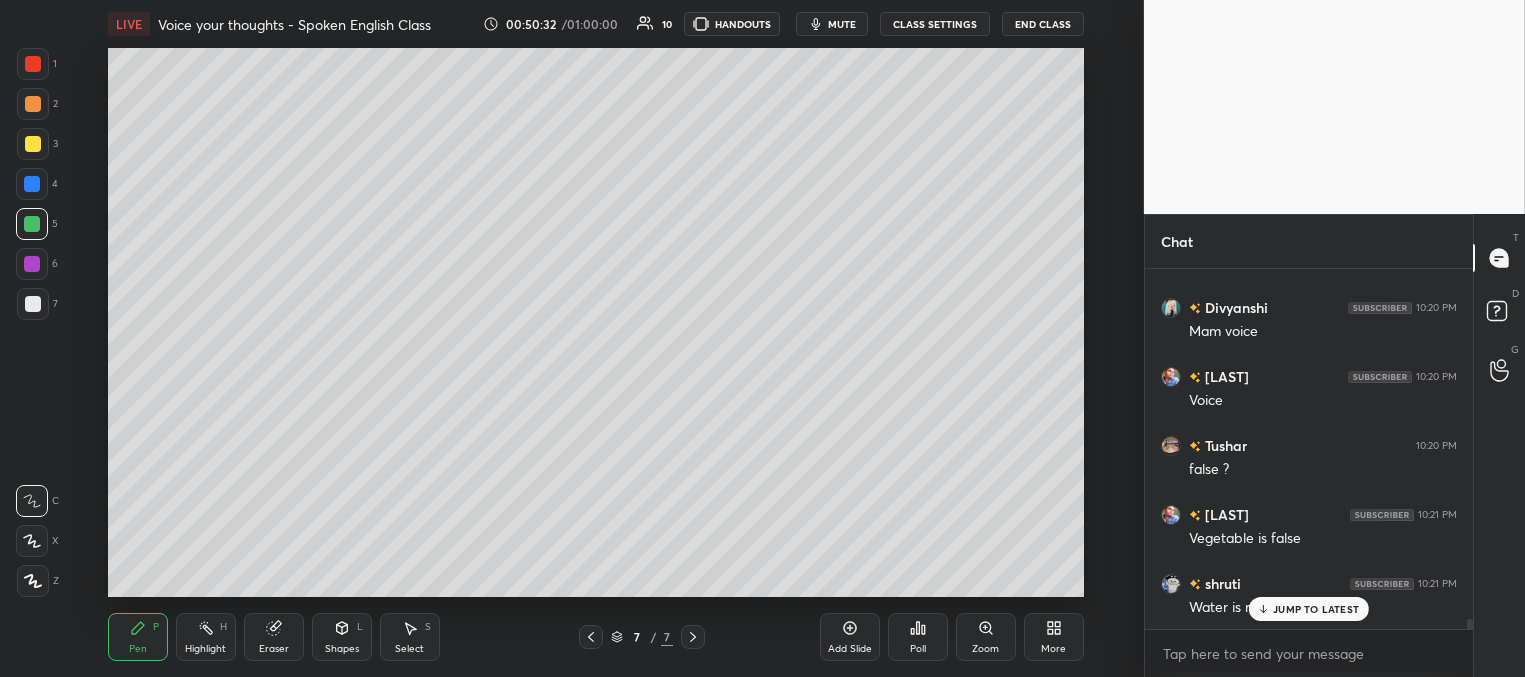 click on "JUMP TO LATEST" at bounding box center (1309, 609) 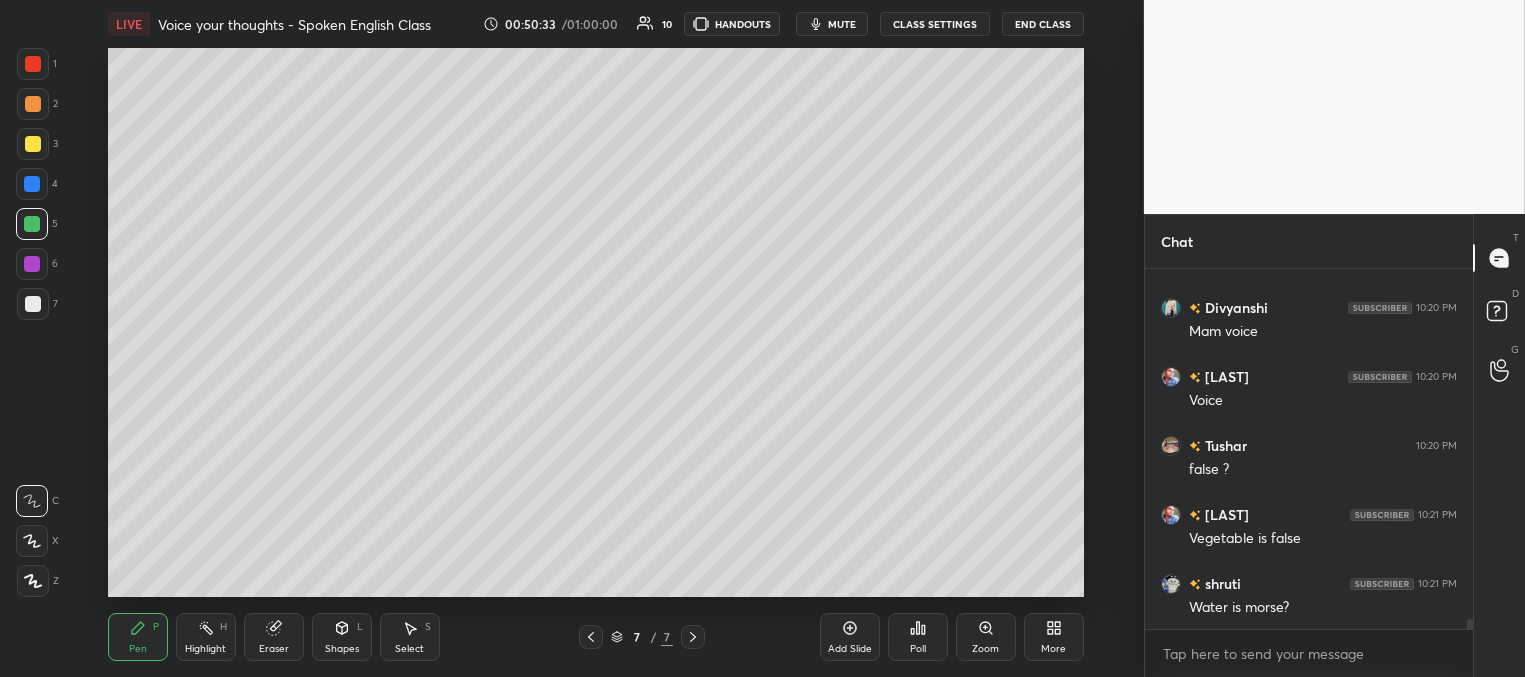 scroll, scrollTop: 12802, scrollLeft: 0, axis: vertical 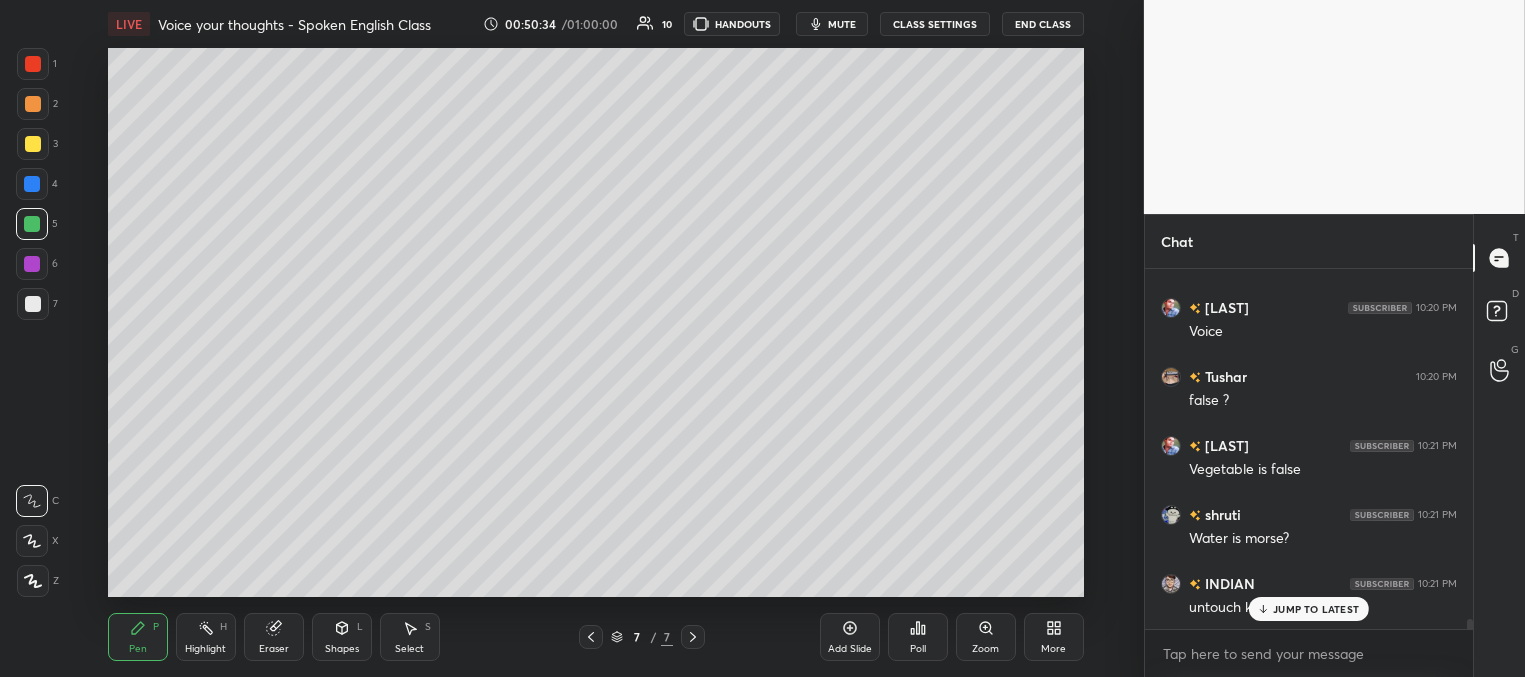 click on "JUMP TO LATEST" at bounding box center (1316, 609) 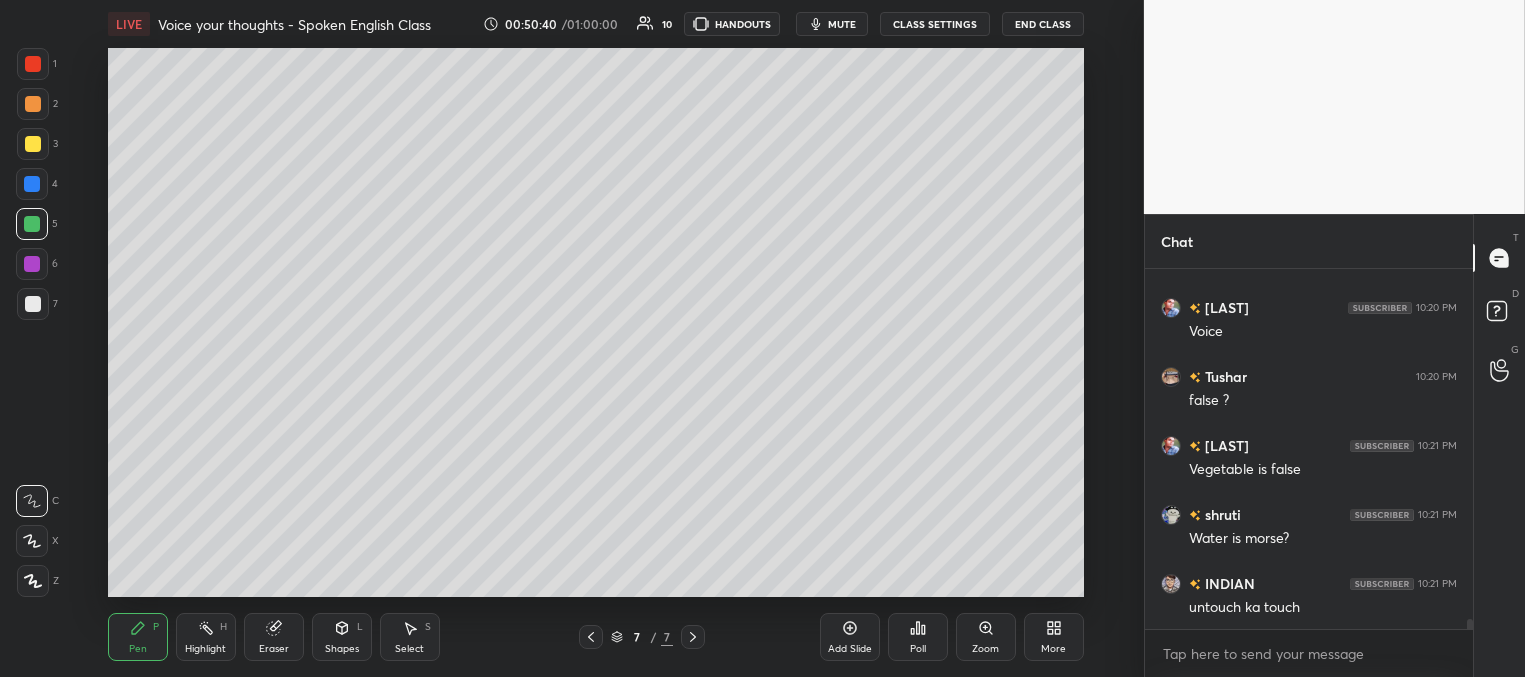 click at bounding box center (33, 104) 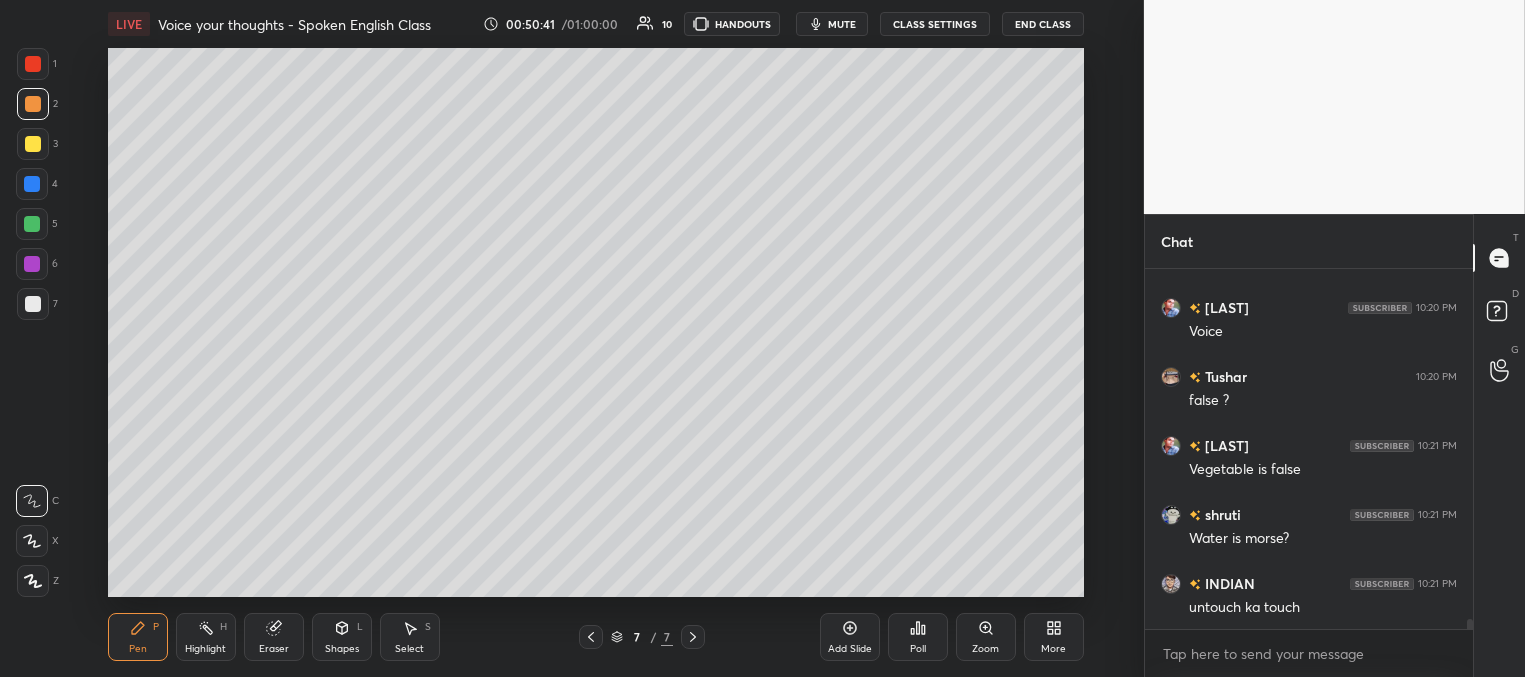 click at bounding box center [32, 224] 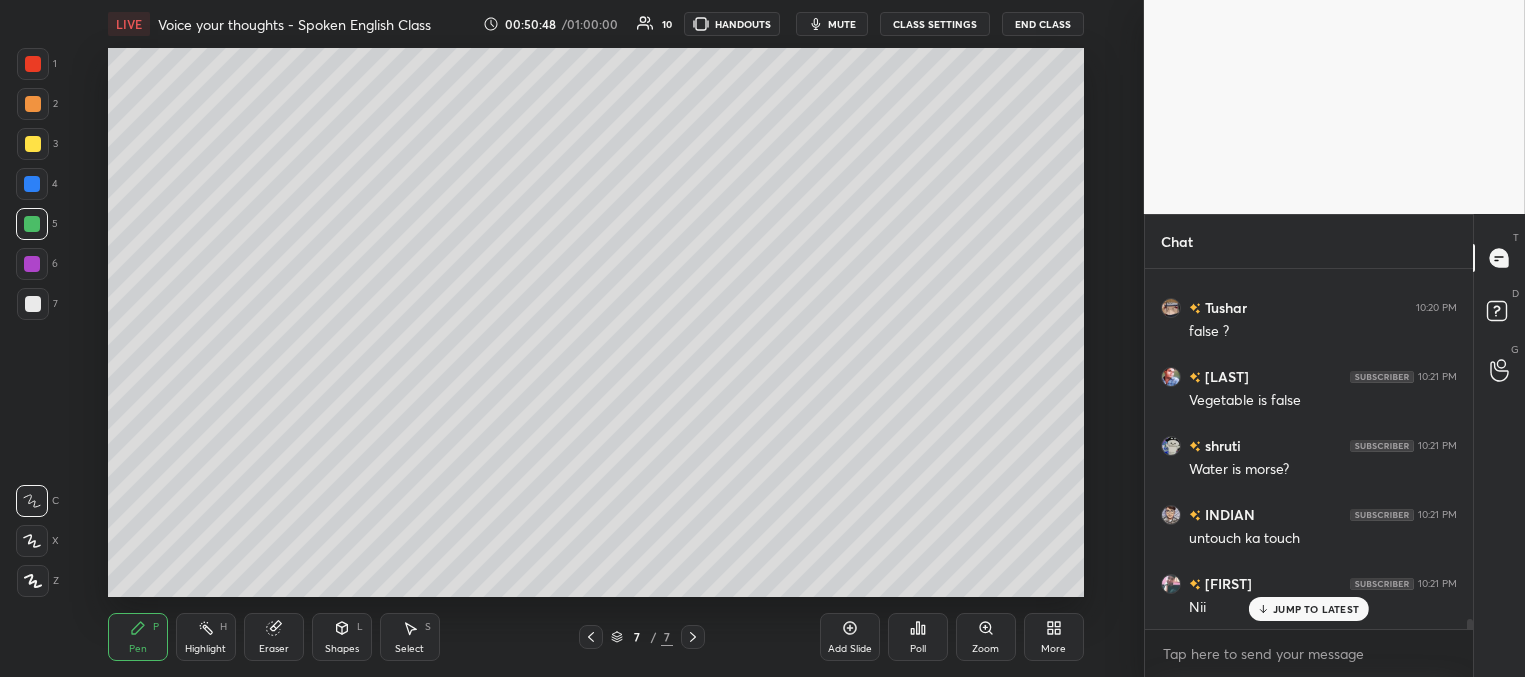 scroll, scrollTop: 12940, scrollLeft: 0, axis: vertical 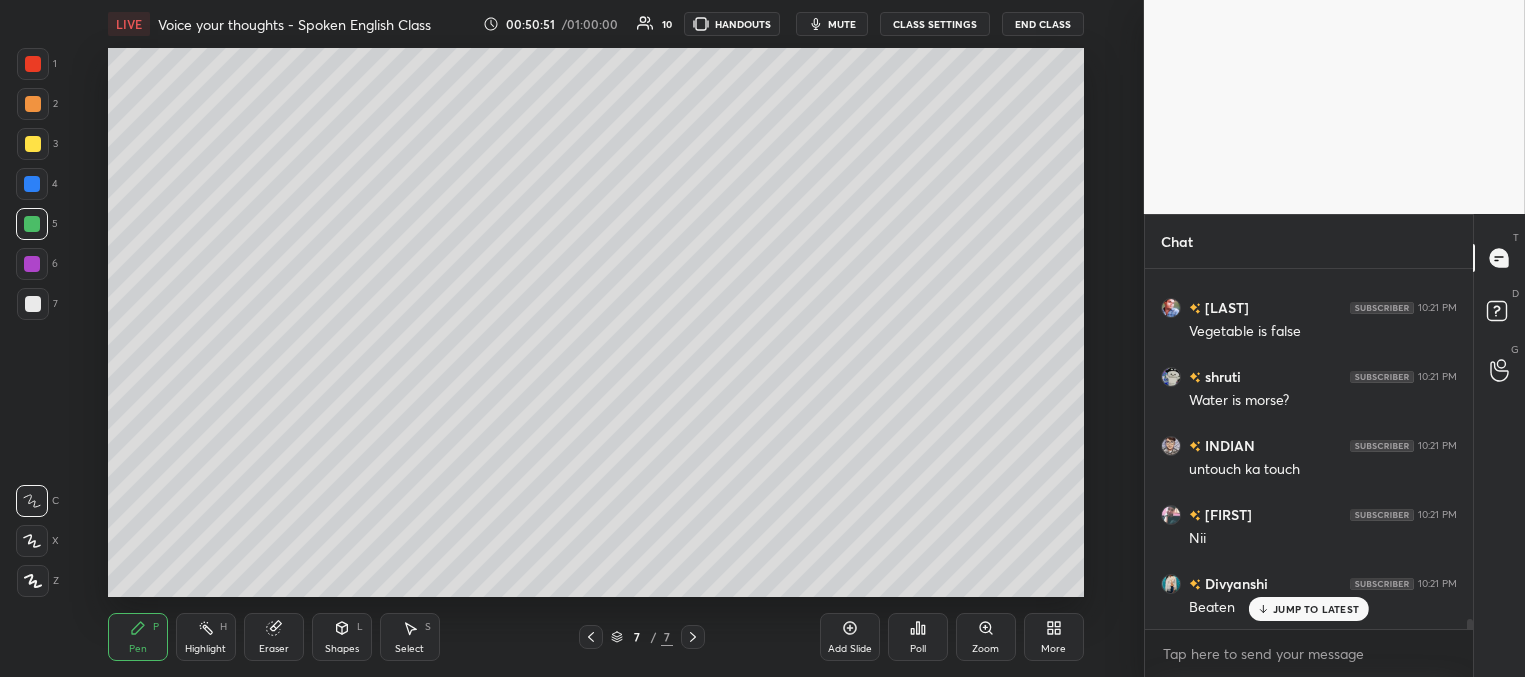 click on "JUMP TO LATEST" at bounding box center [1316, 609] 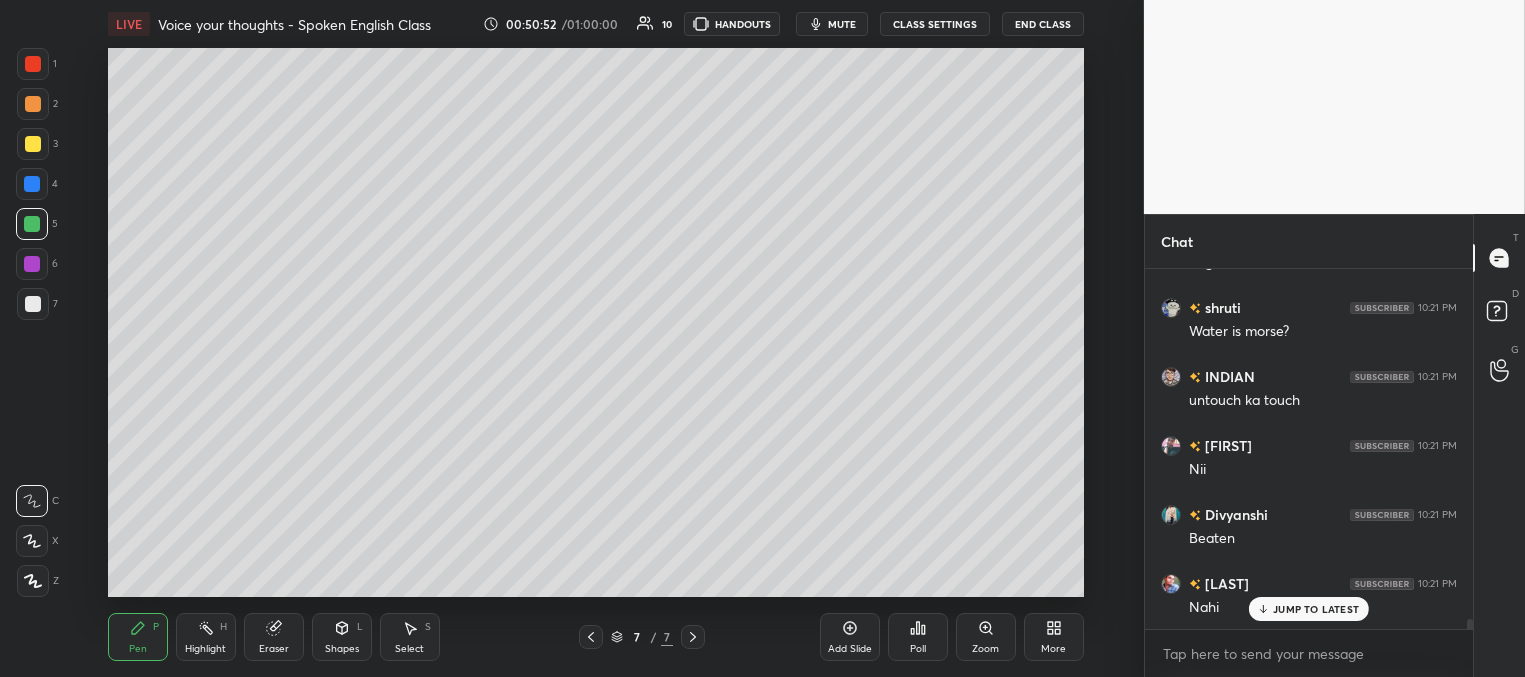 scroll, scrollTop: 13078, scrollLeft: 0, axis: vertical 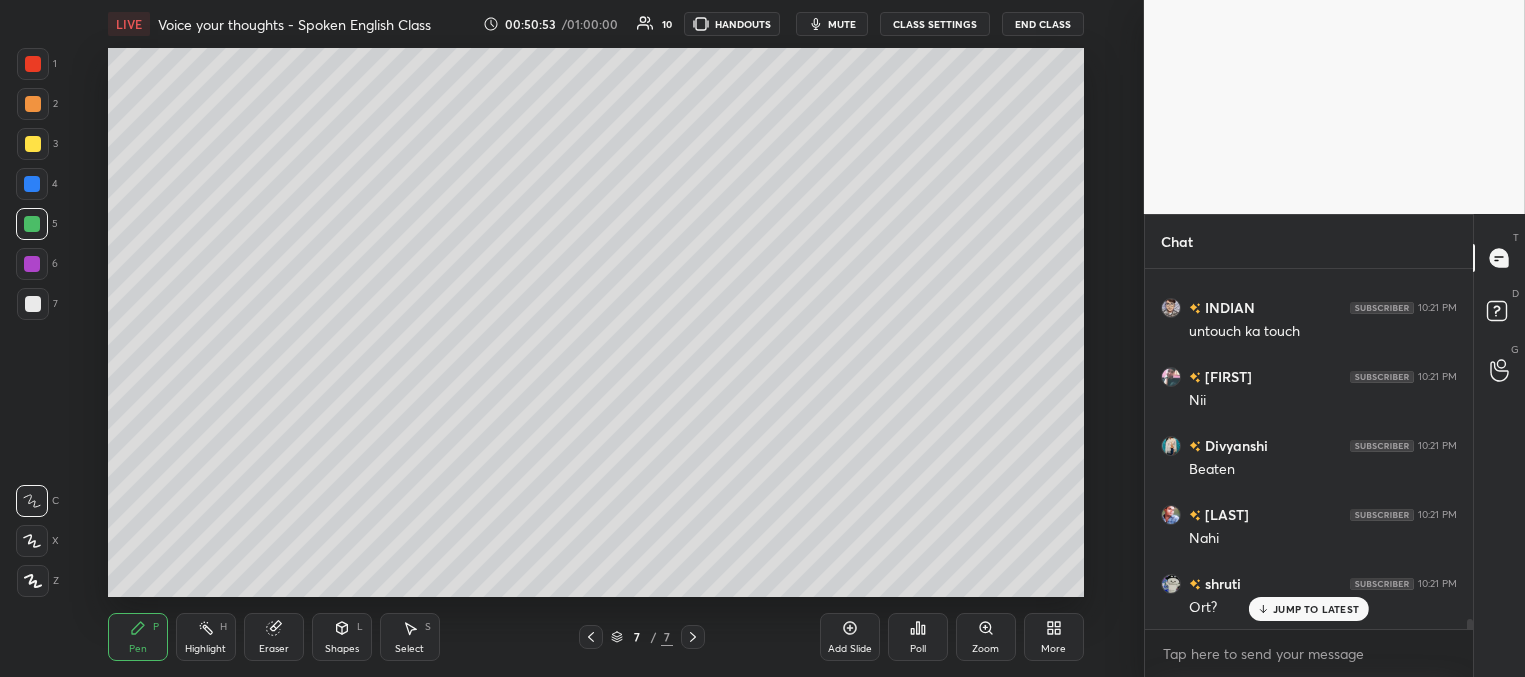 click on "JUMP TO LATEST" at bounding box center (1316, 609) 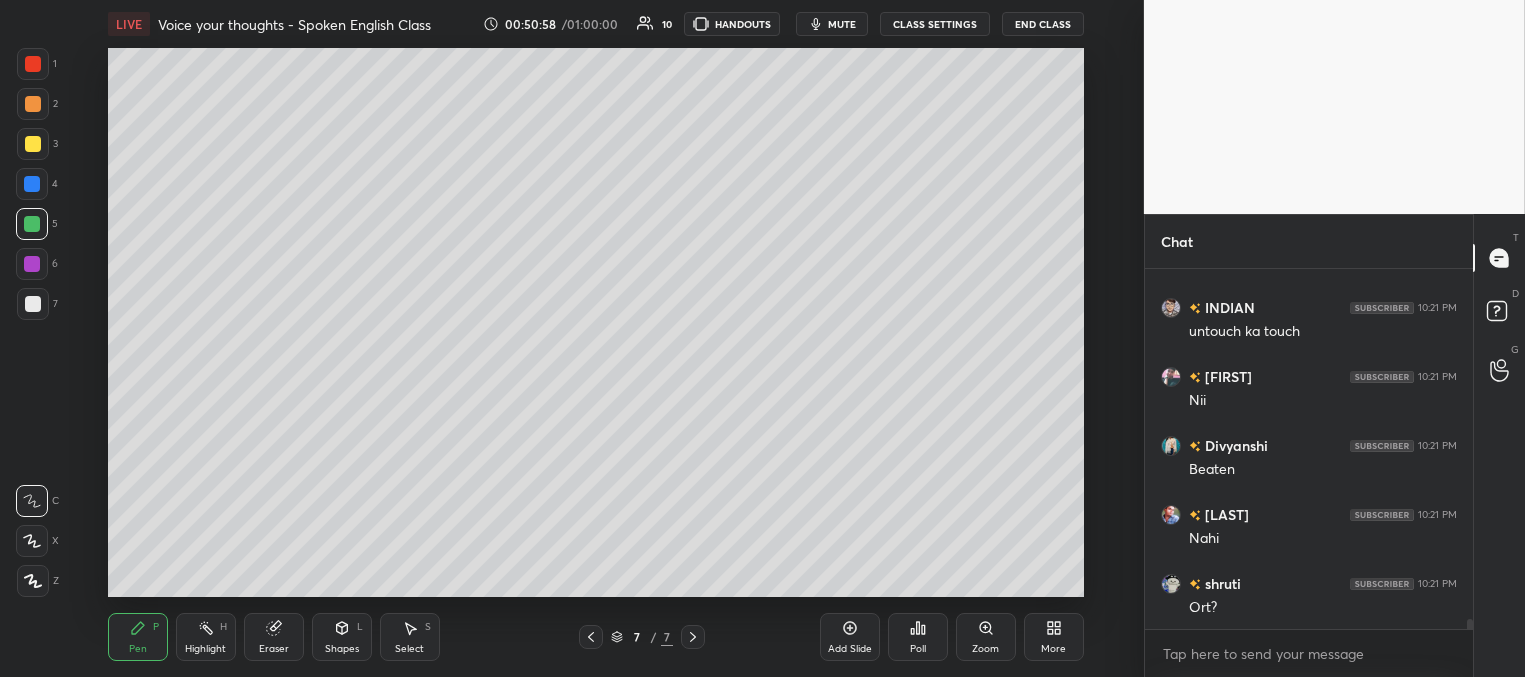 drag, startPoint x: 35, startPoint y: 140, endPoint x: 69, endPoint y: 148, distance: 34.928497 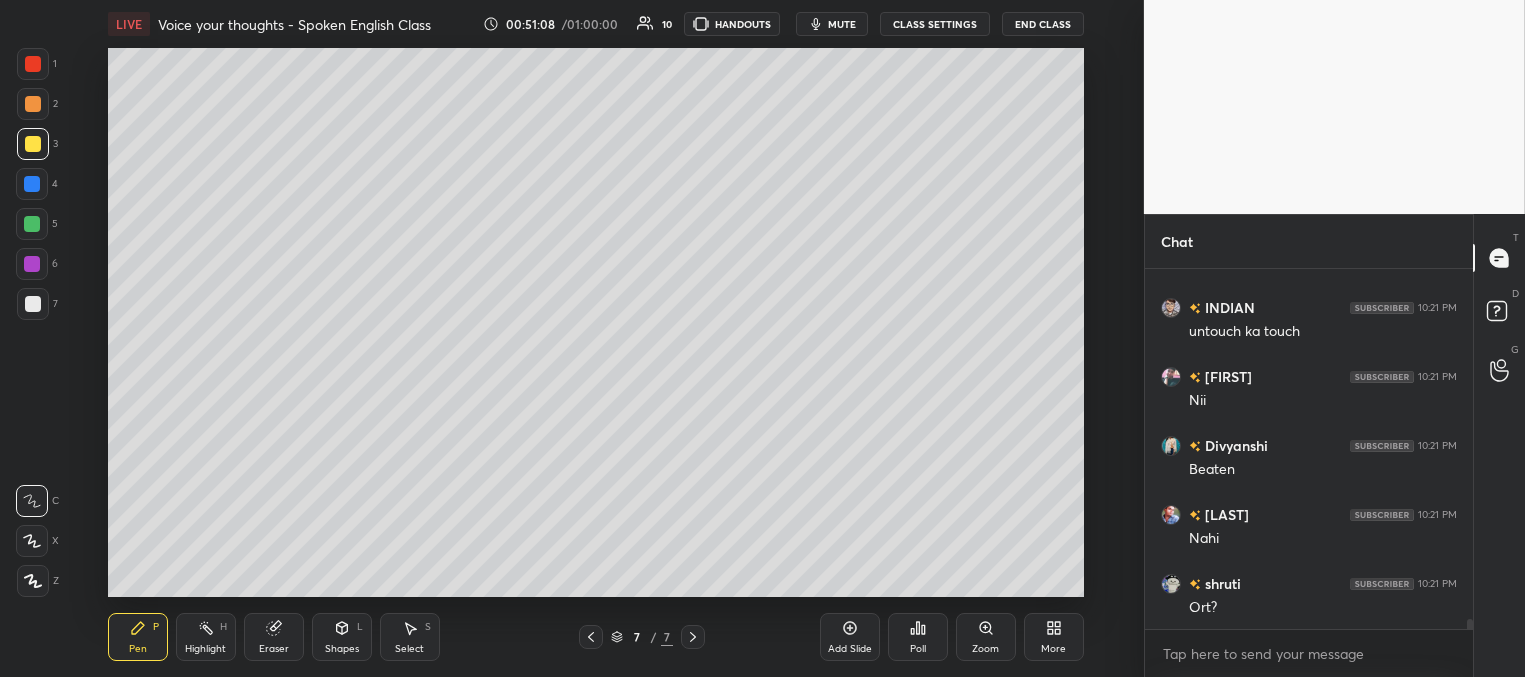 click at bounding box center [32, 224] 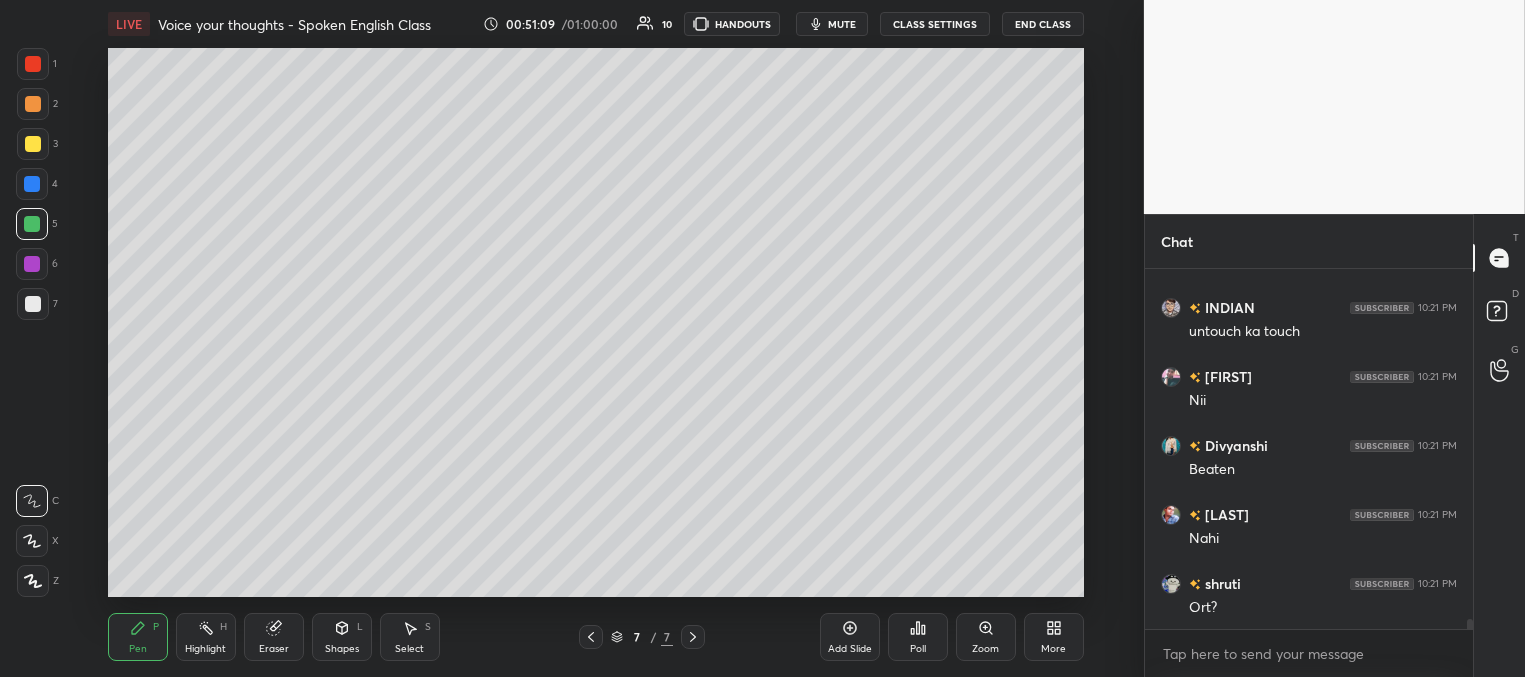 scroll, scrollTop: 13147, scrollLeft: 0, axis: vertical 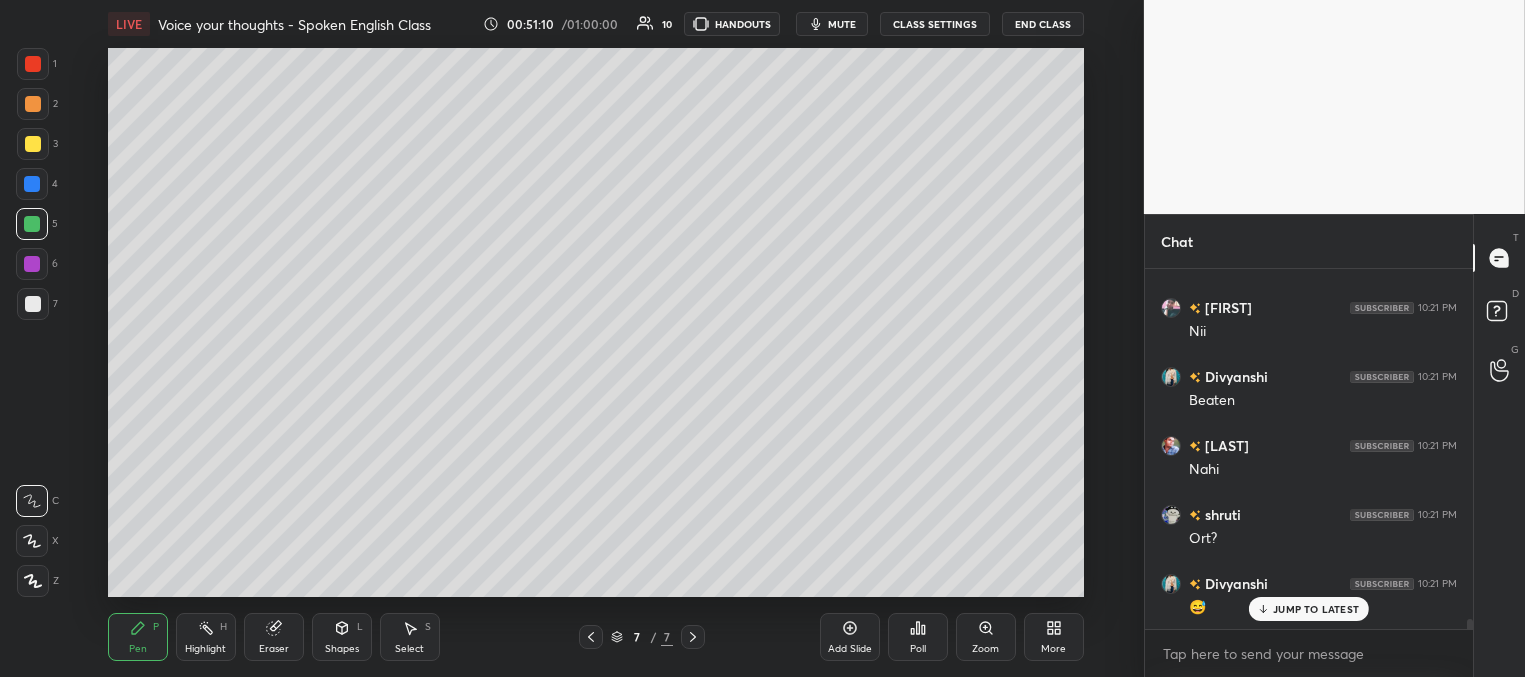 click at bounding box center [33, 304] 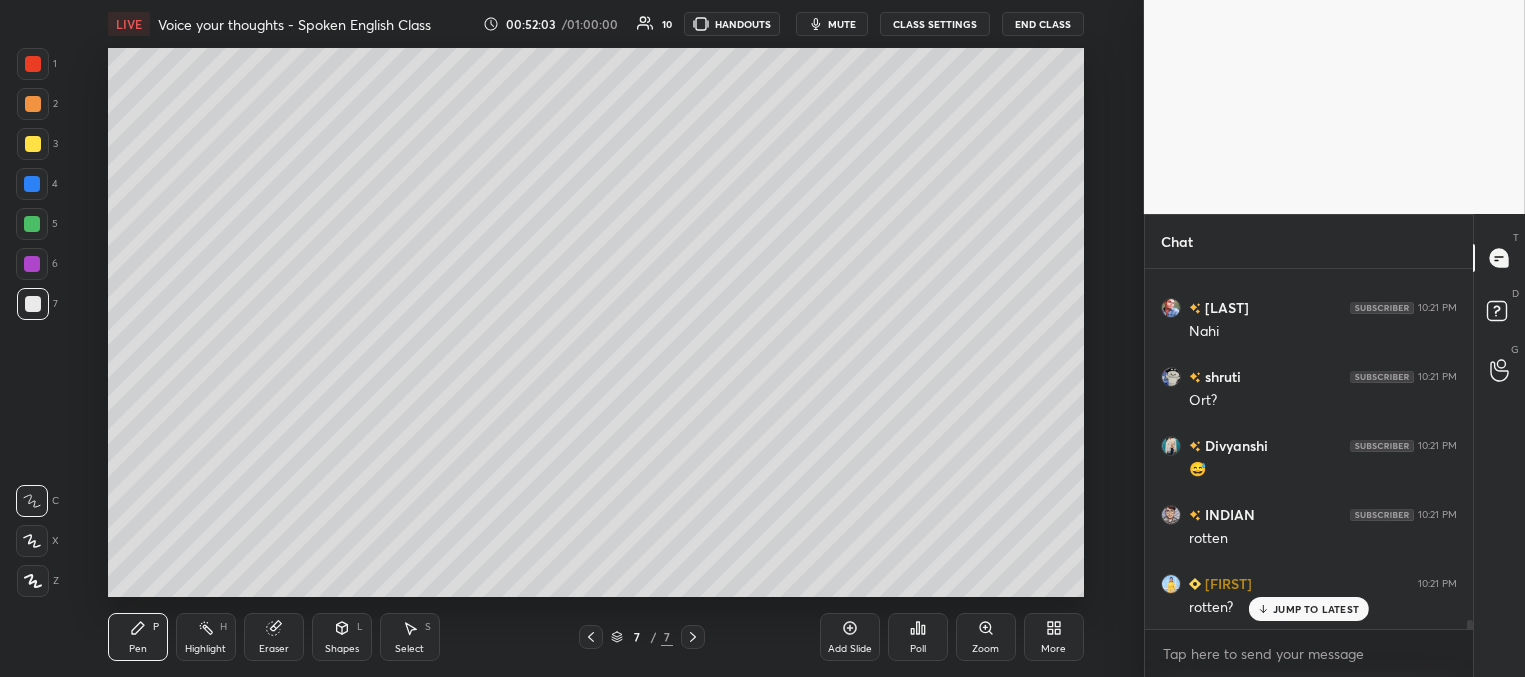 scroll, scrollTop: 13354, scrollLeft: 0, axis: vertical 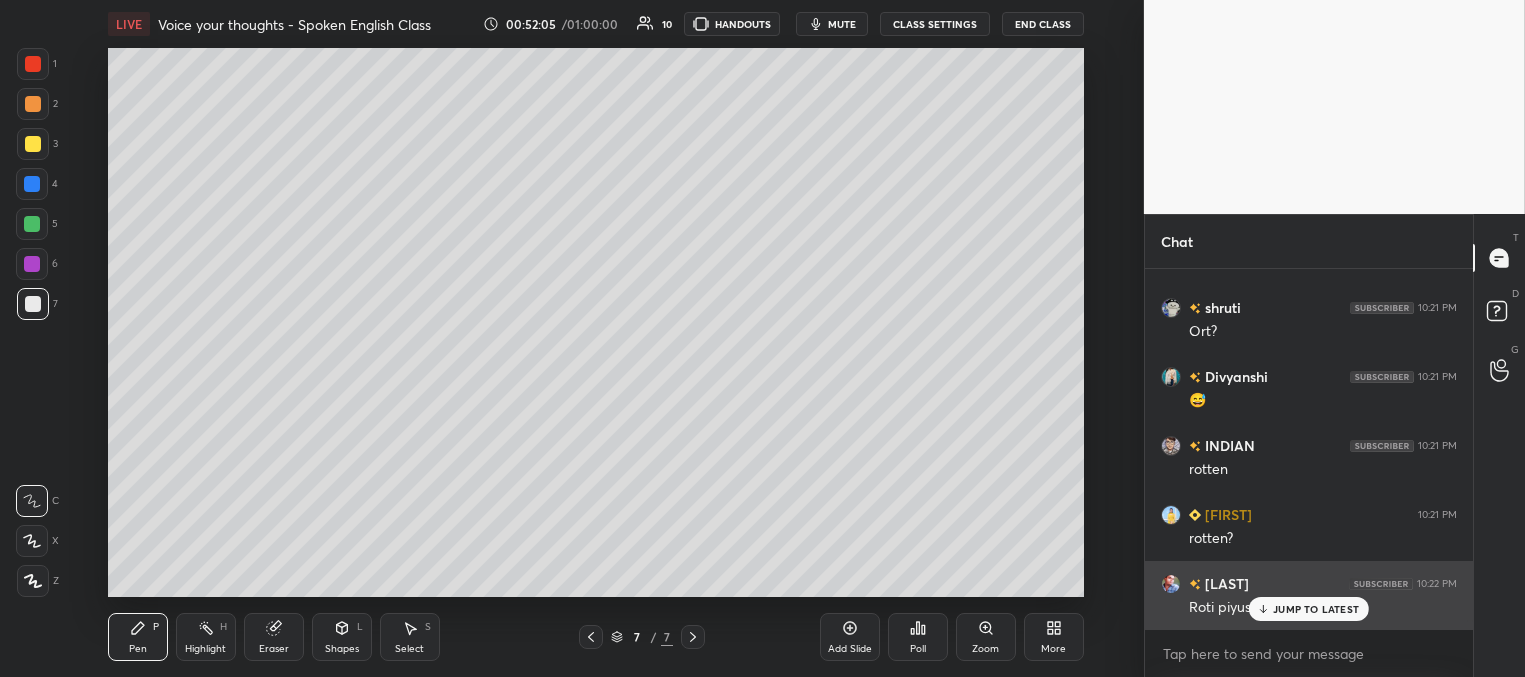 click on "JUMP TO LATEST" at bounding box center [1316, 609] 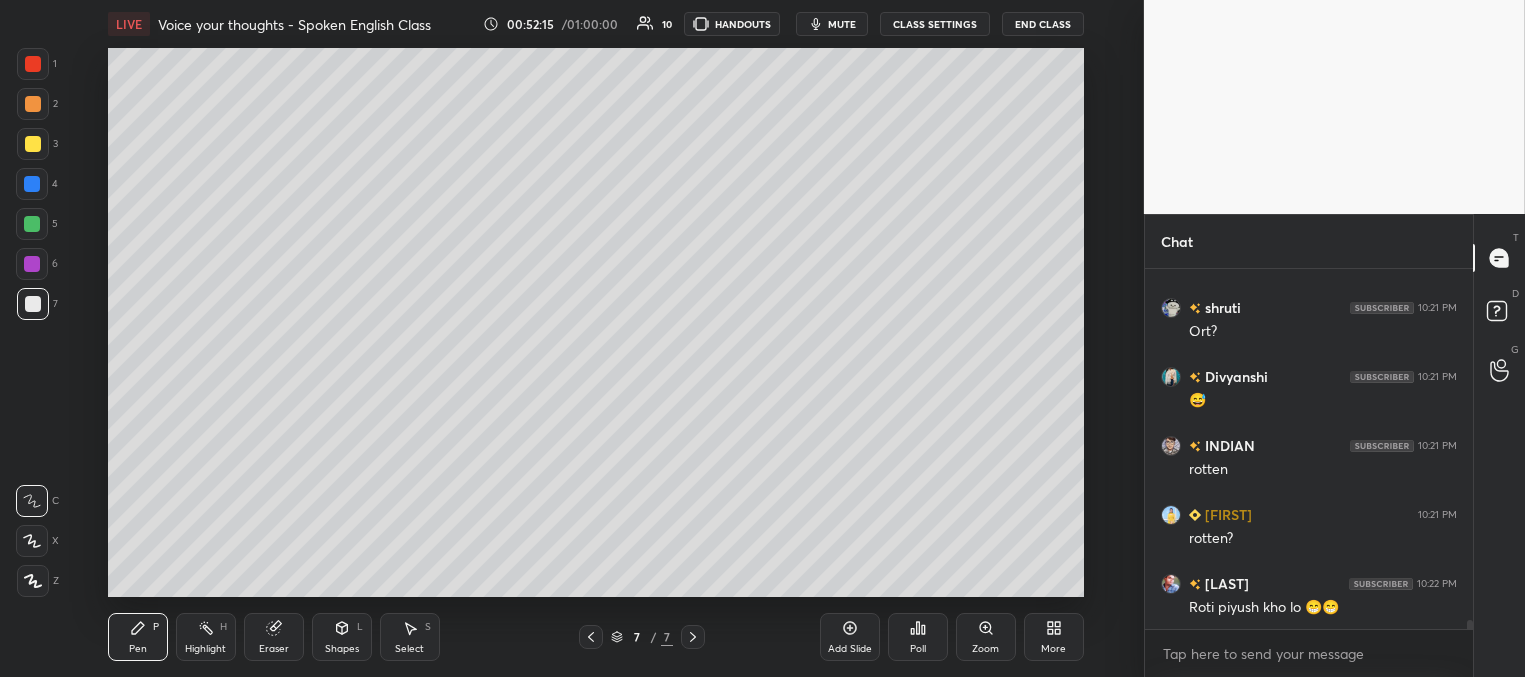 scroll, scrollTop: 13423, scrollLeft: 0, axis: vertical 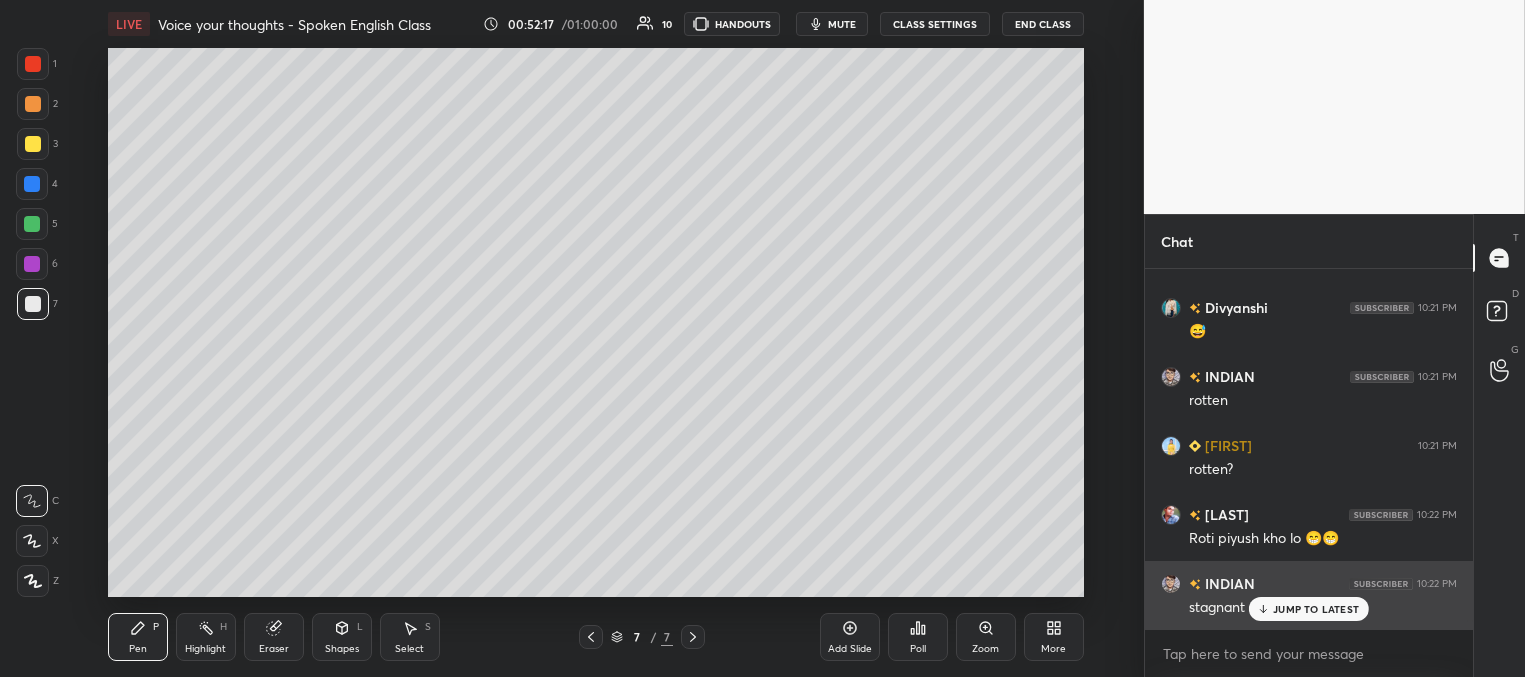 drag, startPoint x: 1296, startPoint y: 604, endPoint x: 1200, endPoint y: 575, distance: 100.28459 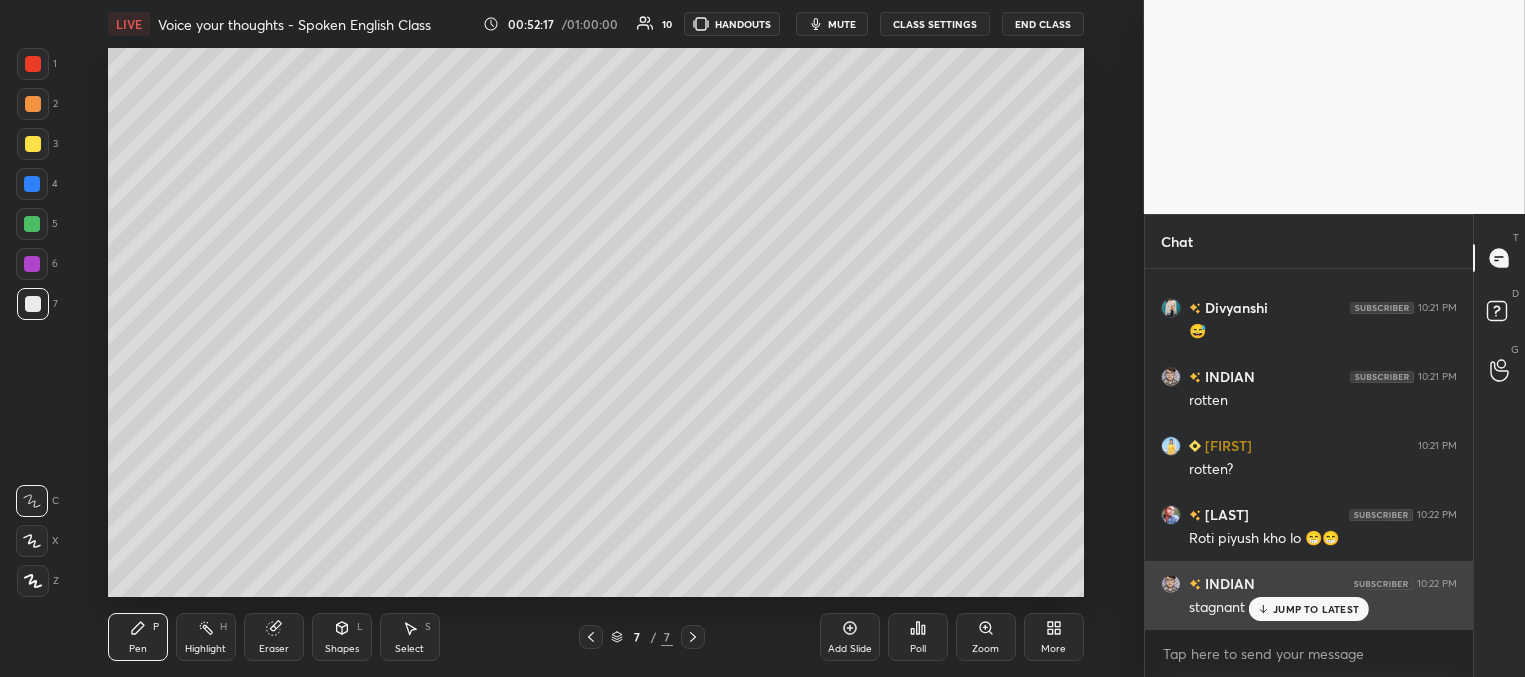 click on "JUMP TO LATEST" at bounding box center (1316, 609) 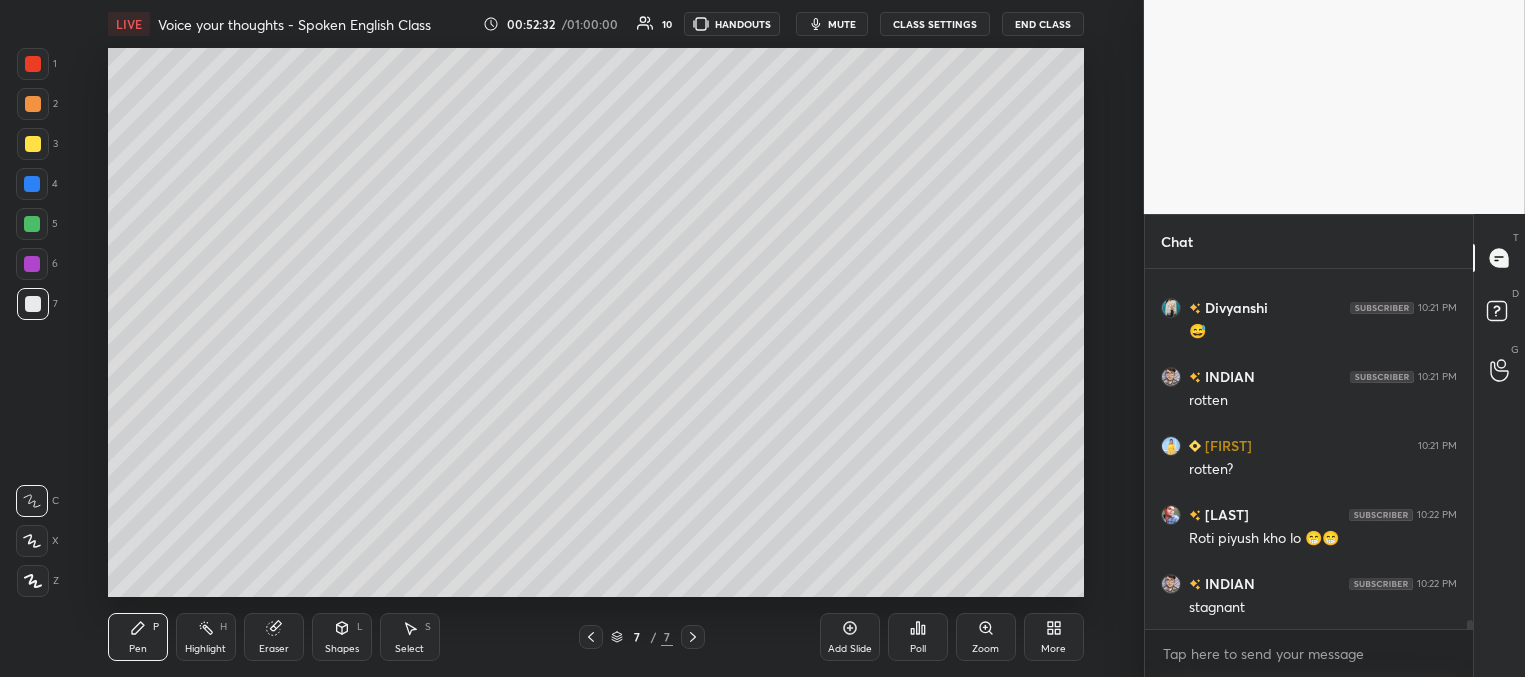 scroll, scrollTop: 13492, scrollLeft: 0, axis: vertical 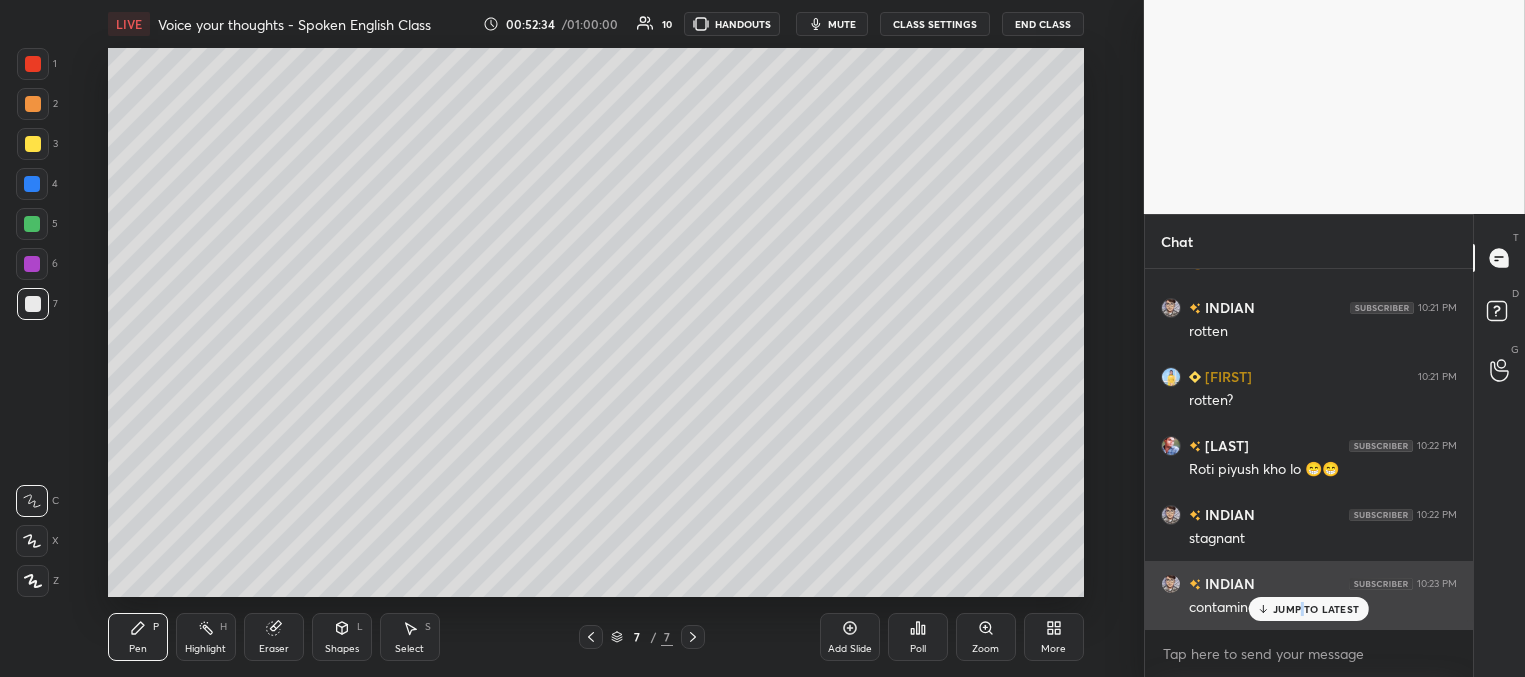 drag, startPoint x: 1303, startPoint y: 613, endPoint x: 1280, endPoint y: 606, distance: 24.04163 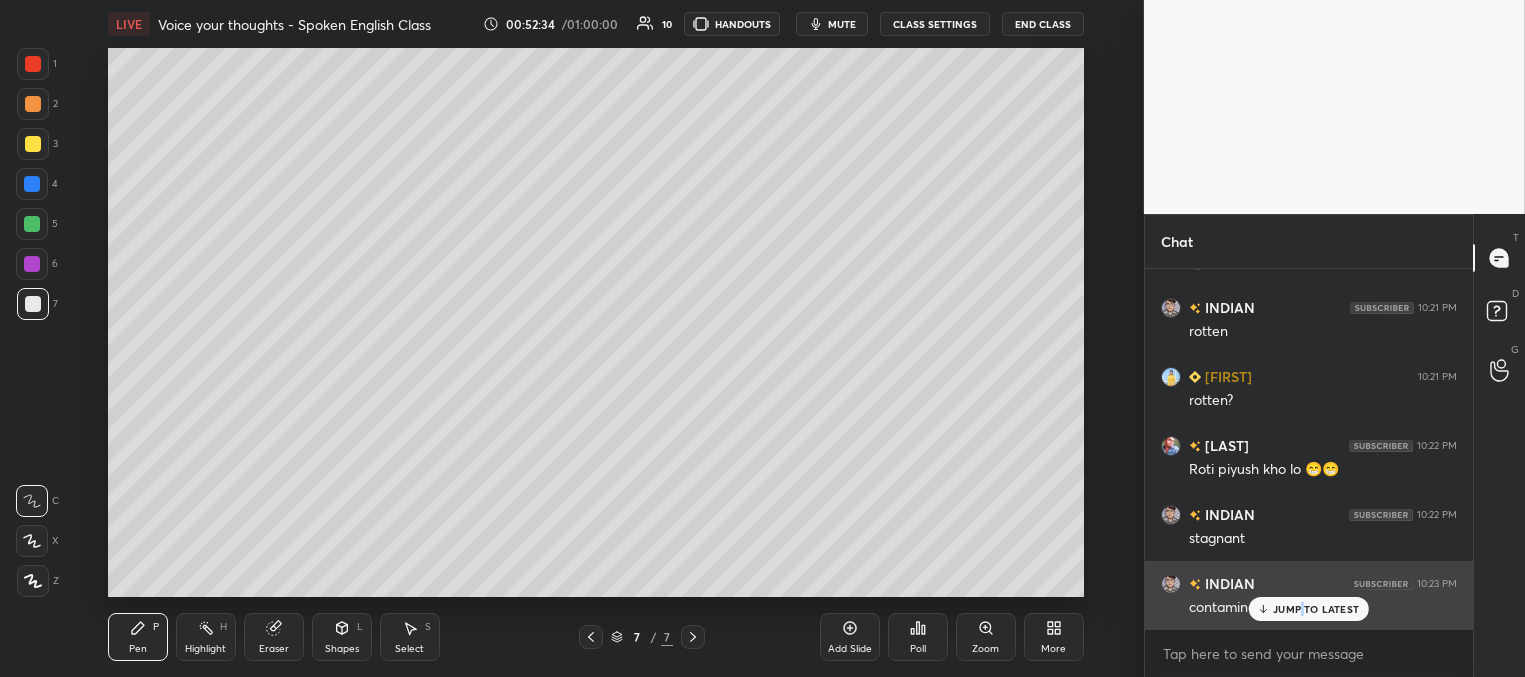 click on "JUMP TO LATEST" at bounding box center [1316, 609] 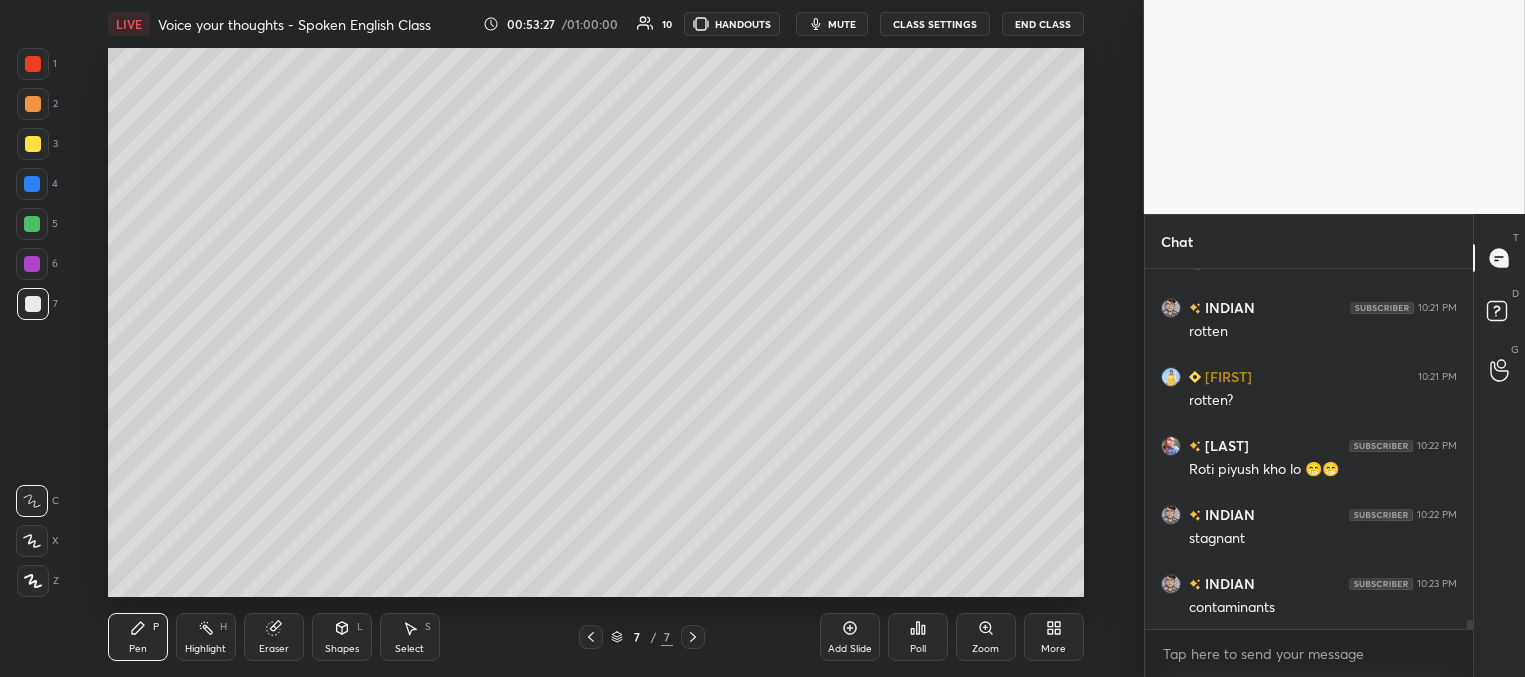 scroll, scrollTop: 13561, scrollLeft: 0, axis: vertical 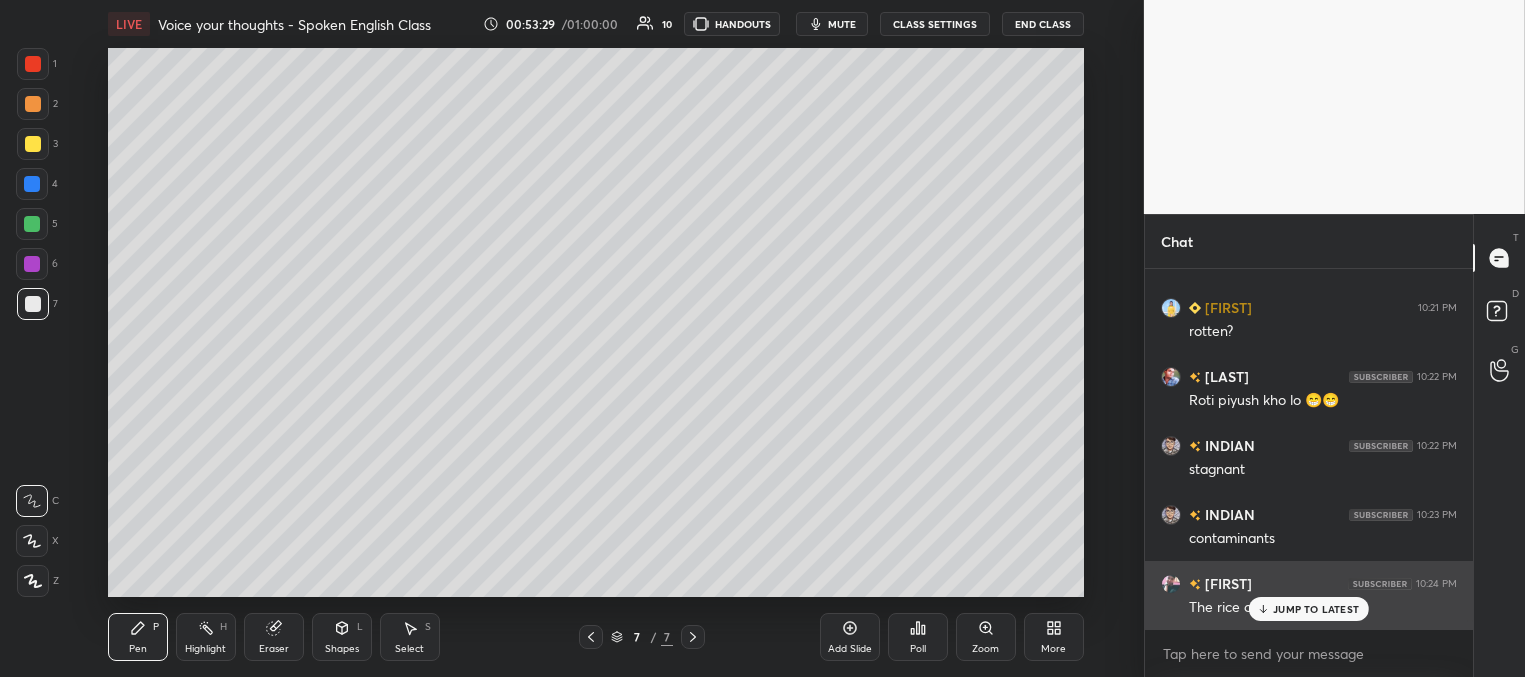 click 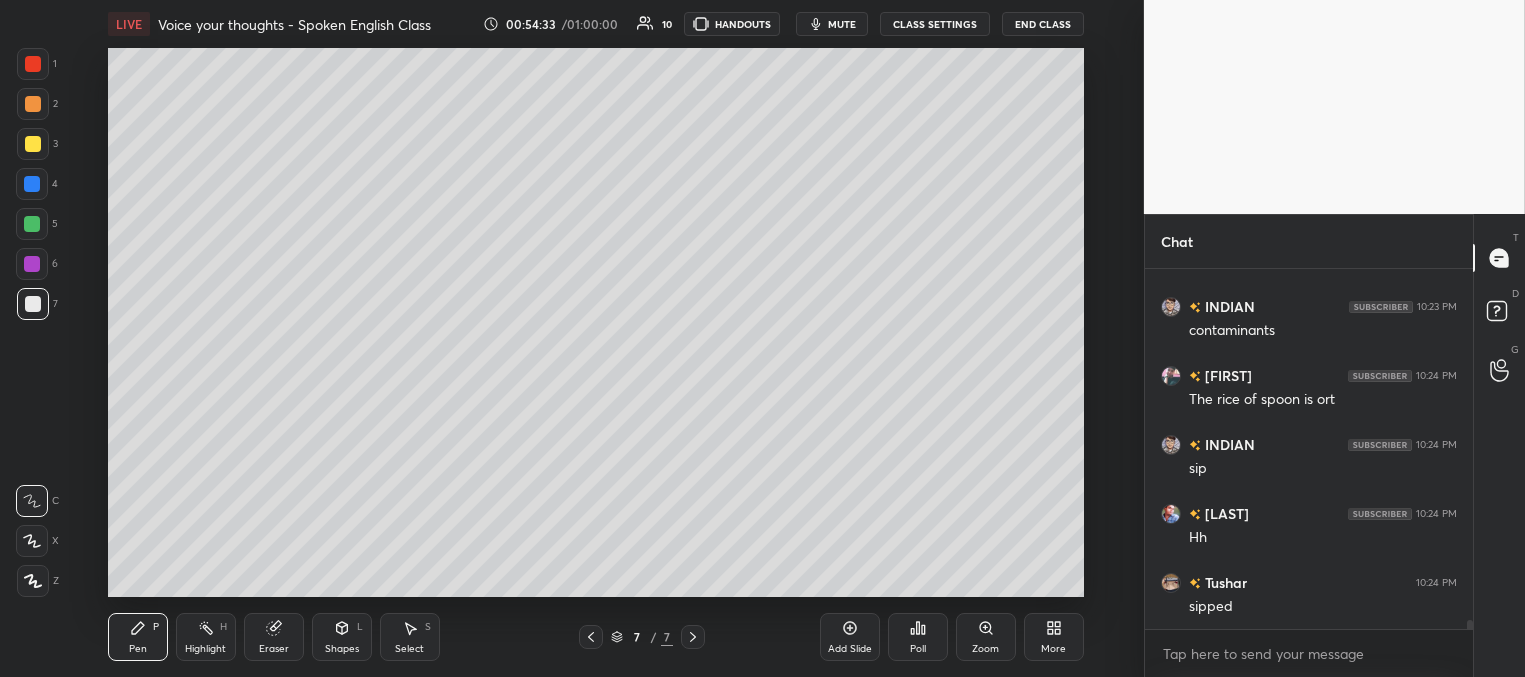 scroll, scrollTop: 13837, scrollLeft: 0, axis: vertical 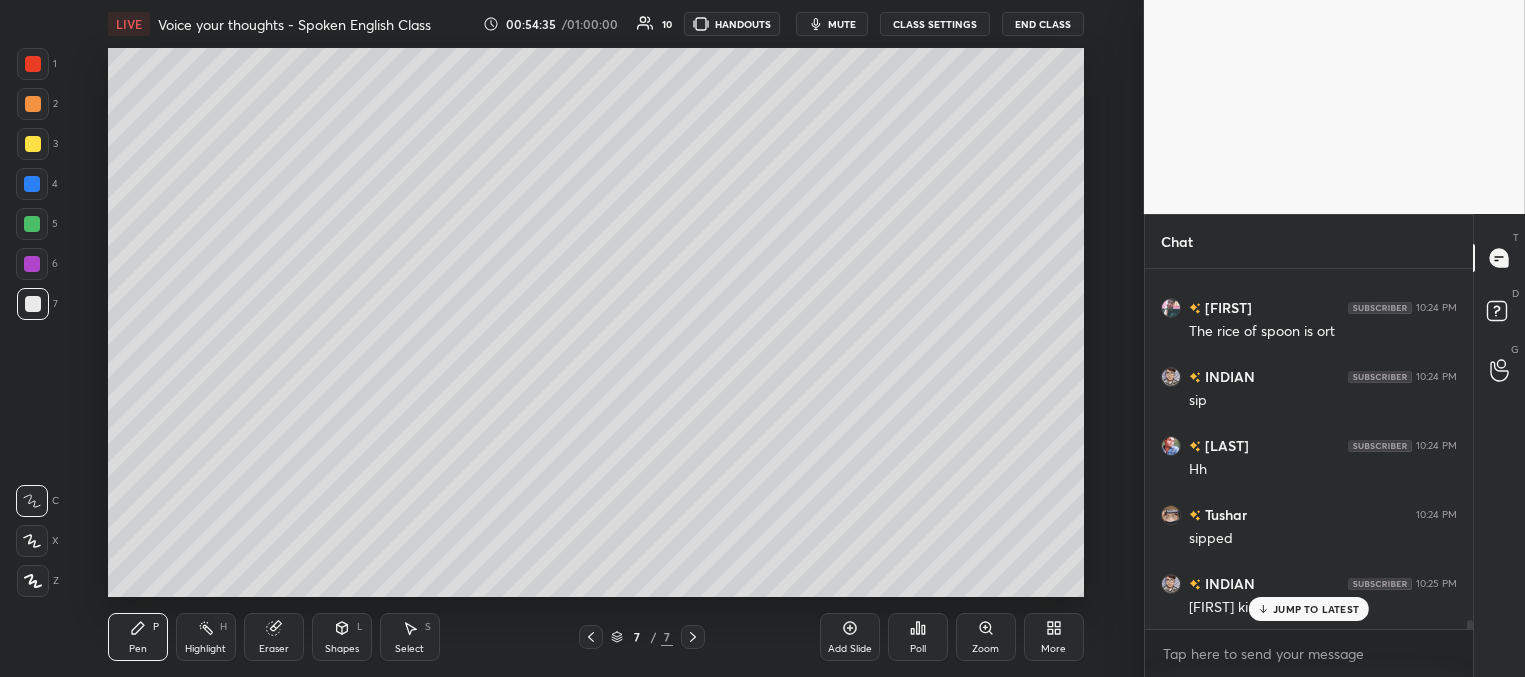 drag, startPoint x: 1293, startPoint y: 609, endPoint x: 1238, endPoint y: 594, distance: 57.00877 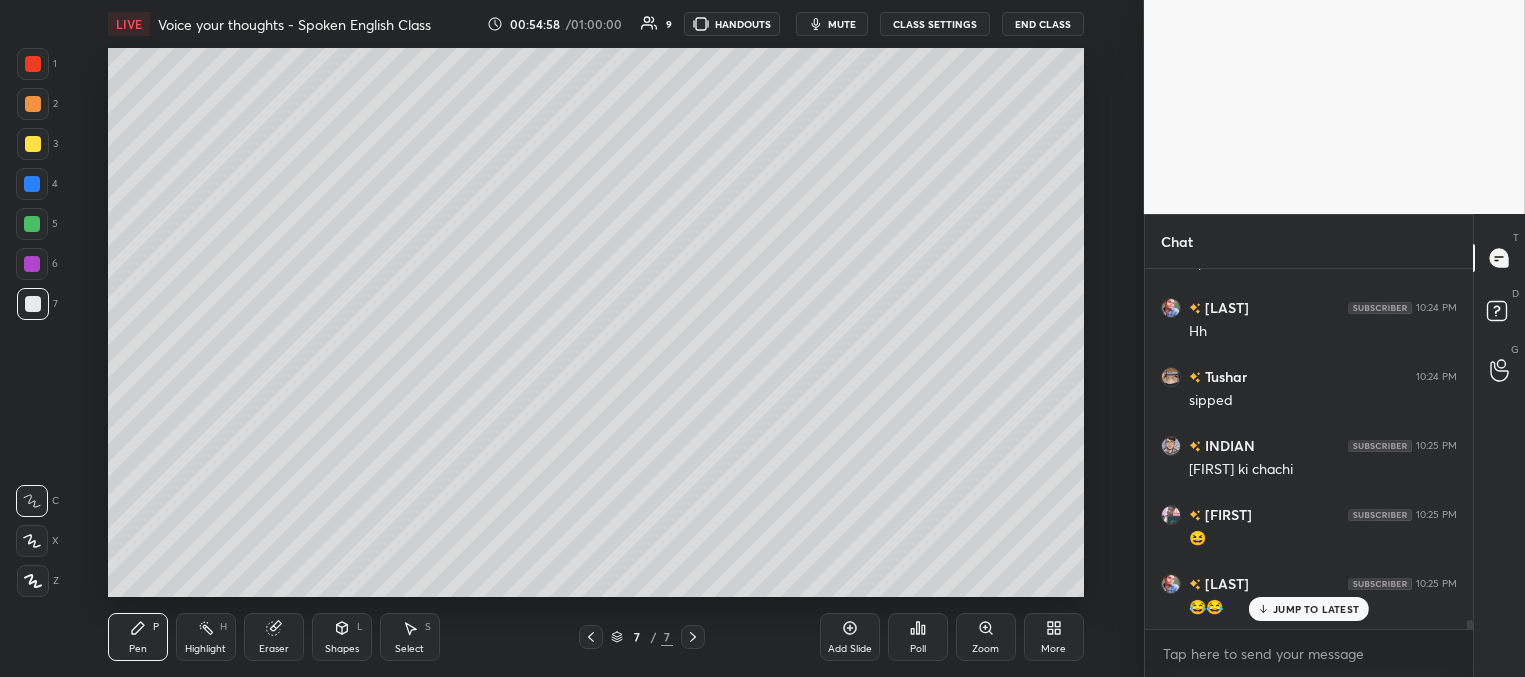 scroll, scrollTop: 14044, scrollLeft: 0, axis: vertical 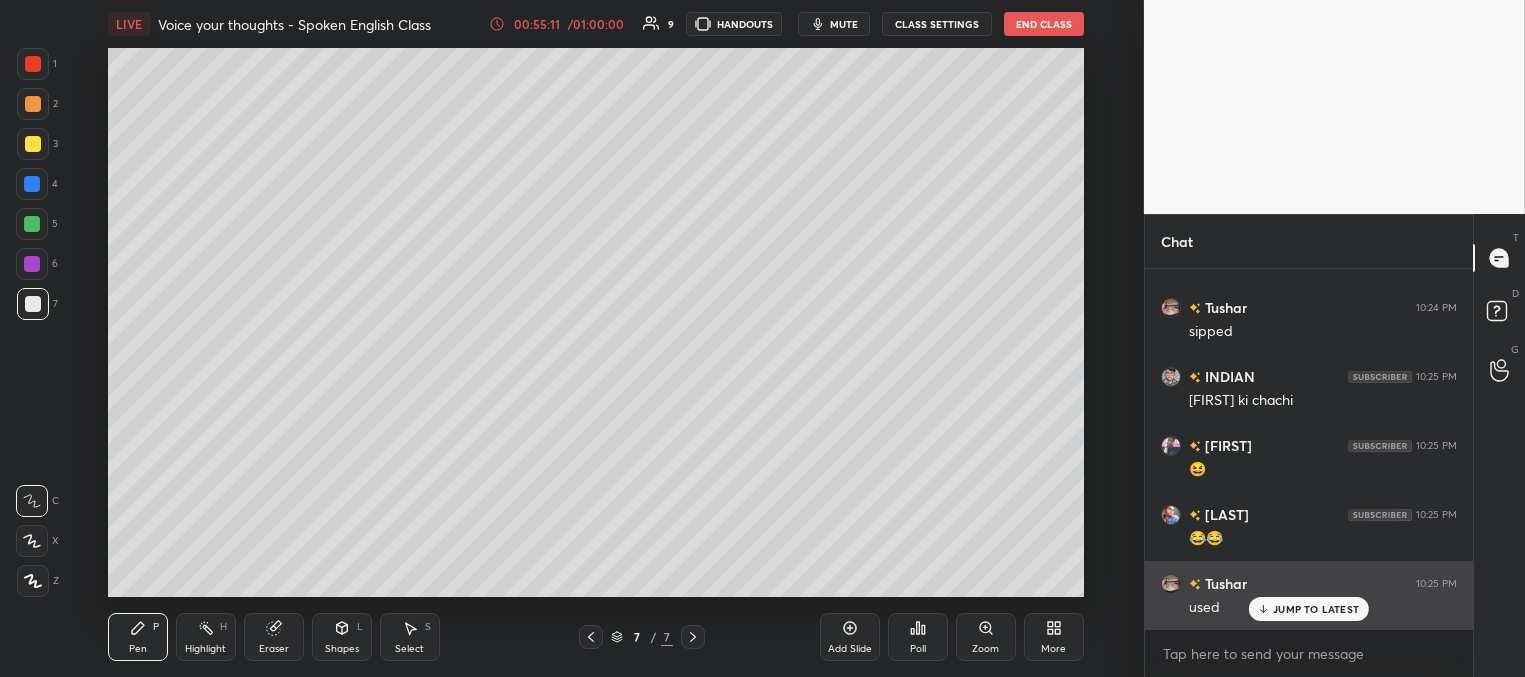 click on "JUMP TO LATEST" at bounding box center (1316, 609) 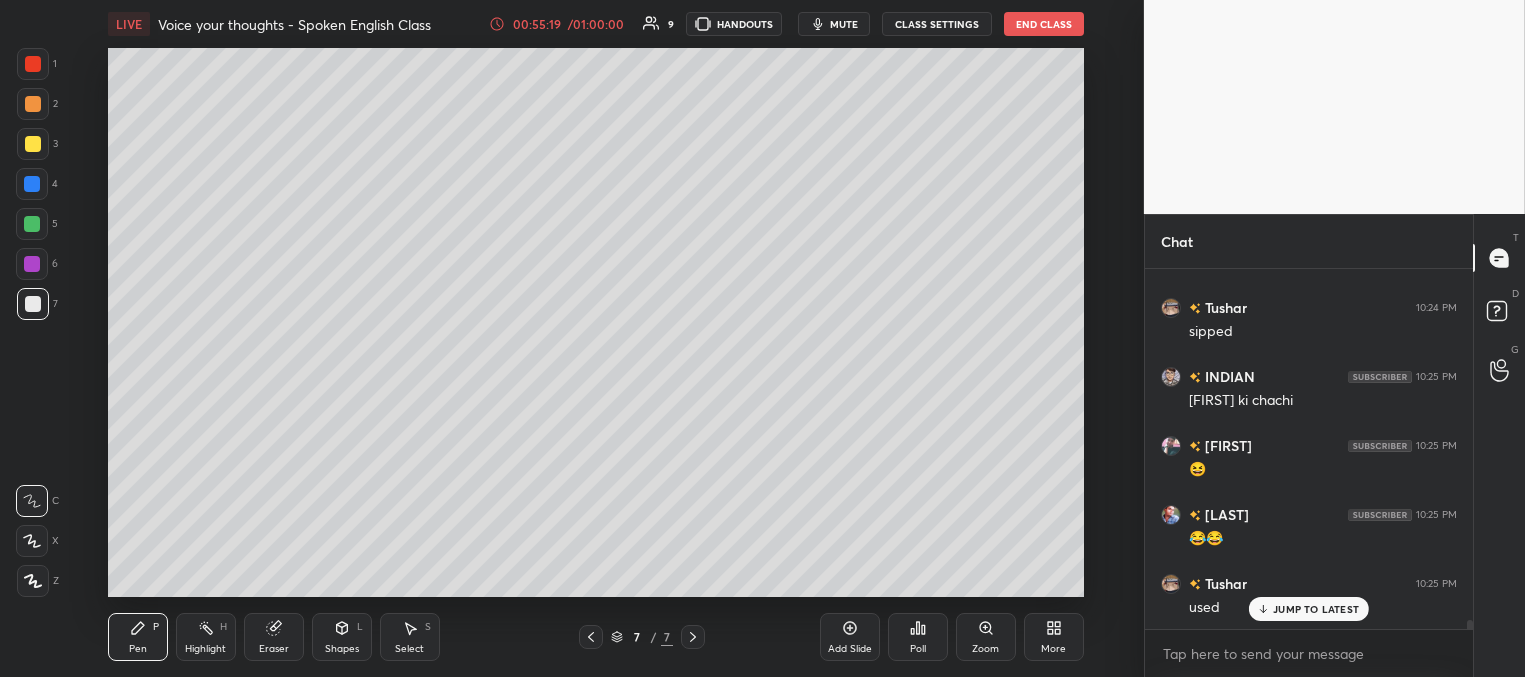scroll, scrollTop: 14113, scrollLeft: 0, axis: vertical 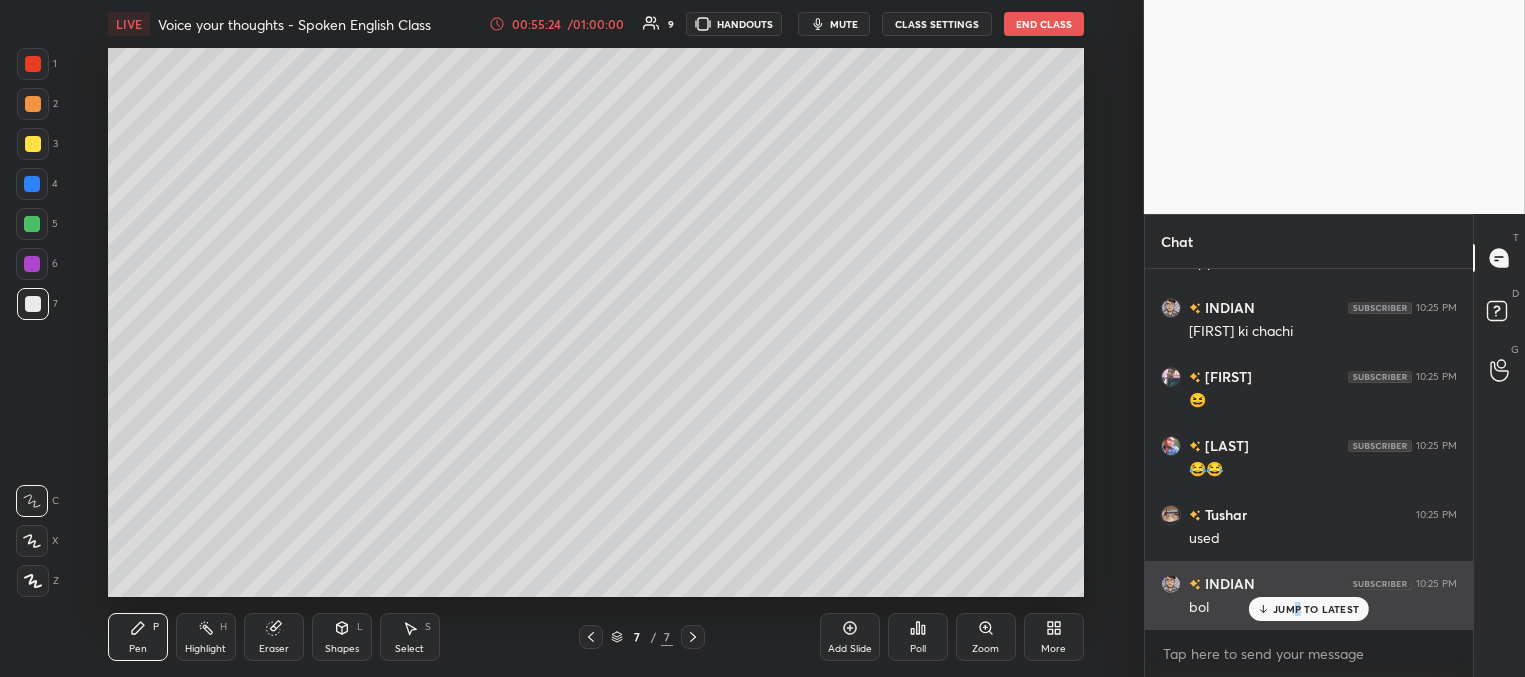 drag, startPoint x: 1299, startPoint y: 612, endPoint x: 1282, endPoint y: 606, distance: 18.027756 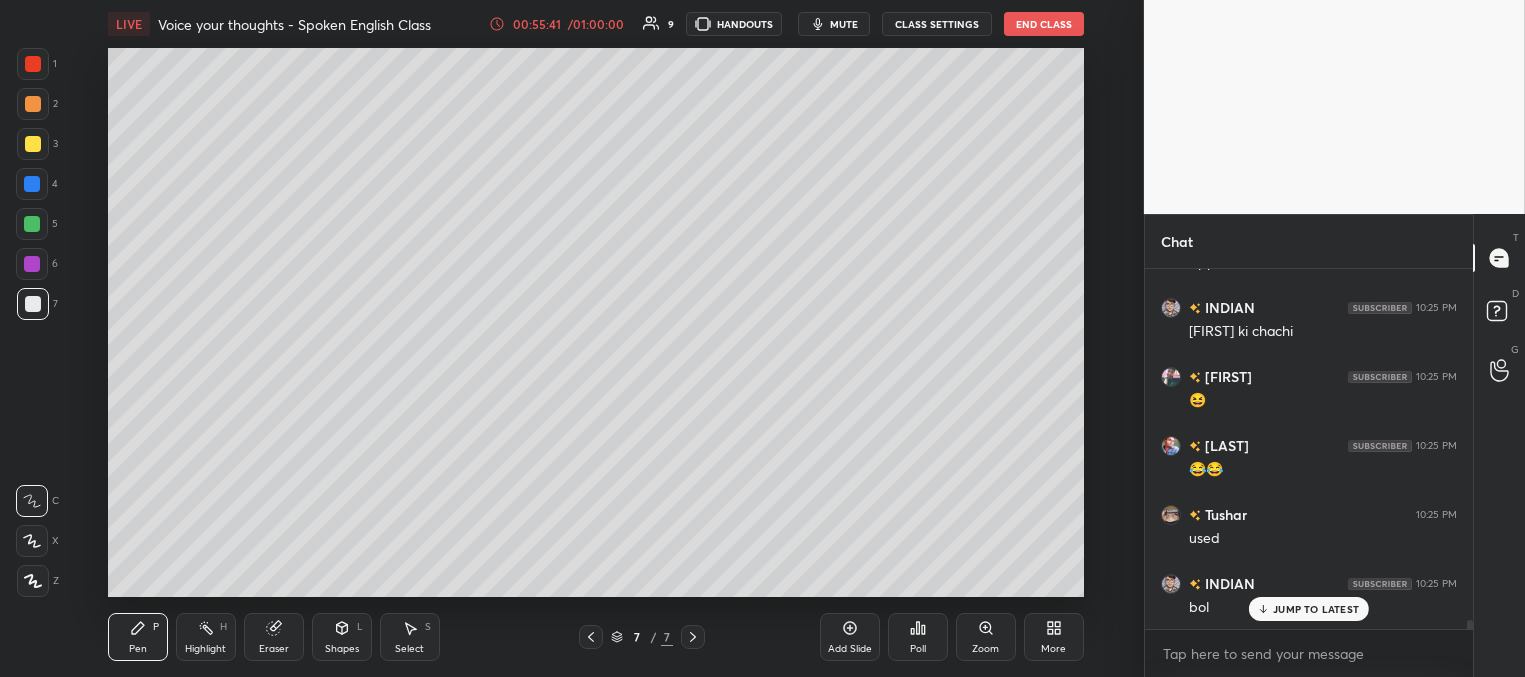 scroll, scrollTop: 14182, scrollLeft: 0, axis: vertical 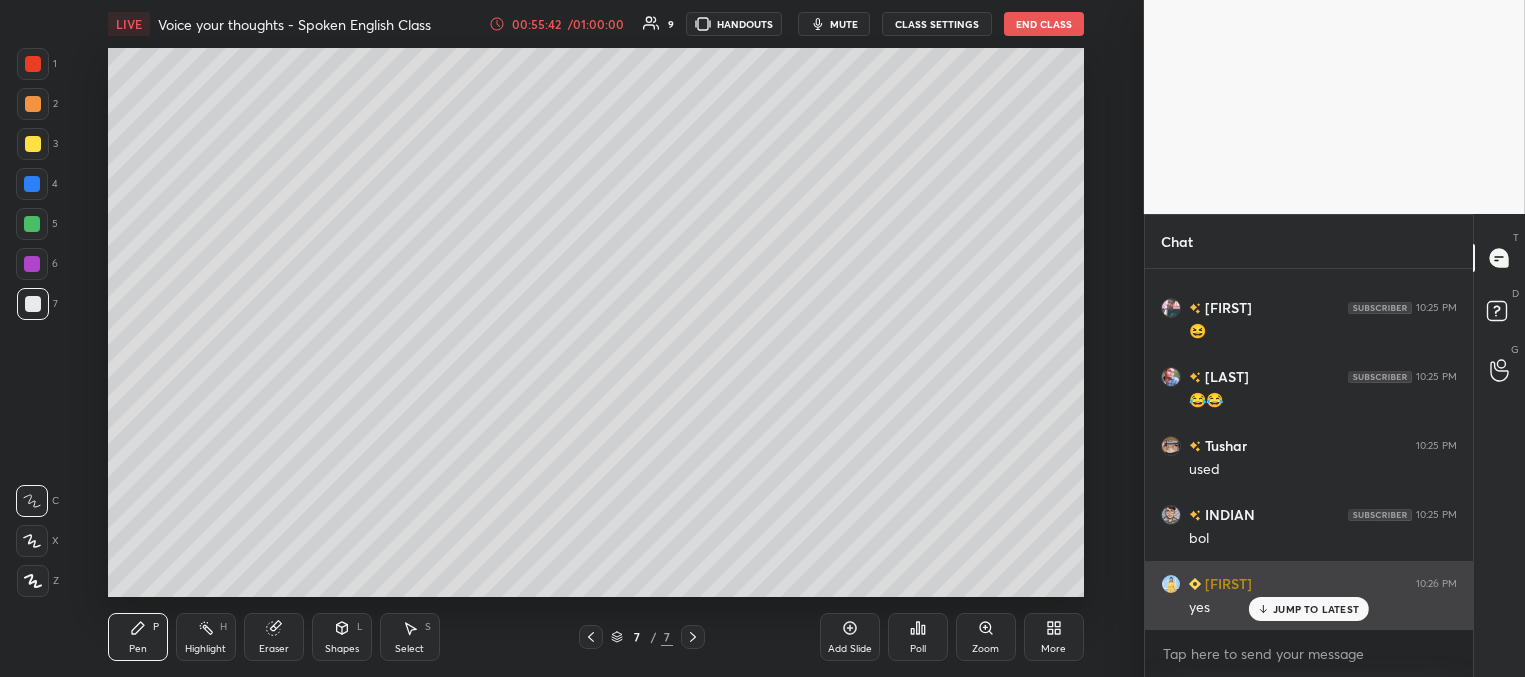 click on "JUMP TO LATEST" at bounding box center (1316, 609) 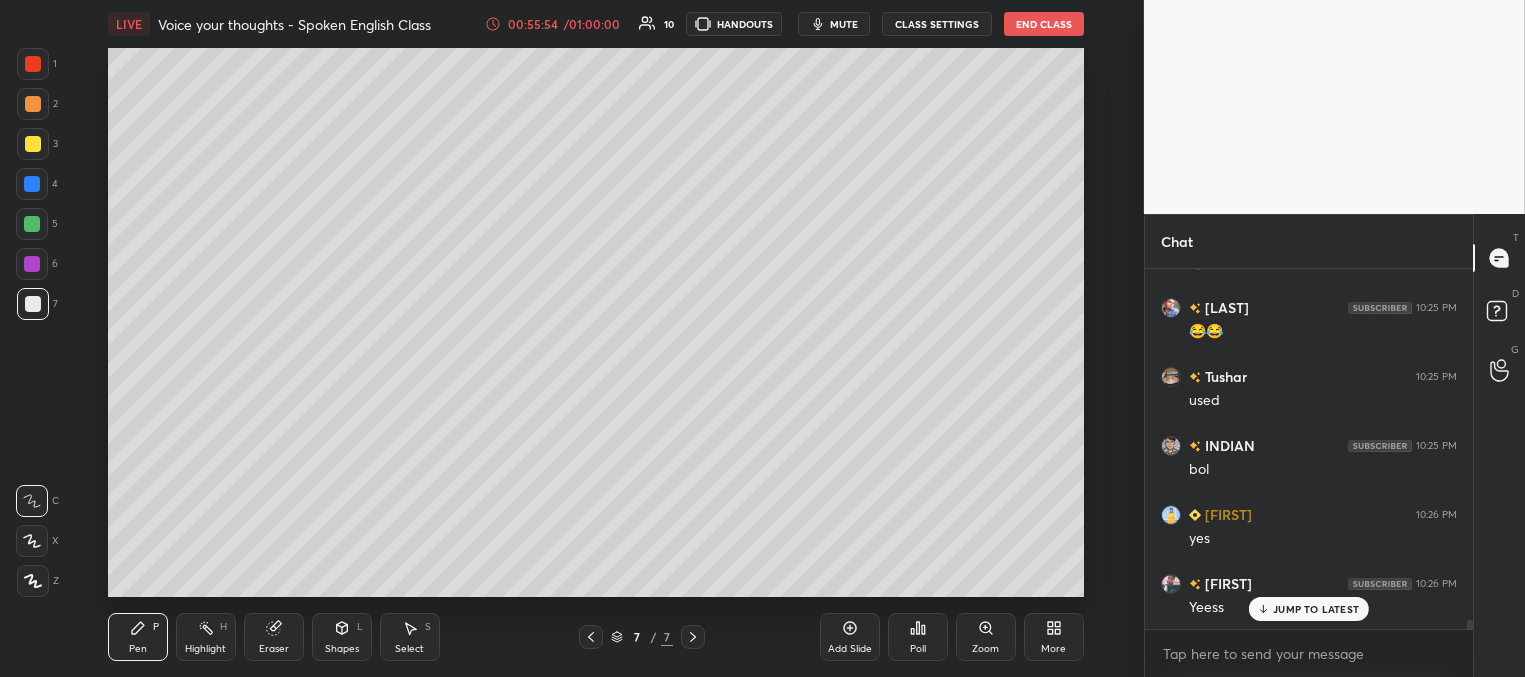 scroll, scrollTop: 14338, scrollLeft: 0, axis: vertical 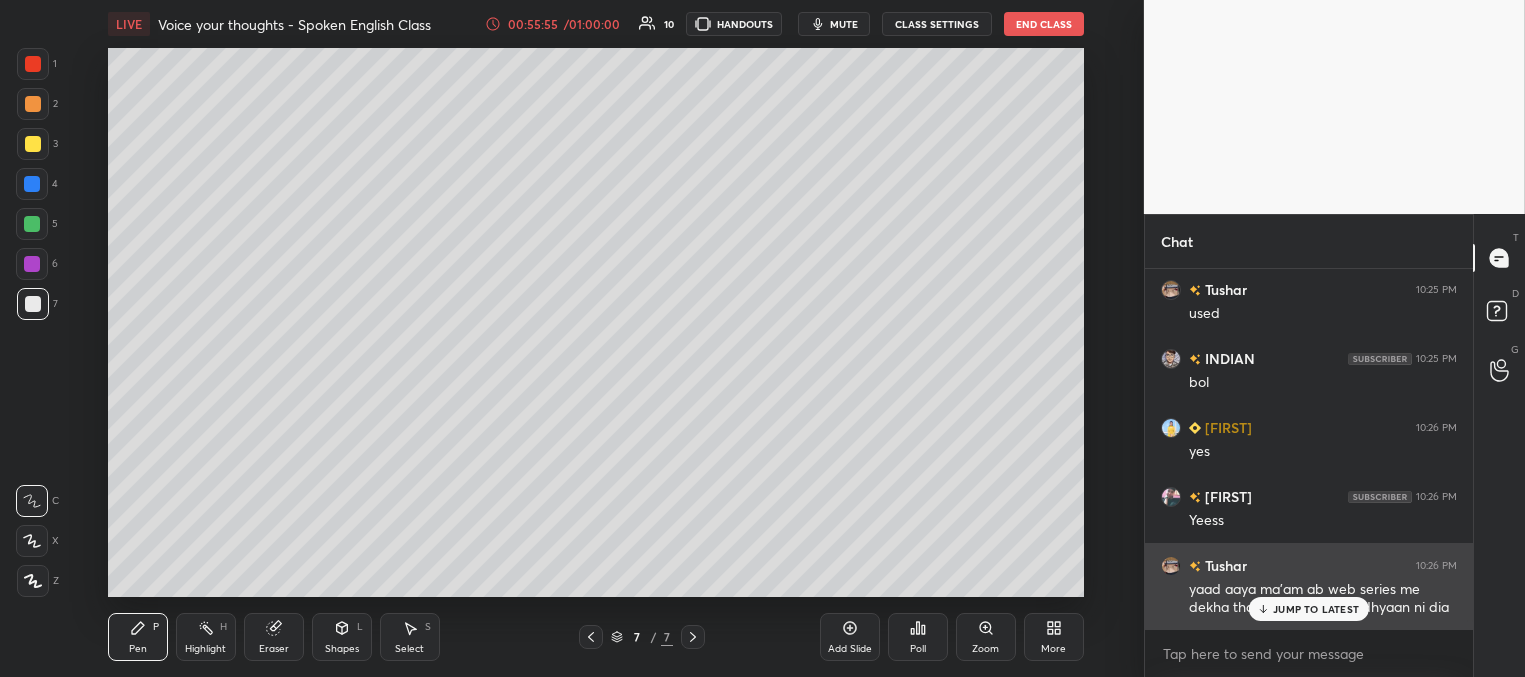 drag, startPoint x: 1304, startPoint y: 609, endPoint x: 1279, endPoint y: 606, distance: 25.179358 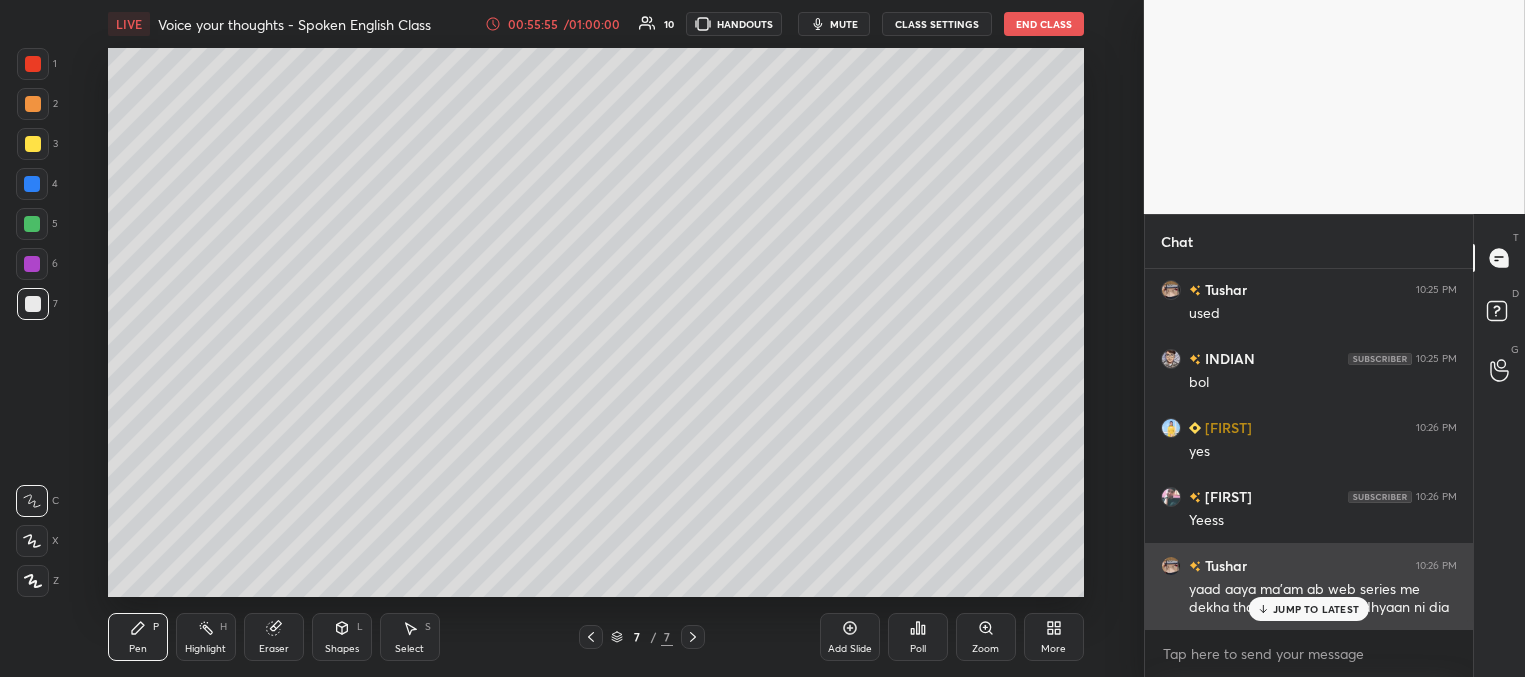 click on "JUMP TO LATEST" at bounding box center [1316, 609] 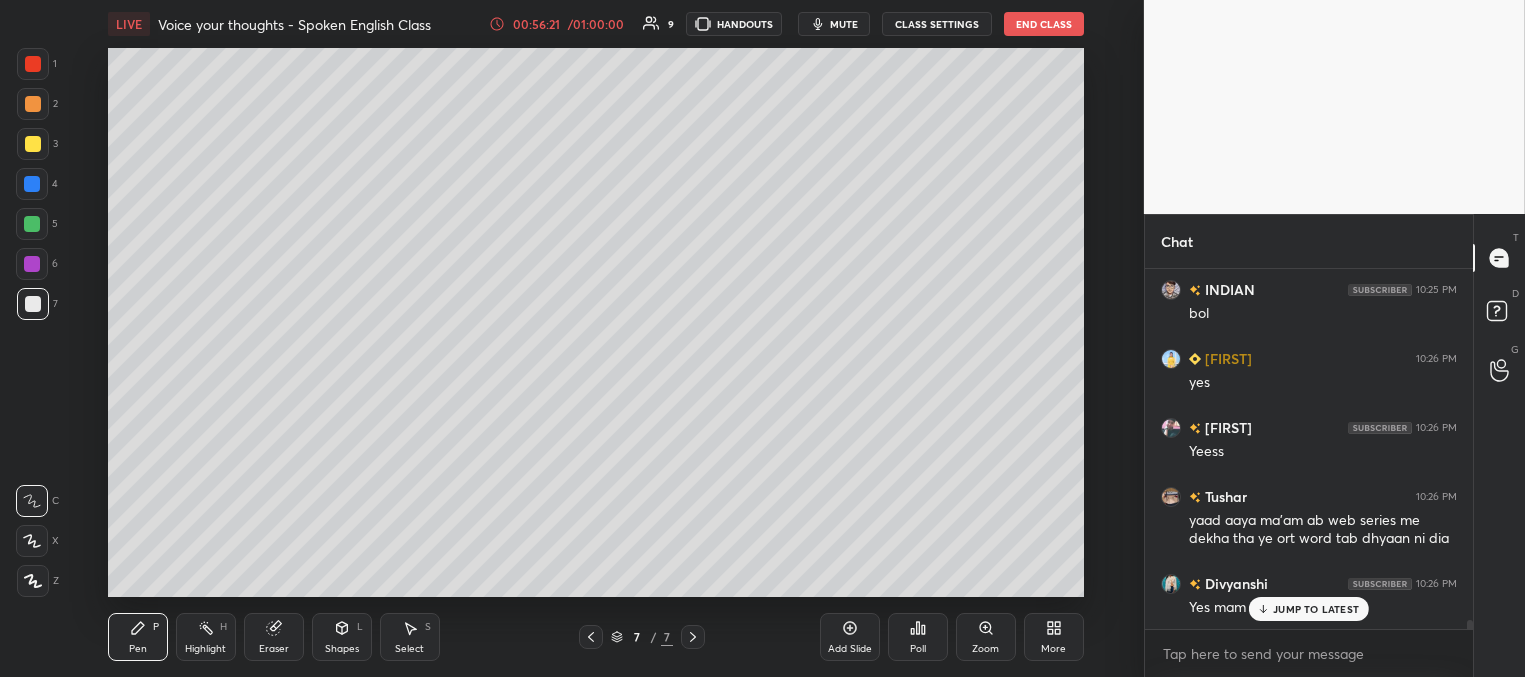 scroll, scrollTop: 14476, scrollLeft: 0, axis: vertical 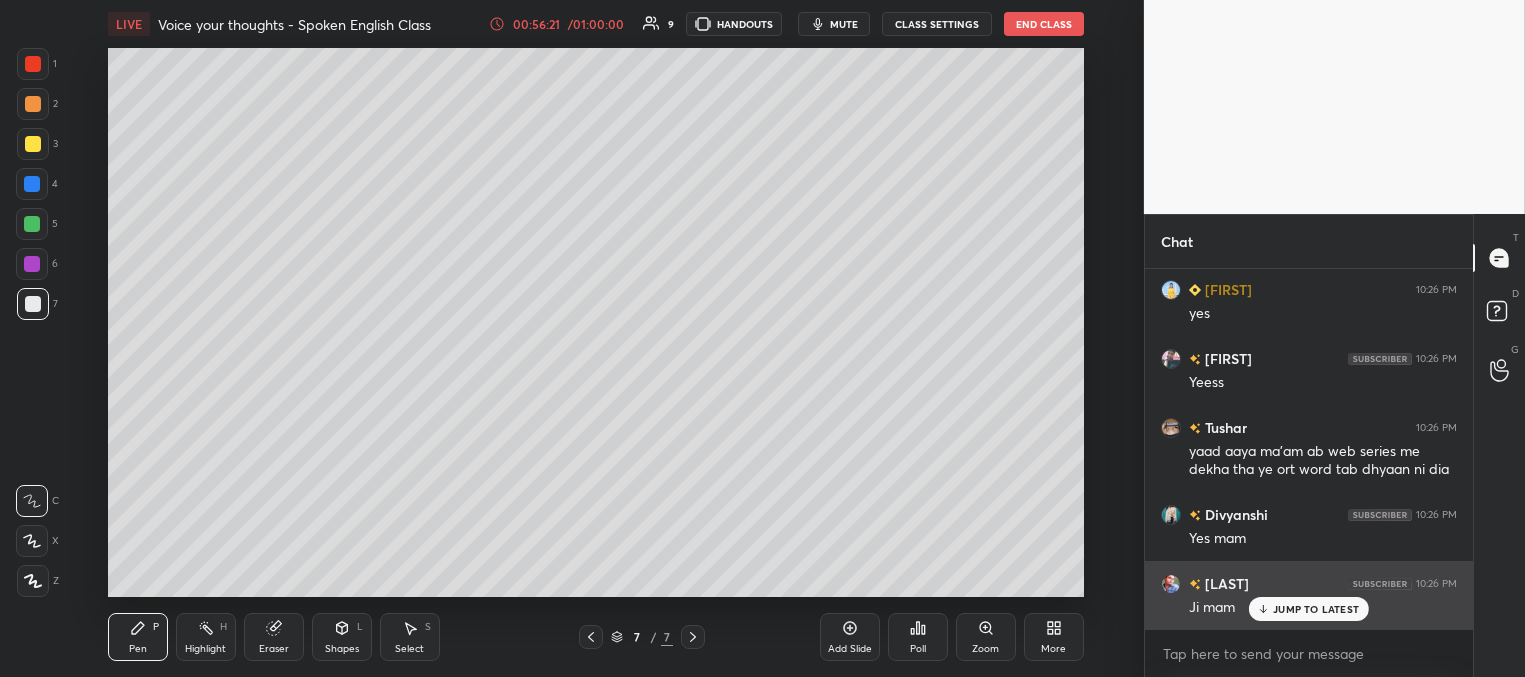 click on "JUMP TO LATEST" at bounding box center [1309, 609] 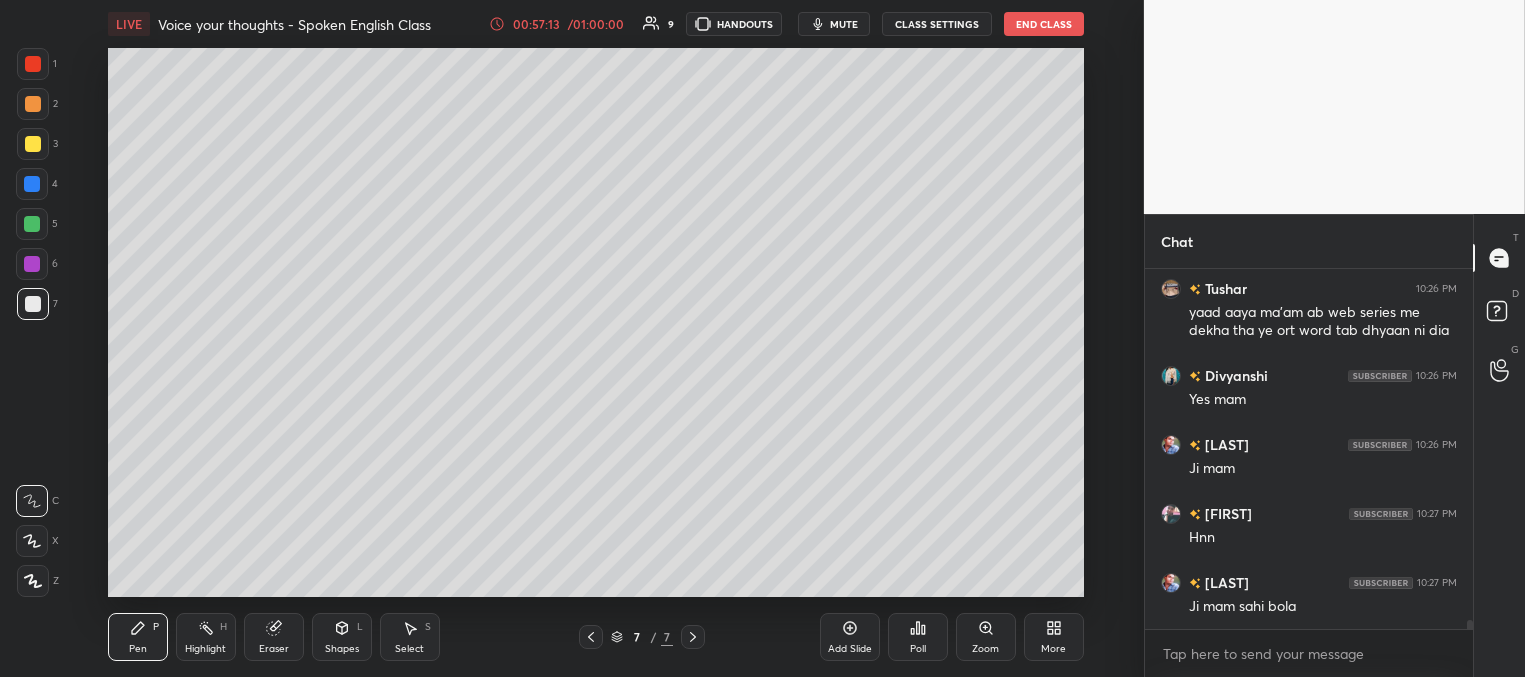 scroll, scrollTop: 14683, scrollLeft: 0, axis: vertical 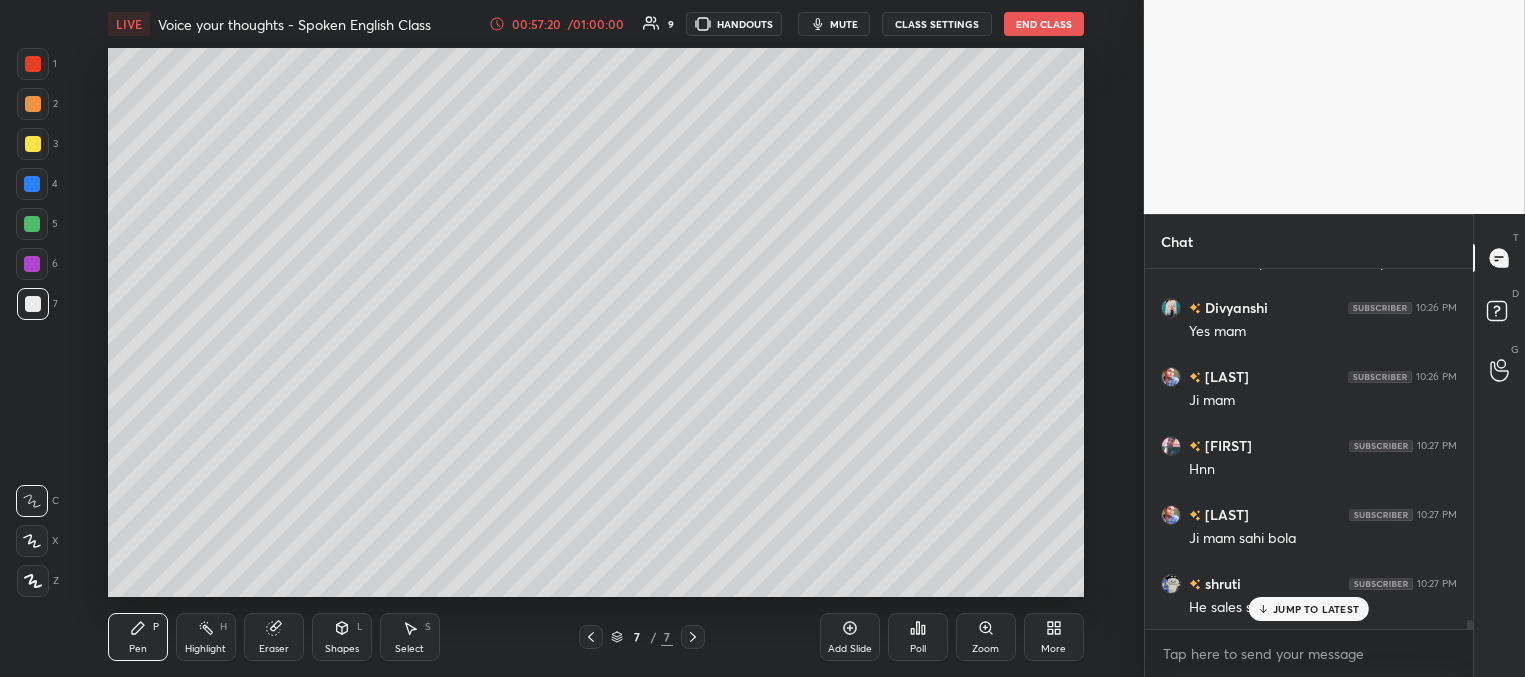 click 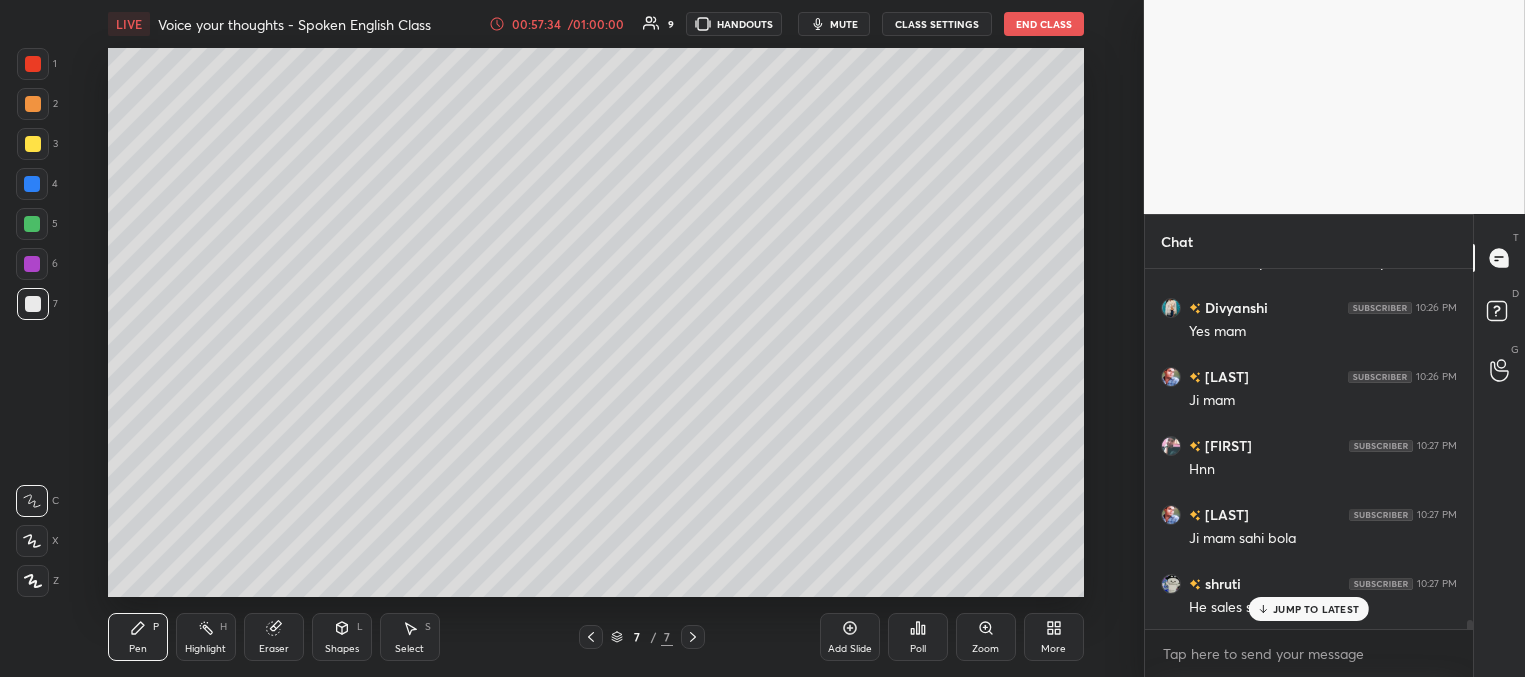 scroll, scrollTop: 14770, scrollLeft: 0, axis: vertical 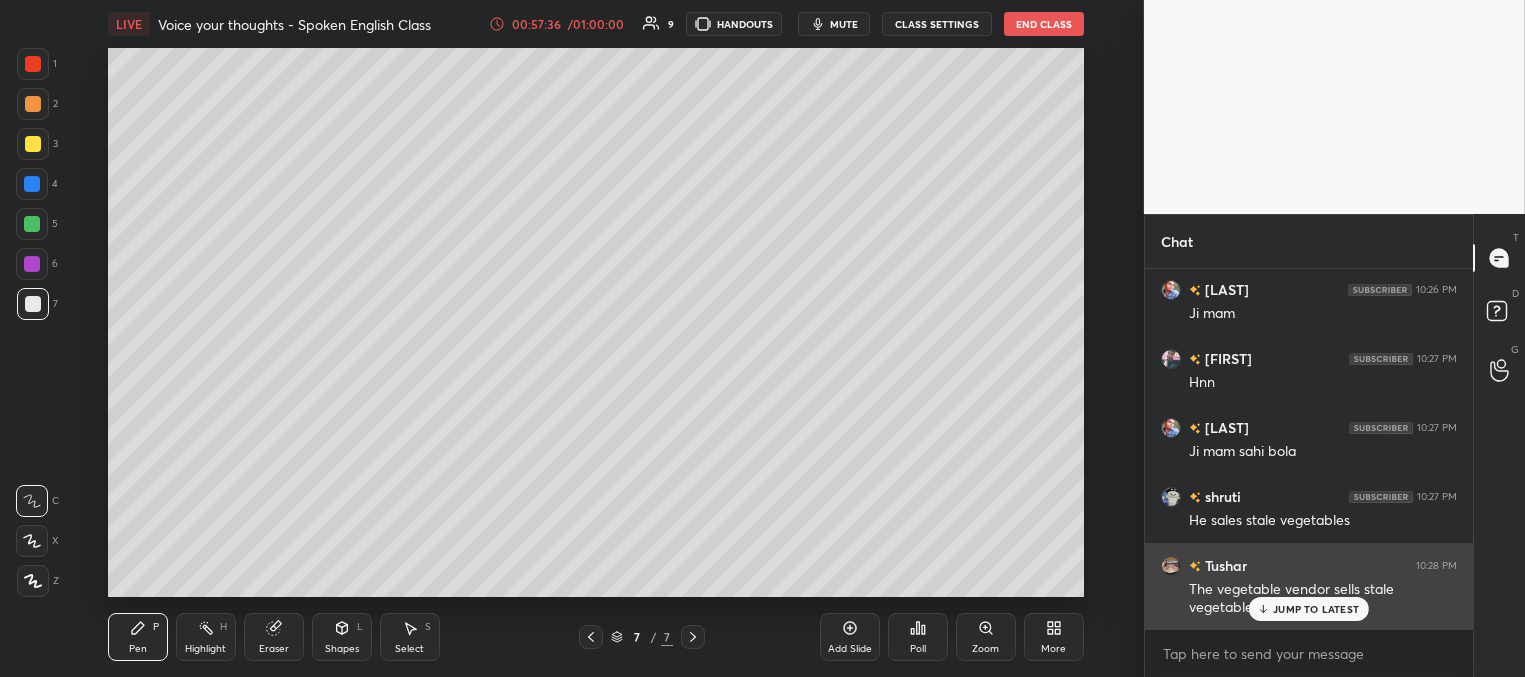 click on "JUMP TO LATEST" at bounding box center (1316, 609) 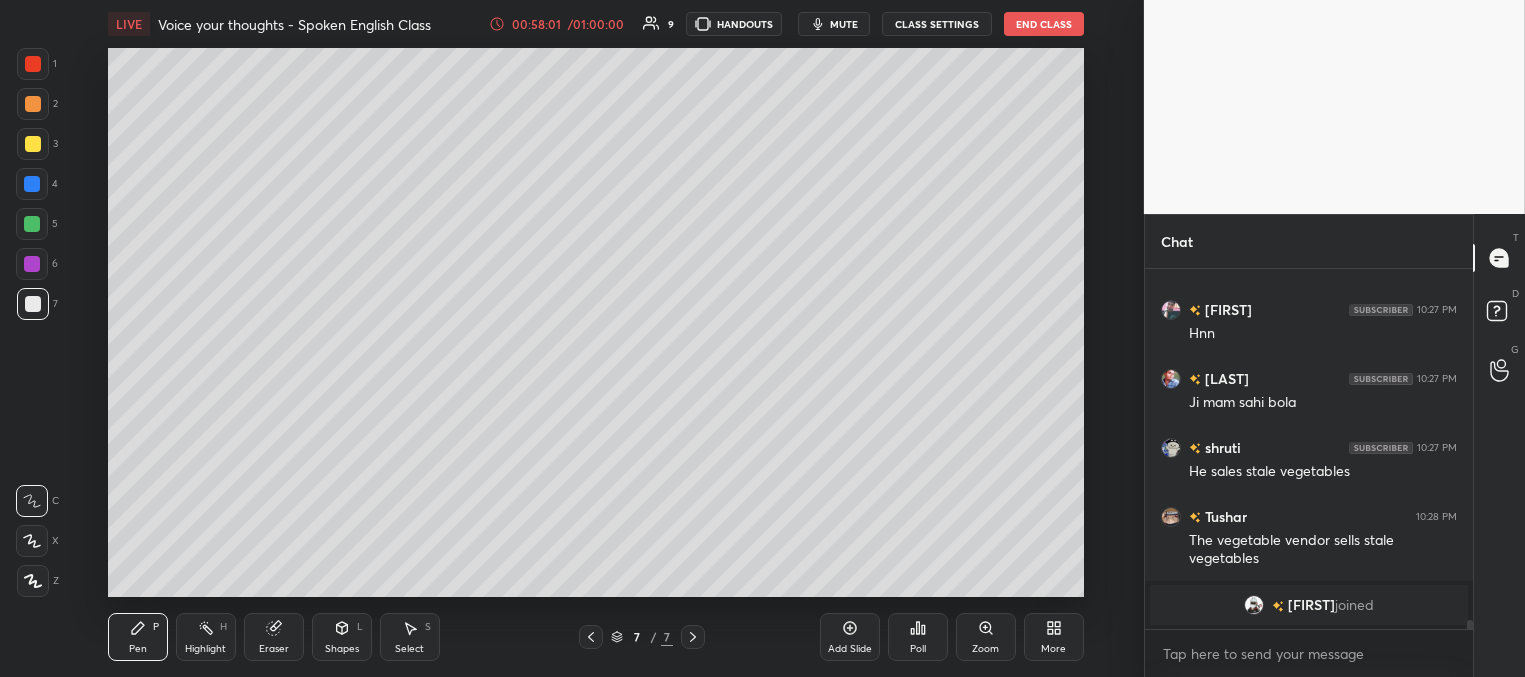 scroll, scrollTop: 14115, scrollLeft: 0, axis: vertical 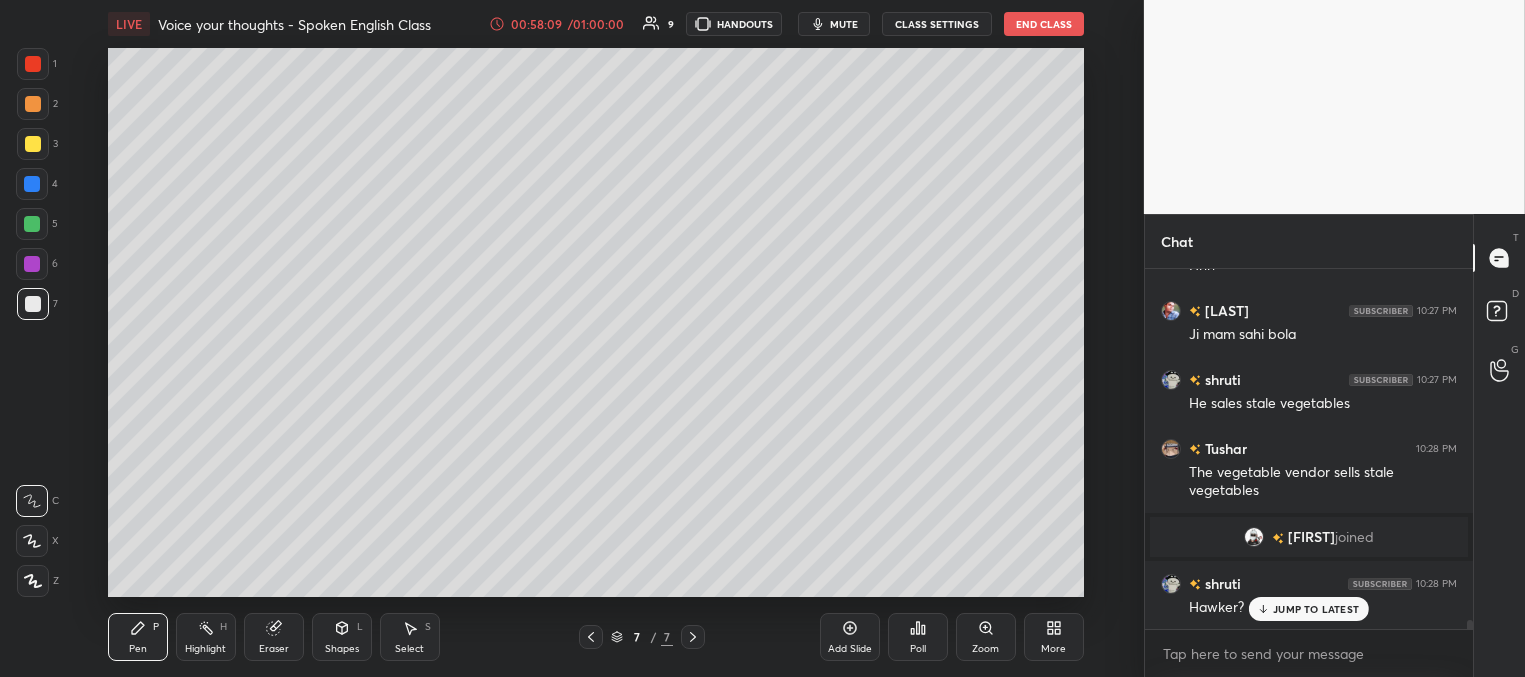 drag, startPoint x: 1295, startPoint y: 612, endPoint x: 1241, endPoint y: 570, distance: 68.41052 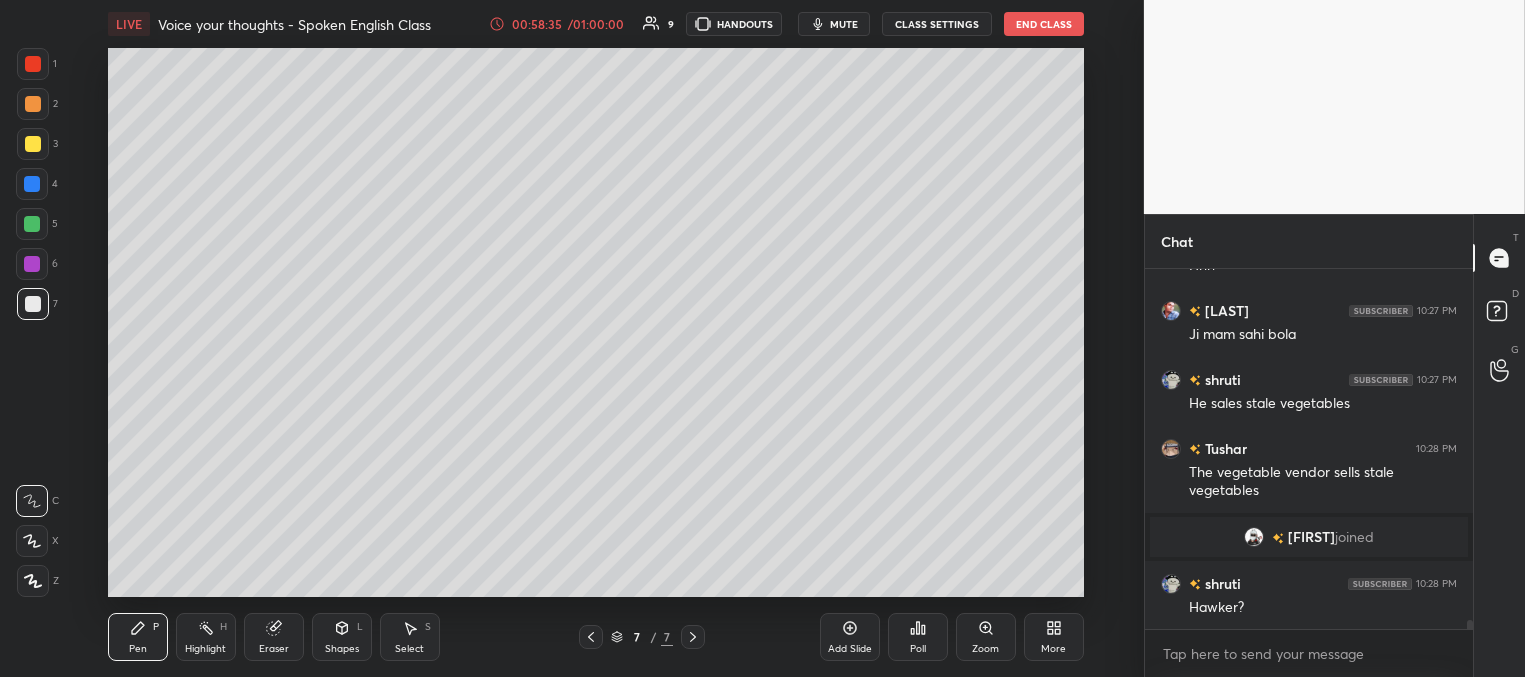 scroll, scrollTop: 14184, scrollLeft: 0, axis: vertical 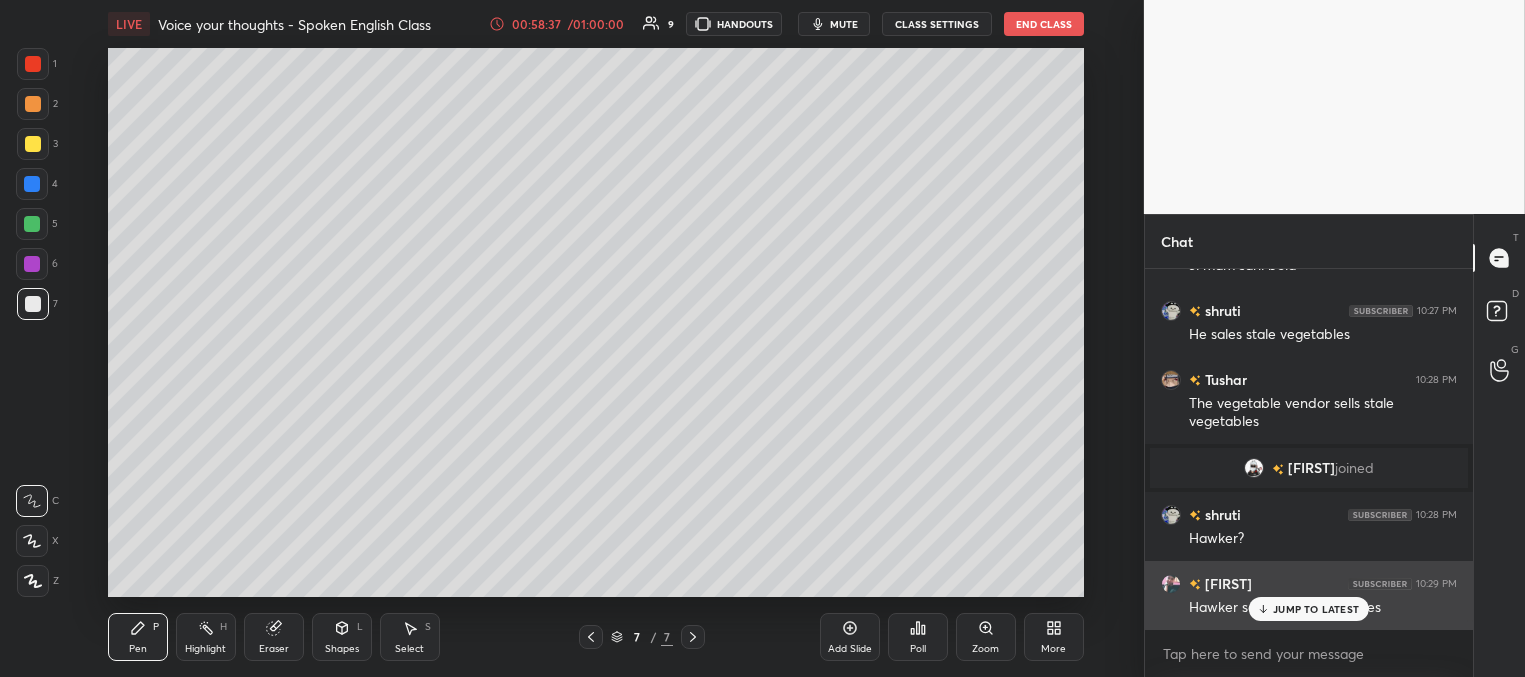 drag, startPoint x: 1295, startPoint y: 609, endPoint x: 1276, endPoint y: 602, distance: 20.248457 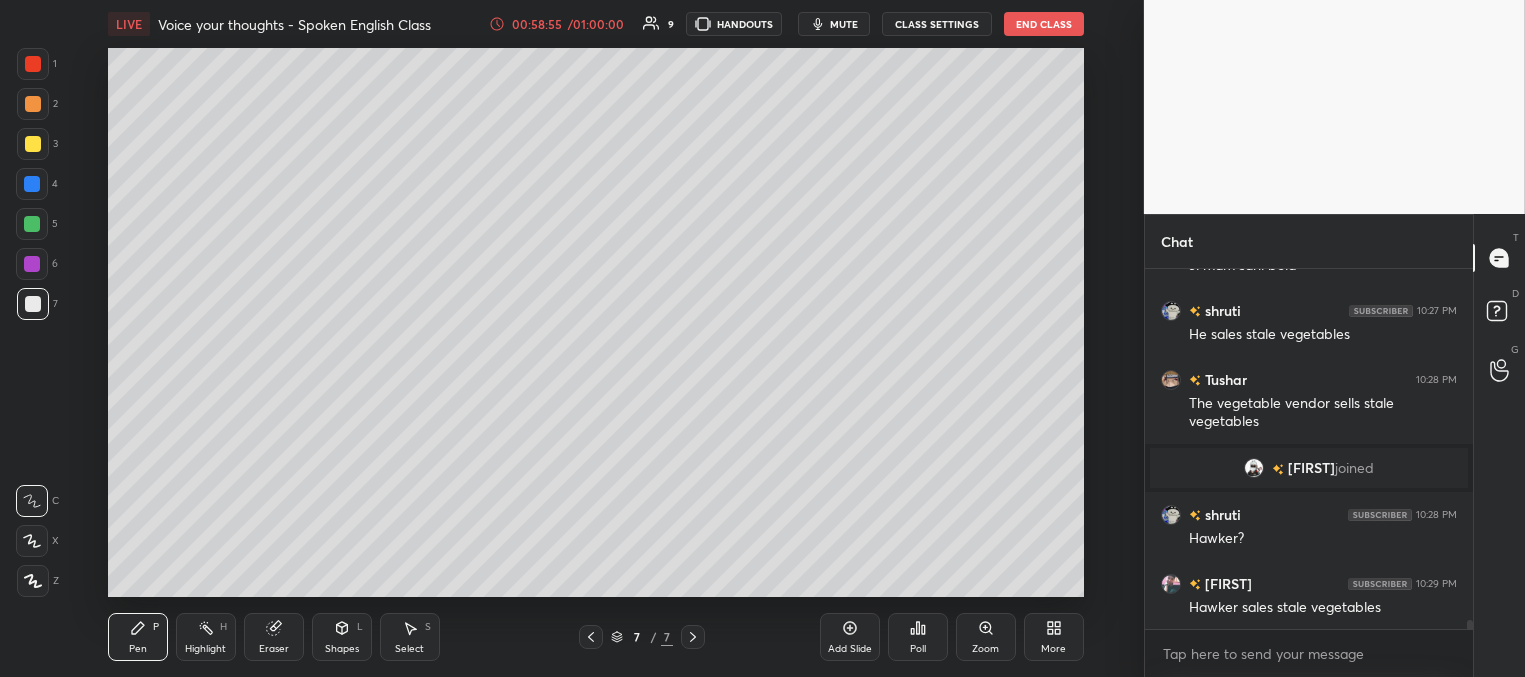 scroll, scrollTop: 14204, scrollLeft: 0, axis: vertical 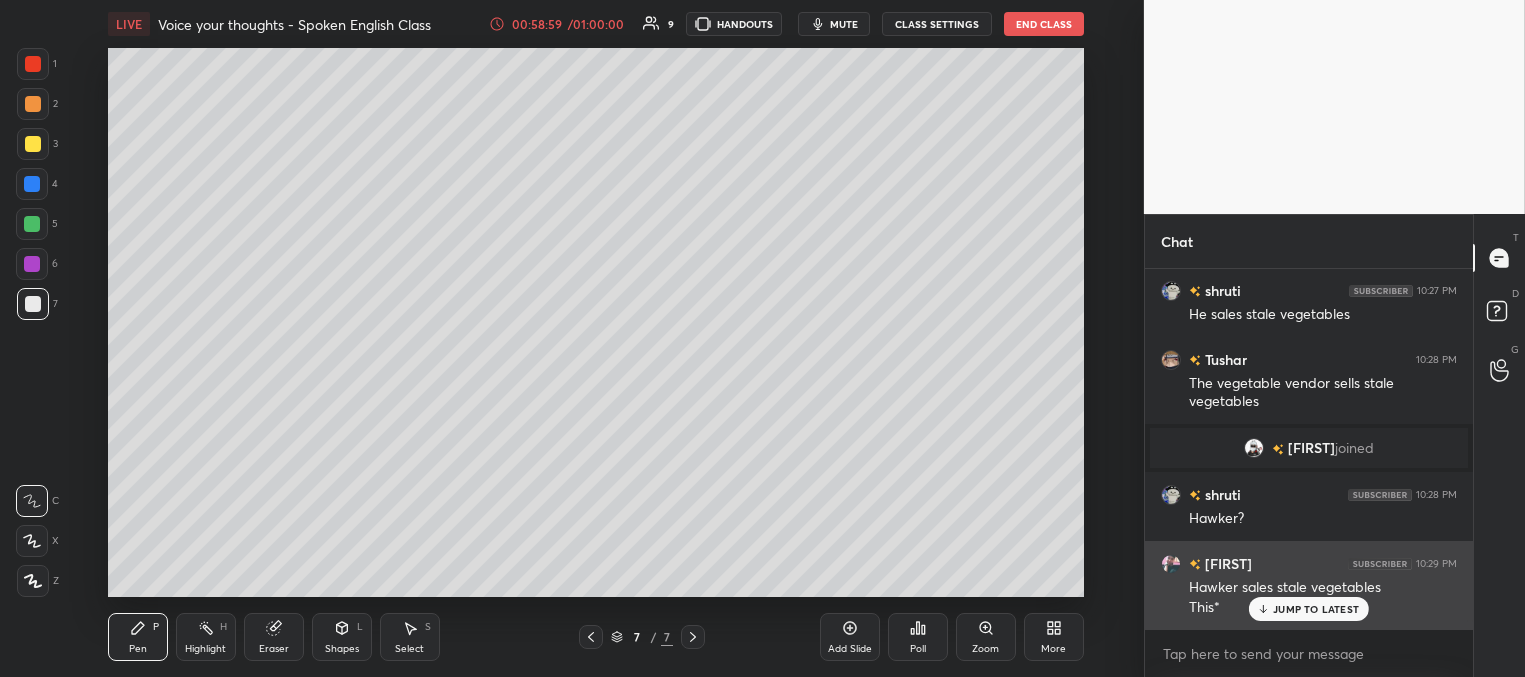 click 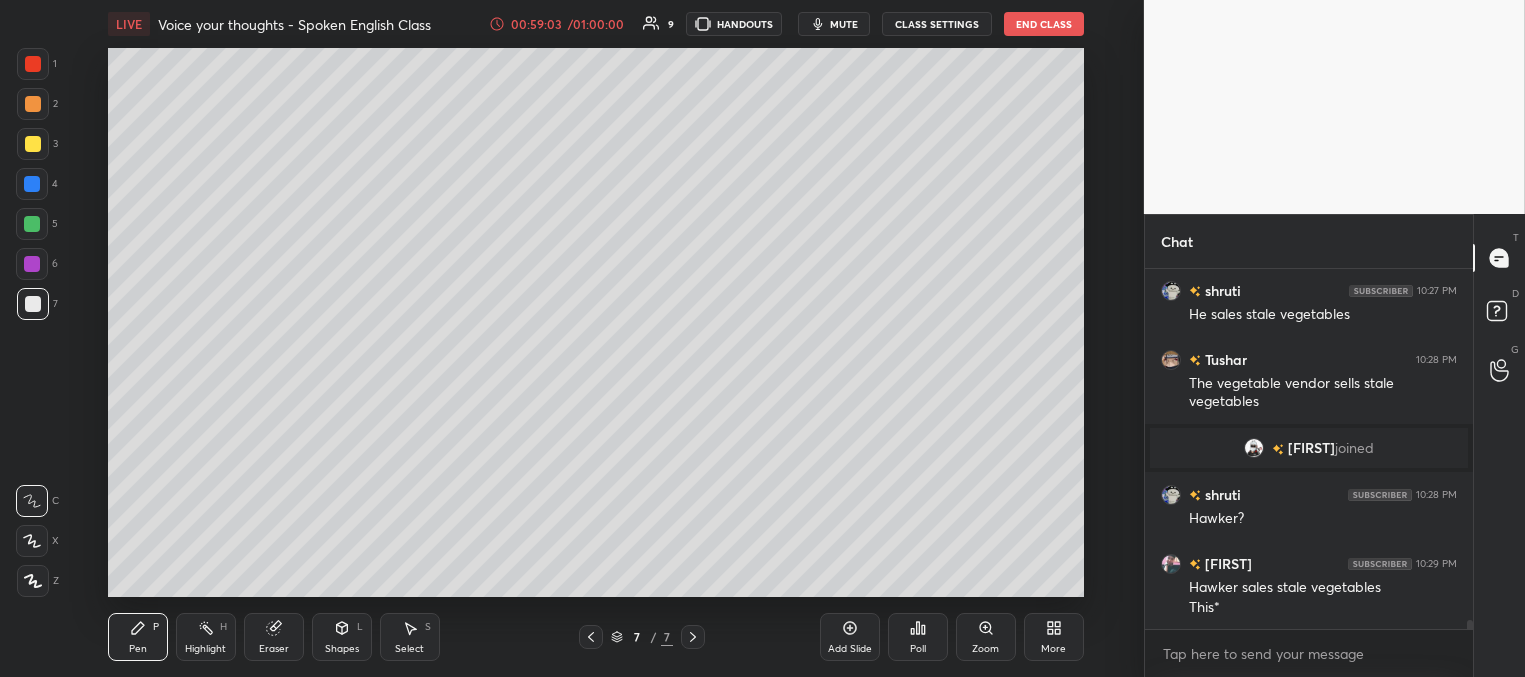 click on "Add Slide" at bounding box center [850, 649] 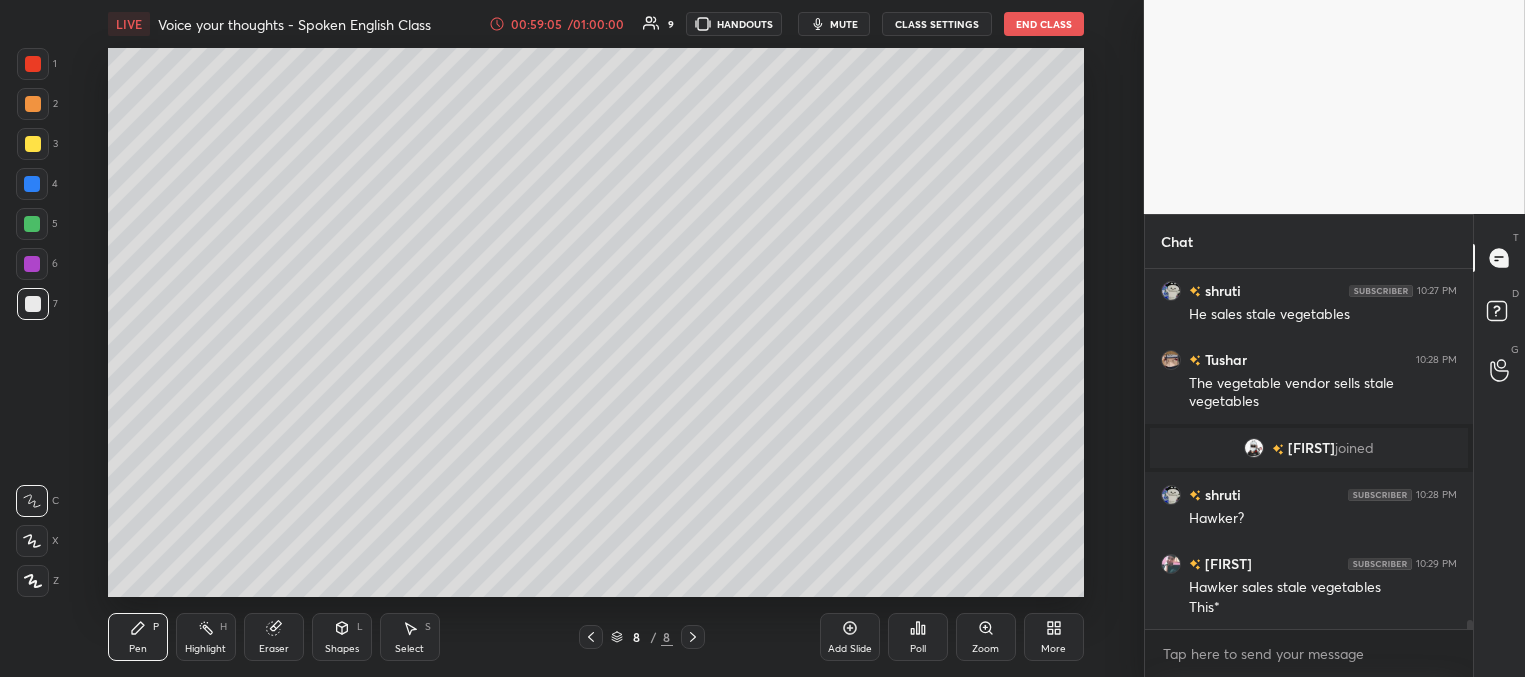 click at bounding box center [33, 144] 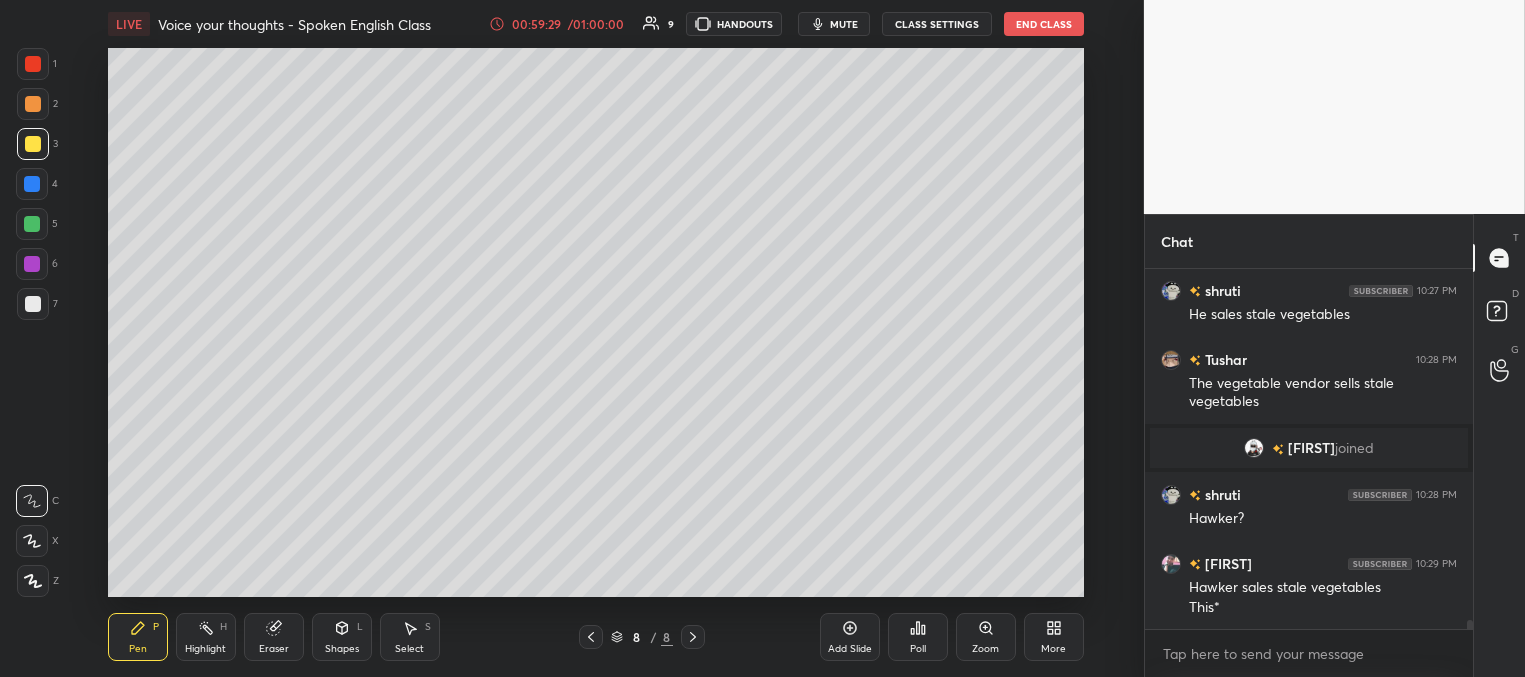 scroll, scrollTop: 14273, scrollLeft: 0, axis: vertical 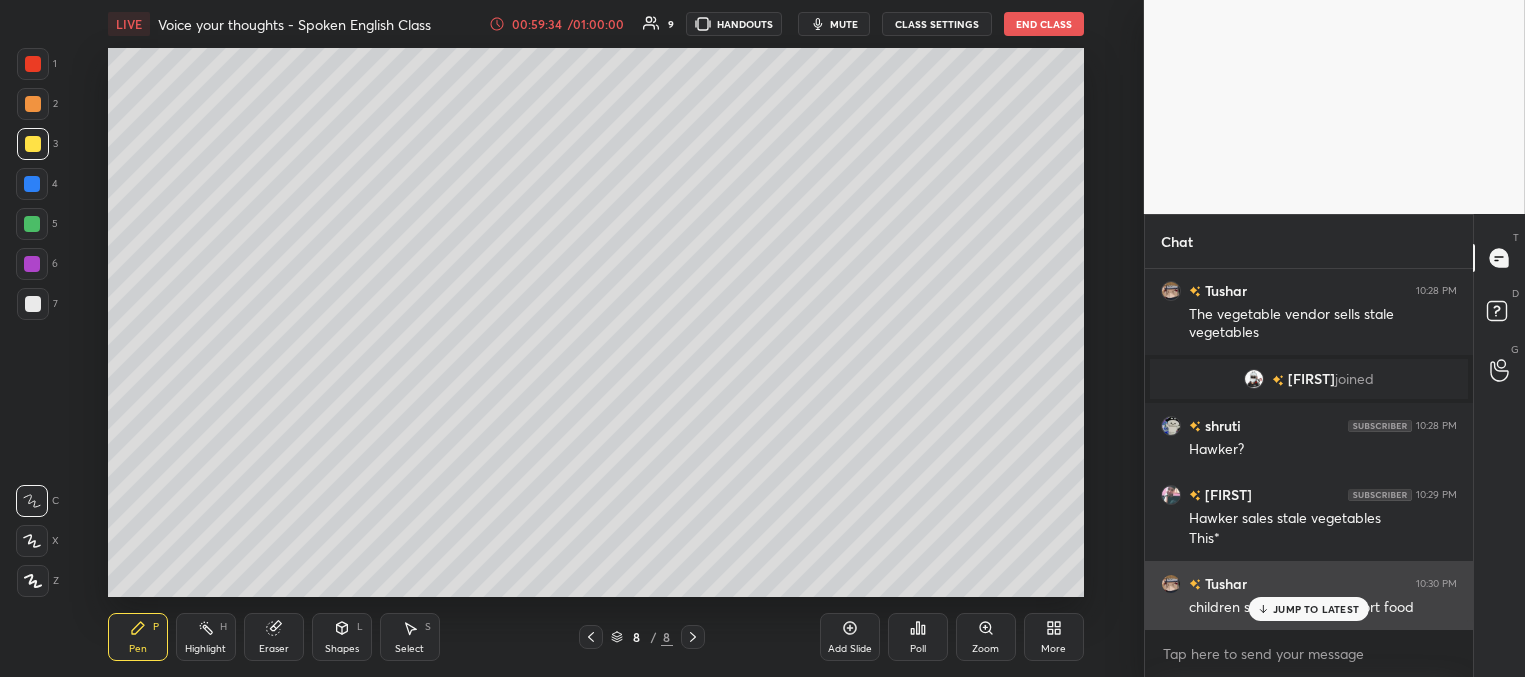 click on "JUMP TO LATEST" at bounding box center [1316, 609] 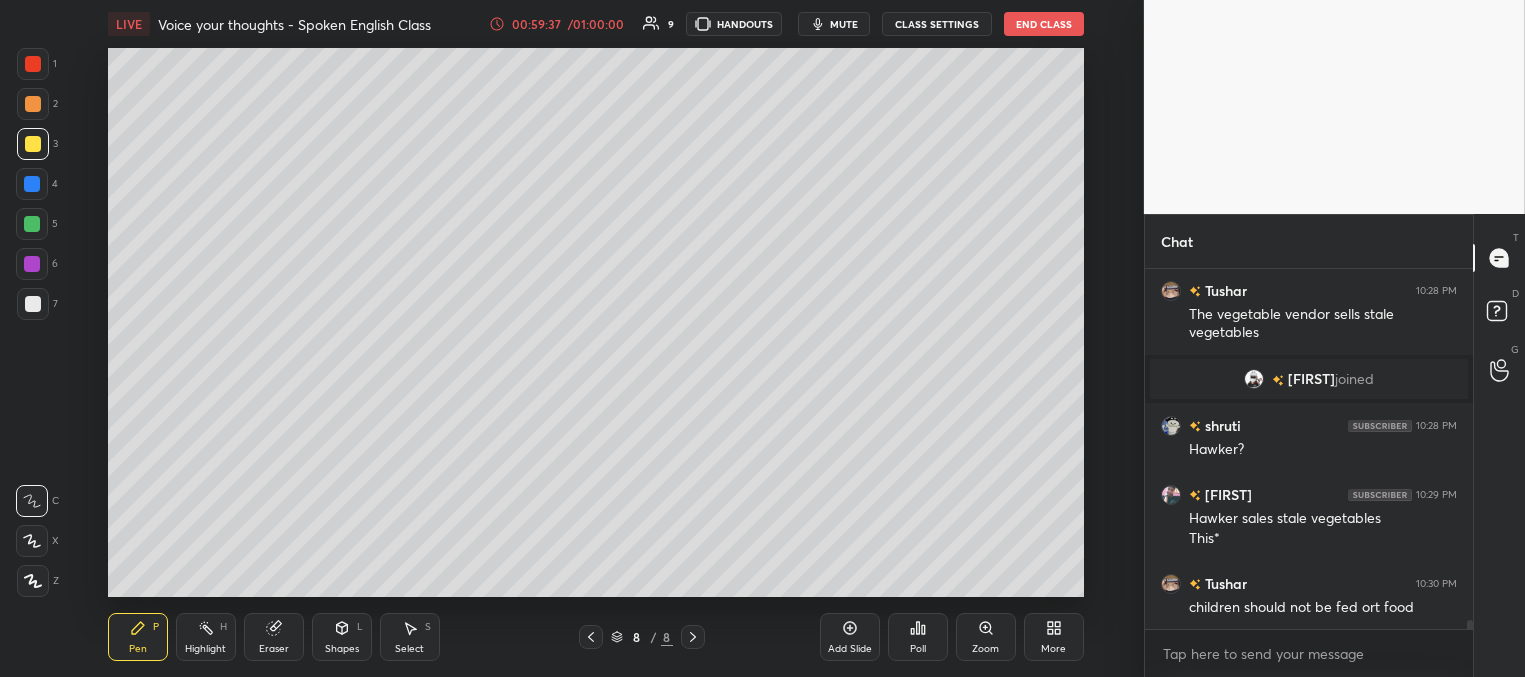 scroll, scrollTop: 14342, scrollLeft: 0, axis: vertical 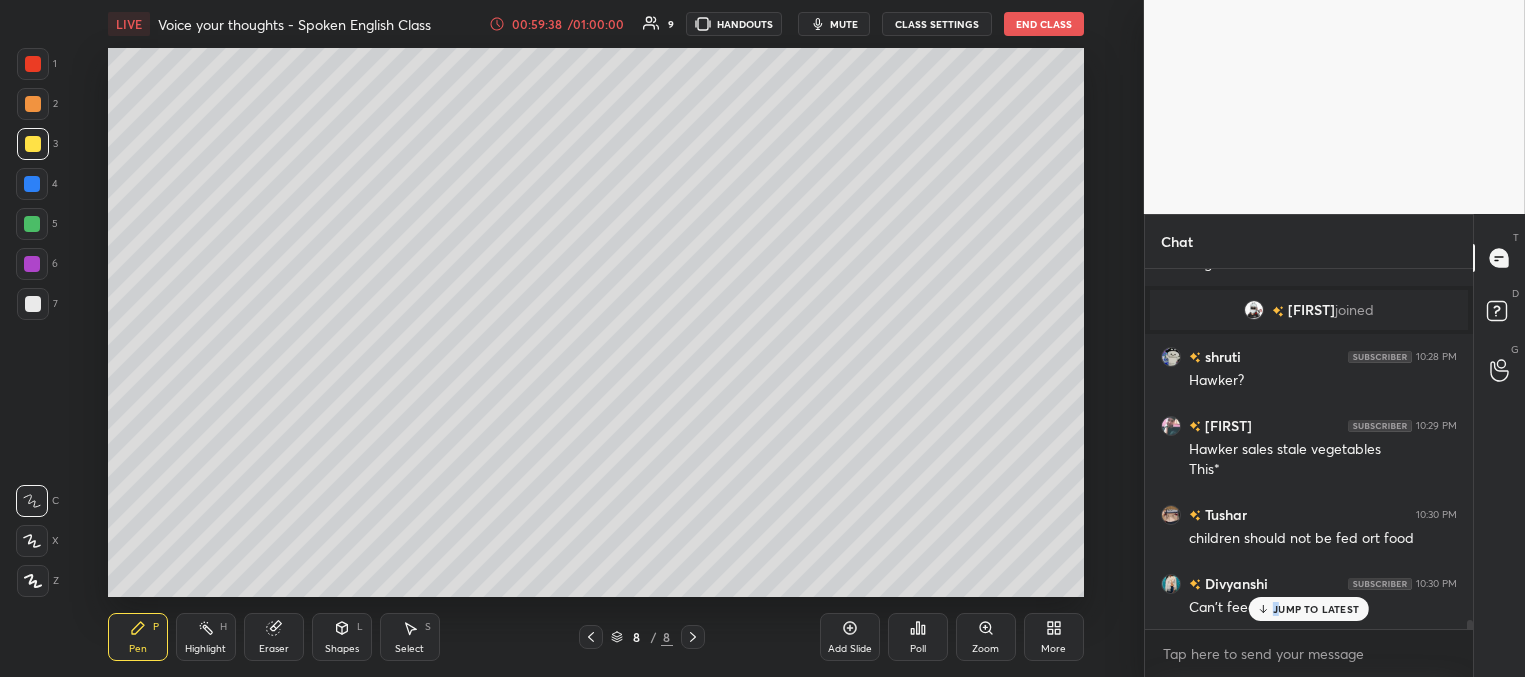 click on "JUMP TO LATEST" at bounding box center (1316, 609) 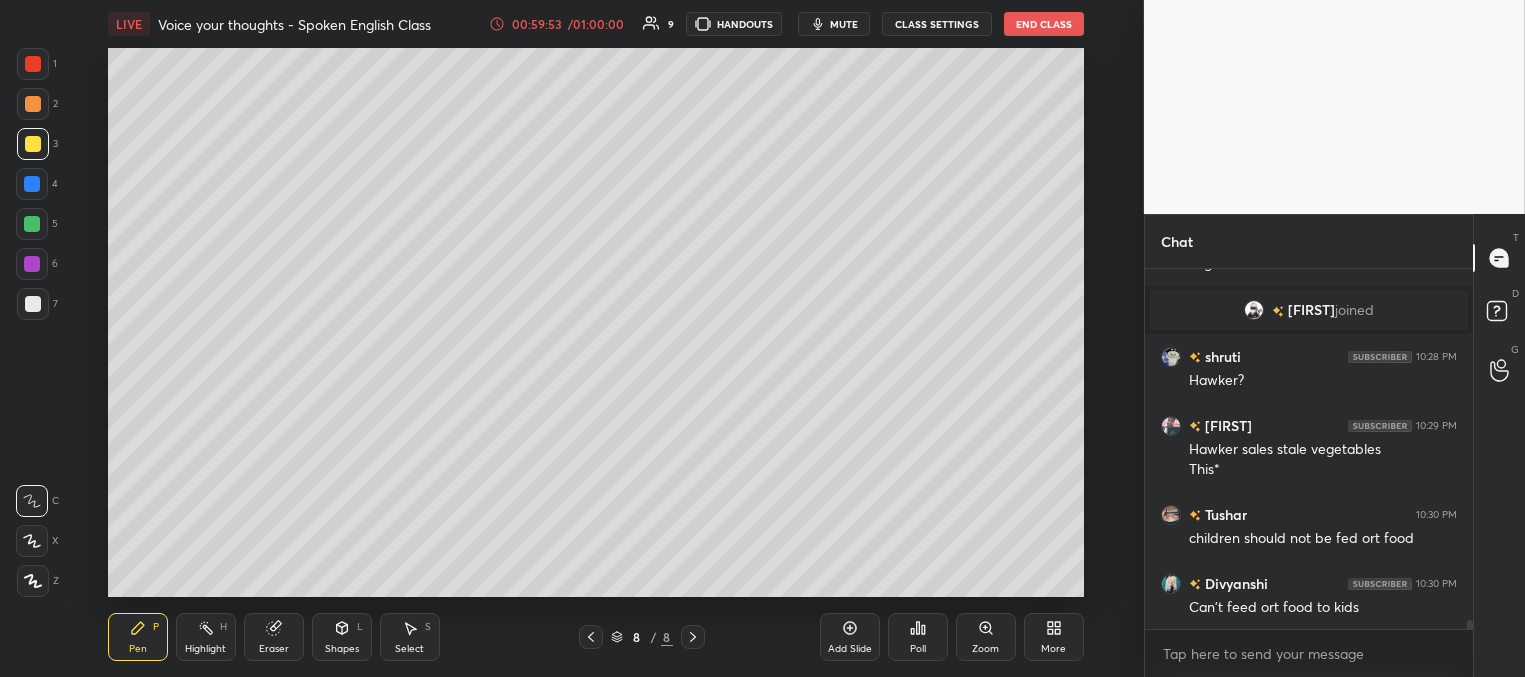 scroll, scrollTop: 14362, scrollLeft: 0, axis: vertical 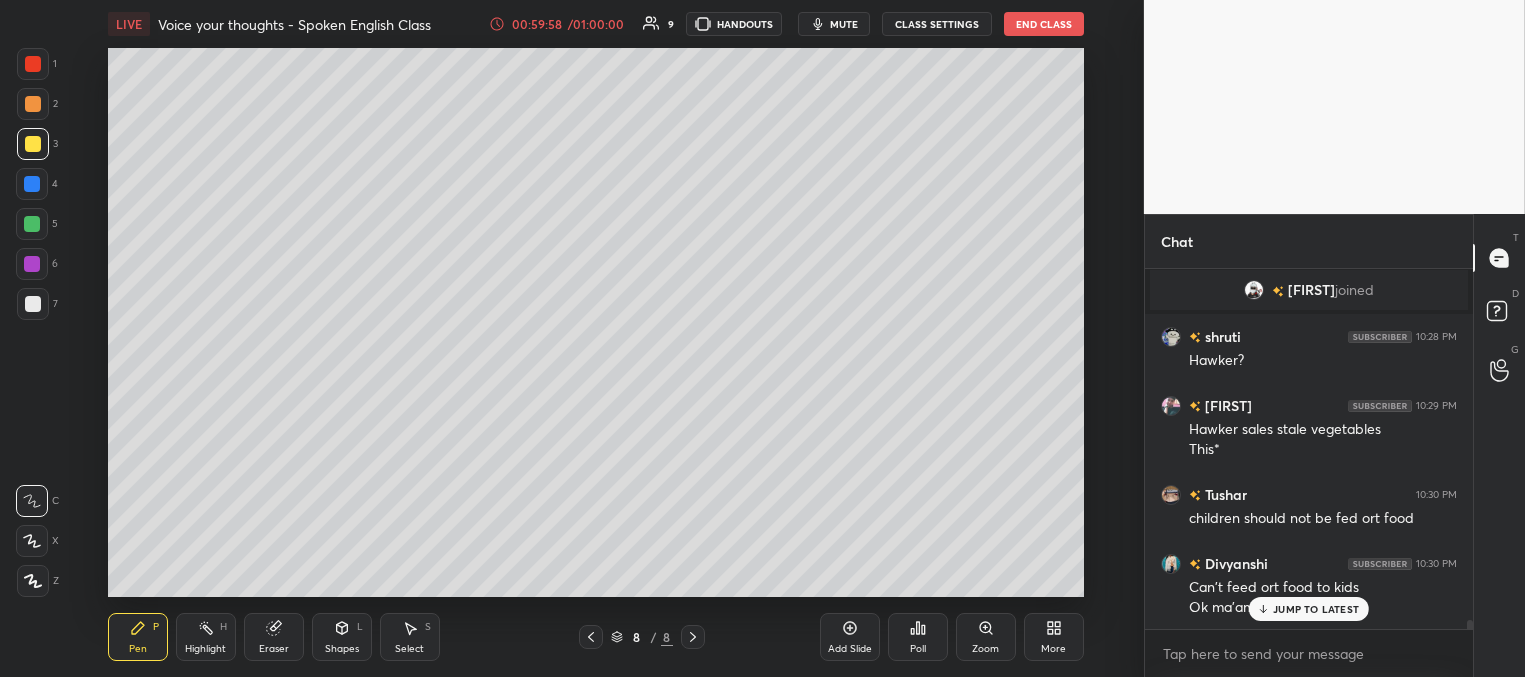 drag, startPoint x: 1271, startPoint y: 615, endPoint x: 1253, endPoint y: 597, distance: 25.455845 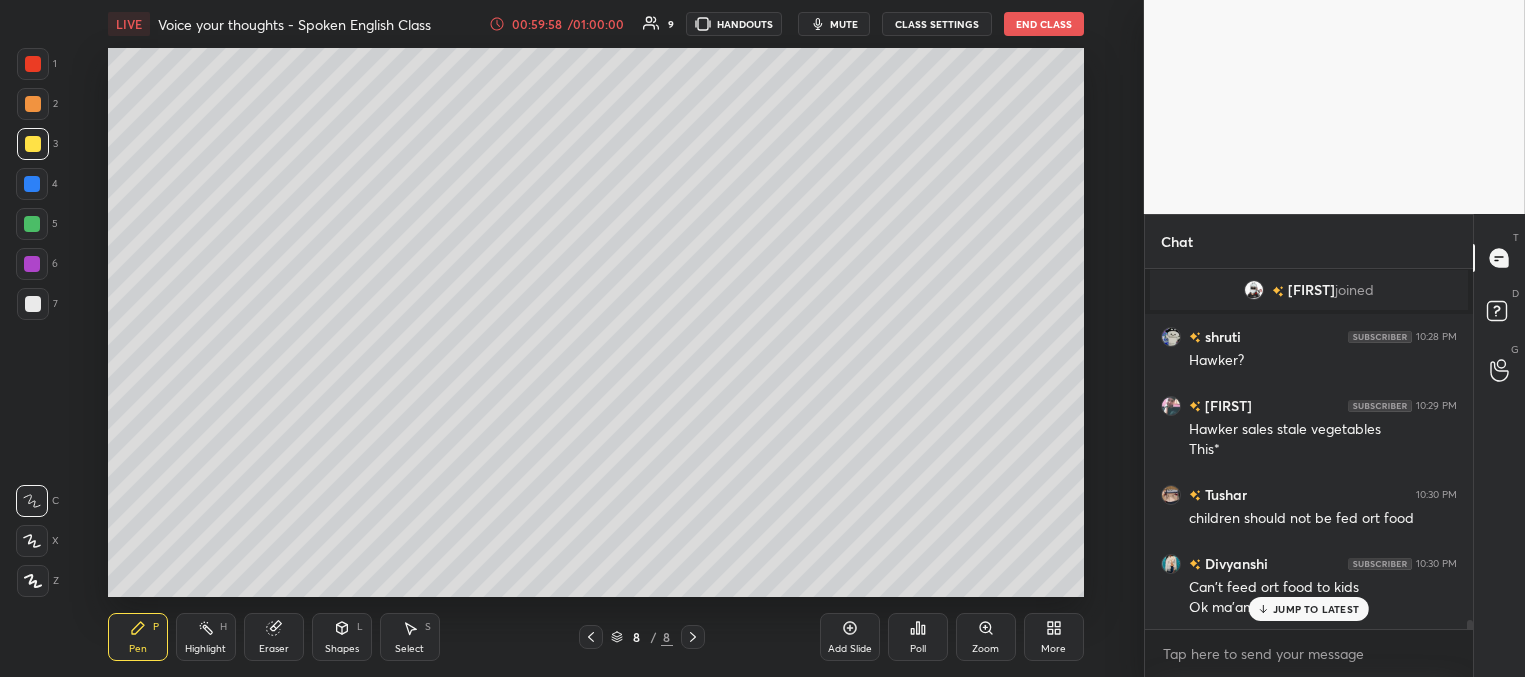 click on "JUMP TO LATEST" at bounding box center [1309, 609] 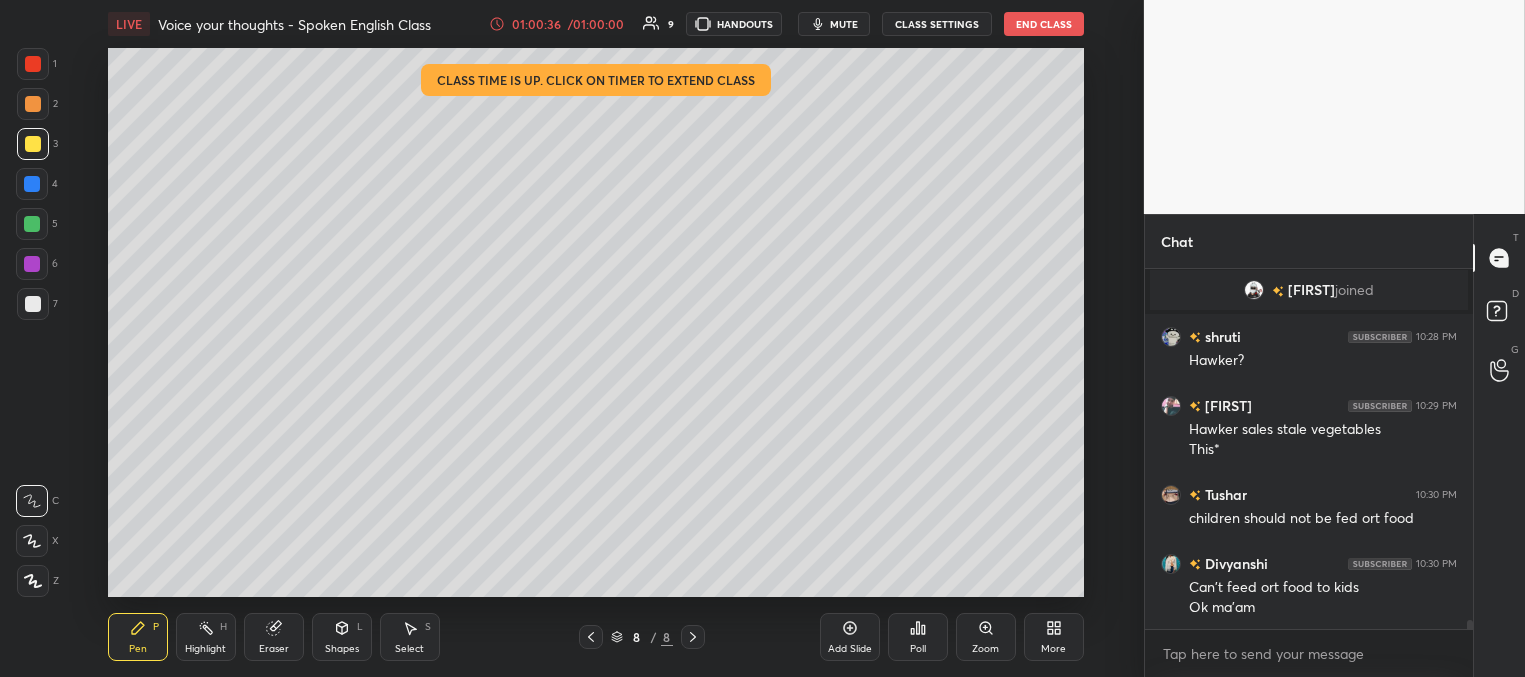 click at bounding box center [32, 224] 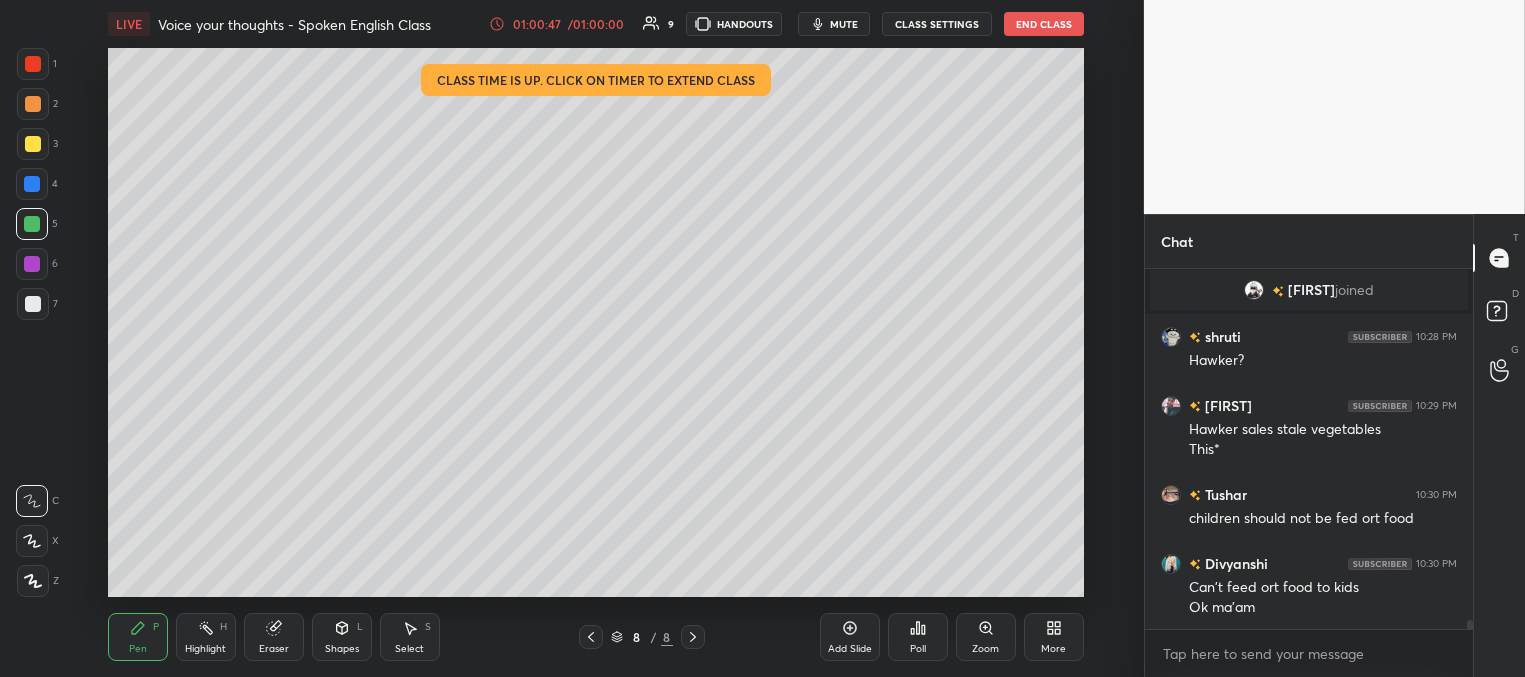 scroll, scrollTop: 14431, scrollLeft: 0, axis: vertical 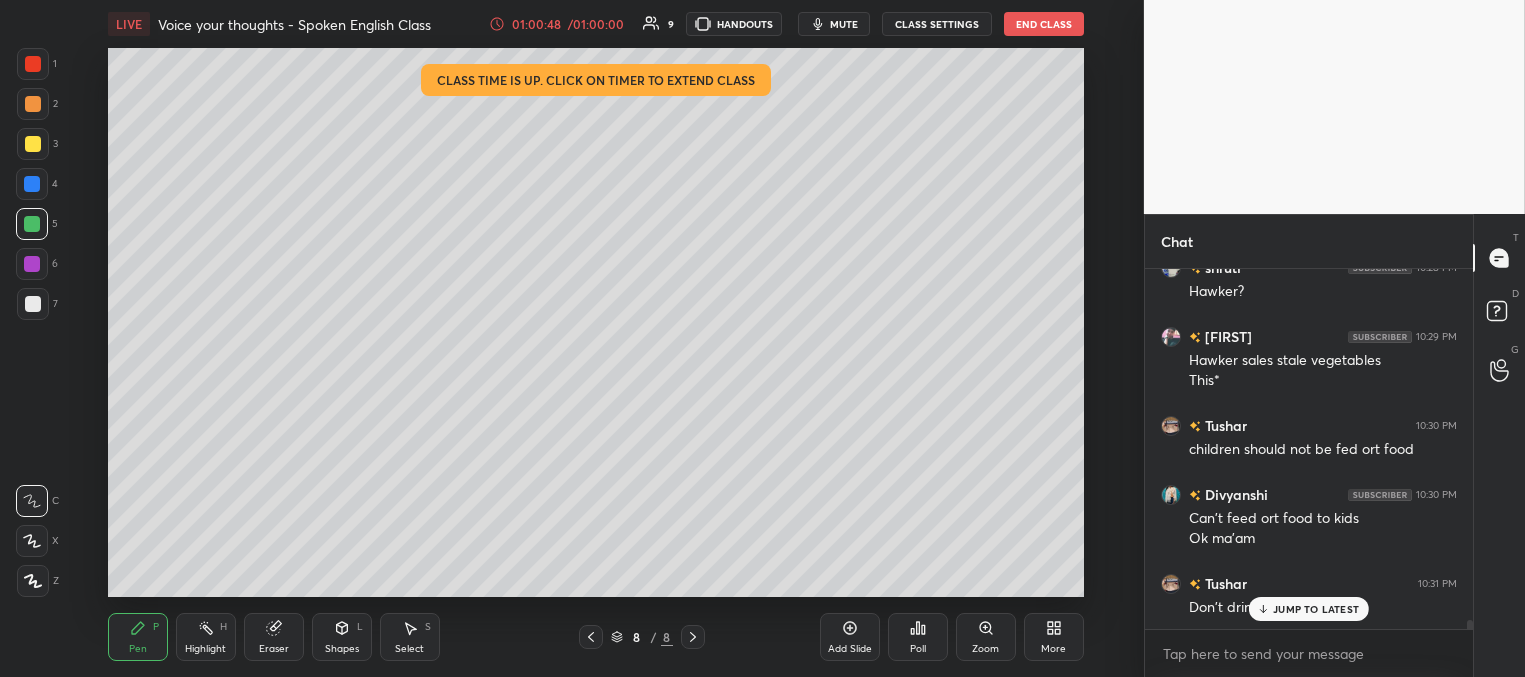 drag, startPoint x: 1256, startPoint y: 606, endPoint x: 1121, endPoint y: 554, distance: 144.6686 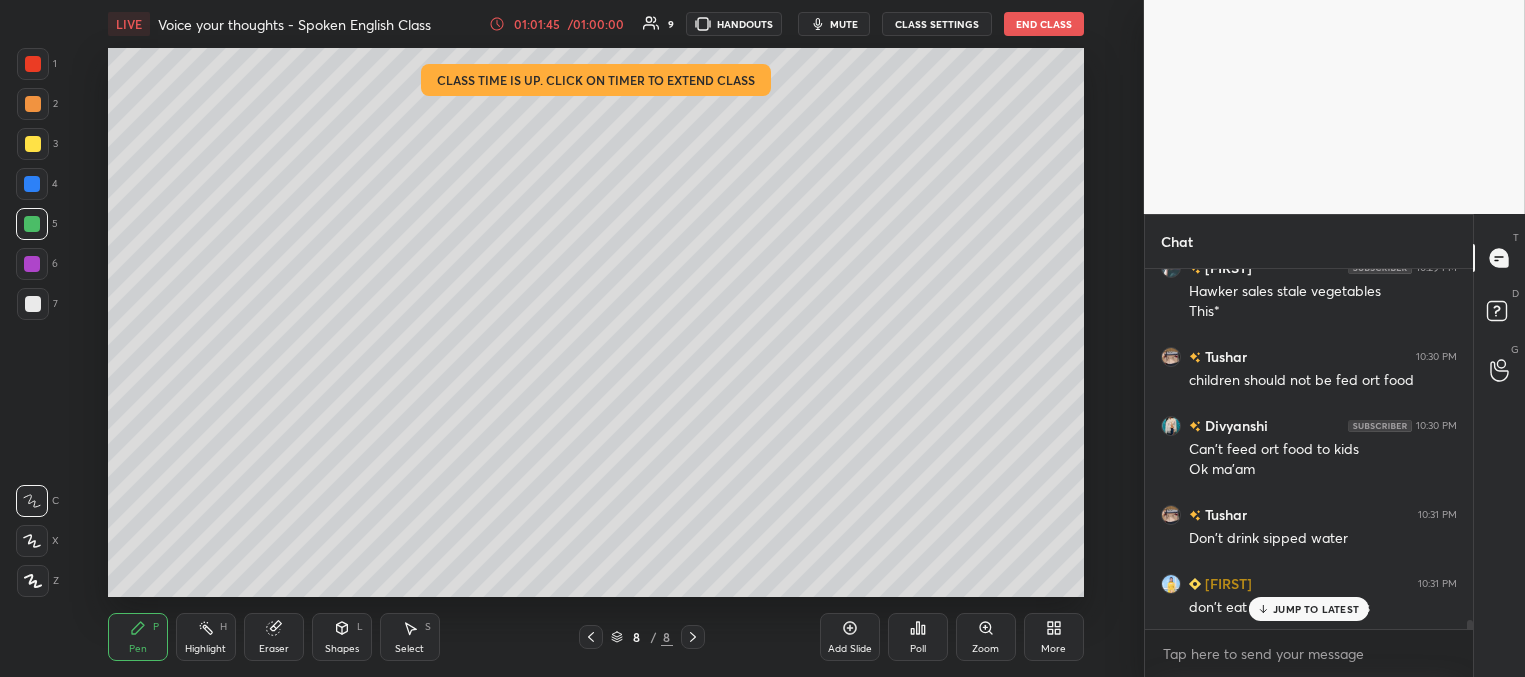 scroll, scrollTop: 14569, scrollLeft: 0, axis: vertical 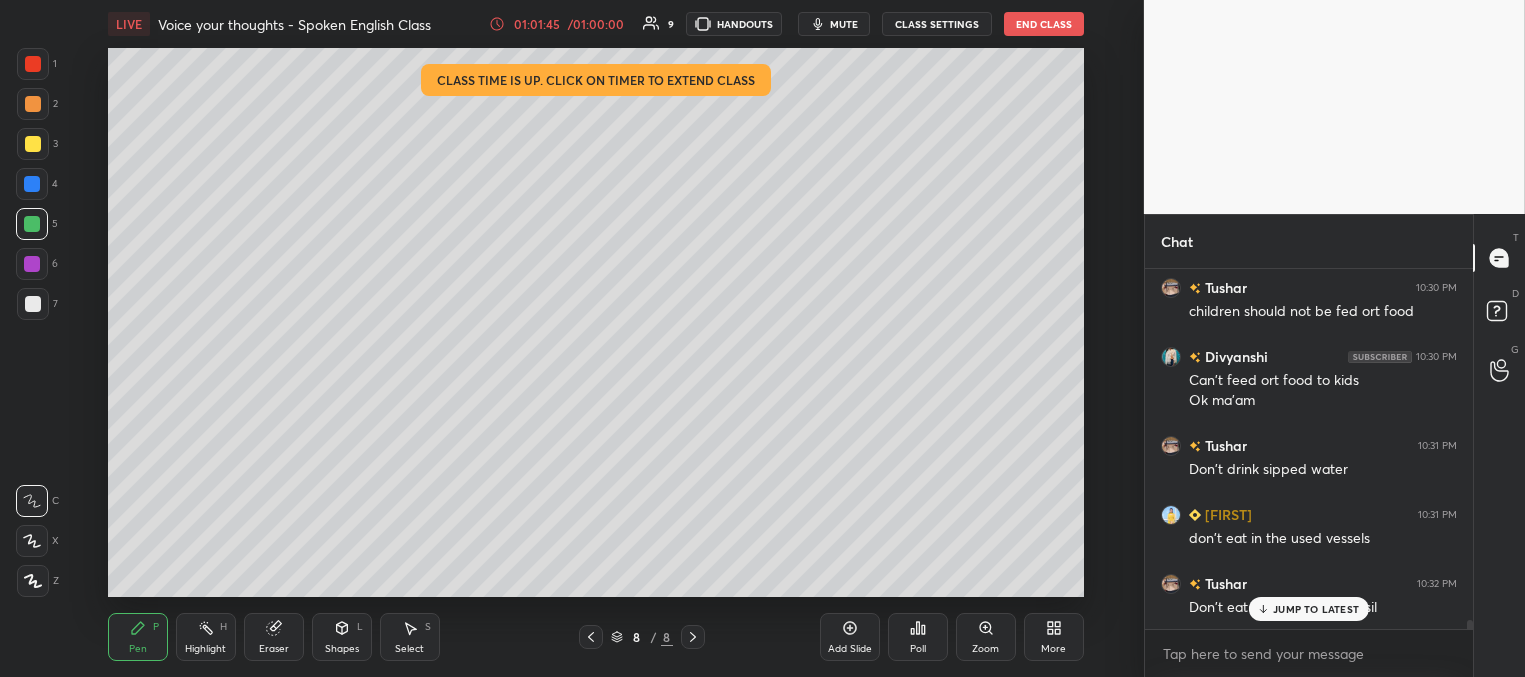 click on "JUMP TO LATEST" at bounding box center (1316, 609) 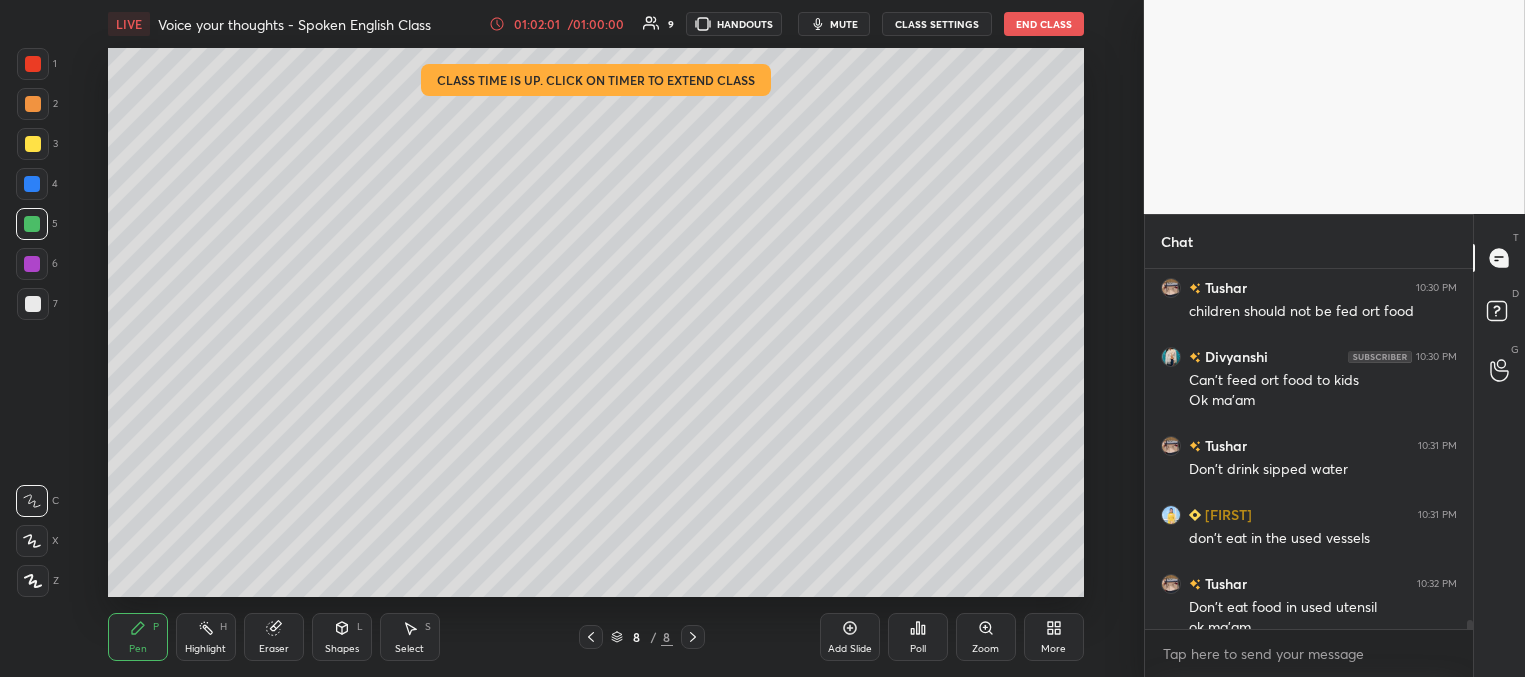 scroll, scrollTop: 14589, scrollLeft: 0, axis: vertical 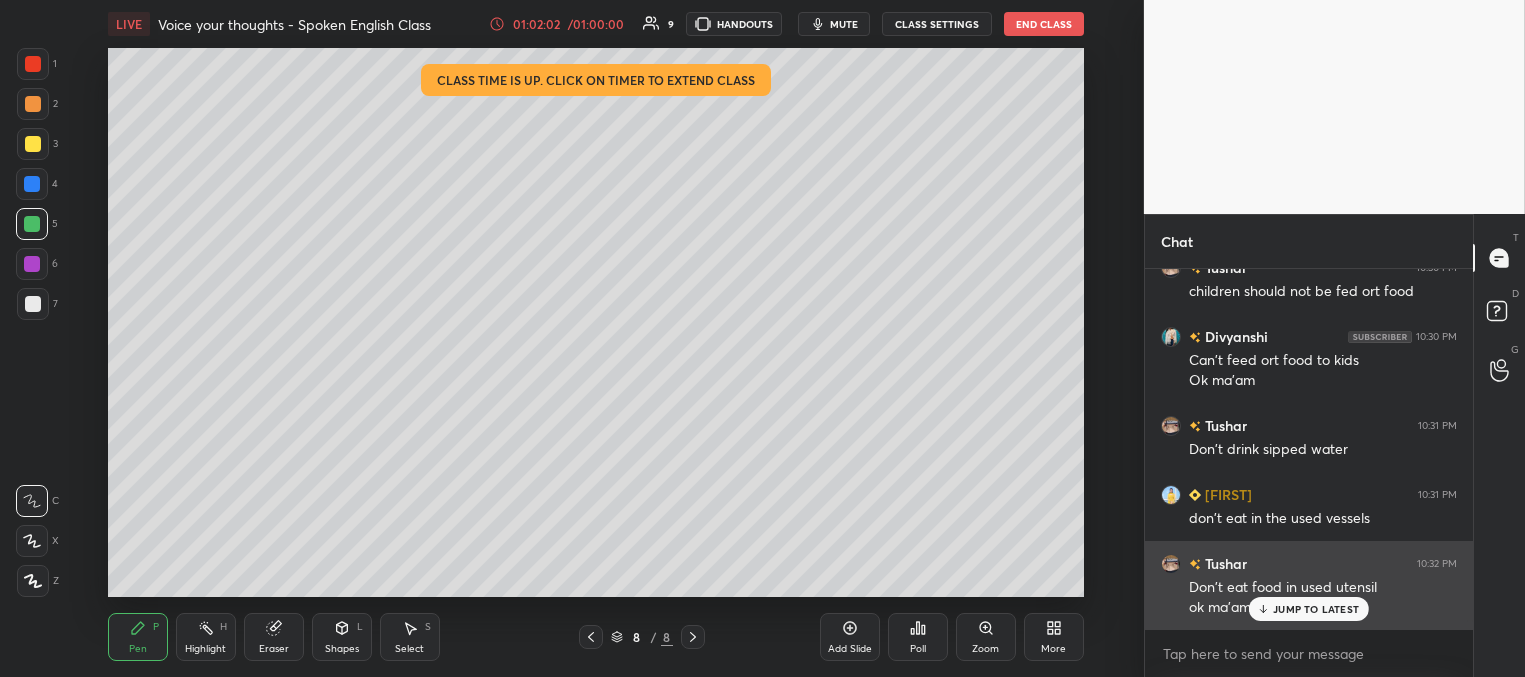 click on "JUMP TO LATEST" at bounding box center (1316, 609) 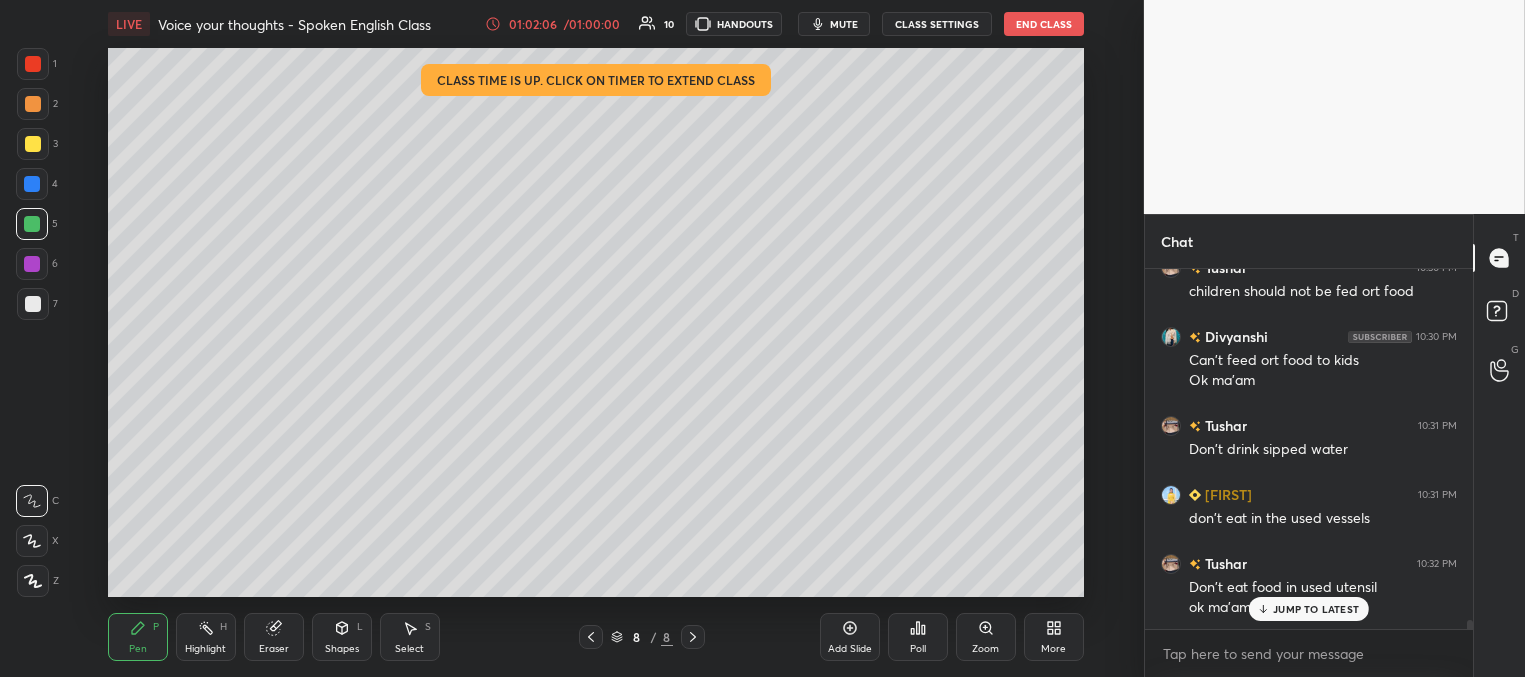 scroll, scrollTop: 14637, scrollLeft: 0, axis: vertical 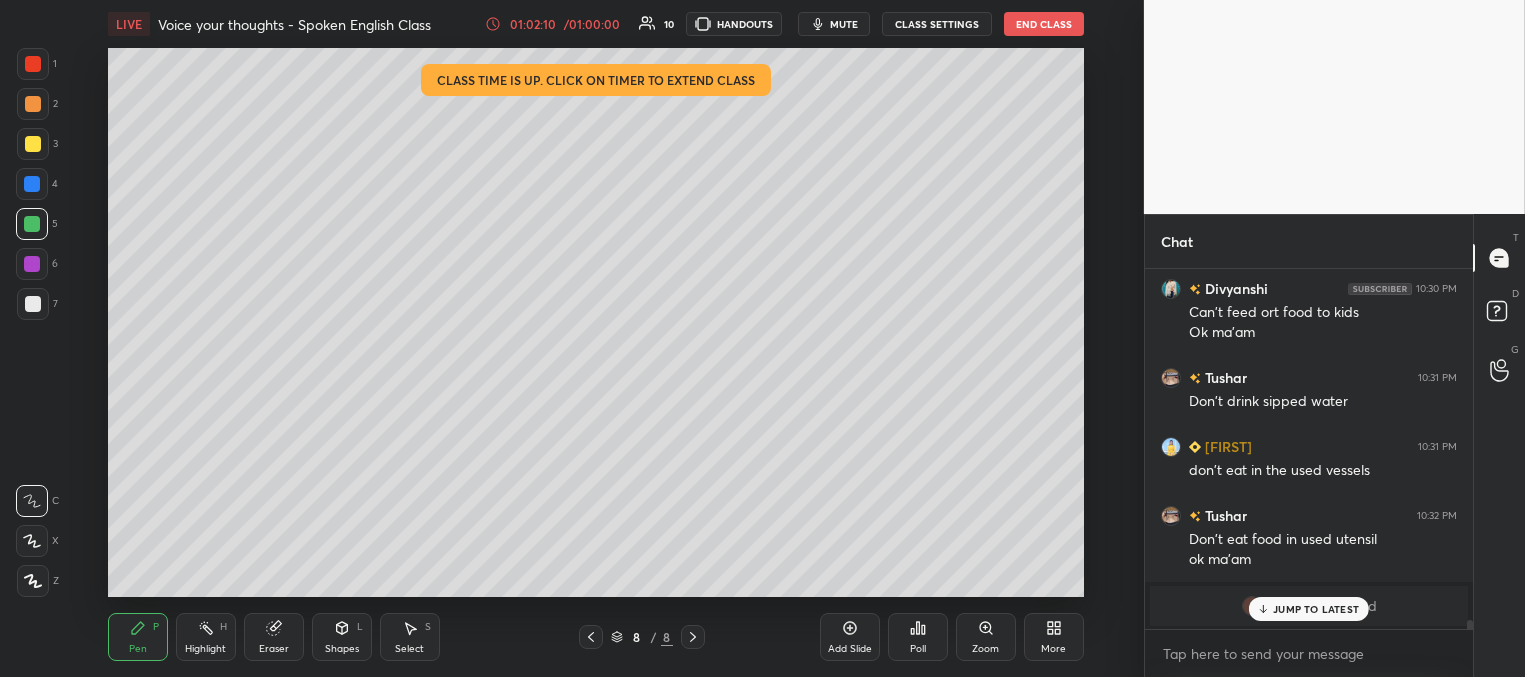 click on "JUMP TO LATEST" at bounding box center [1309, 609] 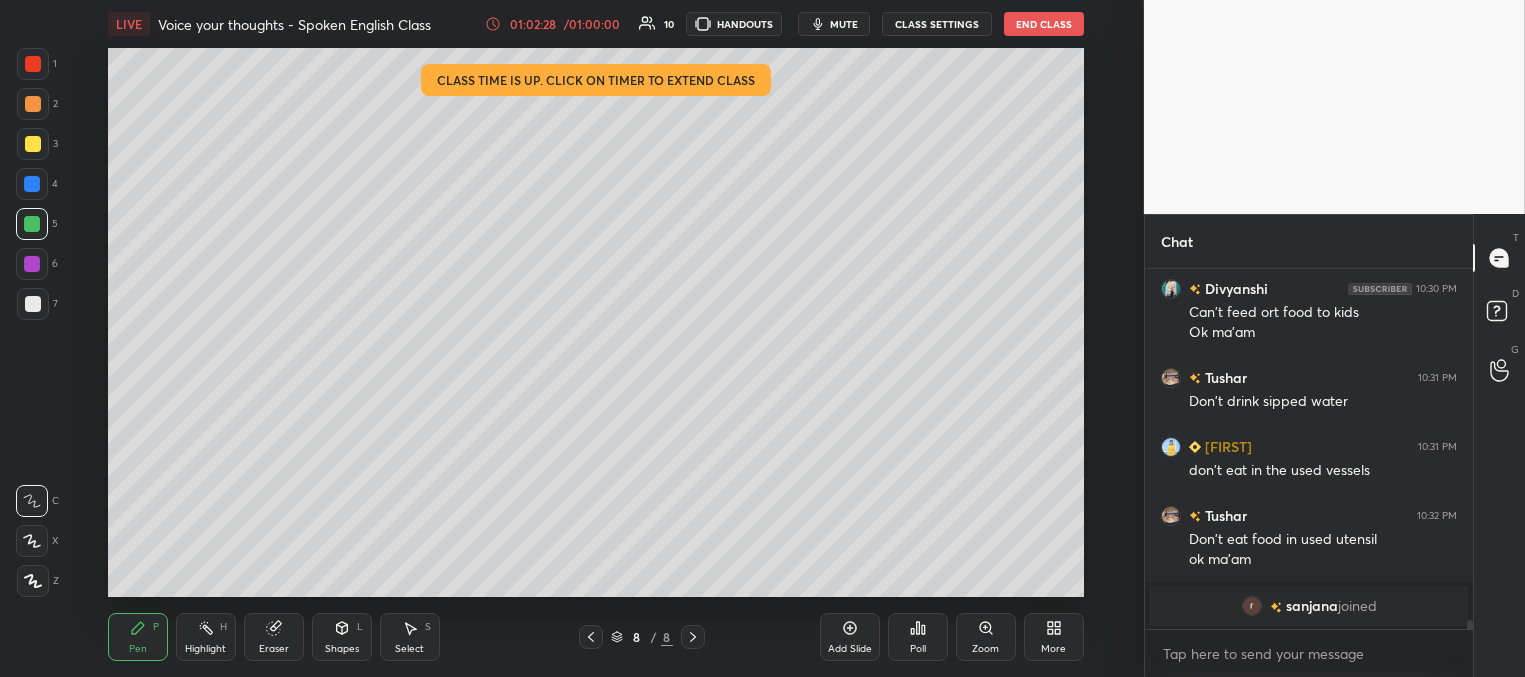 click at bounding box center (32, 184) 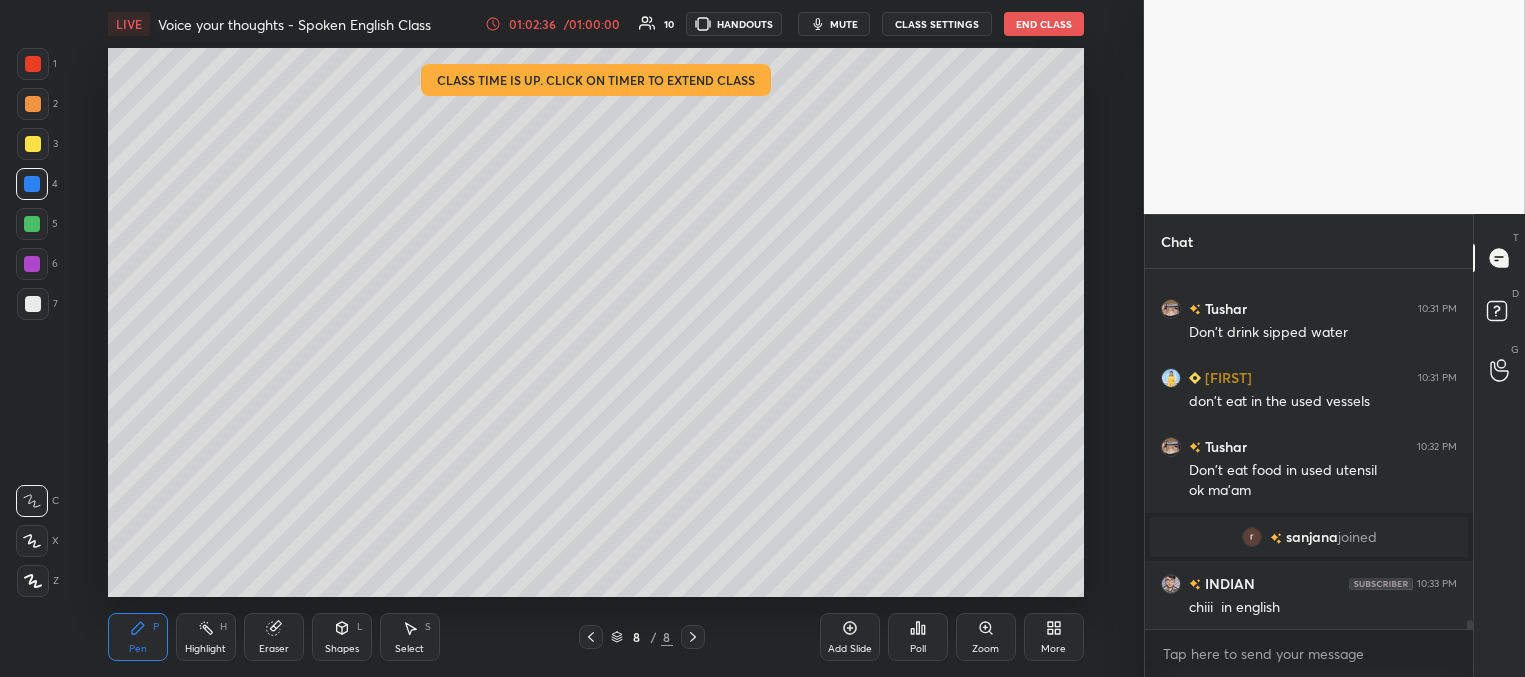 scroll, scrollTop: 14548, scrollLeft: 0, axis: vertical 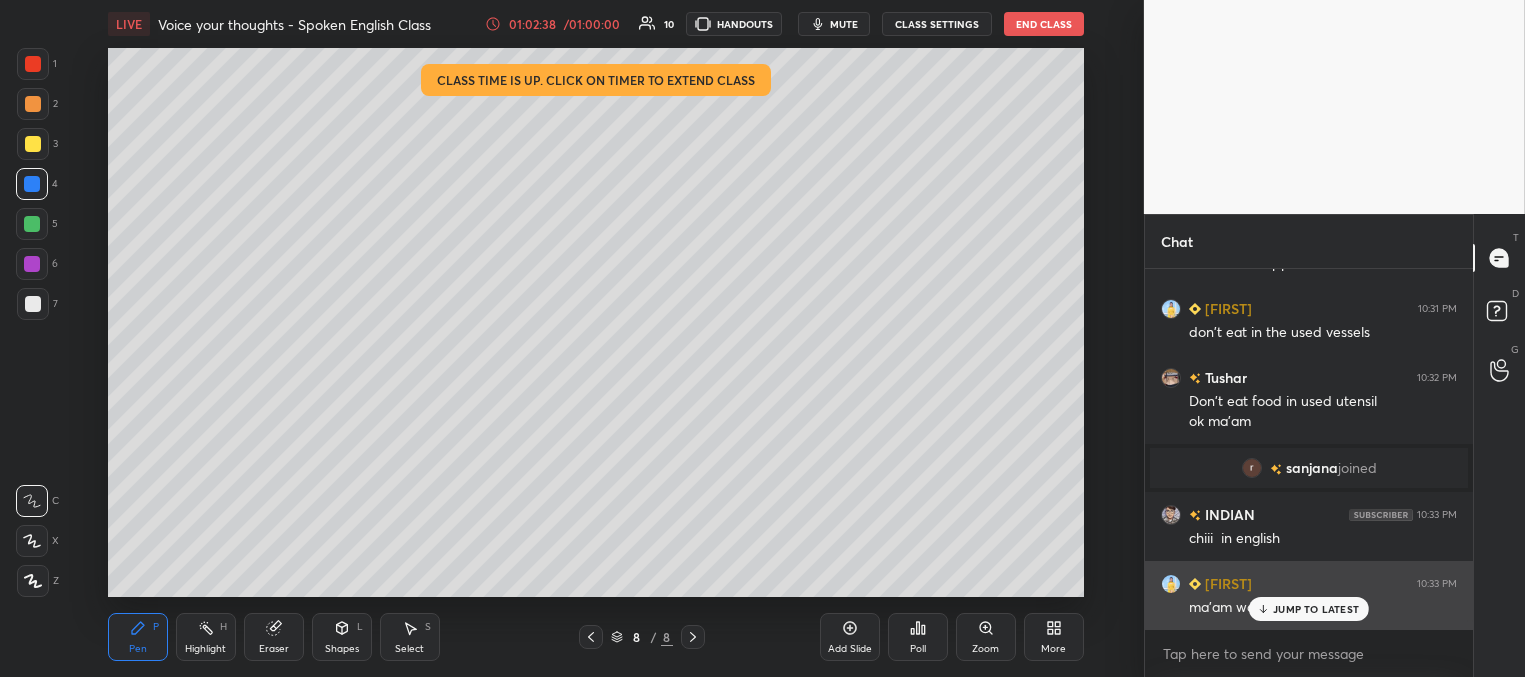 click 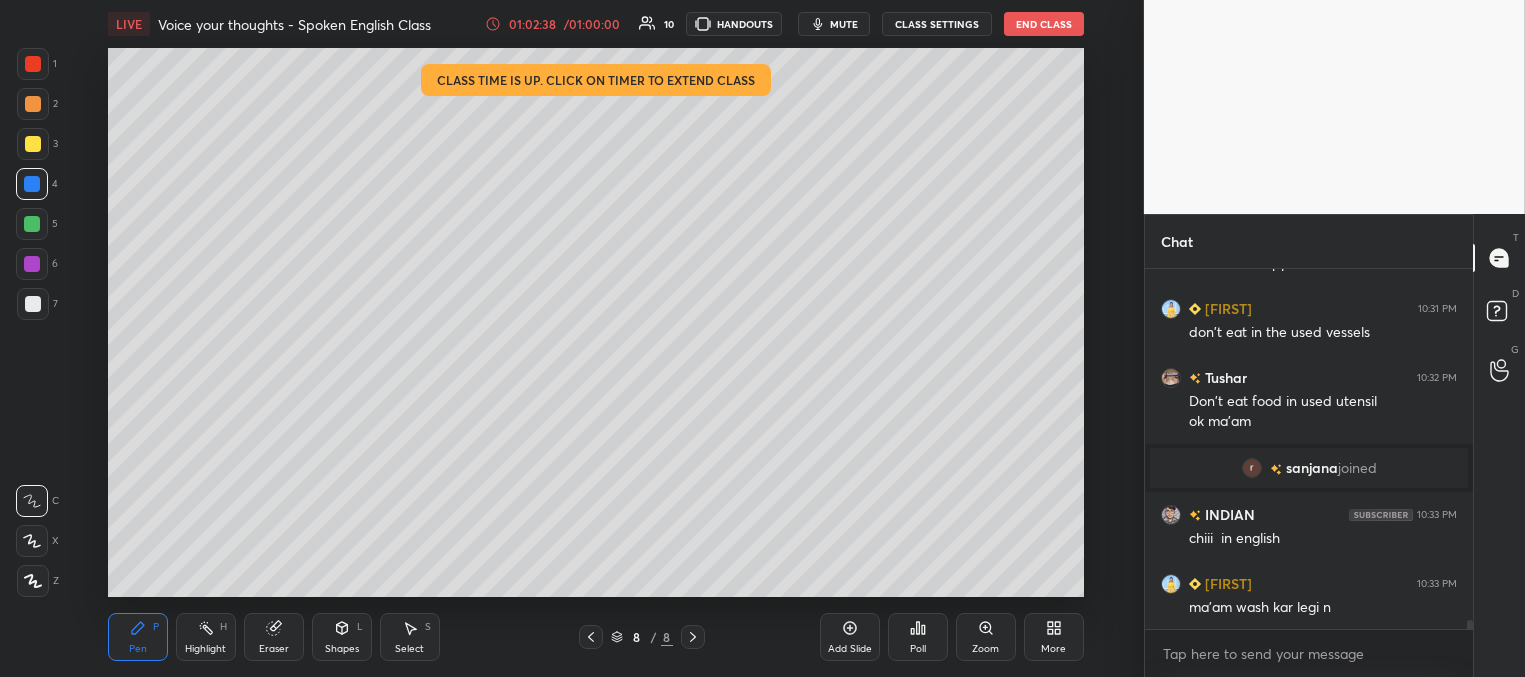scroll, scrollTop: 14617, scrollLeft: 0, axis: vertical 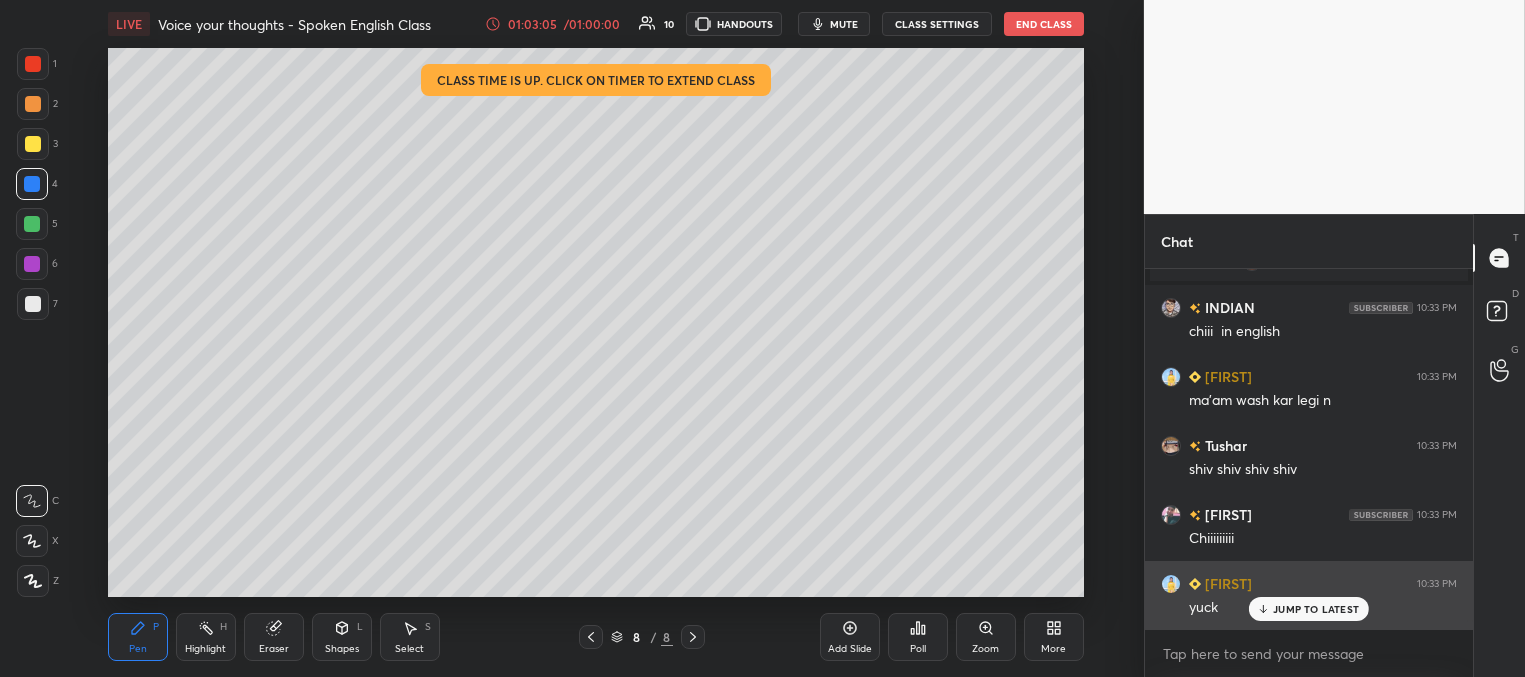 drag, startPoint x: 1312, startPoint y: 609, endPoint x: 1280, endPoint y: 602, distance: 32.75668 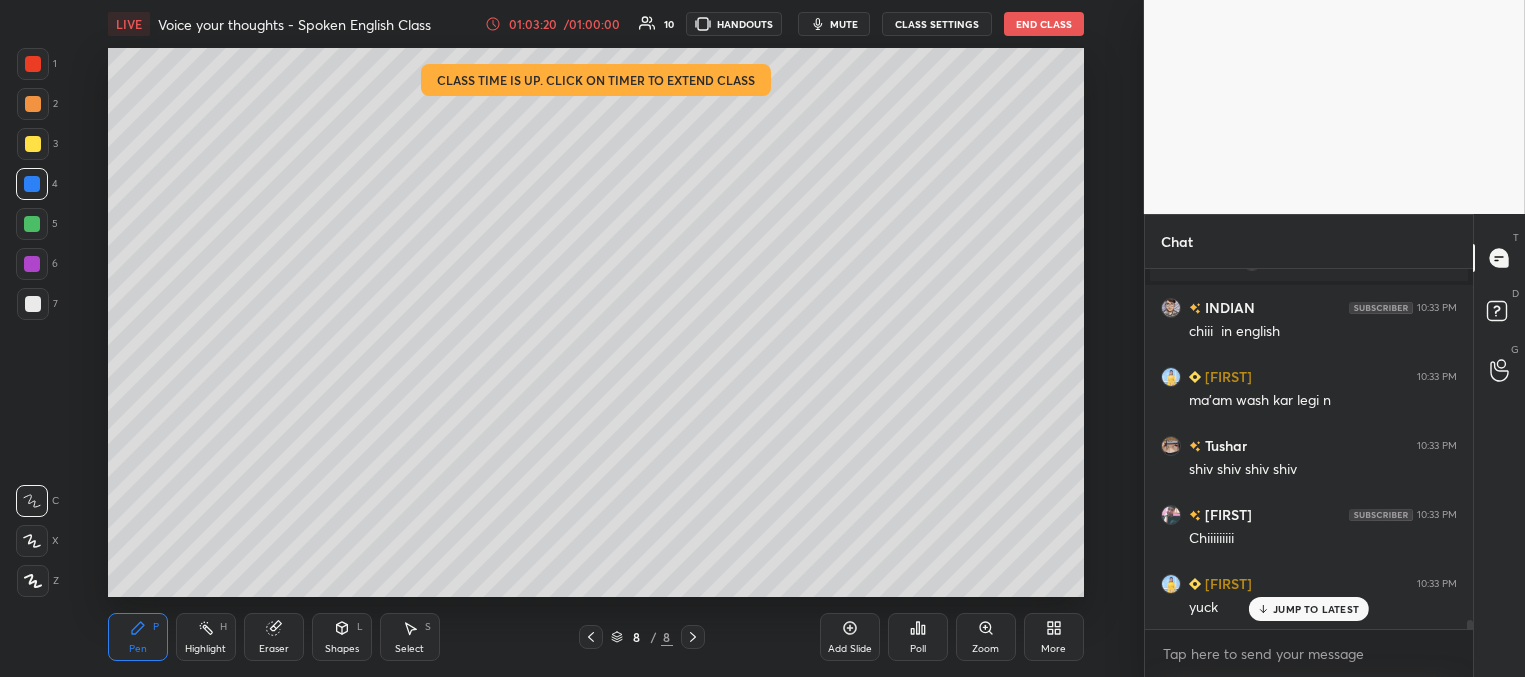 scroll, scrollTop: 14824, scrollLeft: 0, axis: vertical 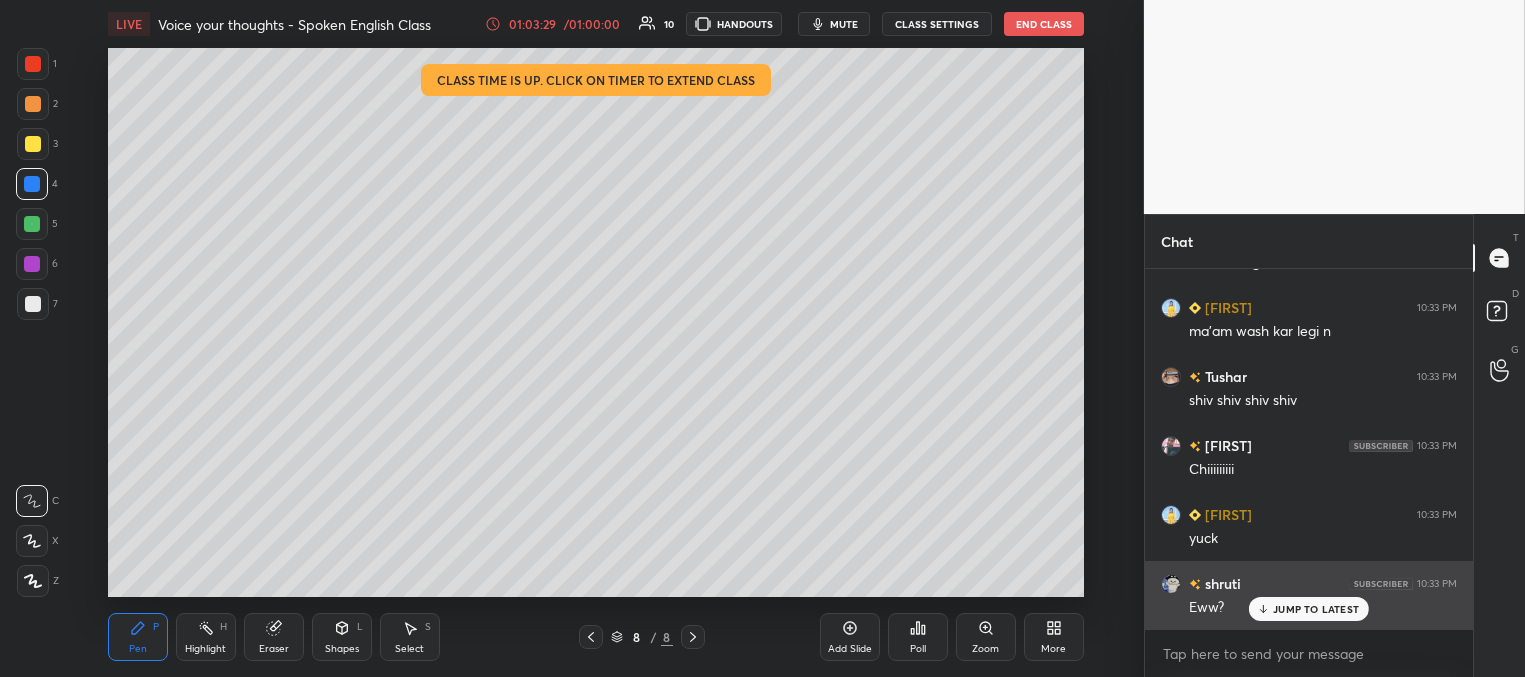 click on "JUMP TO LATEST" at bounding box center (1316, 609) 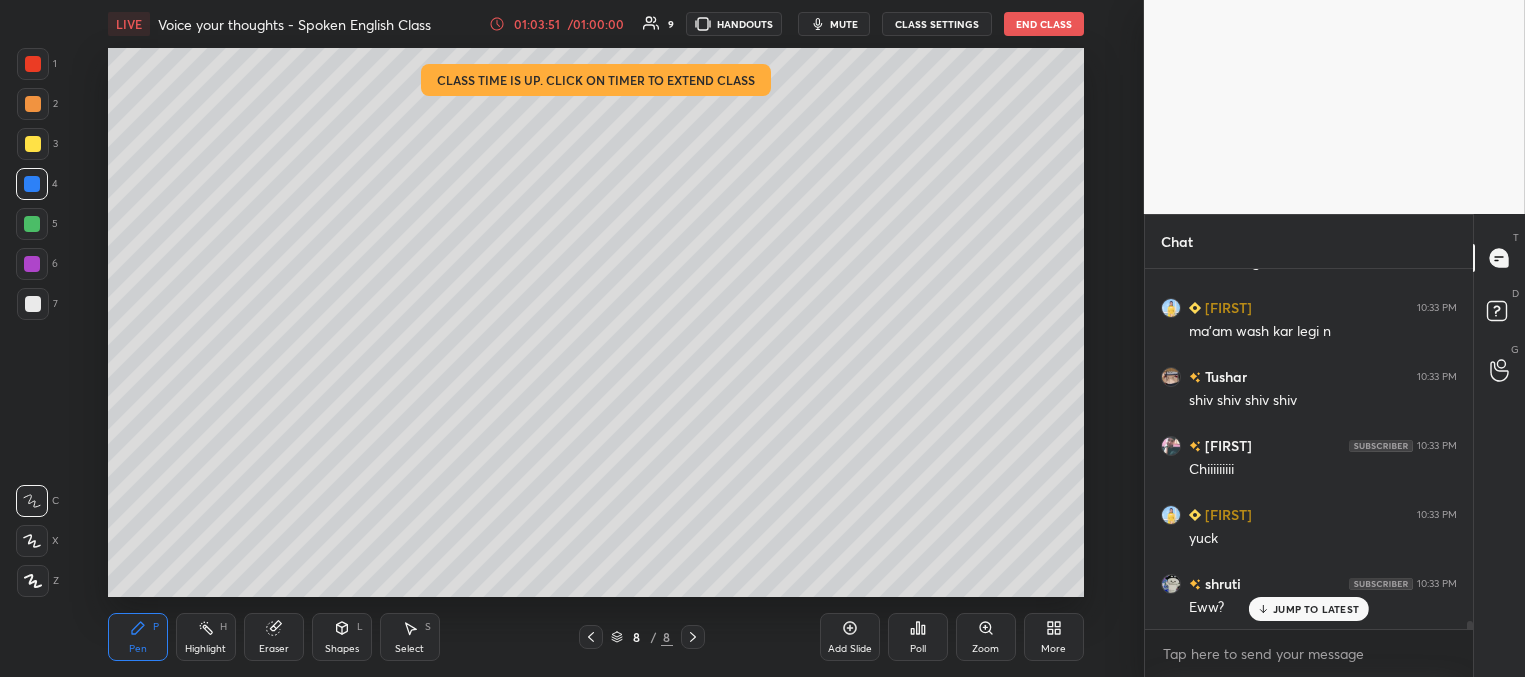 scroll, scrollTop: 14893, scrollLeft: 0, axis: vertical 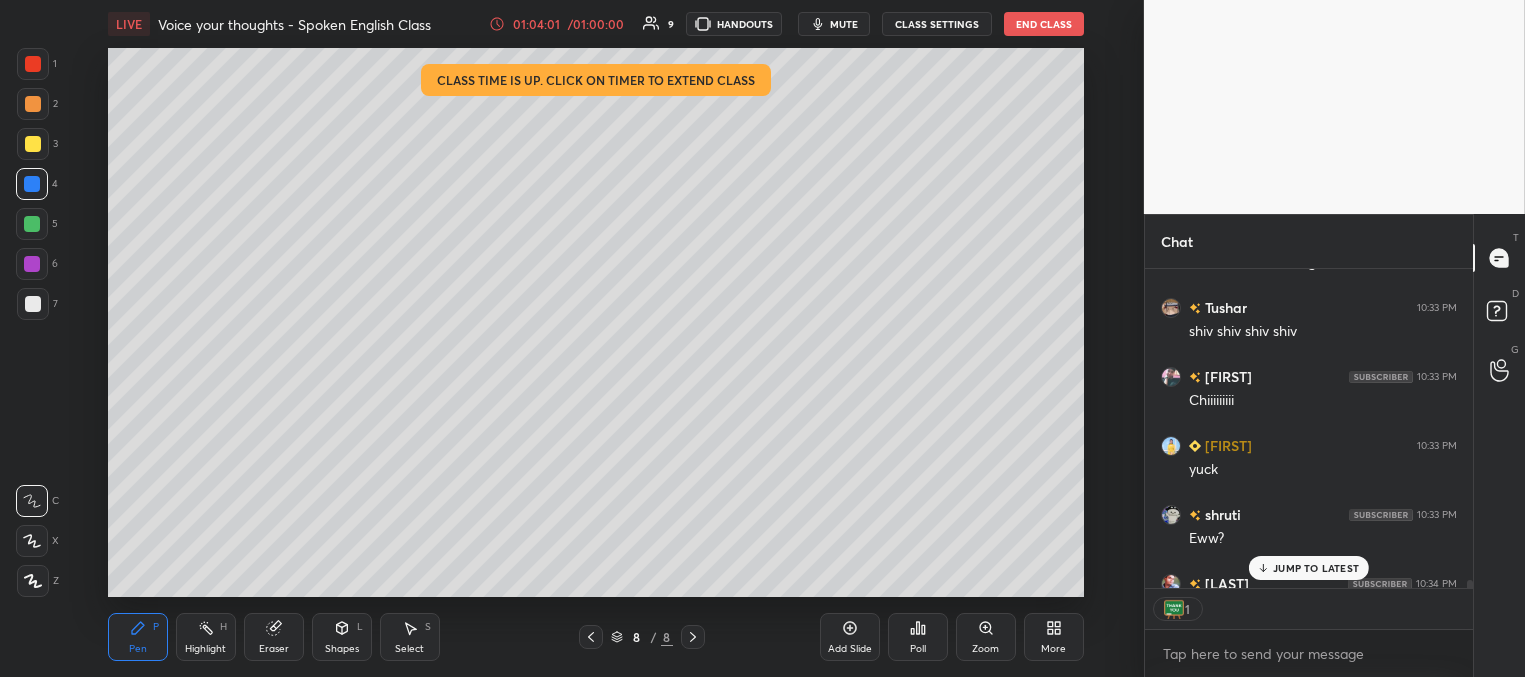 click on "JUMP TO LATEST" at bounding box center (1309, 568) 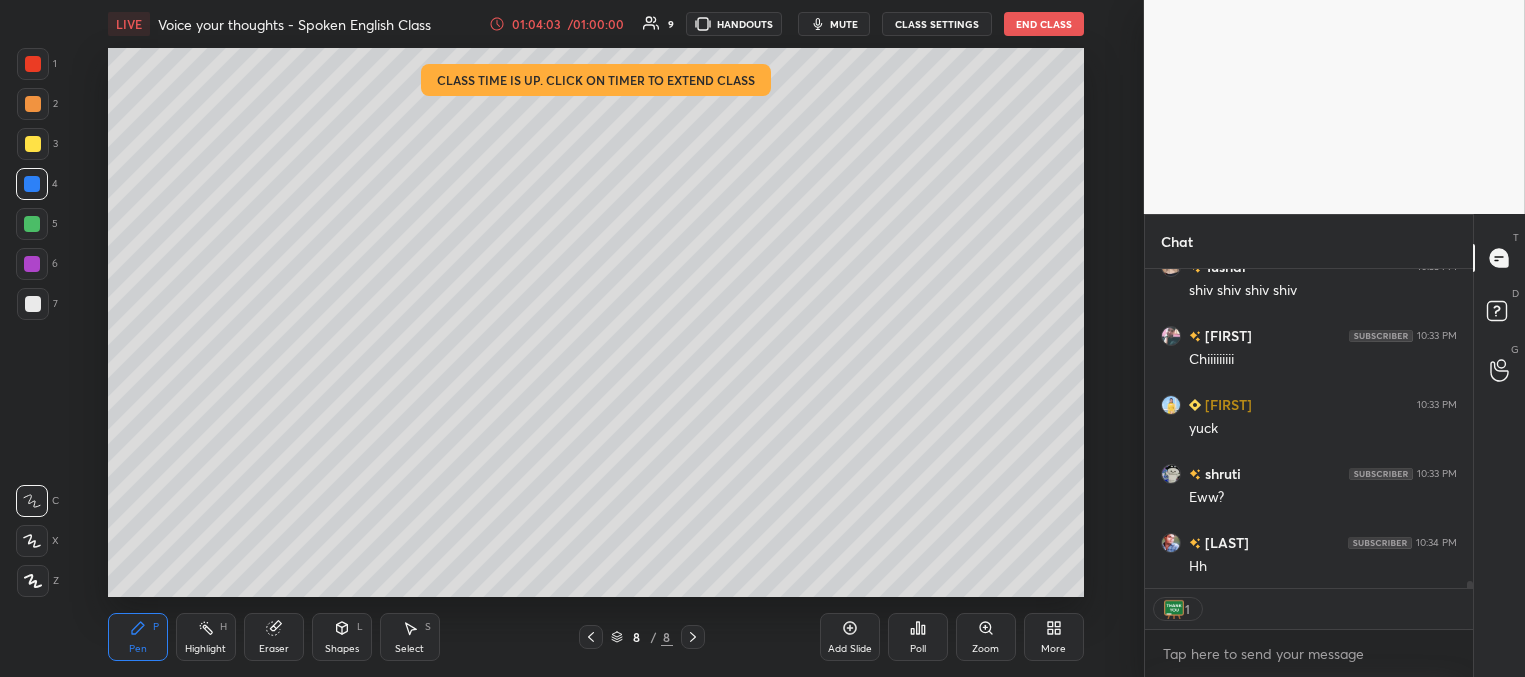 scroll, scrollTop: 15003, scrollLeft: 0, axis: vertical 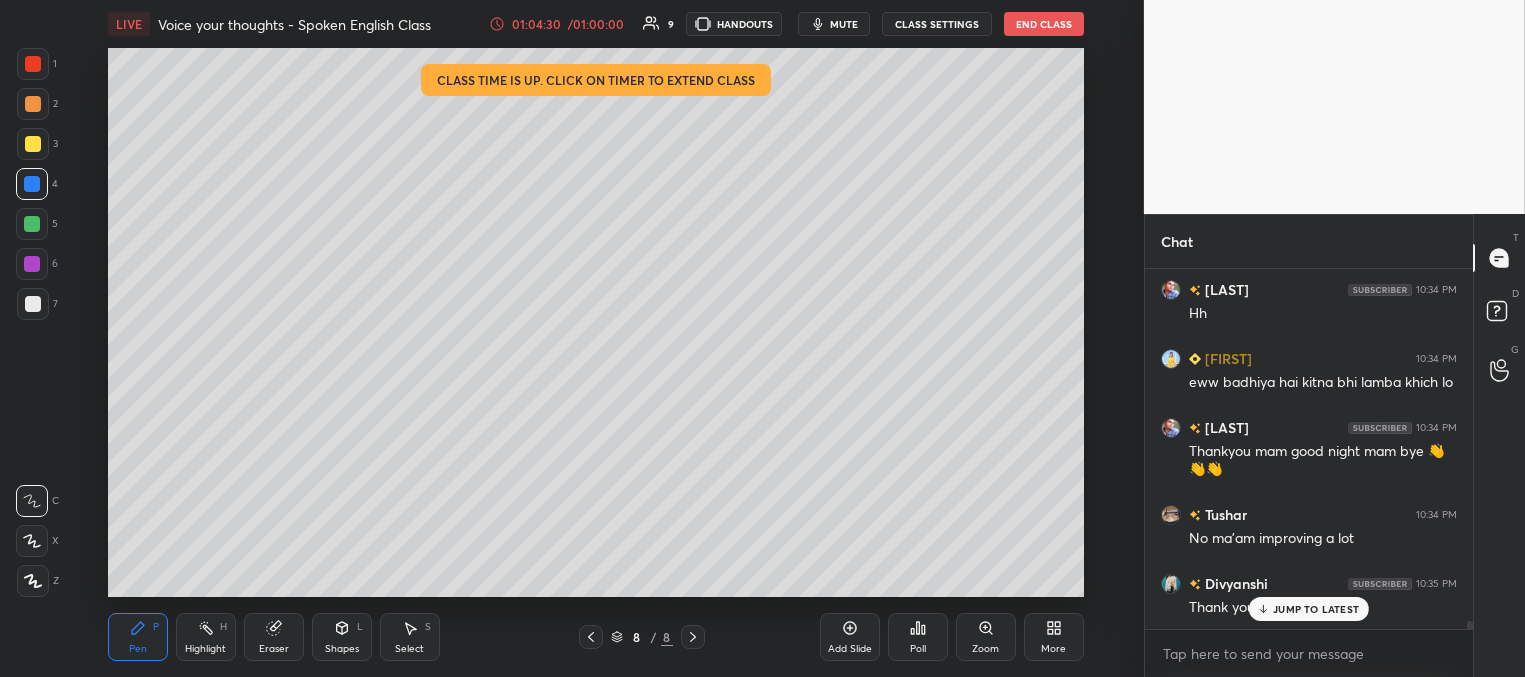 click on "JUMP TO LATEST" at bounding box center (1309, 609) 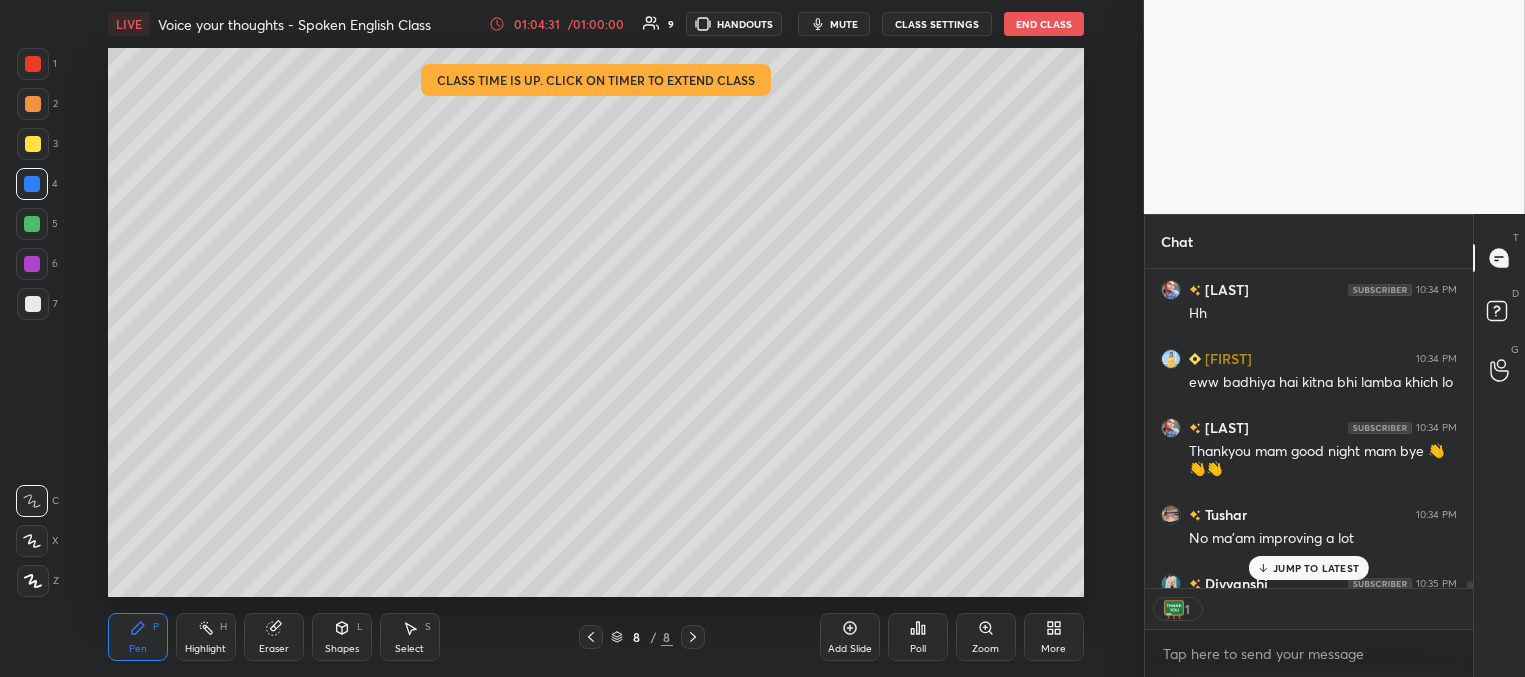 scroll, scrollTop: 312, scrollLeft: 322, axis: both 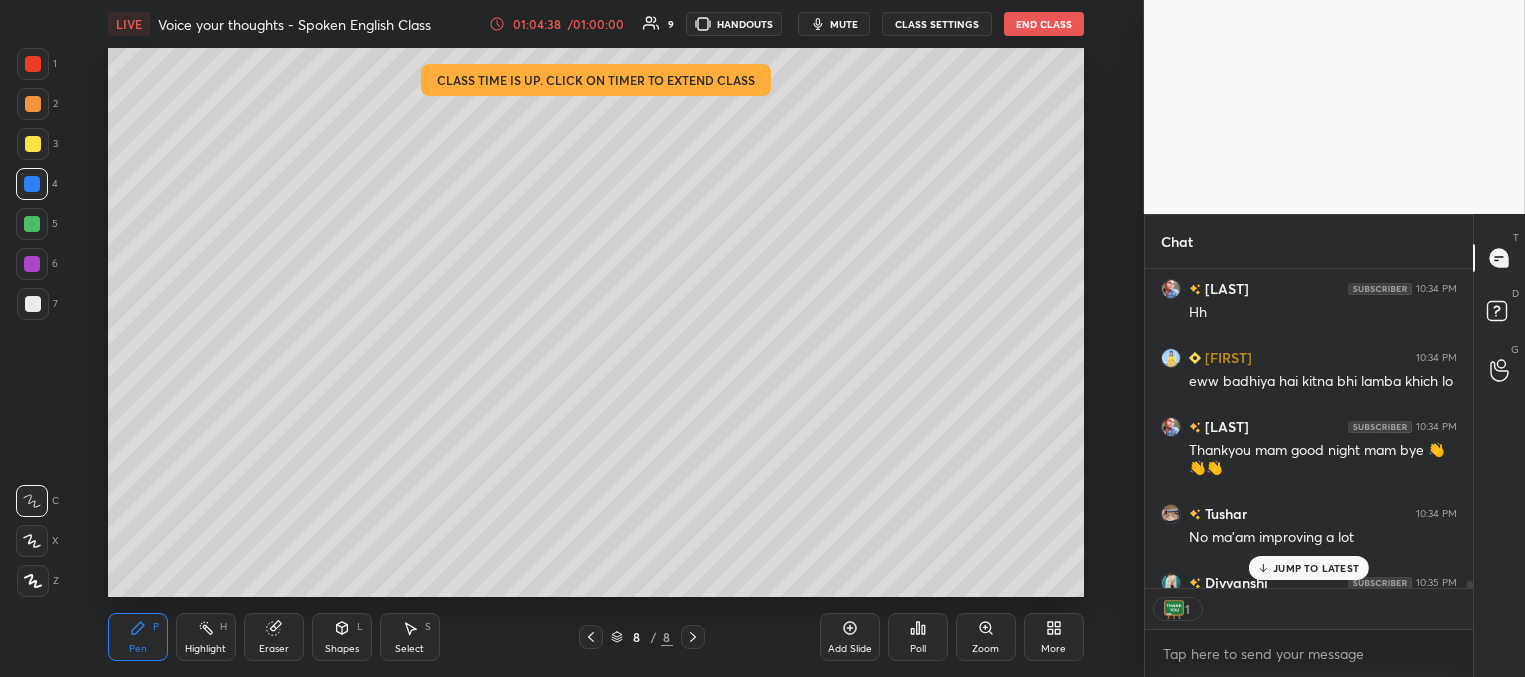 click on "JUMP TO LATEST" at bounding box center (1316, 568) 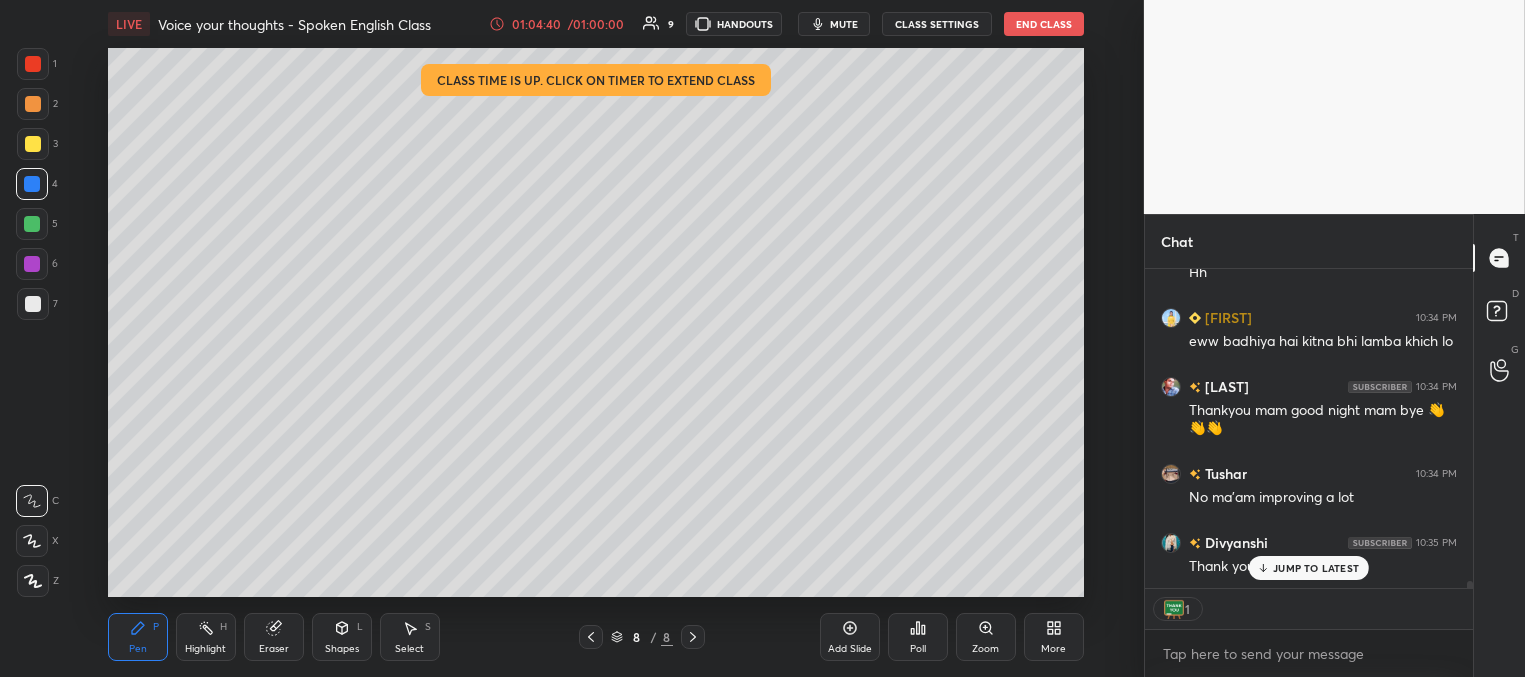 scroll, scrollTop: 15297, scrollLeft: 0, axis: vertical 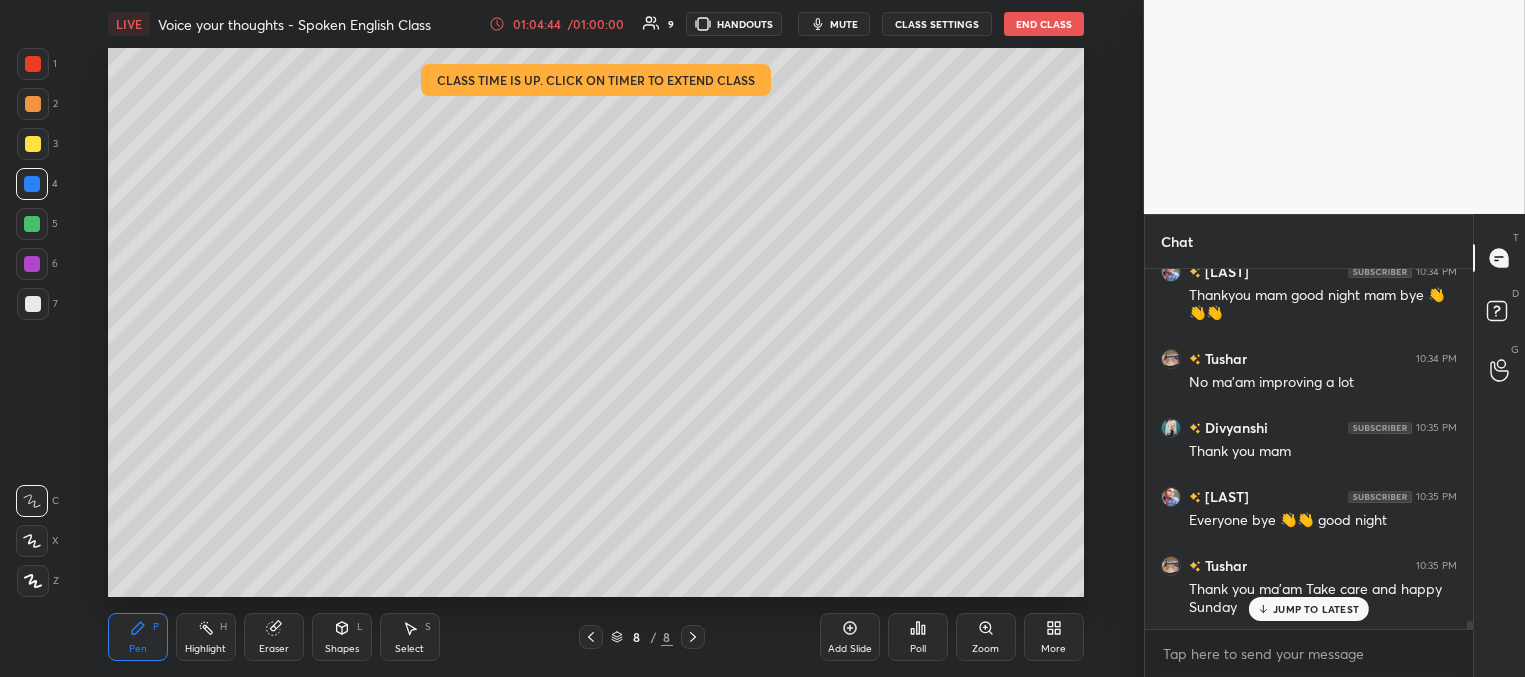 click on "JUMP TO LATEST" at bounding box center [1316, 609] 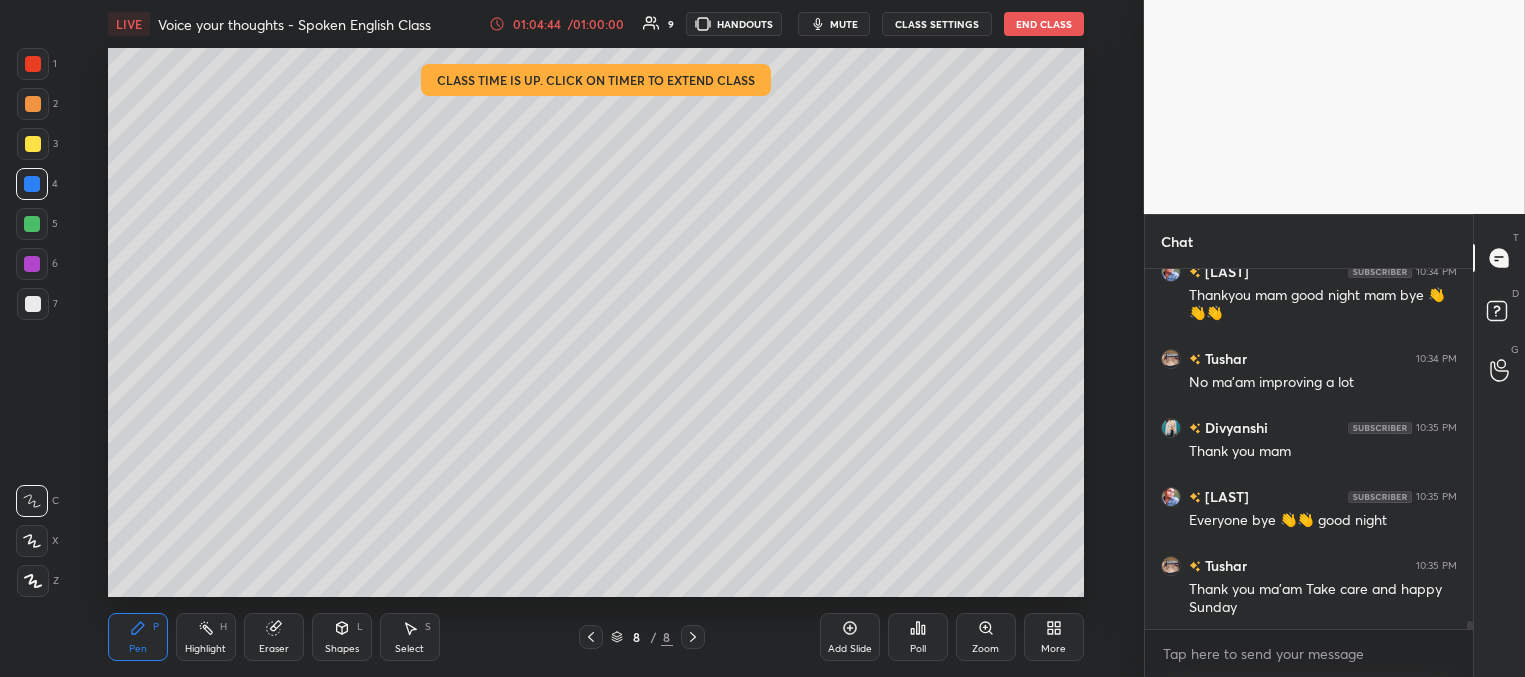 scroll, scrollTop: 15430, scrollLeft: 0, axis: vertical 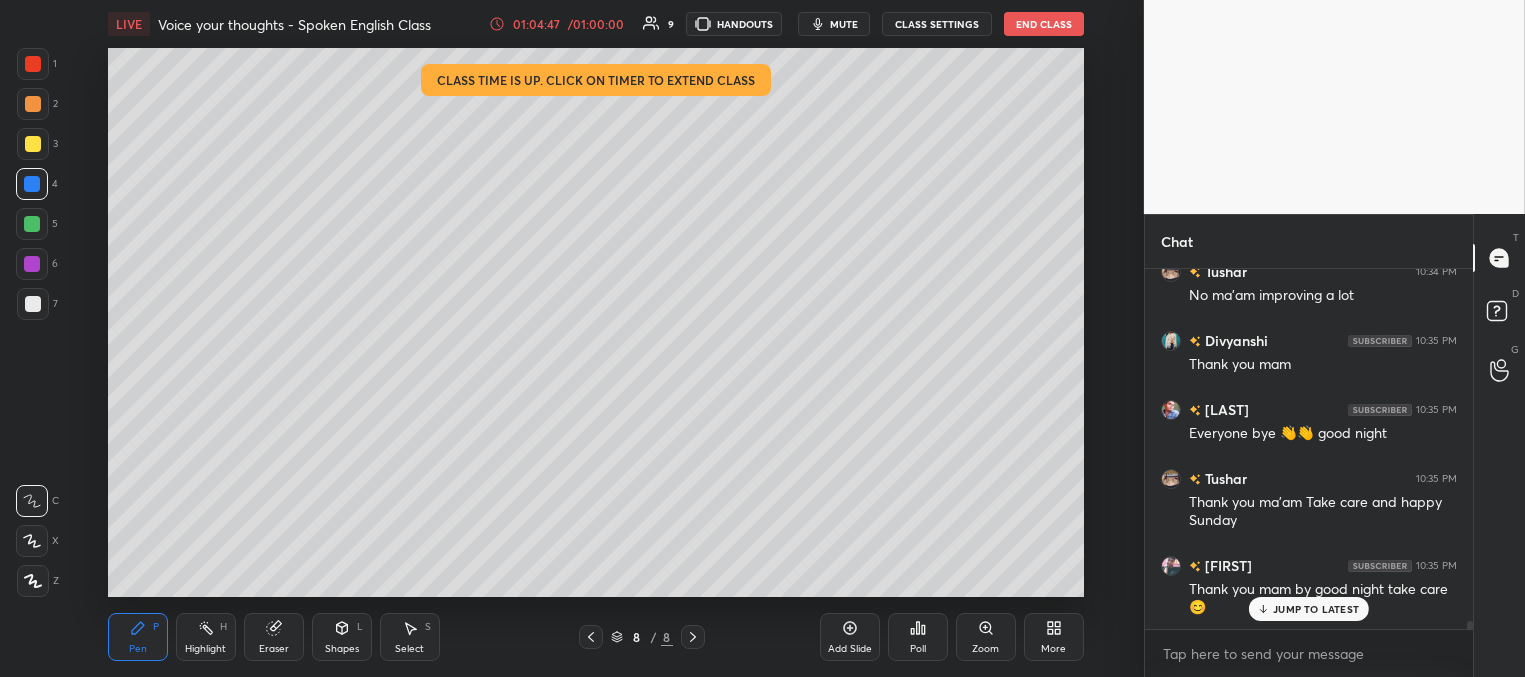 click on "JUMP TO LATEST" at bounding box center (1316, 609) 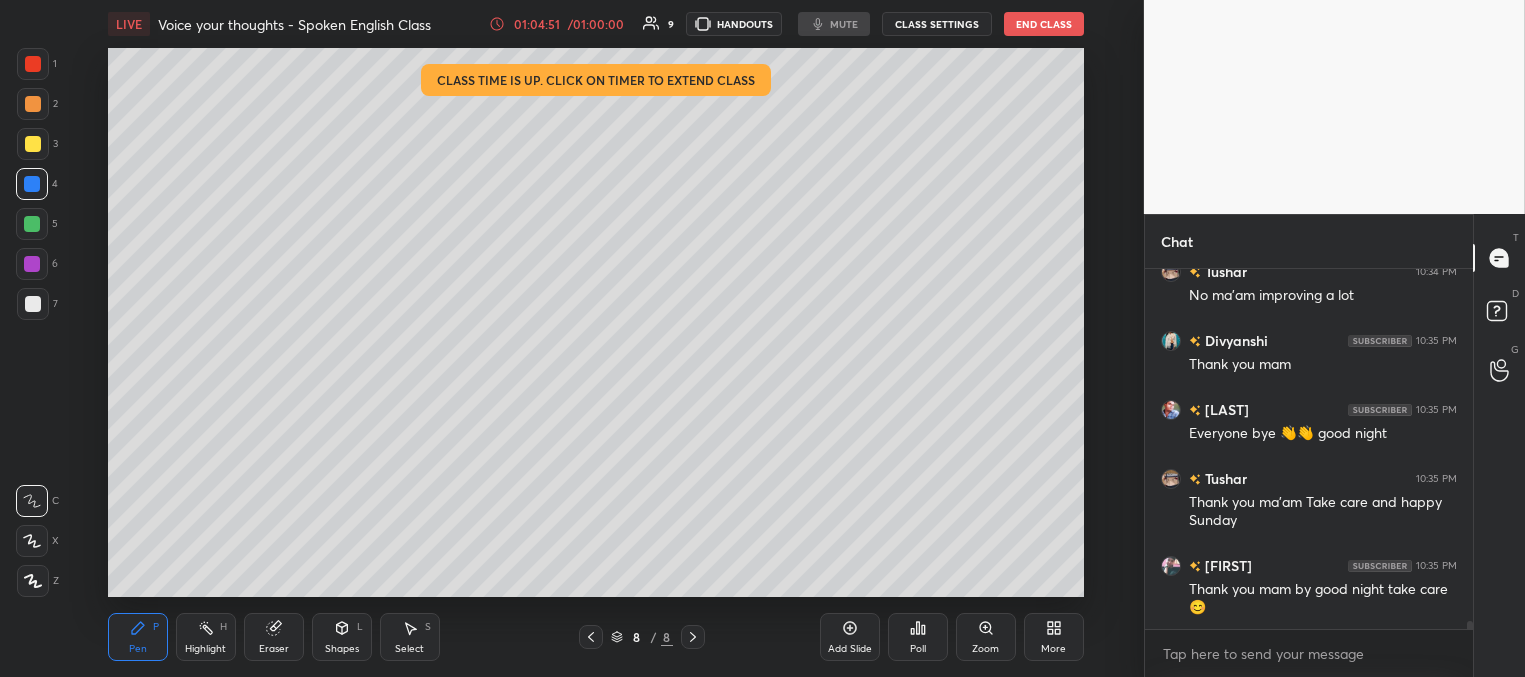 click on "End Class" at bounding box center (1044, 24) 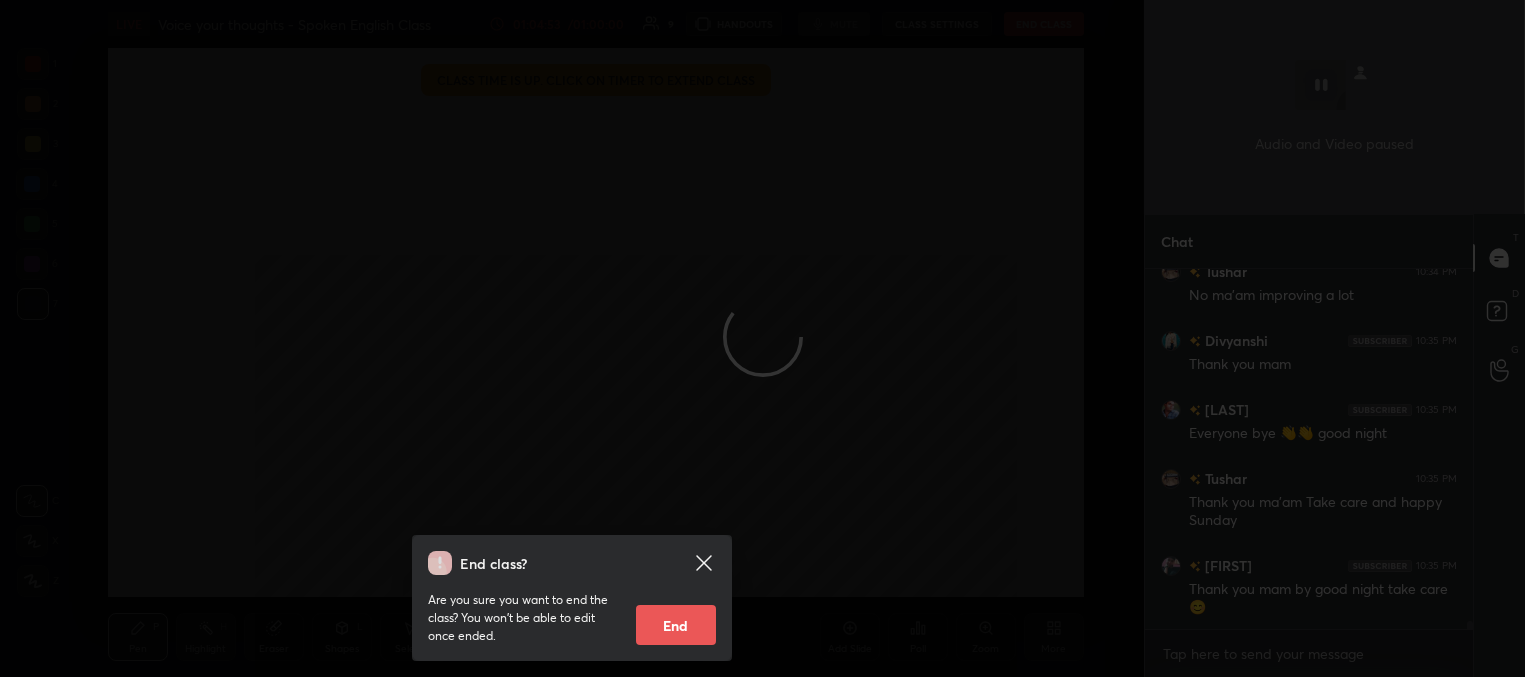 click on "End" at bounding box center (676, 625) 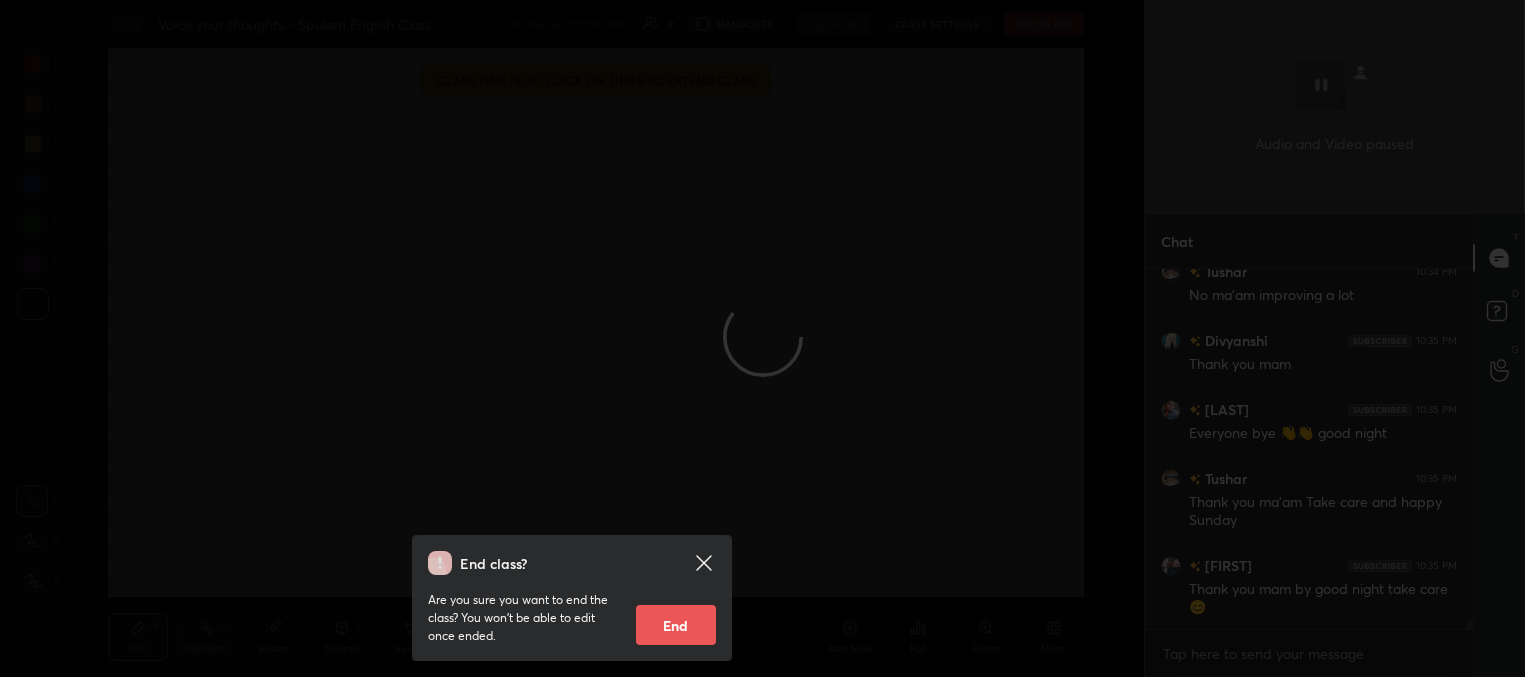 type on "x" 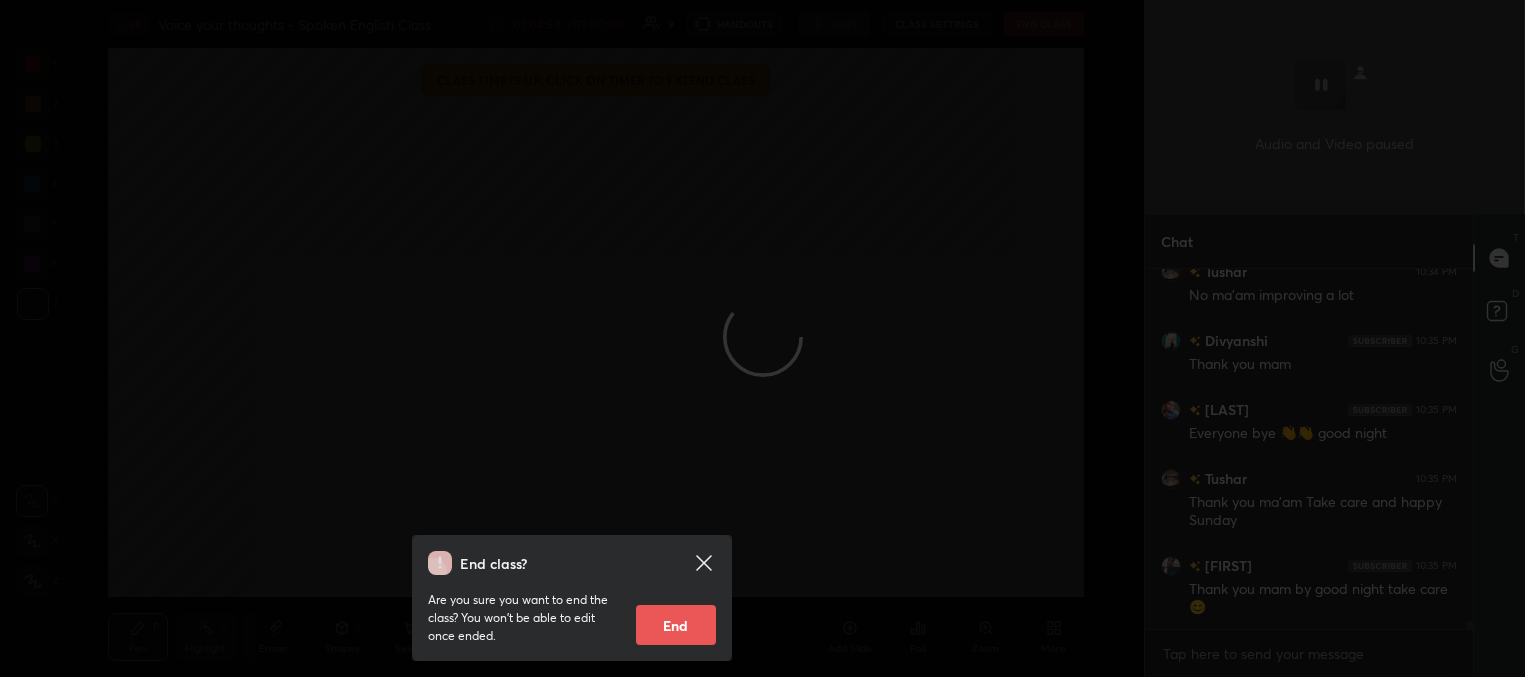 scroll, scrollTop: 99450, scrollLeft: 98846, axis: both 